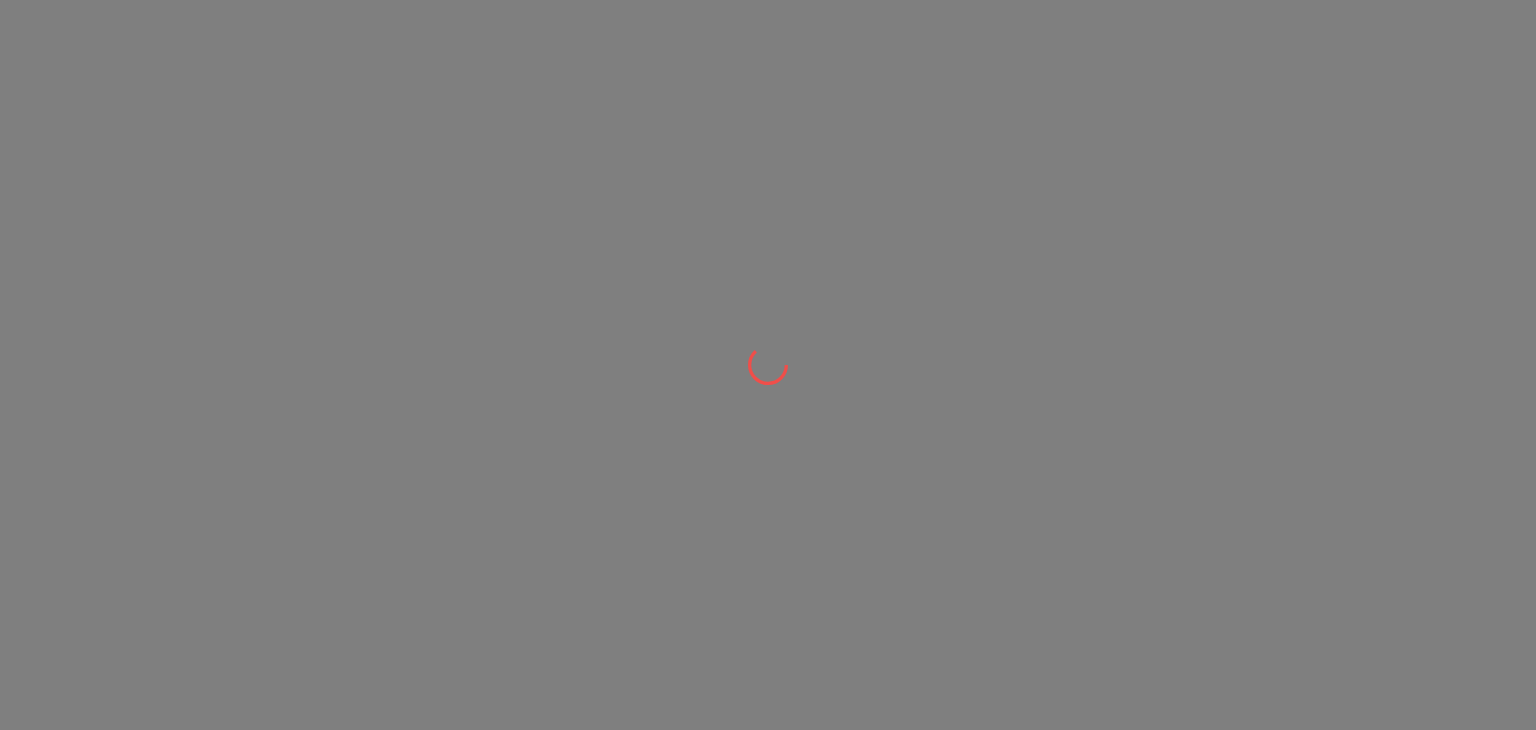 scroll, scrollTop: 0, scrollLeft: 0, axis: both 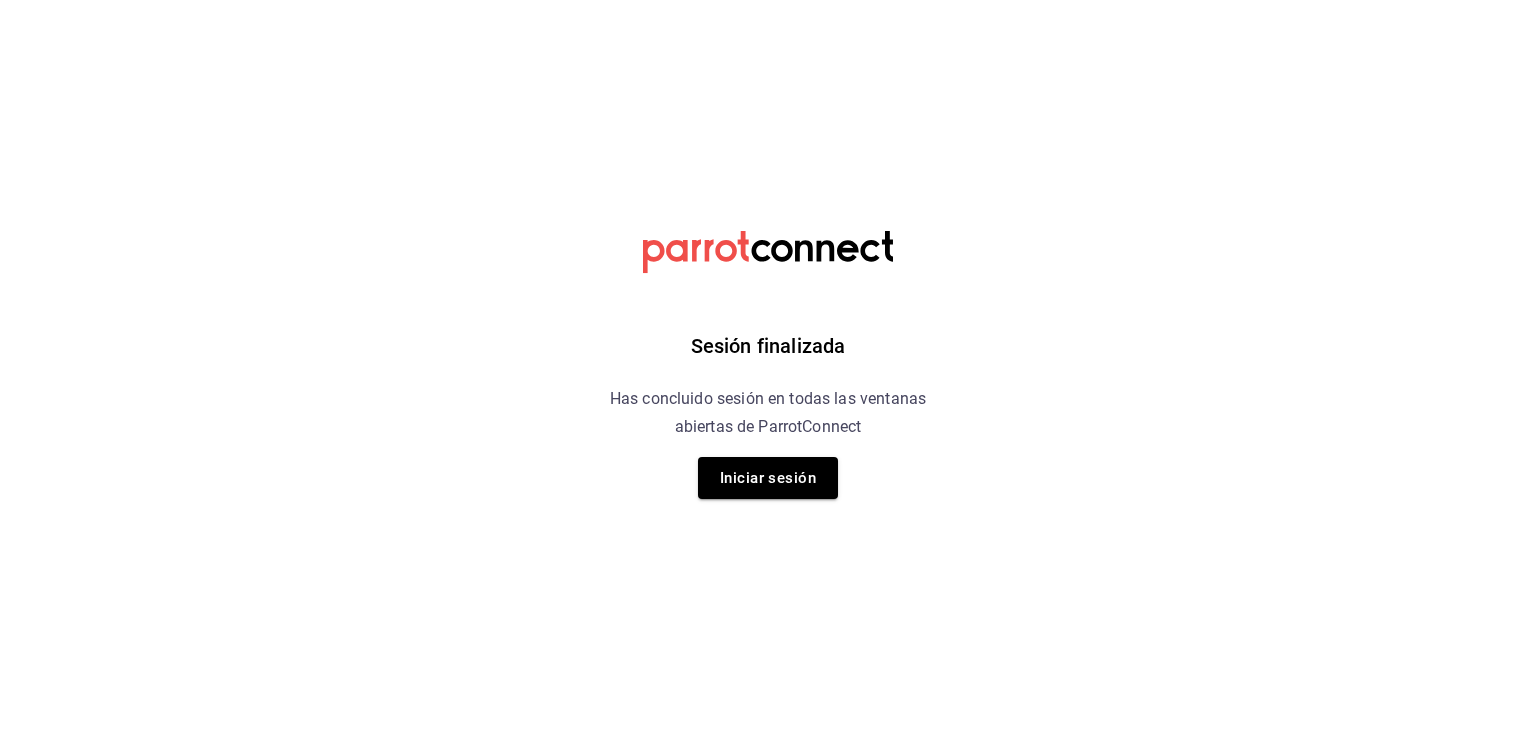 click on "Sesión finalizada Has concluido sesión en todas las ventanas abiertas de ParrotConnect Iniciar sesión" at bounding box center [768, 365] 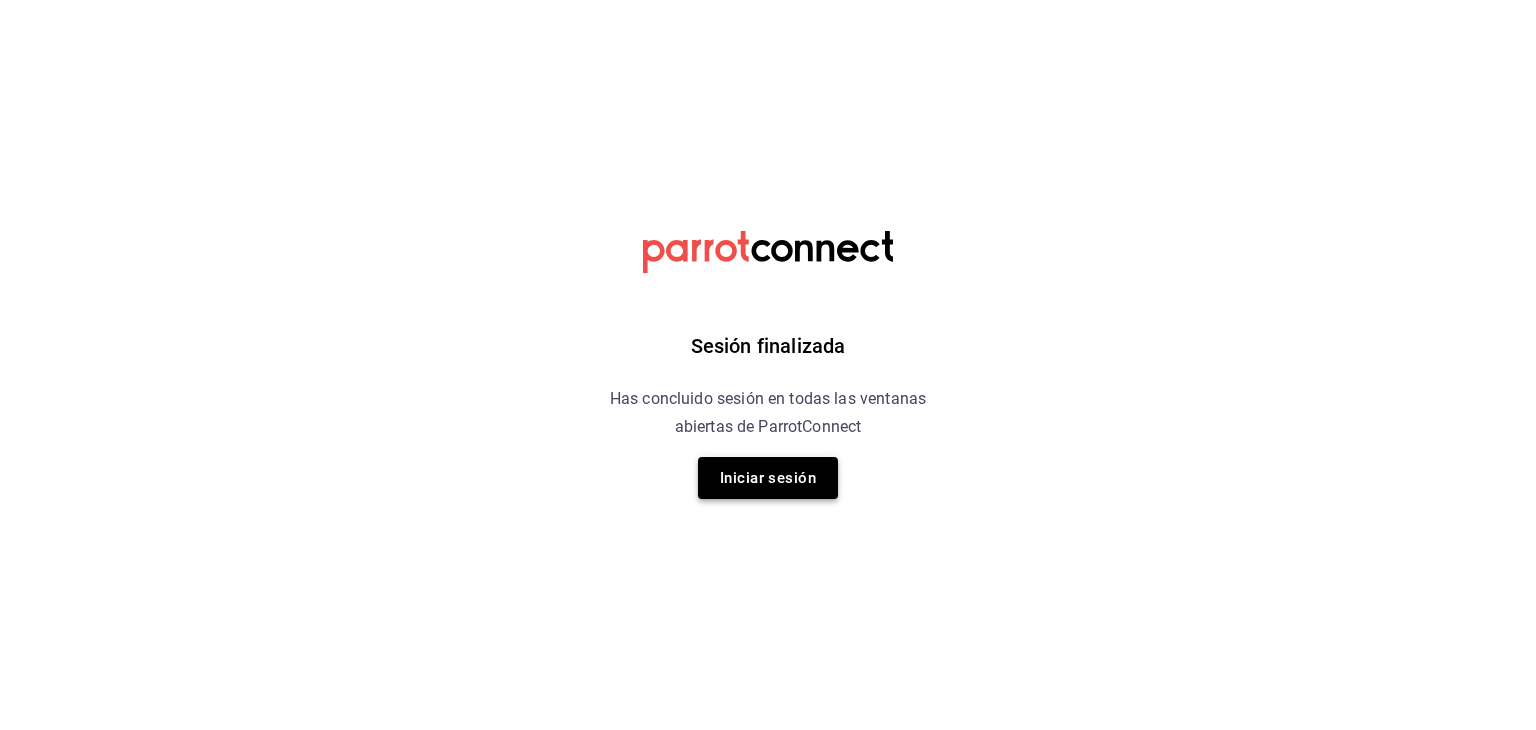 click on "Iniciar sesión" at bounding box center (768, 478) 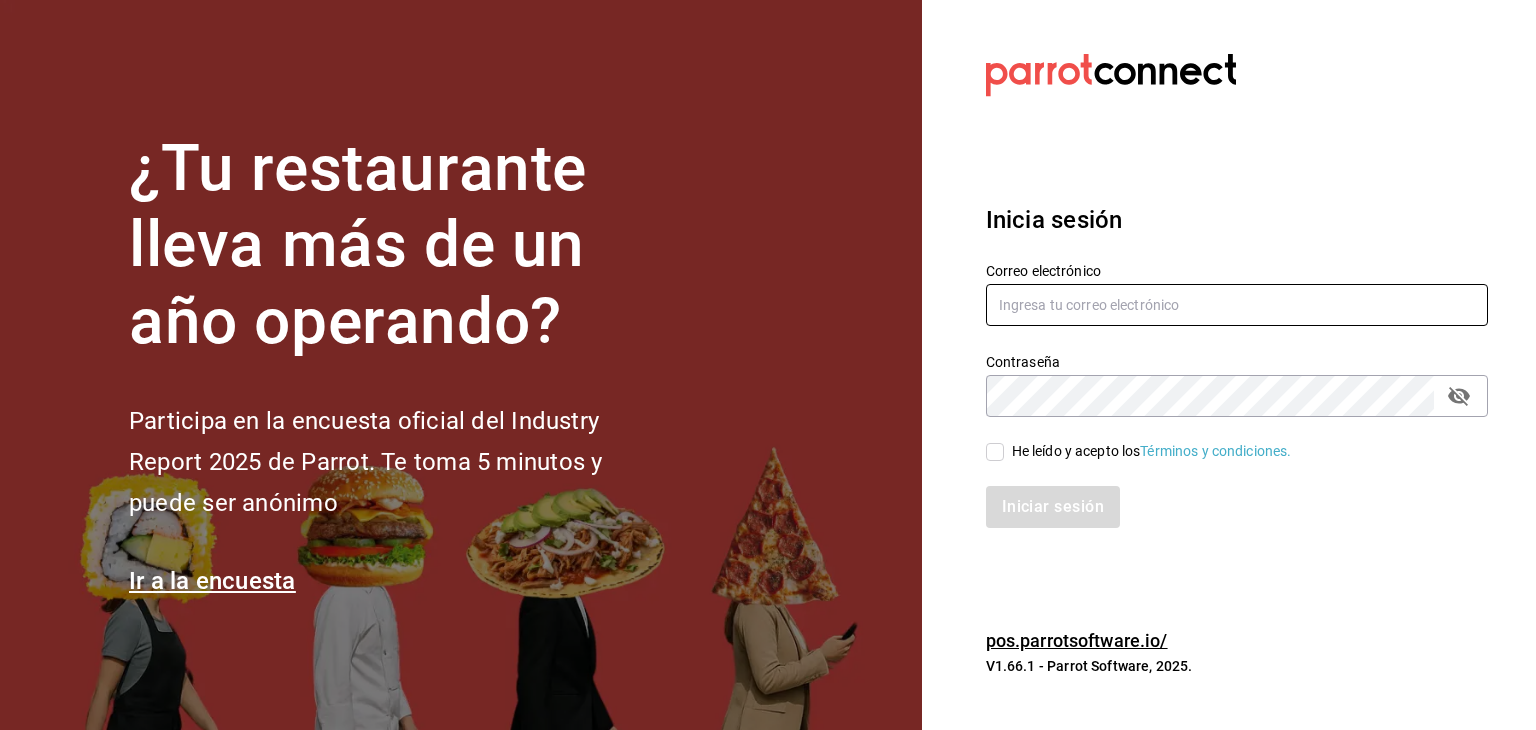 click at bounding box center (1237, 305) 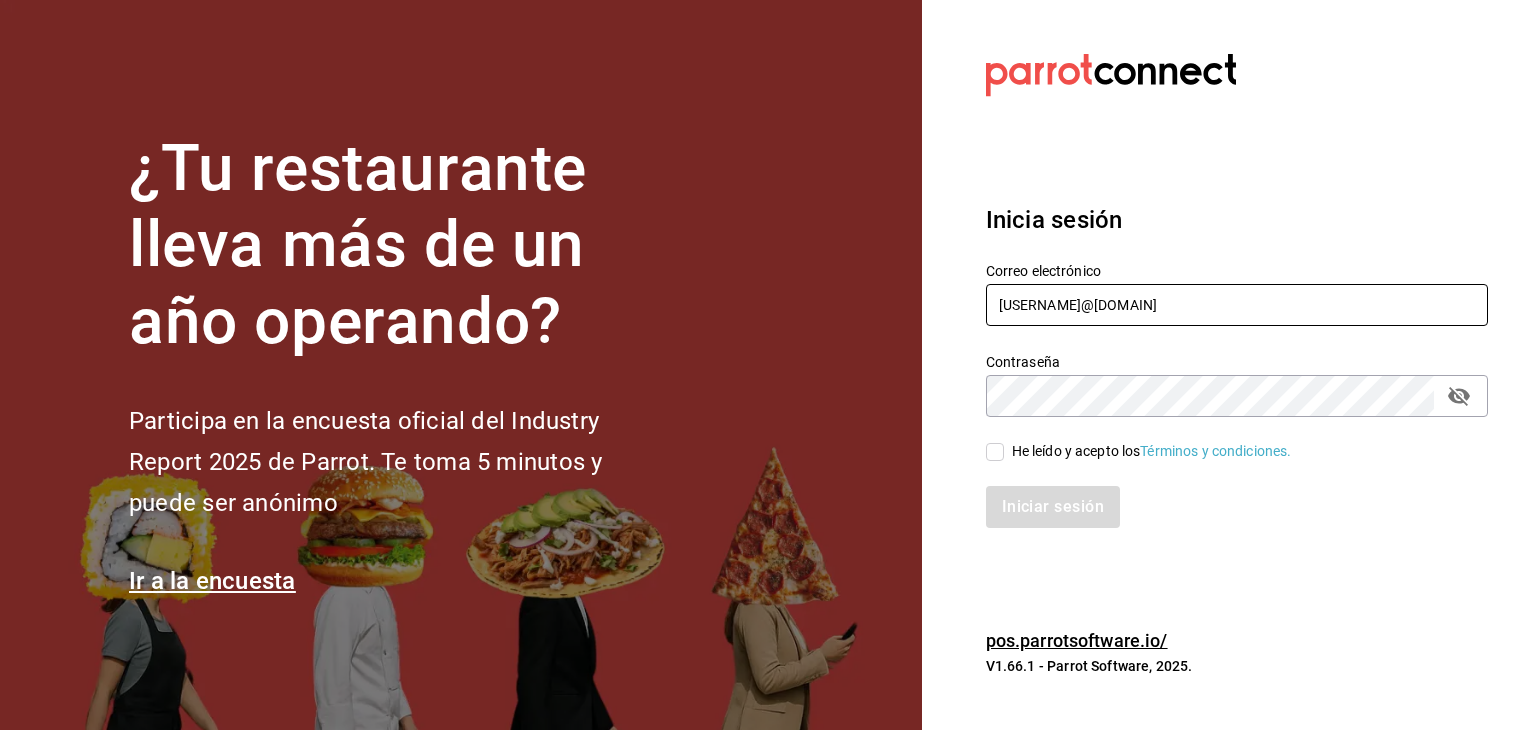 type on "[USERNAME]@[DOMAIN]" 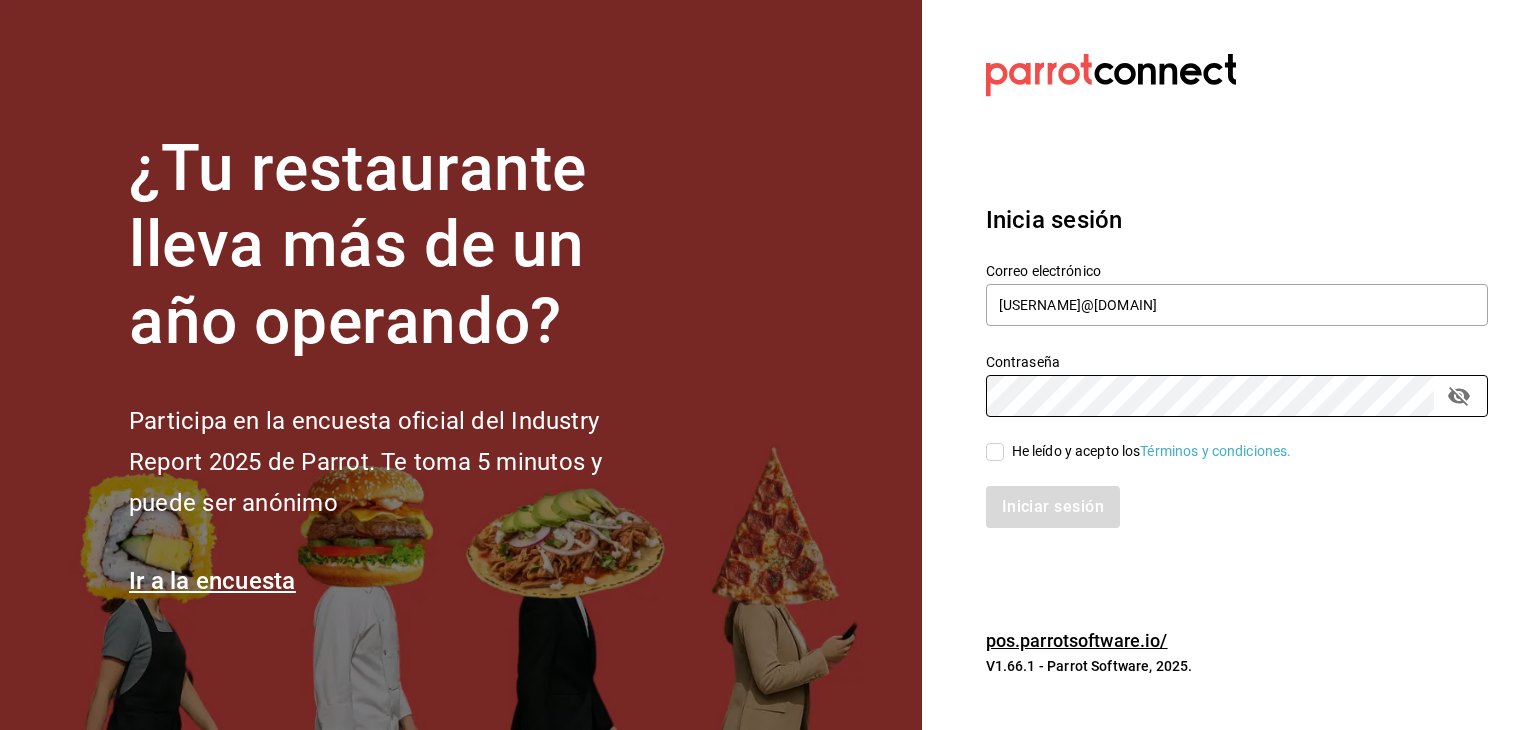 click on "He leído y acepto los  Términos y condiciones." at bounding box center (995, 452) 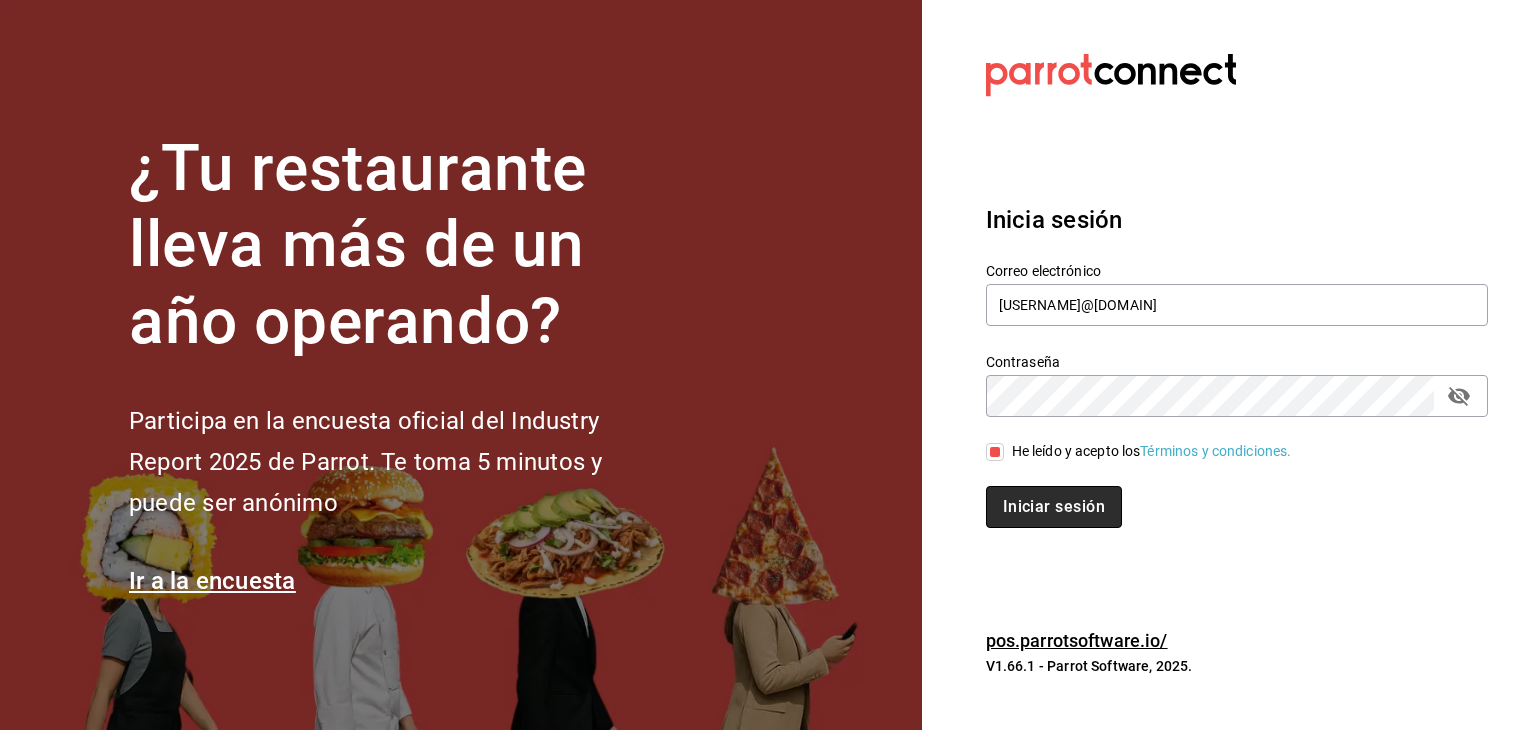 click on "Iniciar sesión" at bounding box center [1054, 507] 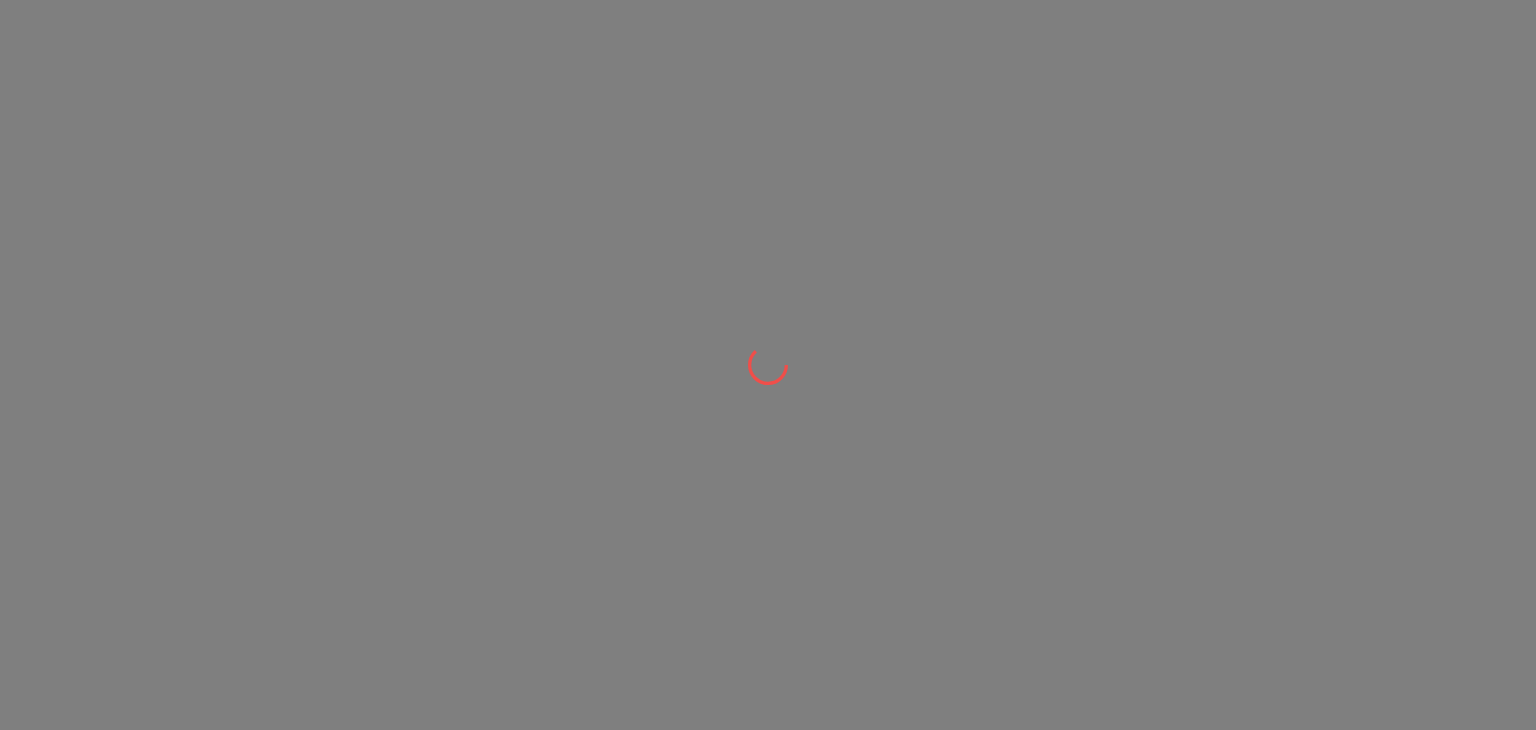 scroll, scrollTop: 0, scrollLeft: 0, axis: both 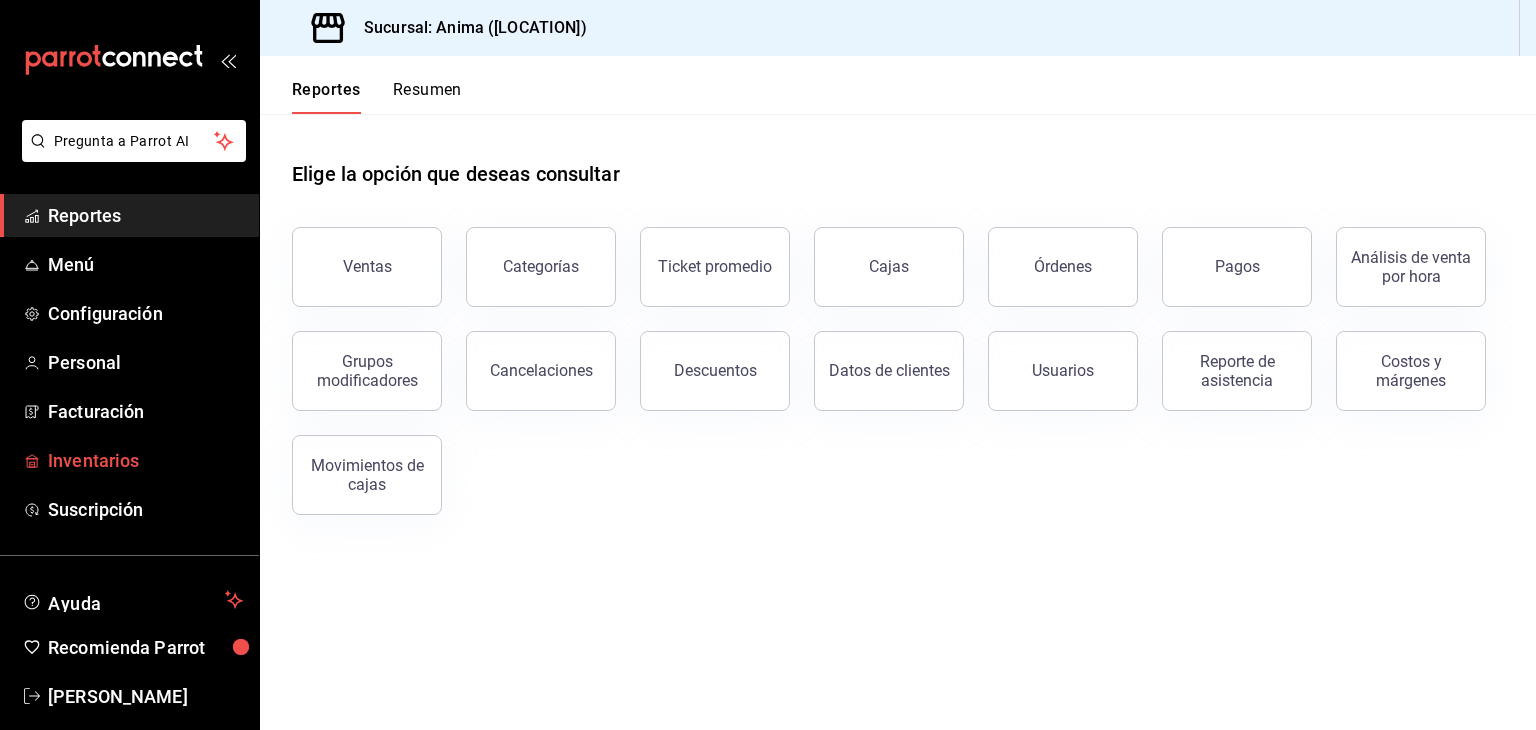 click on "Inventarios" at bounding box center [145, 460] 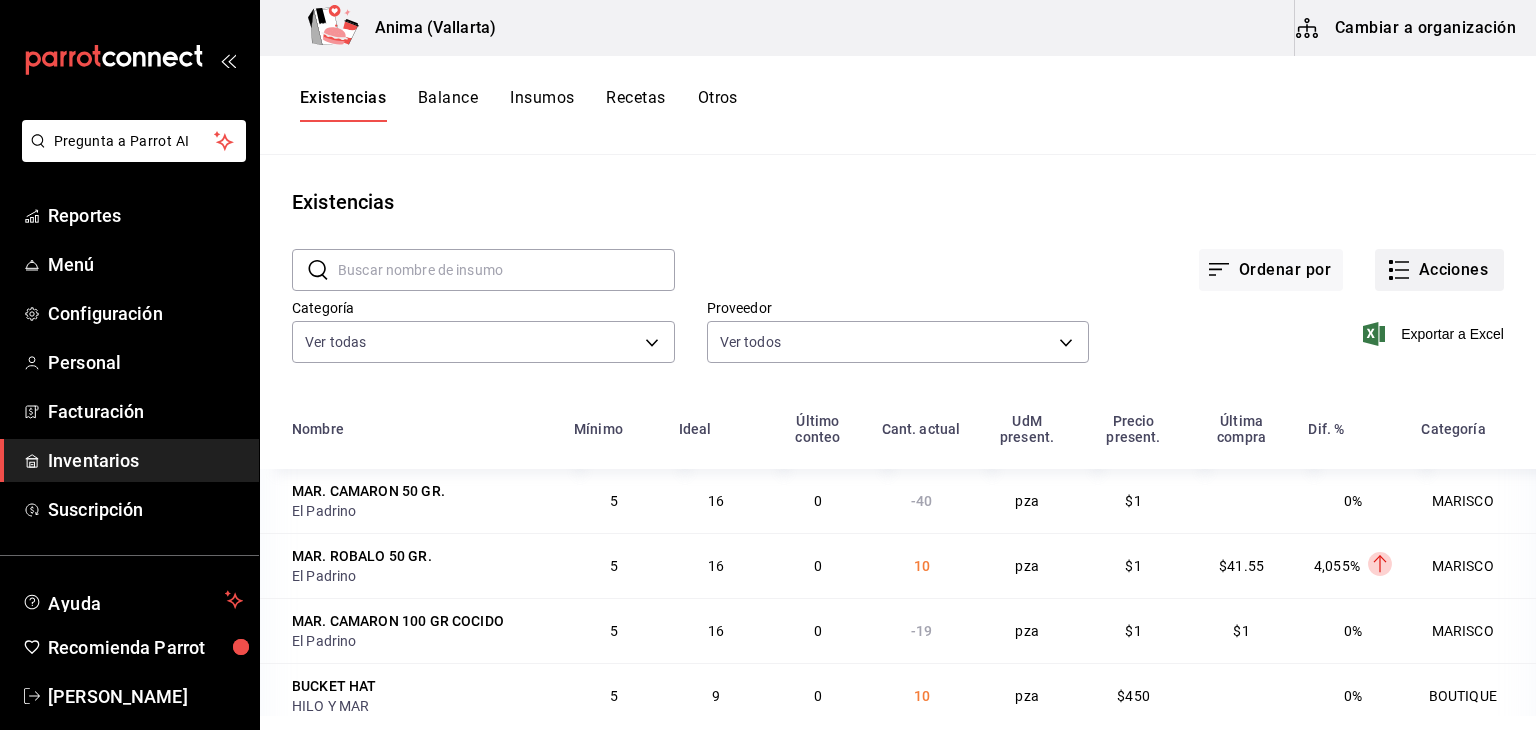 click 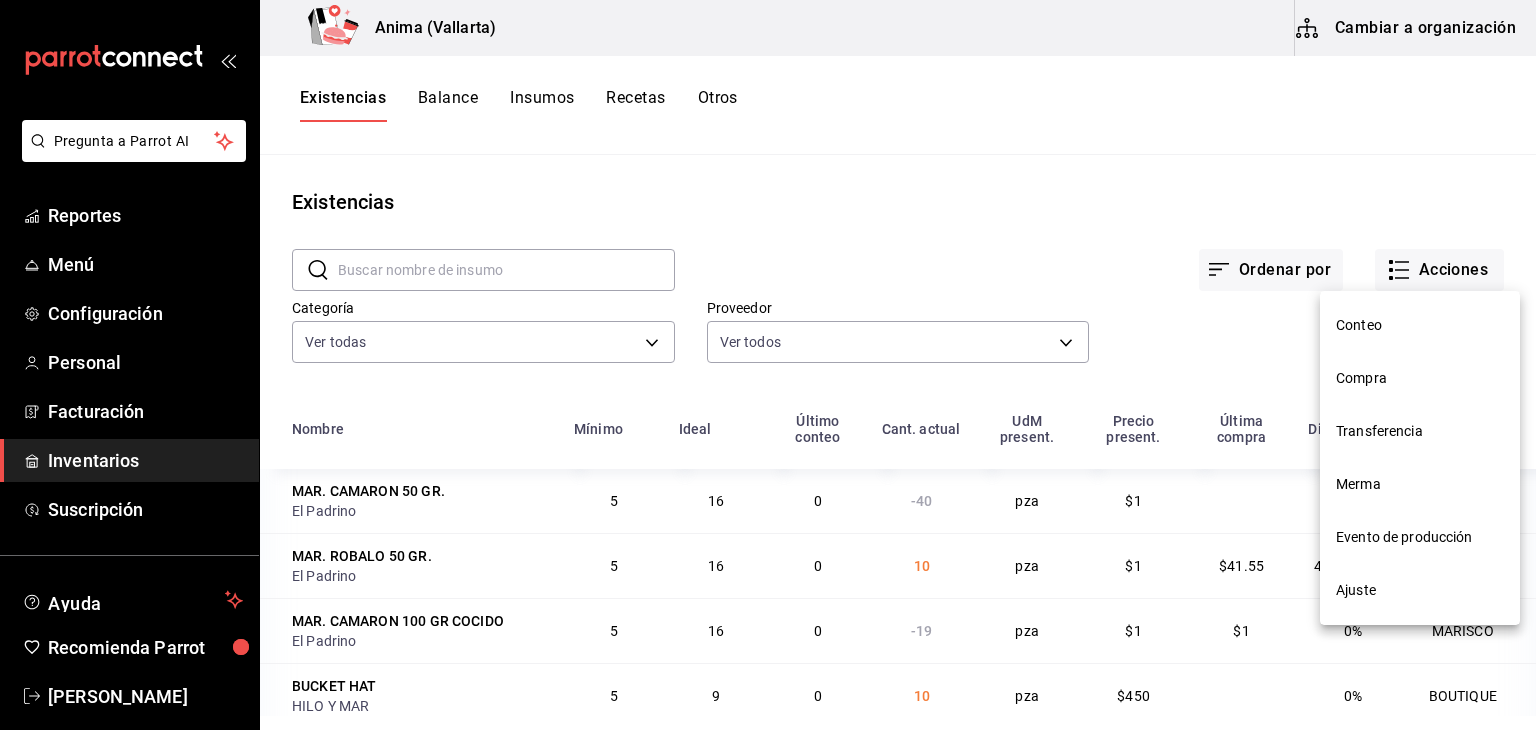 click on "Compra" at bounding box center (1420, 378) 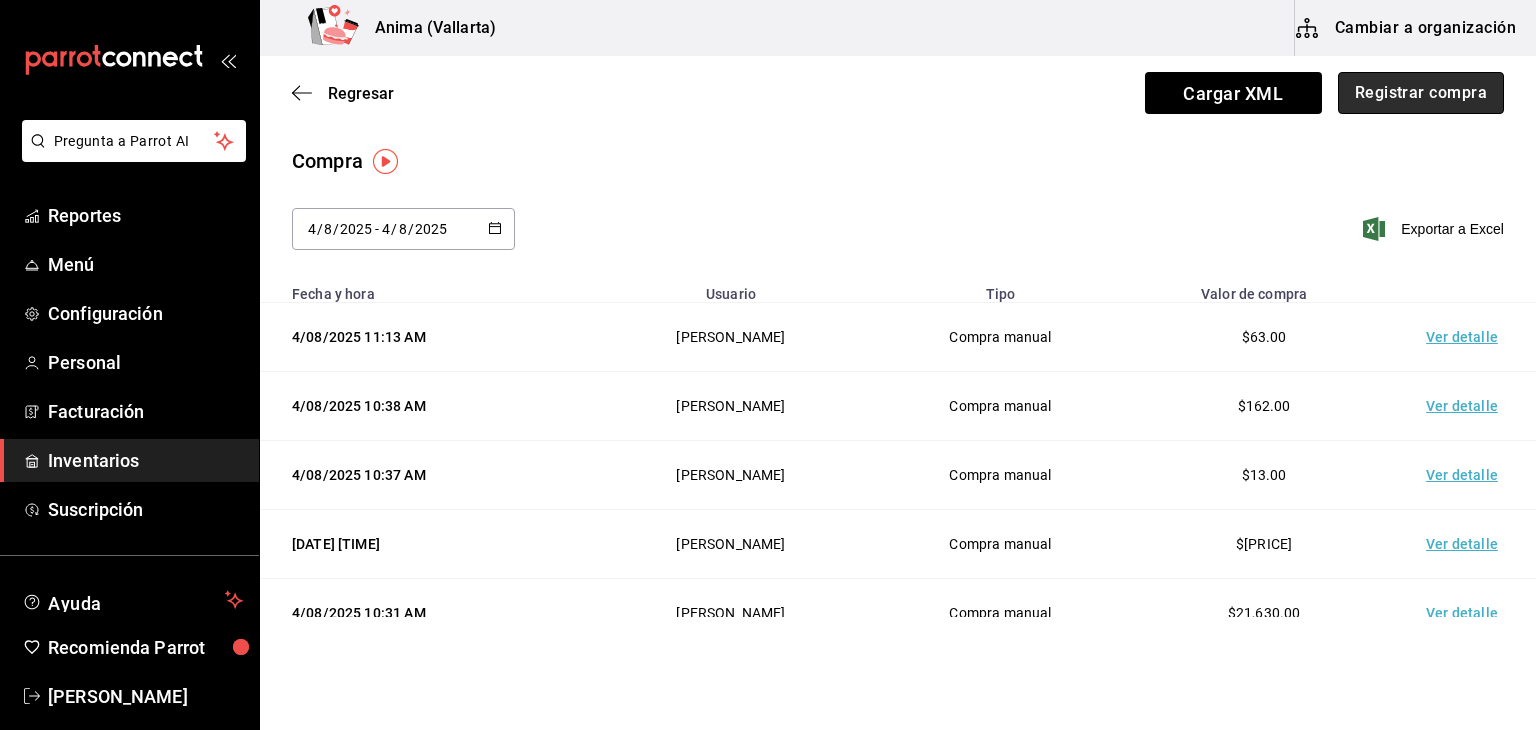 click on "Registrar compra" at bounding box center [1421, 93] 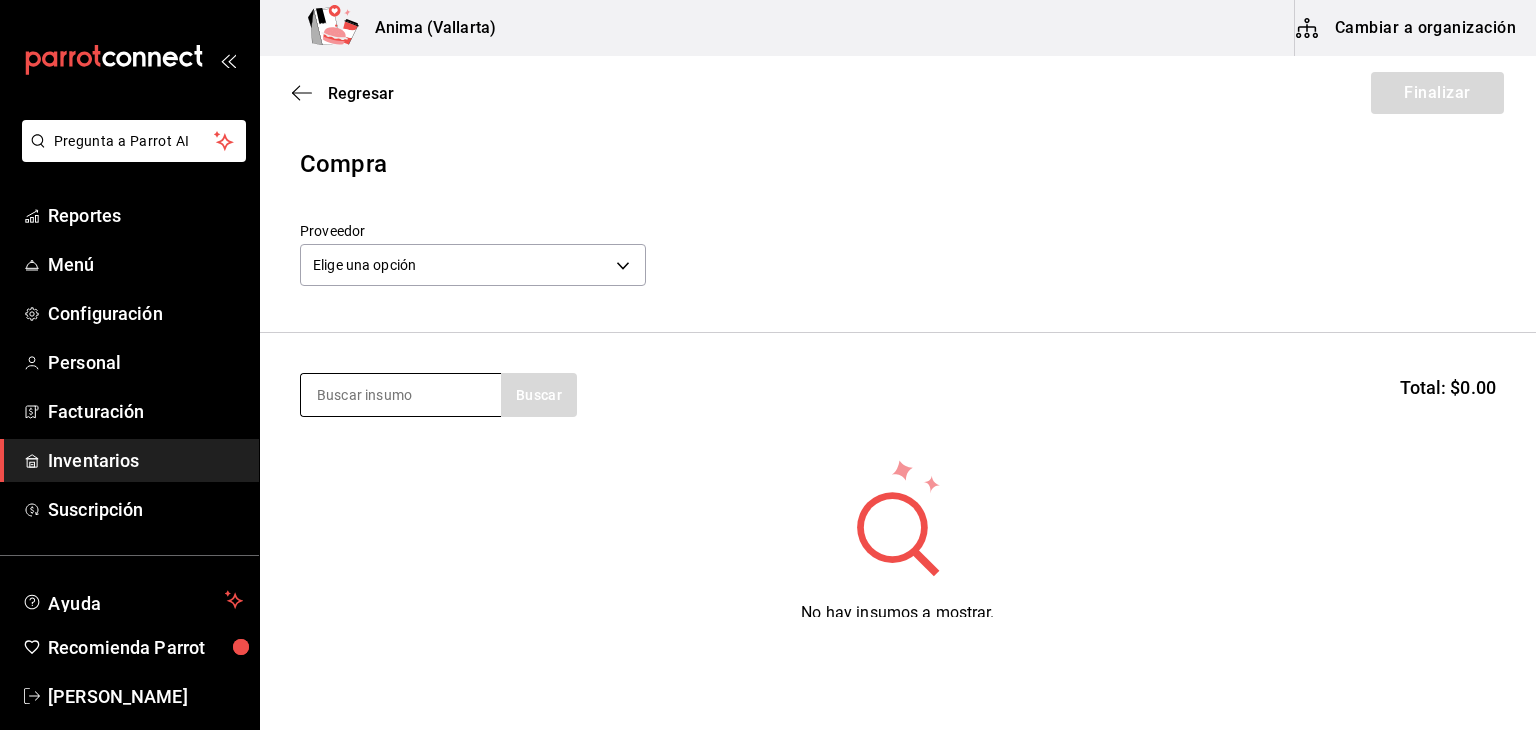 click at bounding box center (401, 395) 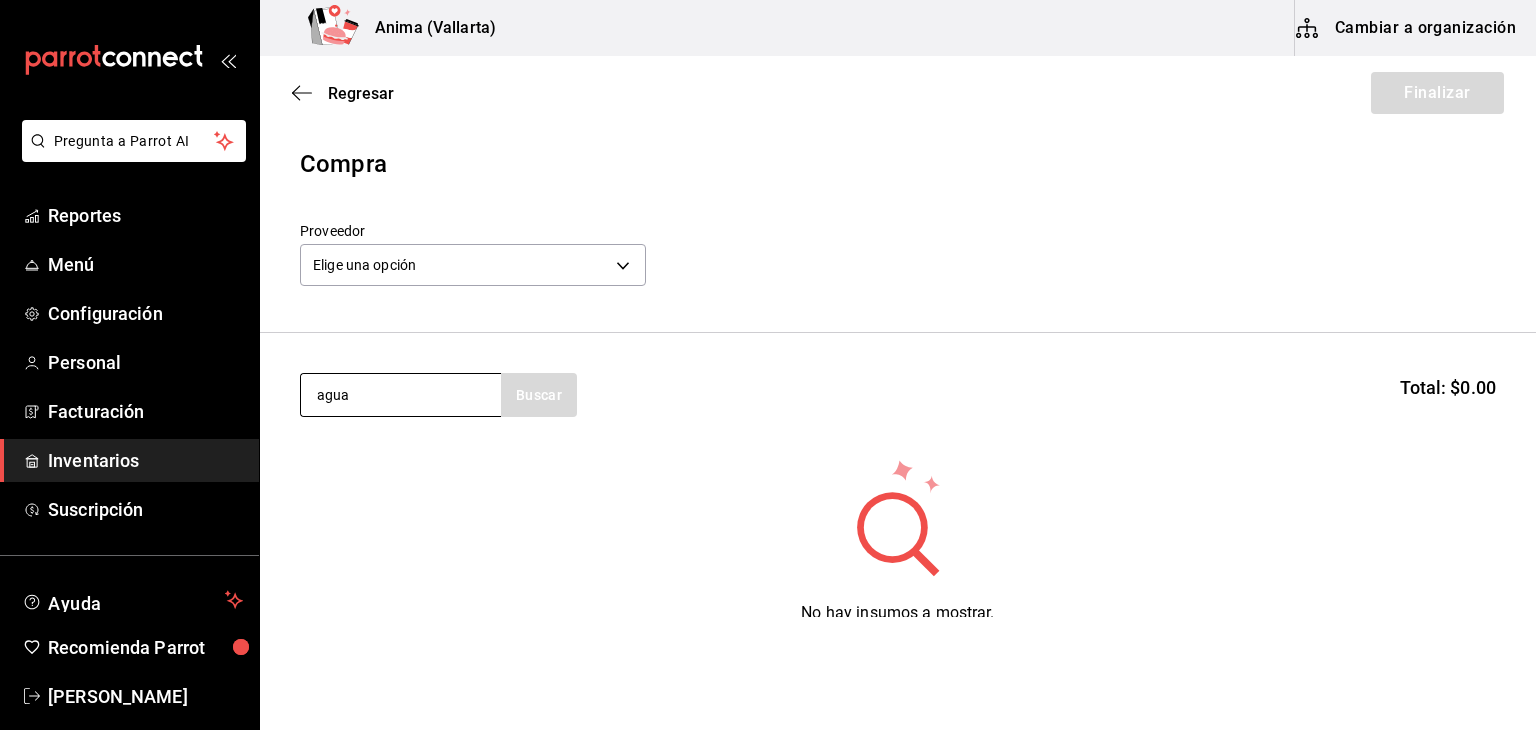 type on "agua" 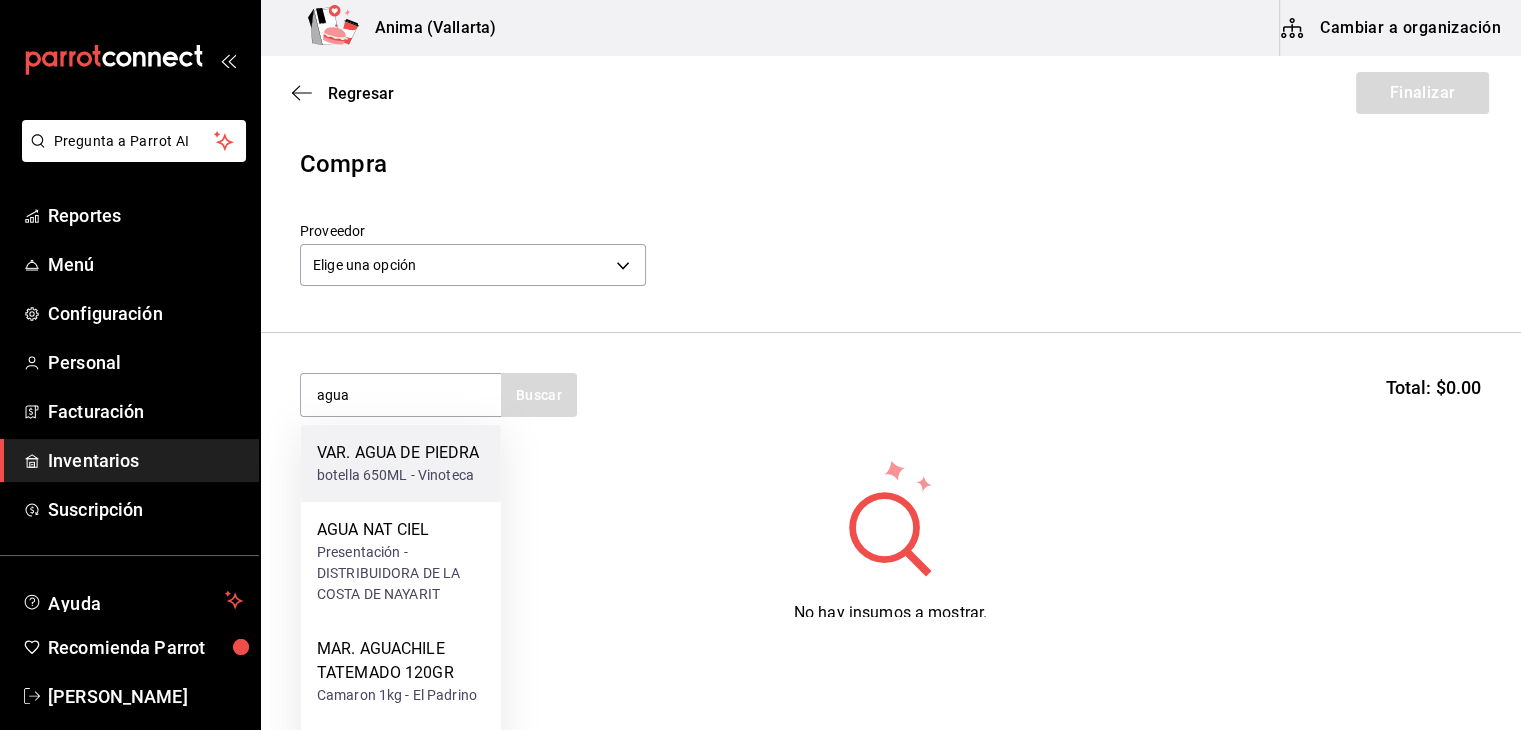 click on "VAR. AGUA DE PIEDRA" at bounding box center [398, 453] 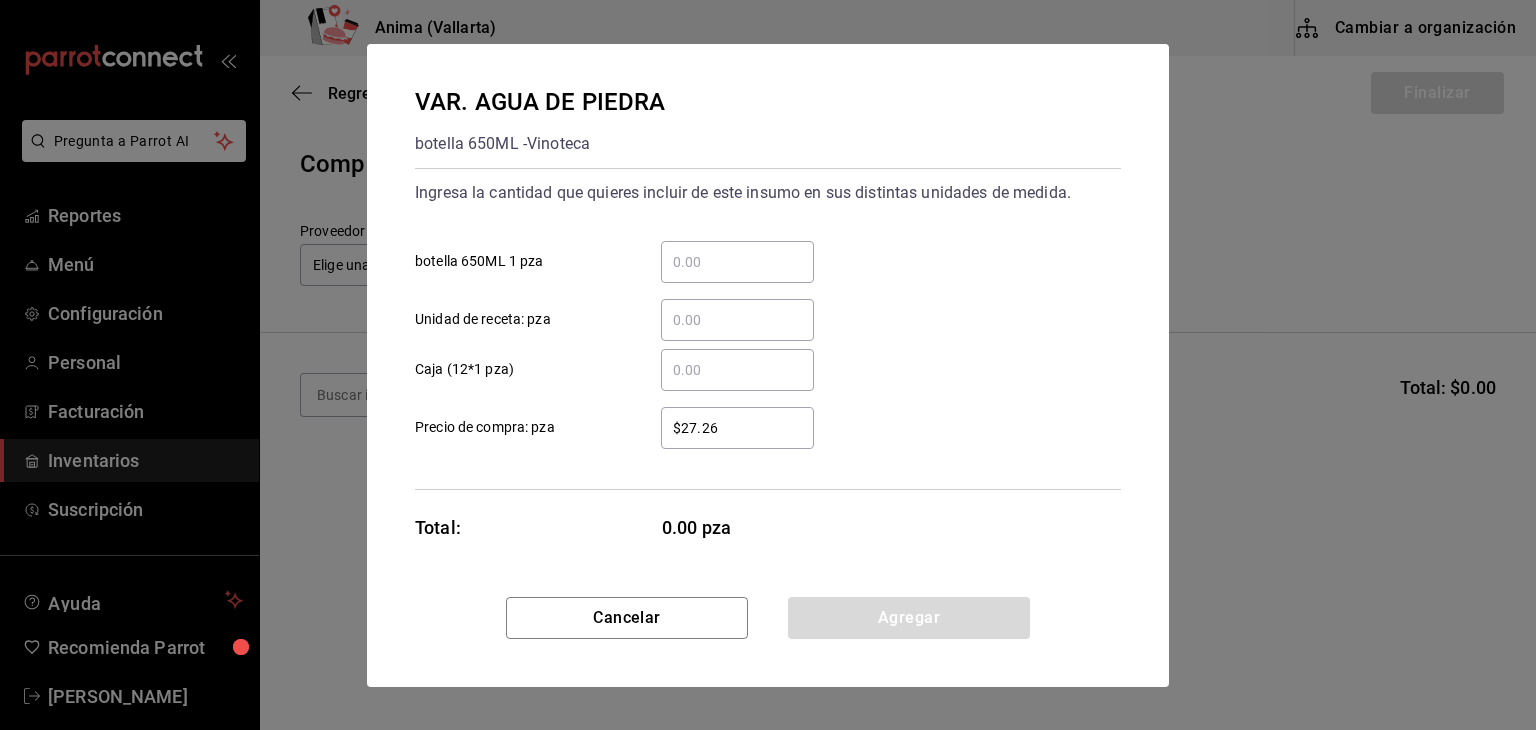 click on "​ Unidad de receta: pza" at bounding box center (737, 320) 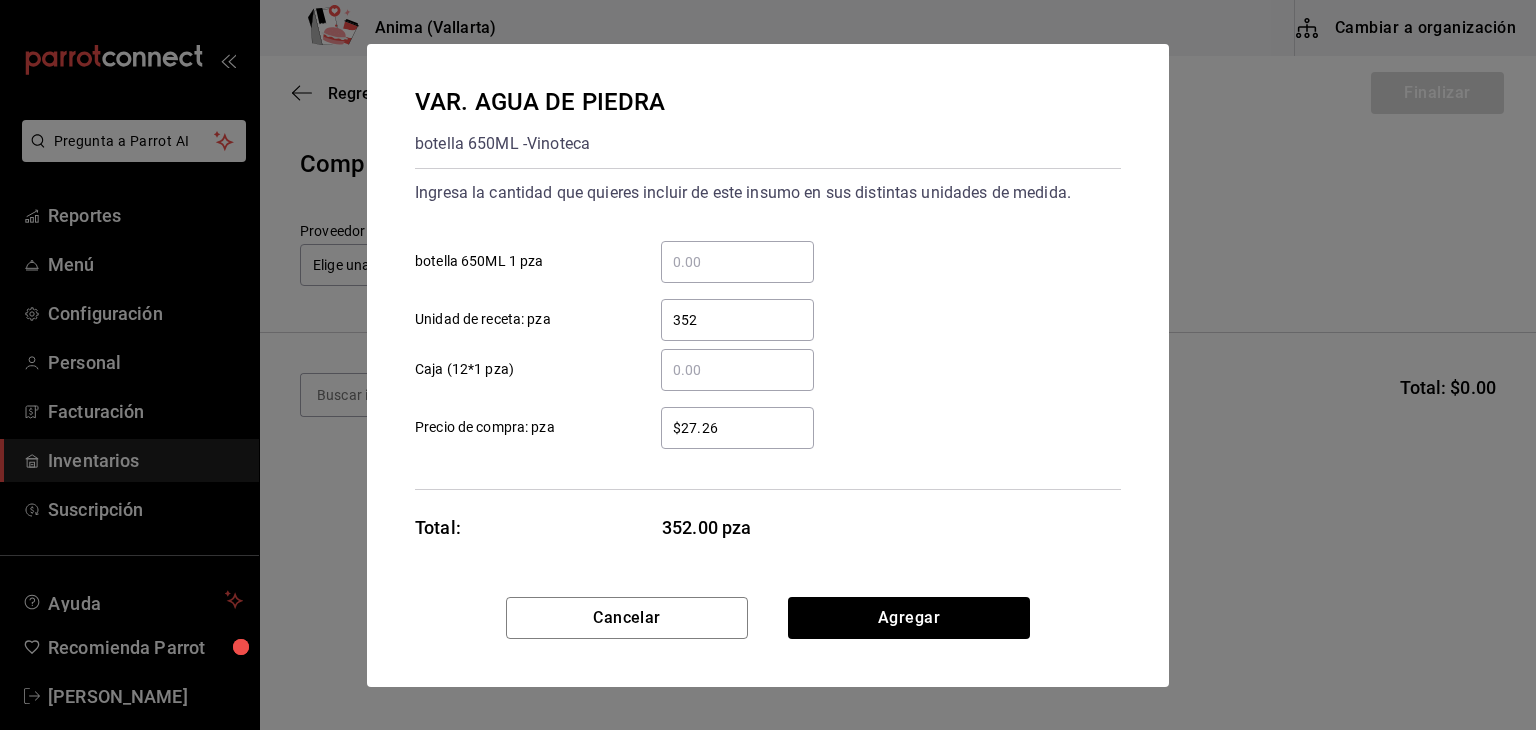 type on "352" 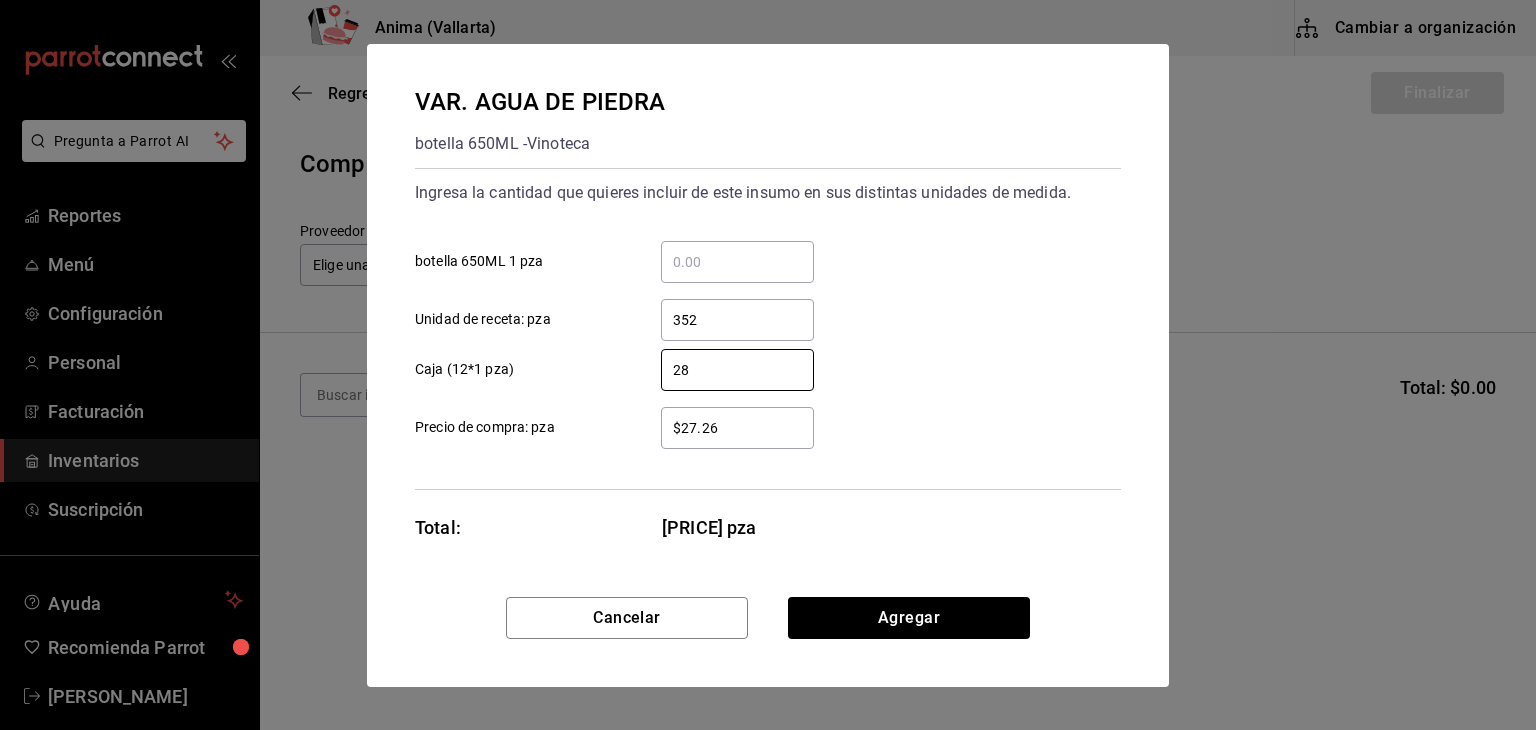 type on "2" 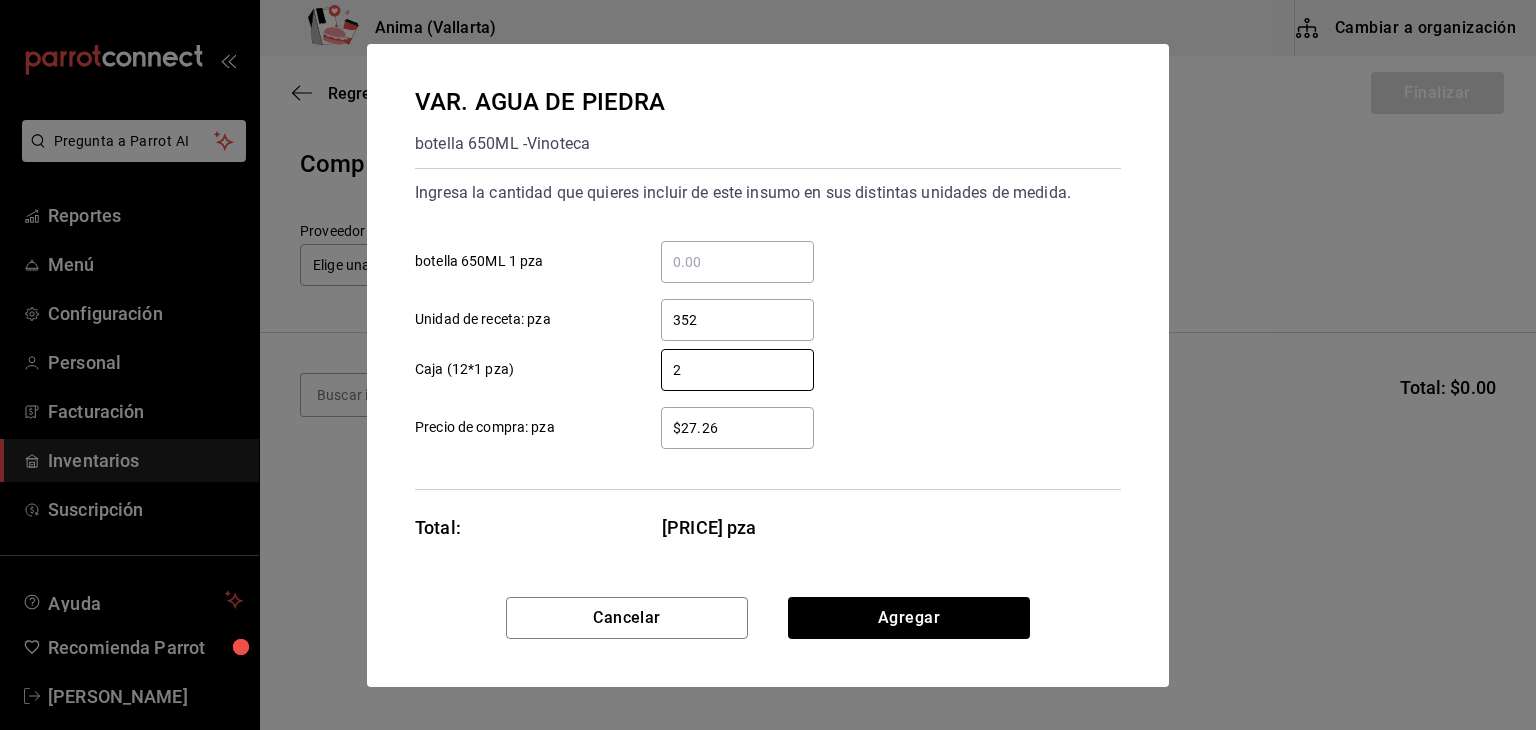 type 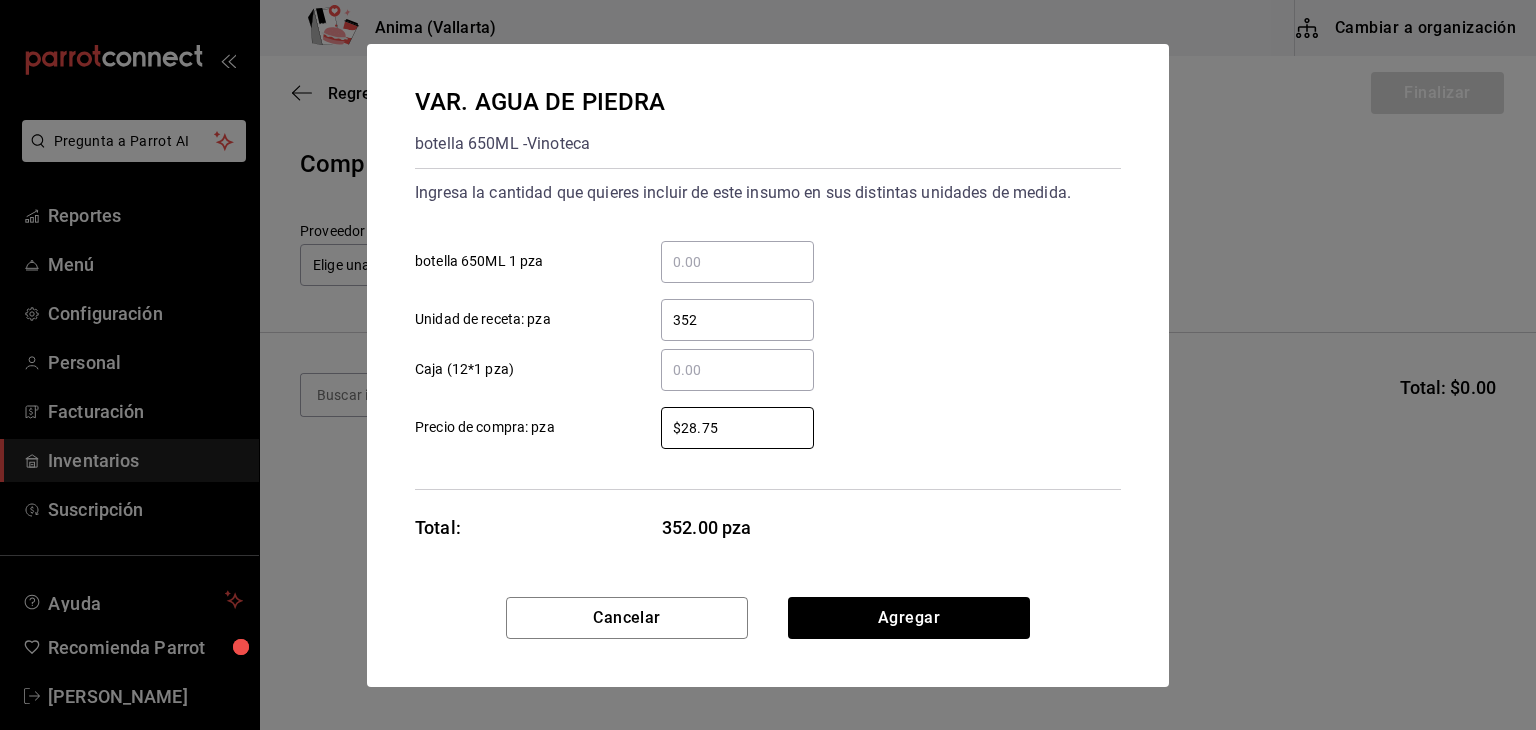 type on "$28.75" 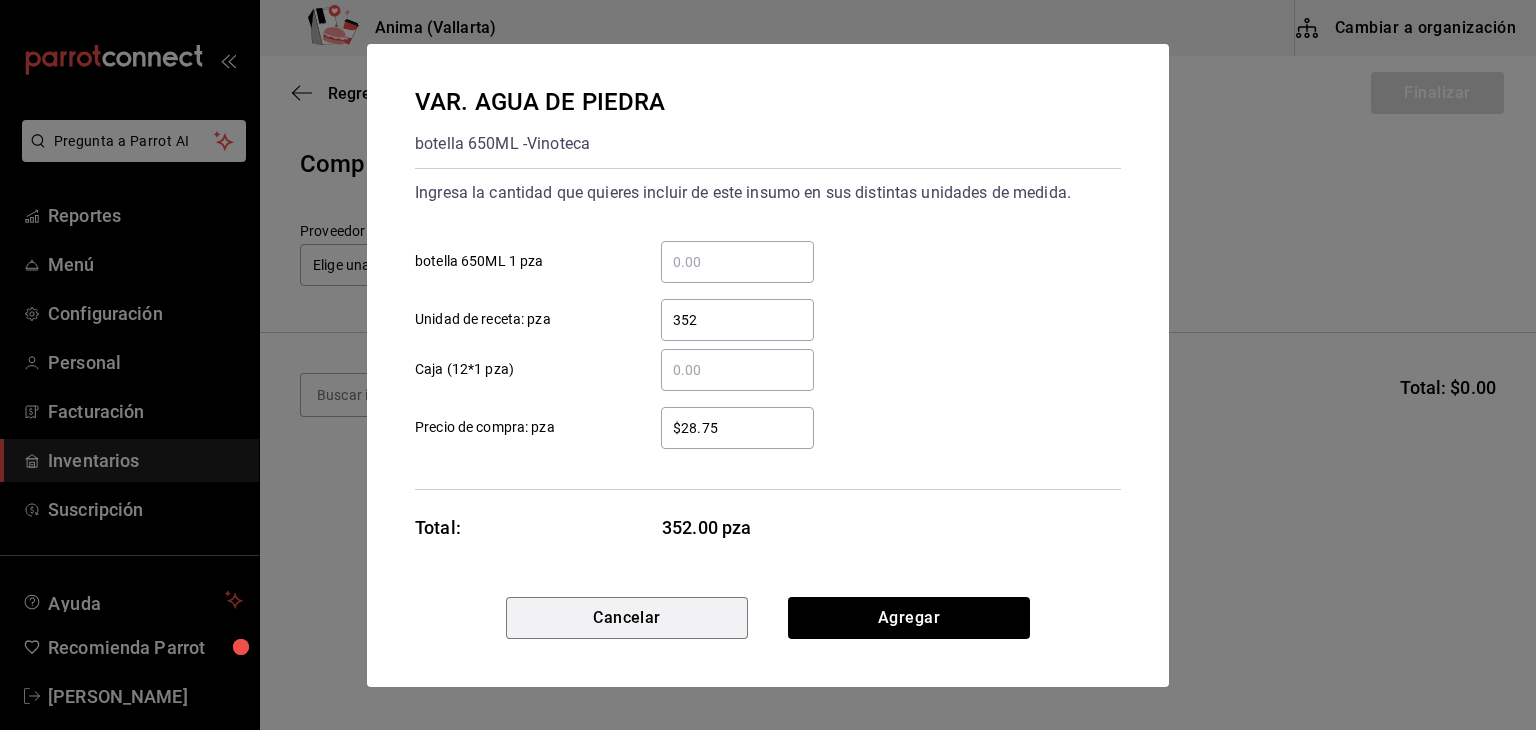 type 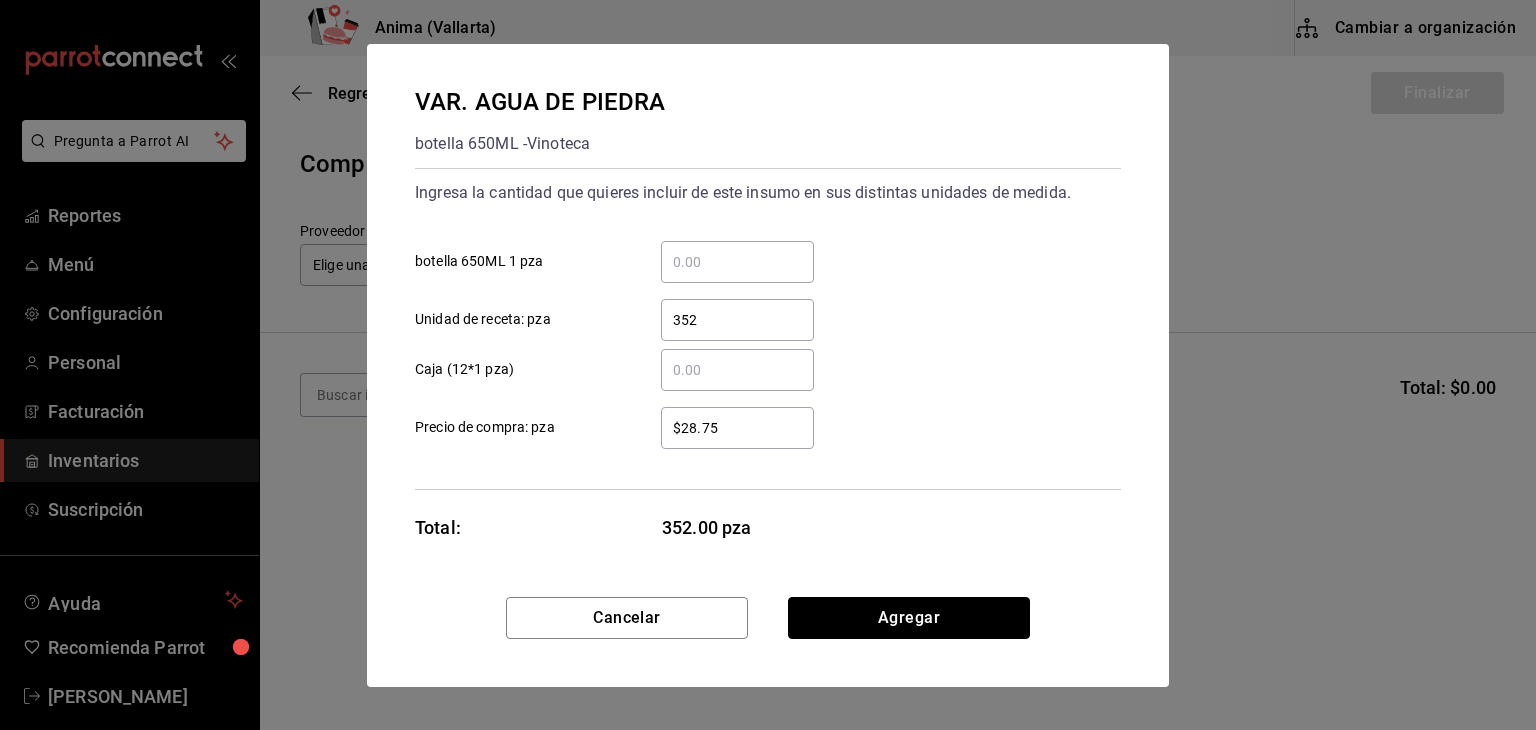 type 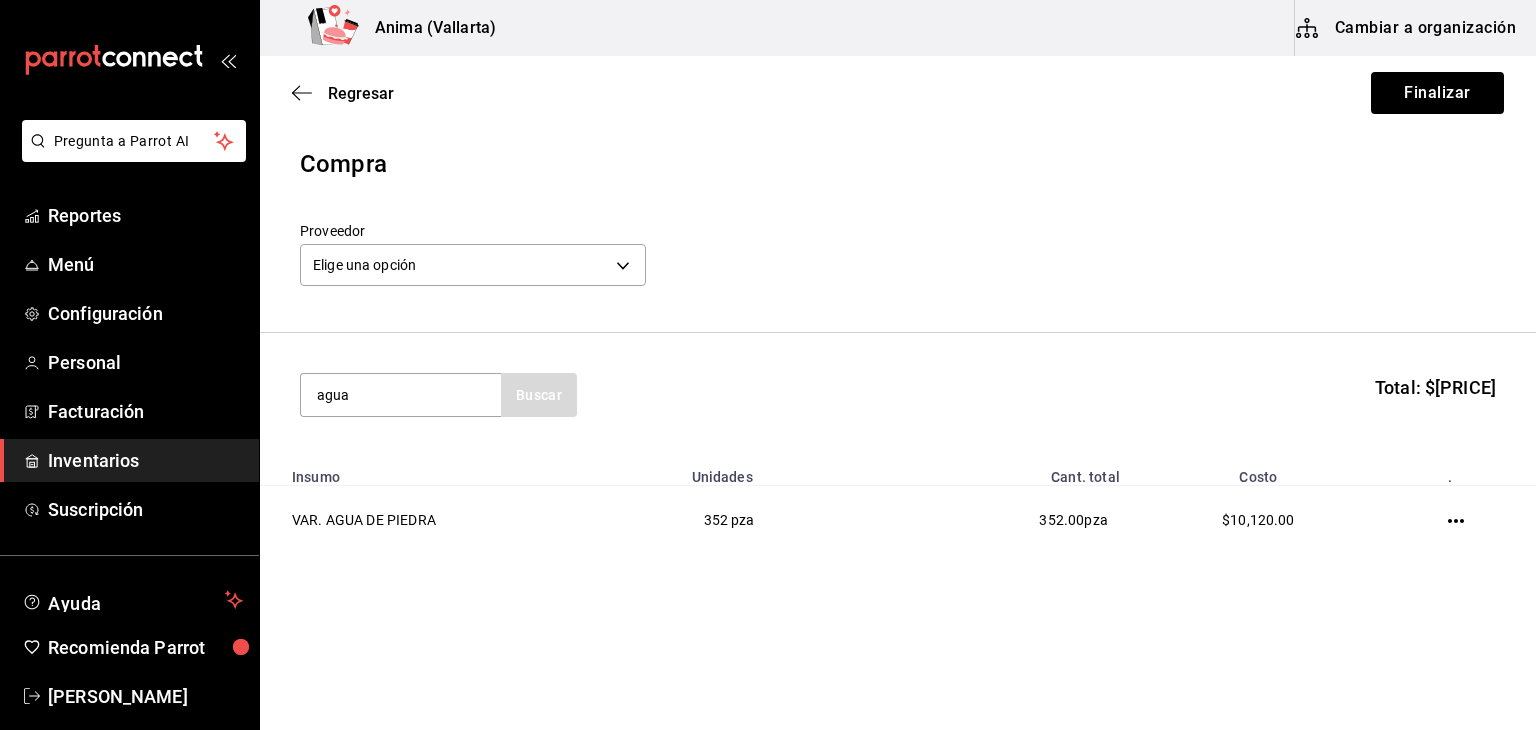 type on "agua" 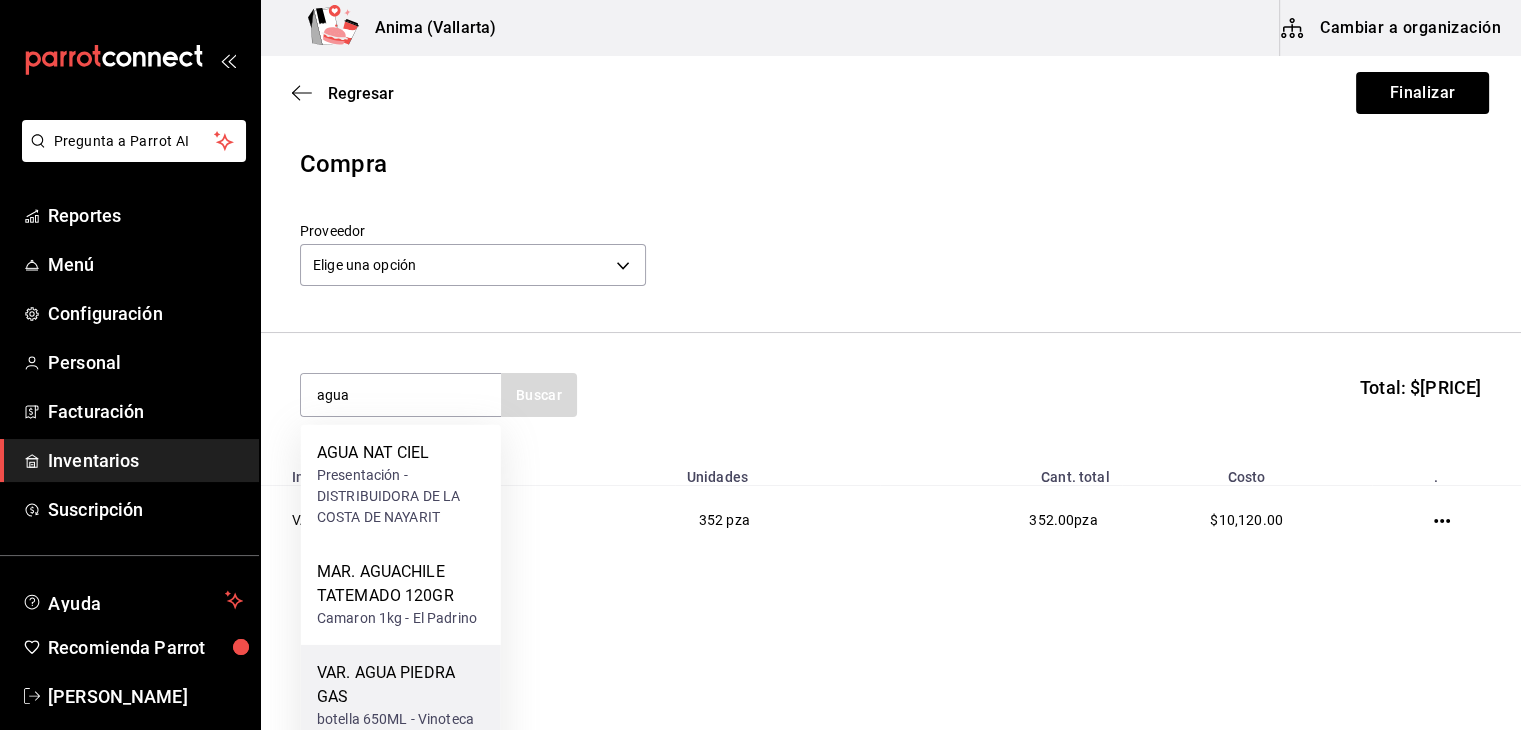 click on "VAR. AGUA PIEDRA GAS" at bounding box center [401, 685] 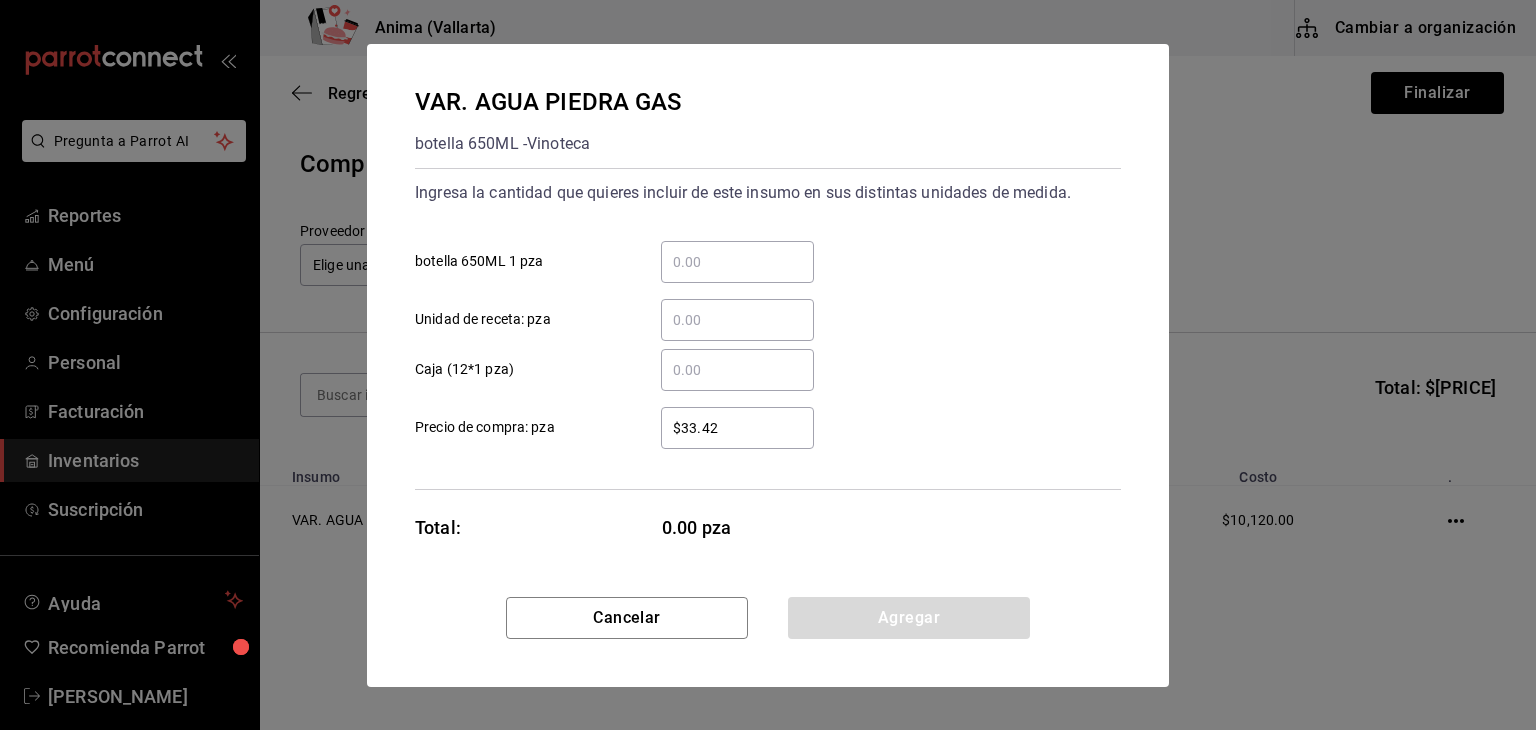 click on "​ Unidad de receta: pza" at bounding box center (737, 320) 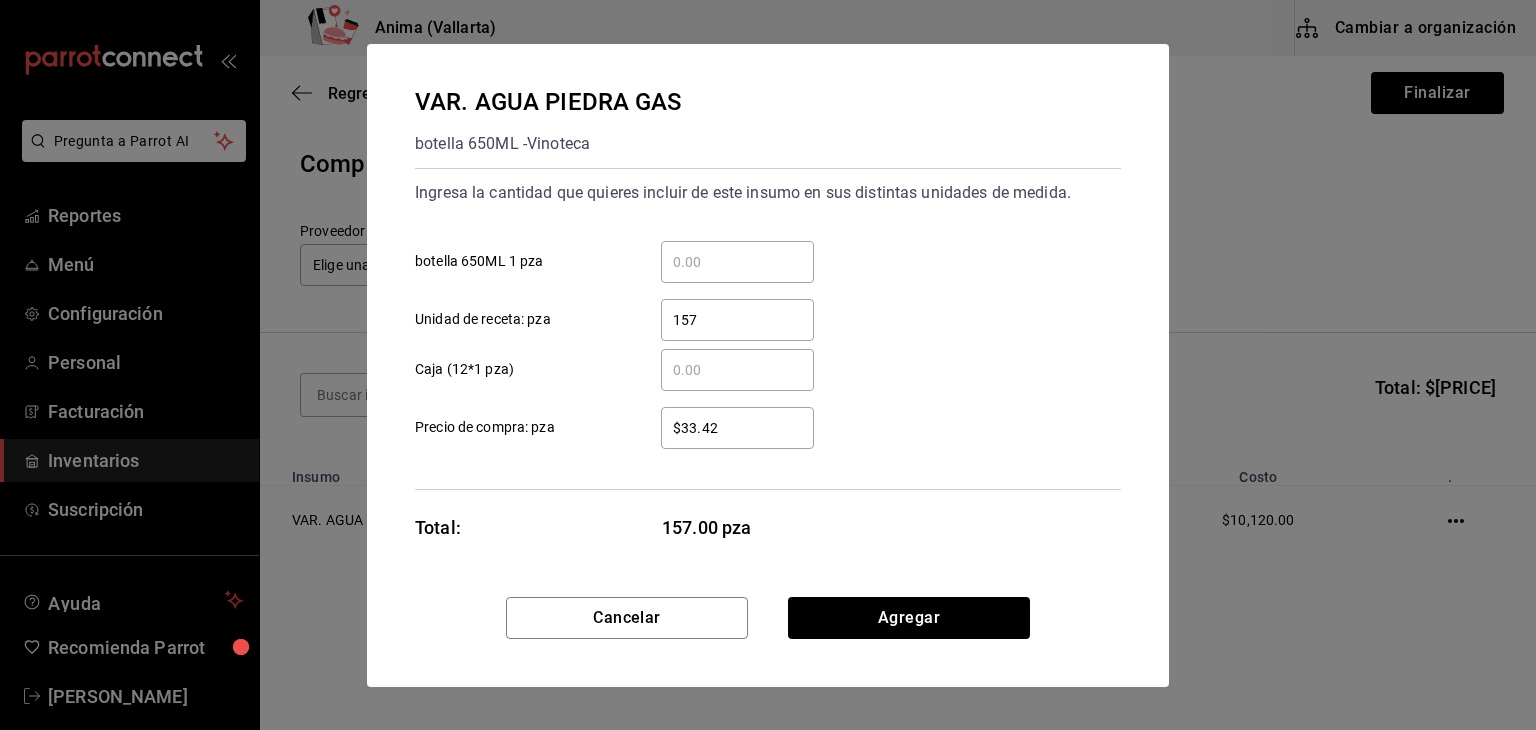 type on "157" 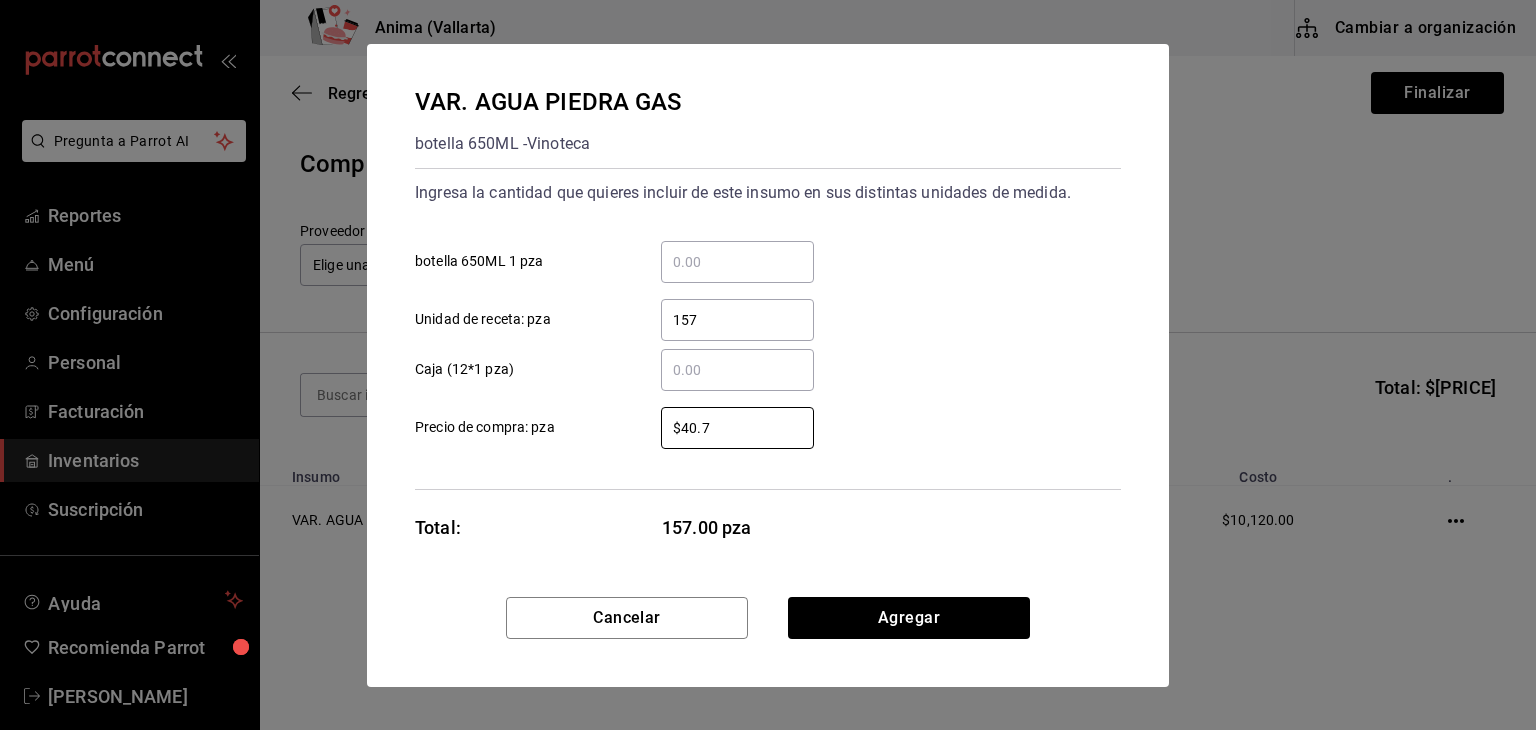 type on "$40.7" 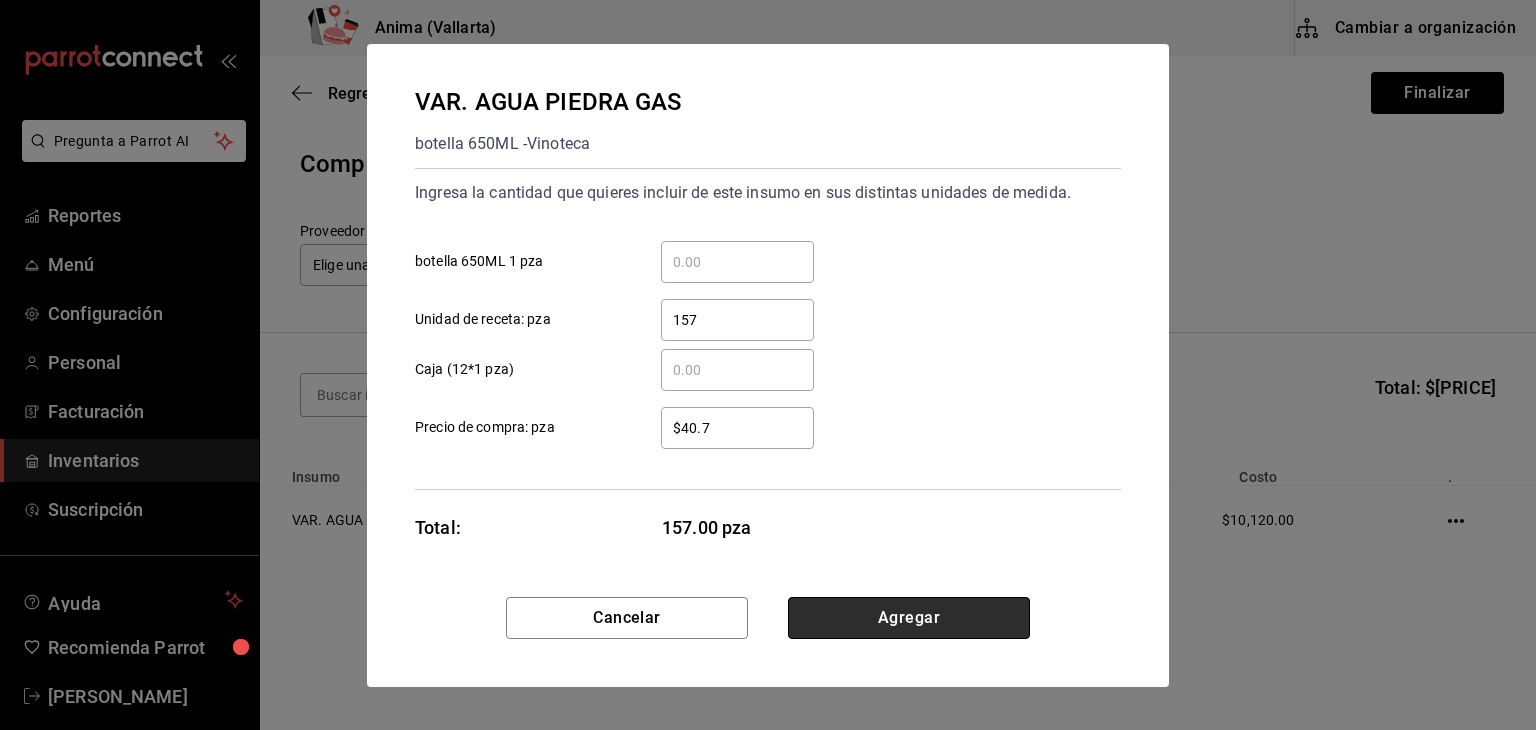 click on "Agregar" at bounding box center [909, 618] 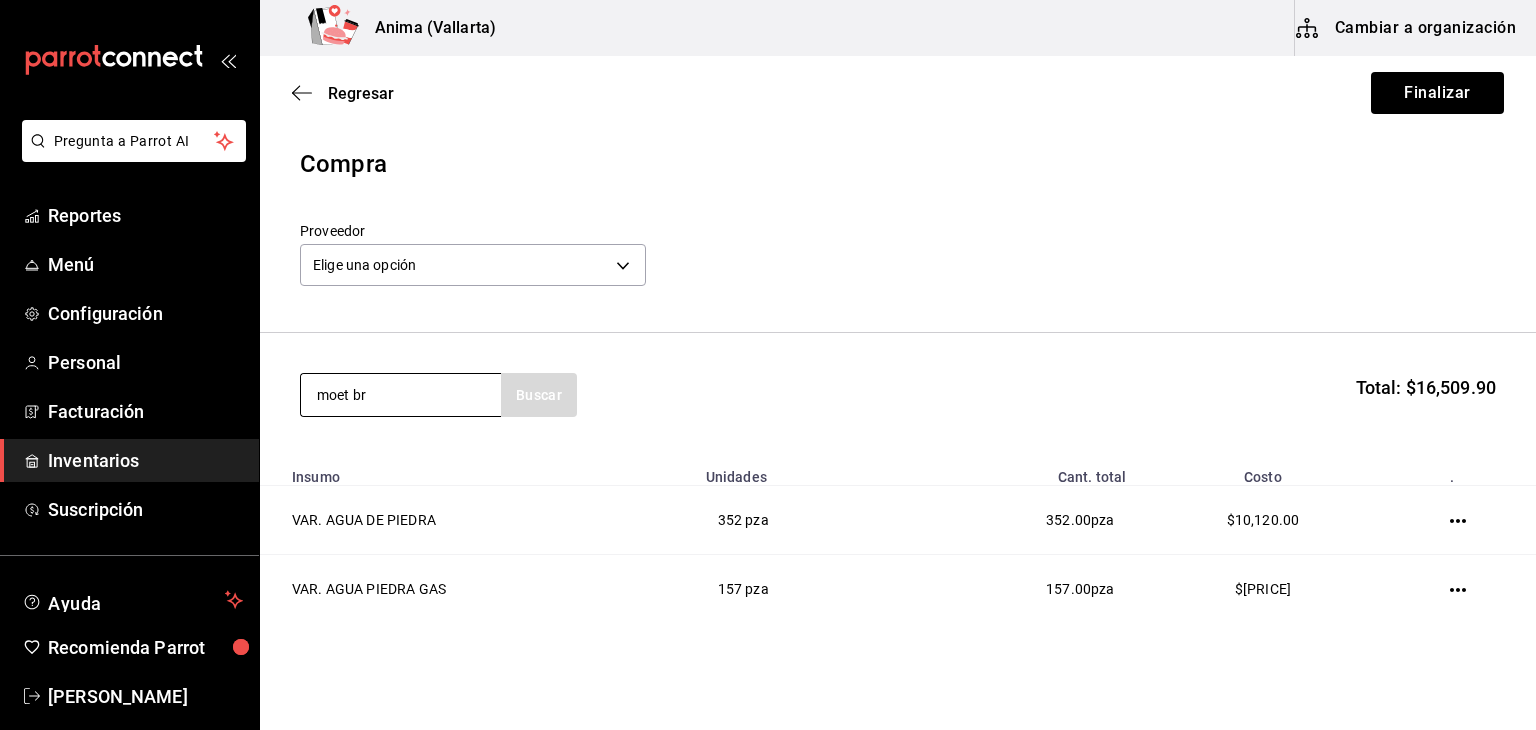 type on "moet br" 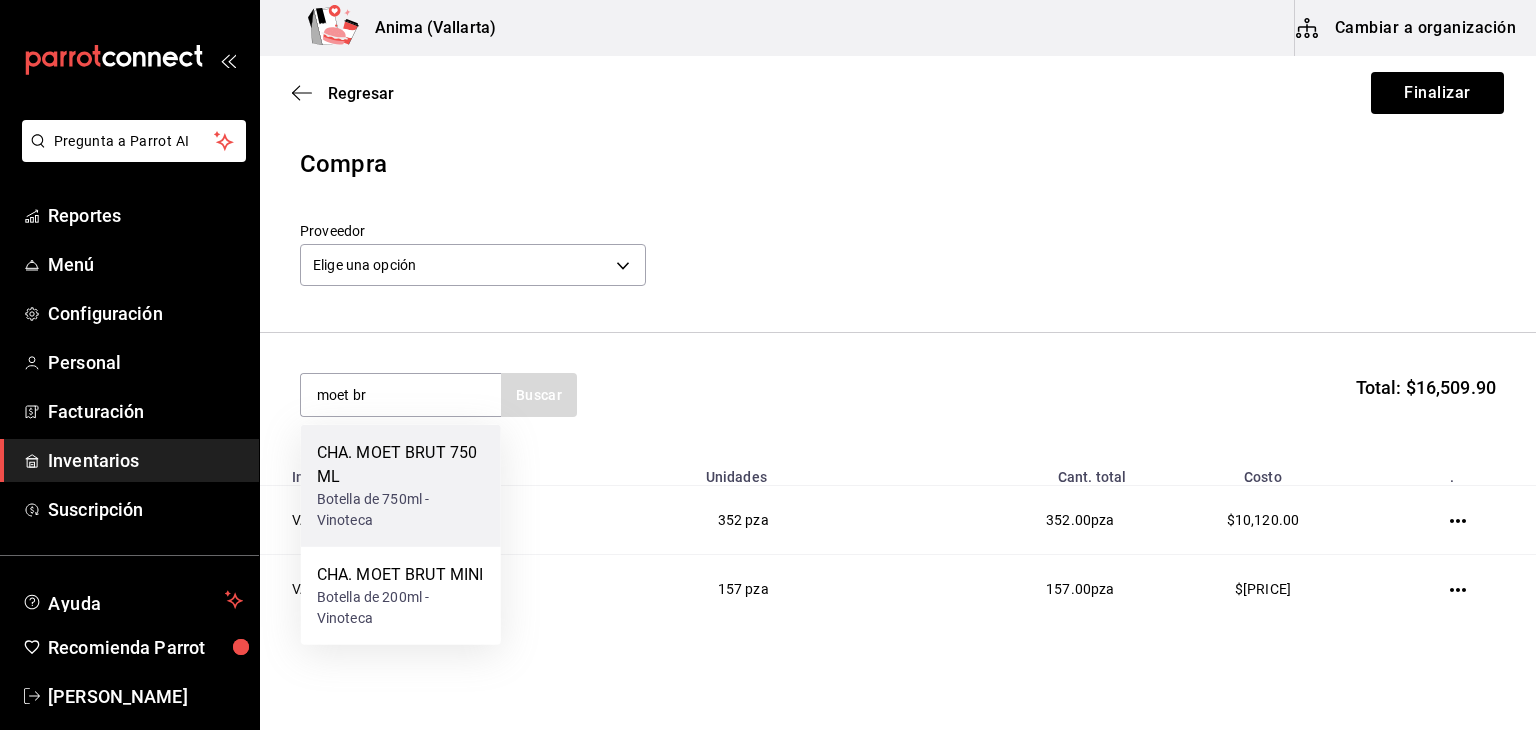 click on "Botella de 750ml - Vinoteca" at bounding box center [401, 510] 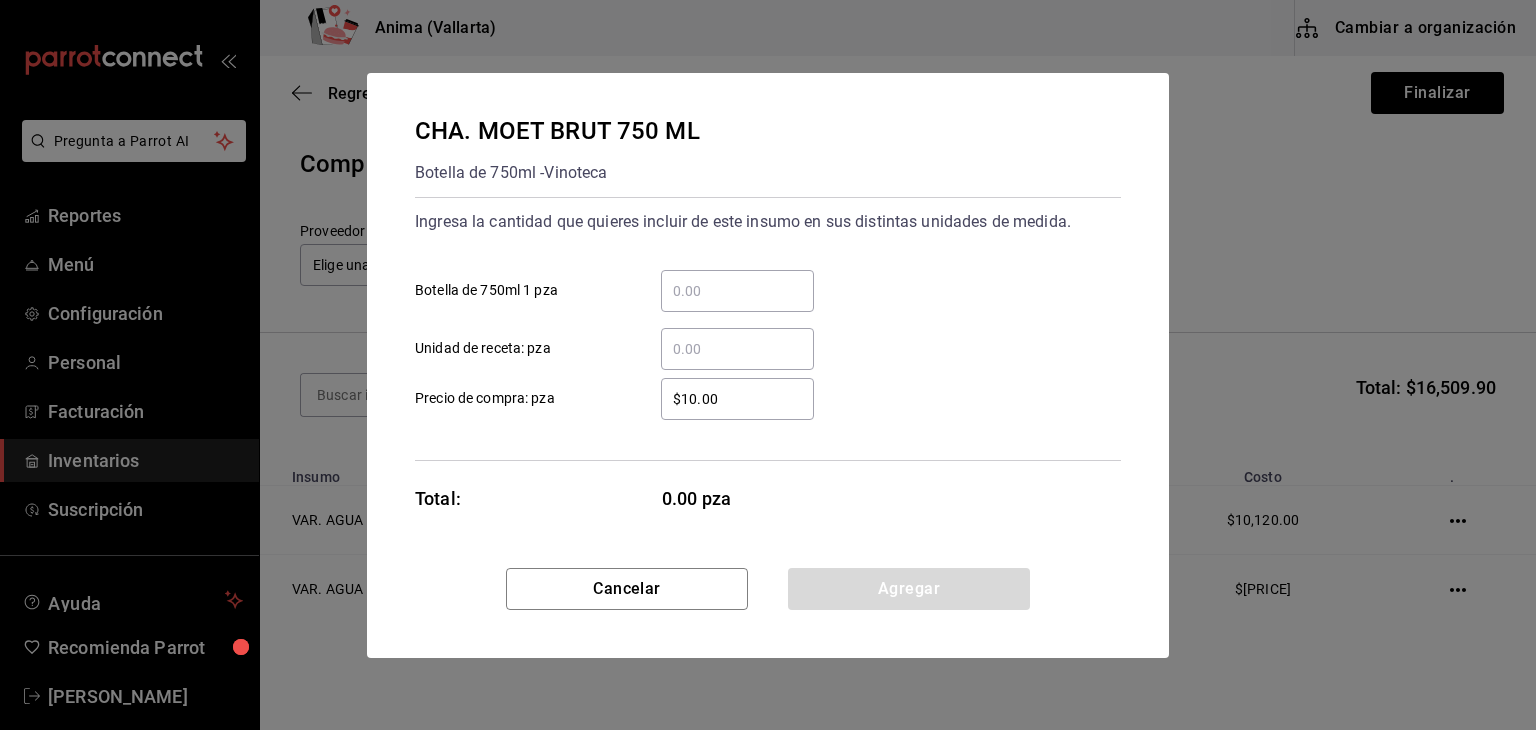 click on "​" at bounding box center [737, 291] 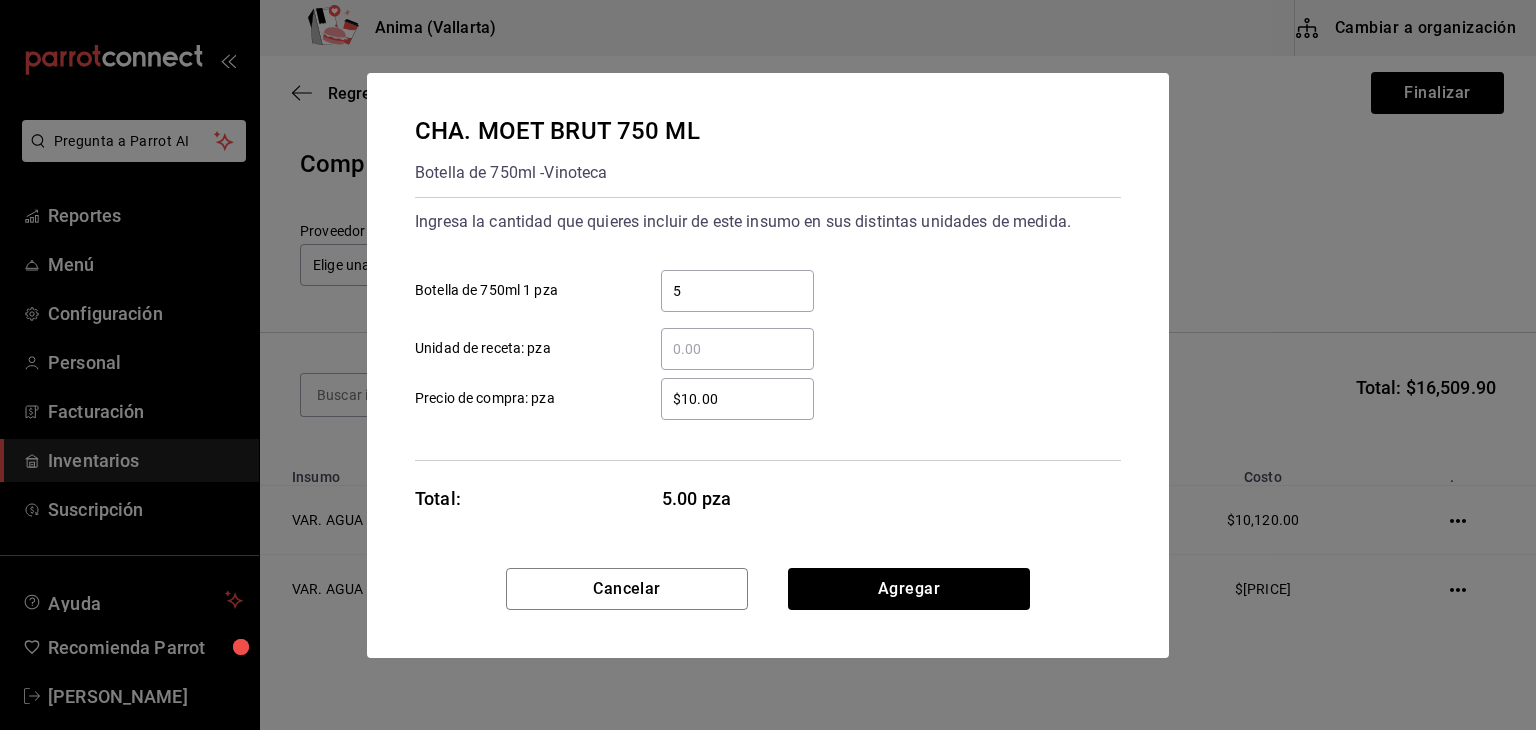 type on "5" 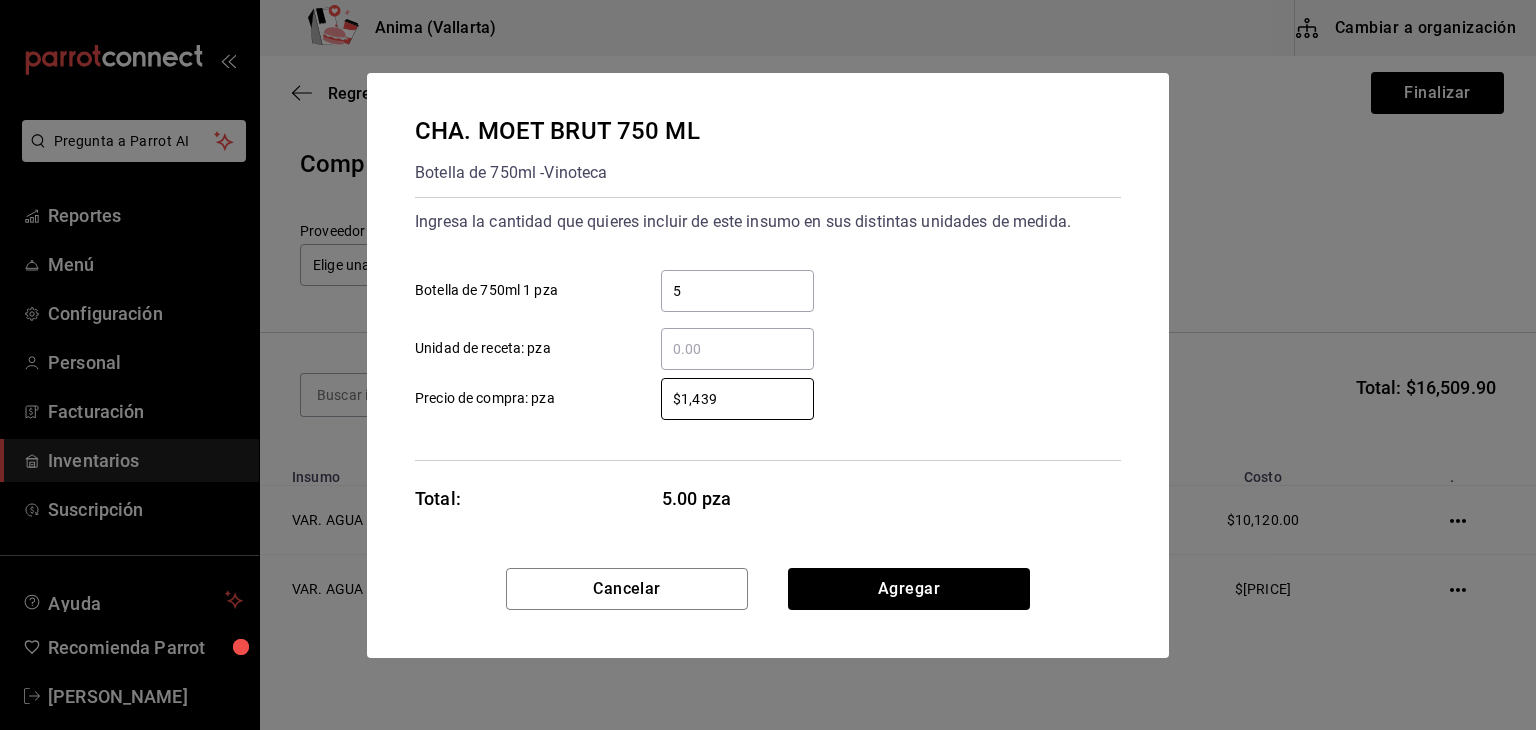 type on "$1,439.03" 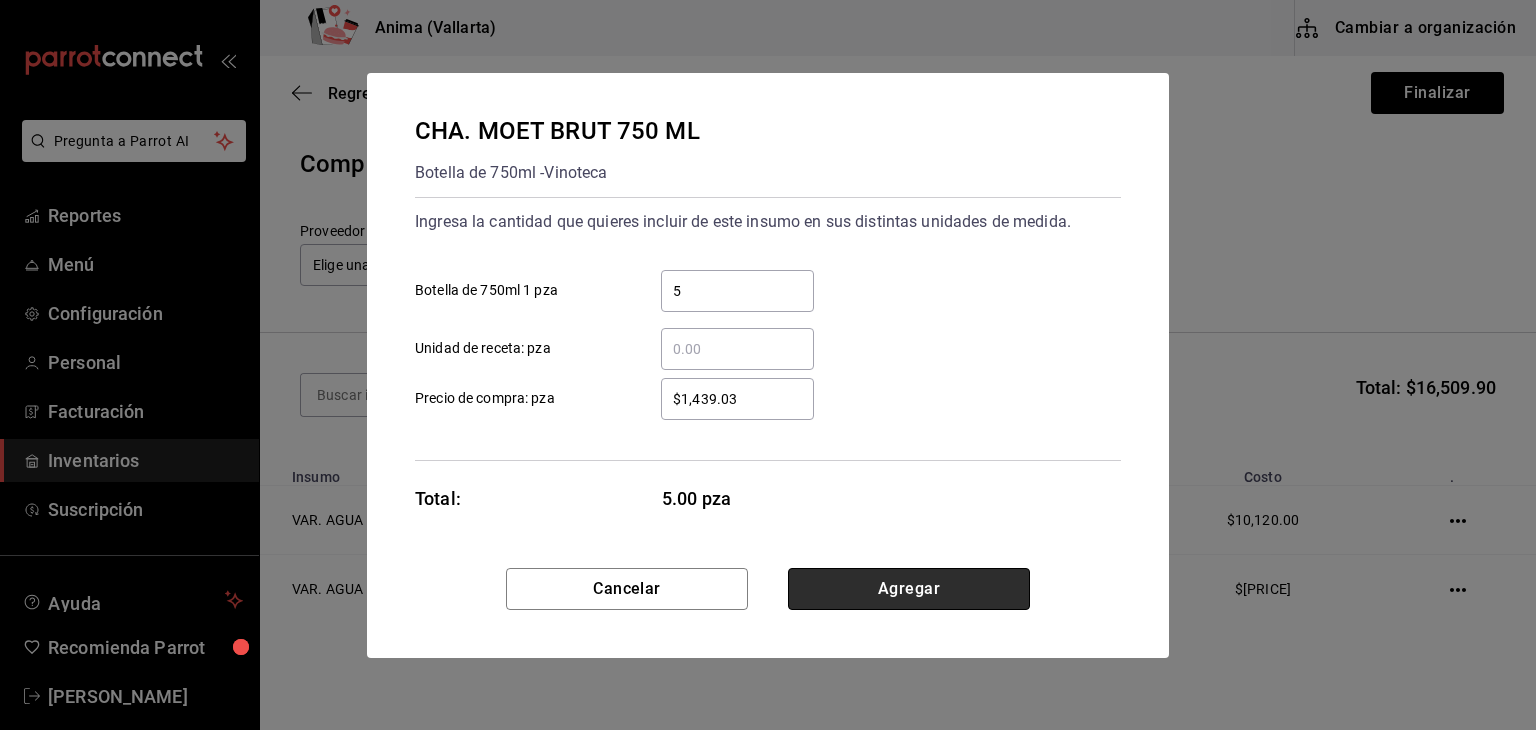click on "Agregar" at bounding box center [909, 589] 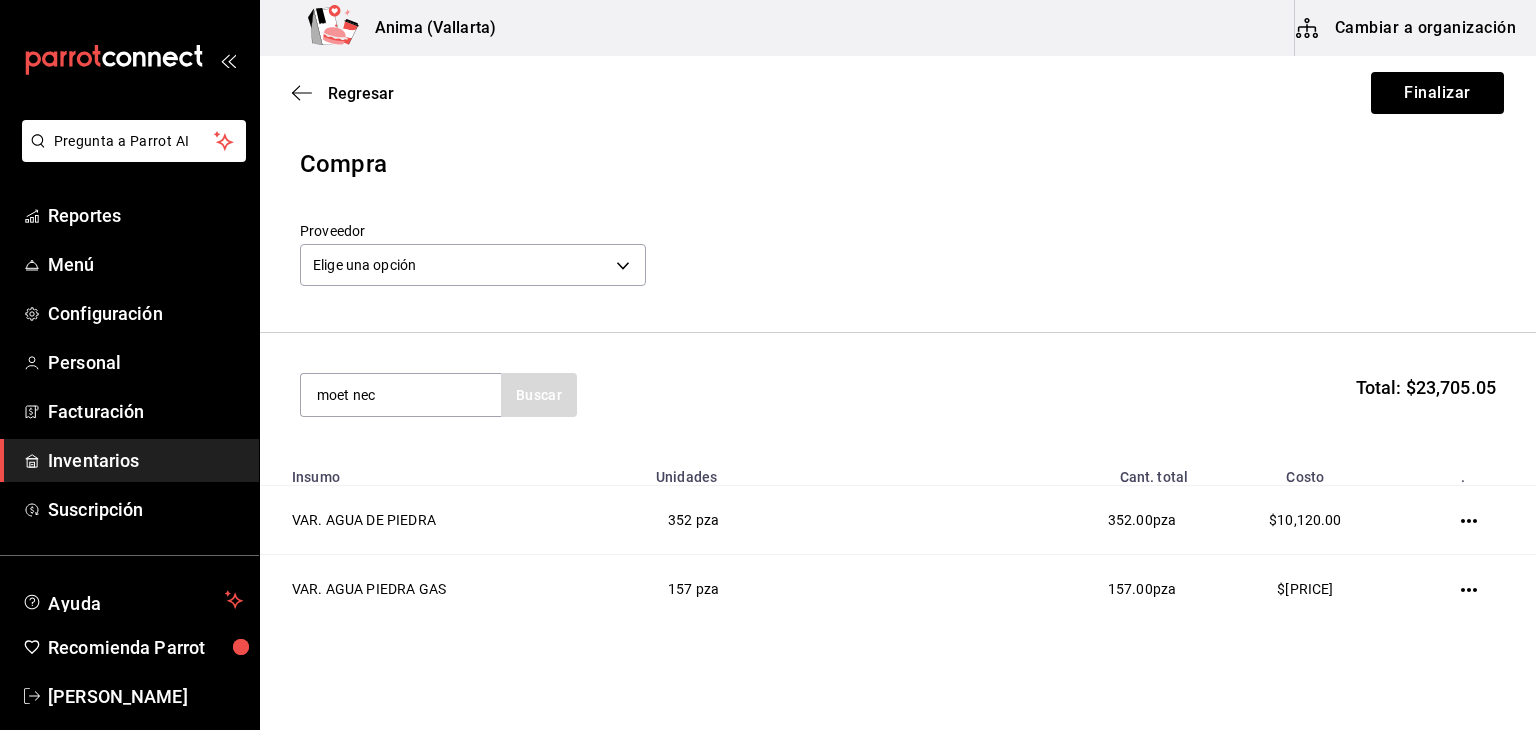 type on "moet nec" 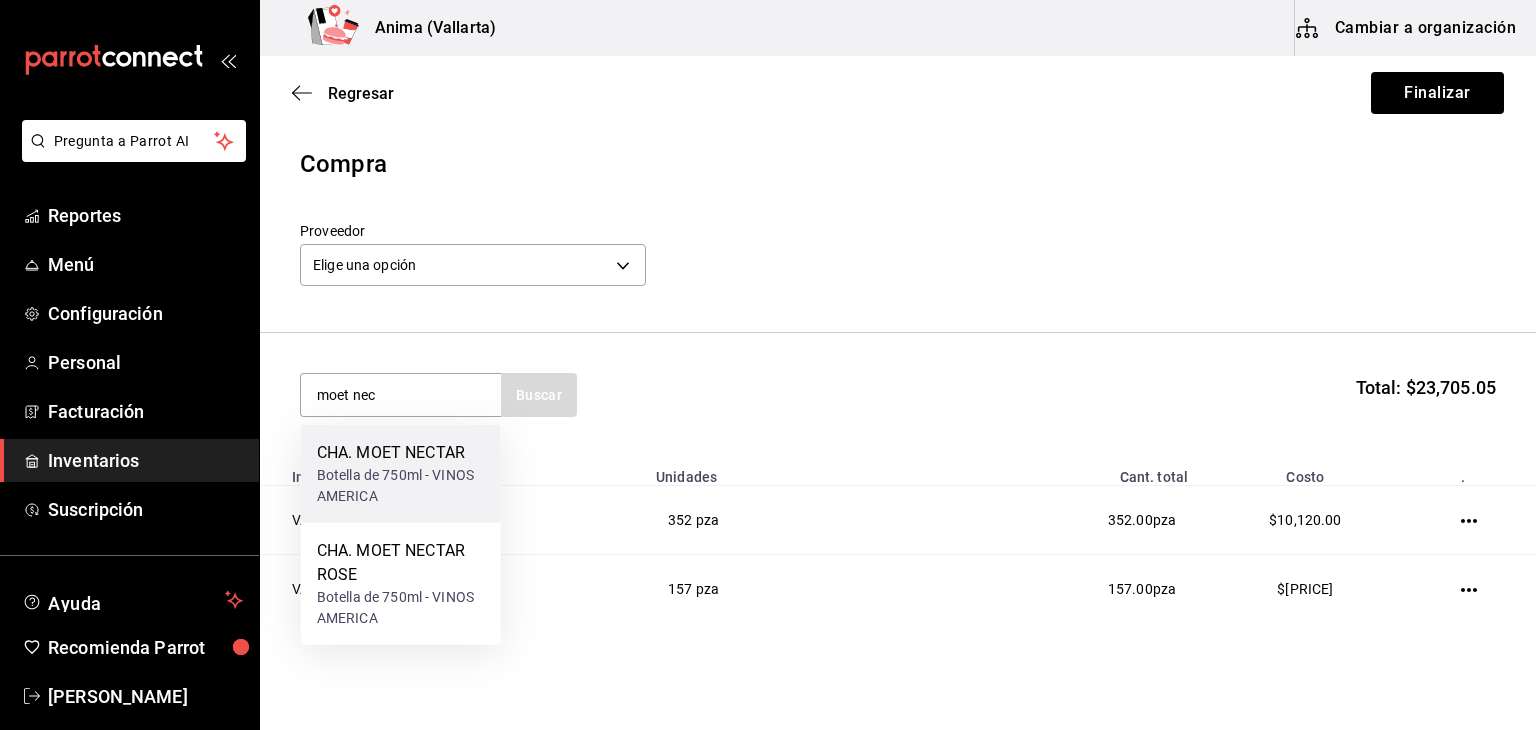 click on "Botella de 750ml - VINOS AMERICA" at bounding box center (401, 486) 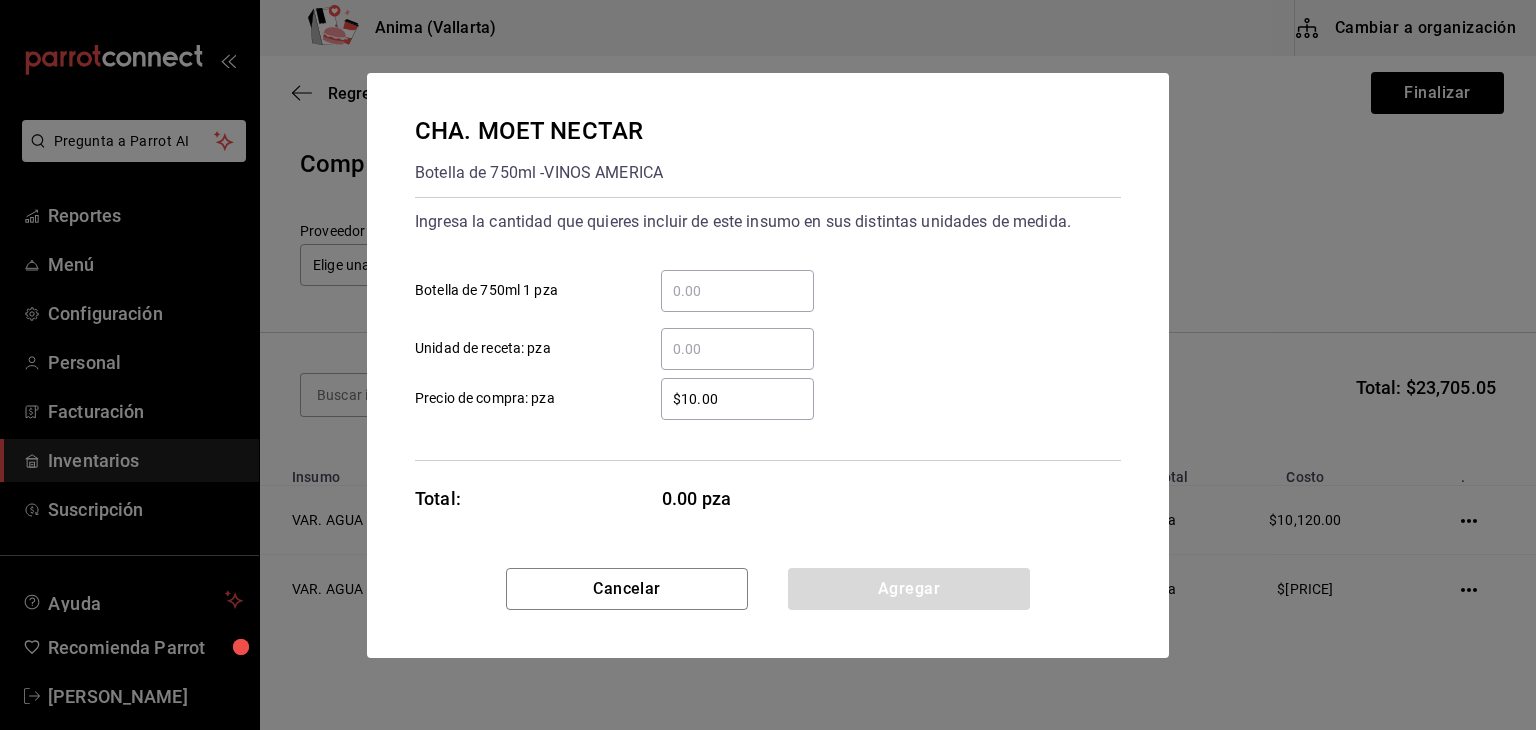 click on "​ Botella de 750ml 1 pza" at bounding box center (737, 291) 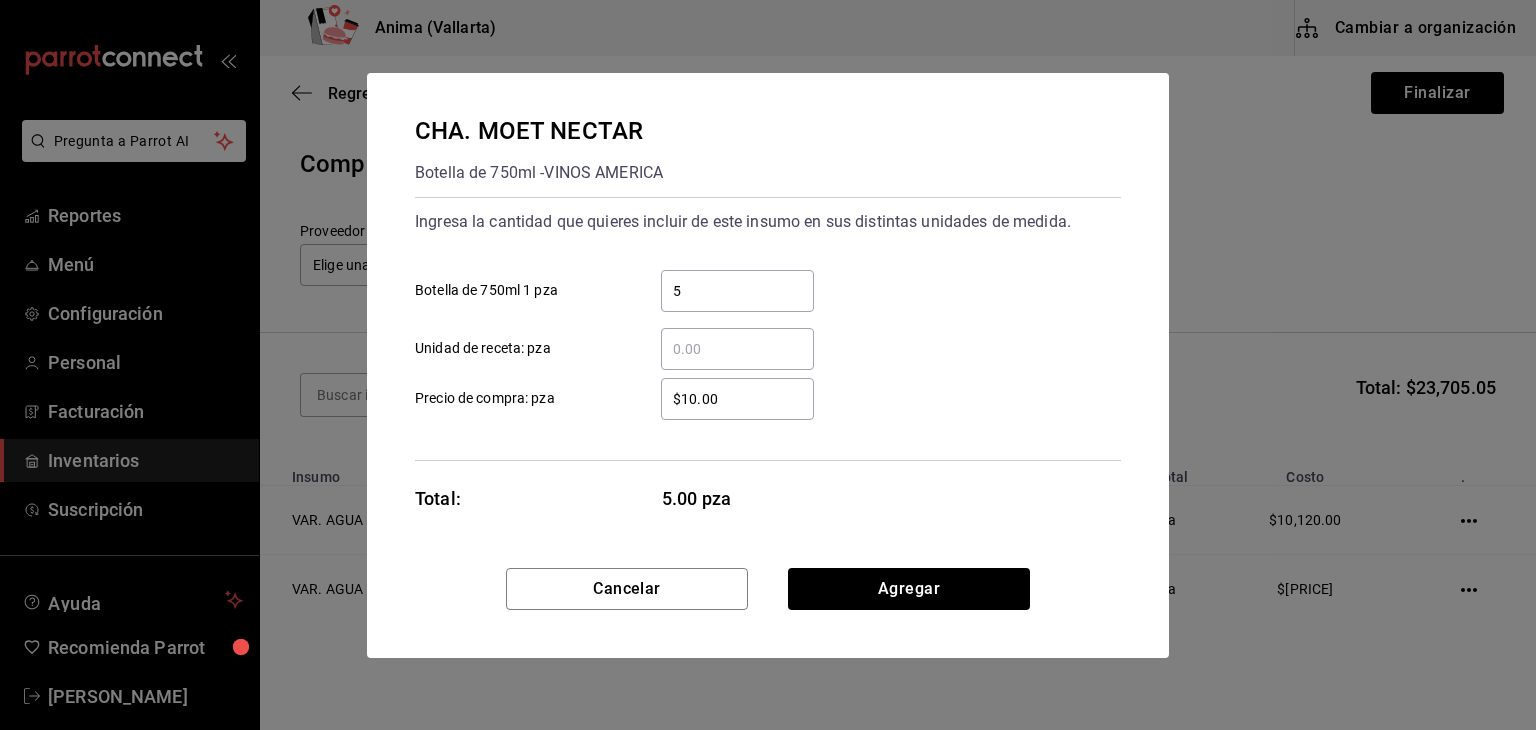 type on "5" 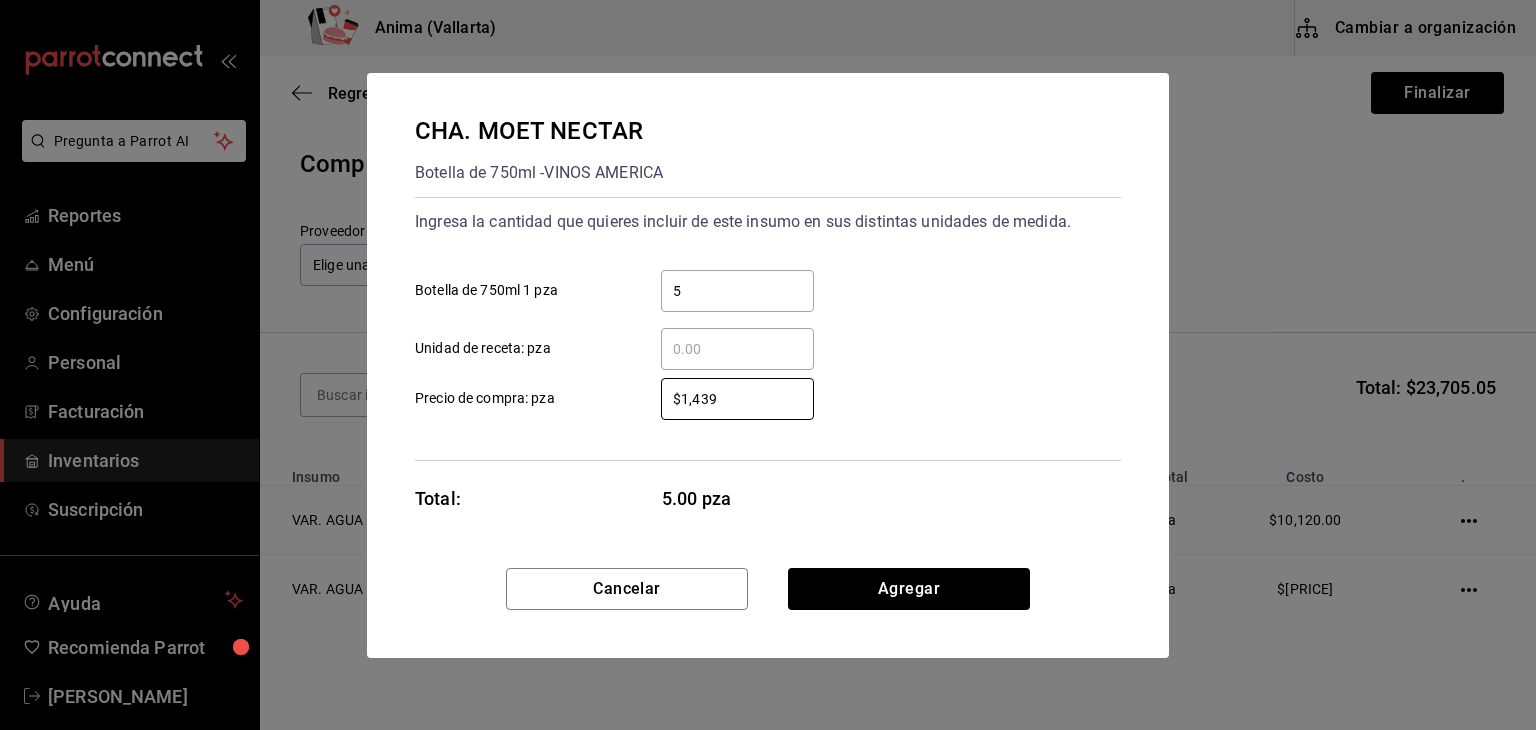 type on "$1,439" 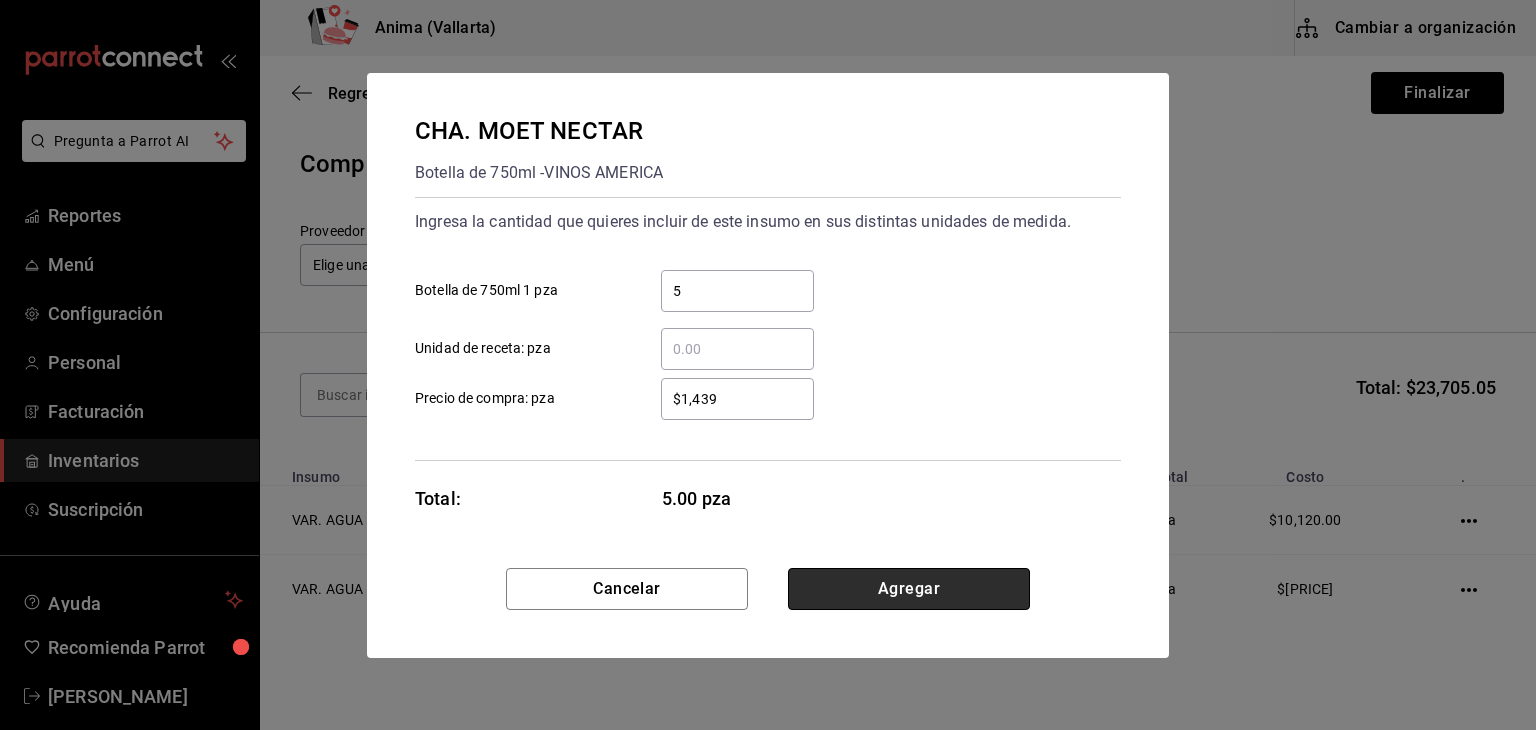 click on "Agregar" at bounding box center (909, 589) 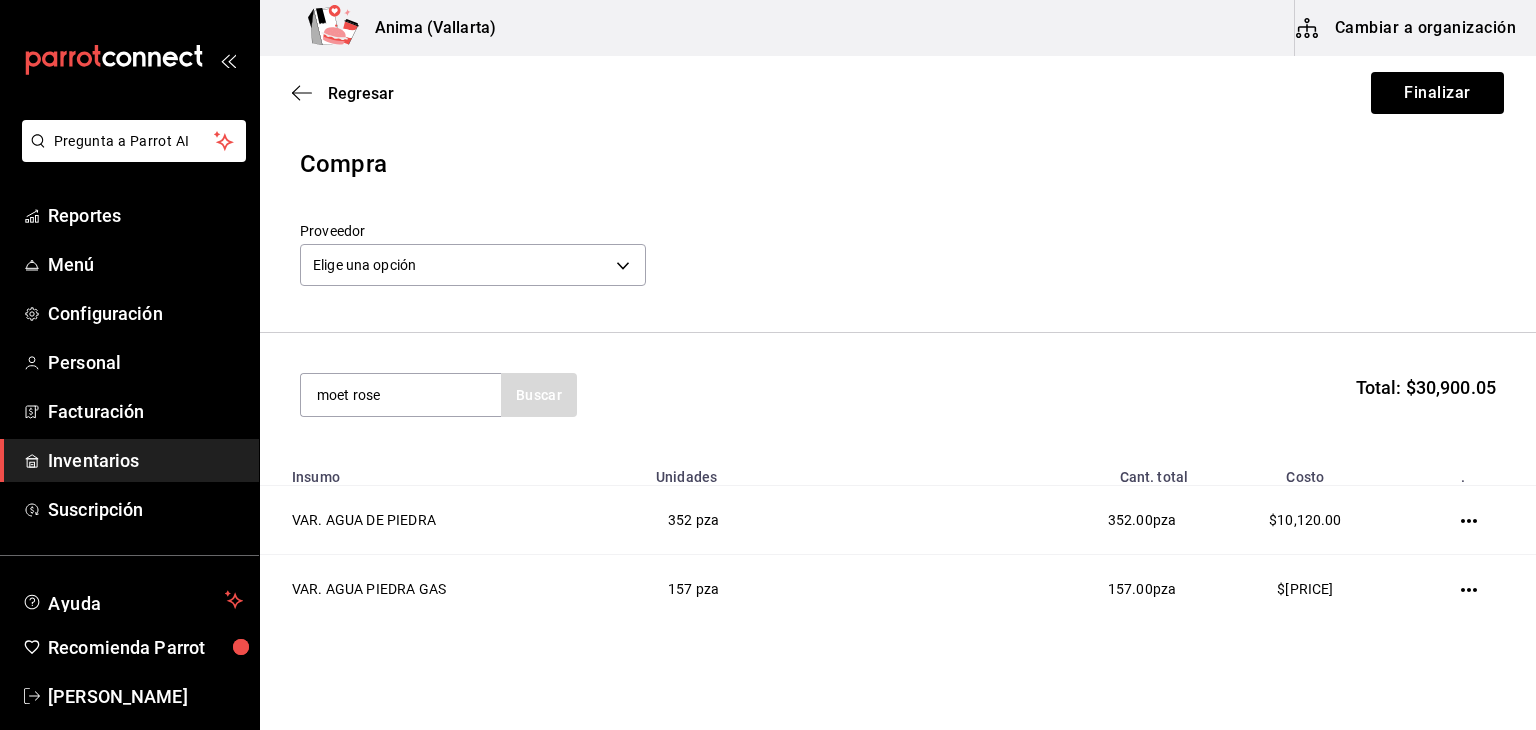 type on "moet rose" 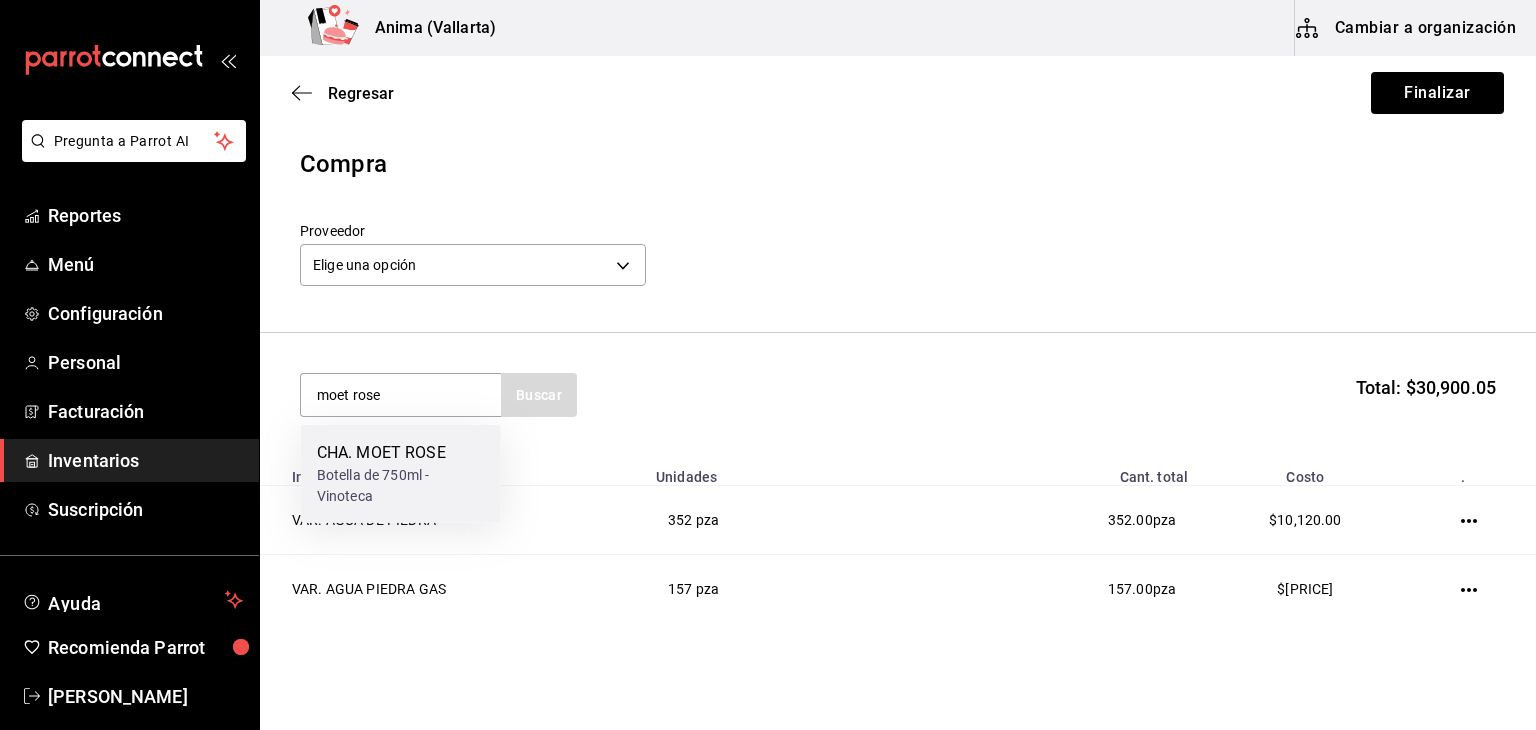 click on "Botella de 750ml - Vinoteca" at bounding box center [401, 486] 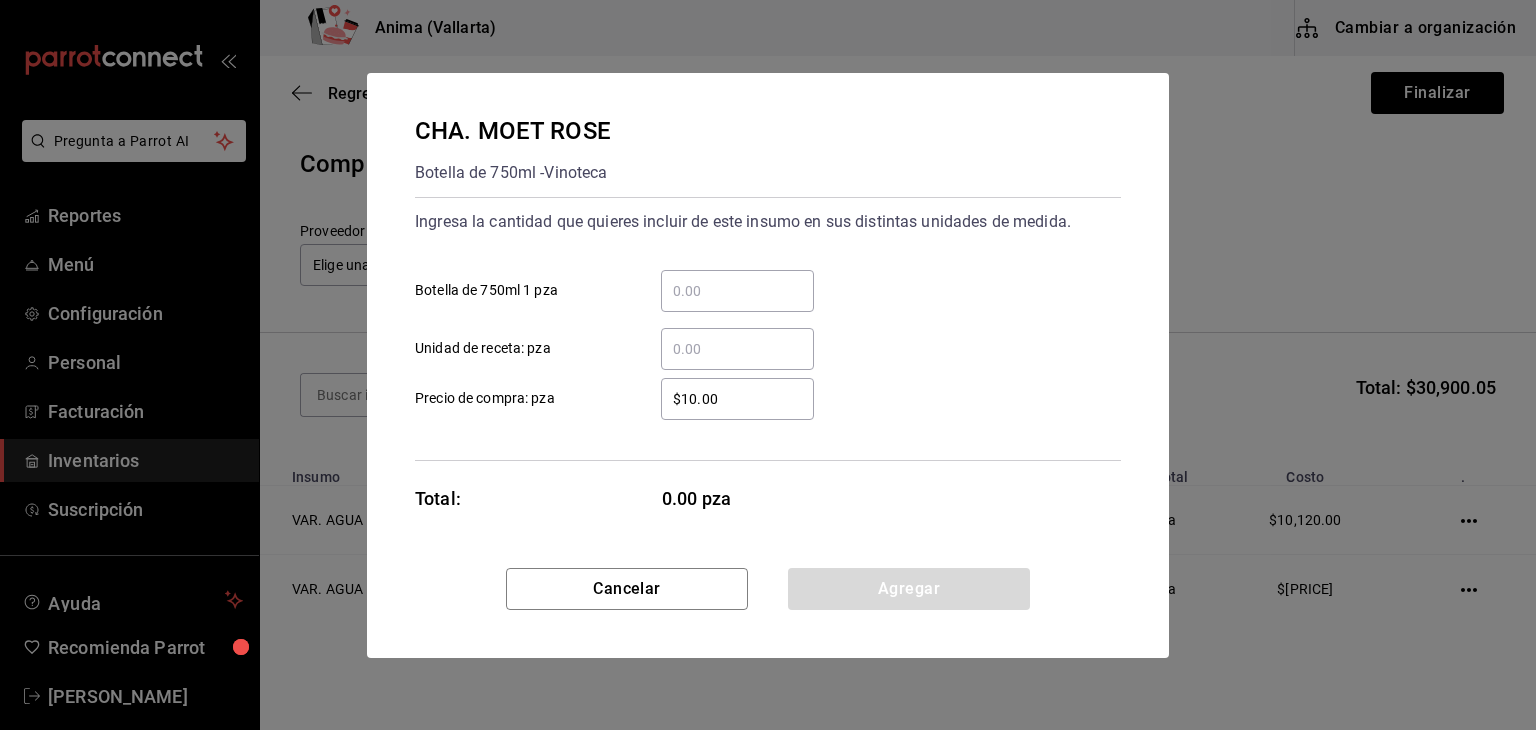 click on "​ Botella de 750ml 1 pza" at bounding box center (737, 291) 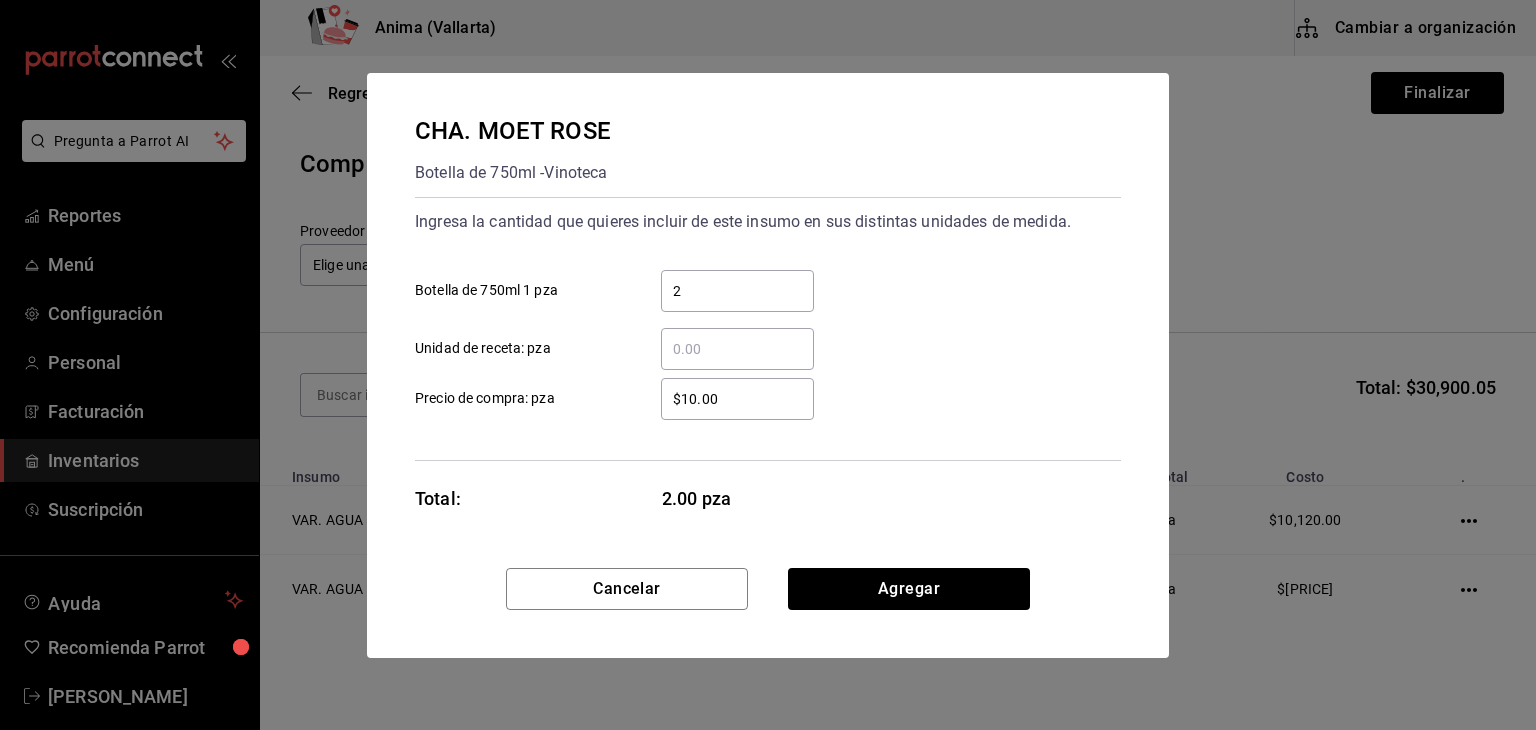 type on "2" 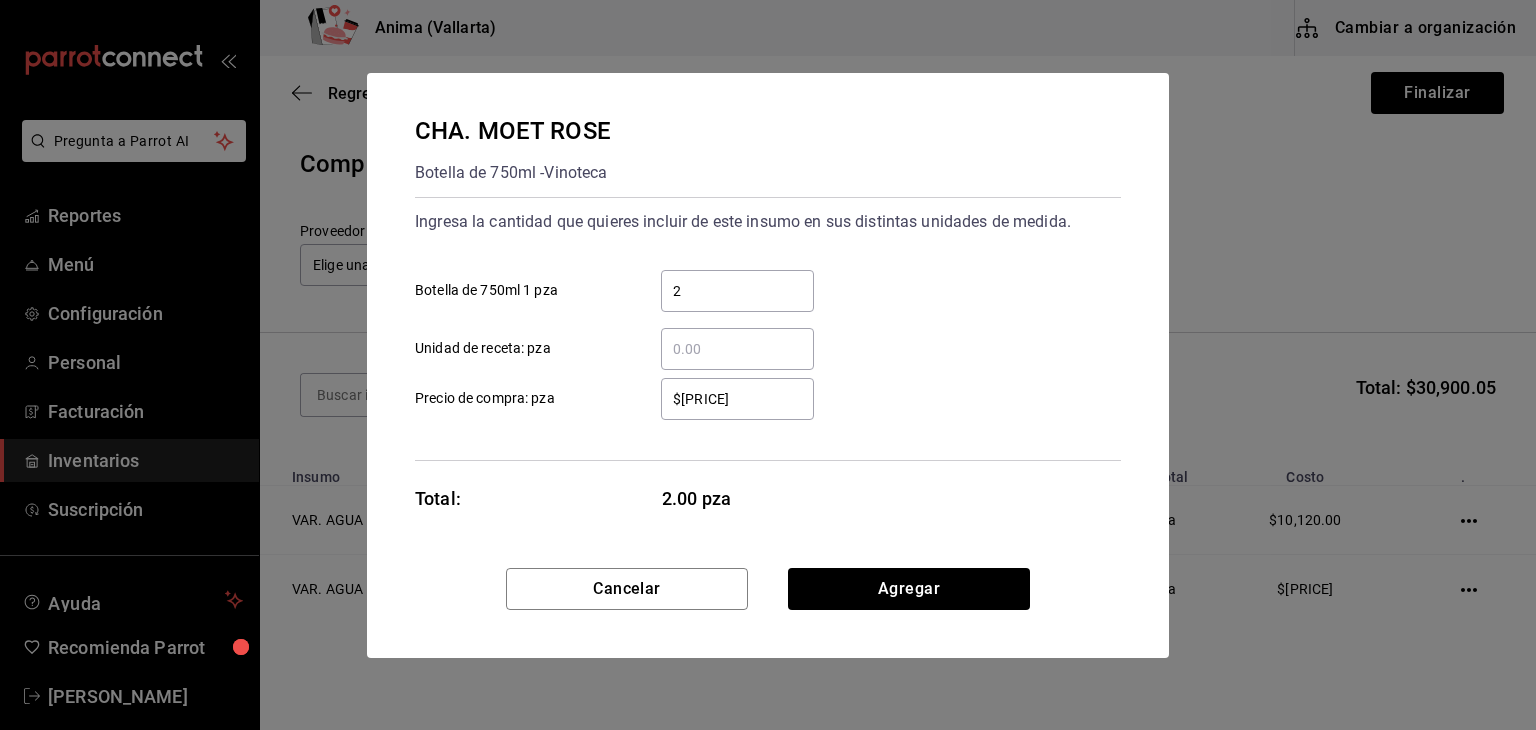 type on "$1,727.04" 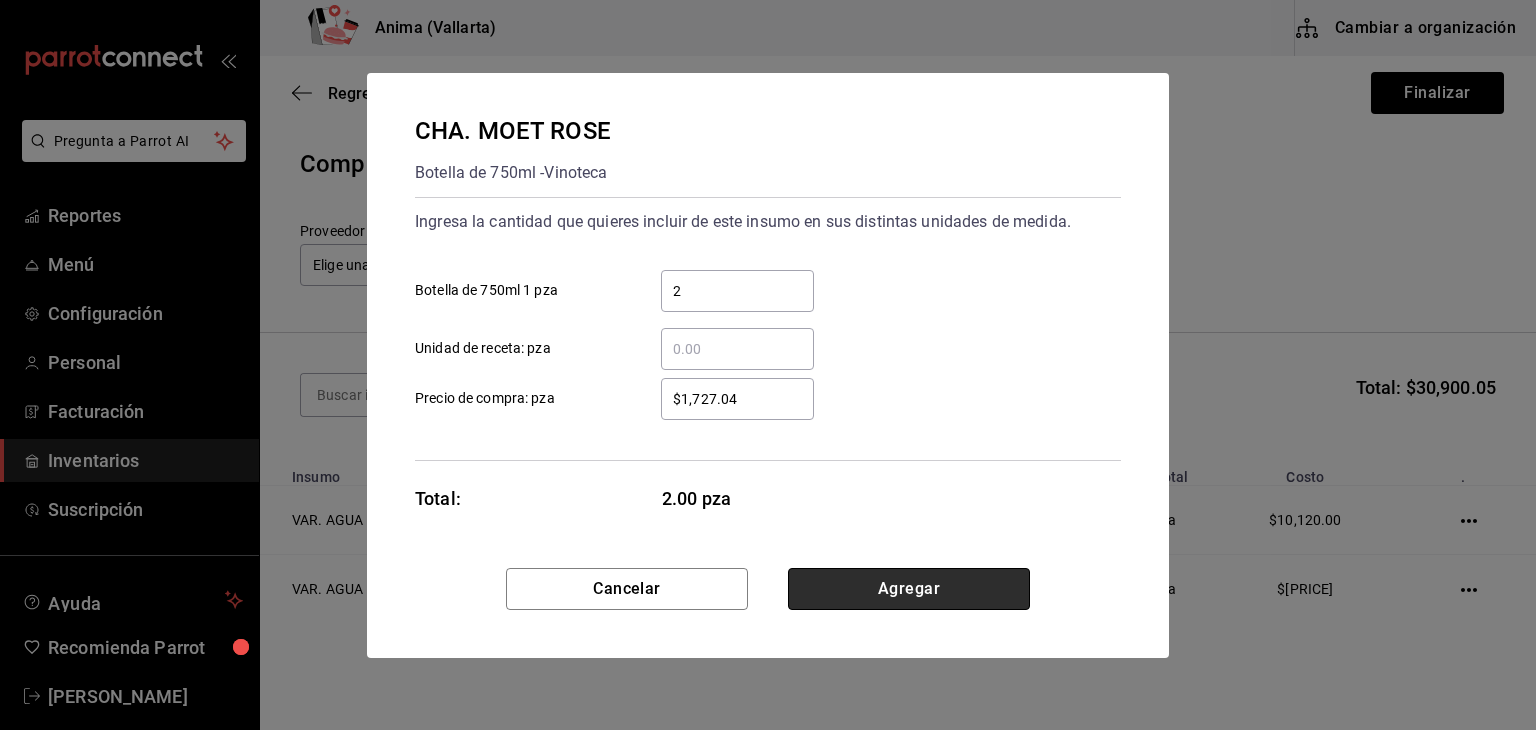 click on "Agregar" at bounding box center [909, 589] 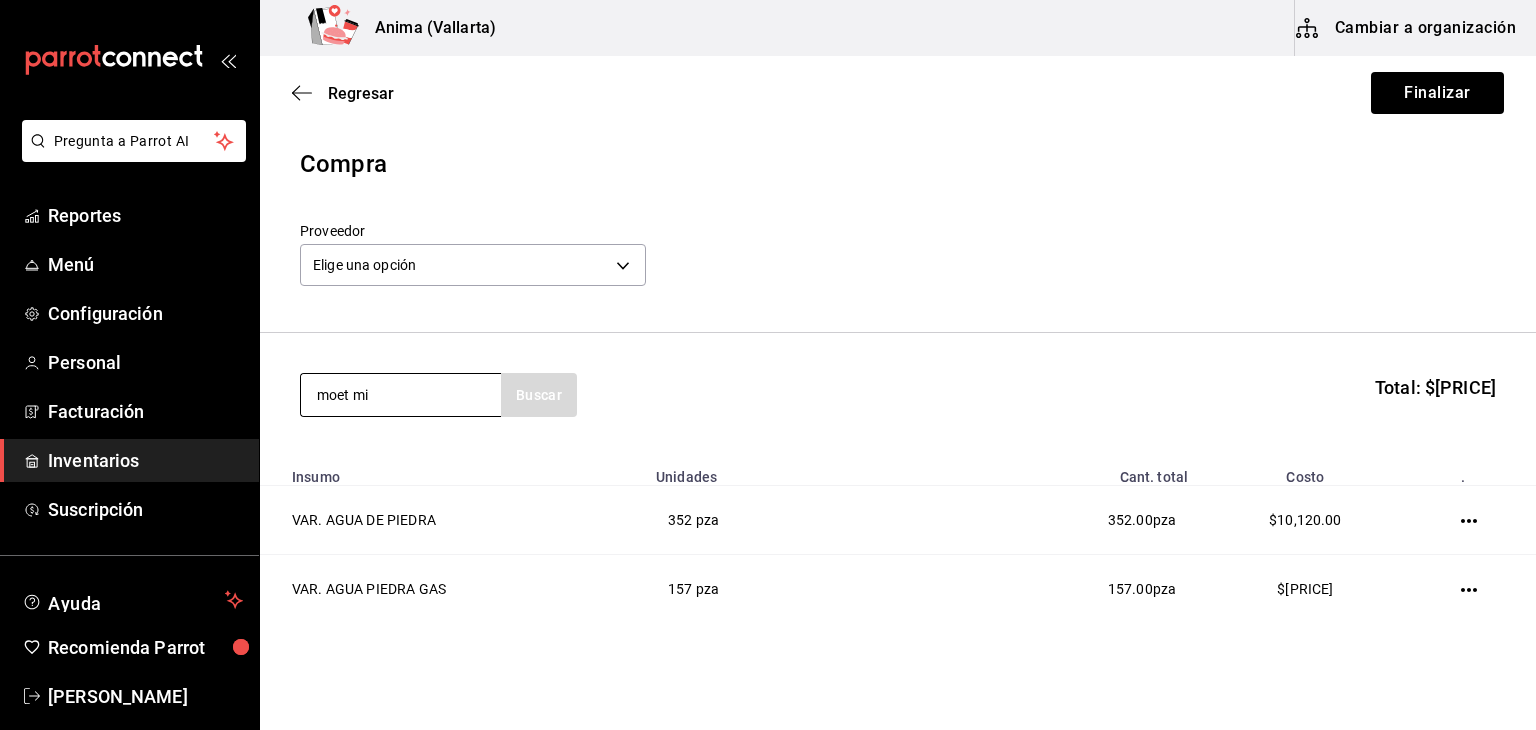 click on "moet mi" at bounding box center (401, 395) 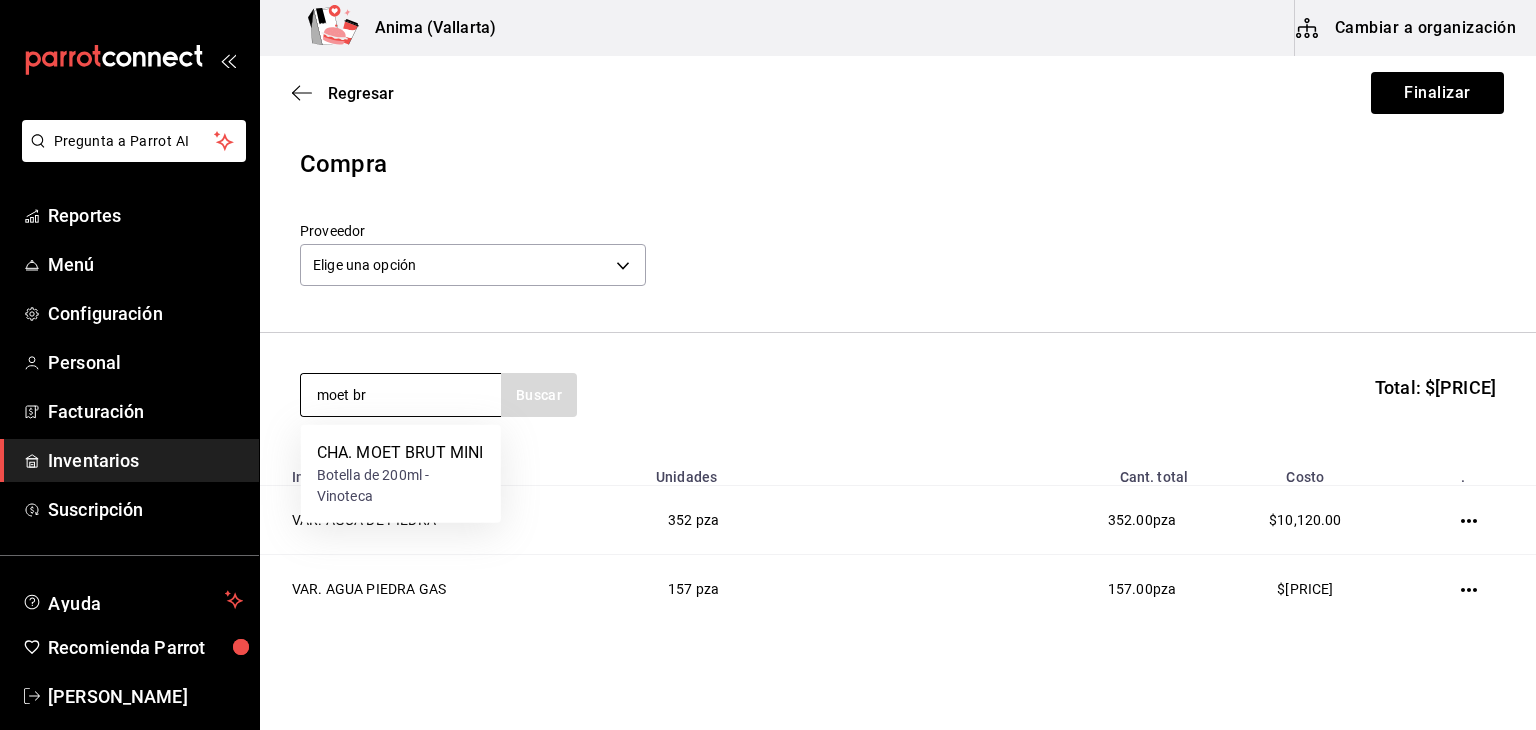 type on "moet br" 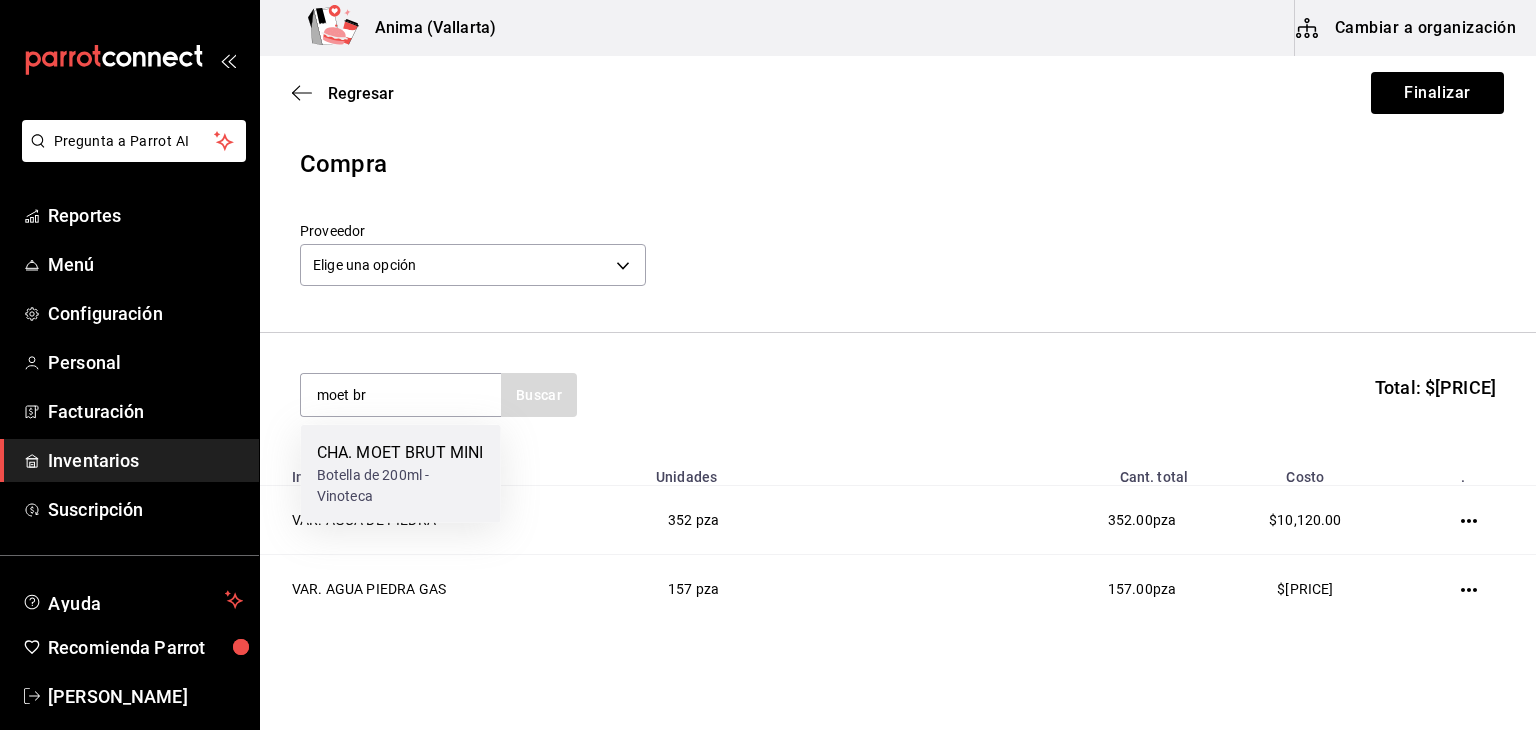 click on "CHA. MOET BRUT MINI Botella de 200ml - Vinoteca" at bounding box center [401, 474] 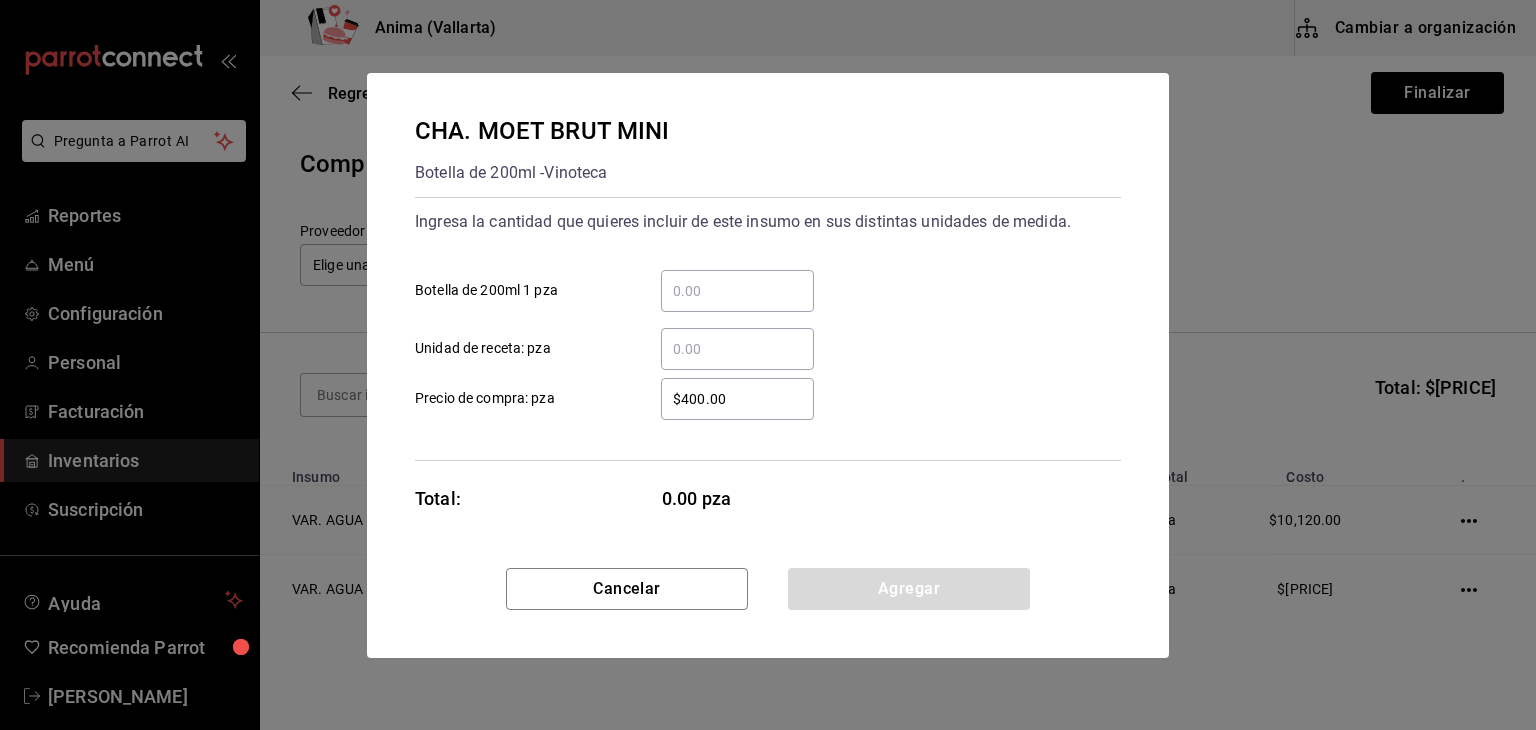 click on "​" at bounding box center (737, 349) 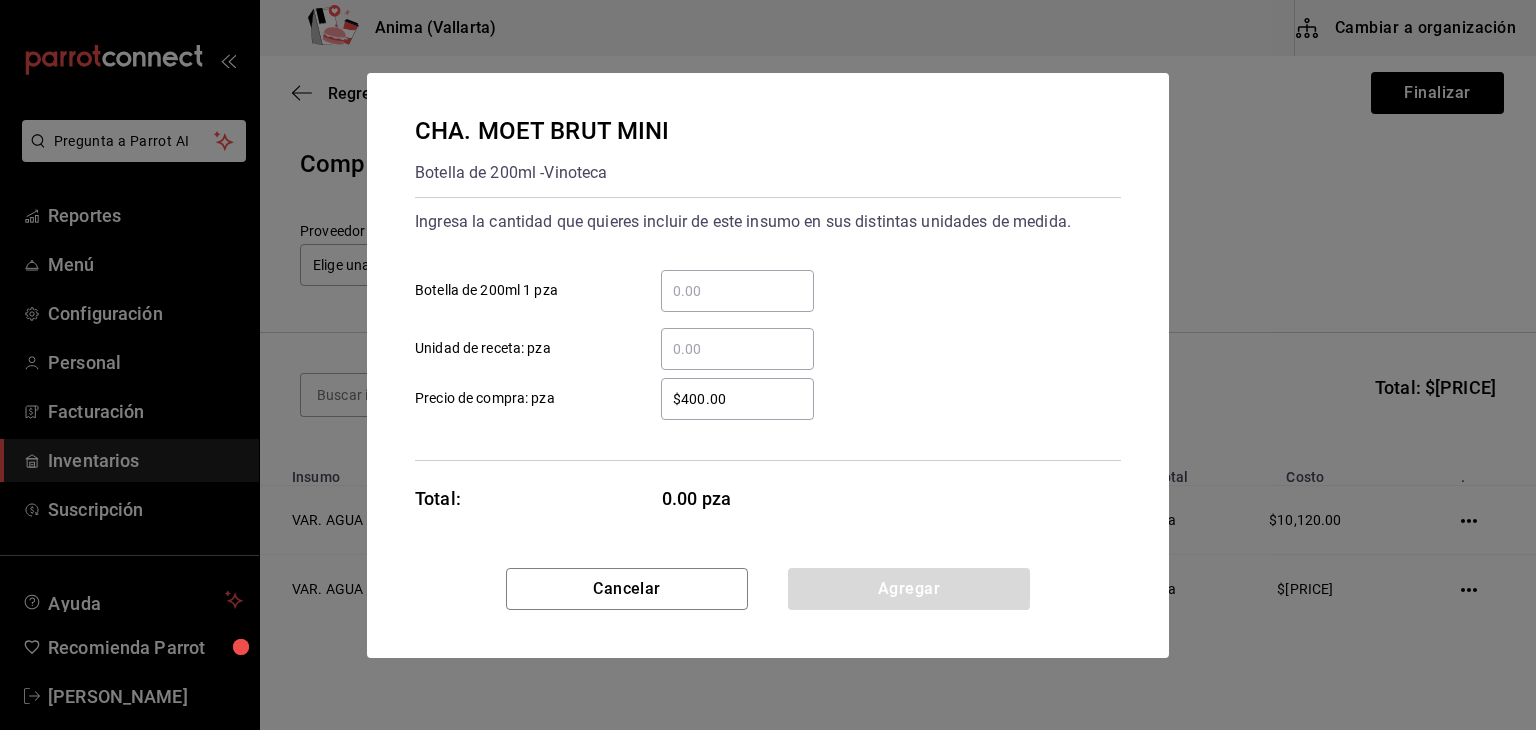 click on "​ Botella de 200ml 1 pza" at bounding box center [737, 291] 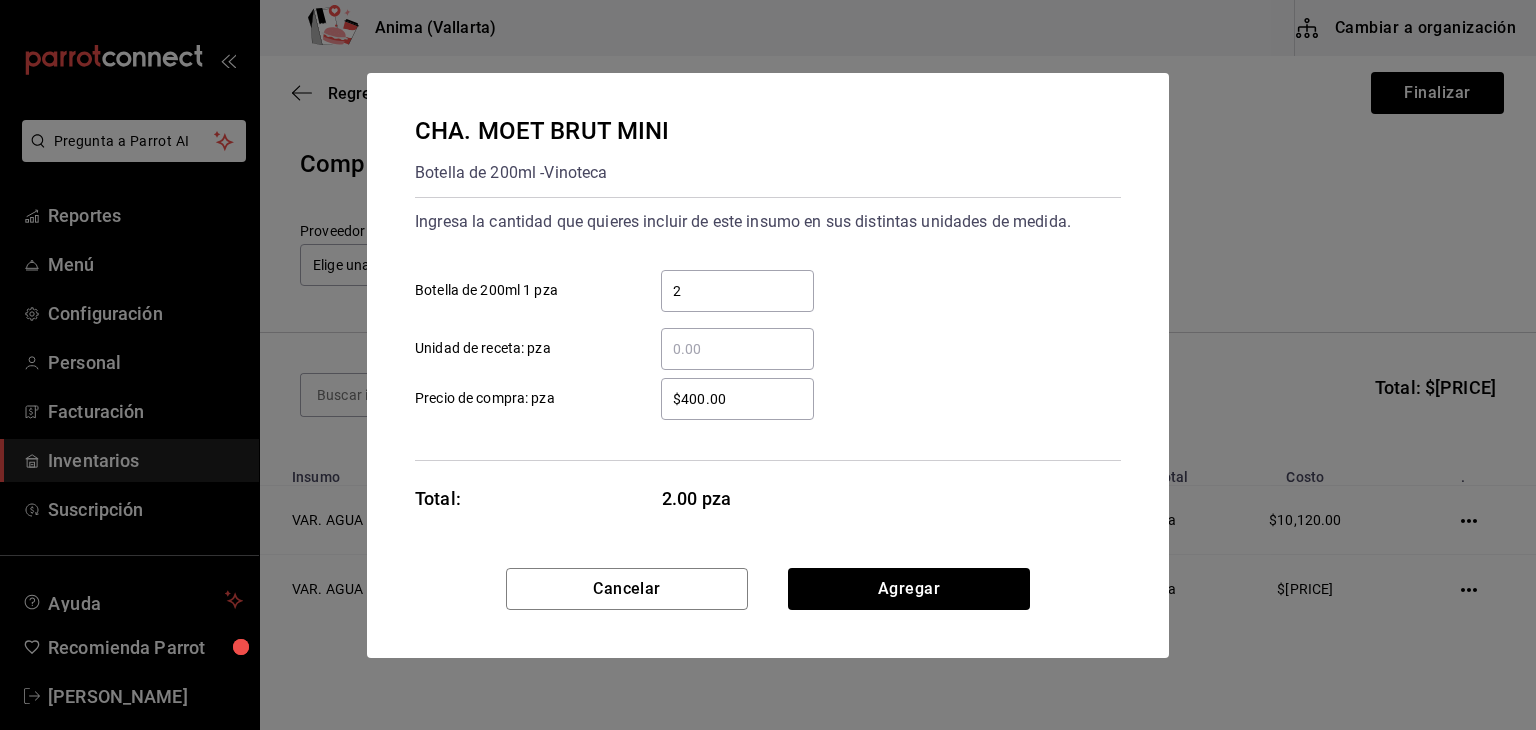 type on "2" 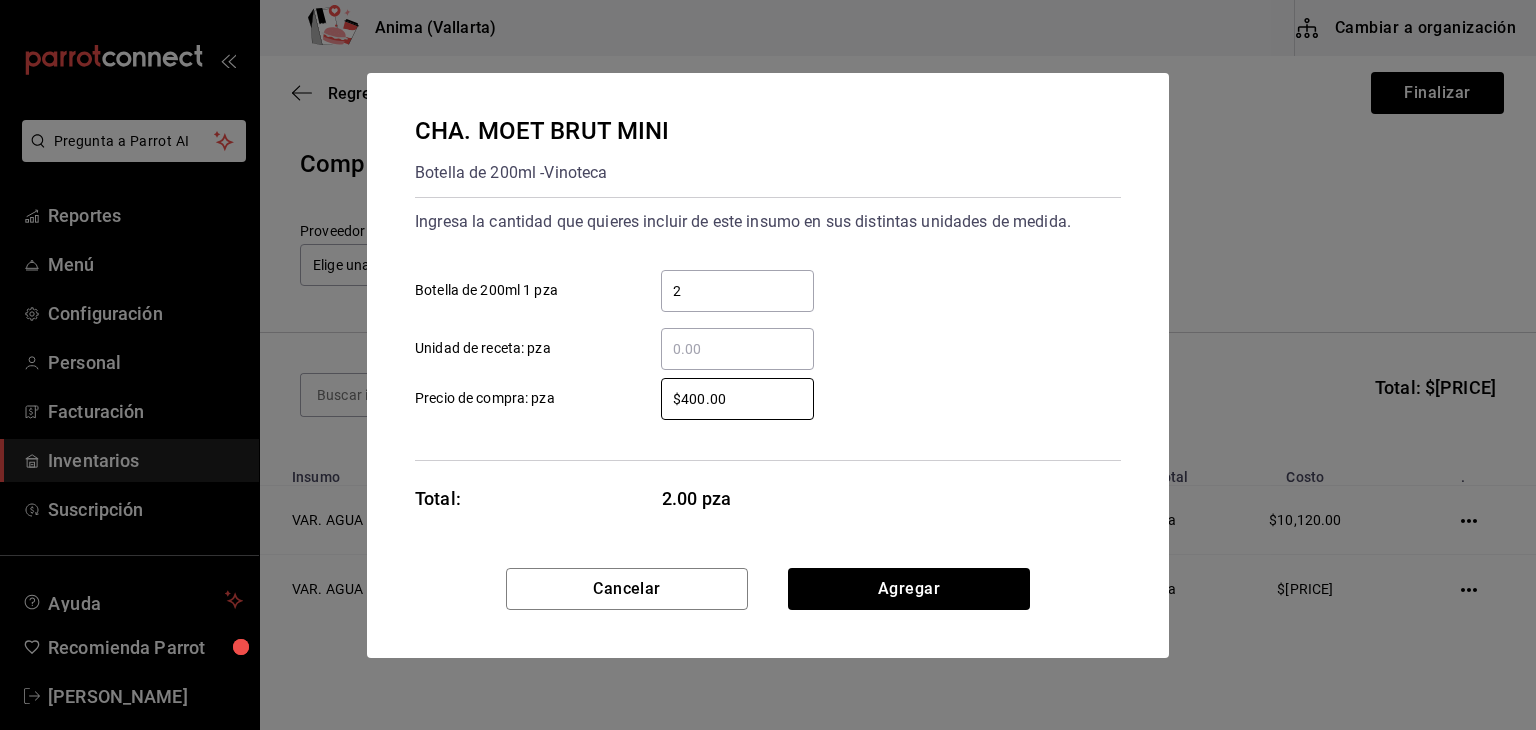 type on "$3" 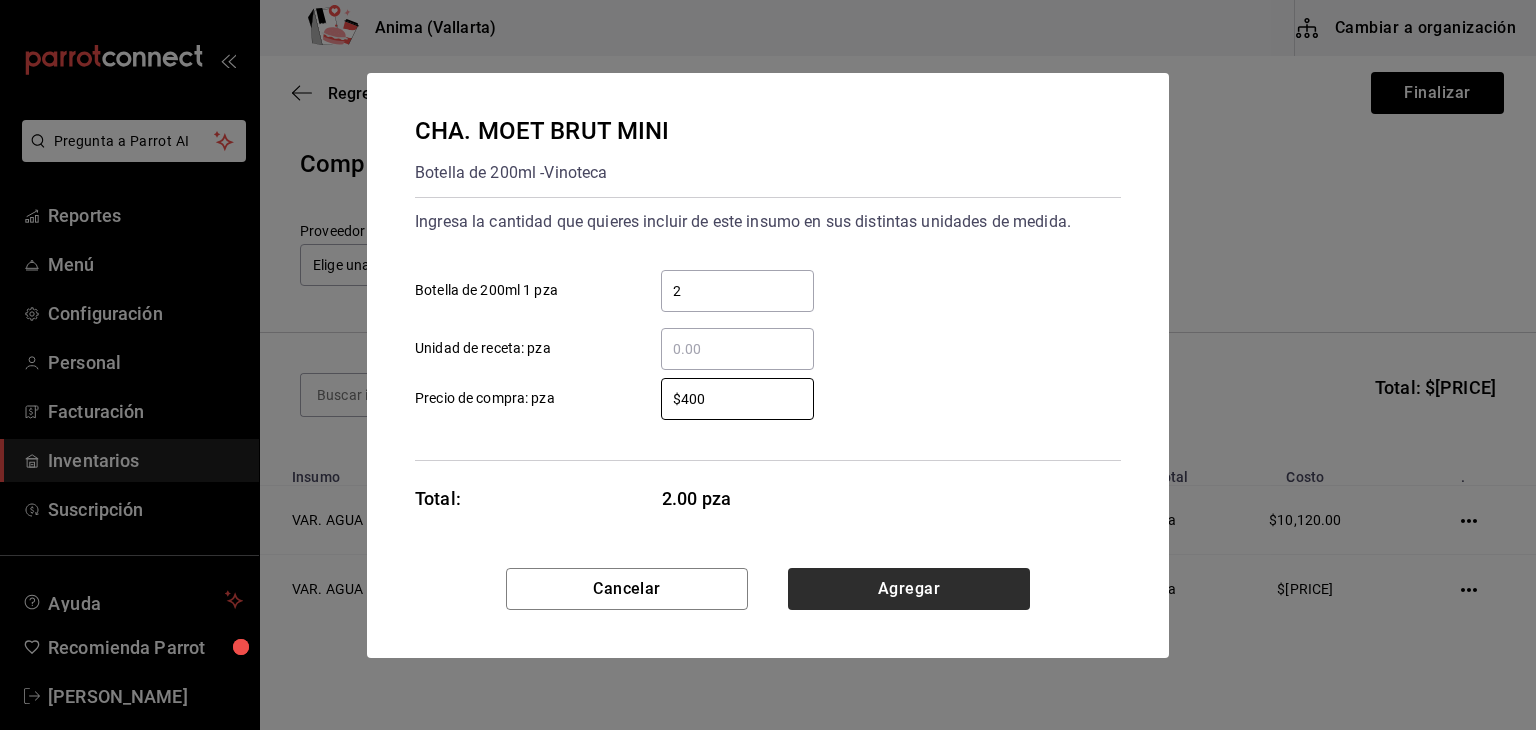 type on "$400" 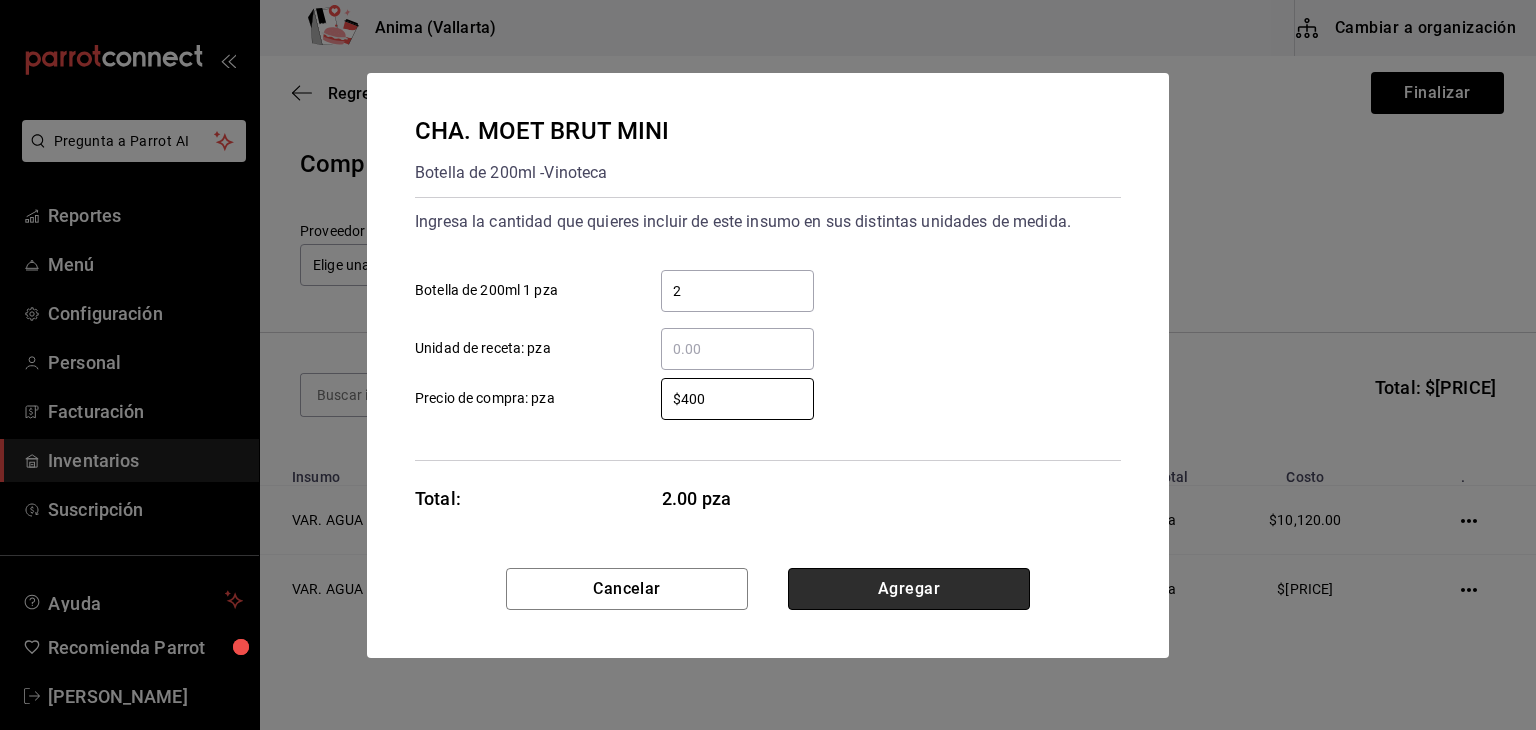 click on "Agregar" at bounding box center (909, 589) 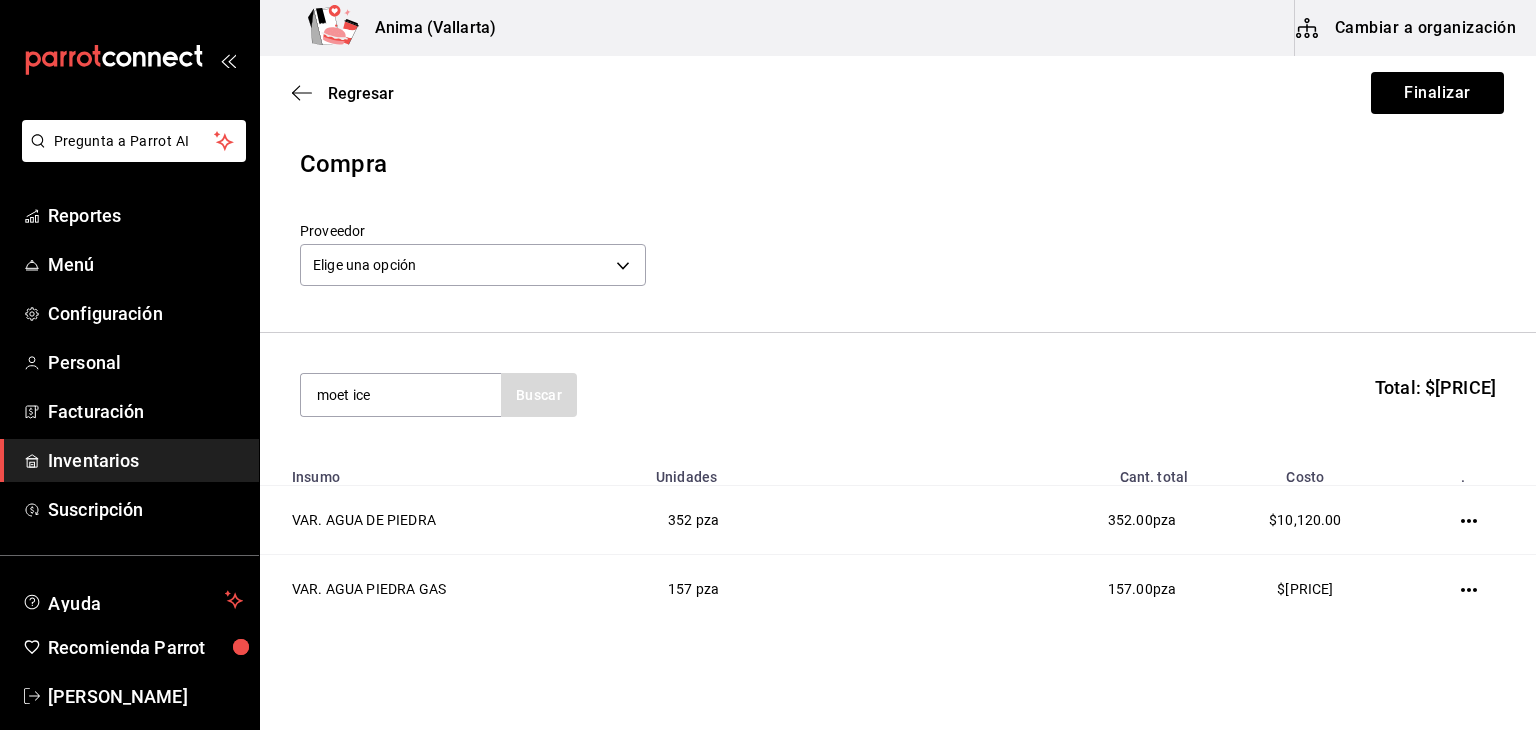 type on "moet ice" 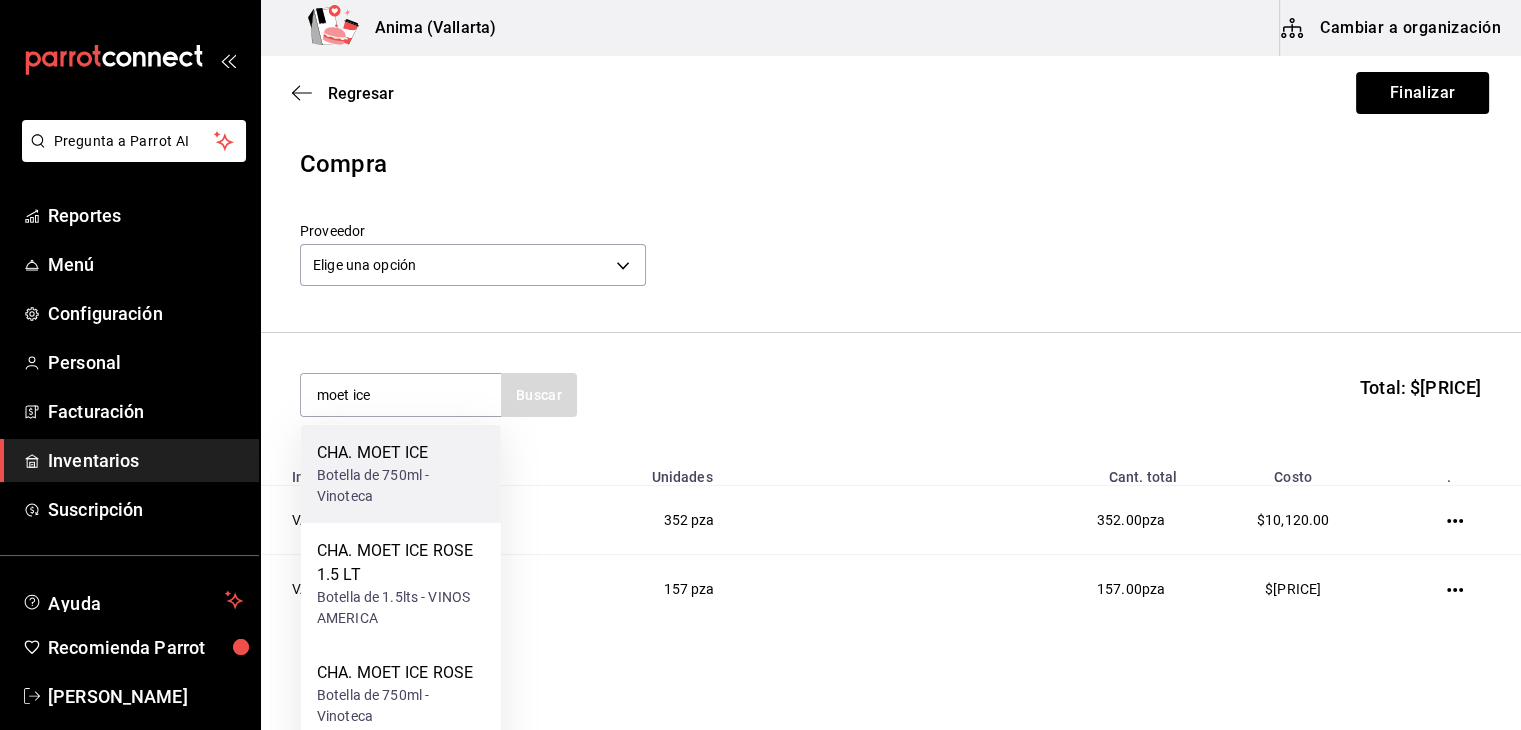 click on "Botella de 750ml - Vinoteca" at bounding box center (401, 486) 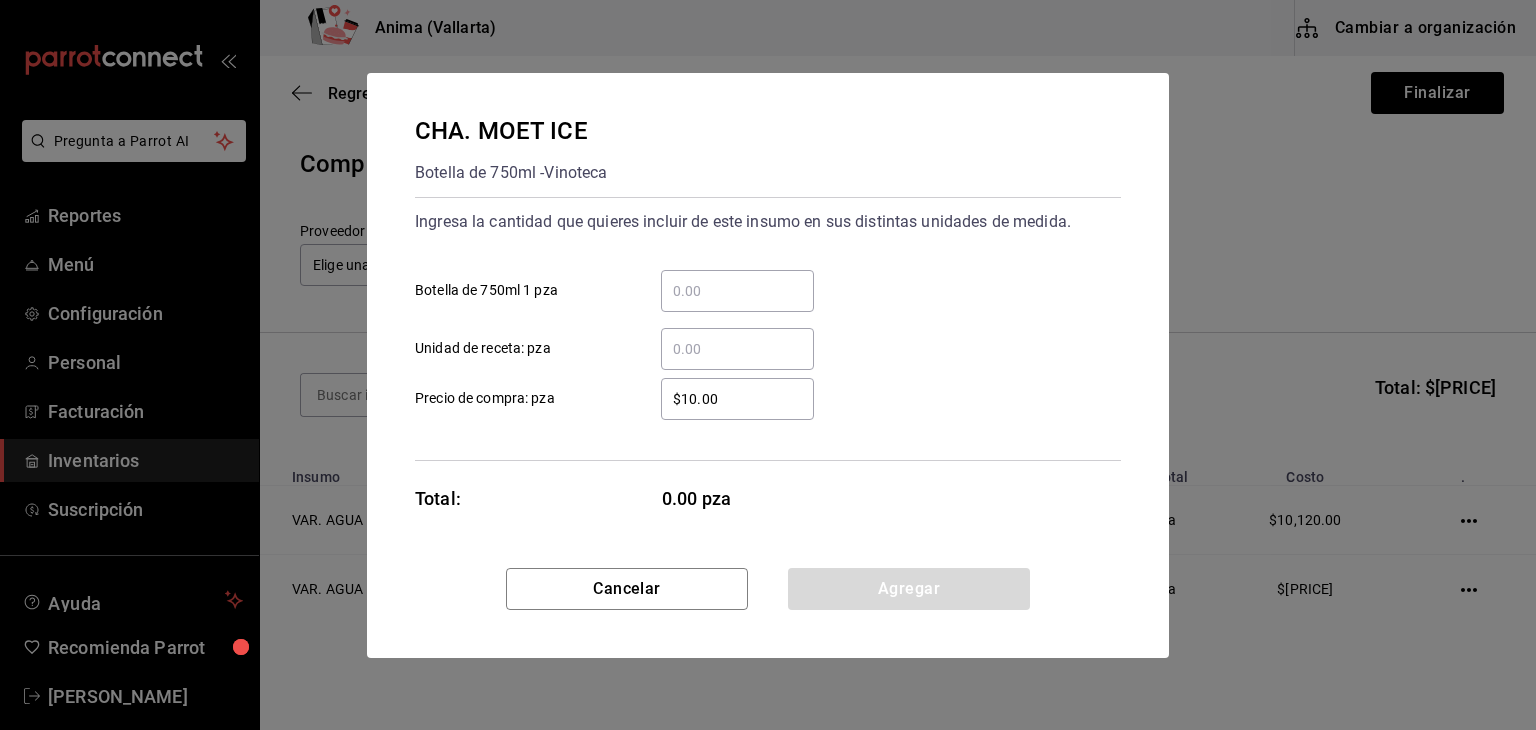 click on "​" at bounding box center [737, 291] 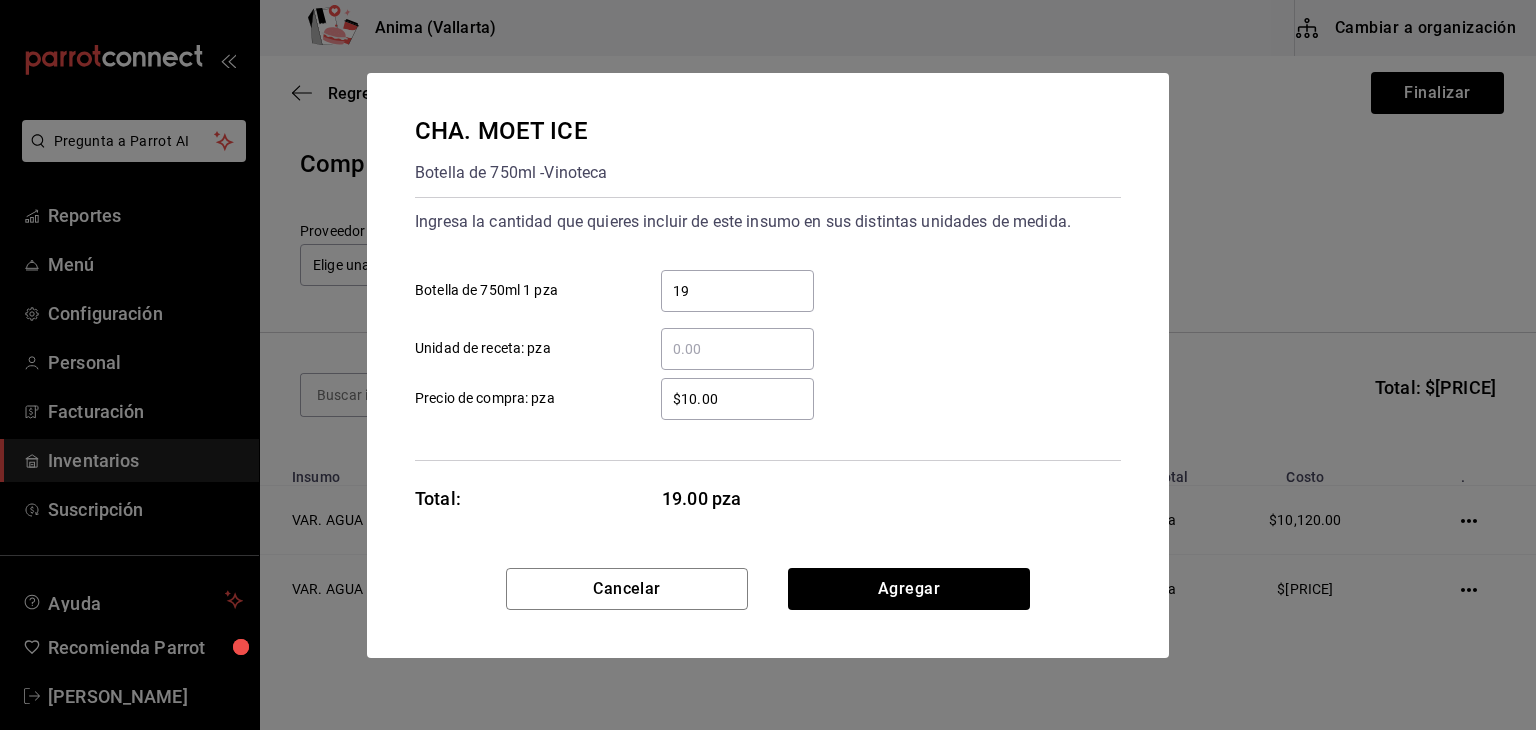 type on "19" 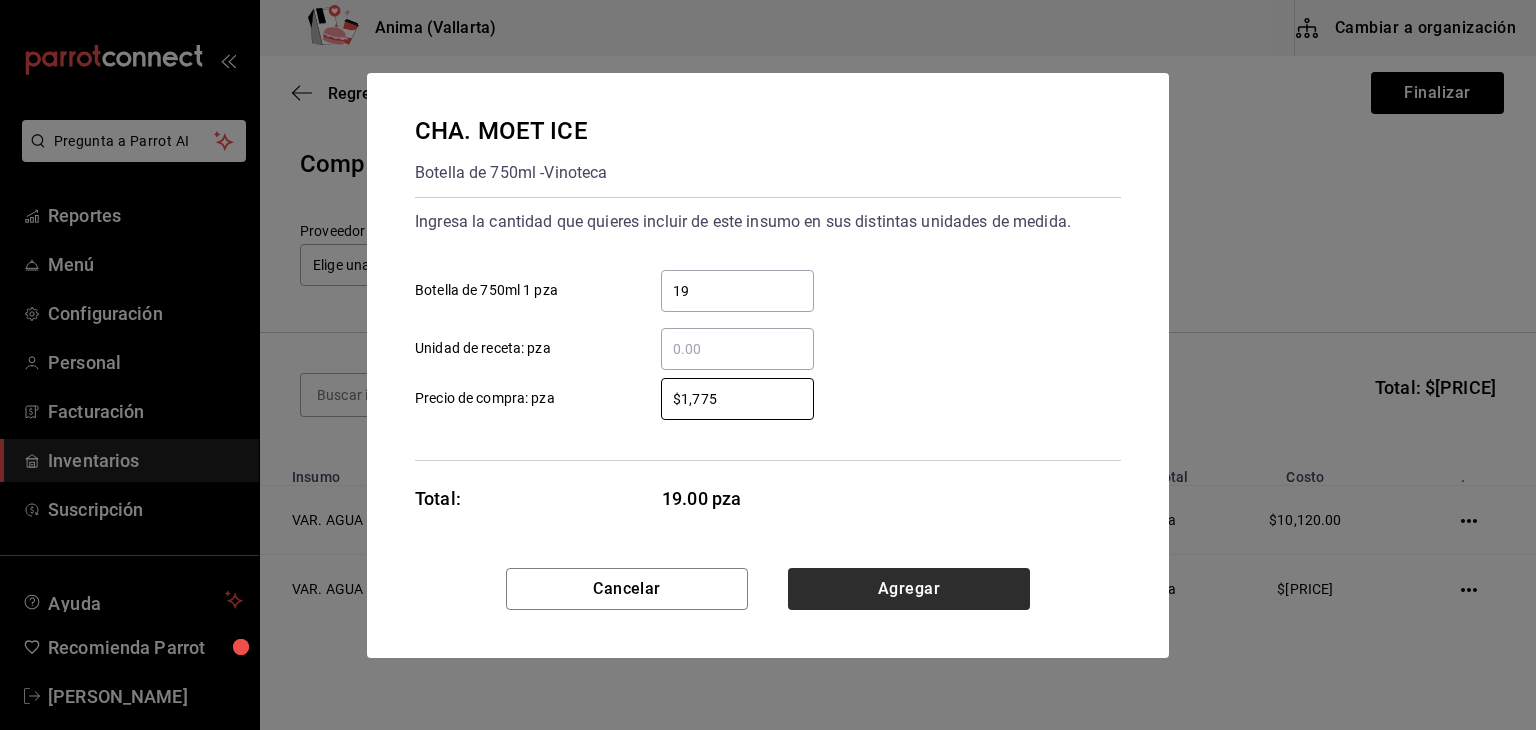 type on "$1,775" 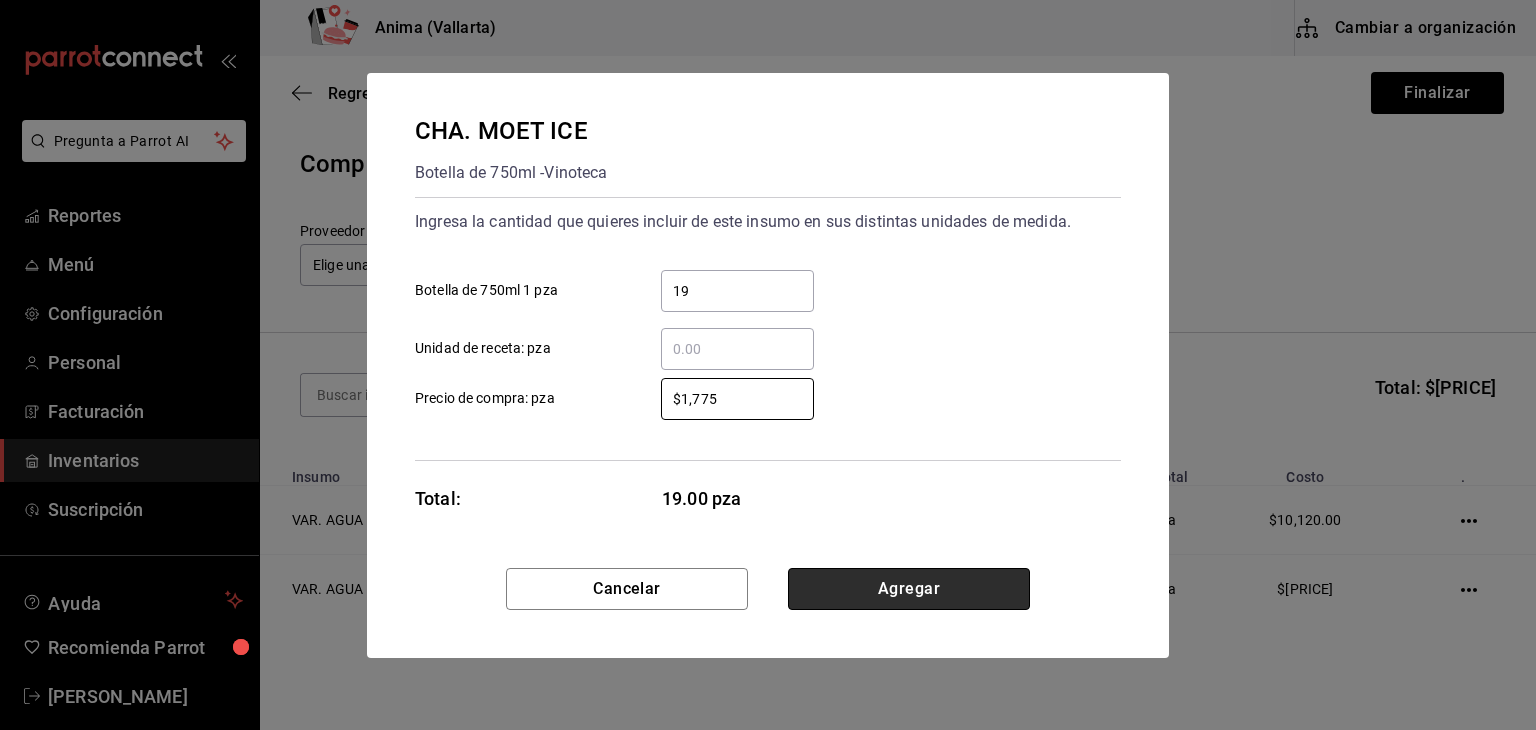 click on "Agregar" at bounding box center [909, 589] 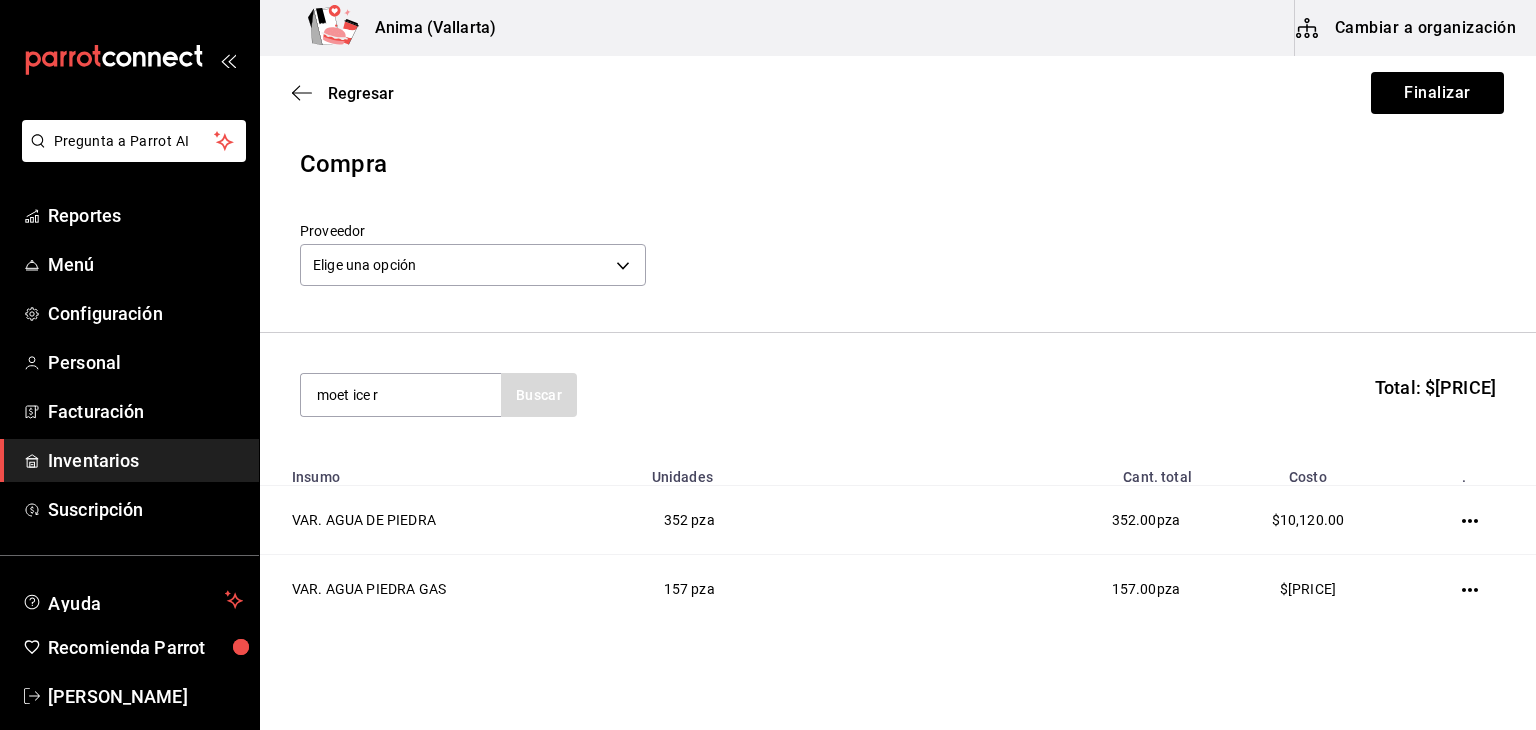 type on "moet ice r" 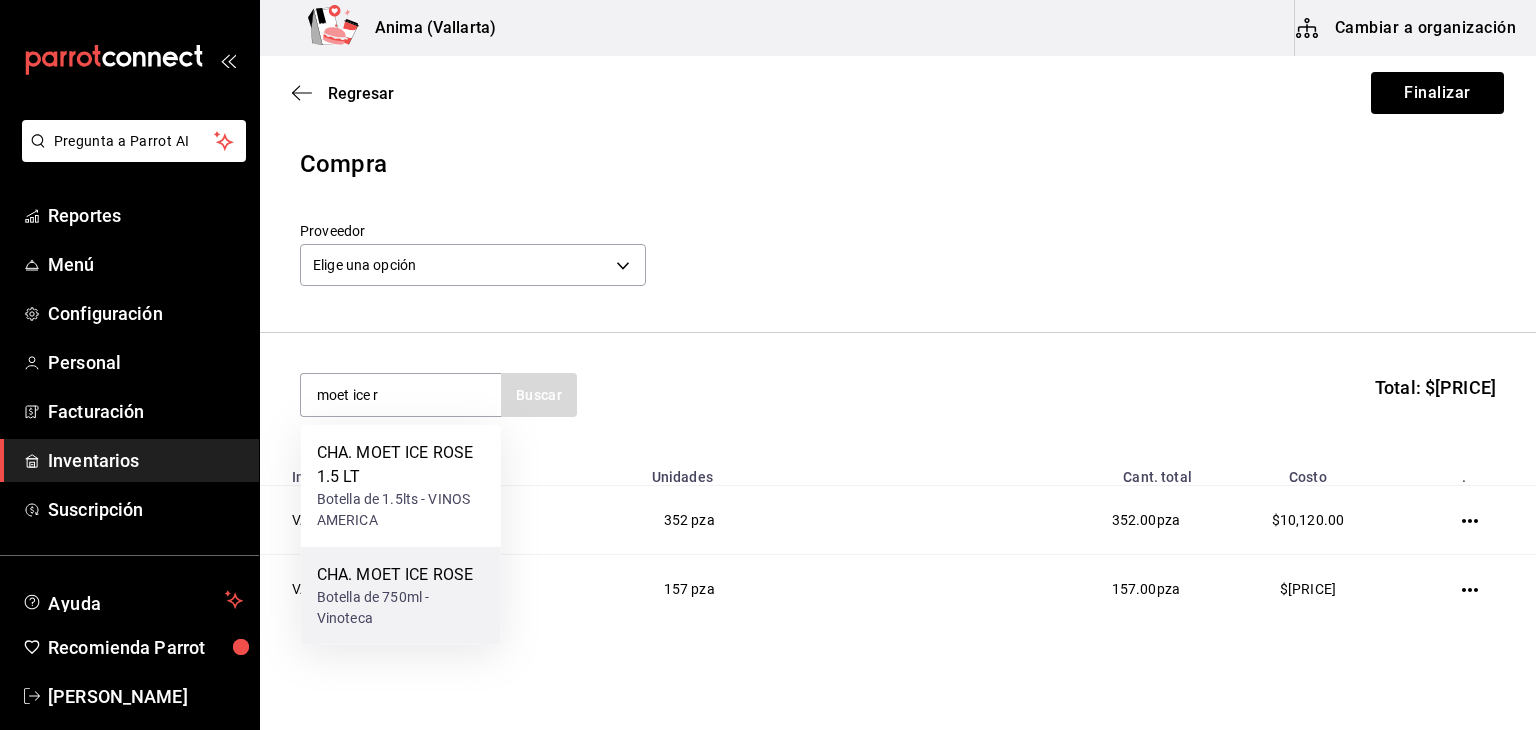 click on "CHA. MOET ICE ROSE" at bounding box center [401, 575] 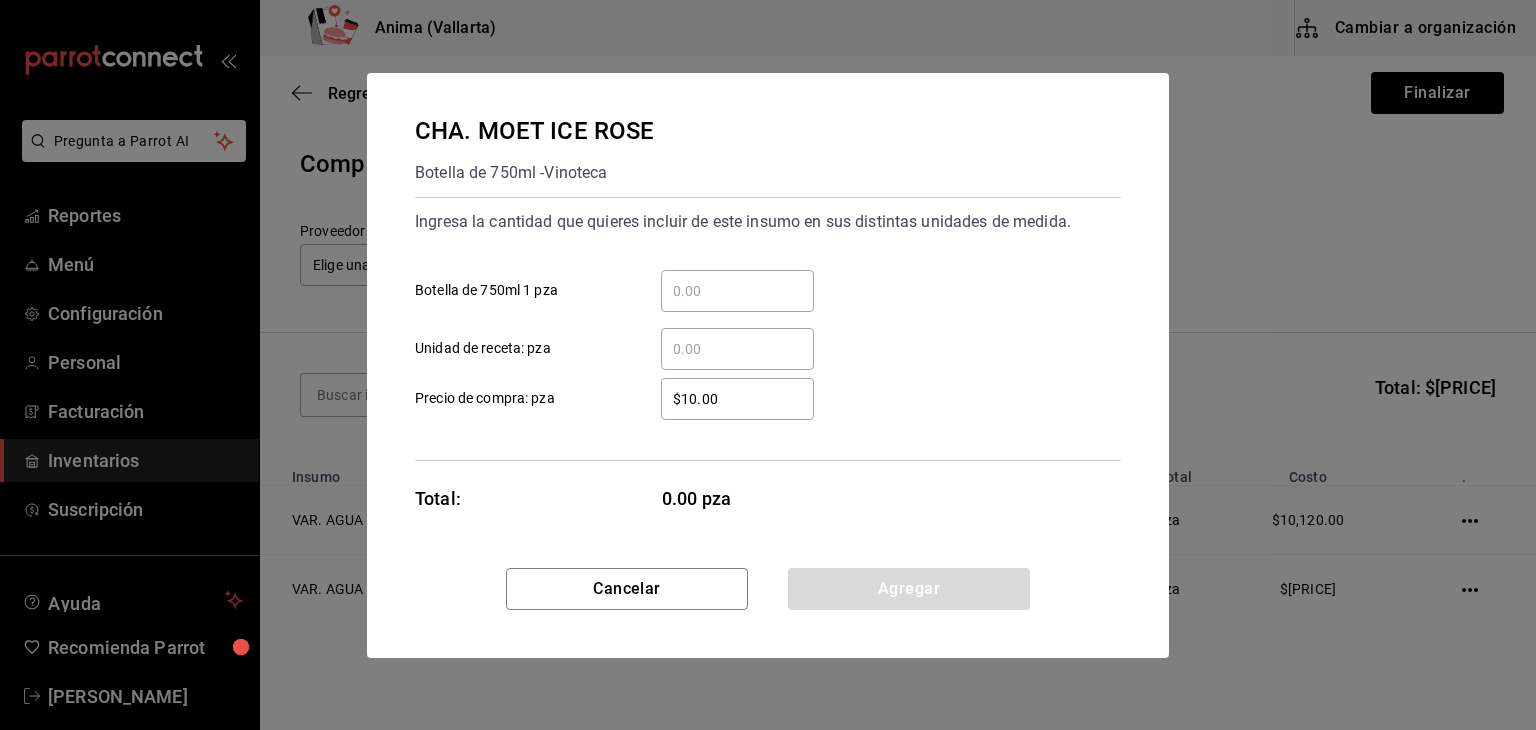 click on "​" at bounding box center [737, 291] 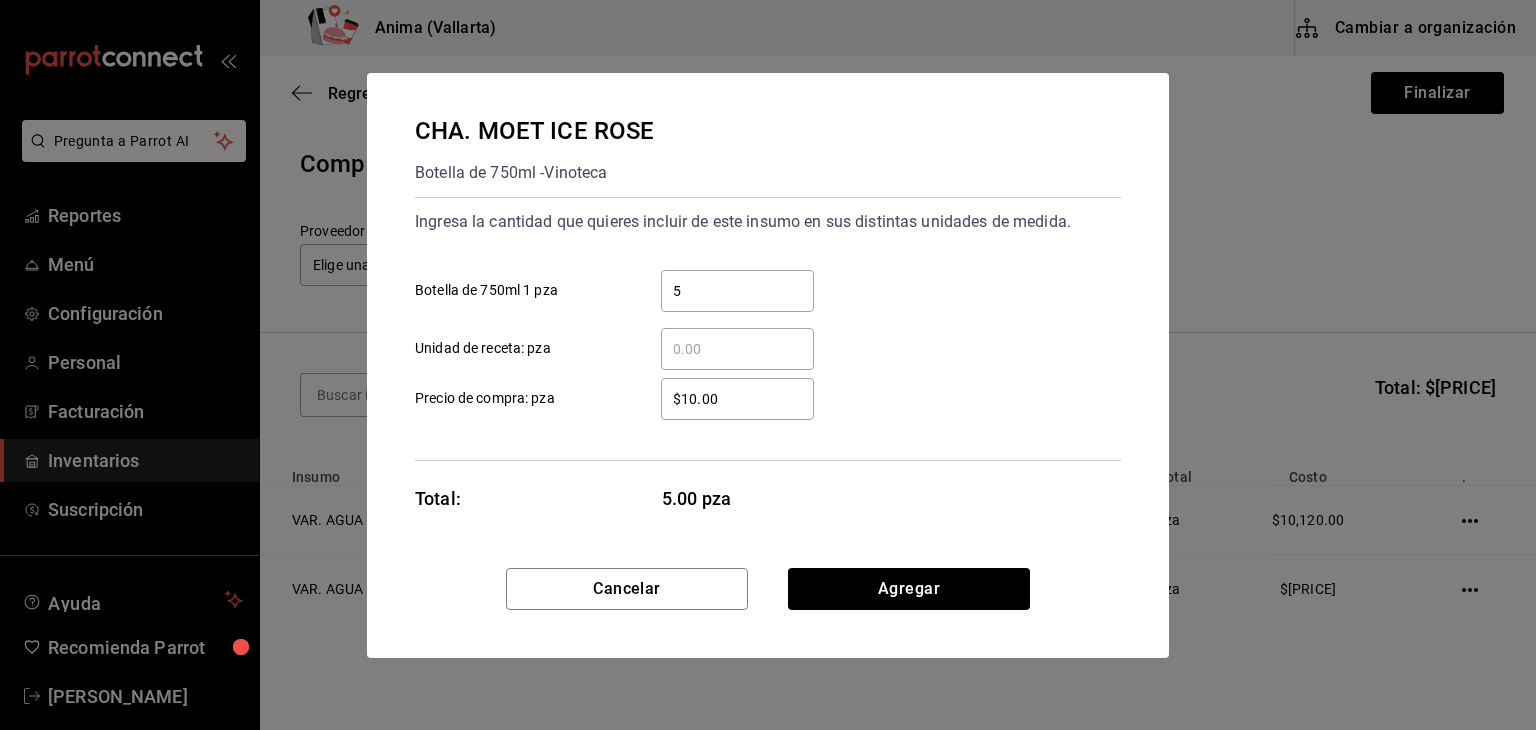 type on "5" 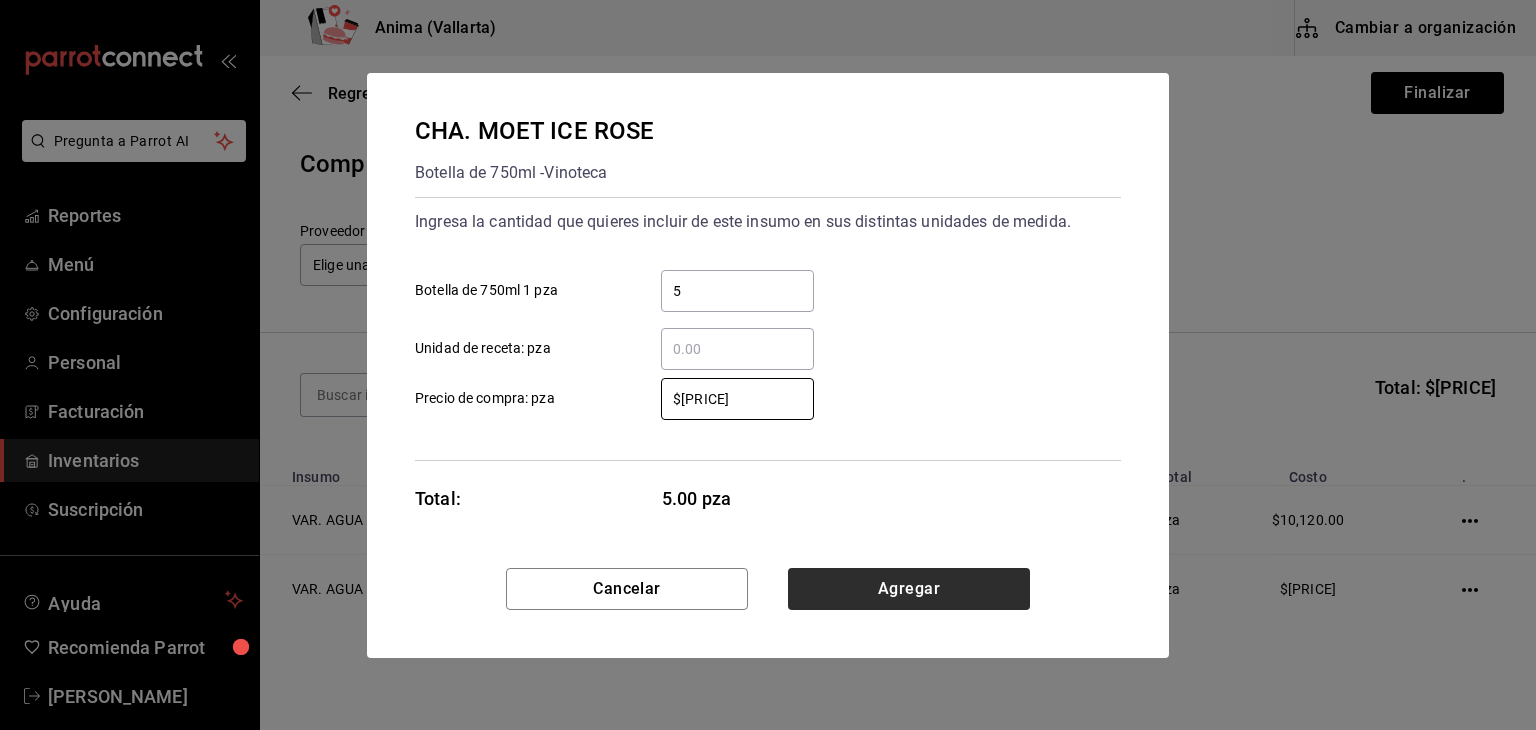 type on "$[PRICE]" 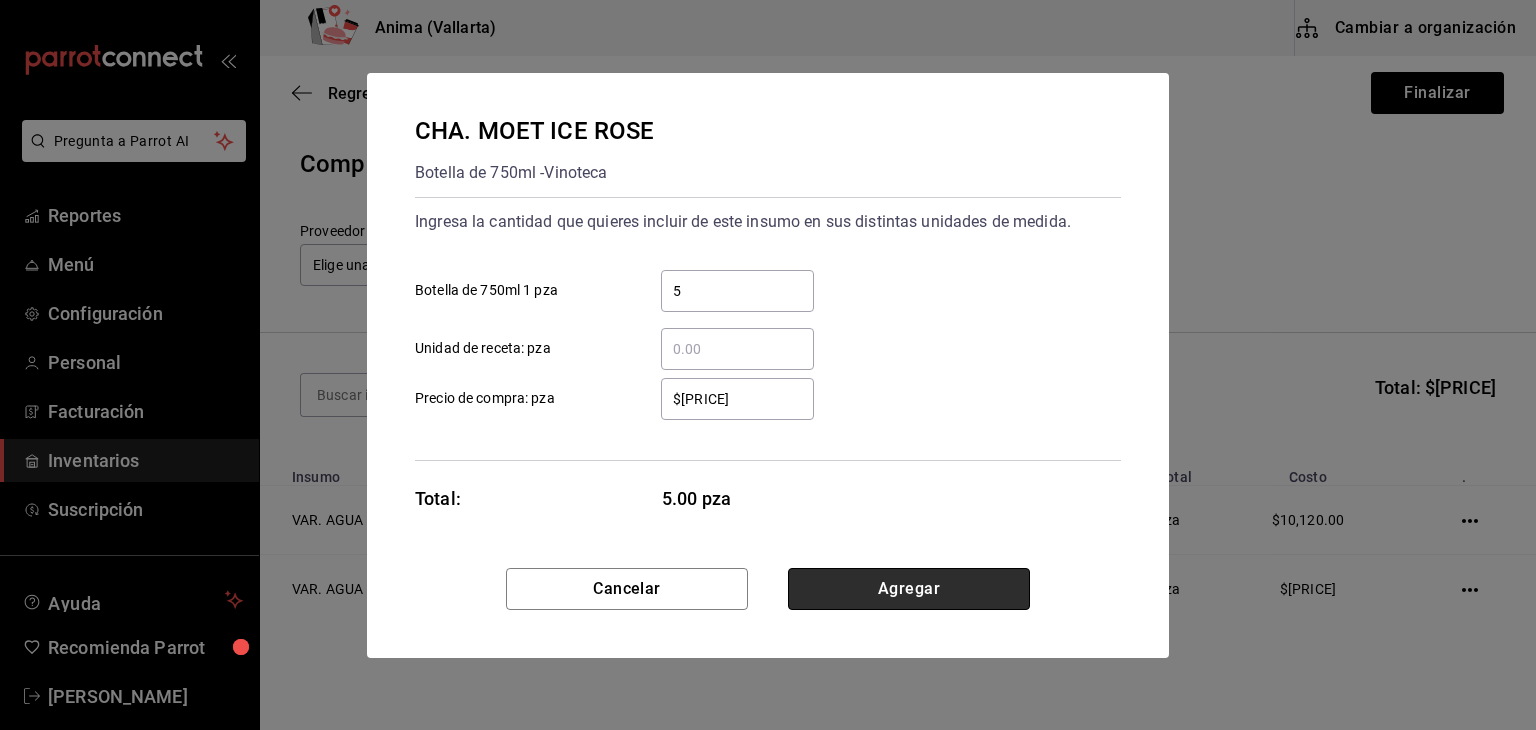 click on "Agregar" at bounding box center (909, 589) 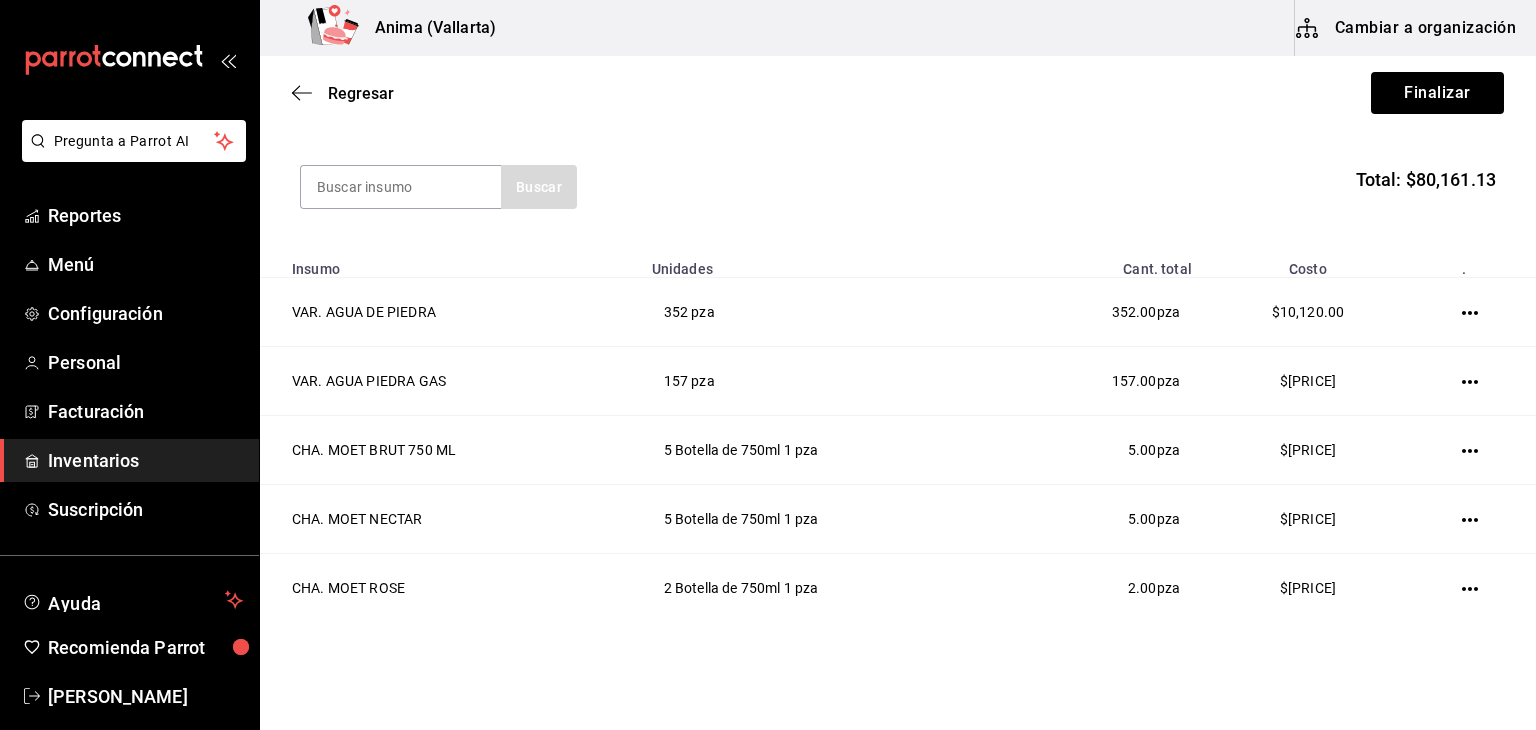 scroll, scrollTop: 120, scrollLeft: 0, axis: vertical 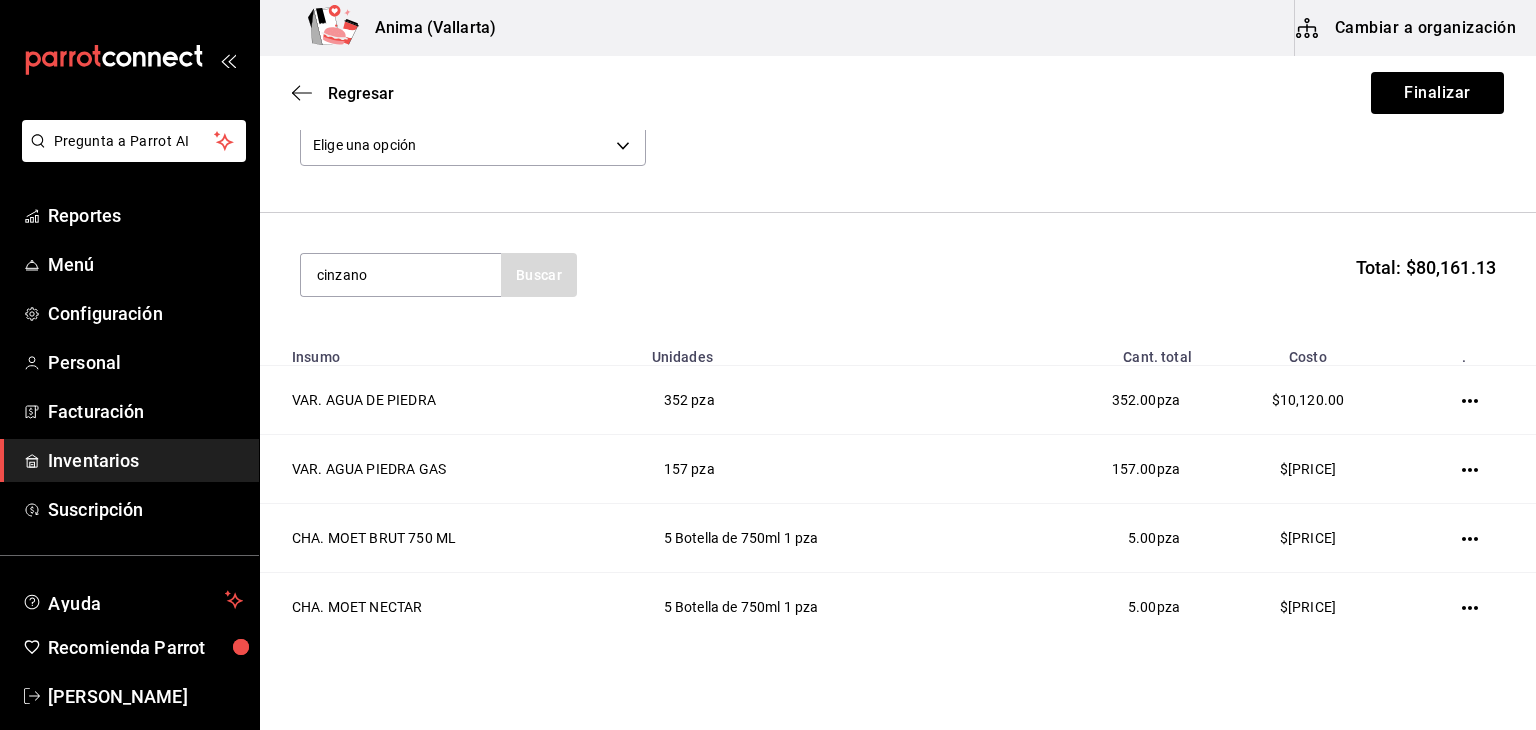 type on "cinzano" 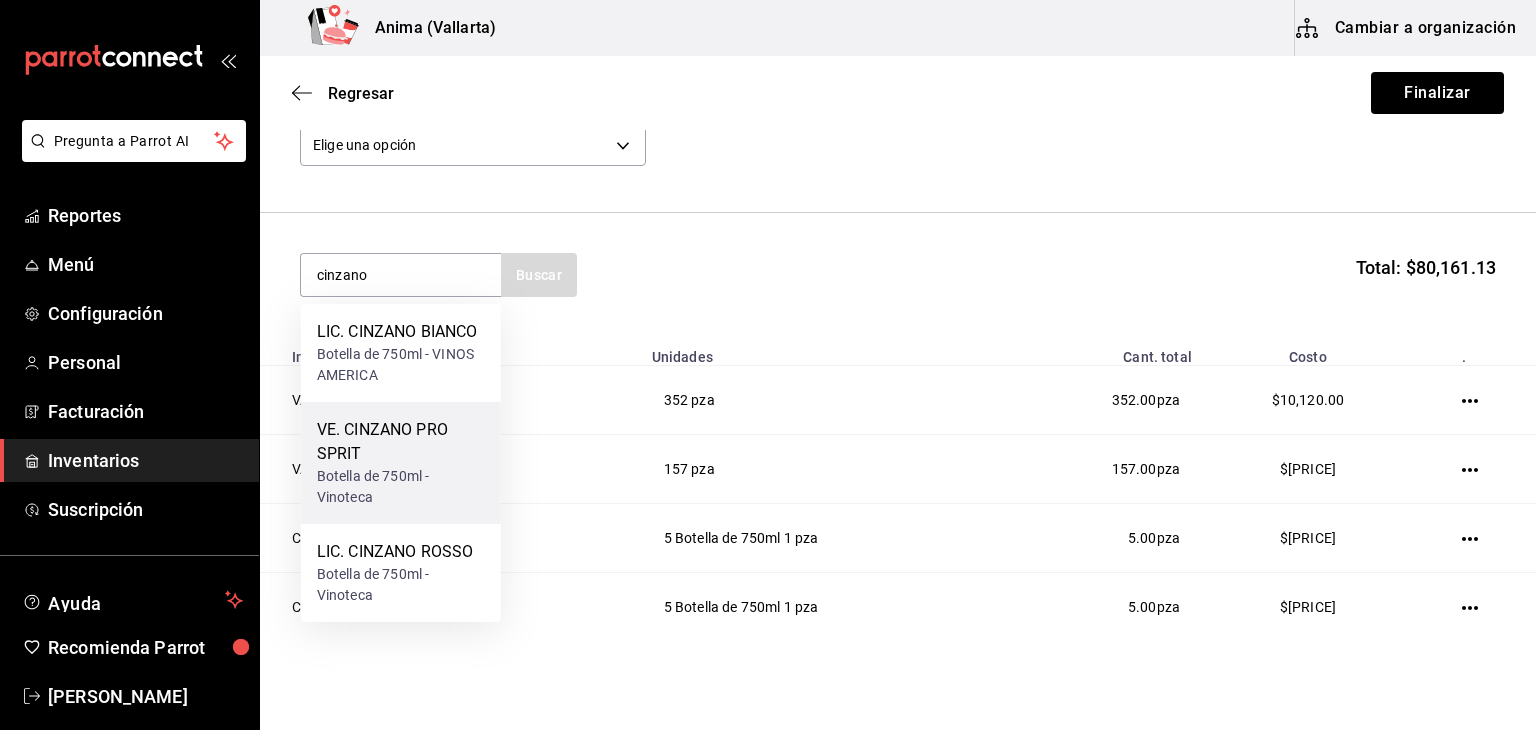 click on "VE. CINZANO PRO SPRIT" at bounding box center (401, 442) 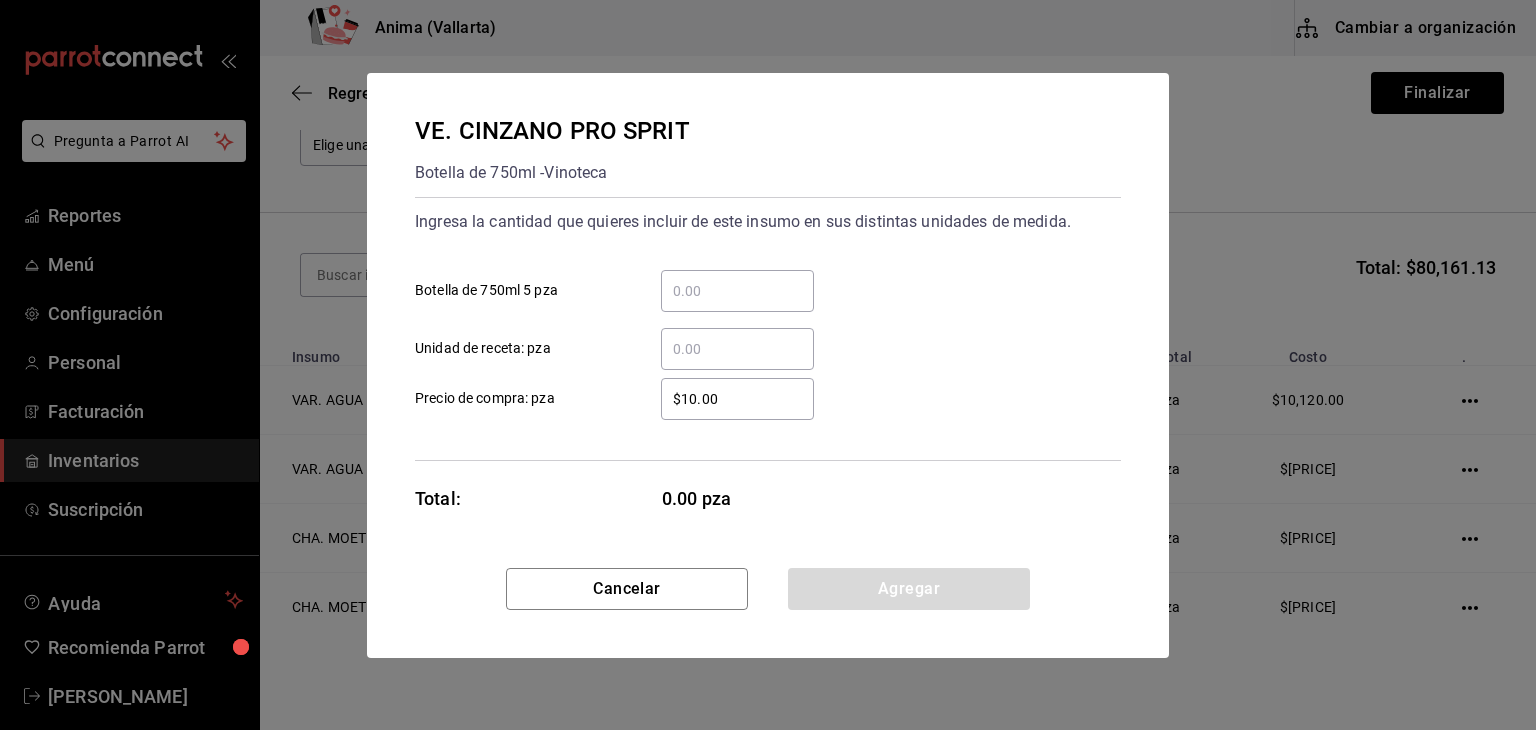 click on "​ Botella de 750ml 5 pza" at bounding box center (737, 291) 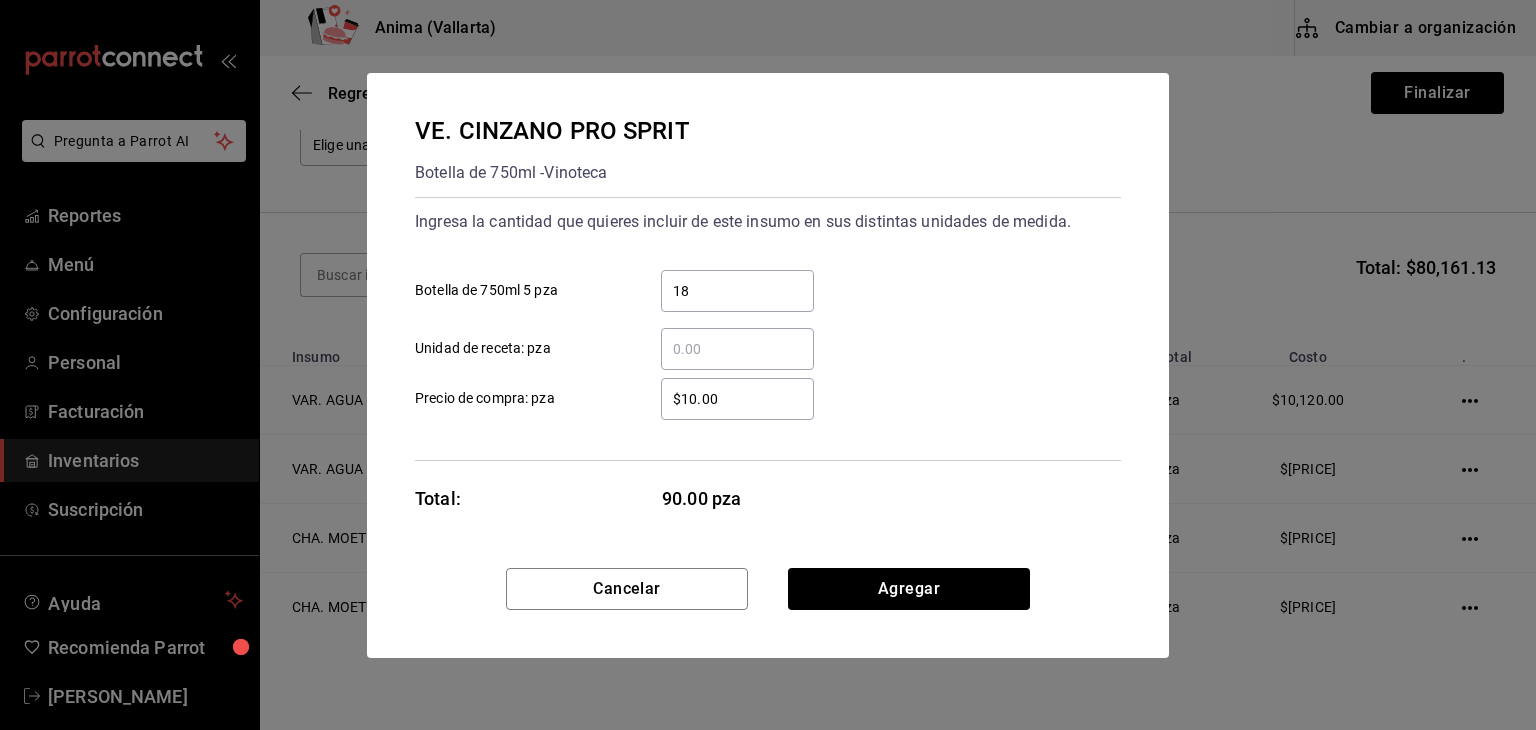 type on "18" 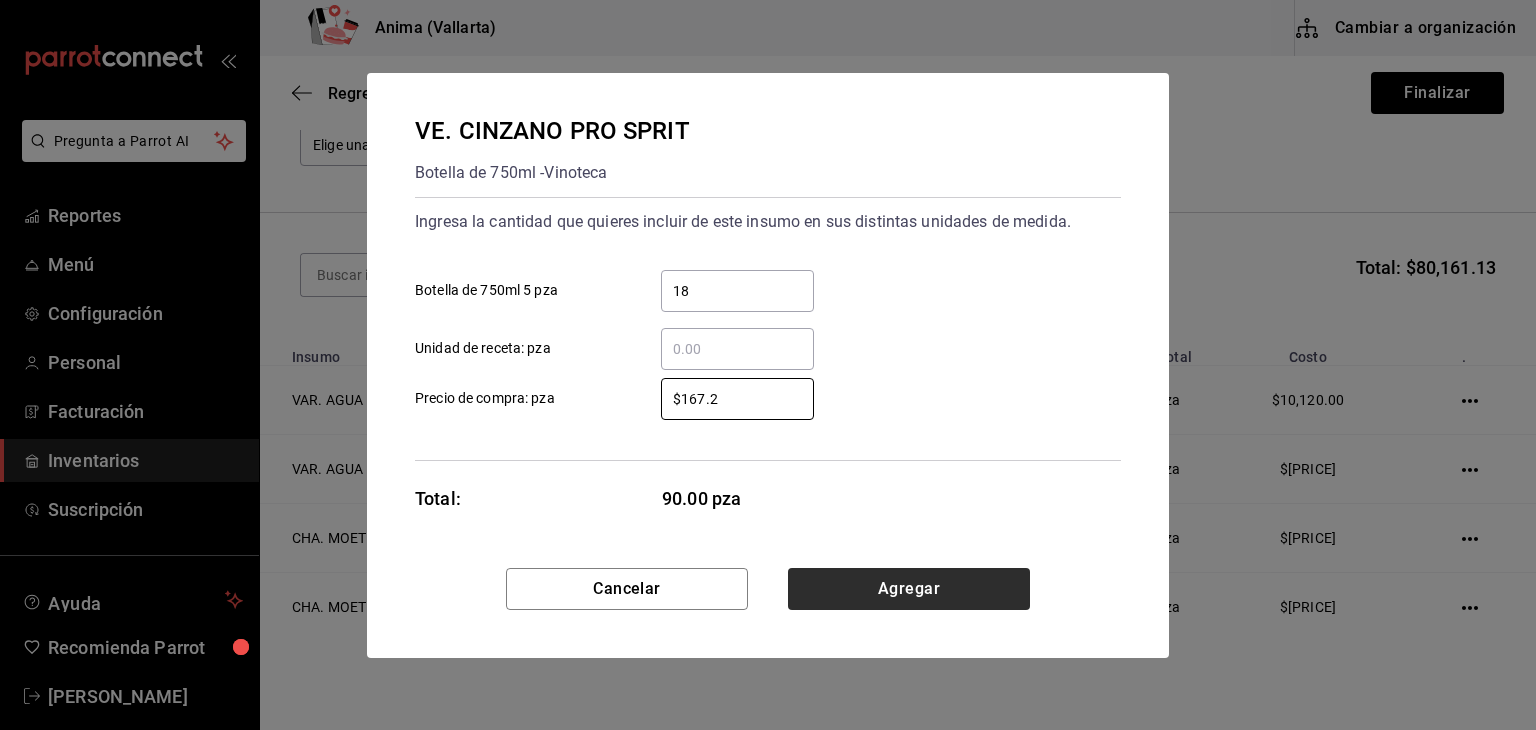 type on "$167.2" 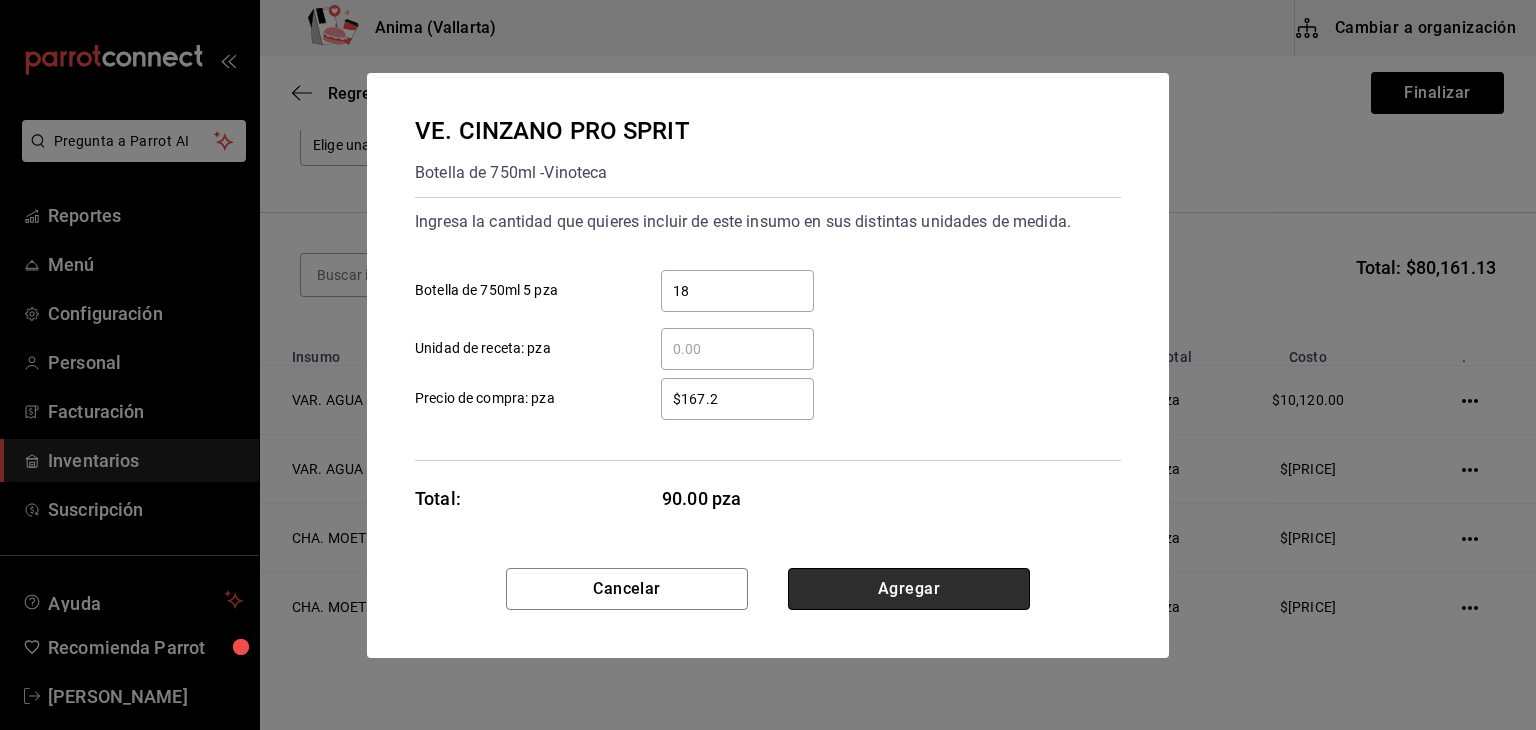 click on "Agregar" at bounding box center [909, 589] 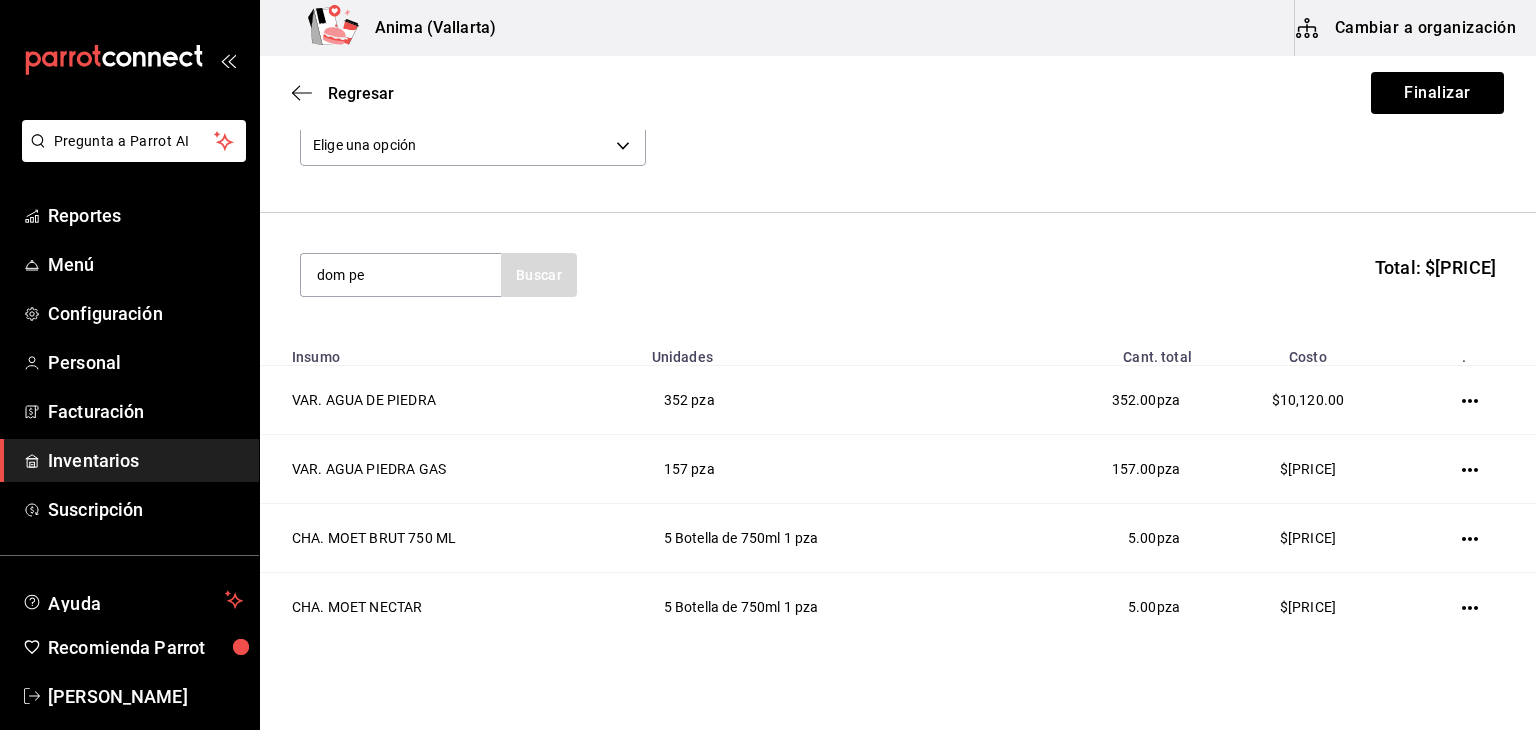 type on "dom pe" 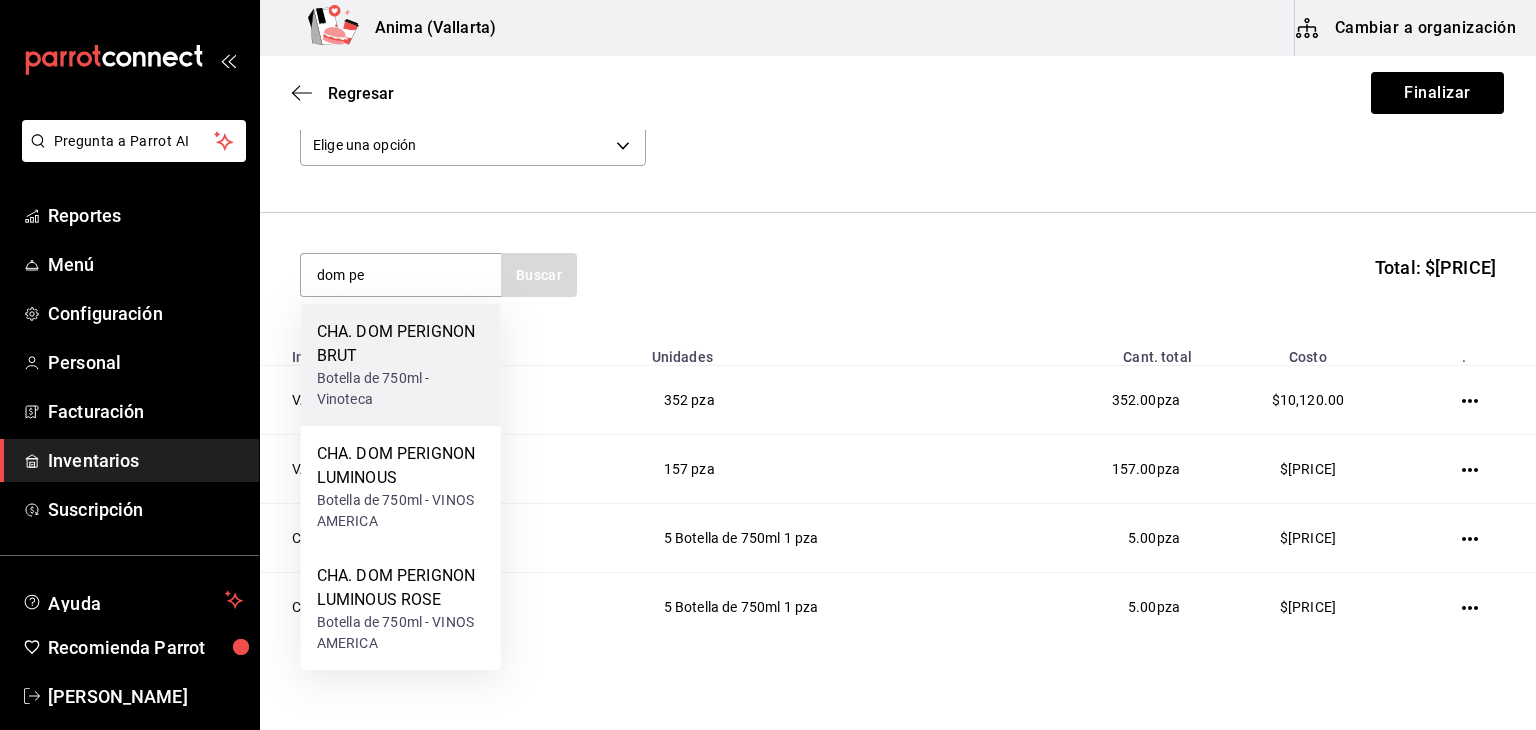 click on "Botella de 750ml - Vinoteca" at bounding box center [401, 389] 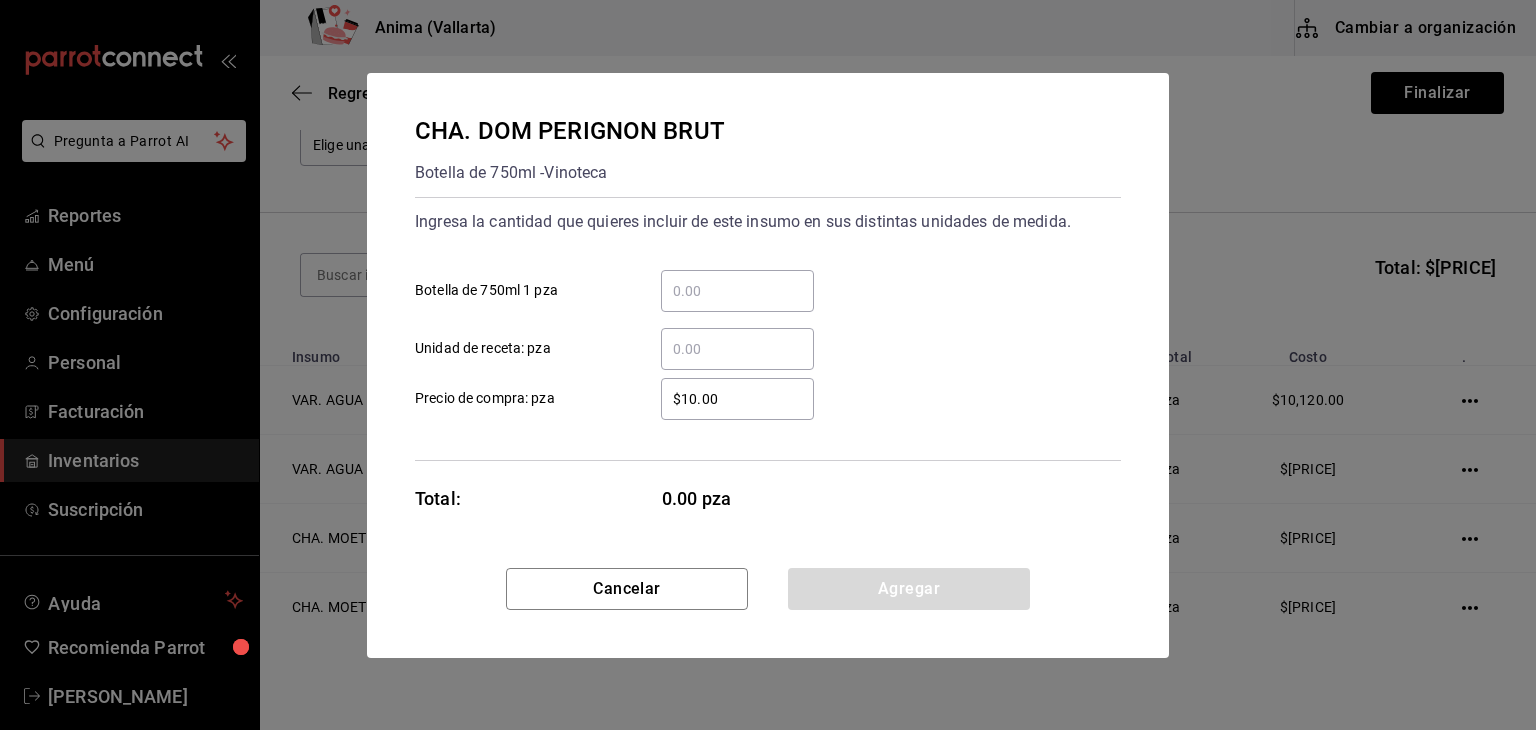 click on "​ Botella de 750ml 1 pza" at bounding box center [737, 291] 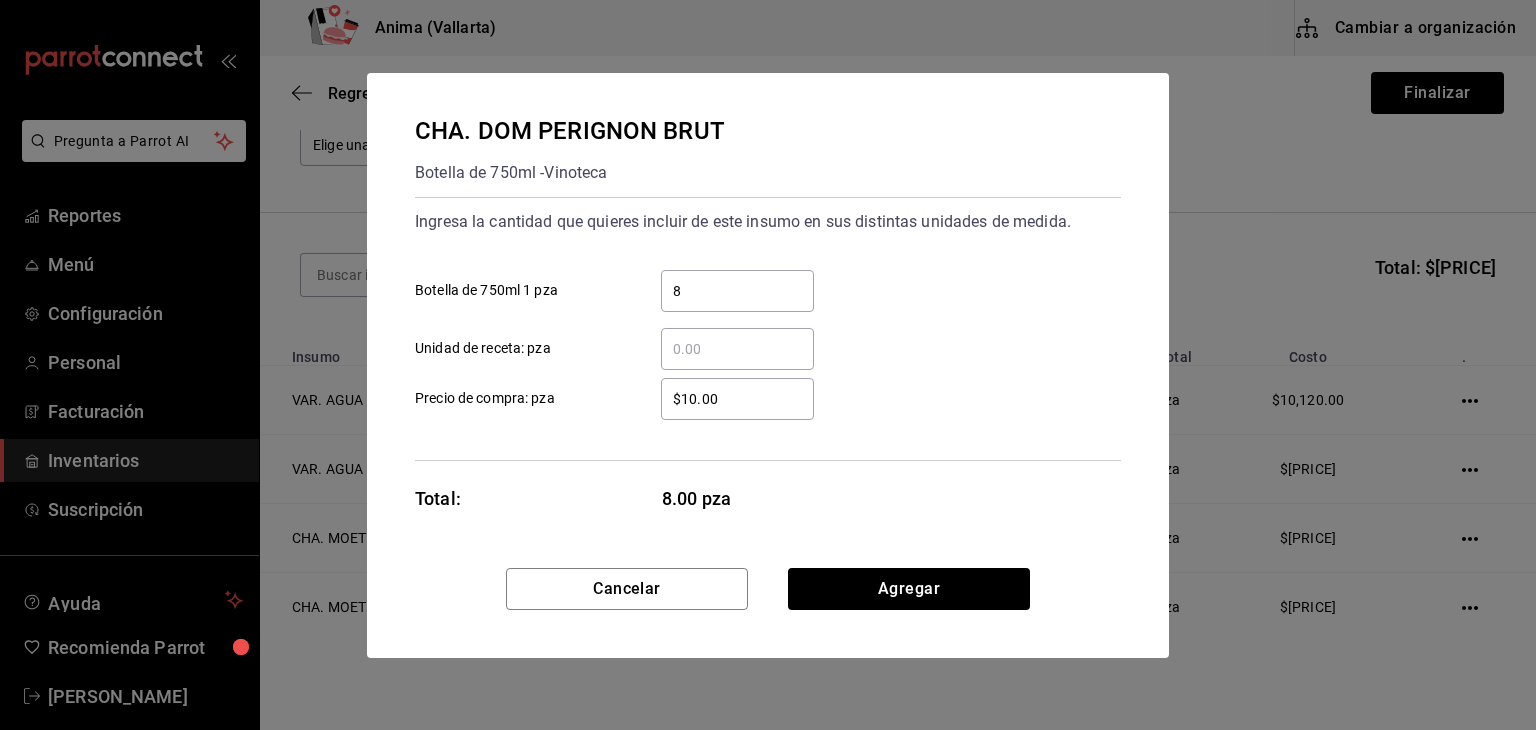 type on "8" 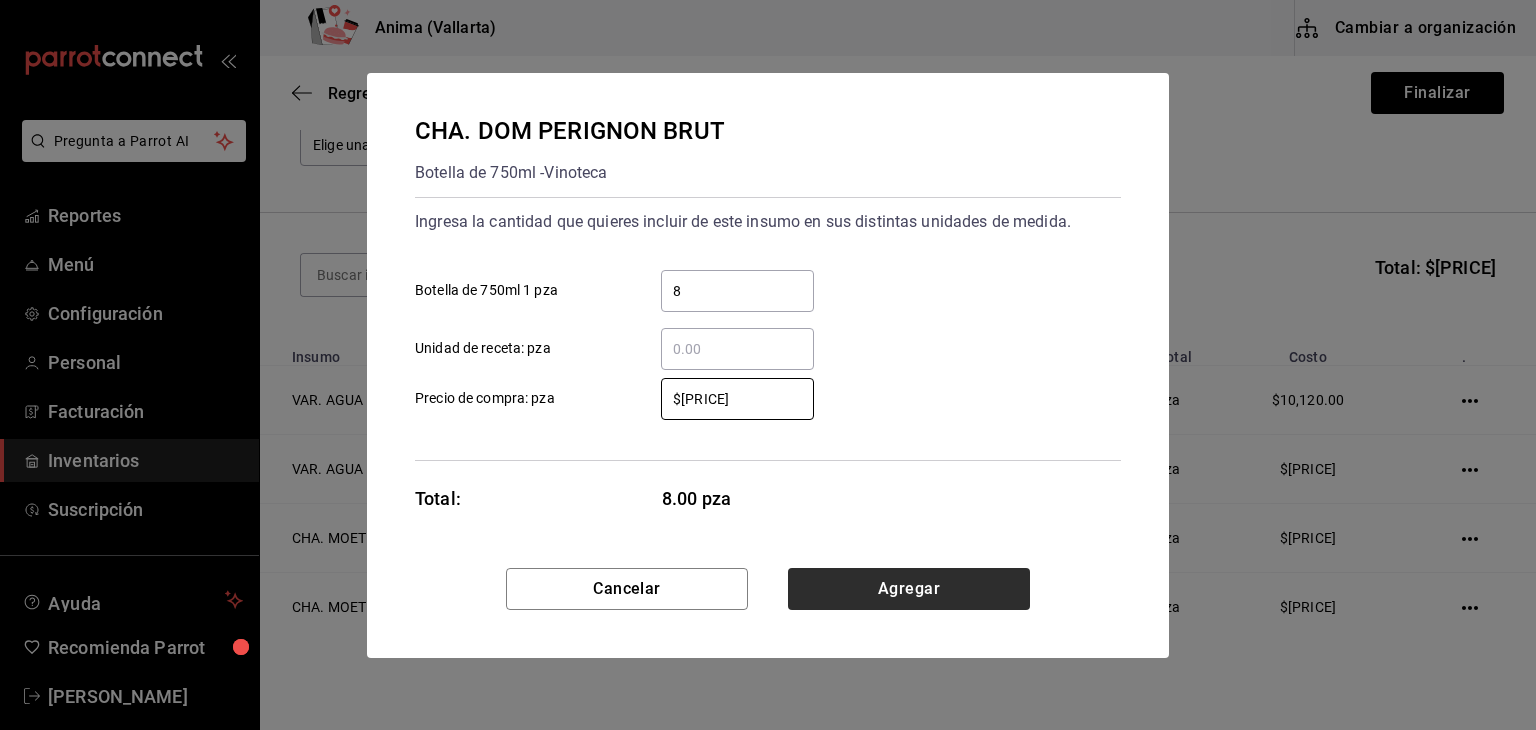 type on "$[PRICE]" 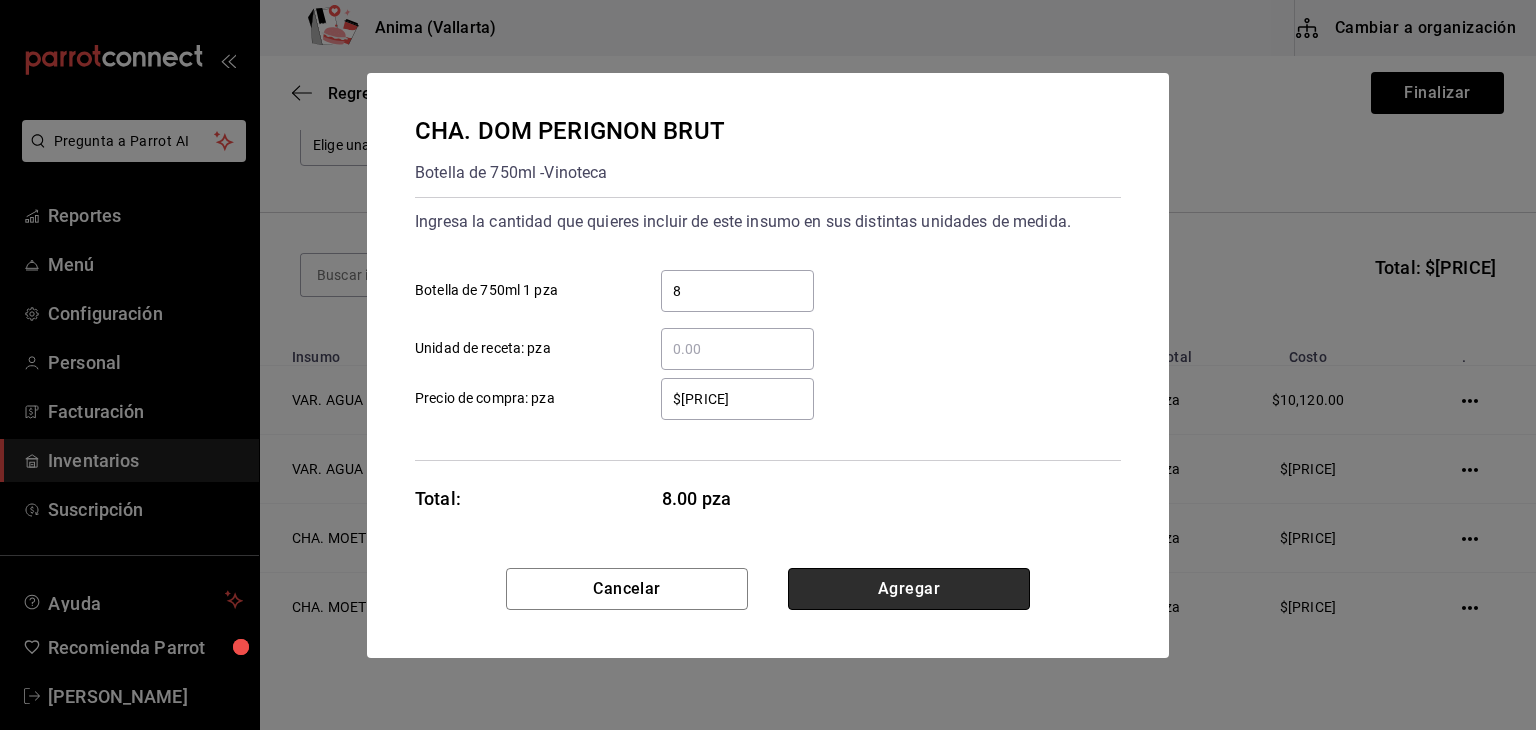 click on "Agregar" at bounding box center (909, 589) 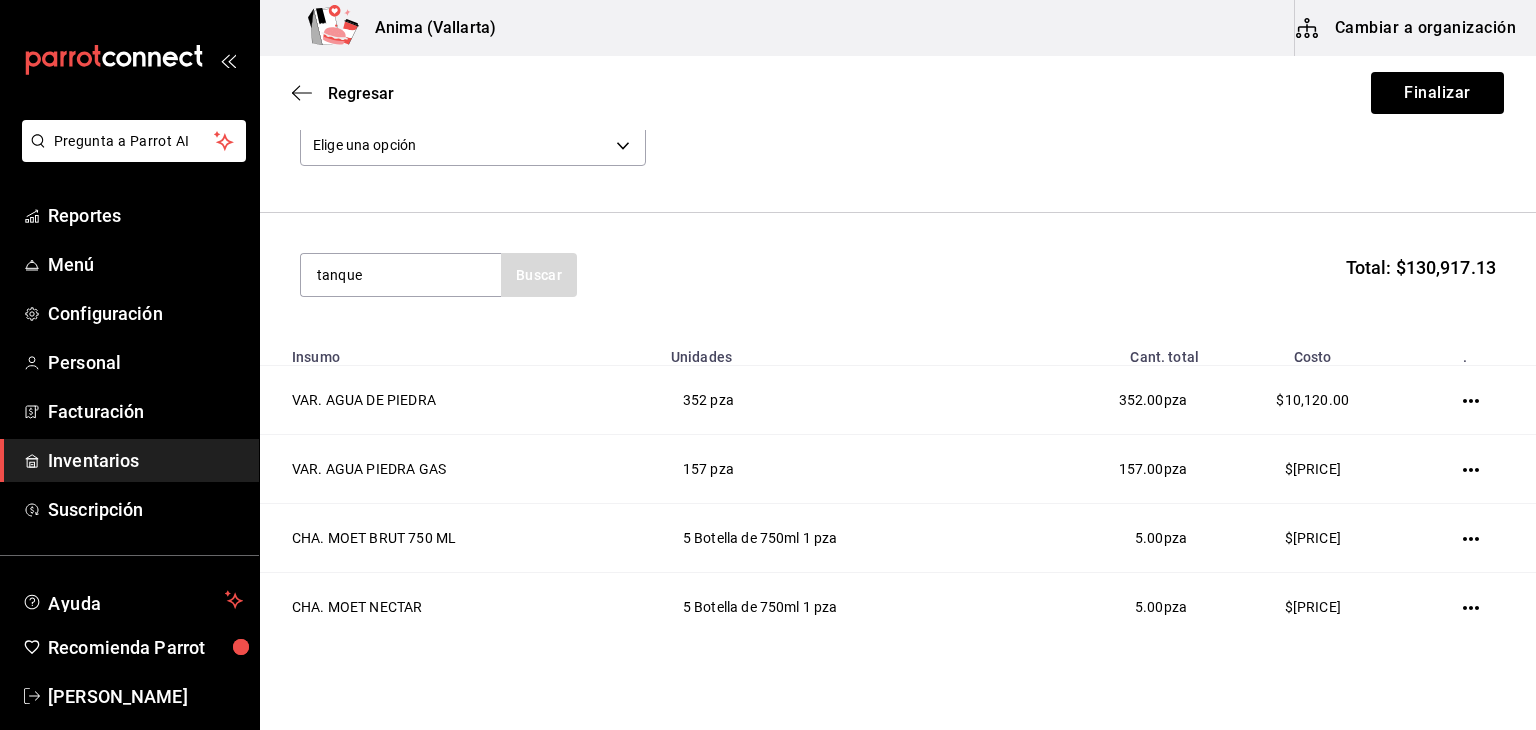 type on "tanque" 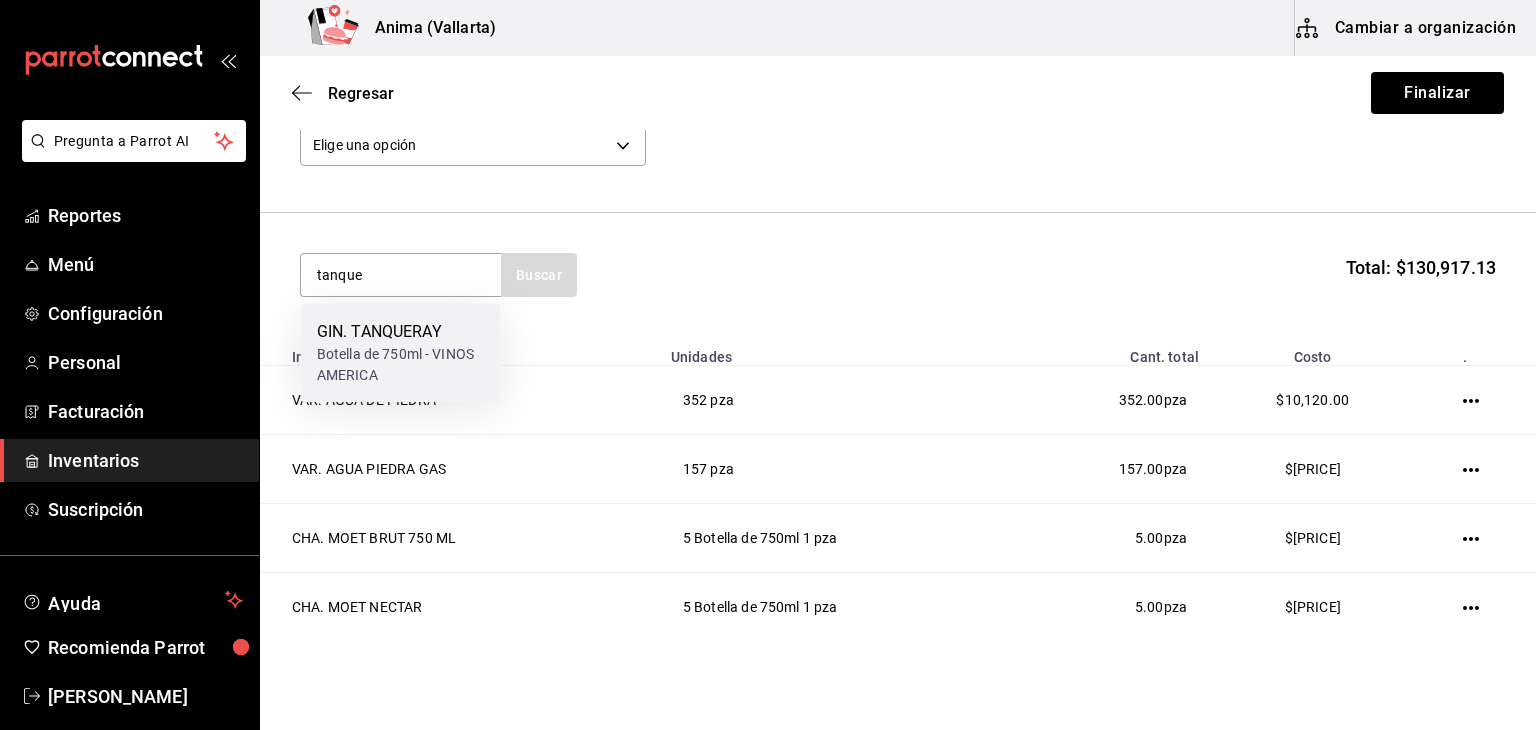 click on "GIN. TANQUERAY" at bounding box center [401, 332] 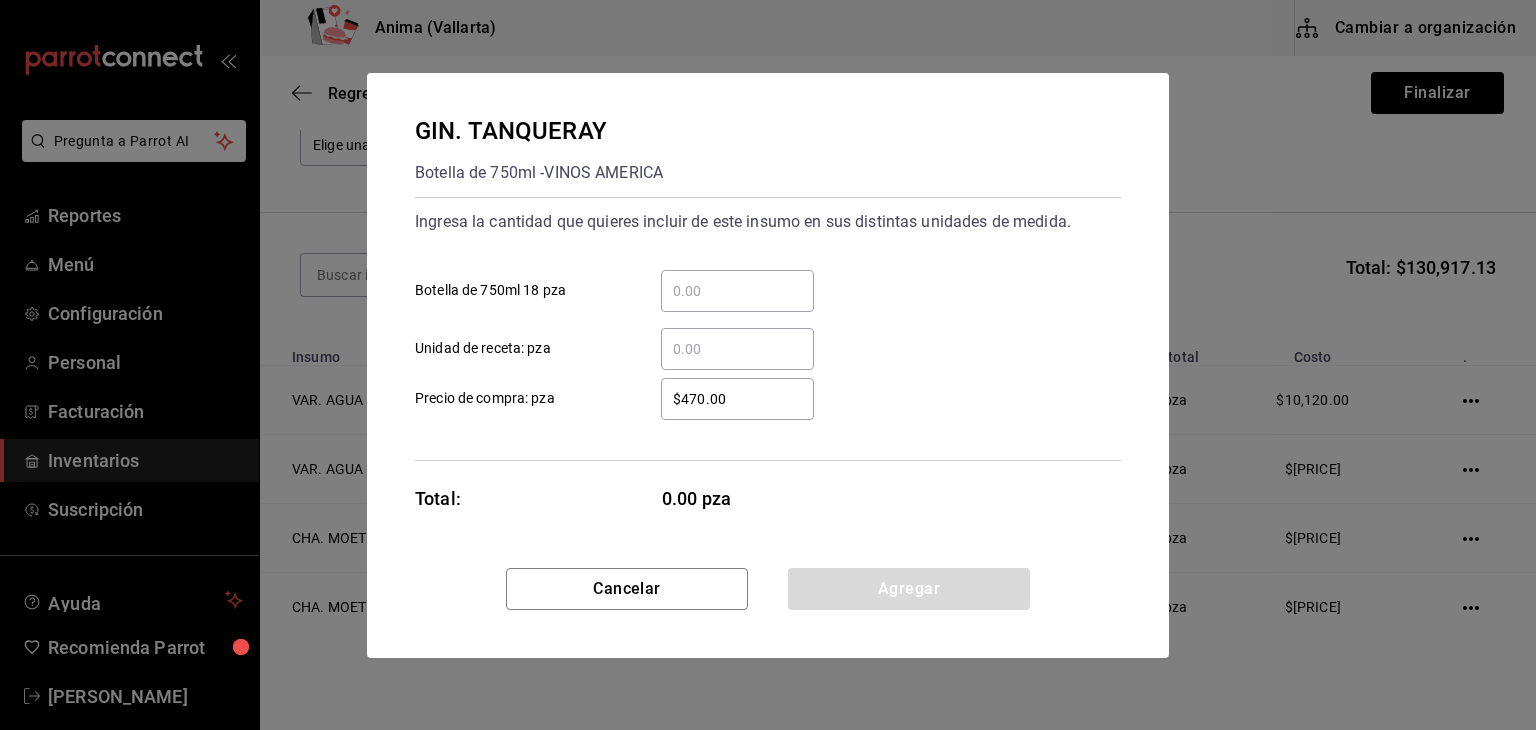 click on "Botella de 750ml [QUANTITY] pza" at bounding box center [760, 283] 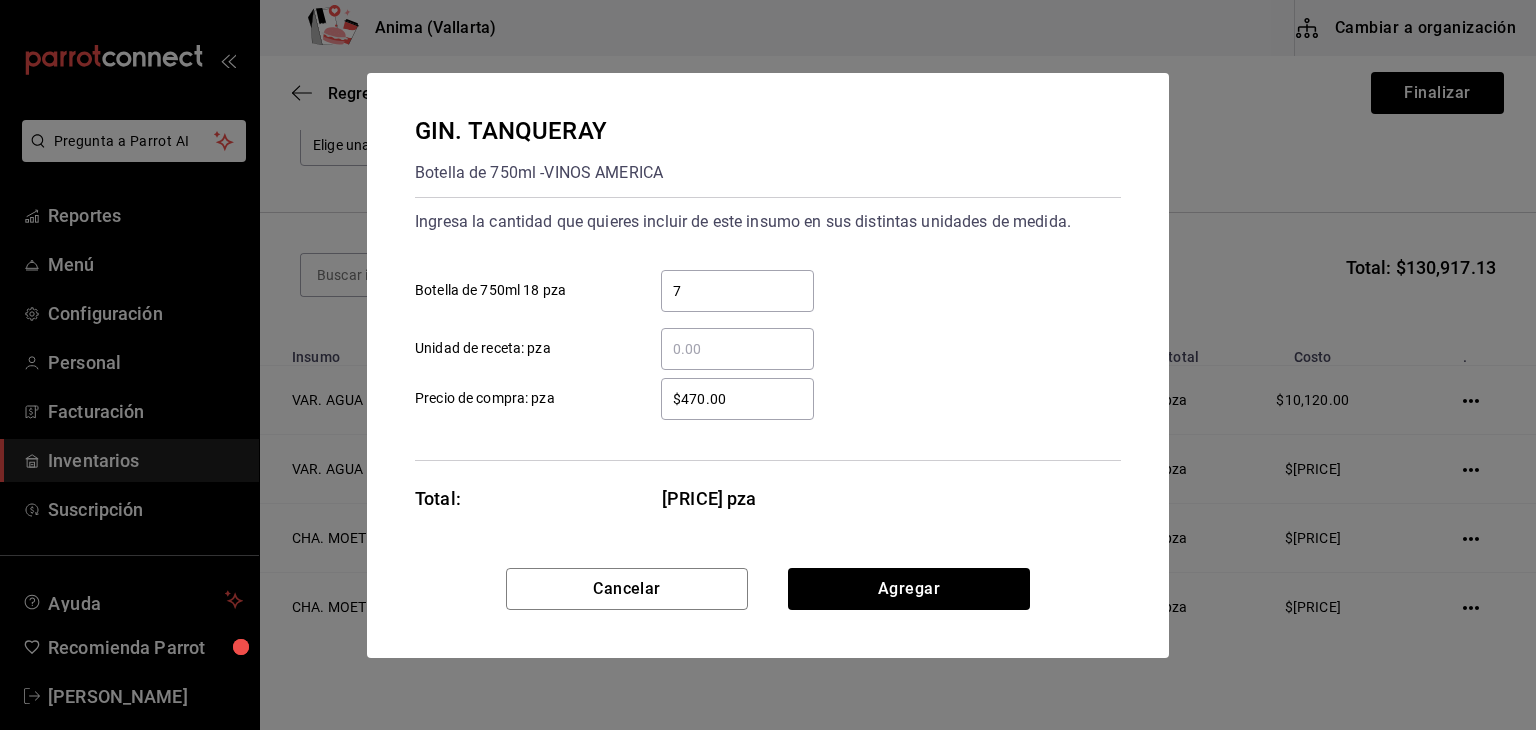 type on "7" 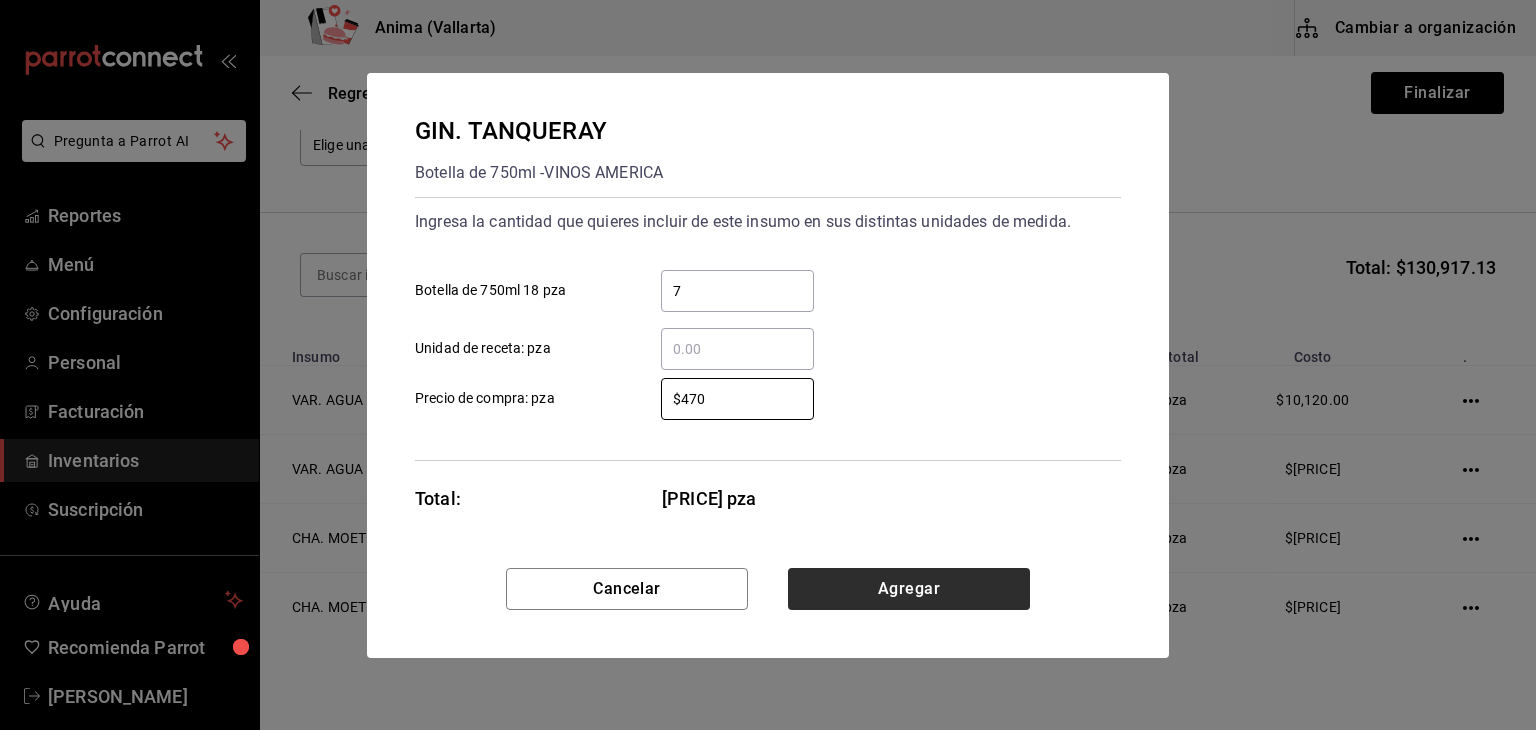 type on "$470" 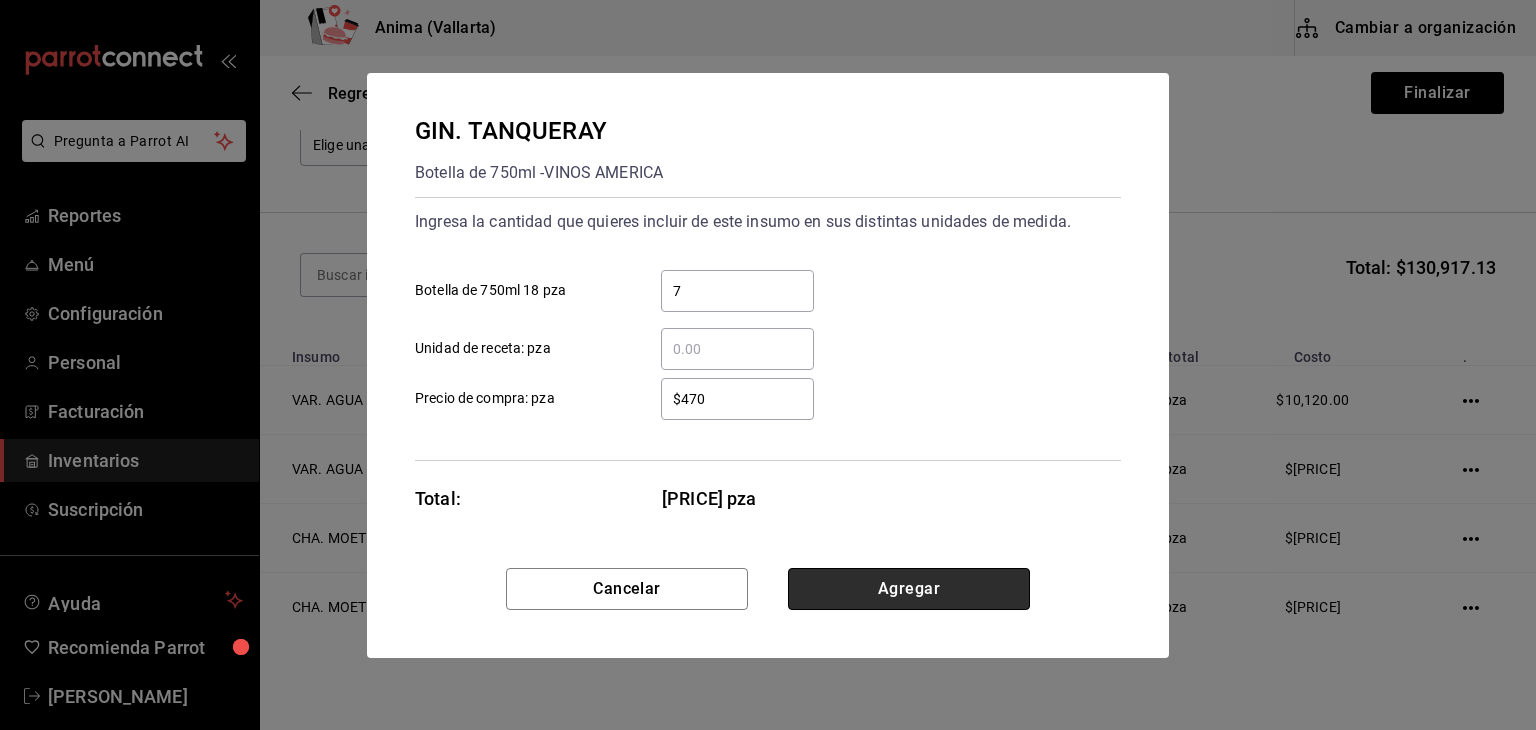 click on "Agregar" at bounding box center (909, 589) 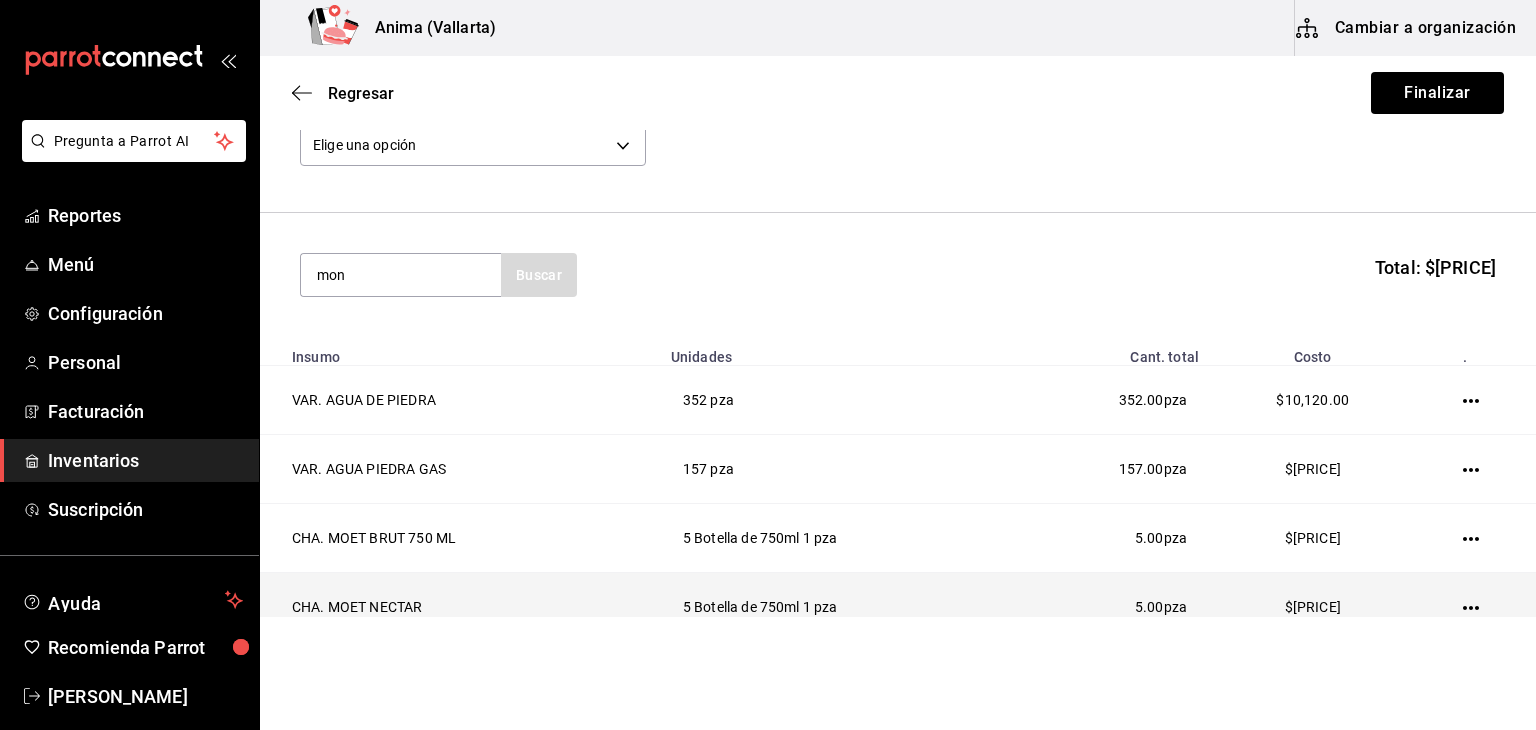 type on "mon" 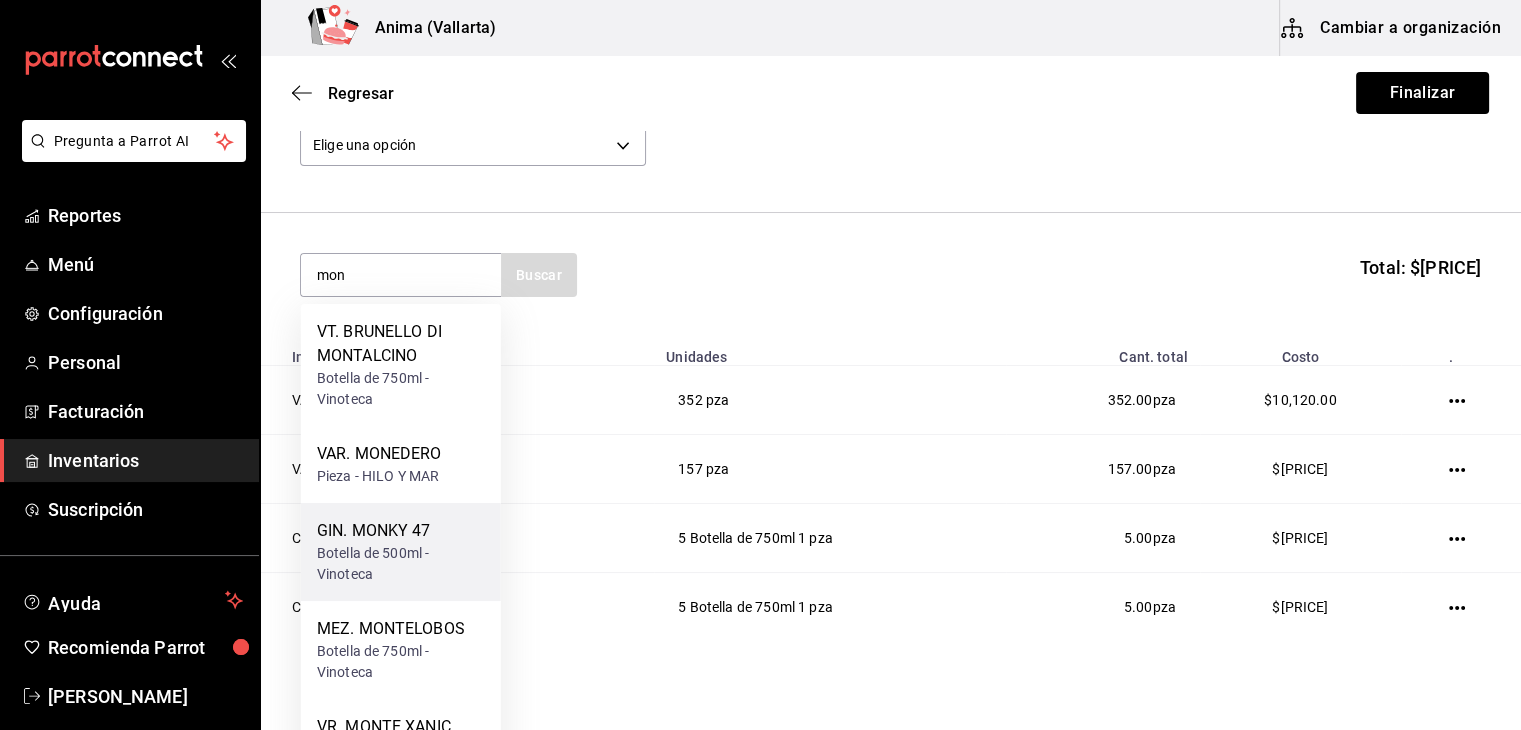 click on "GIN. MONKY 47" at bounding box center (401, 531) 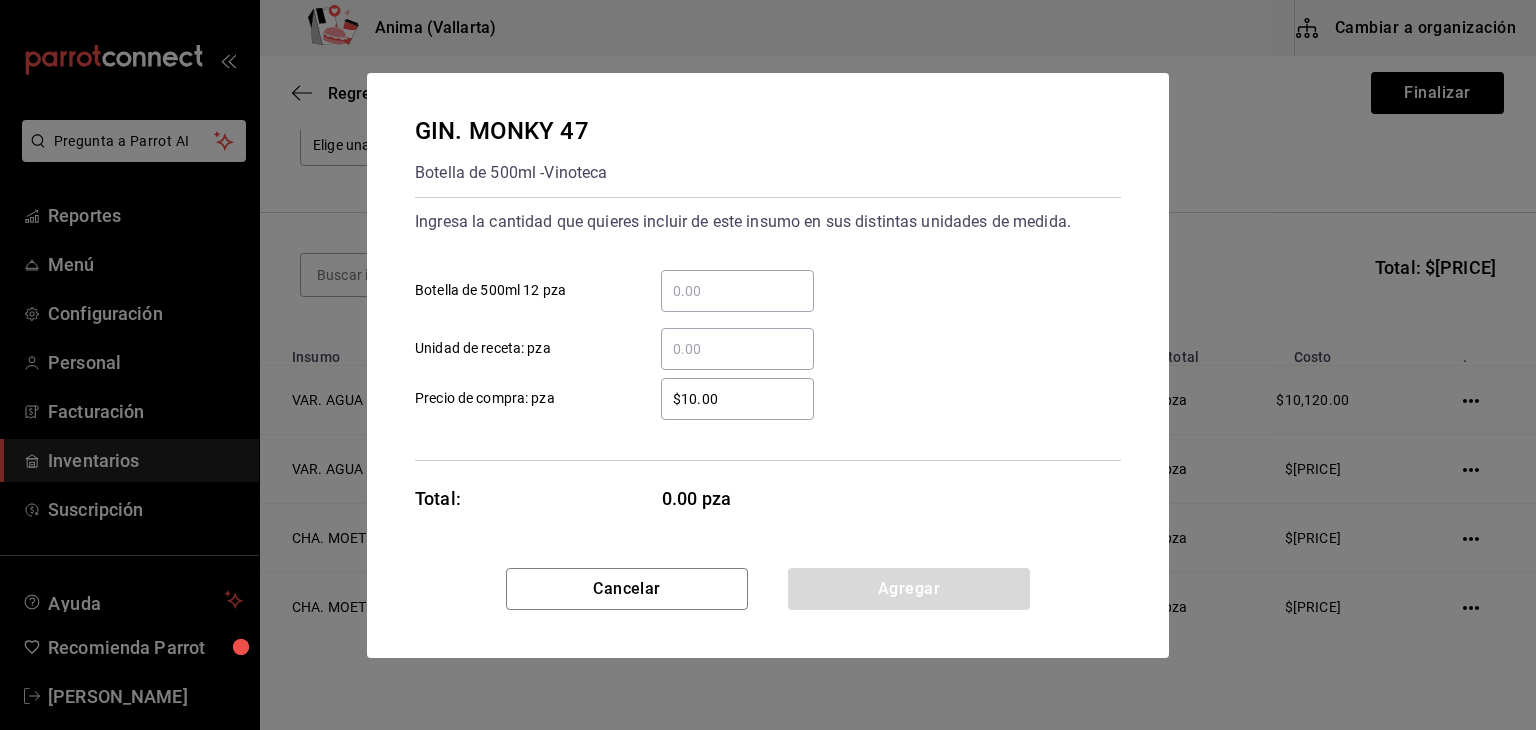 click on "​ Botella de 500ml 12 pza" at bounding box center [737, 291] 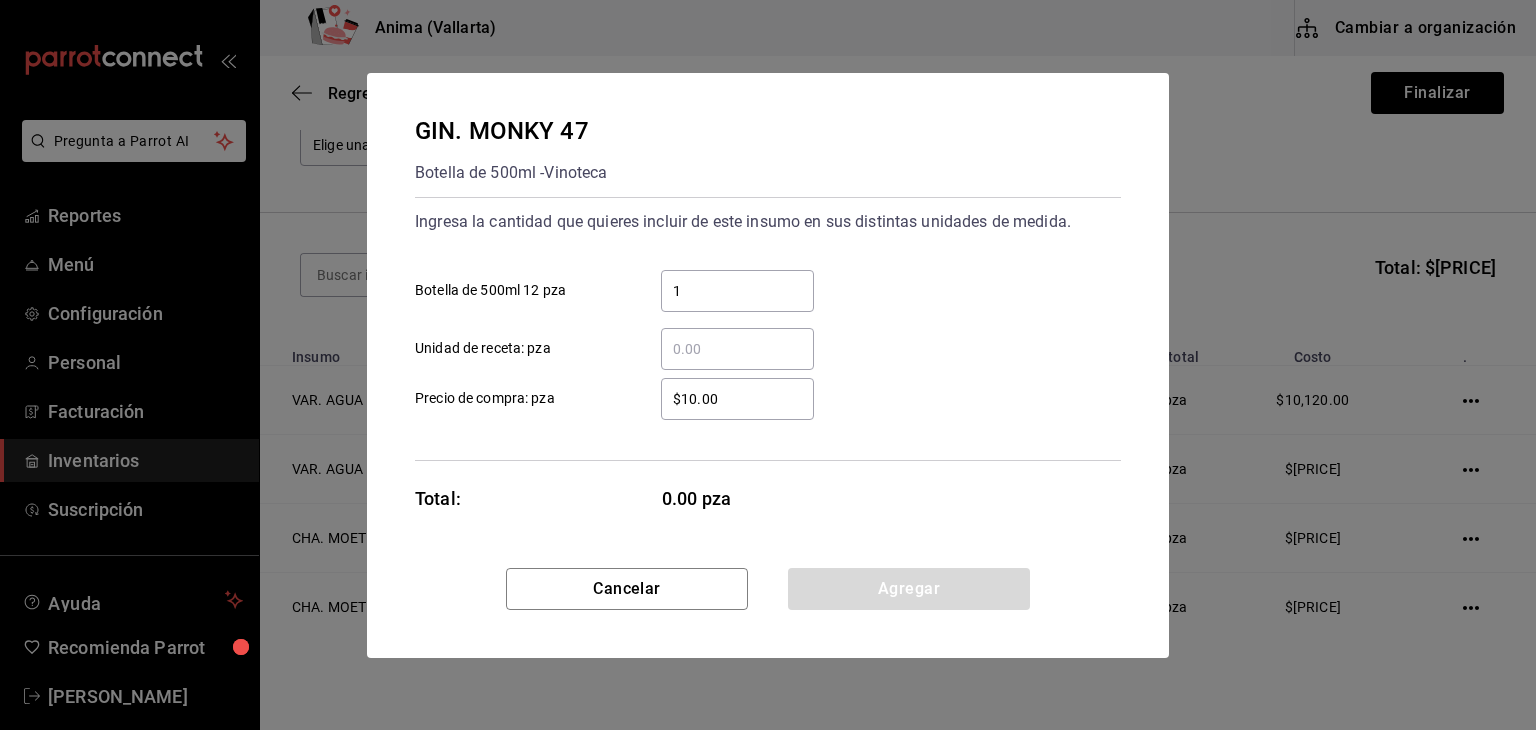type on "1" 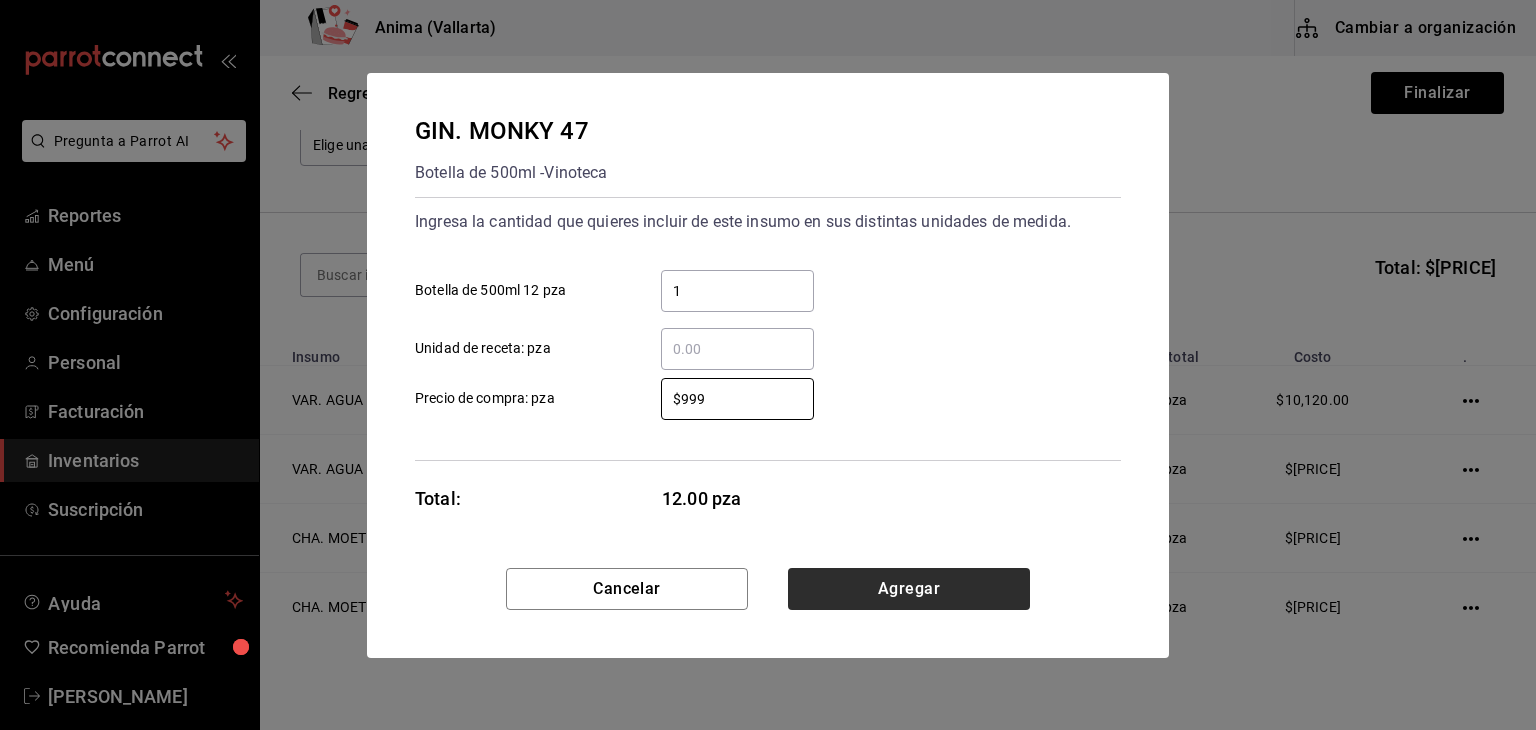type on "$999" 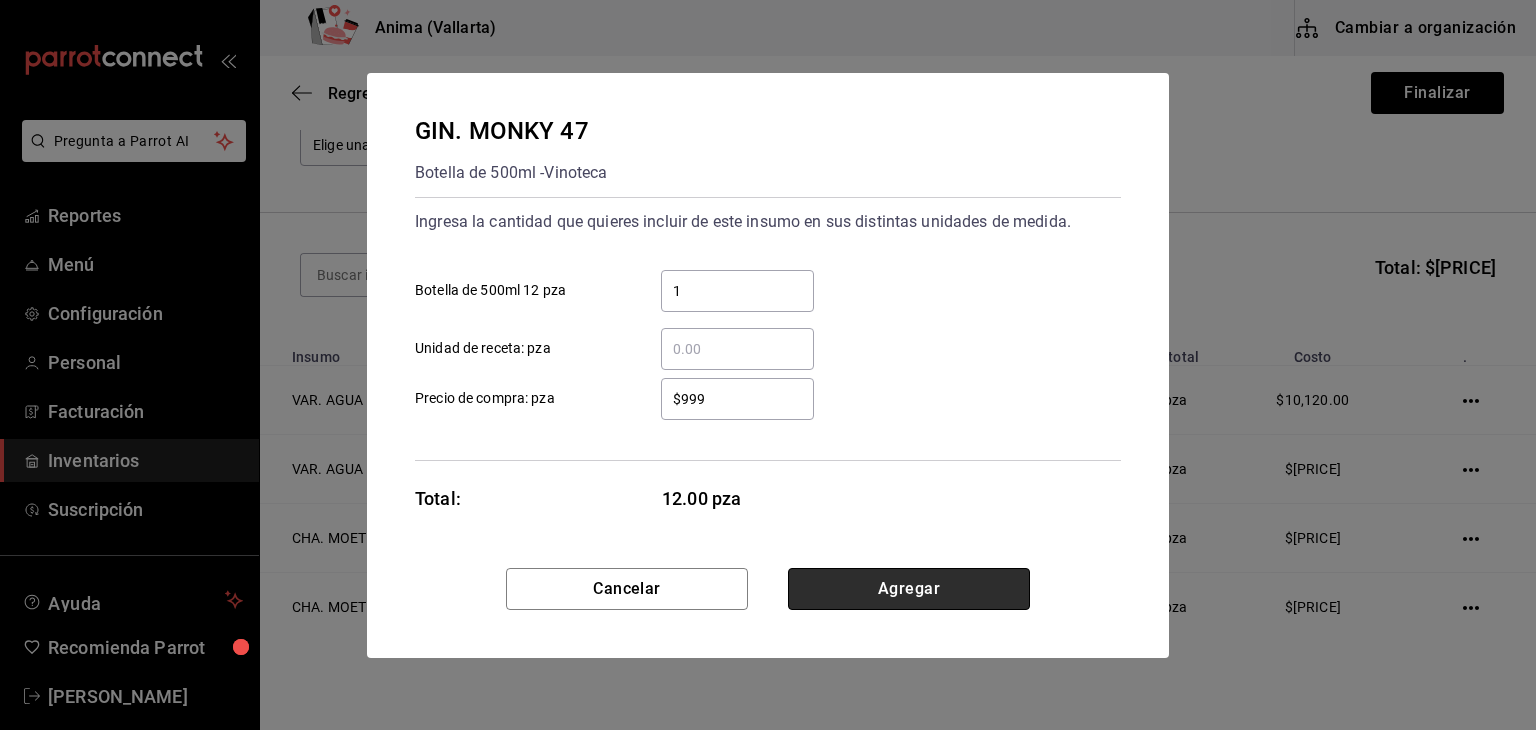 click on "Agregar" at bounding box center [909, 589] 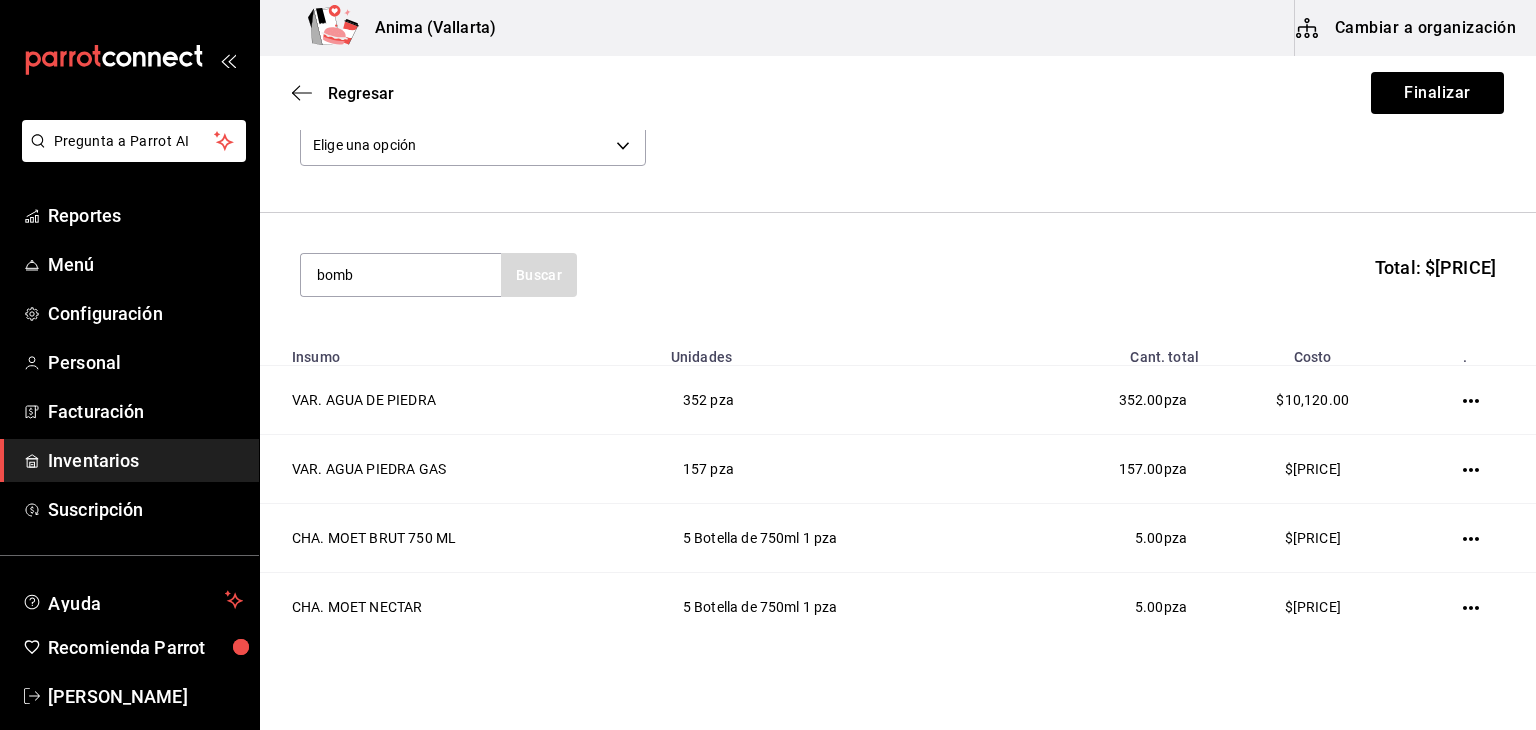 type on "bomb" 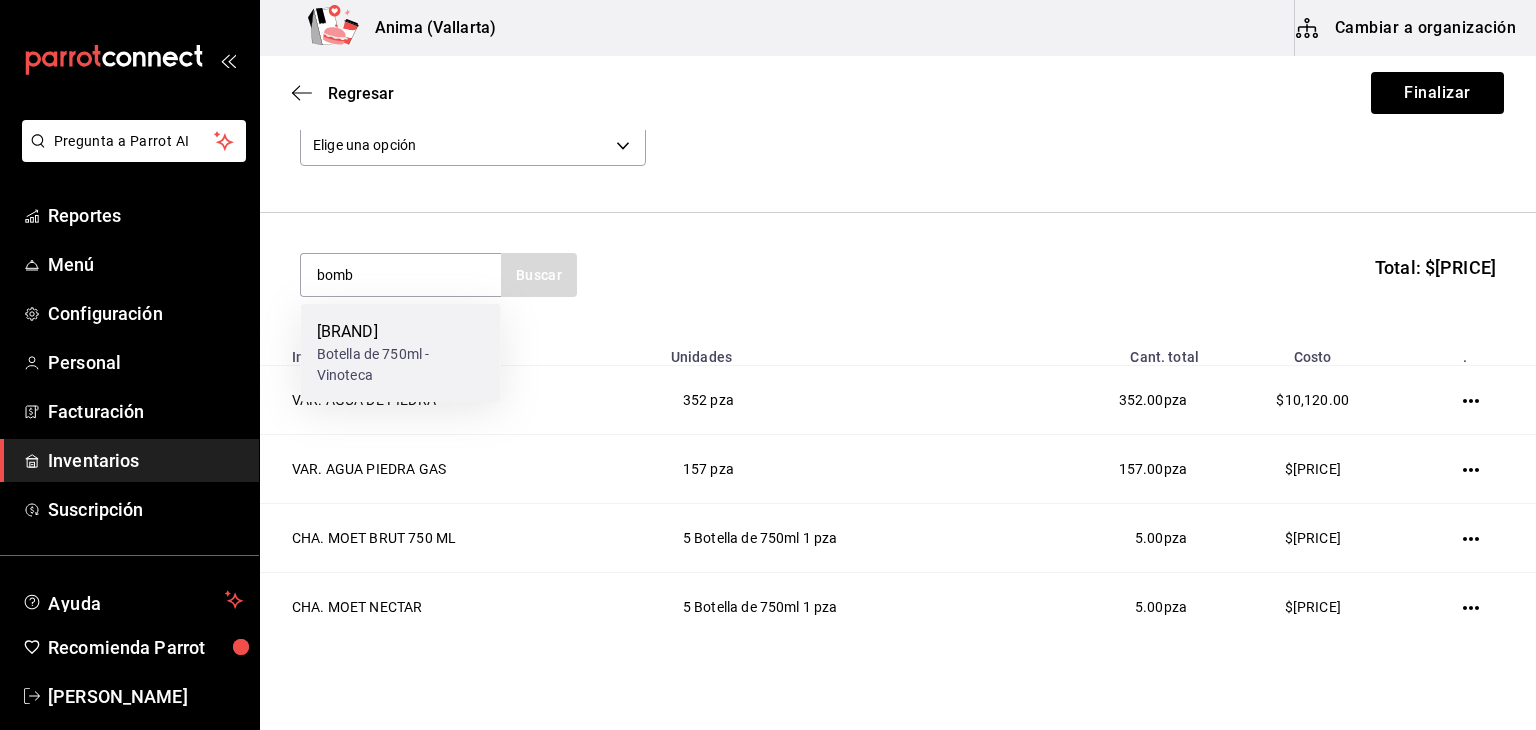 click on "Botella de 750ml - Vinoteca" at bounding box center [401, 365] 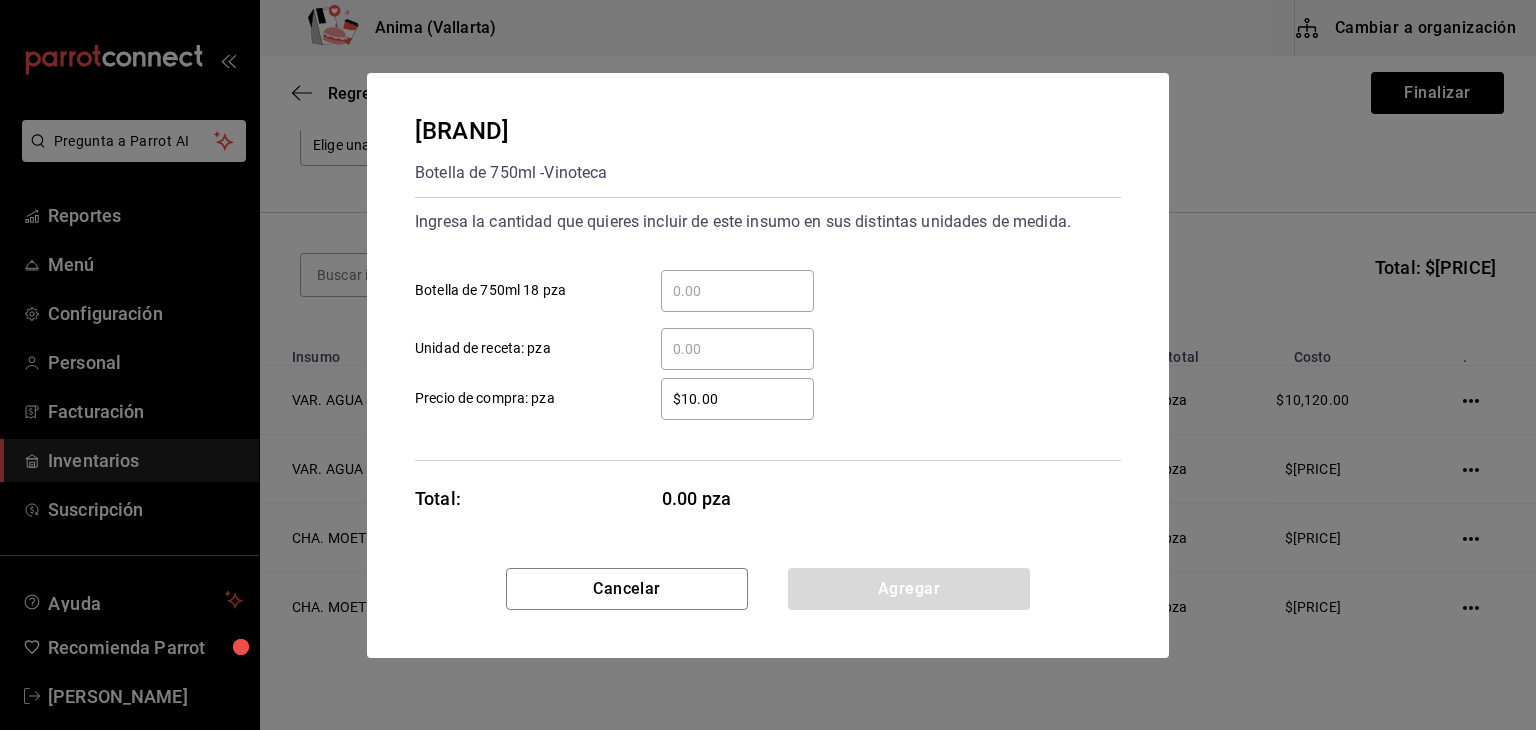 click on "Botella de 750ml [QUANTITY] pza" at bounding box center (737, 291) 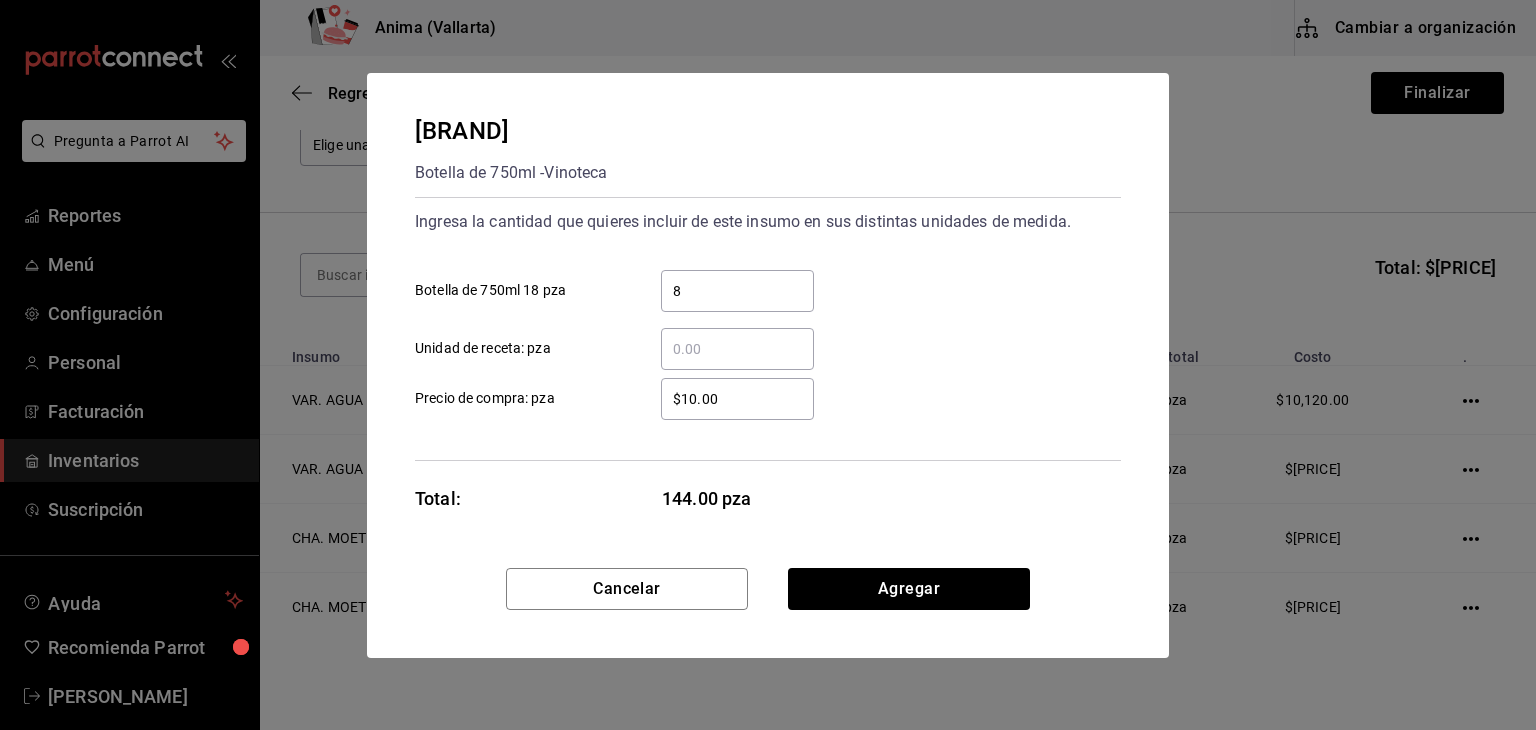type on "8" 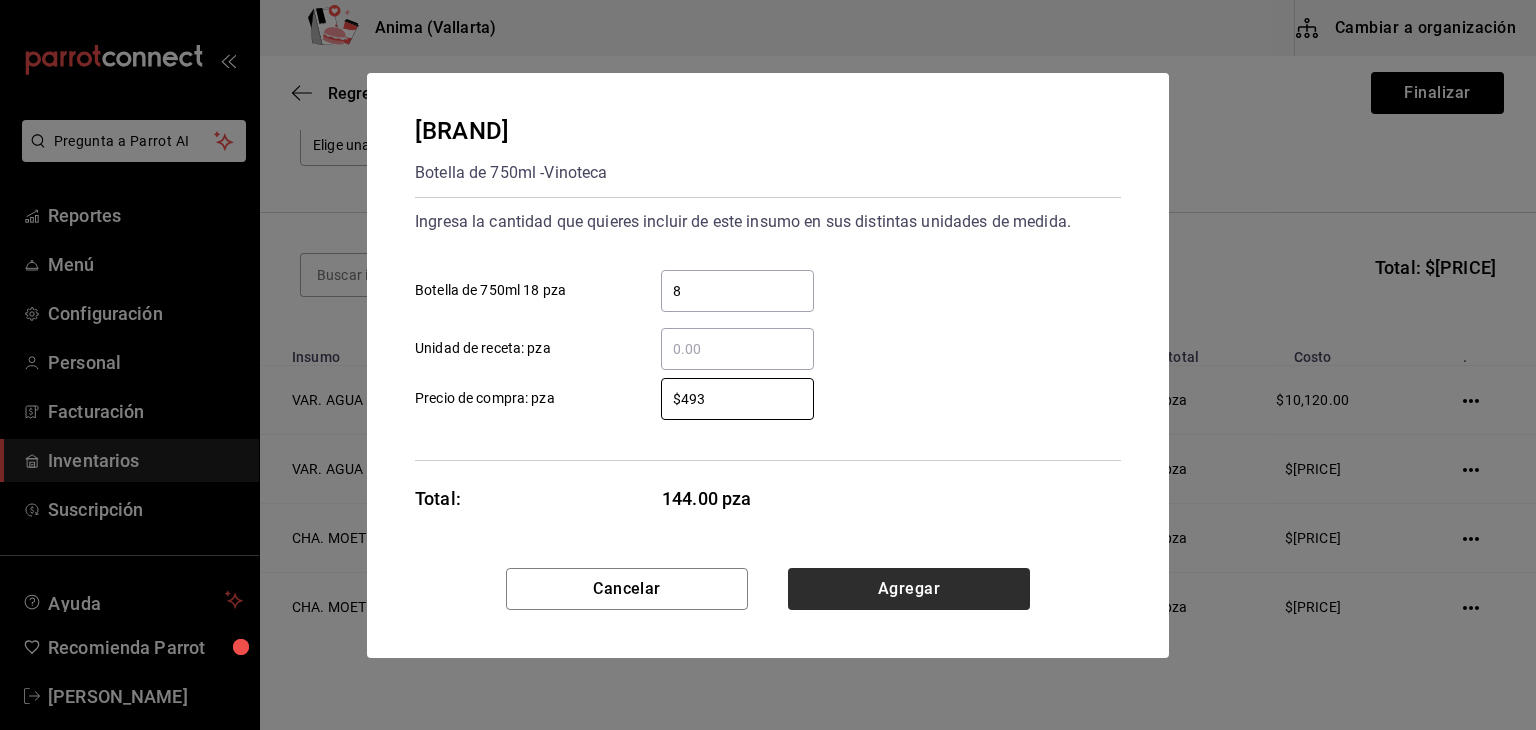 type on "$493" 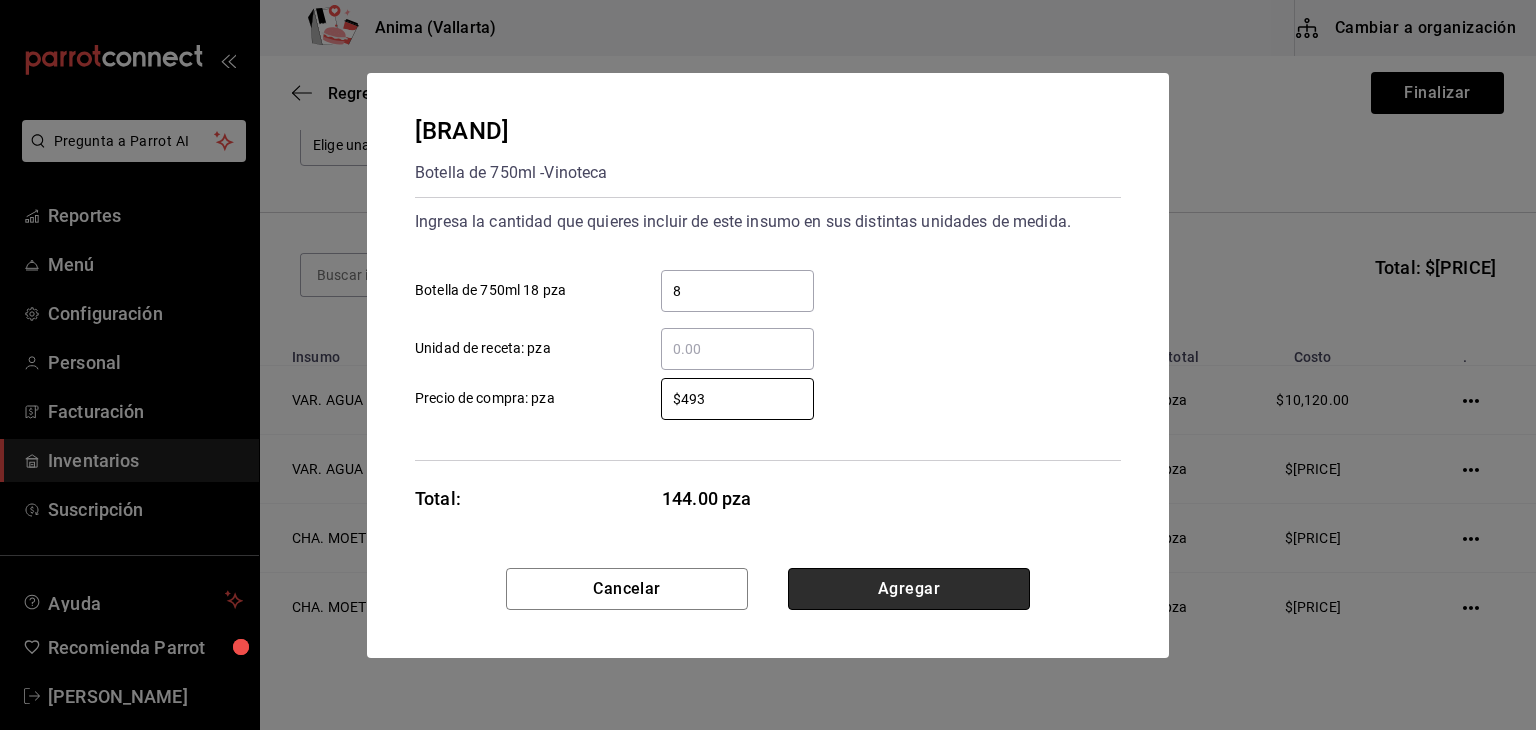 click on "Agregar" at bounding box center (909, 589) 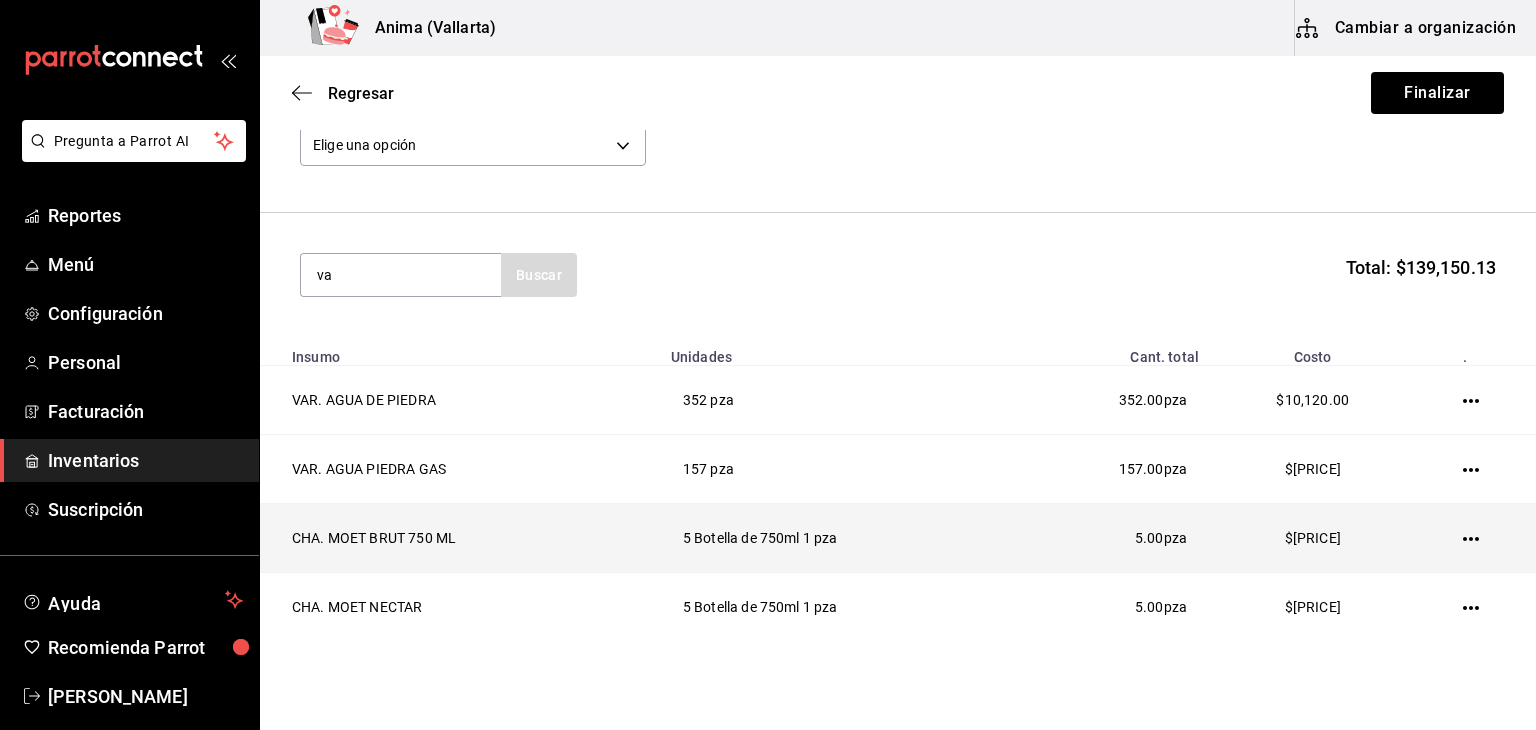 type on "v" 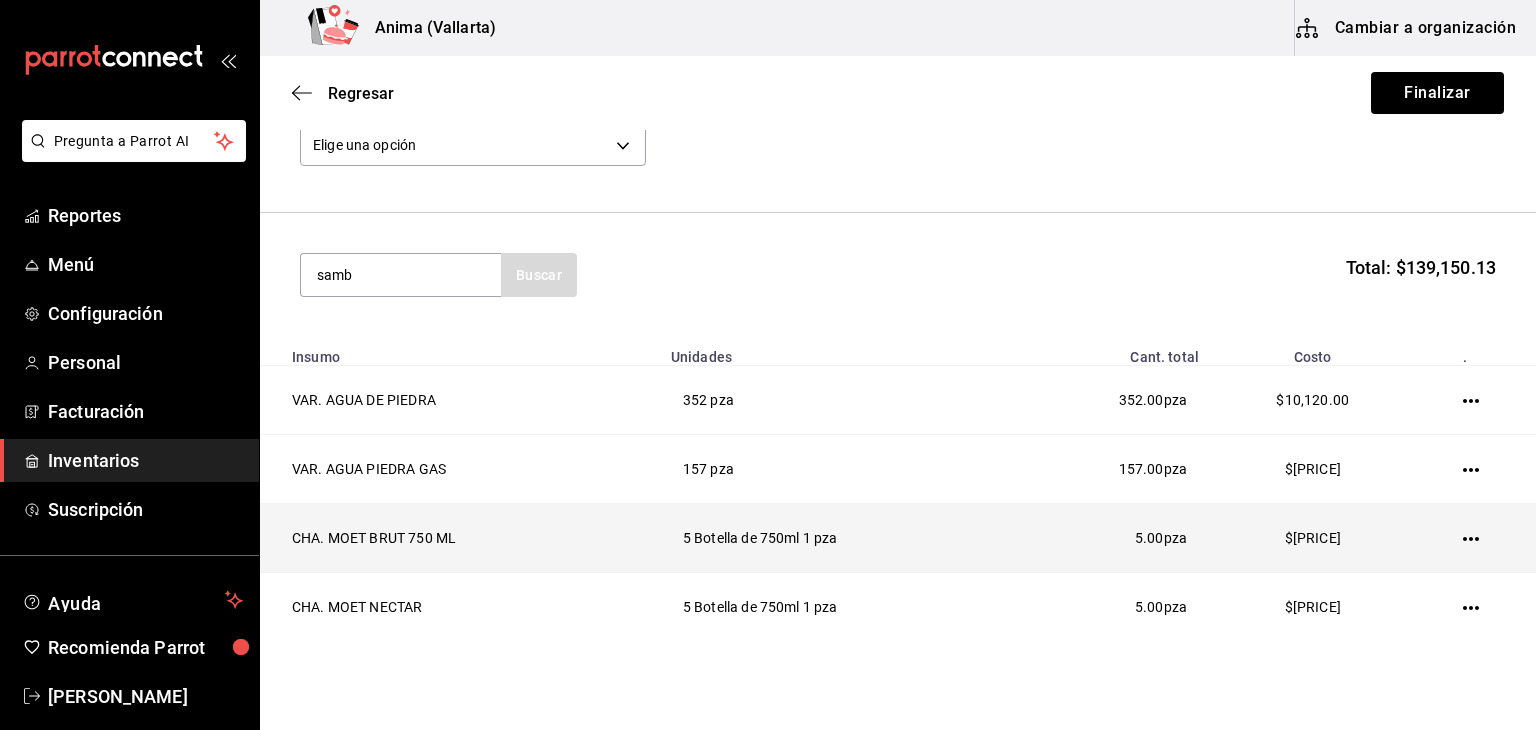 type on "samb" 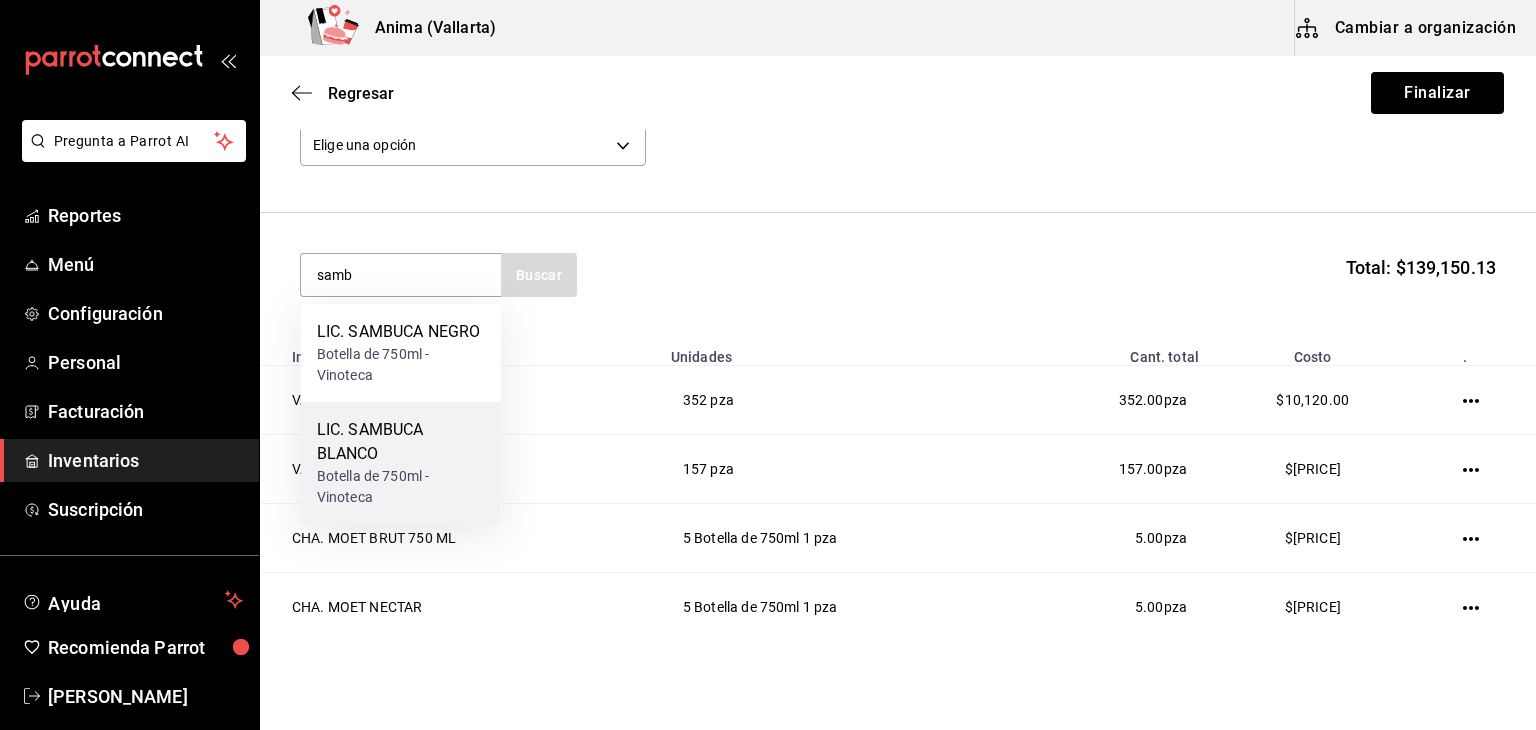 click on "Botella de 750ml - Vinoteca" at bounding box center (401, 487) 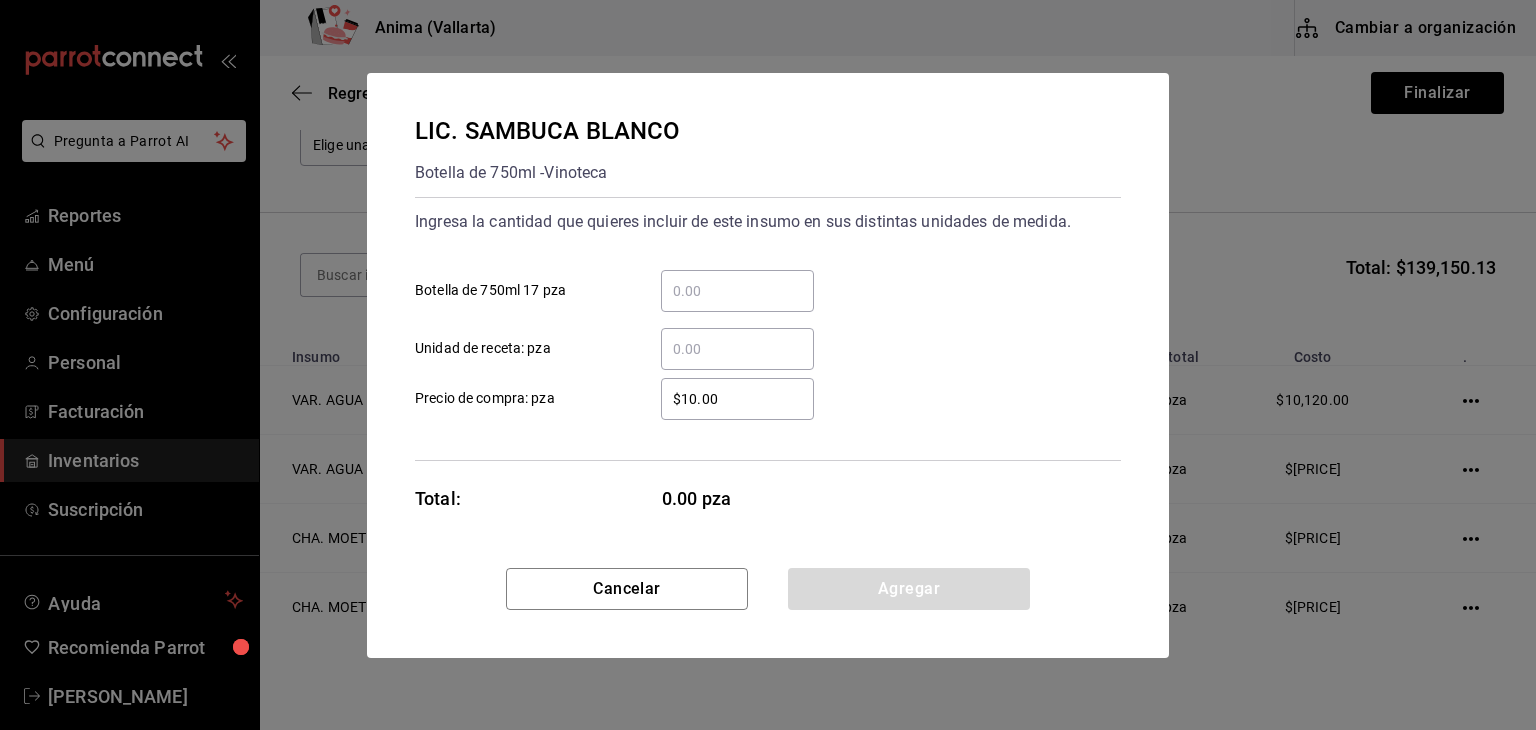 click on "​ Botella de 750ml 17 pza" at bounding box center [737, 291] 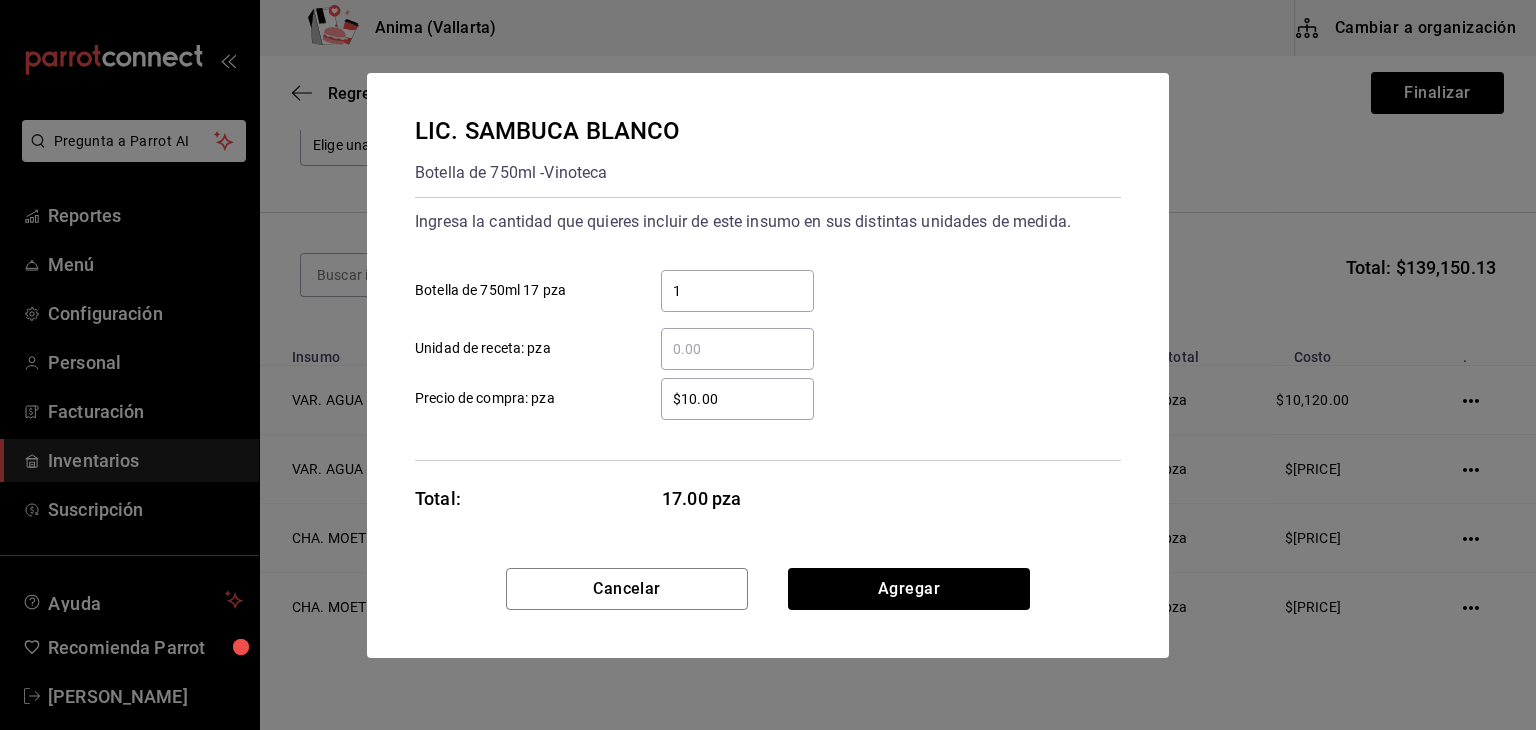 type on "1" 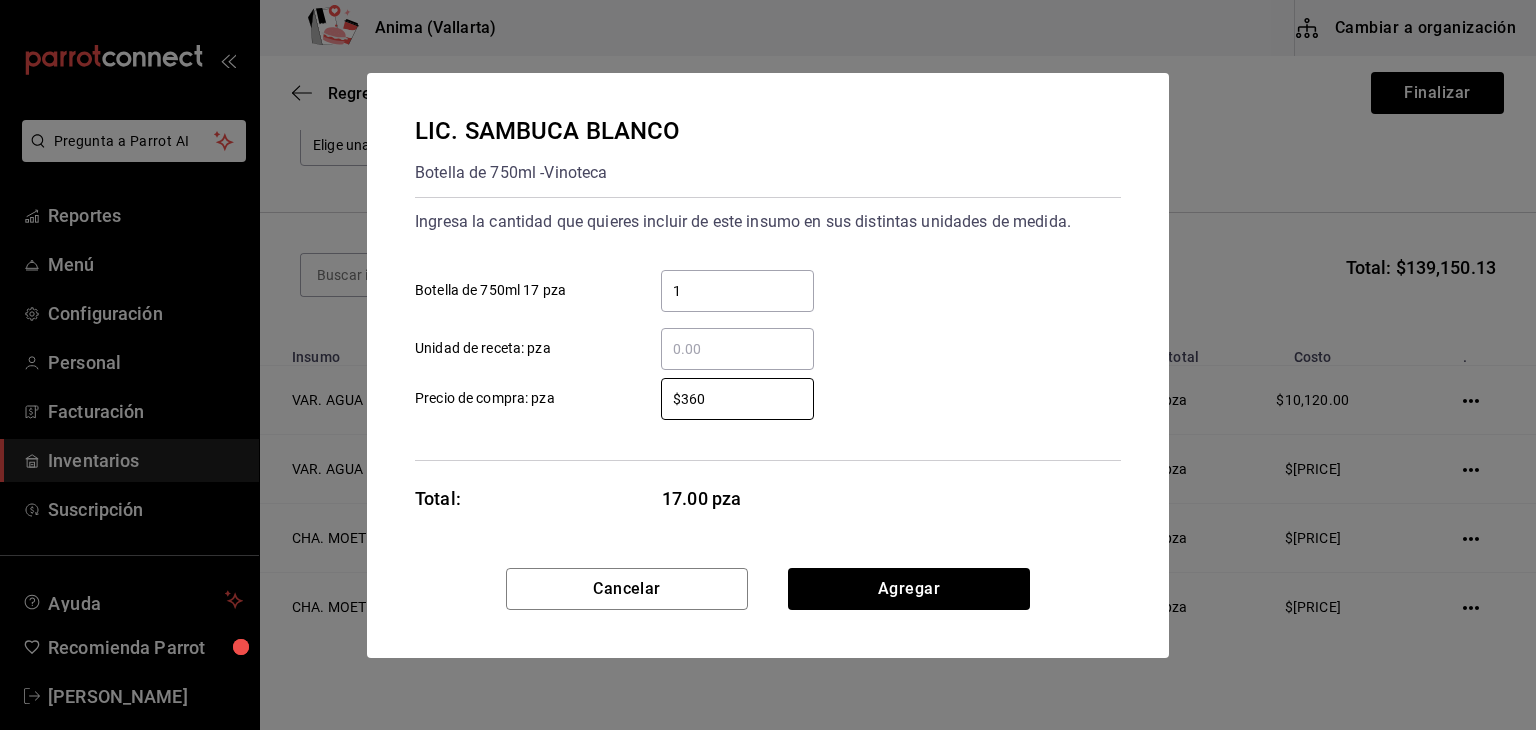 type on "$360" 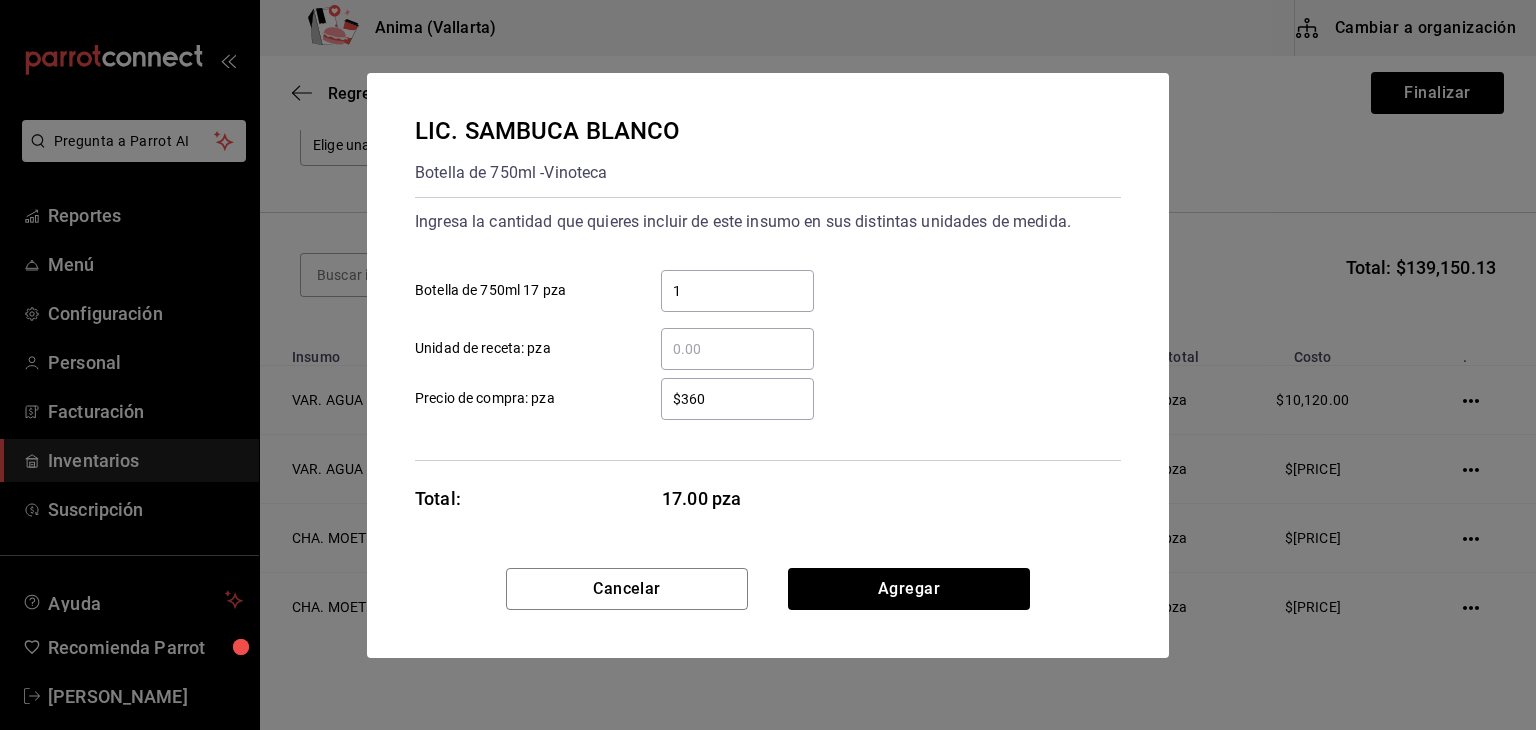 click on "Cancelar Agregar" at bounding box center (768, 613) 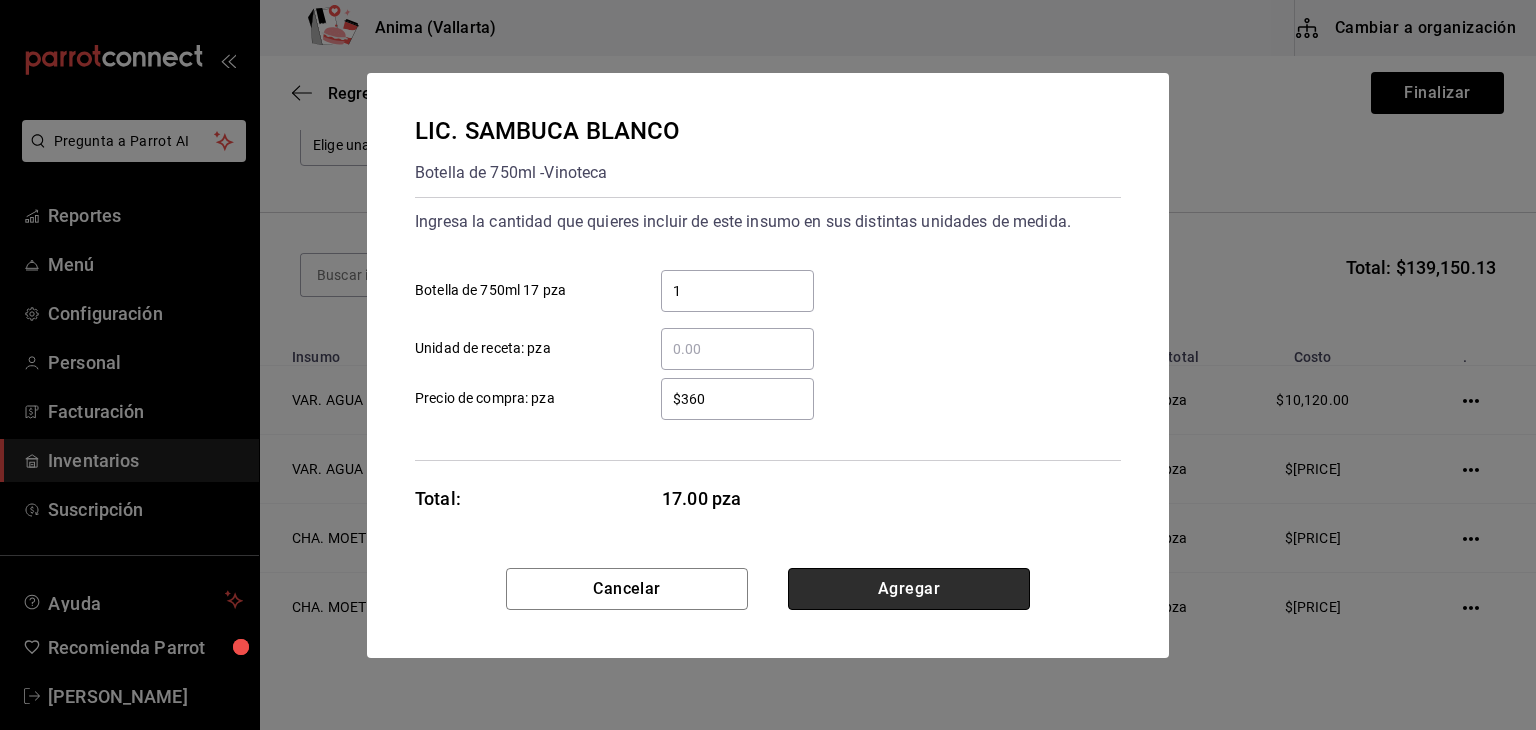 click on "Agregar" at bounding box center (909, 589) 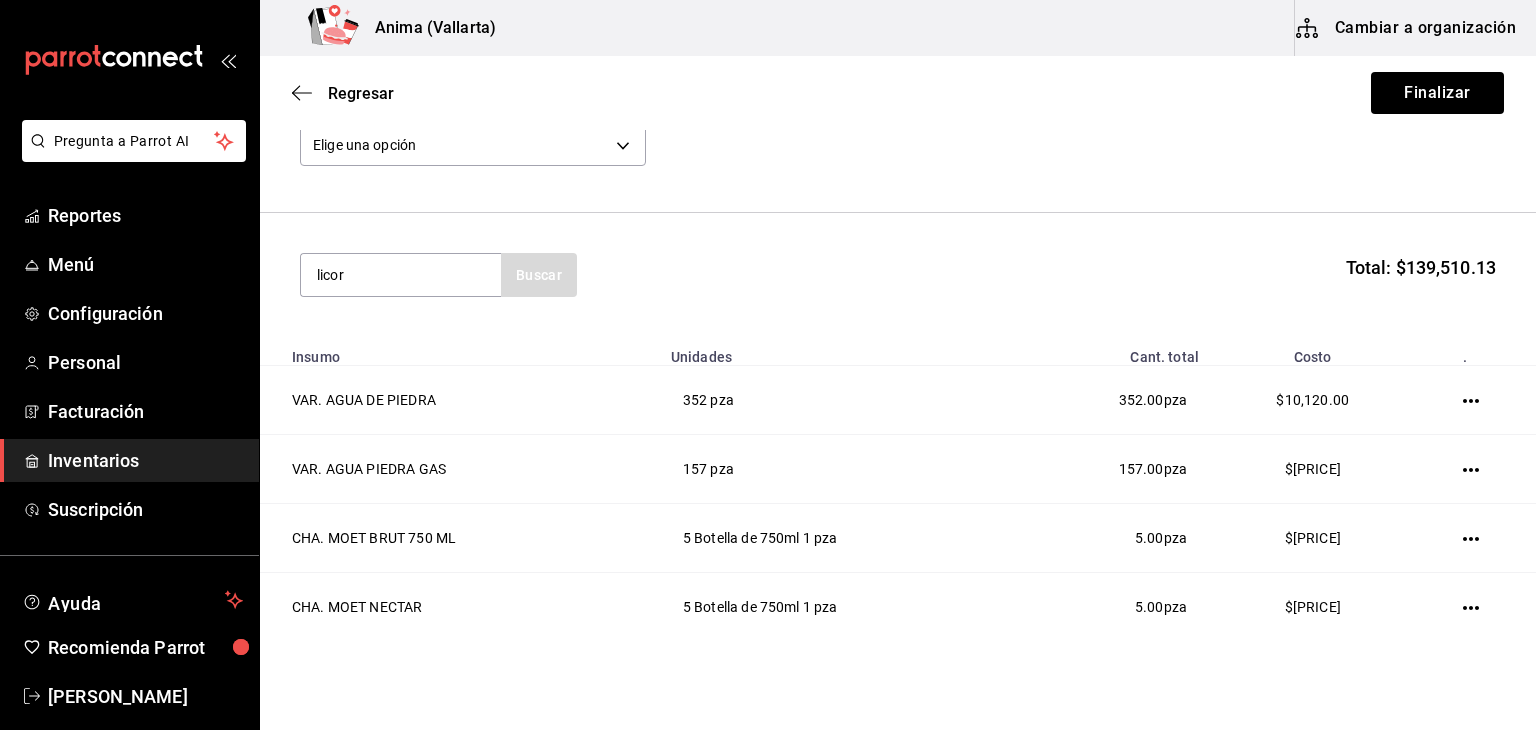 type on "licor" 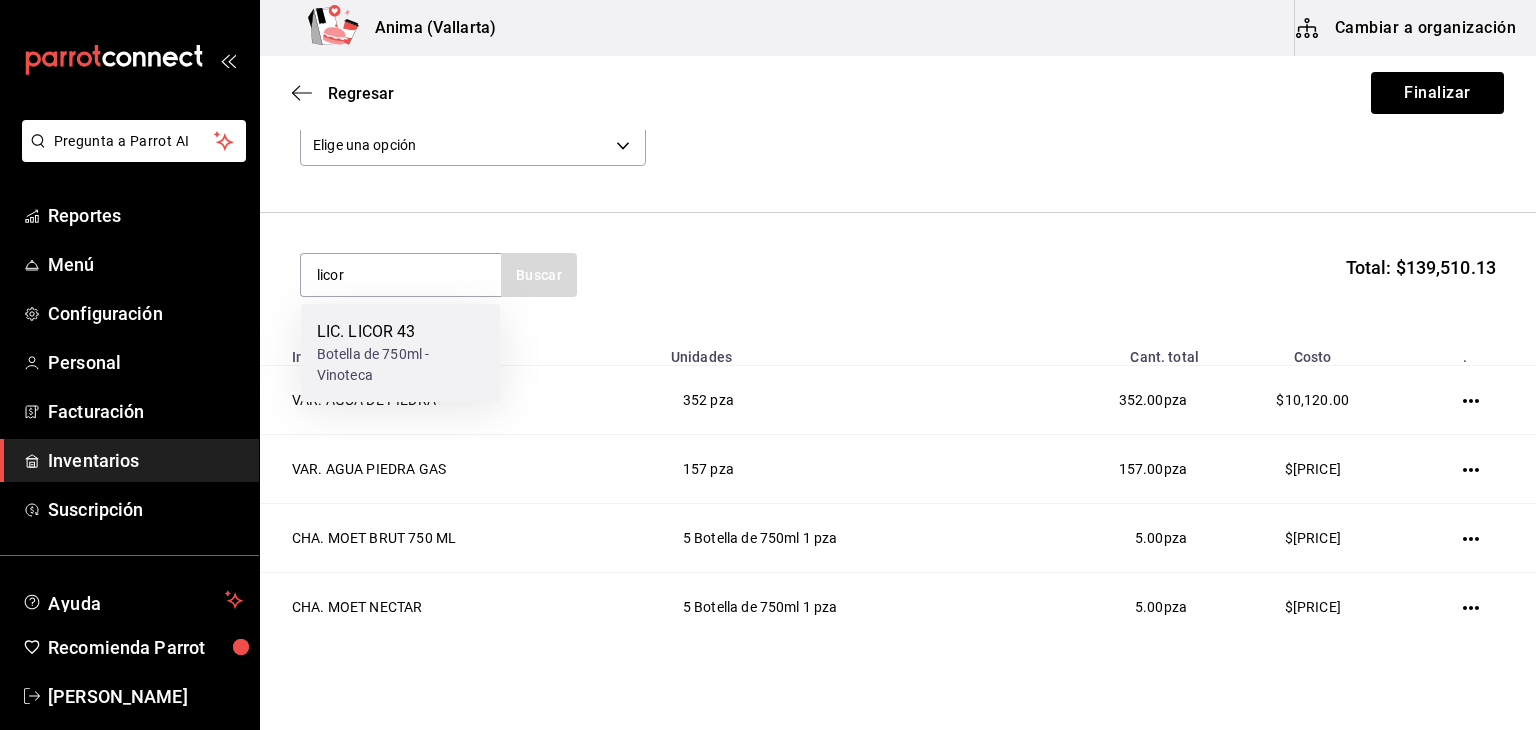 click on "Botella de 750ml - Vinoteca" at bounding box center [401, 365] 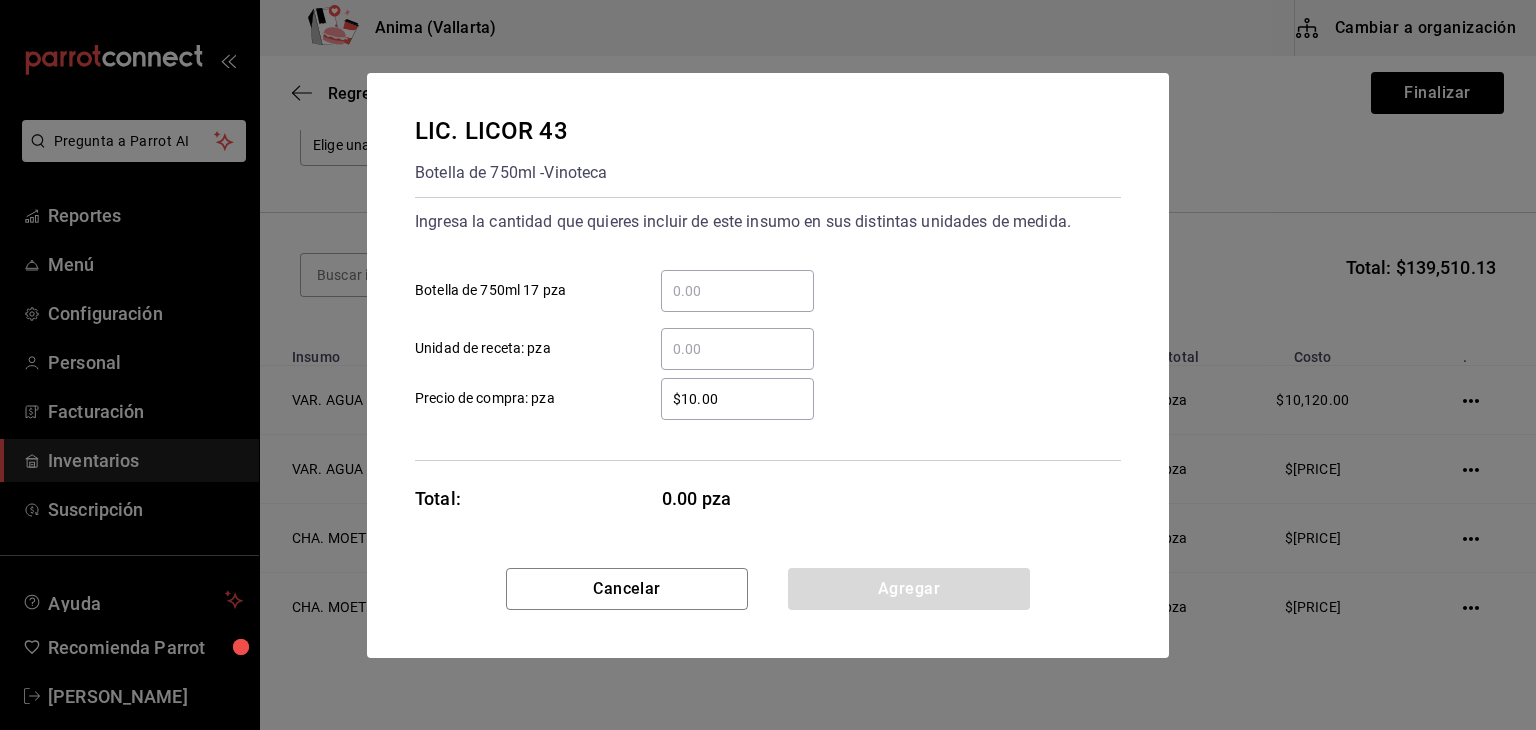 click on "​ Botella de 750ml 17 pza" at bounding box center (737, 291) 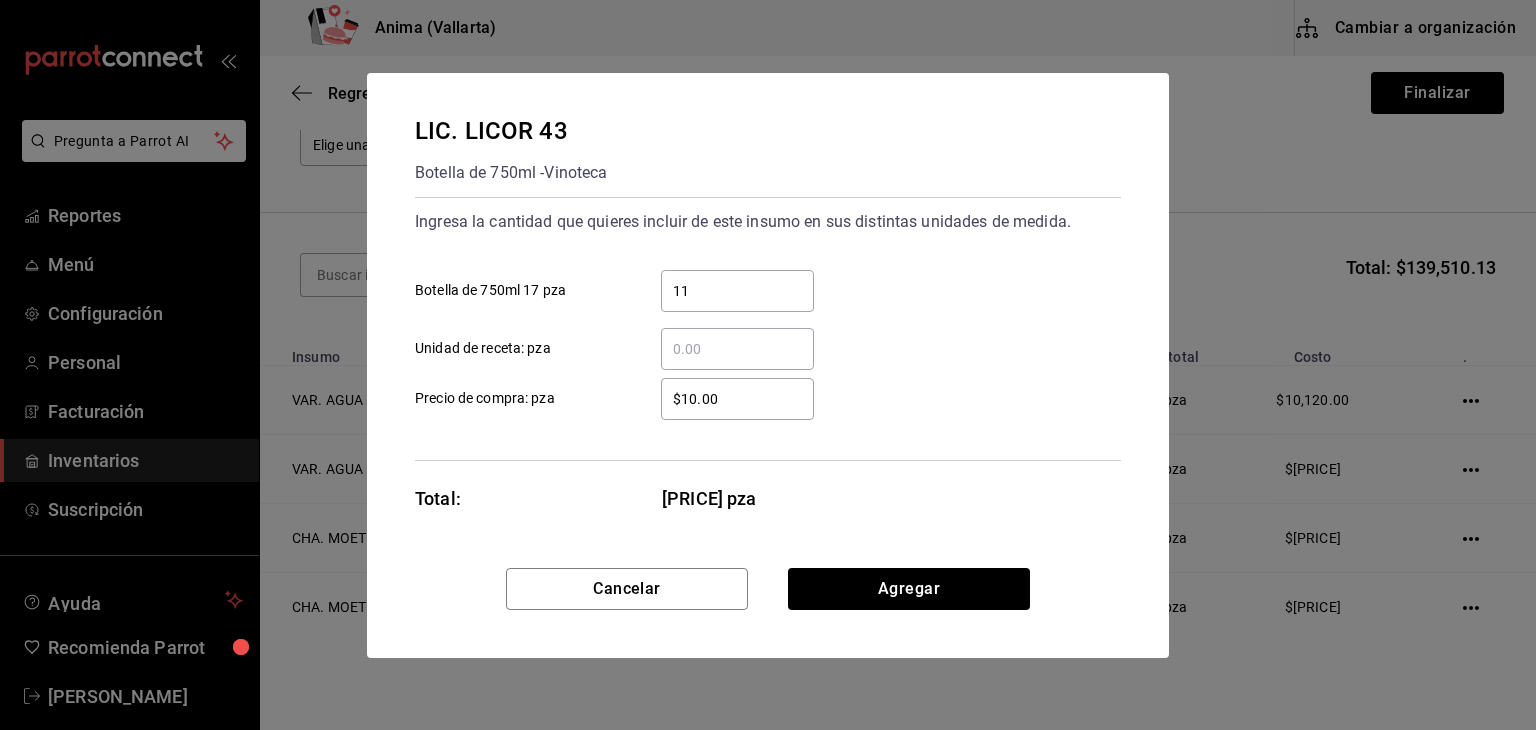 type on "11" 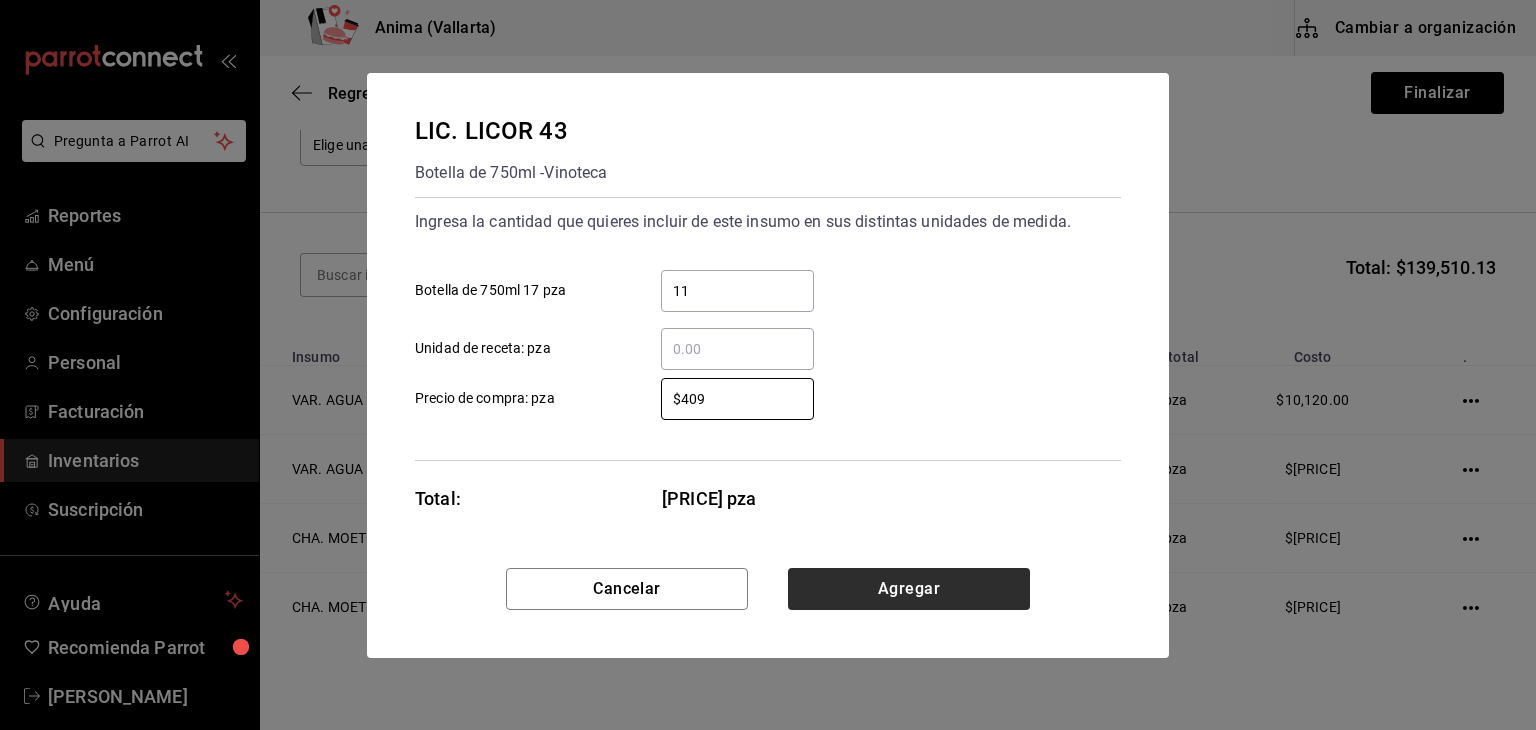 type on "$409" 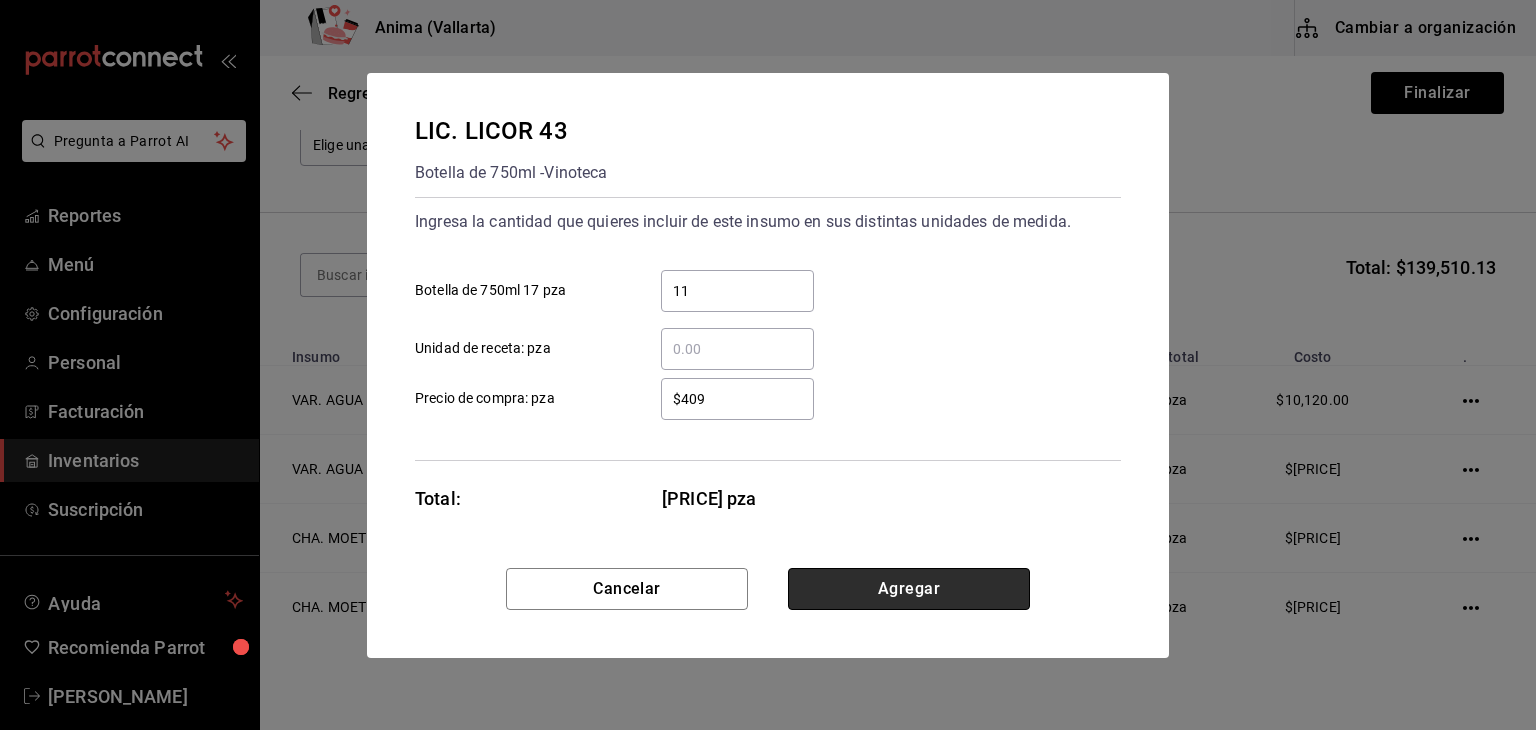 click on "Agregar" at bounding box center [909, 589] 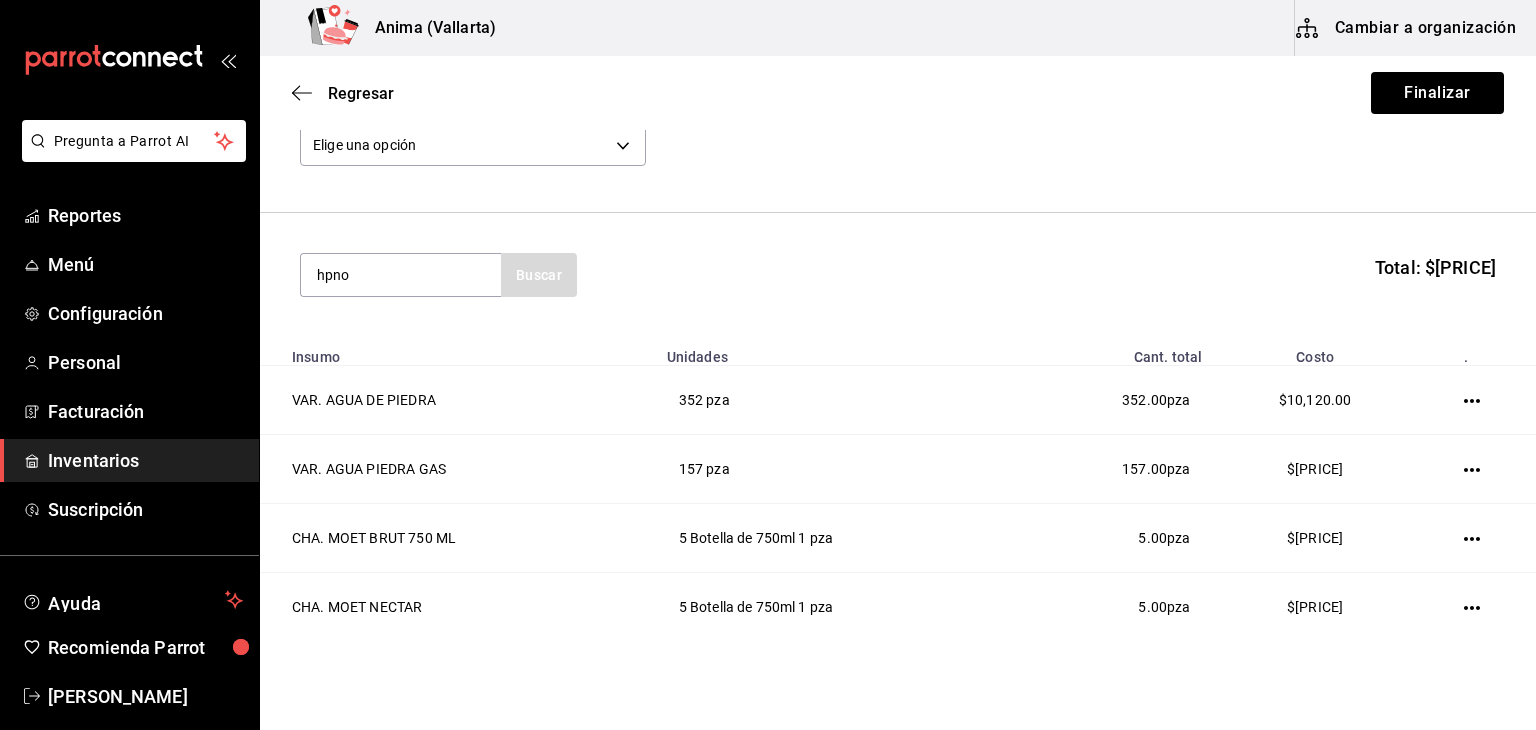 type on "hpno" 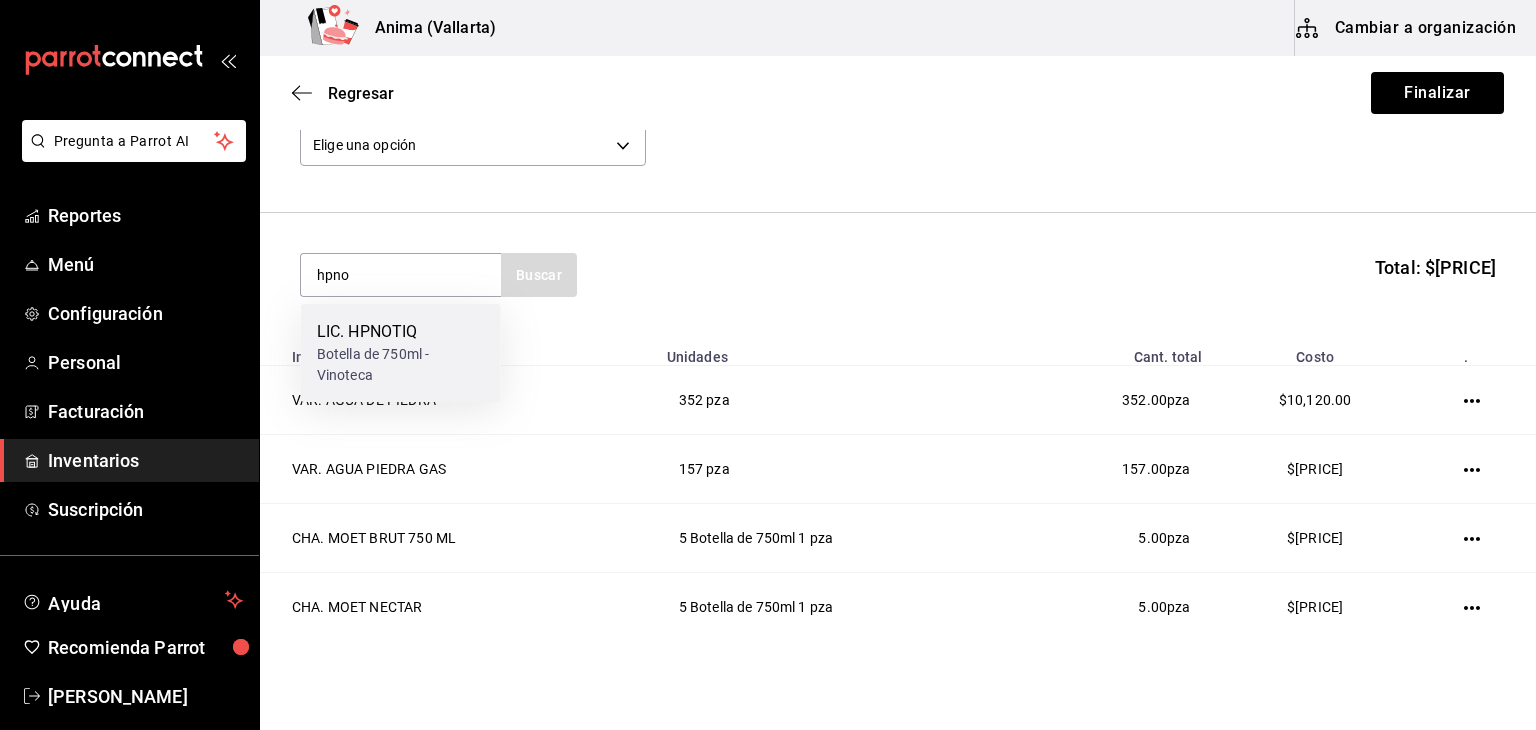 click on "LIC. HPNOTIQ" at bounding box center [401, 332] 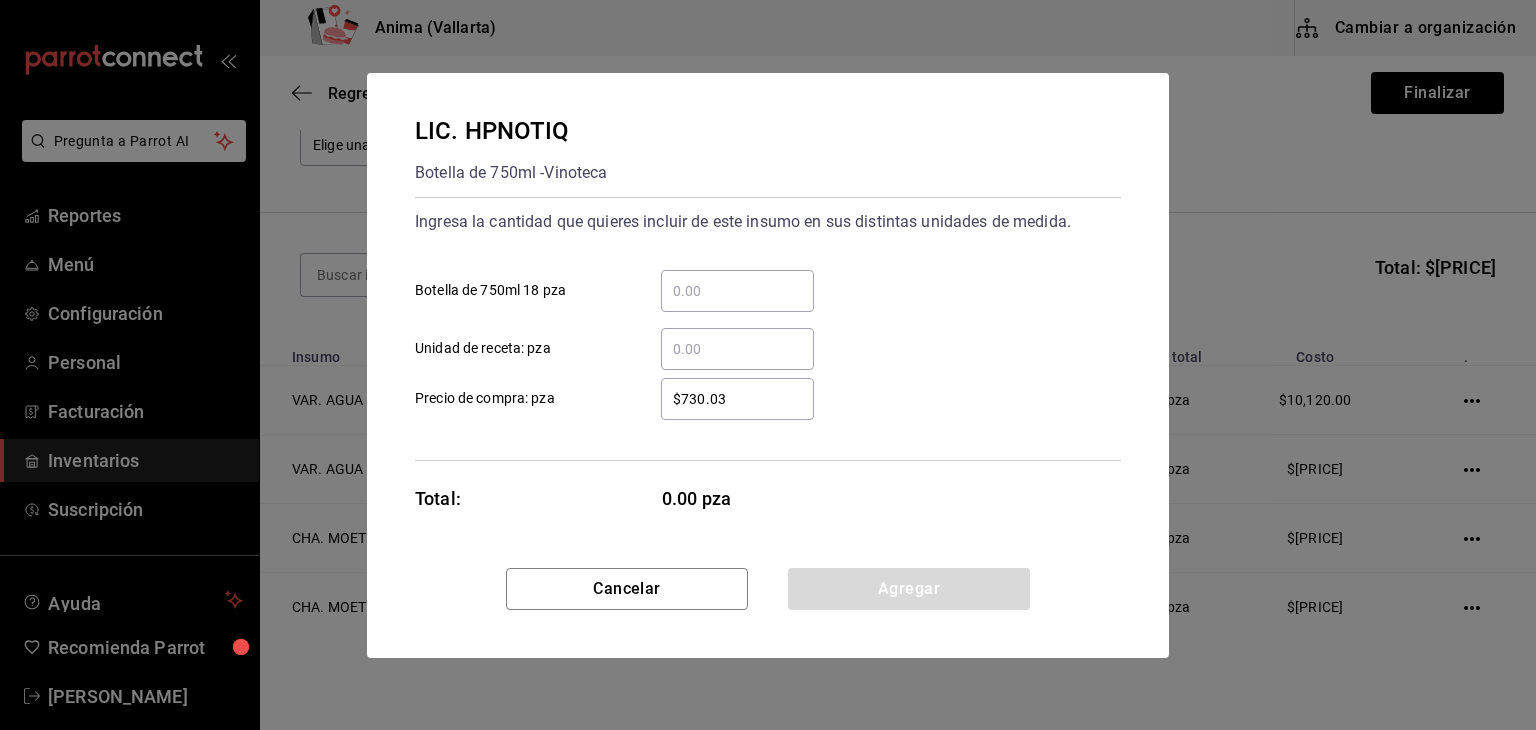 click on "Botella de 750ml [QUANTITY] pza" at bounding box center [737, 291] 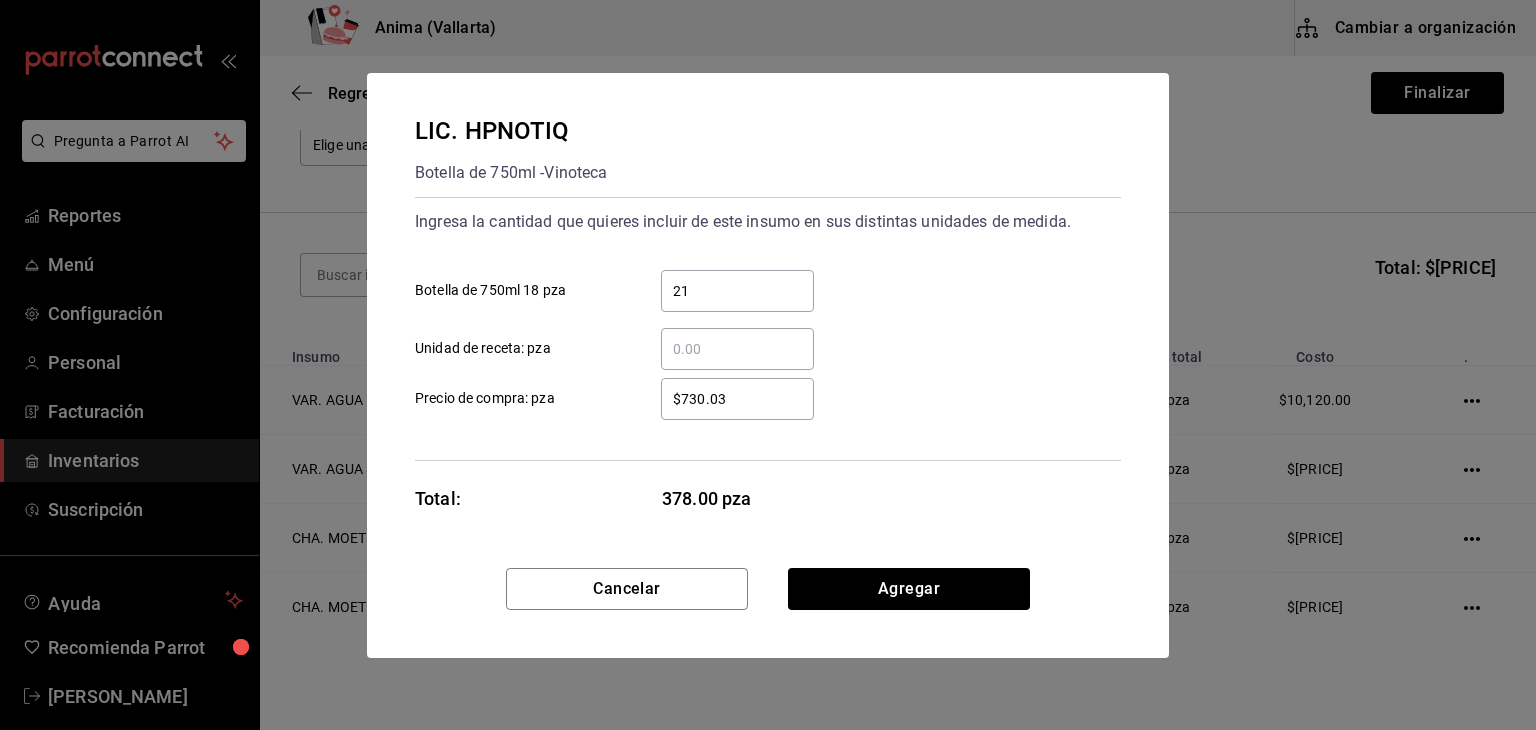type on "21" 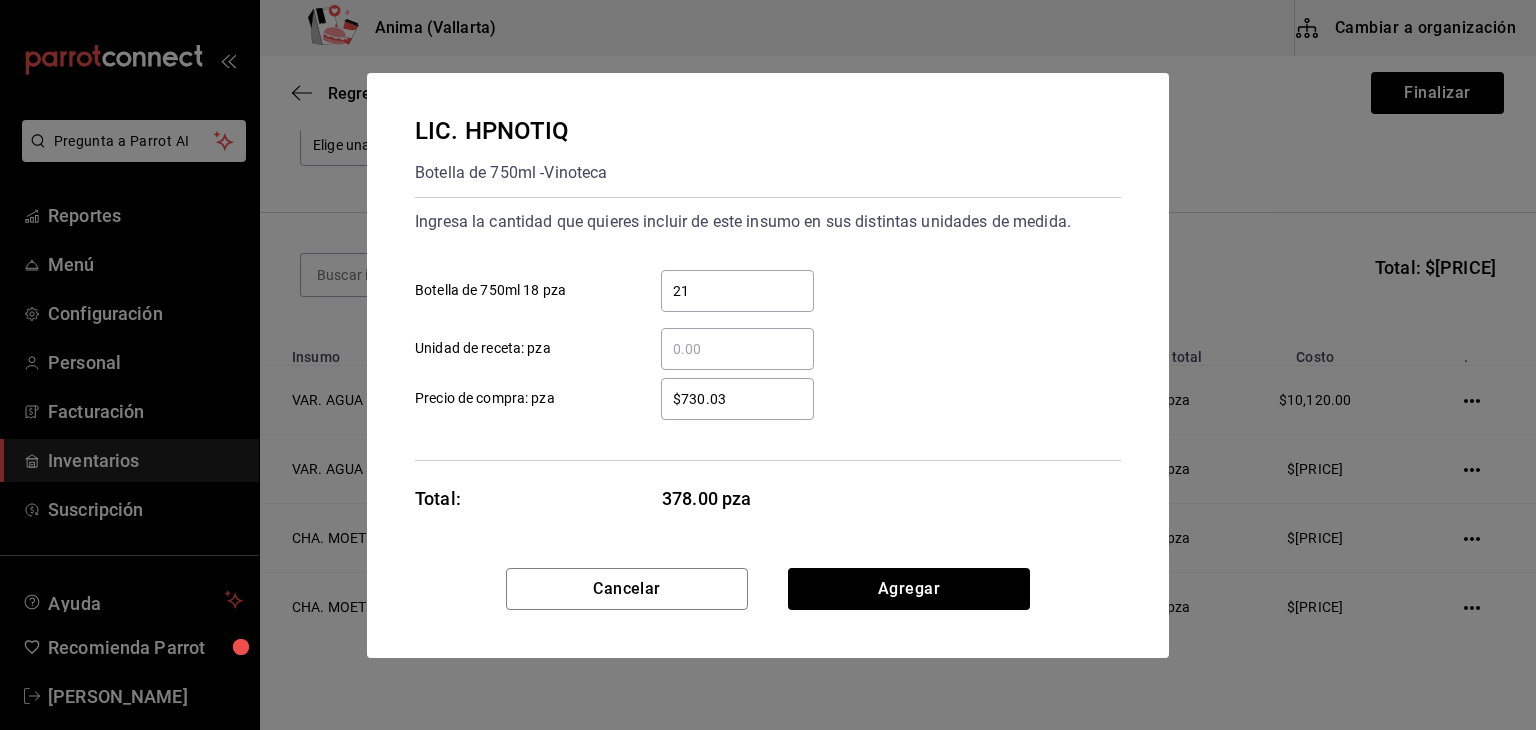 click on "Cancelar Agregar" at bounding box center [768, 613] 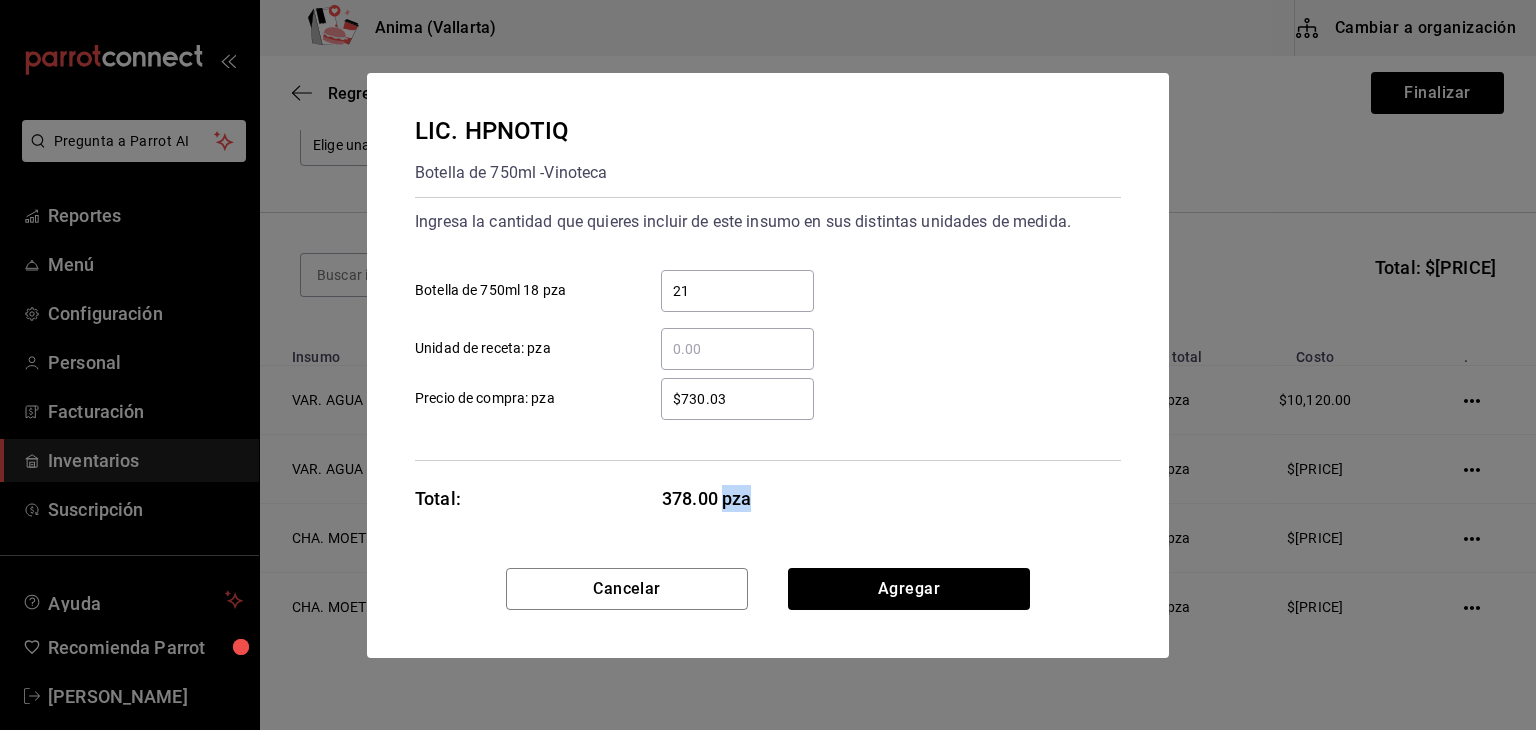 click on "Cancelar Agregar" at bounding box center [768, 613] 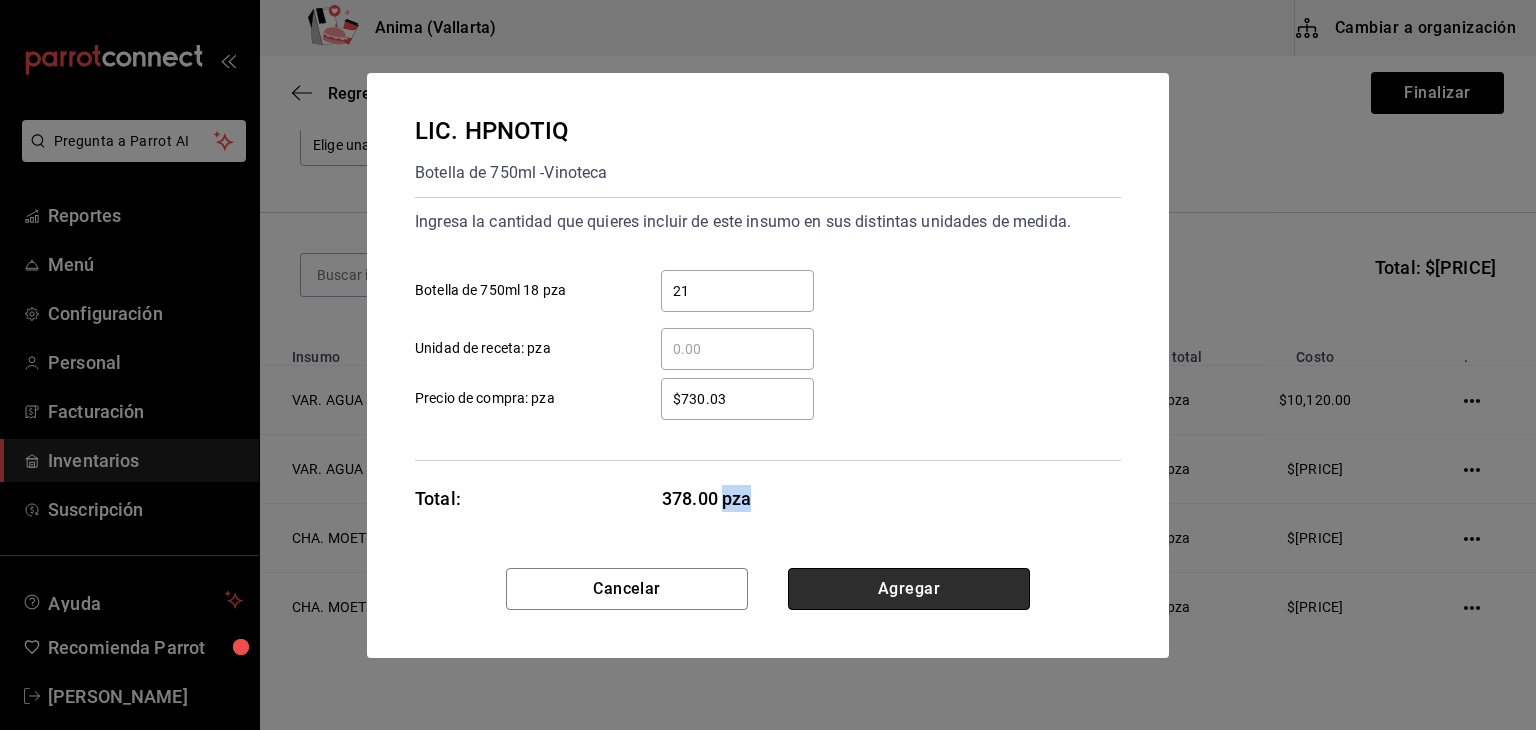 click on "Agregar" at bounding box center [909, 589] 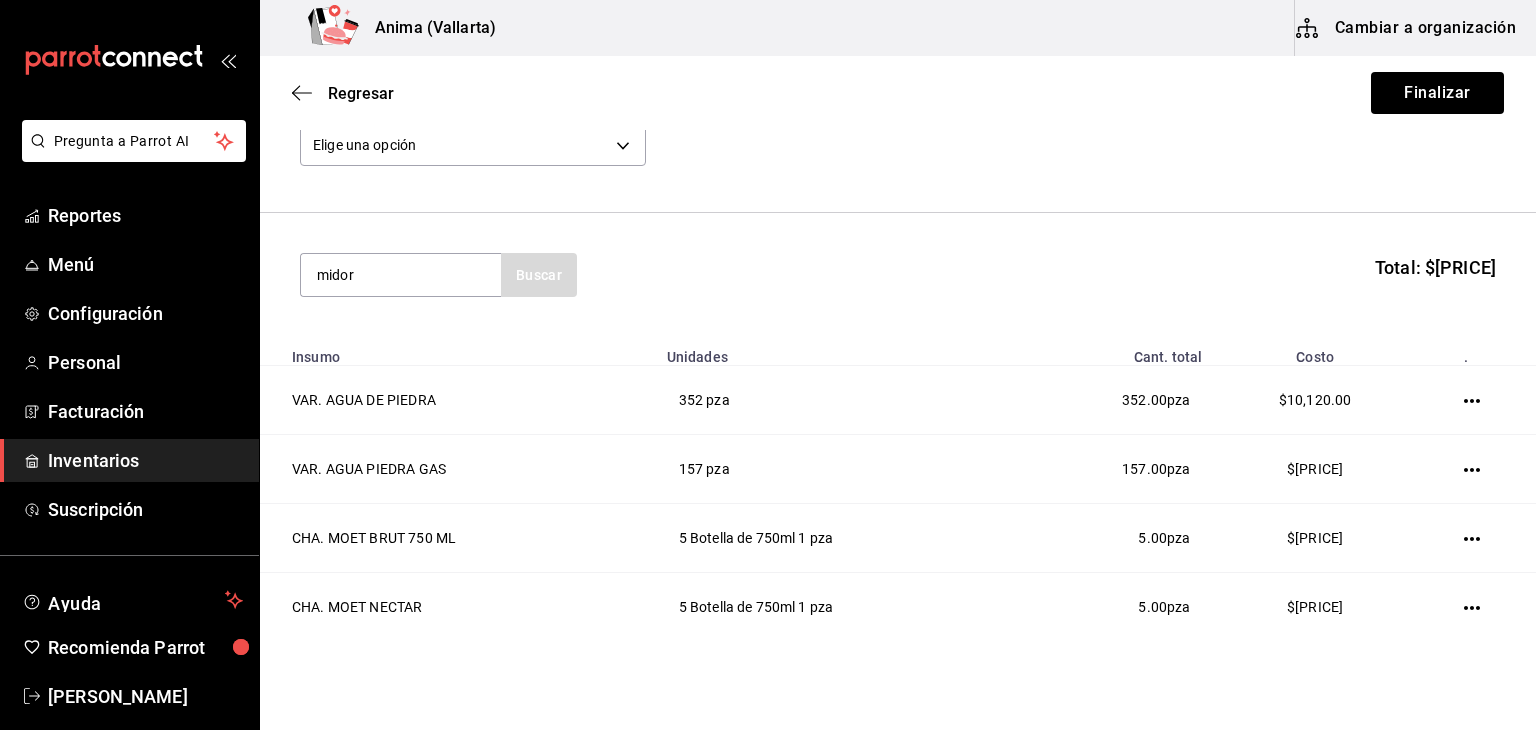 type on "midor" 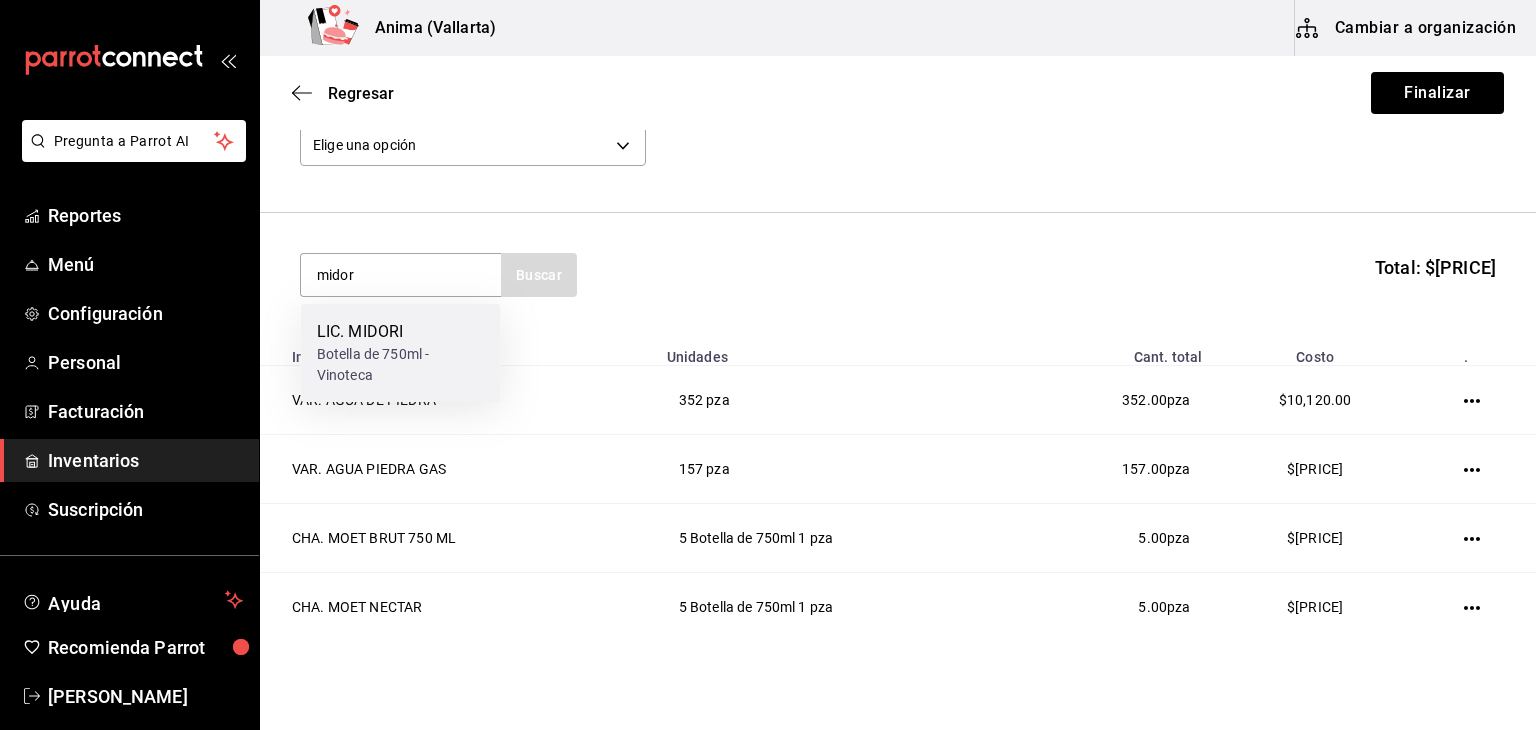 click on "LIC. MIDORI Botella de 750ml - Vinoteca" at bounding box center (401, 353) 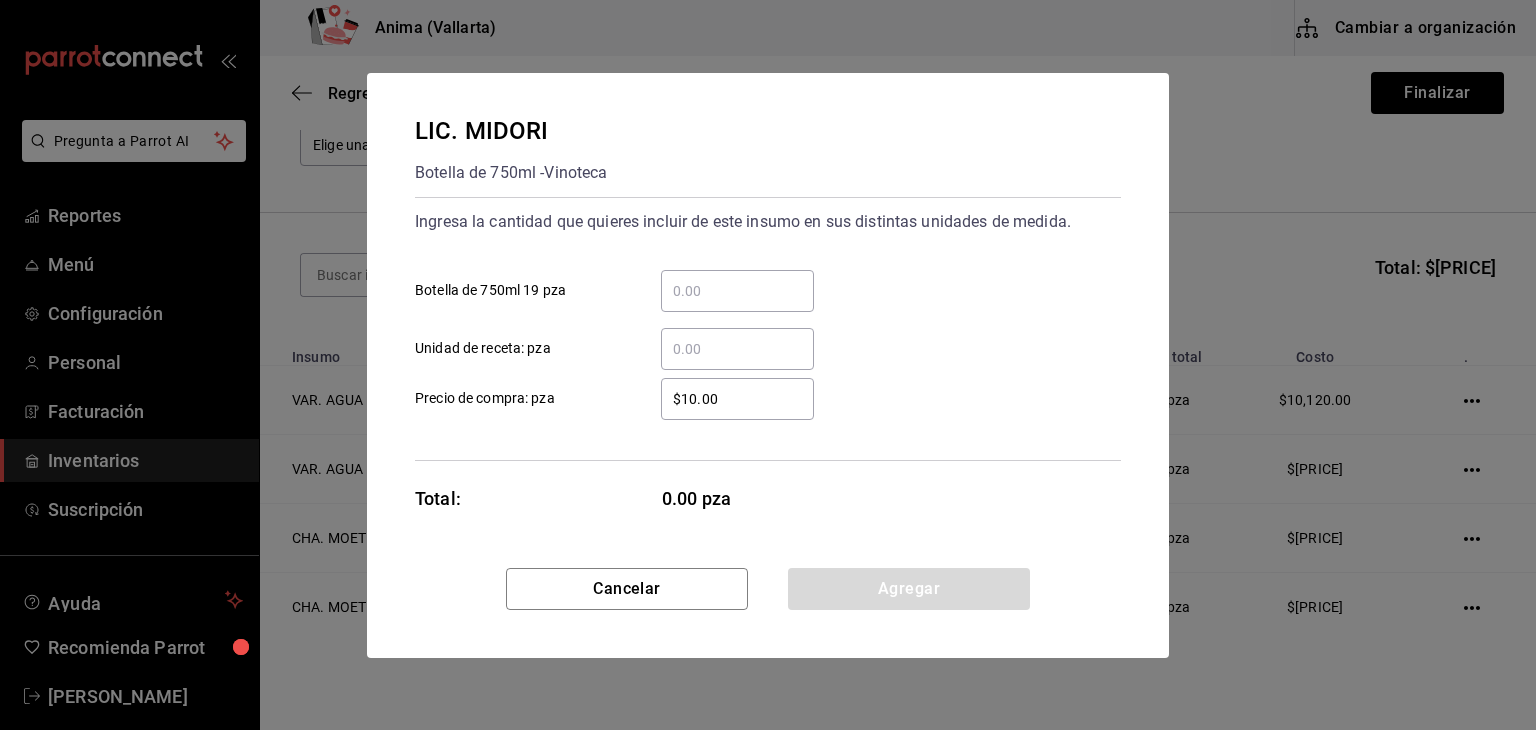 click on "​ Botella de 750ml 19 pza" at bounding box center [737, 291] 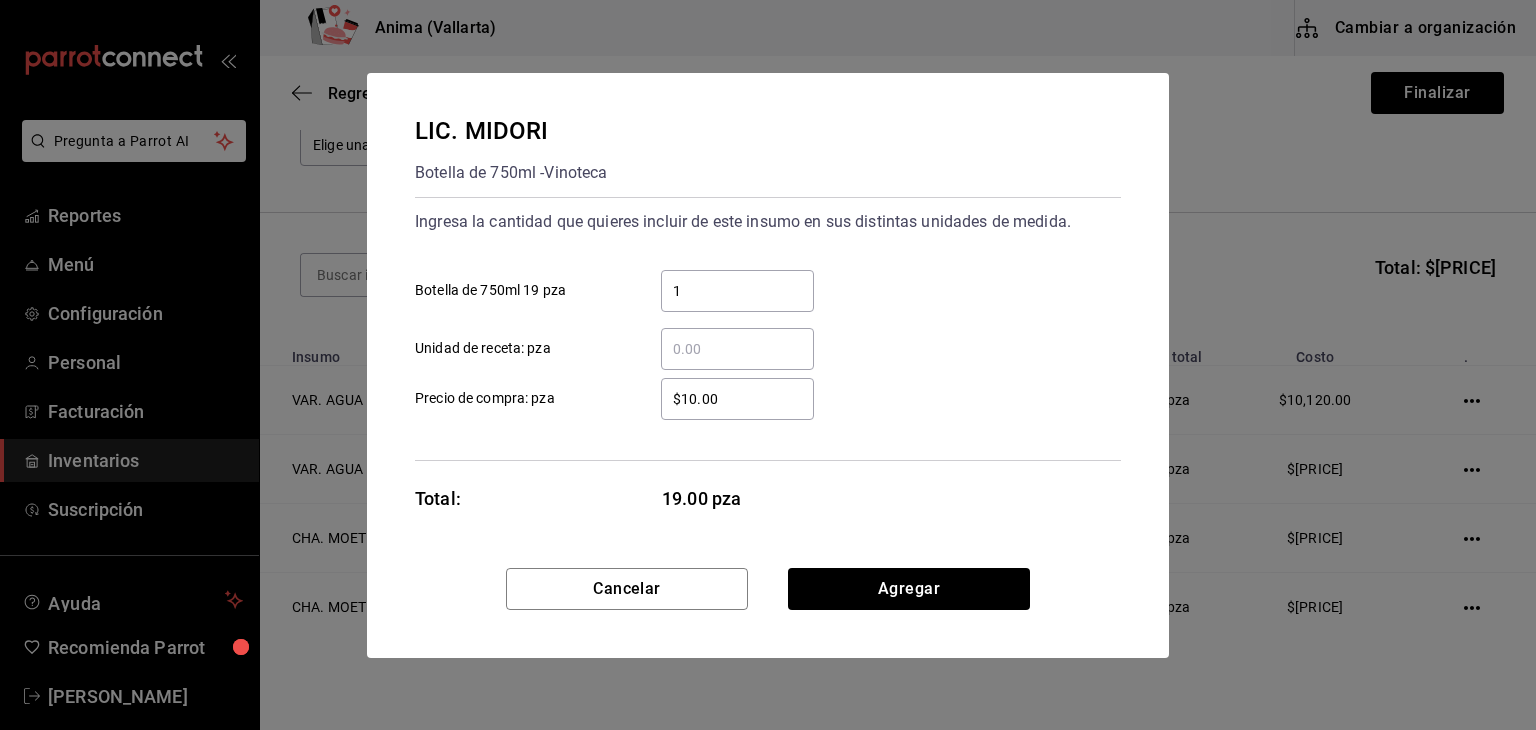 type on "1" 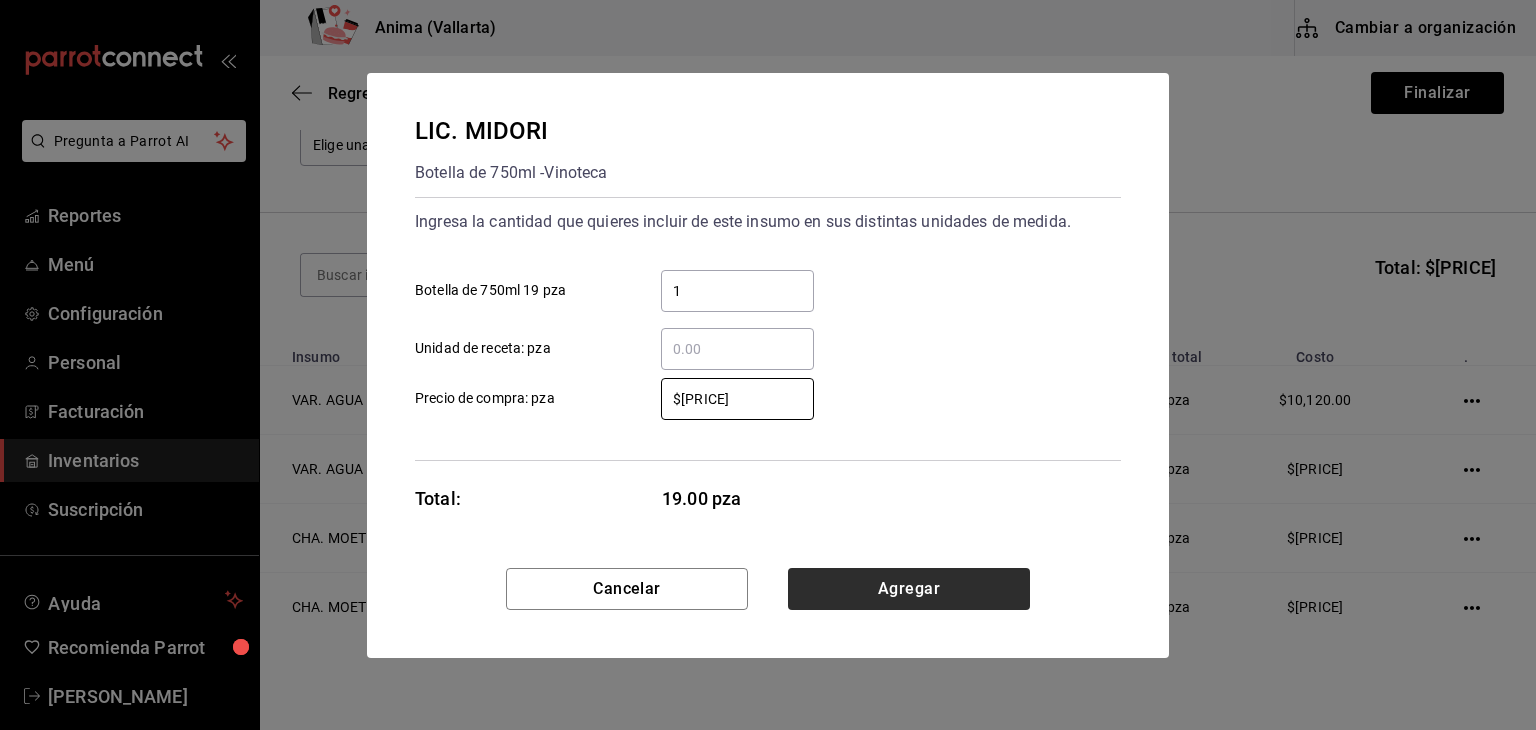 type on "$[PRICE]" 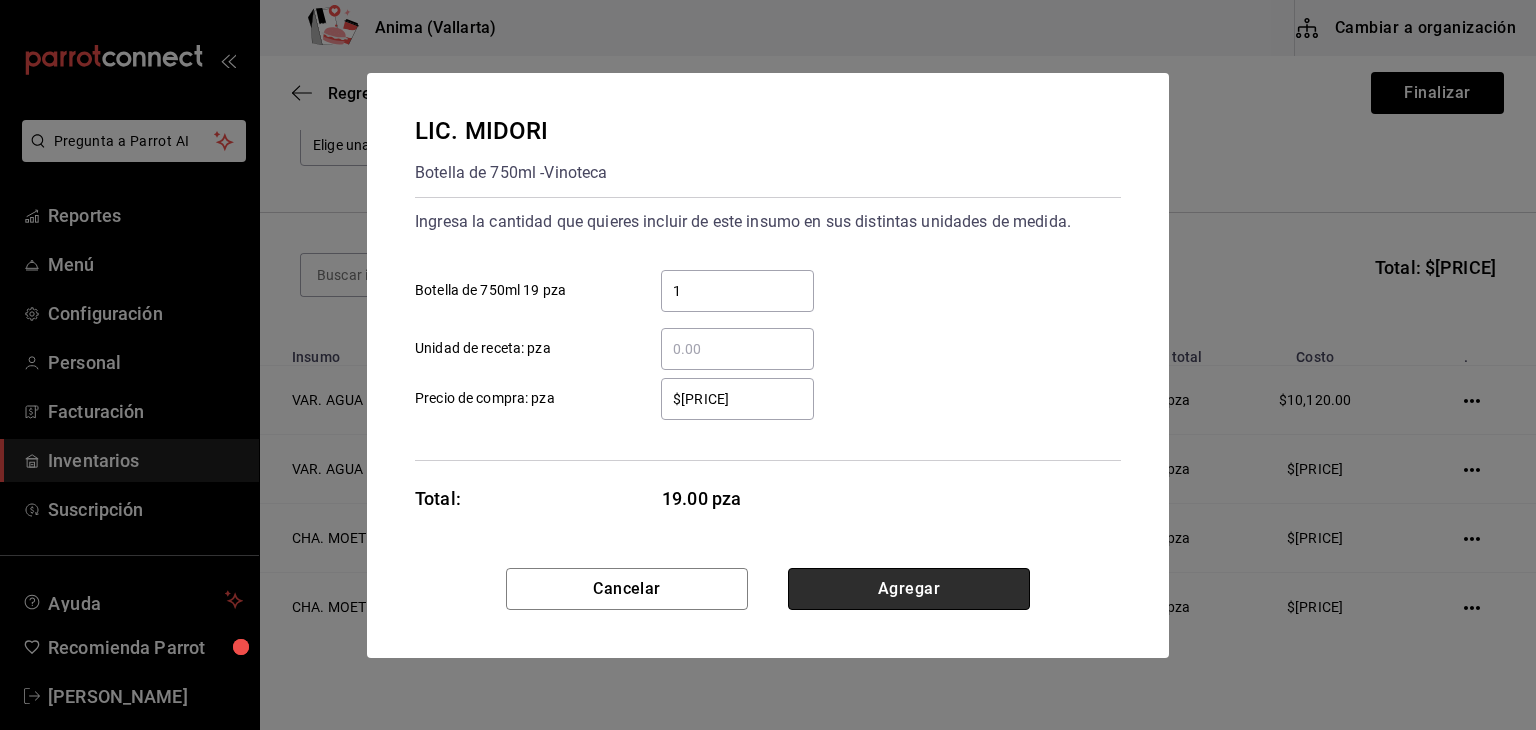 click on "Agregar" at bounding box center [909, 589] 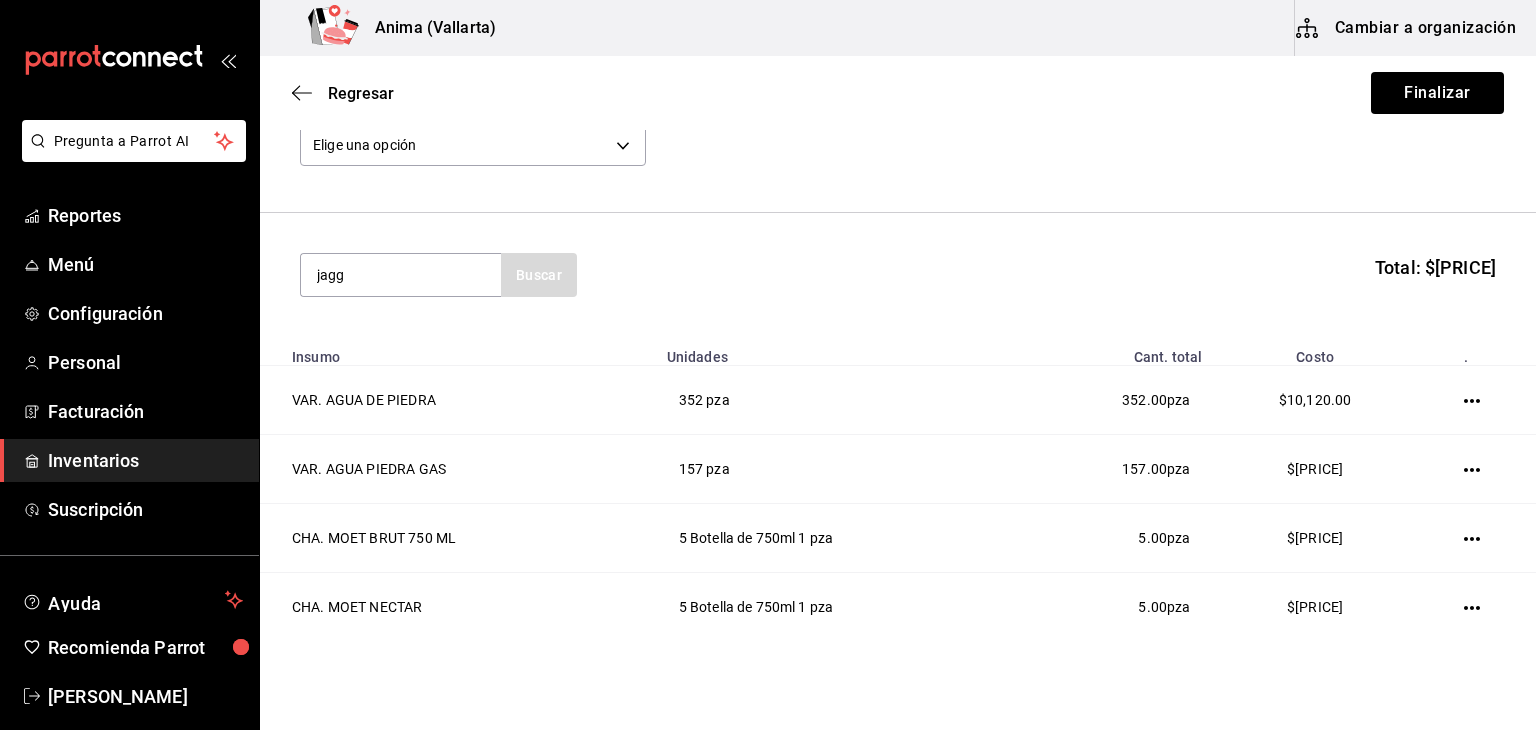 type on "jagg" 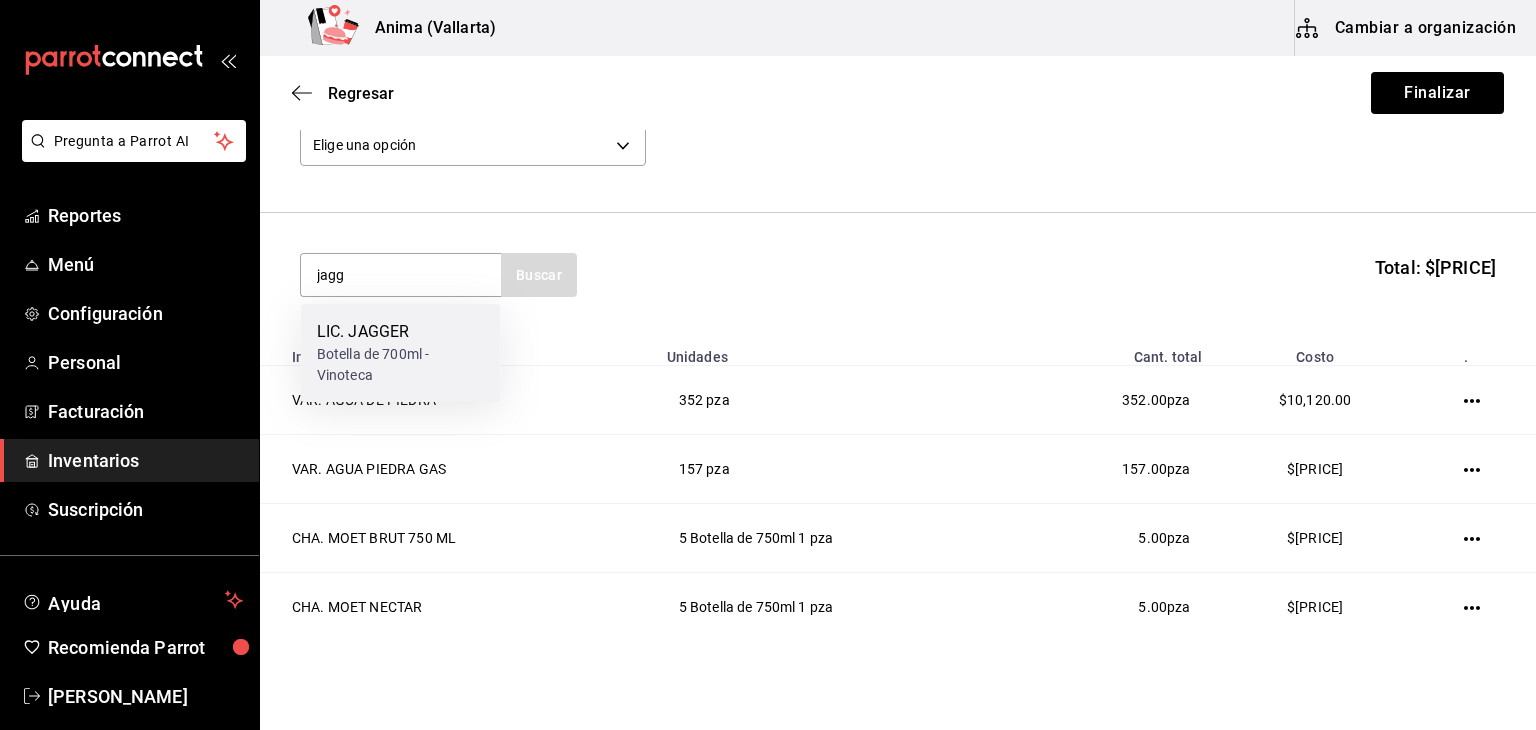 click on "Botella de 700ml - Vinoteca" at bounding box center [401, 365] 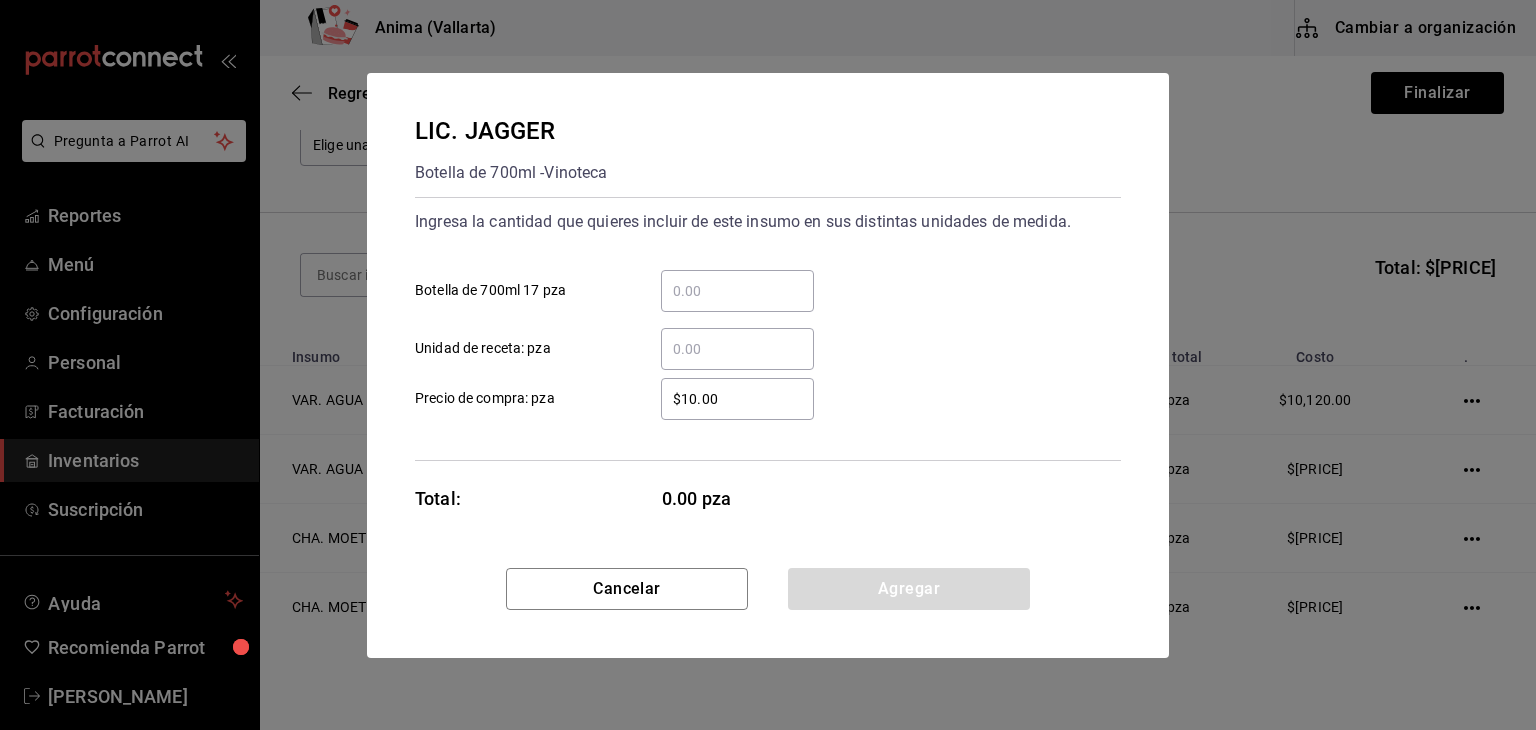 click on "​ Botella de 700ml 17 pza" at bounding box center (737, 291) 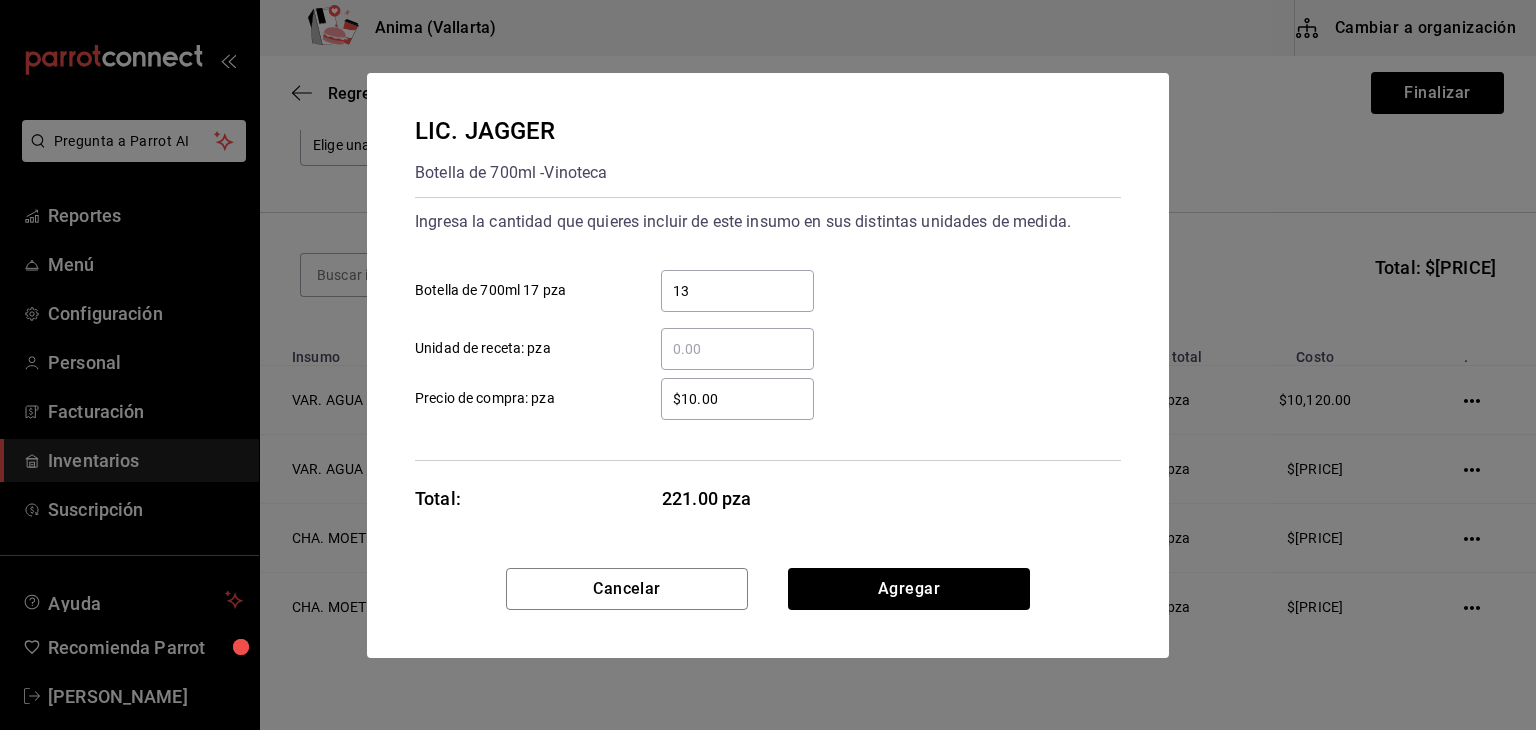 type on "13" 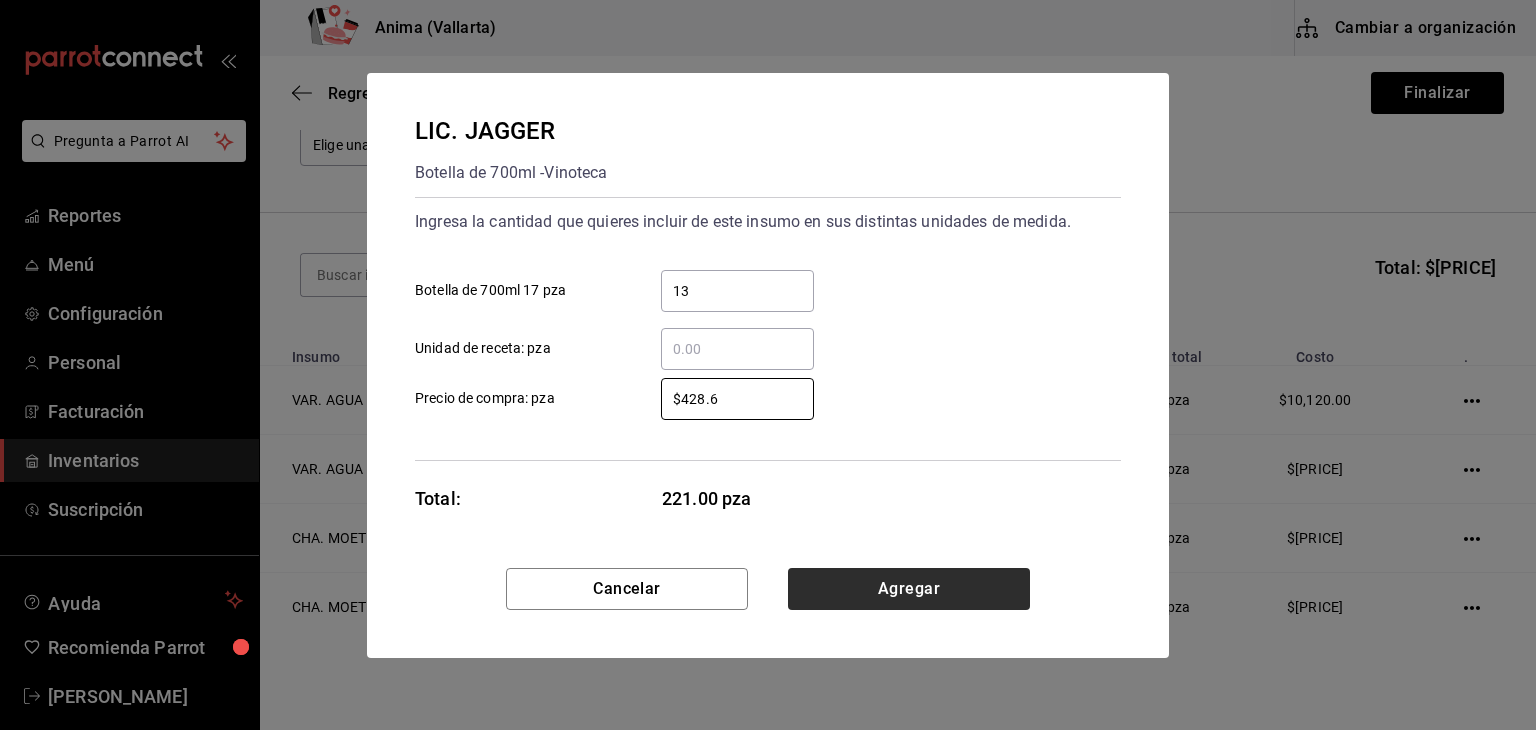type on "$428.6" 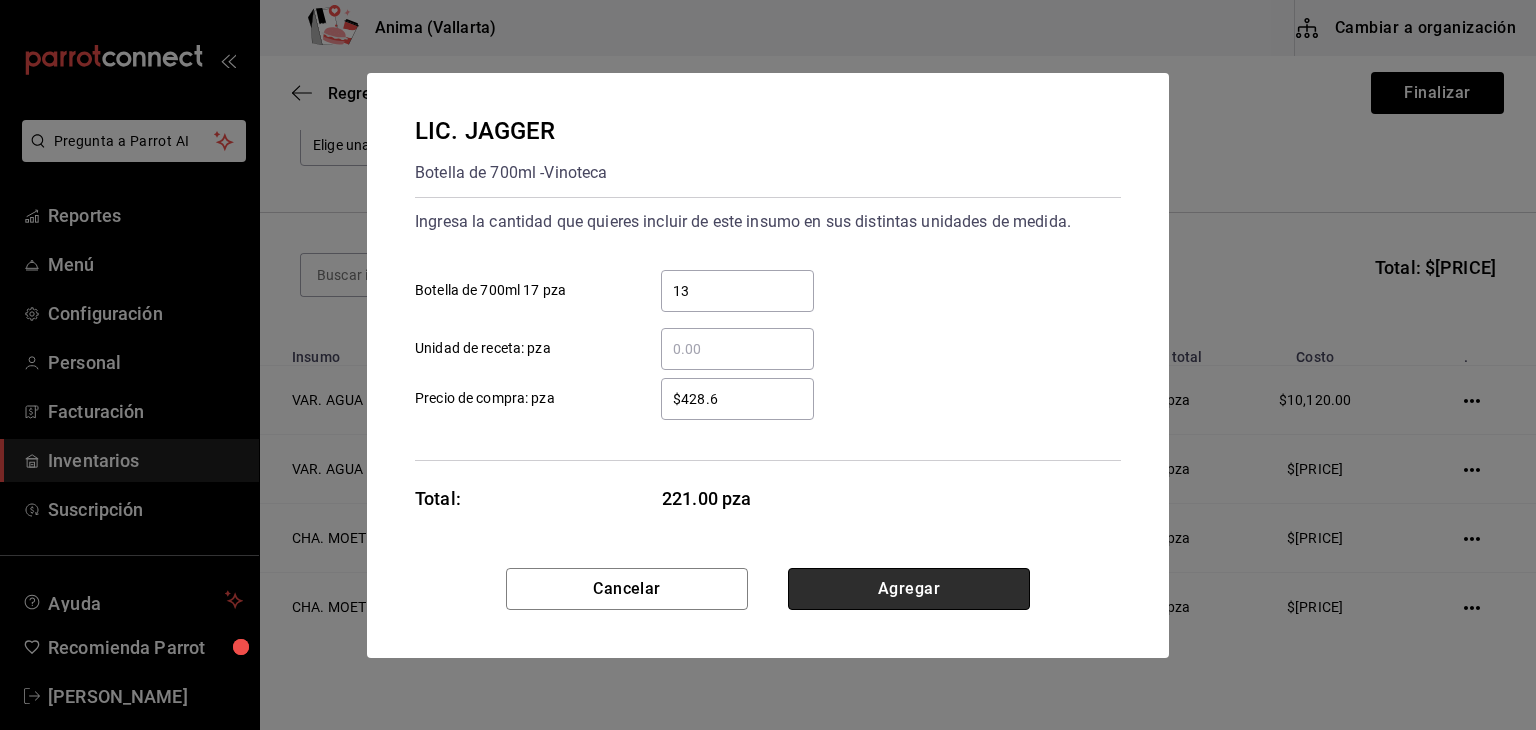 click on "Agregar" at bounding box center [909, 589] 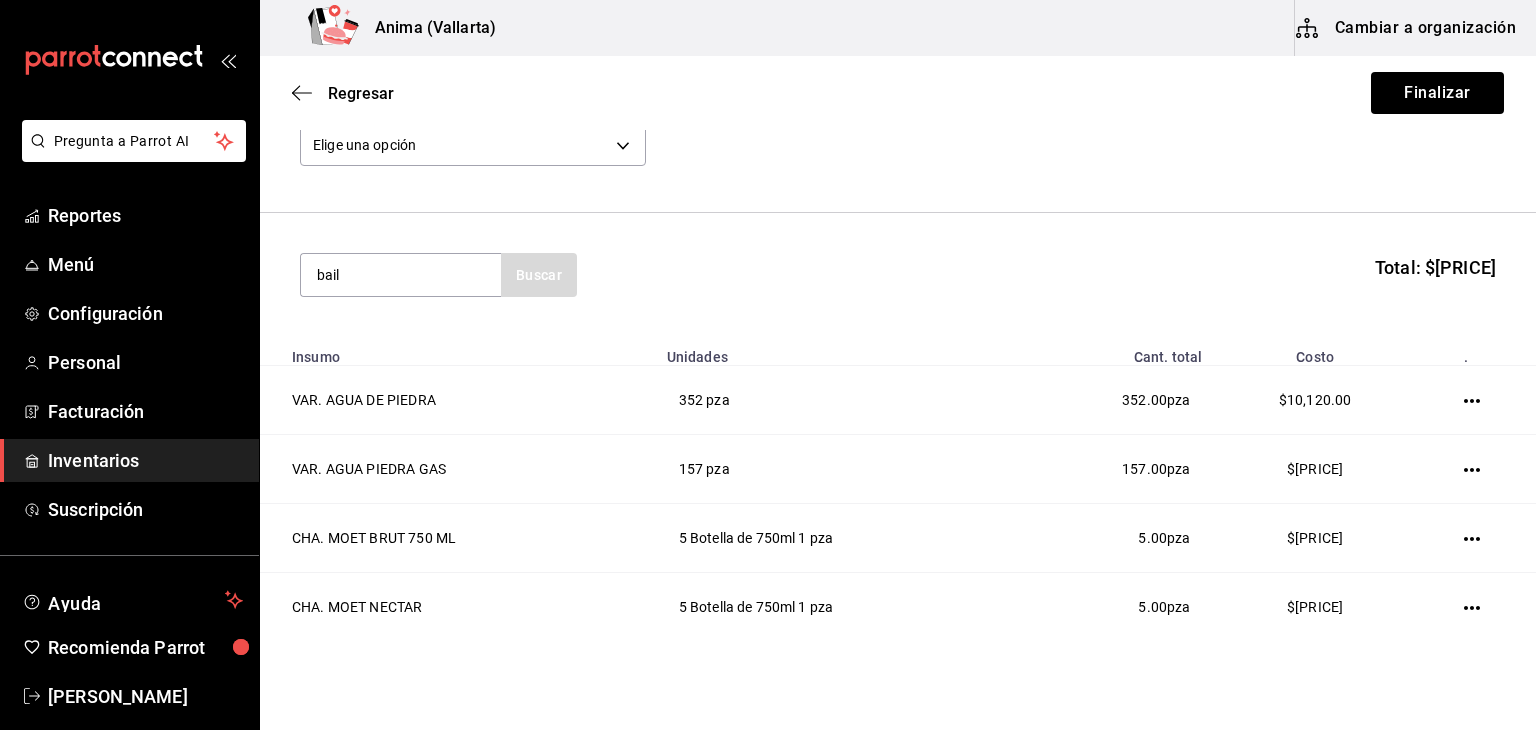 type on "bail" 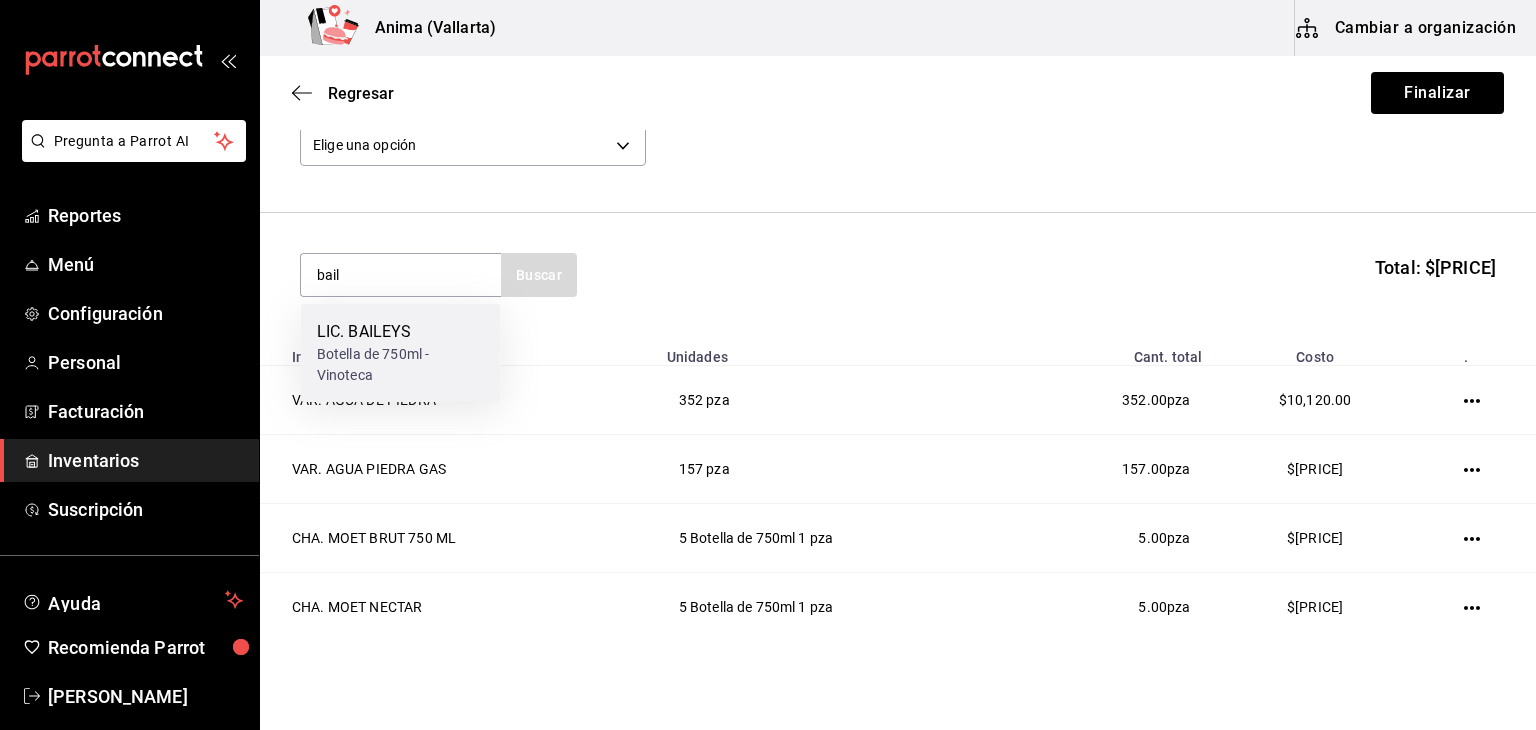 click on "Botella de 750ml - Vinoteca" at bounding box center (401, 365) 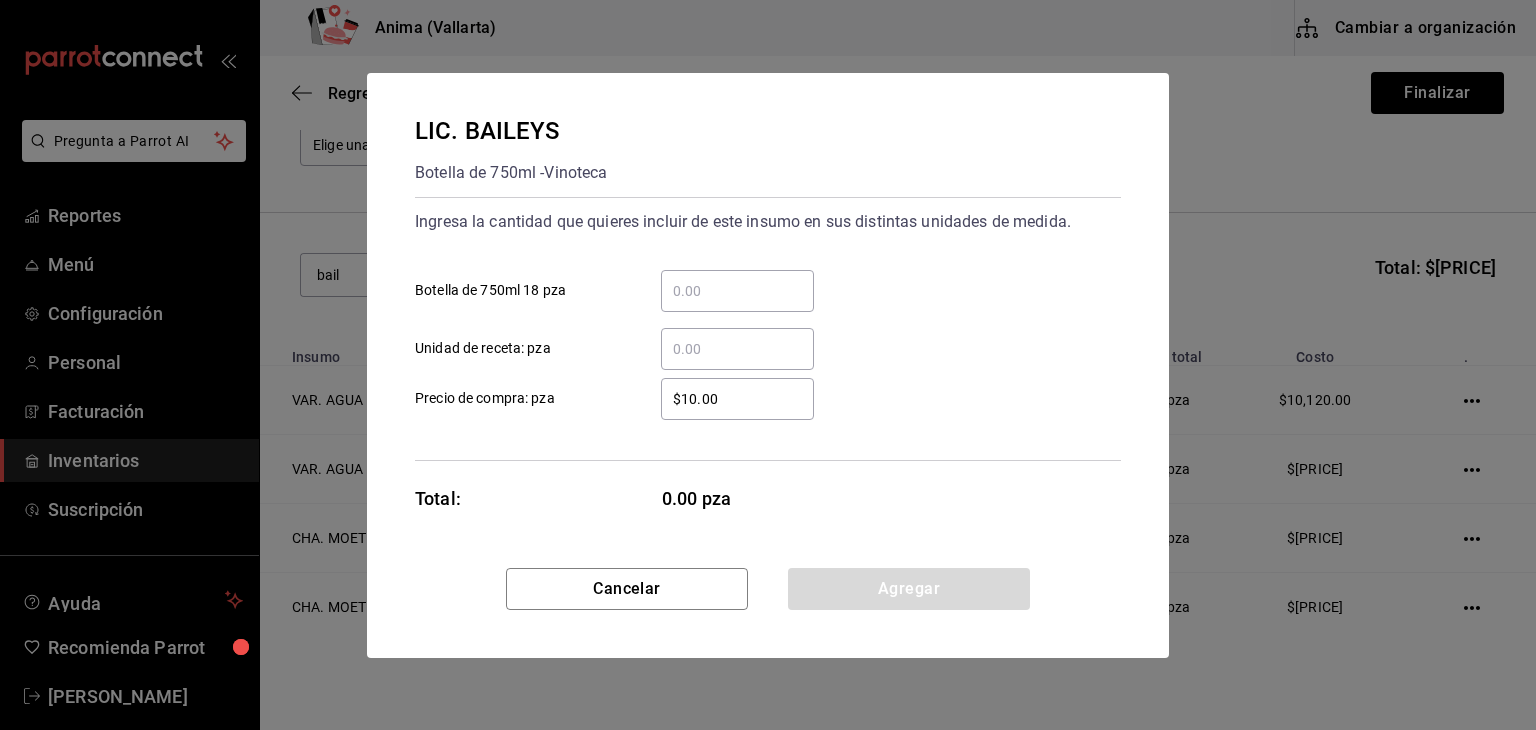 type 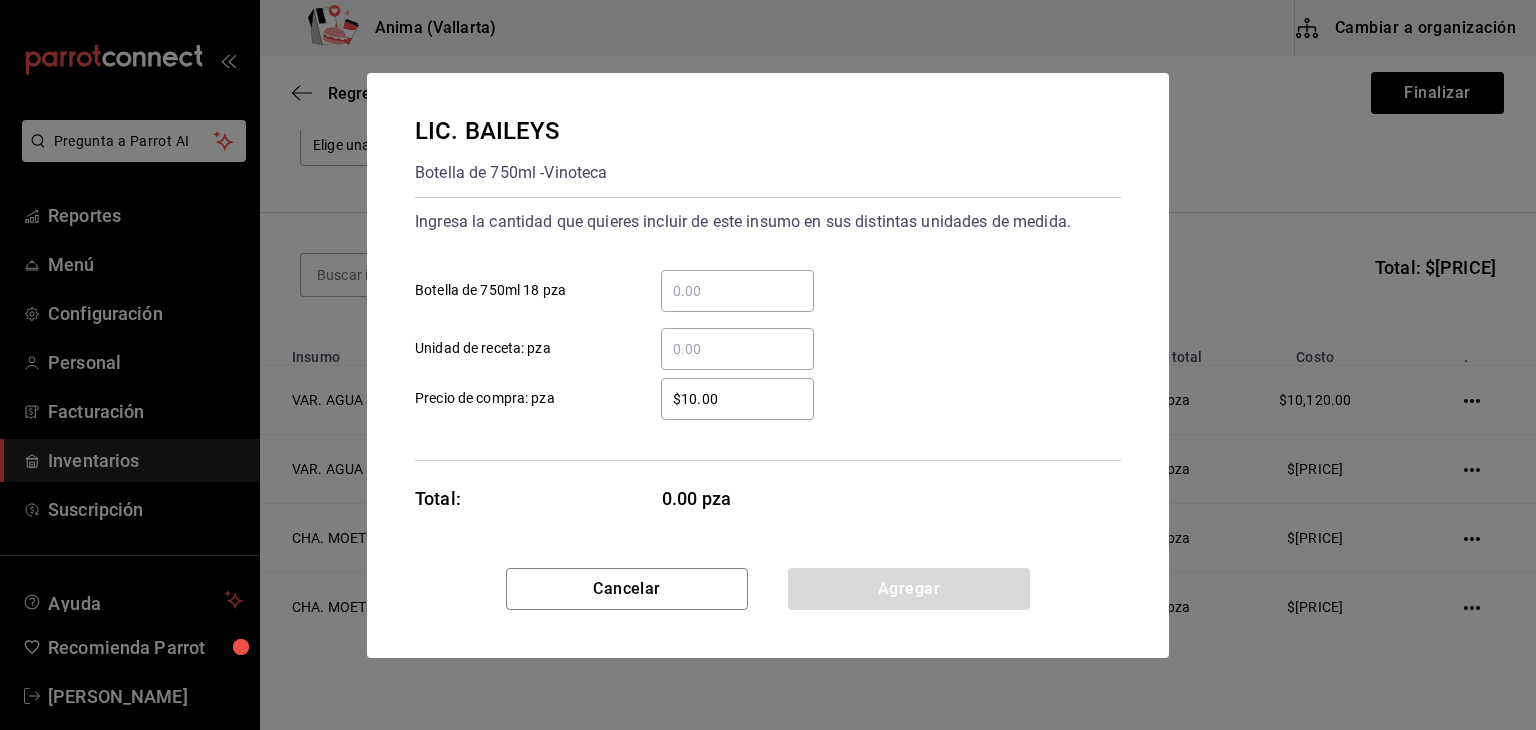 click on "Botella de 750ml [QUANTITY] pza" at bounding box center (737, 291) 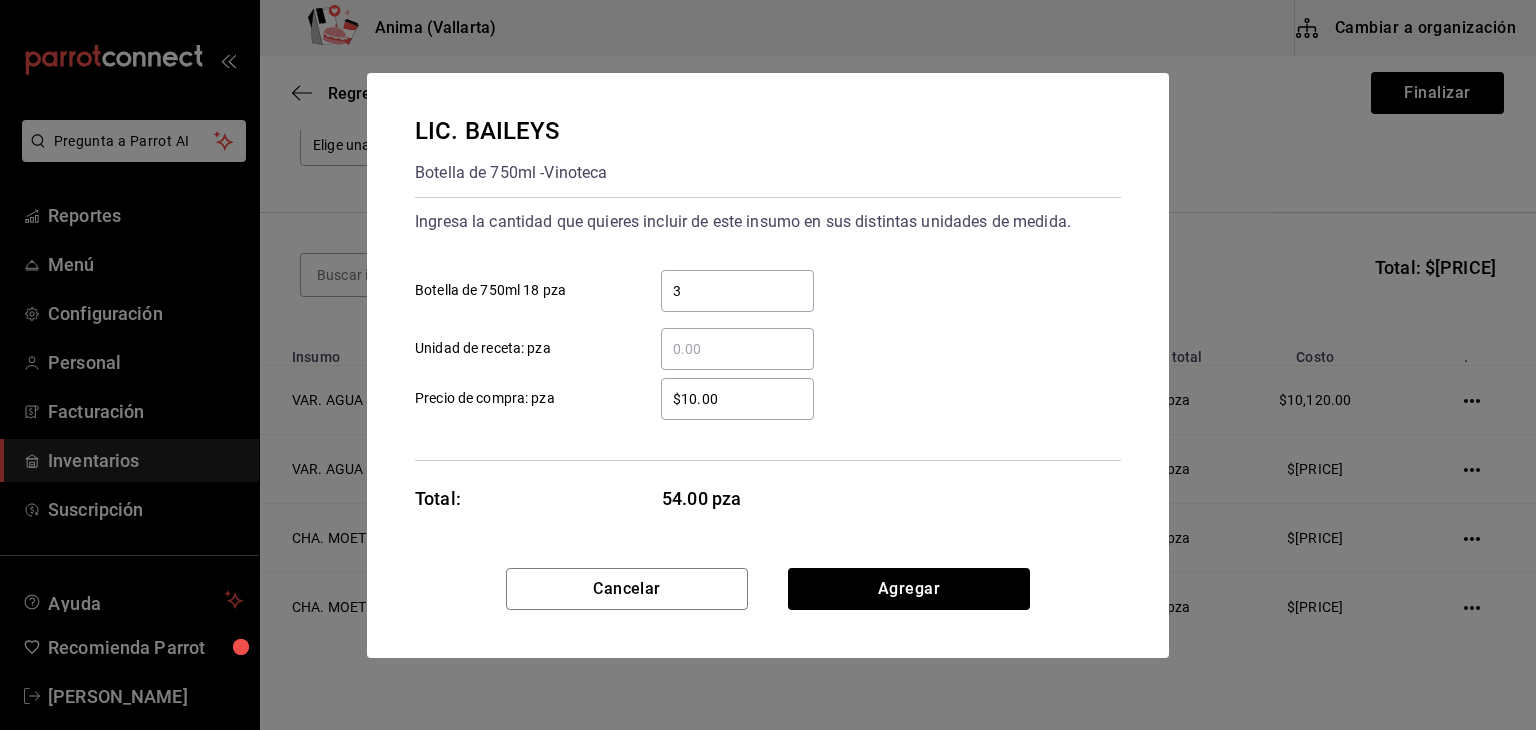 type on "3" 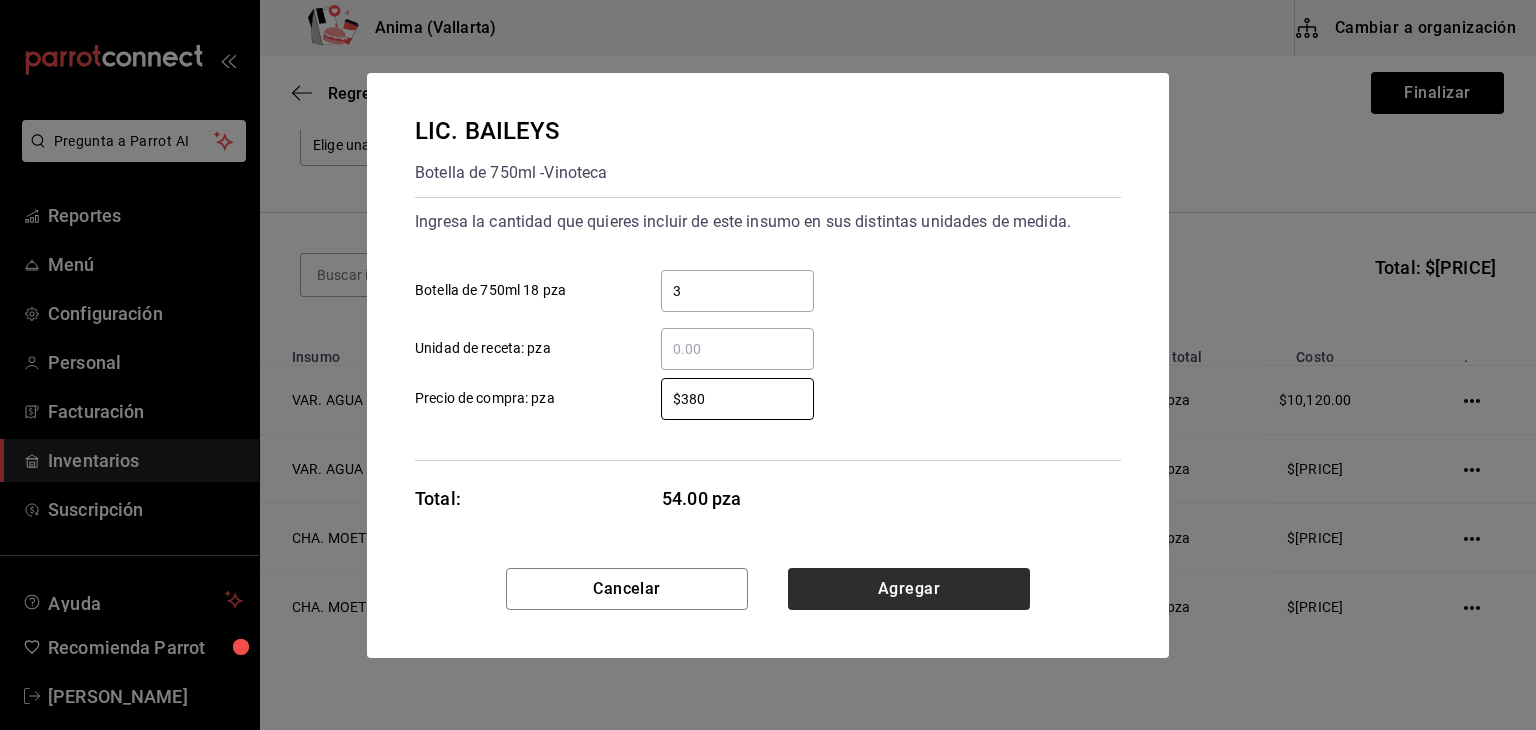 type on "$380" 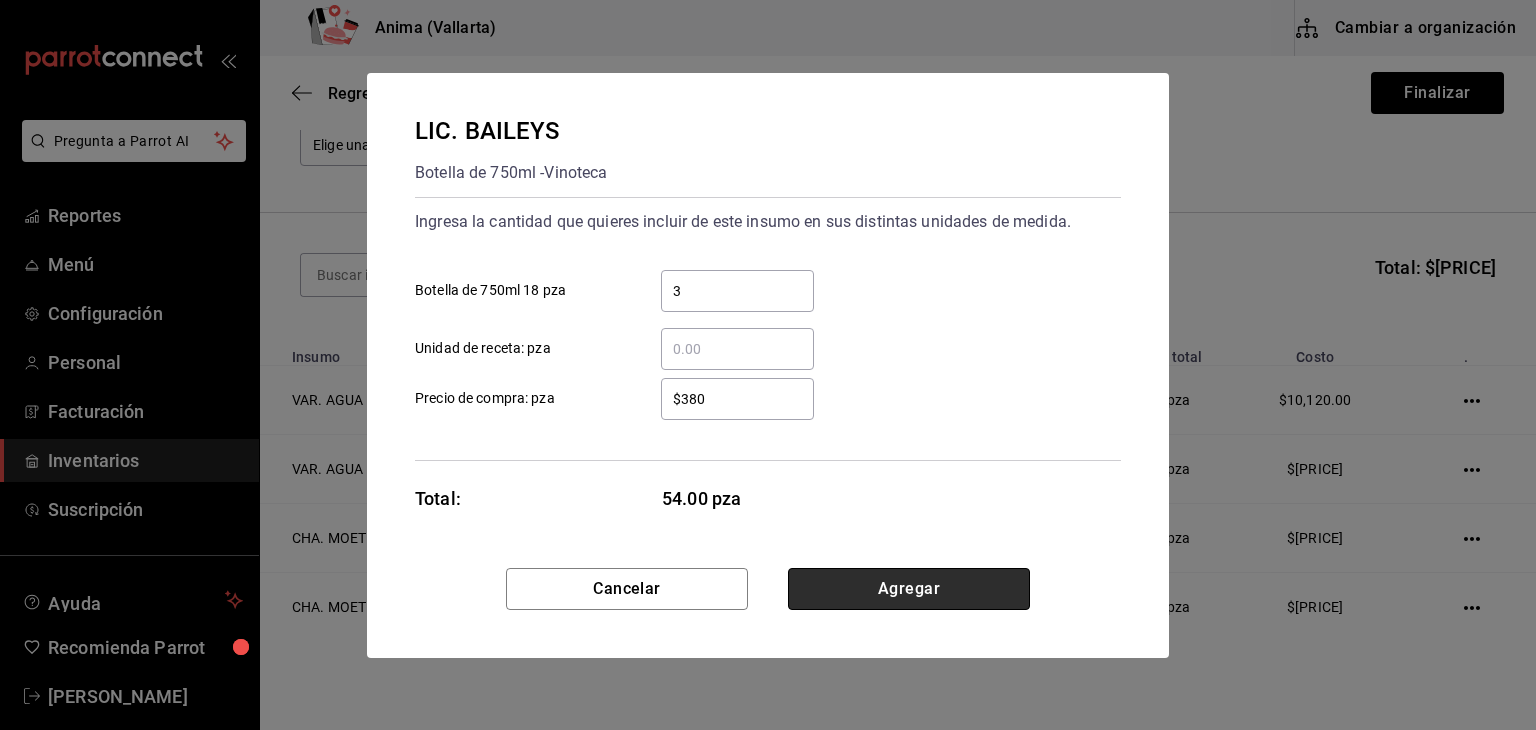 click on "Agregar" at bounding box center (909, 589) 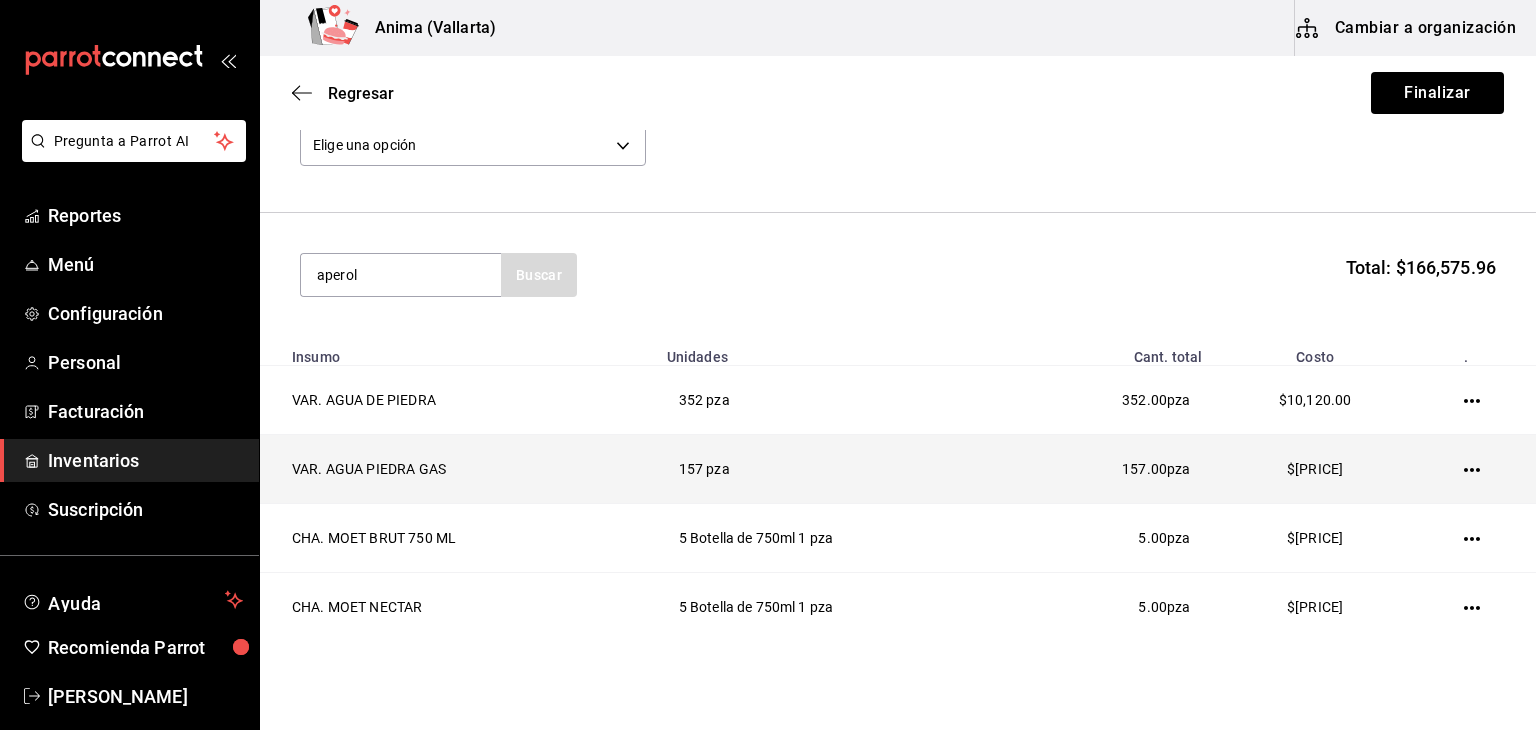 type on "aperol" 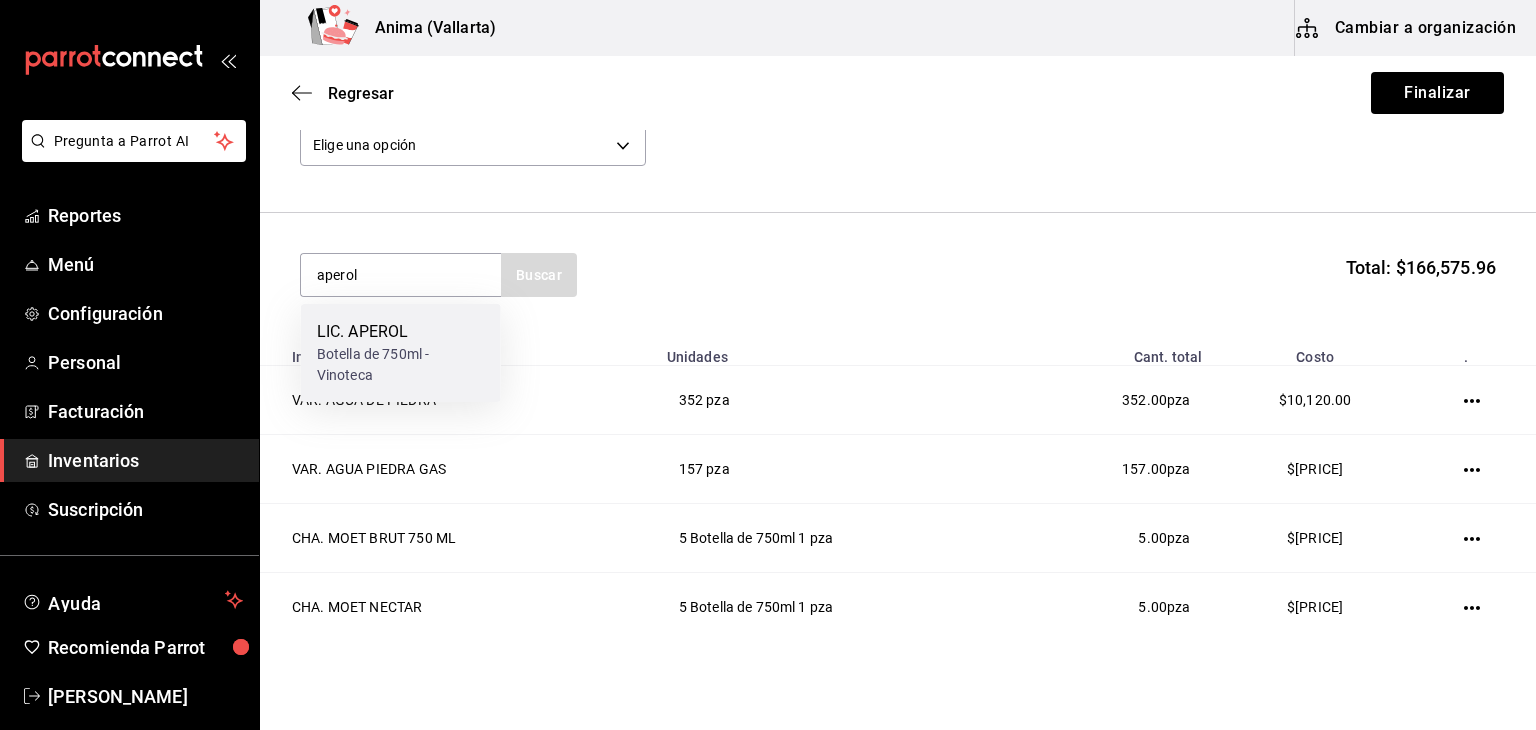 click on "Botella de 750ml - Vinoteca" at bounding box center [401, 365] 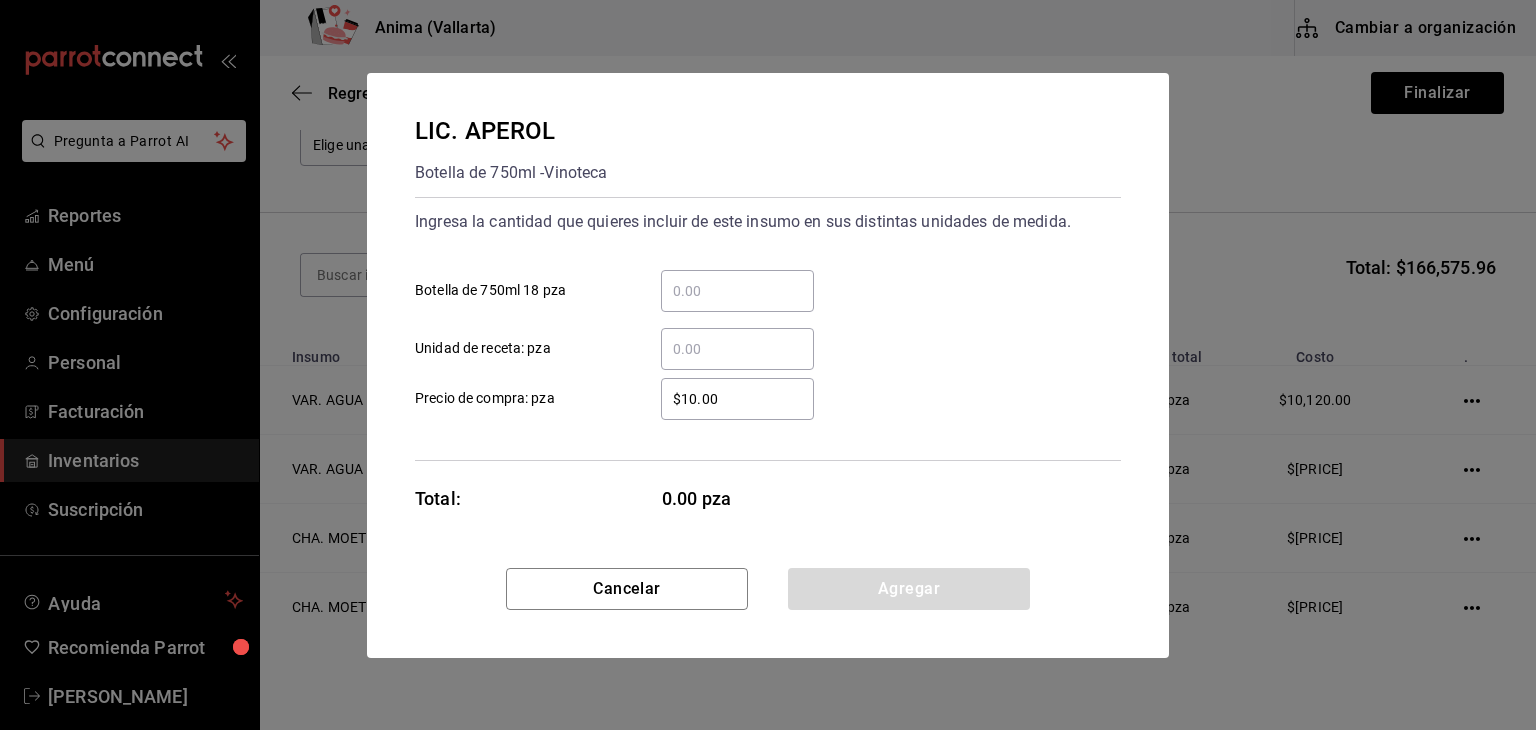 click on "Botella de 750ml [QUANTITY] pza" at bounding box center (737, 291) 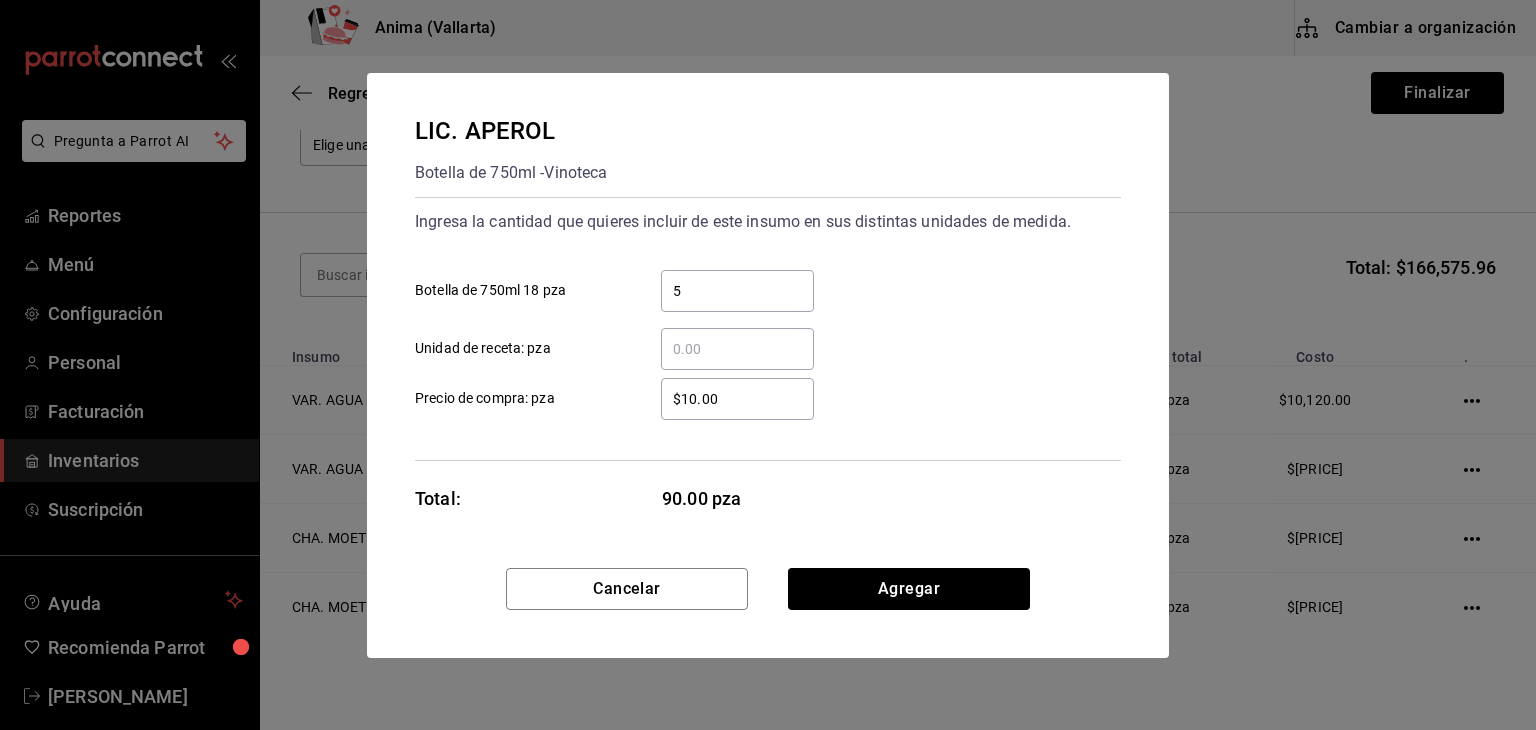 type on "5" 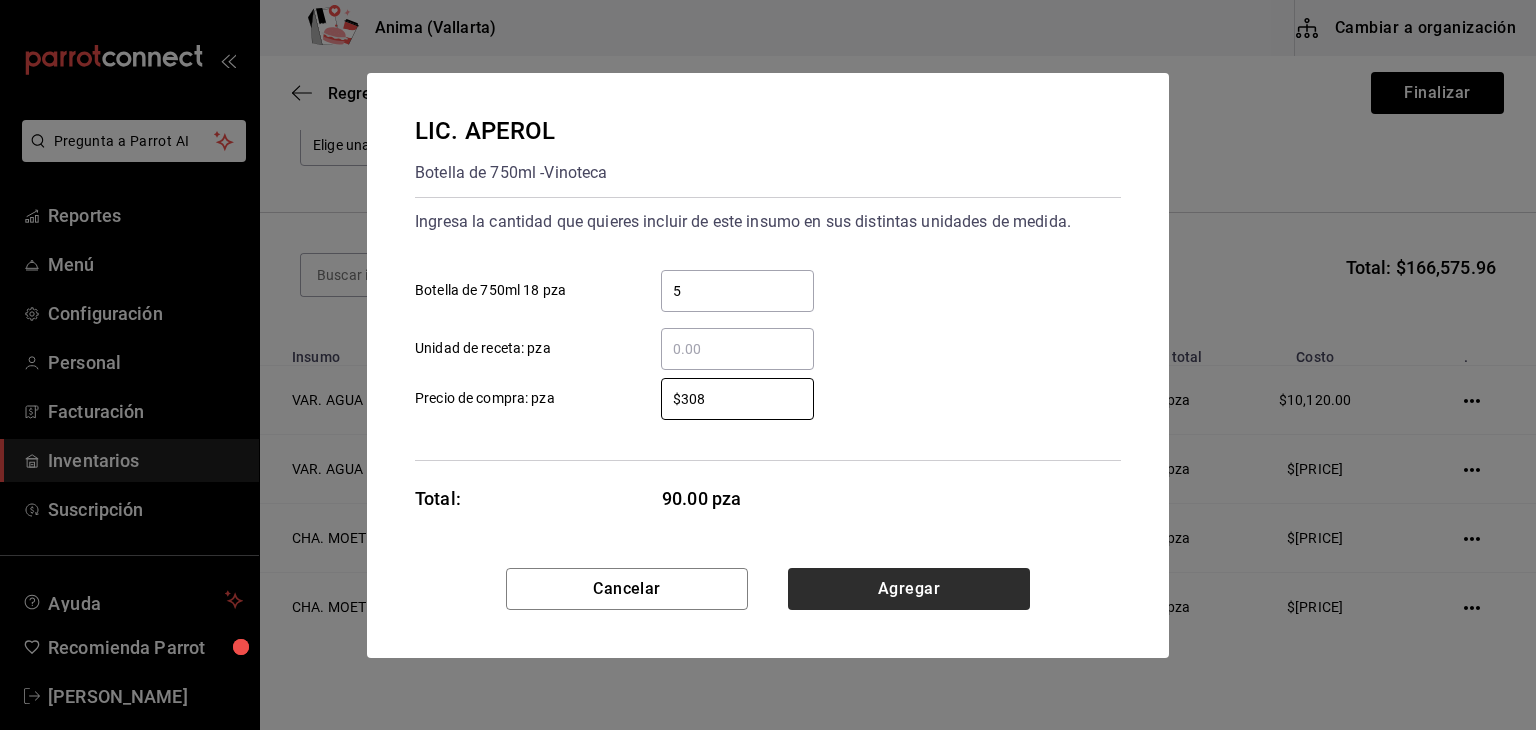 type on "$308" 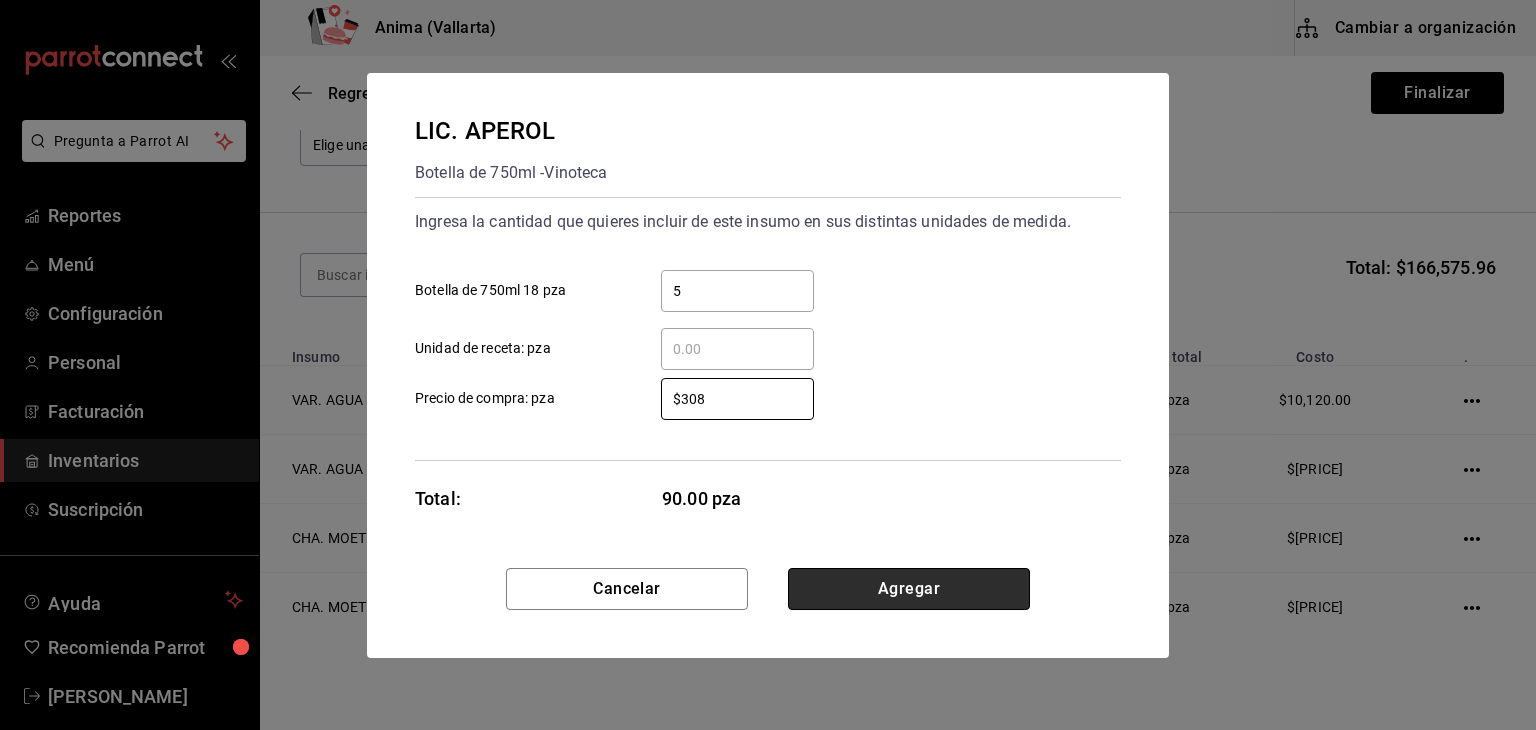 click on "Agregar" at bounding box center (909, 589) 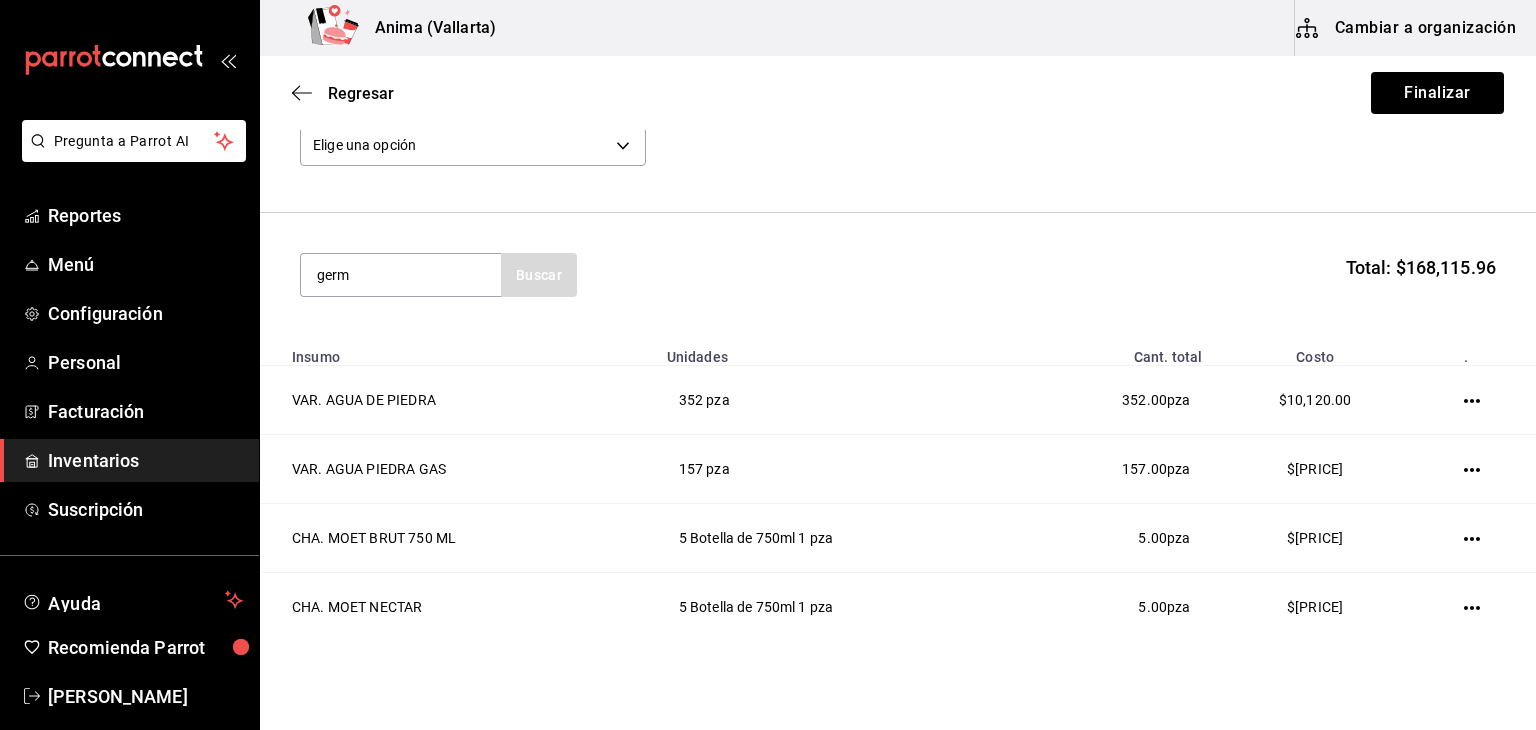 type on "germ" 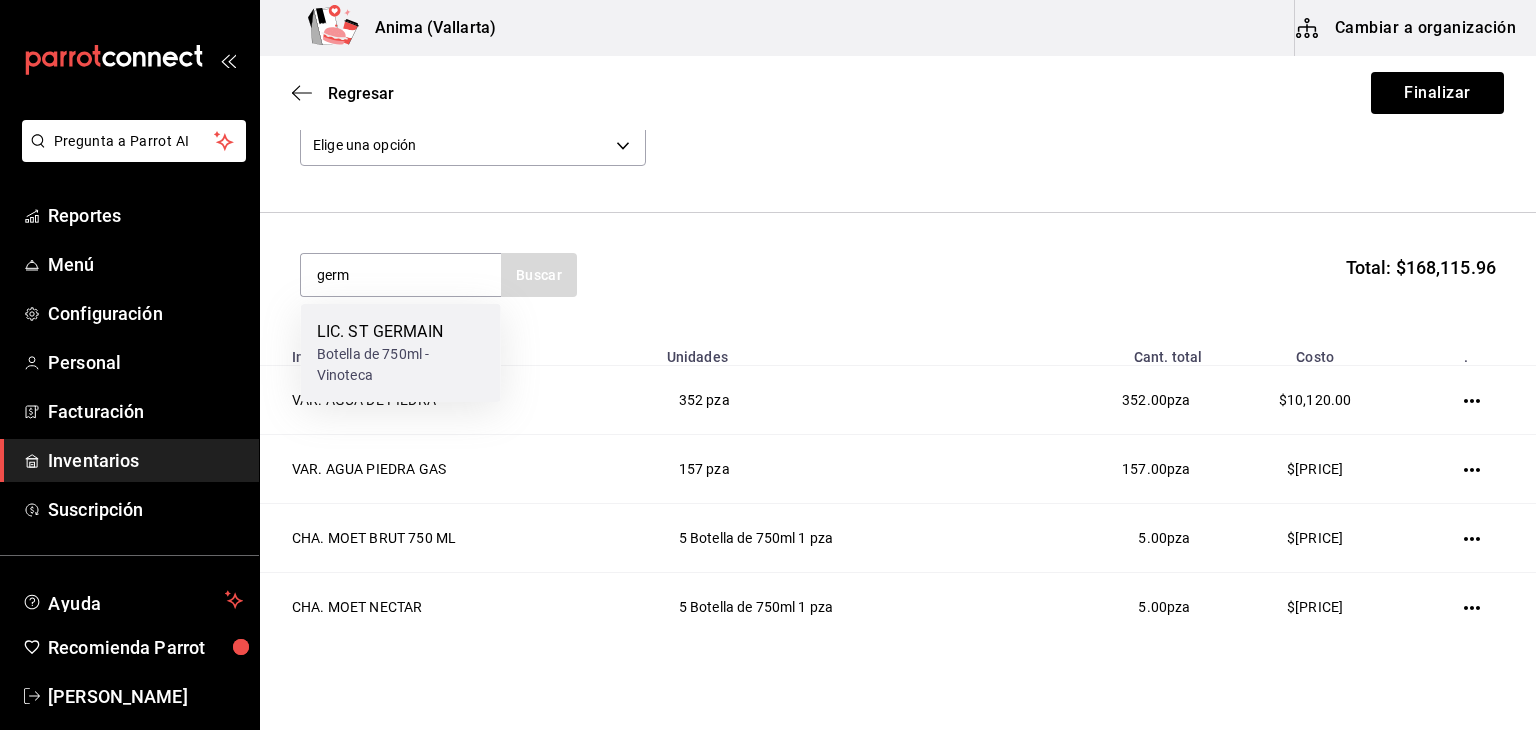 click on "LIC. ST GERMAIN Botella de 750ml - Vinoteca" at bounding box center (401, 353) 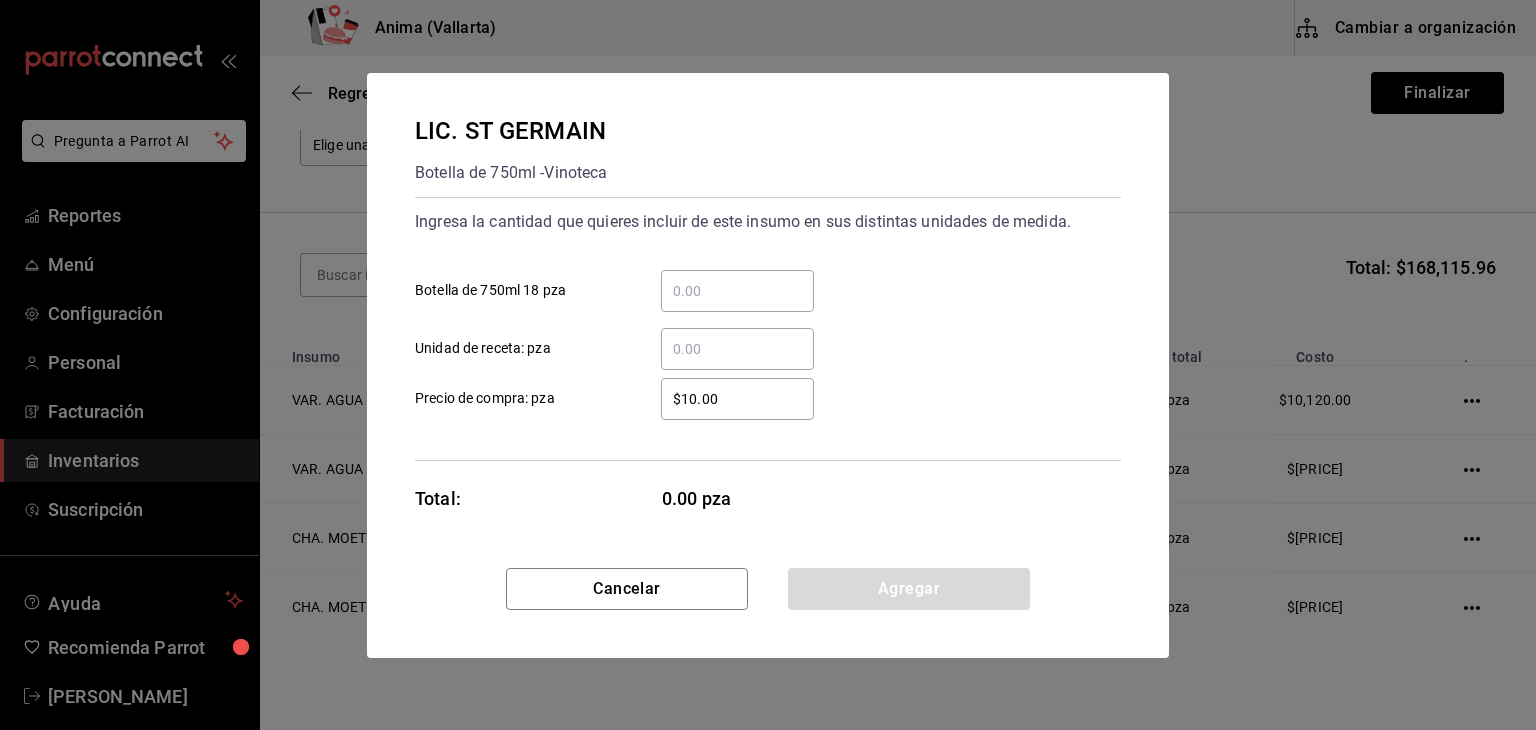 click on "​ Unidad de receta: pza" at bounding box center (760, 341) 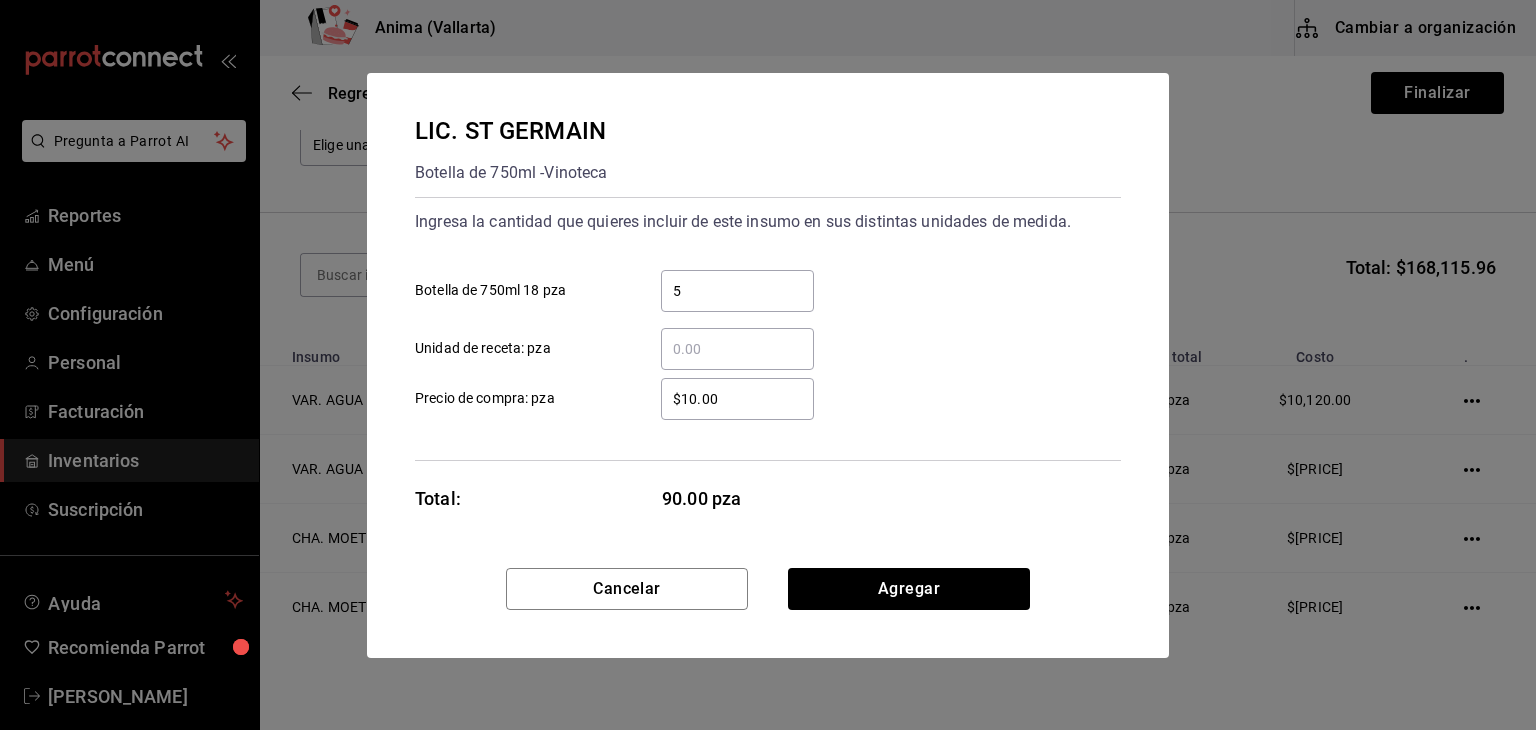 type on "5" 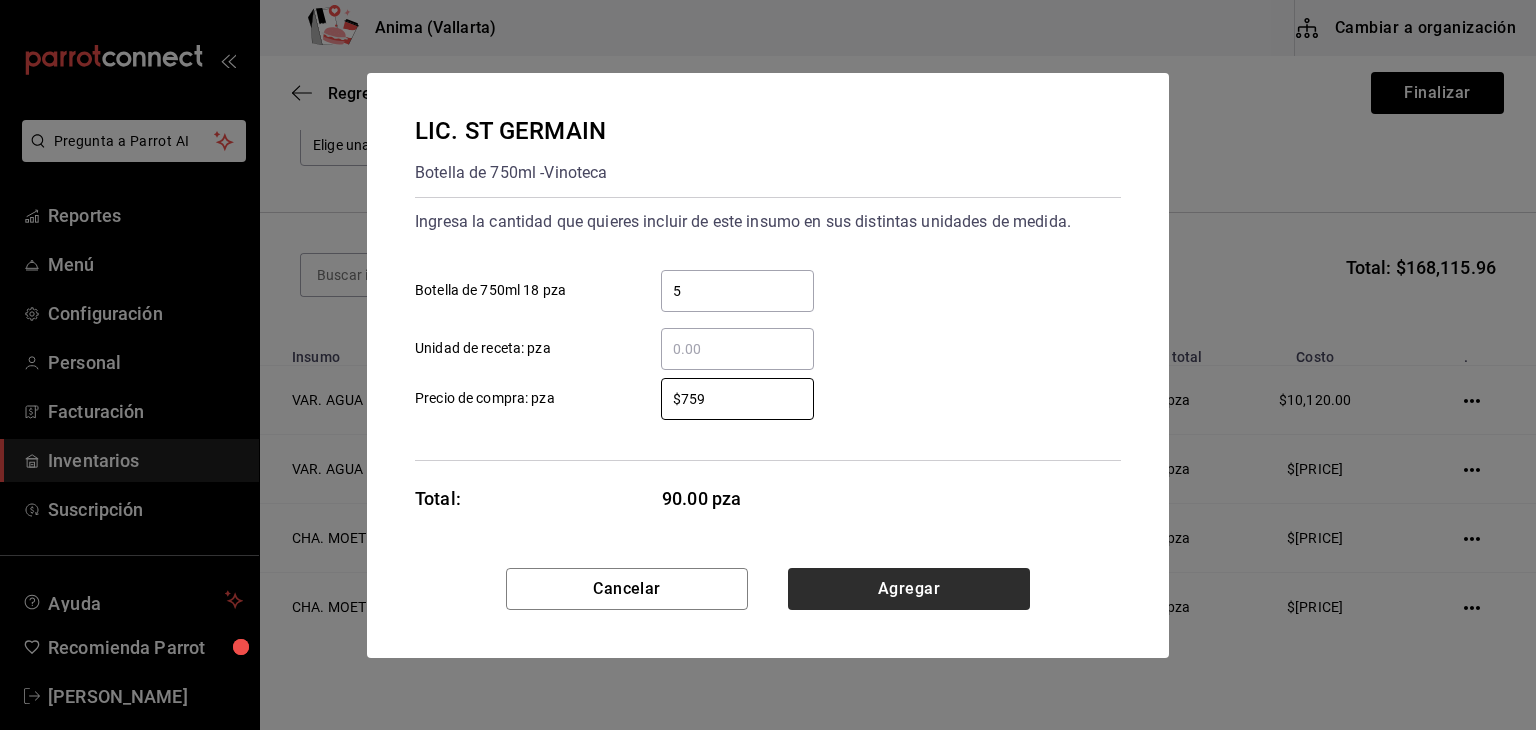 type on "$759" 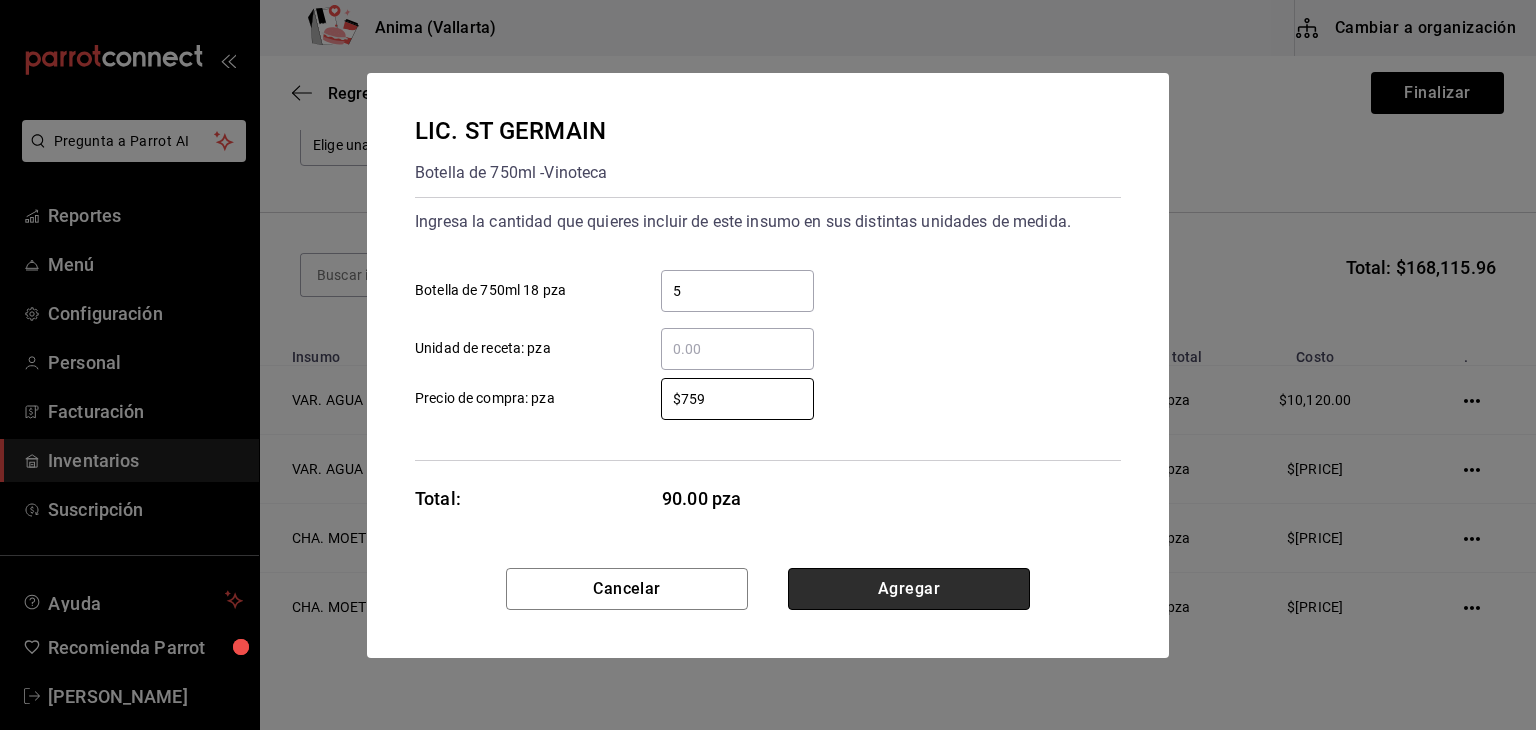 click on "Agregar" at bounding box center [909, 589] 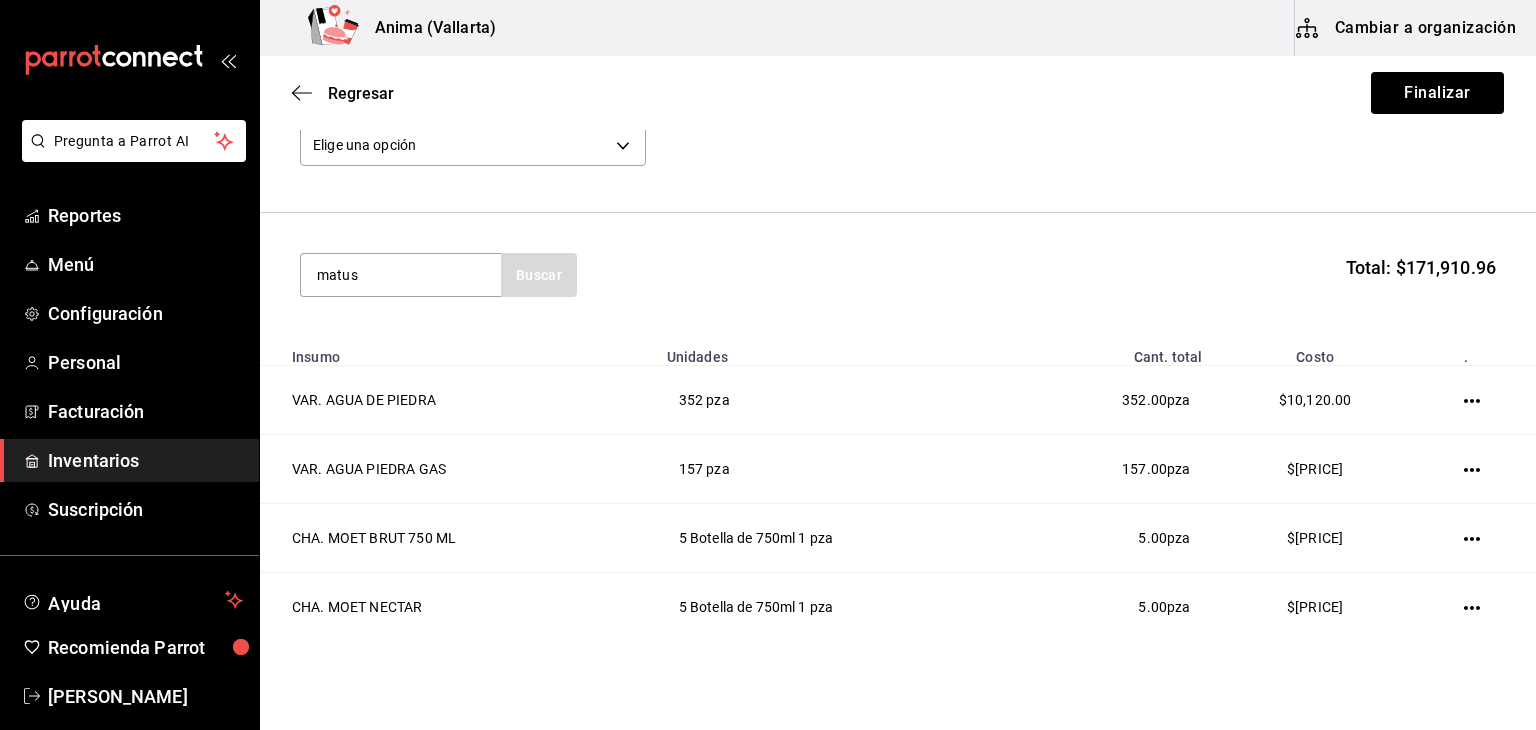 type on "matus" 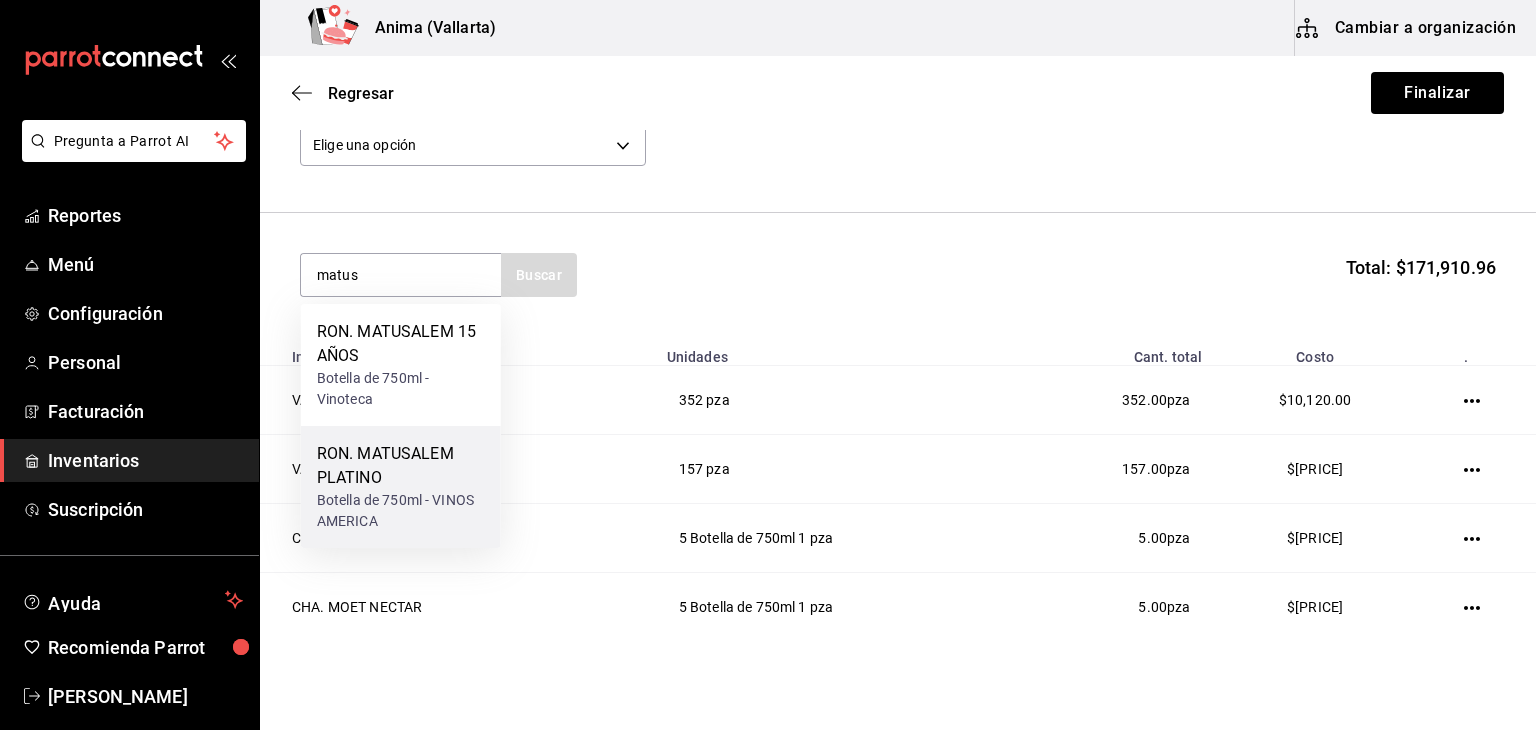 click on "RON. MATUSALEM PLATINO" at bounding box center [401, 466] 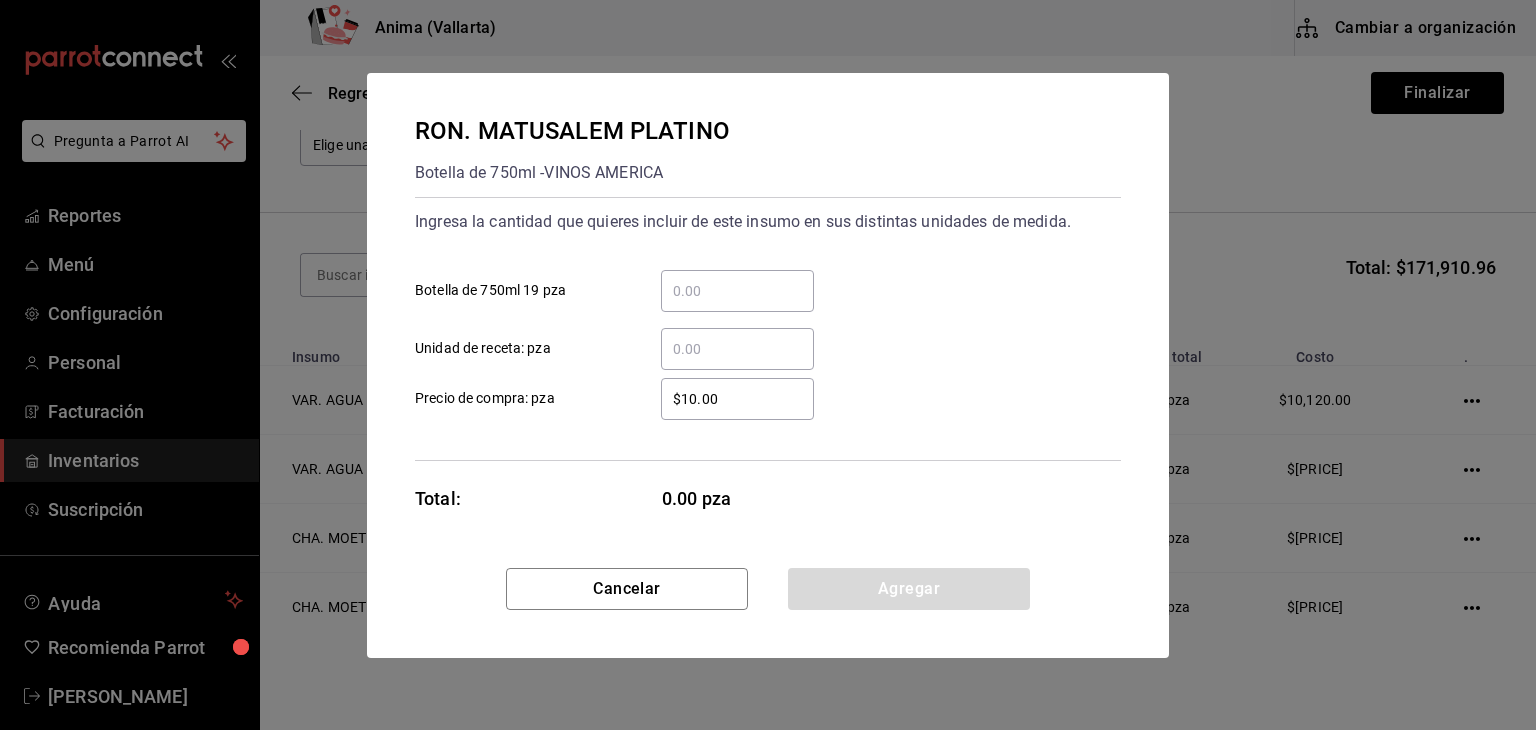 click on "​ Botella de 750ml 19 pza" at bounding box center (760, 283) 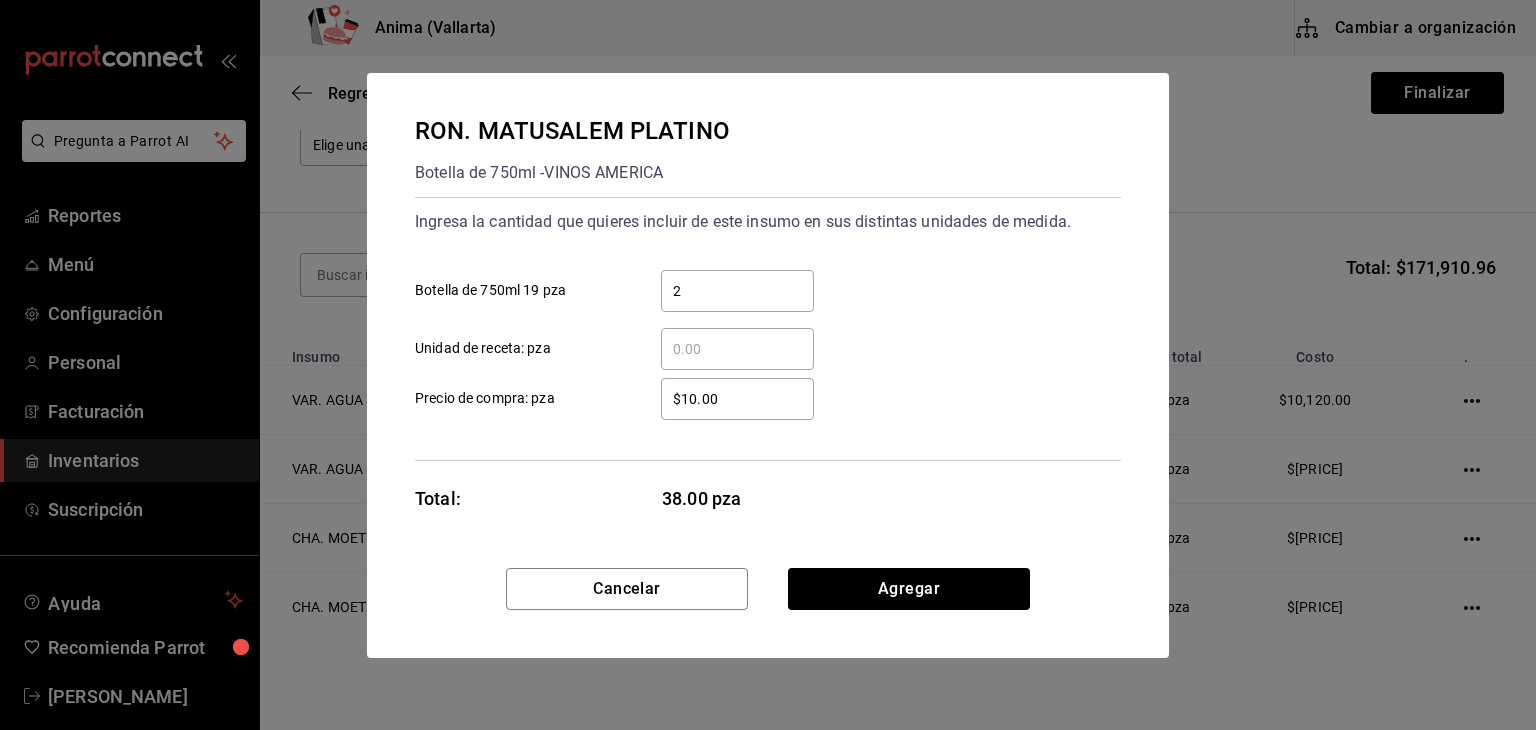 type on "2" 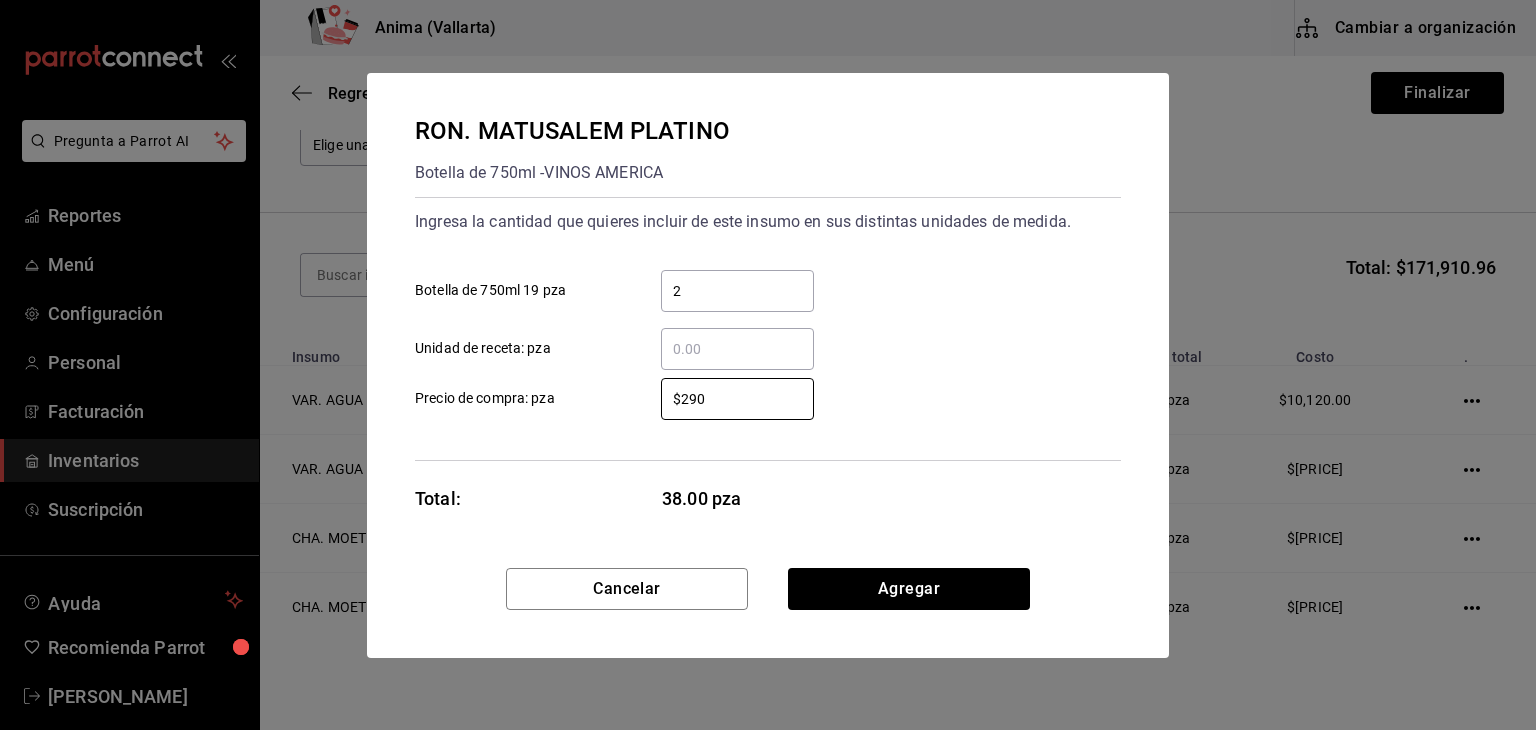 type on "$290" 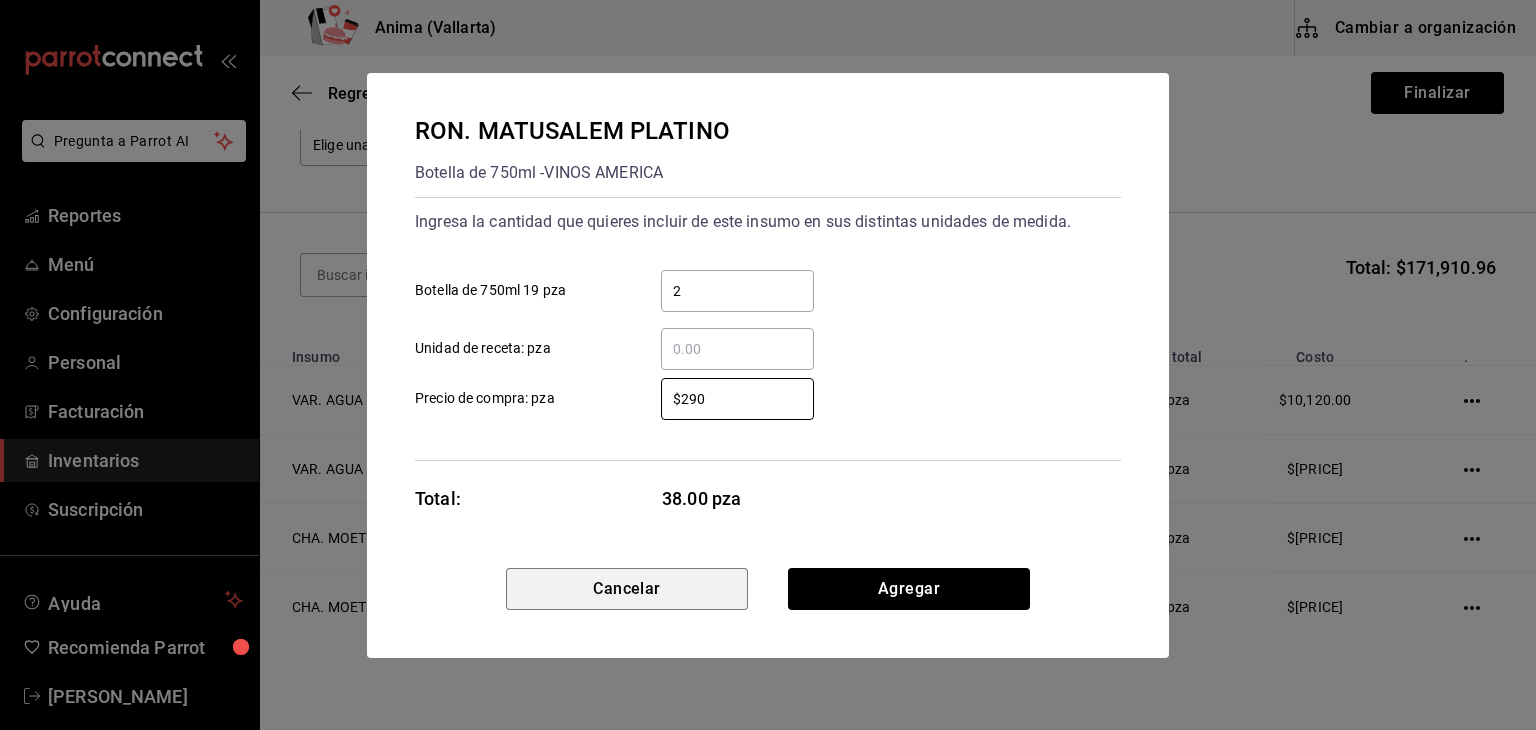 type 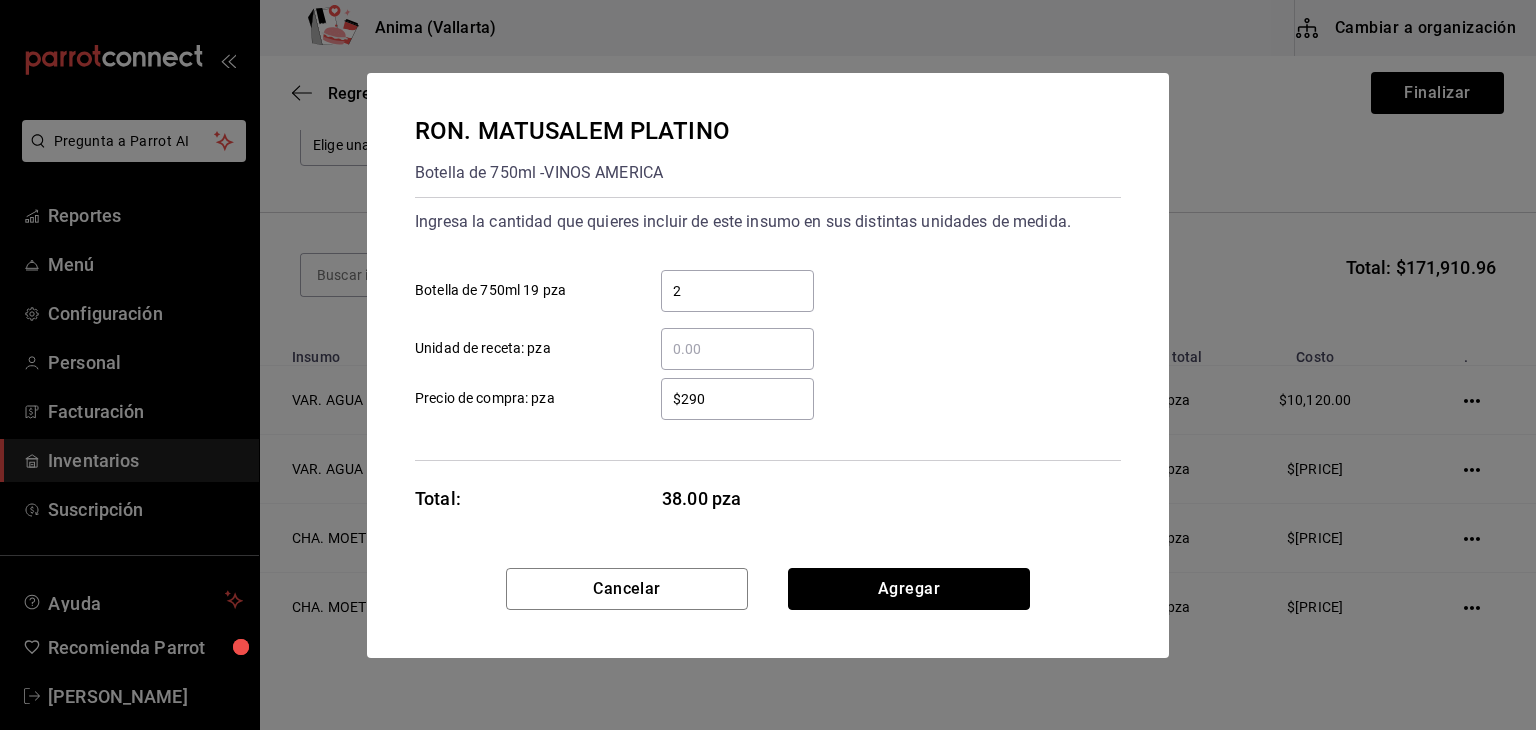 type 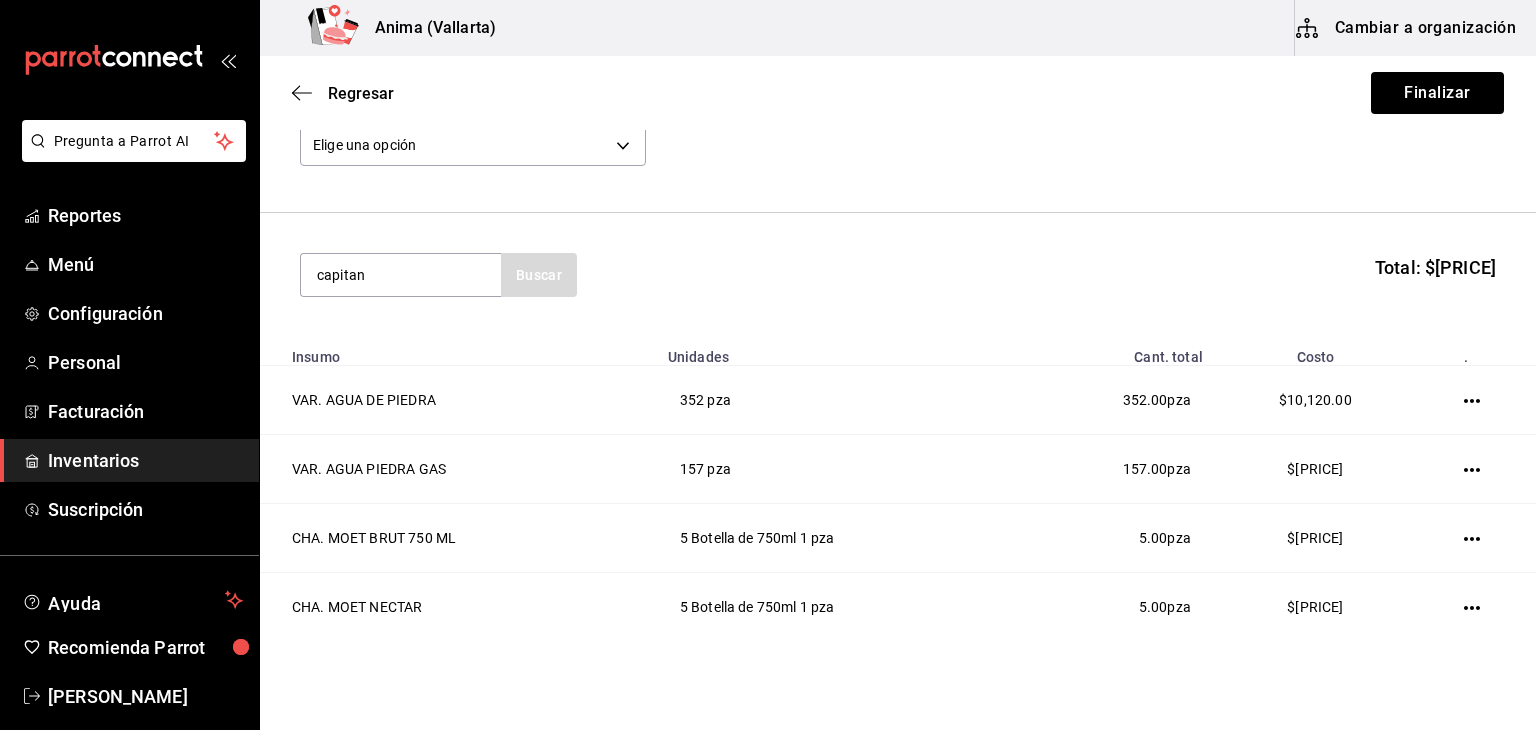 type on "capitan" 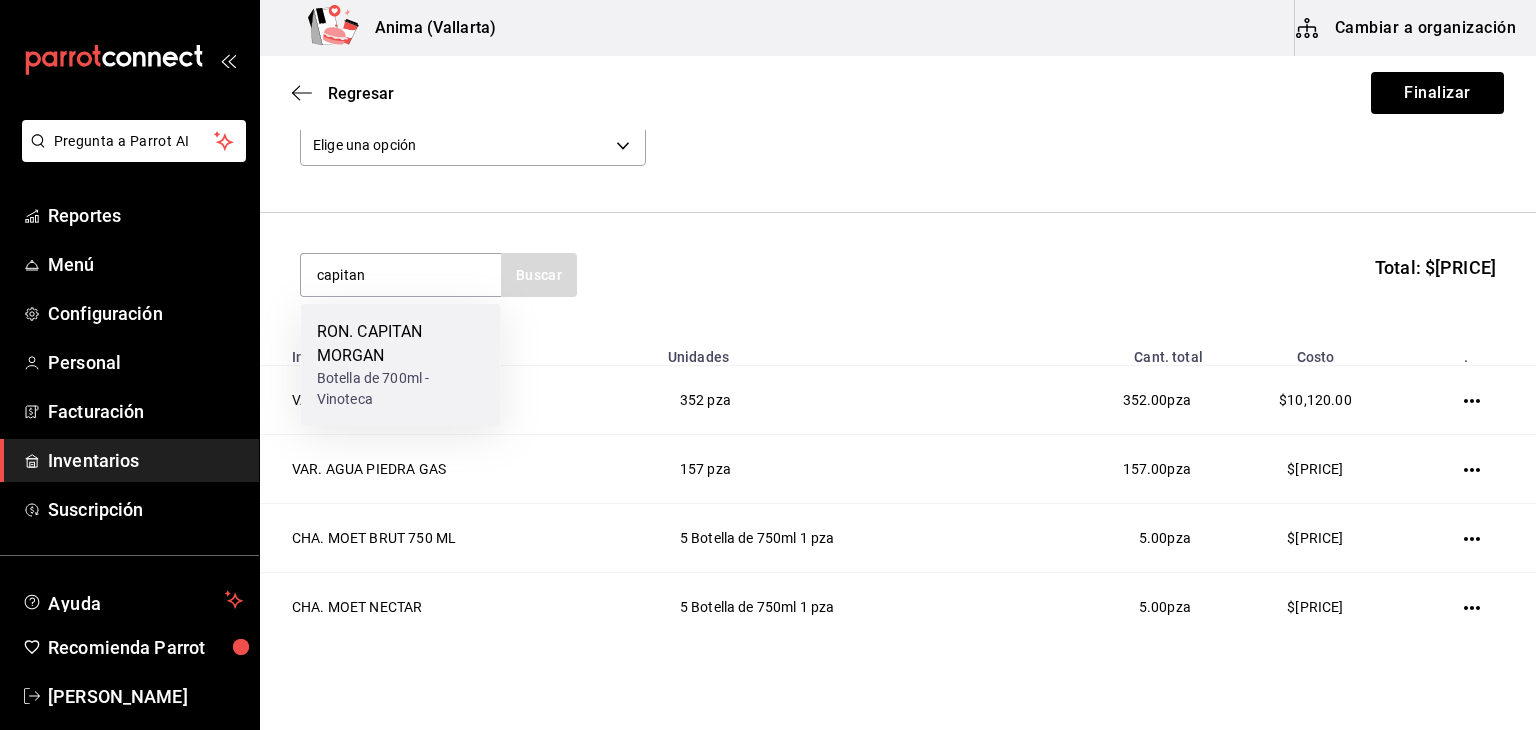 click on "Botella de 700ml - Vinoteca" at bounding box center (401, 389) 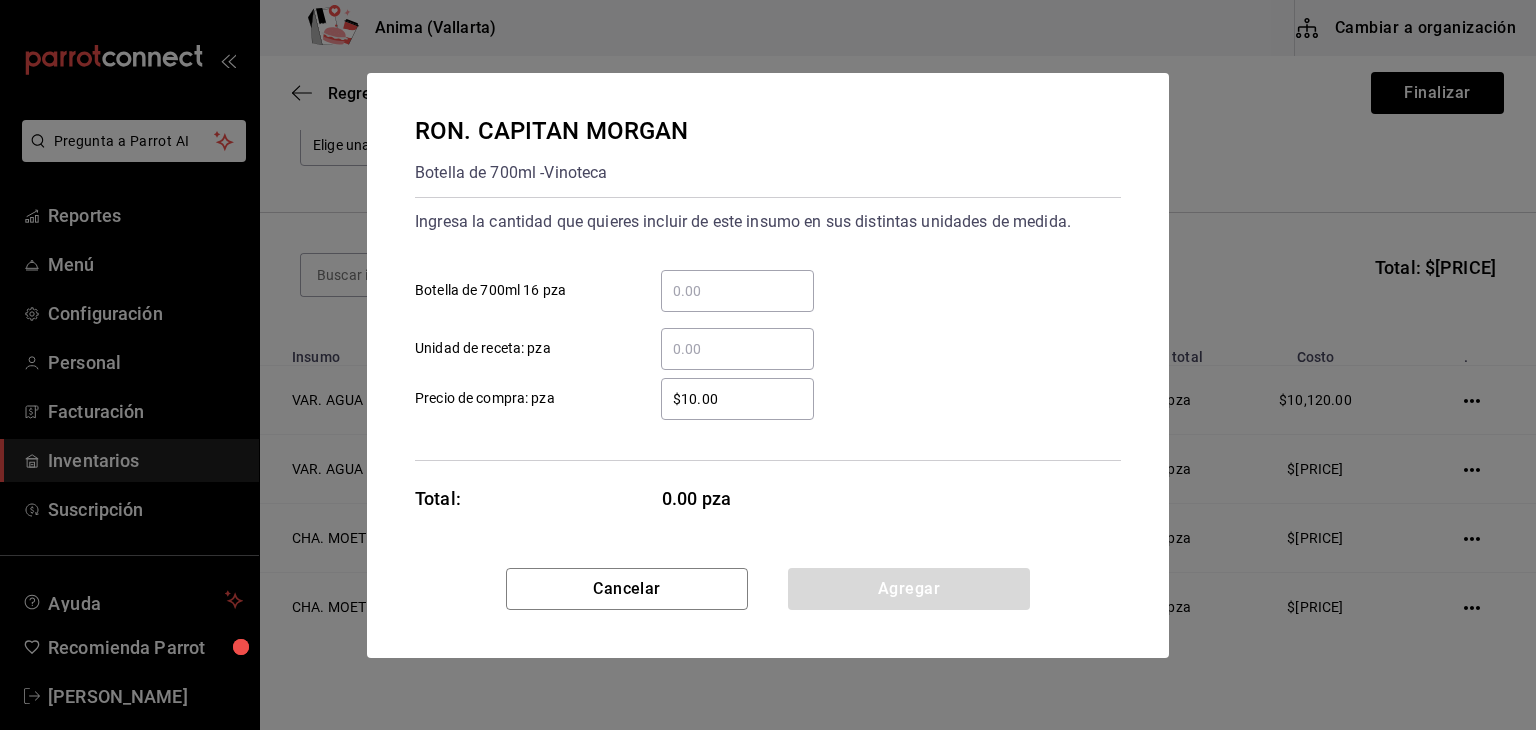 click on "​ Botella de 700ml 16 pza" at bounding box center (737, 291) 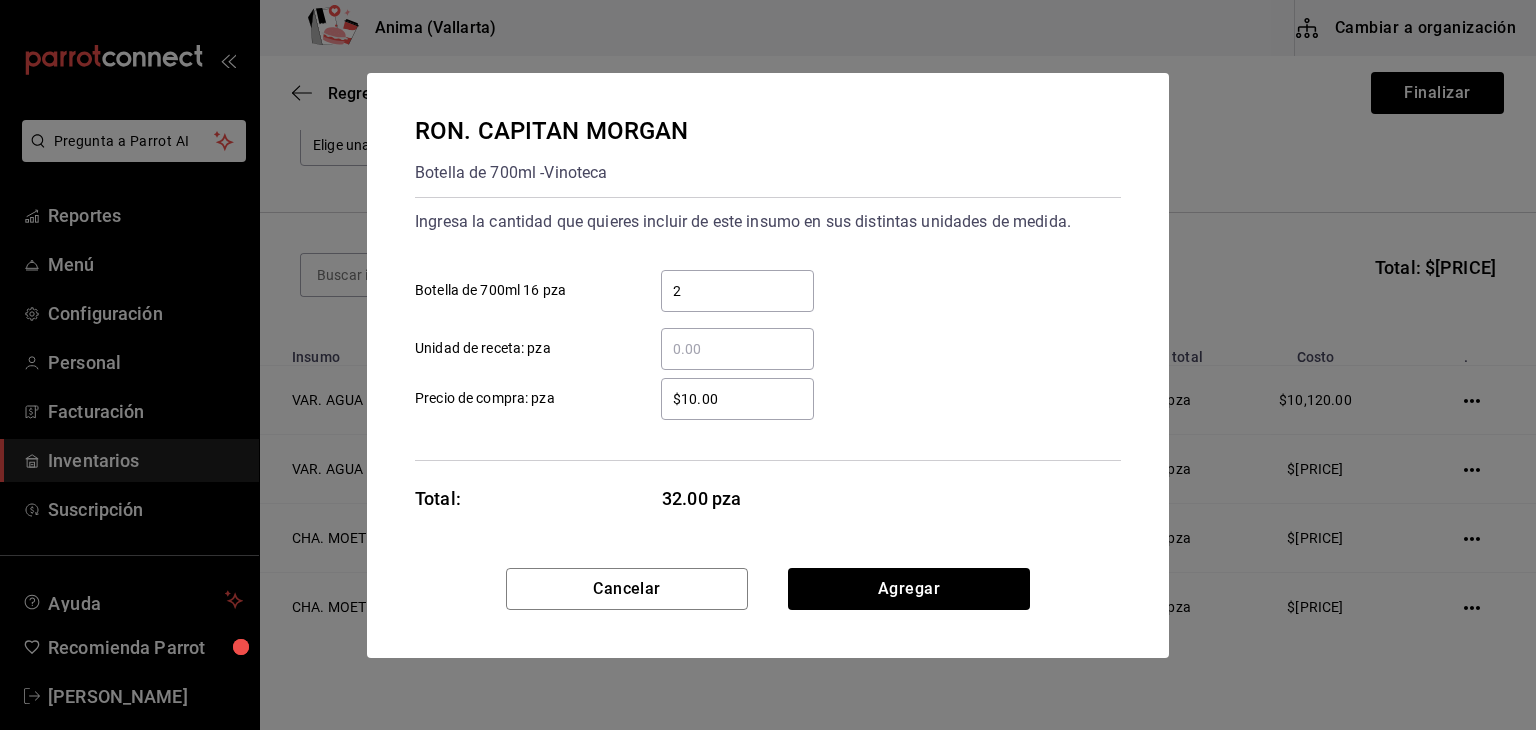 type on "2" 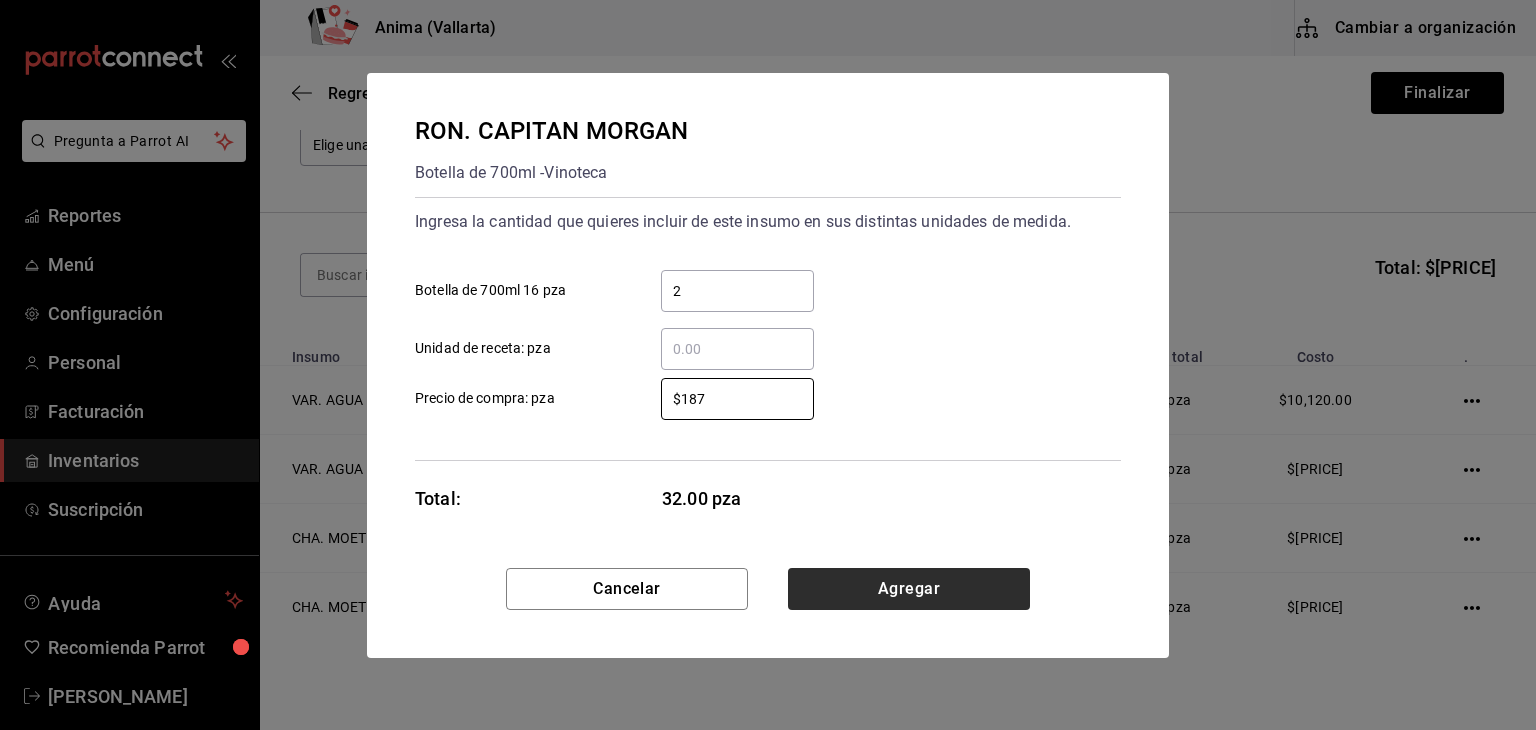 type on "$187" 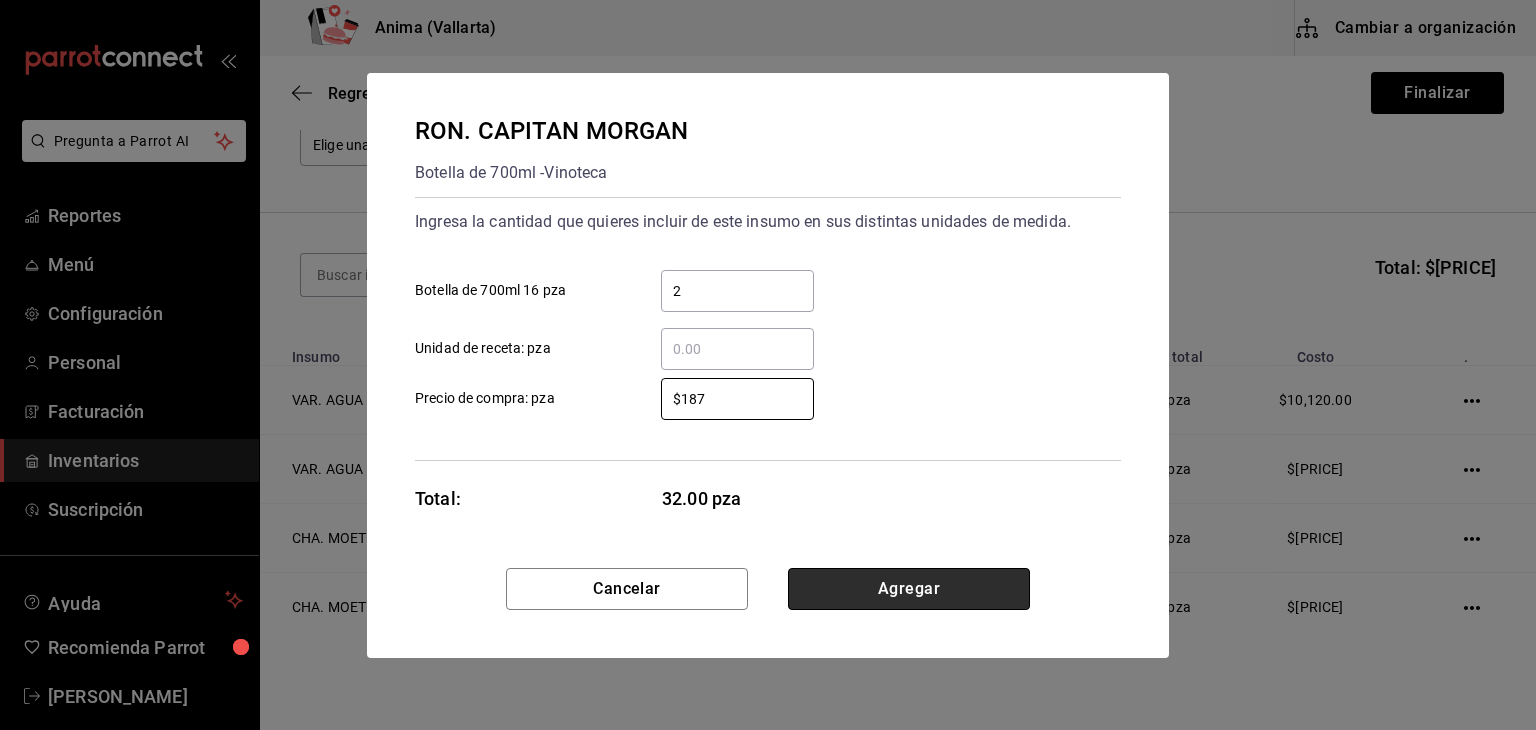 click on "Agregar" at bounding box center [909, 589] 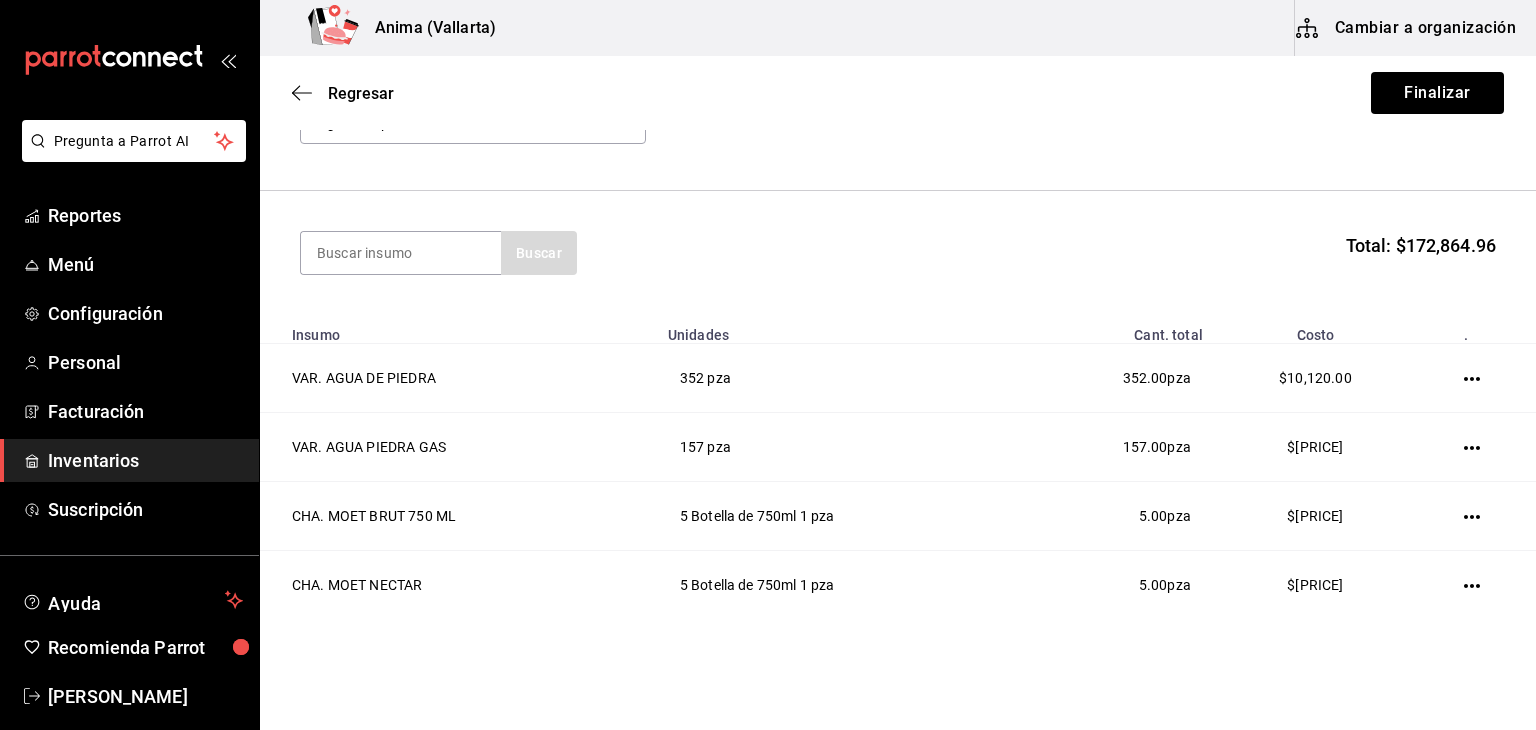 scroll, scrollTop: 0, scrollLeft: 0, axis: both 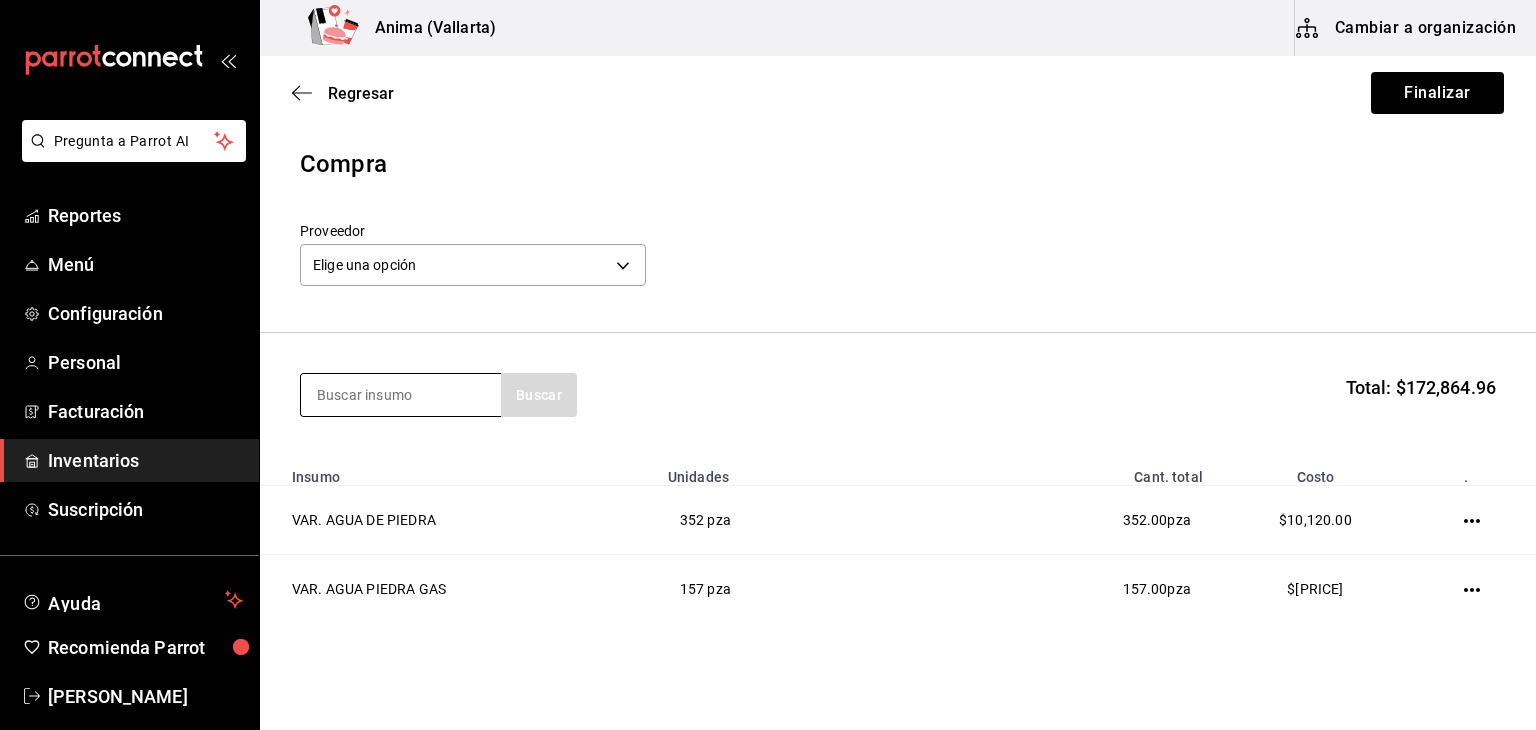 click at bounding box center (401, 395) 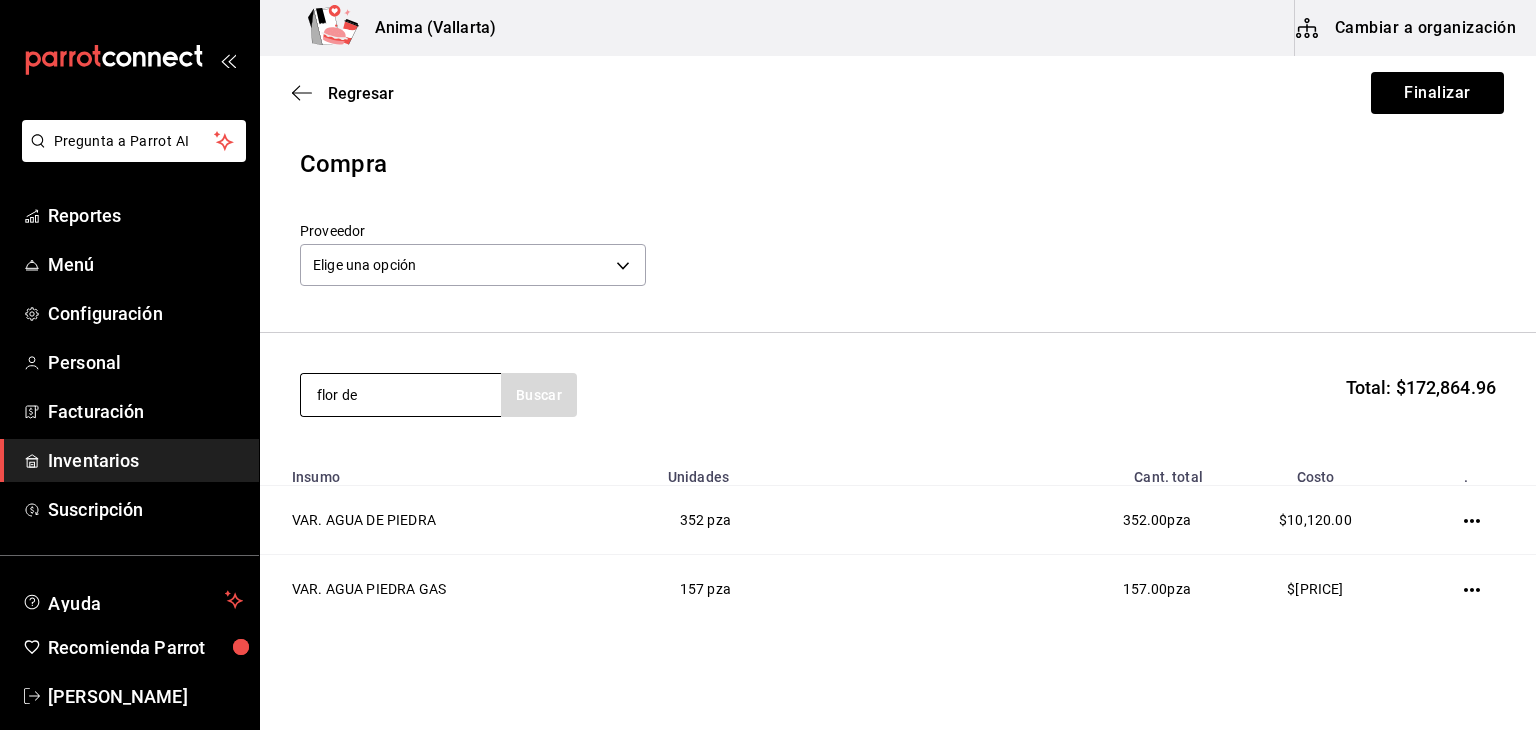 type on "flor de" 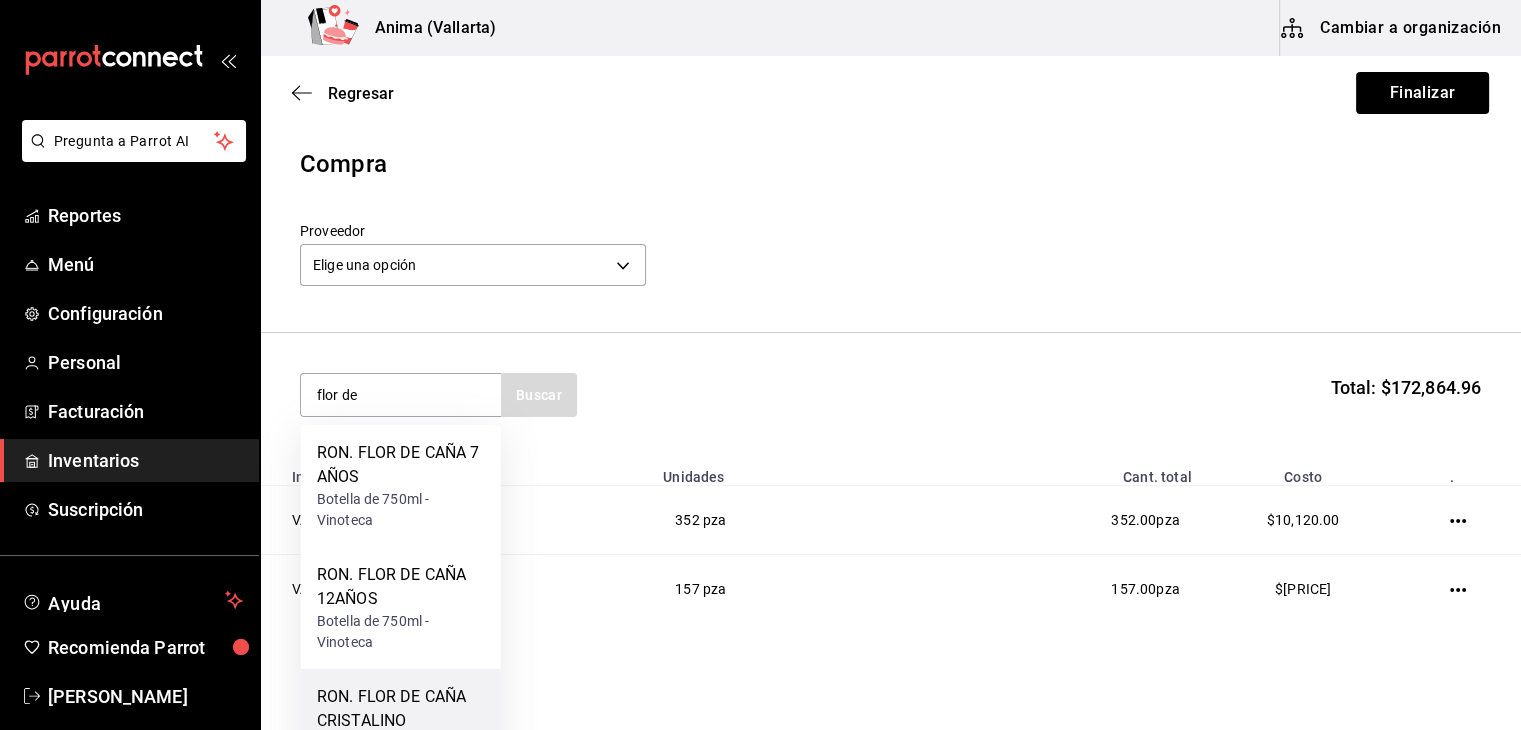 click on "RON. FLOR DE CAÑA CRISTALINO" at bounding box center (401, 709) 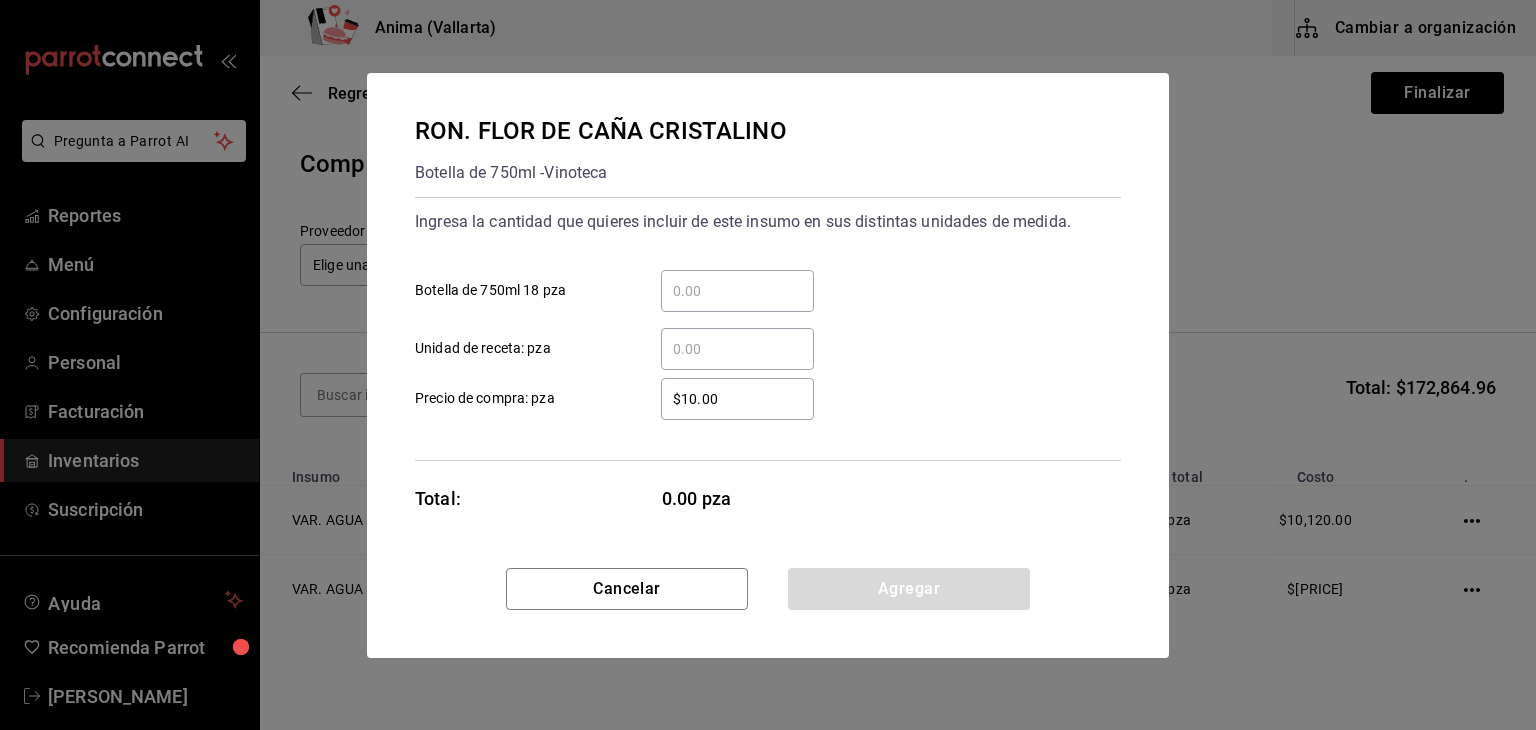 click on "Botella de 750ml [QUANTITY] pza" at bounding box center [760, 283] 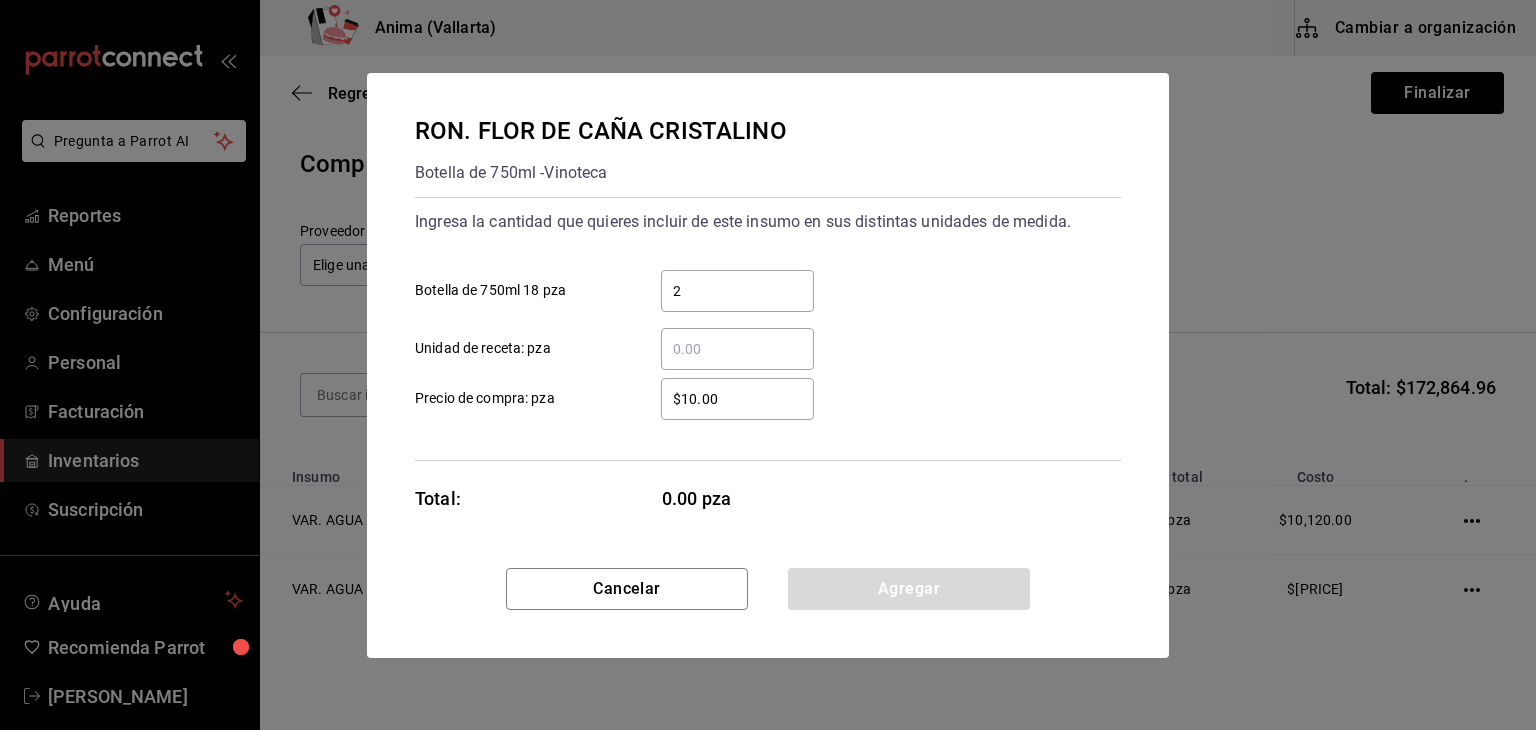 type on "2" 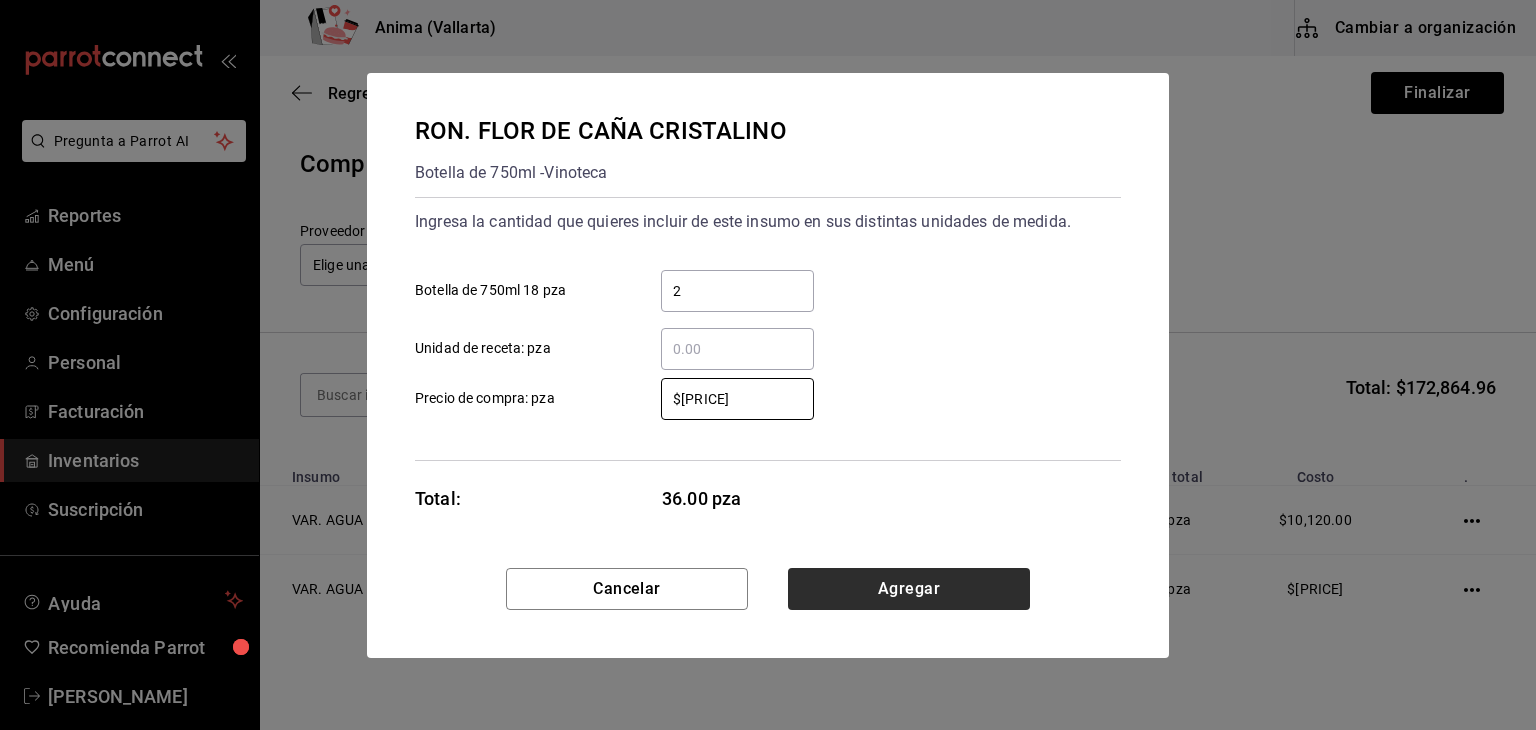 type on "$[PRICE]" 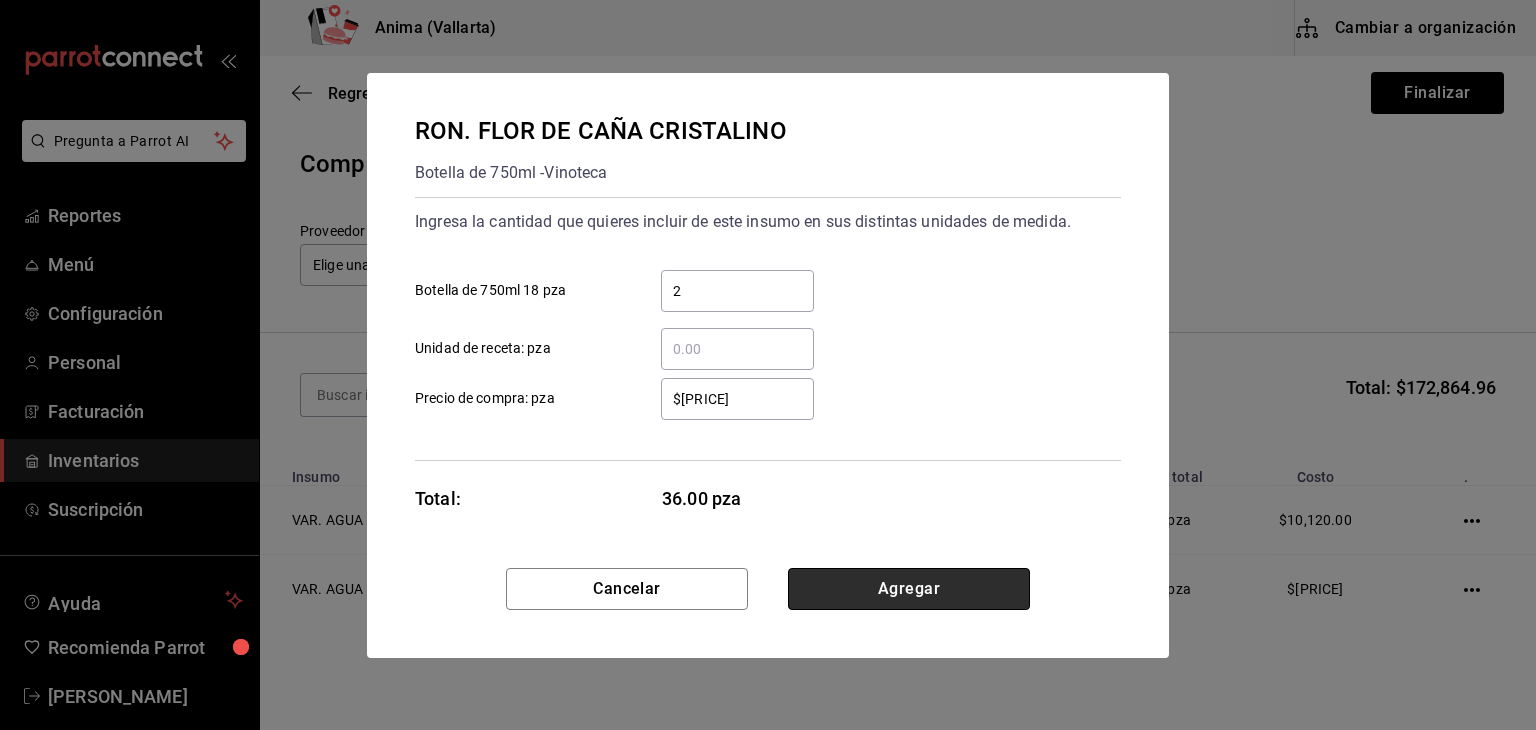 click on "Agregar" at bounding box center [909, 589] 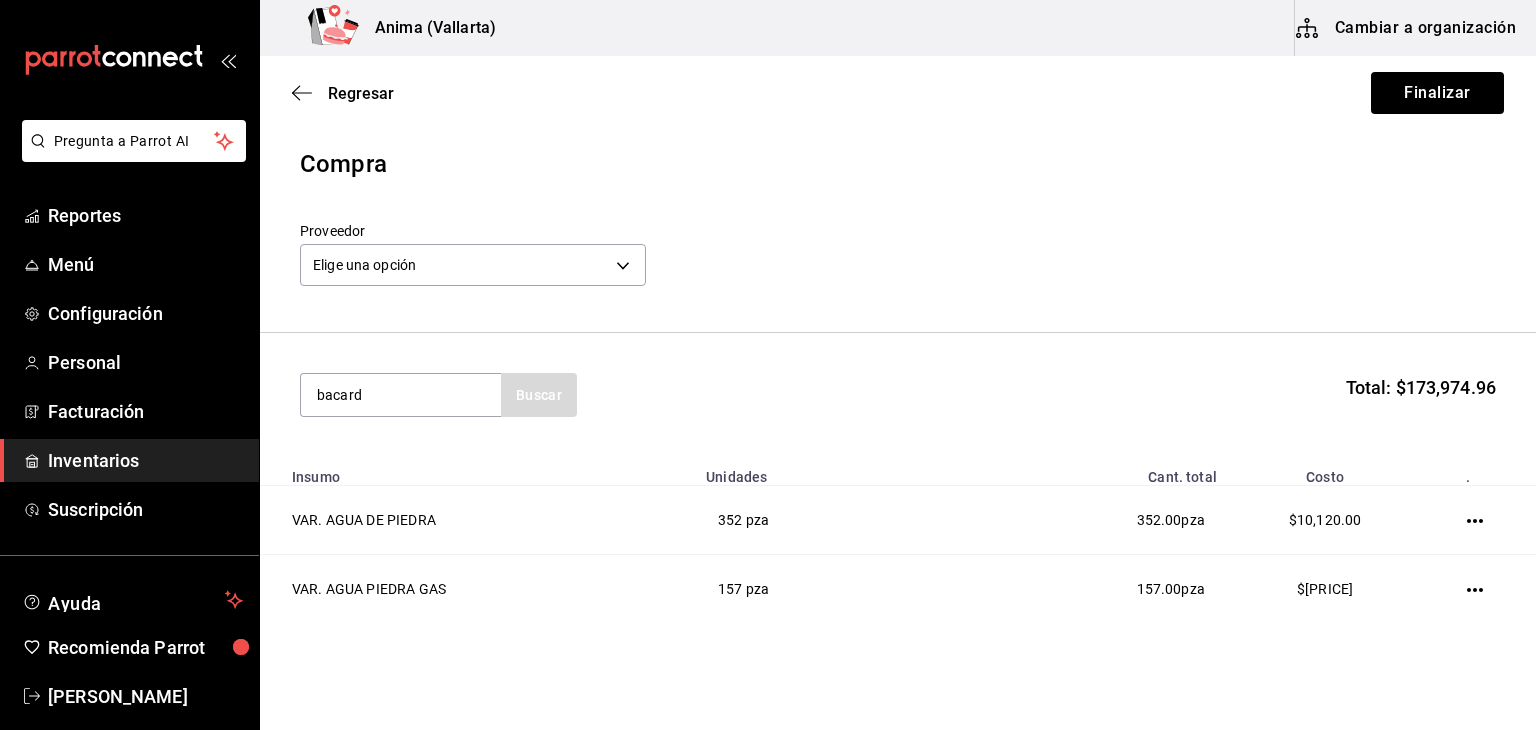 type on "bacard" 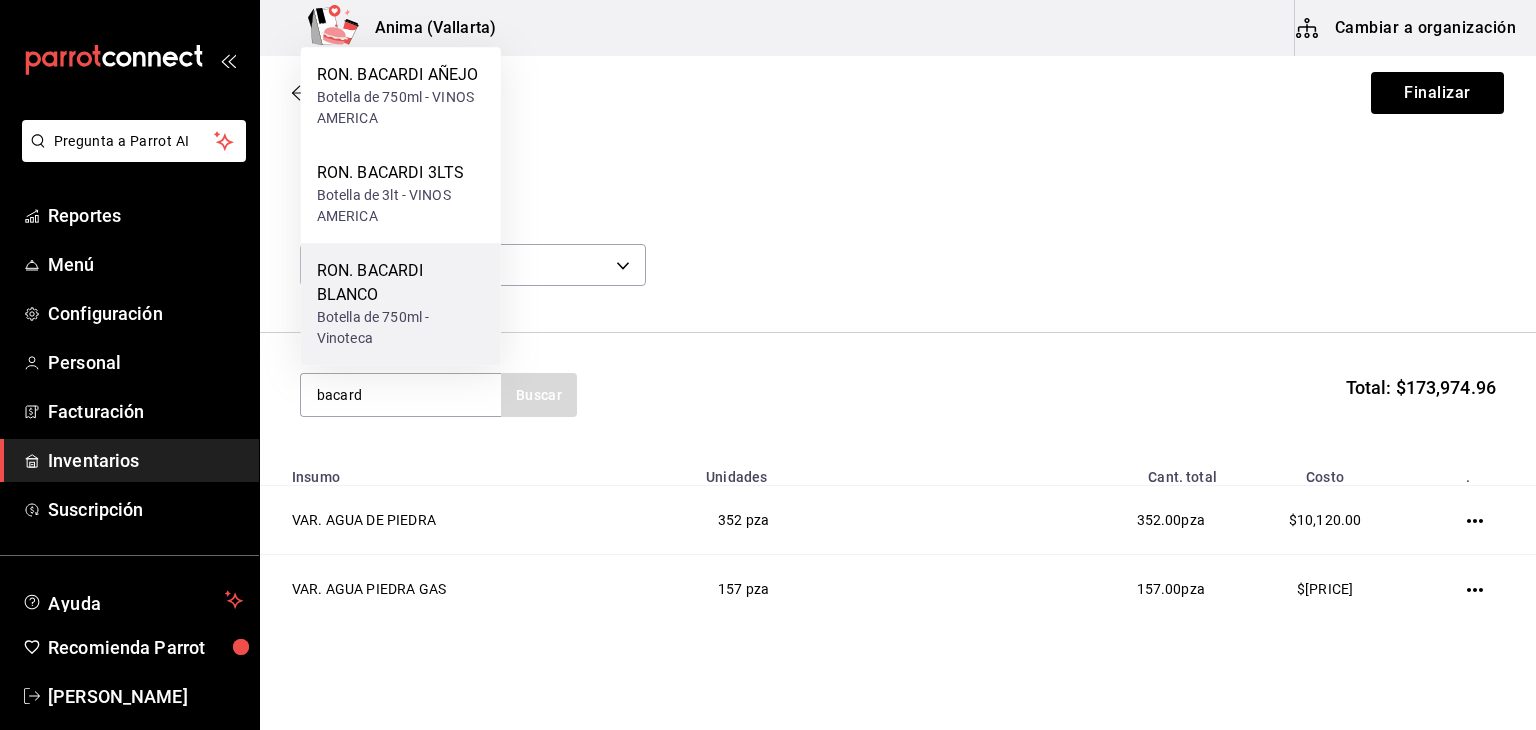 click on "RON. BACARDI BLANCO" at bounding box center [401, 283] 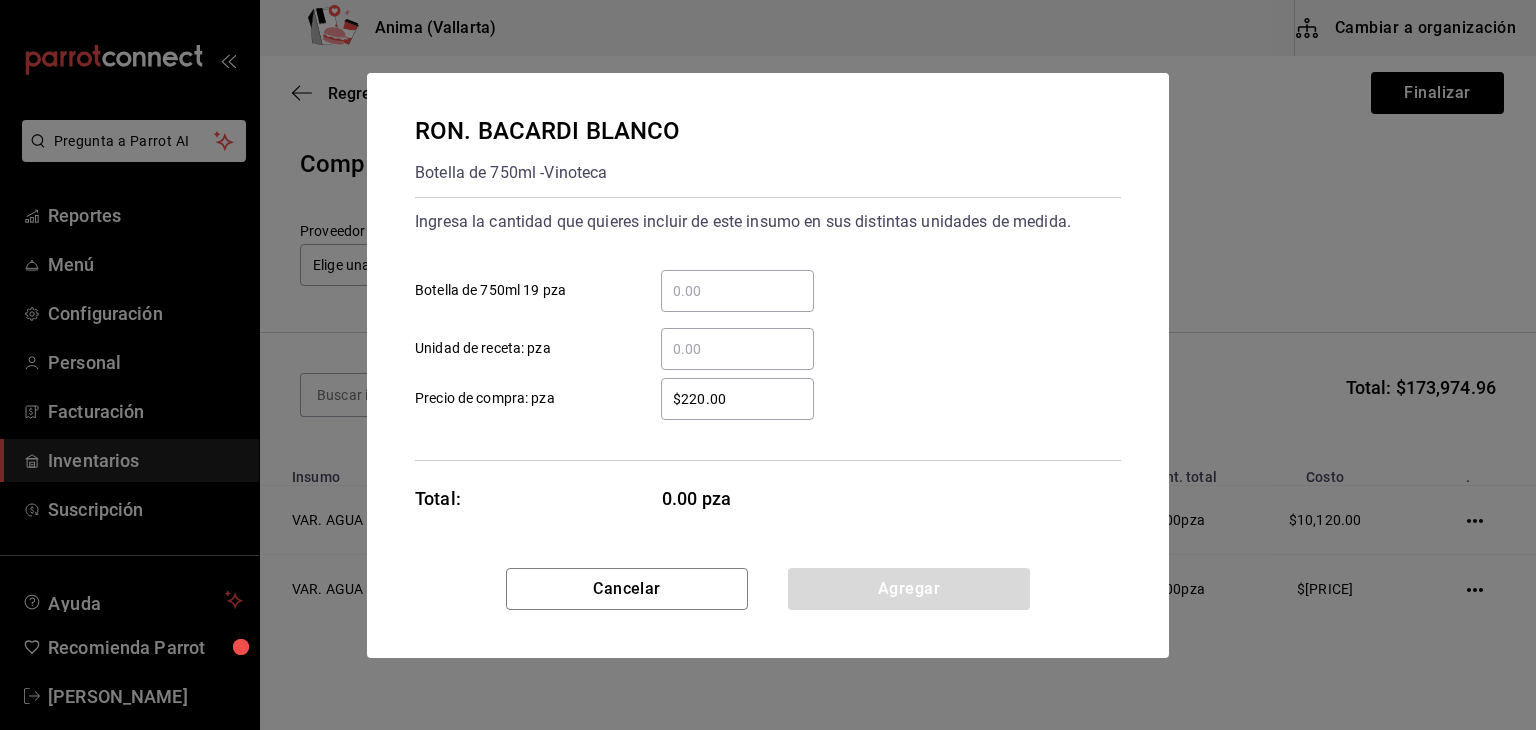 click on "​" at bounding box center [737, 291] 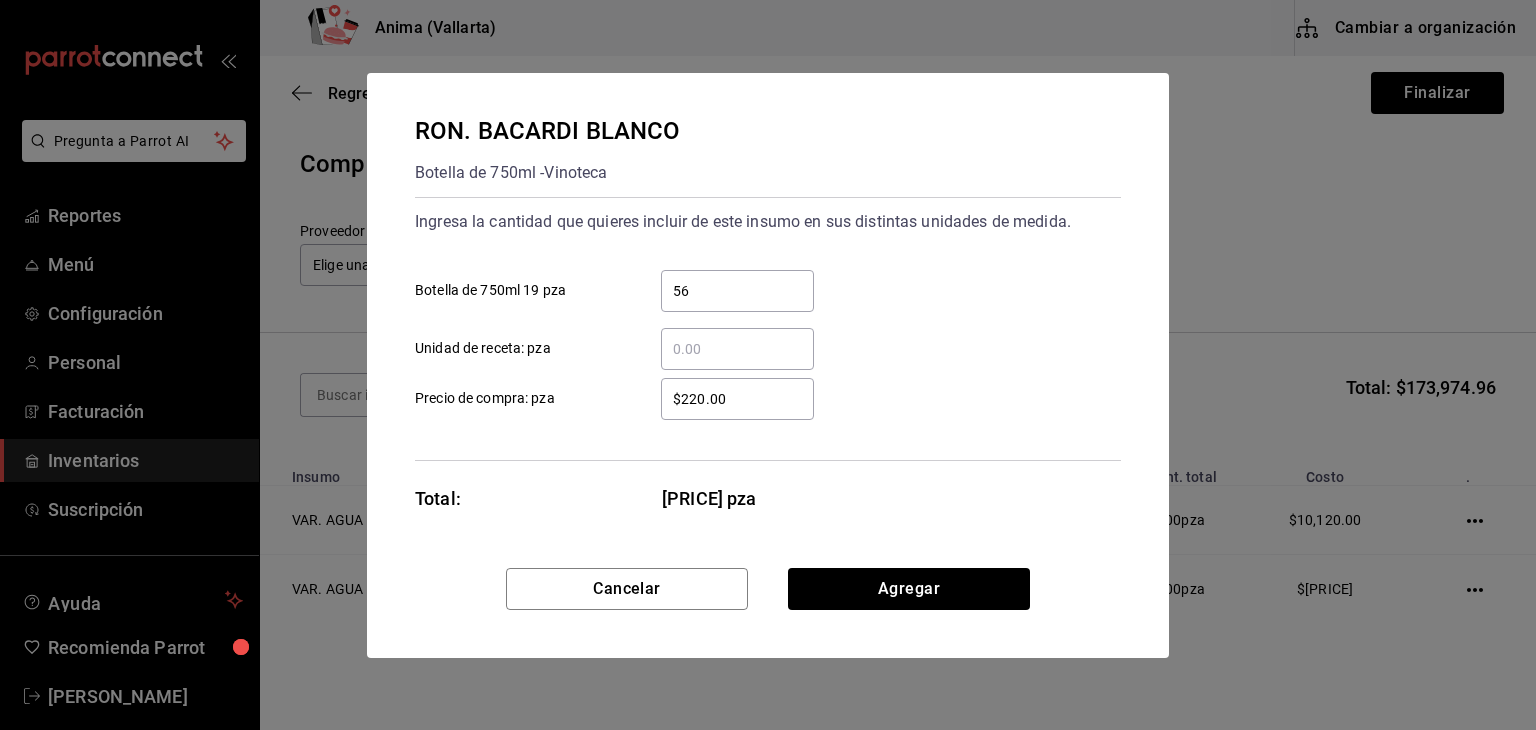 type on "56" 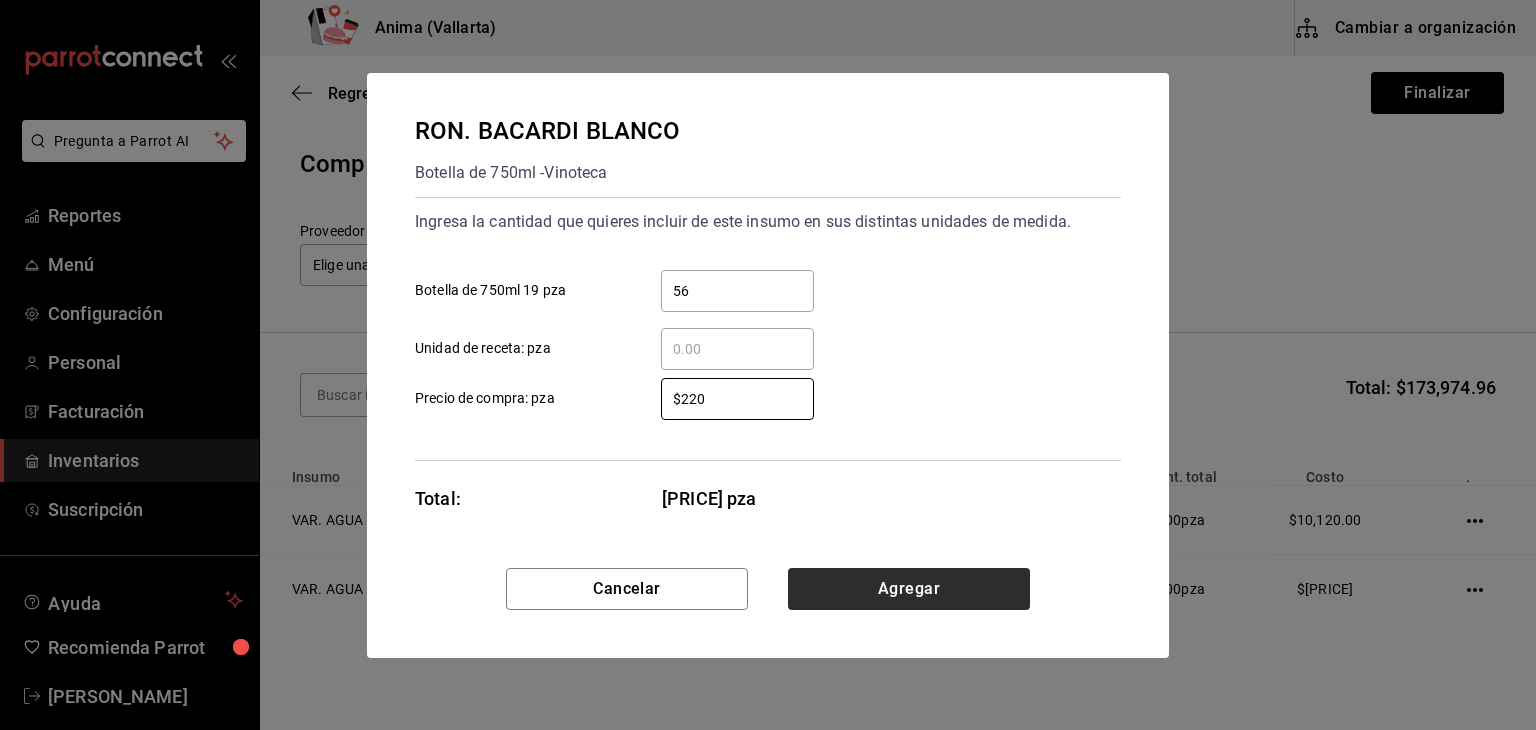 type on "$220" 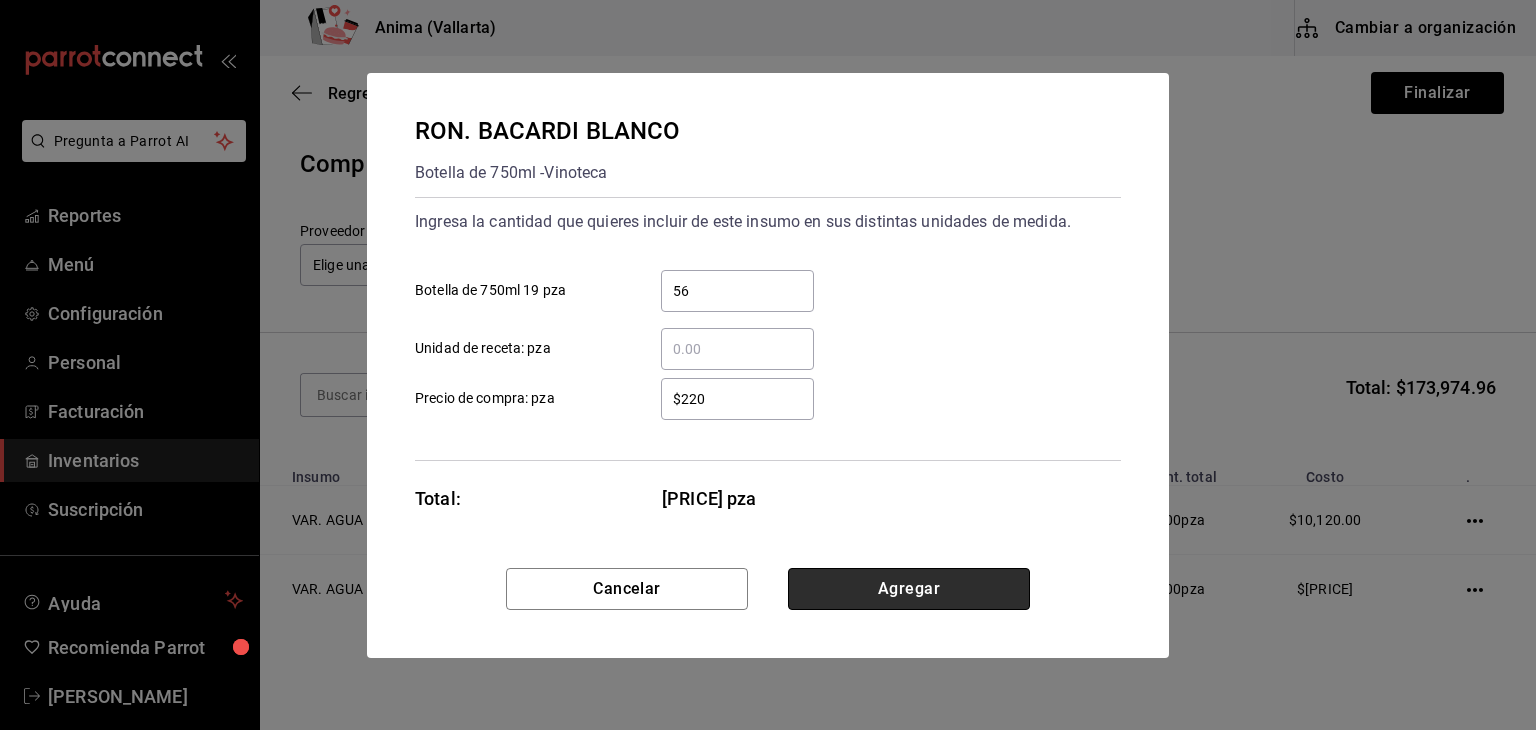 click on "Agregar" at bounding box center (909, 589) 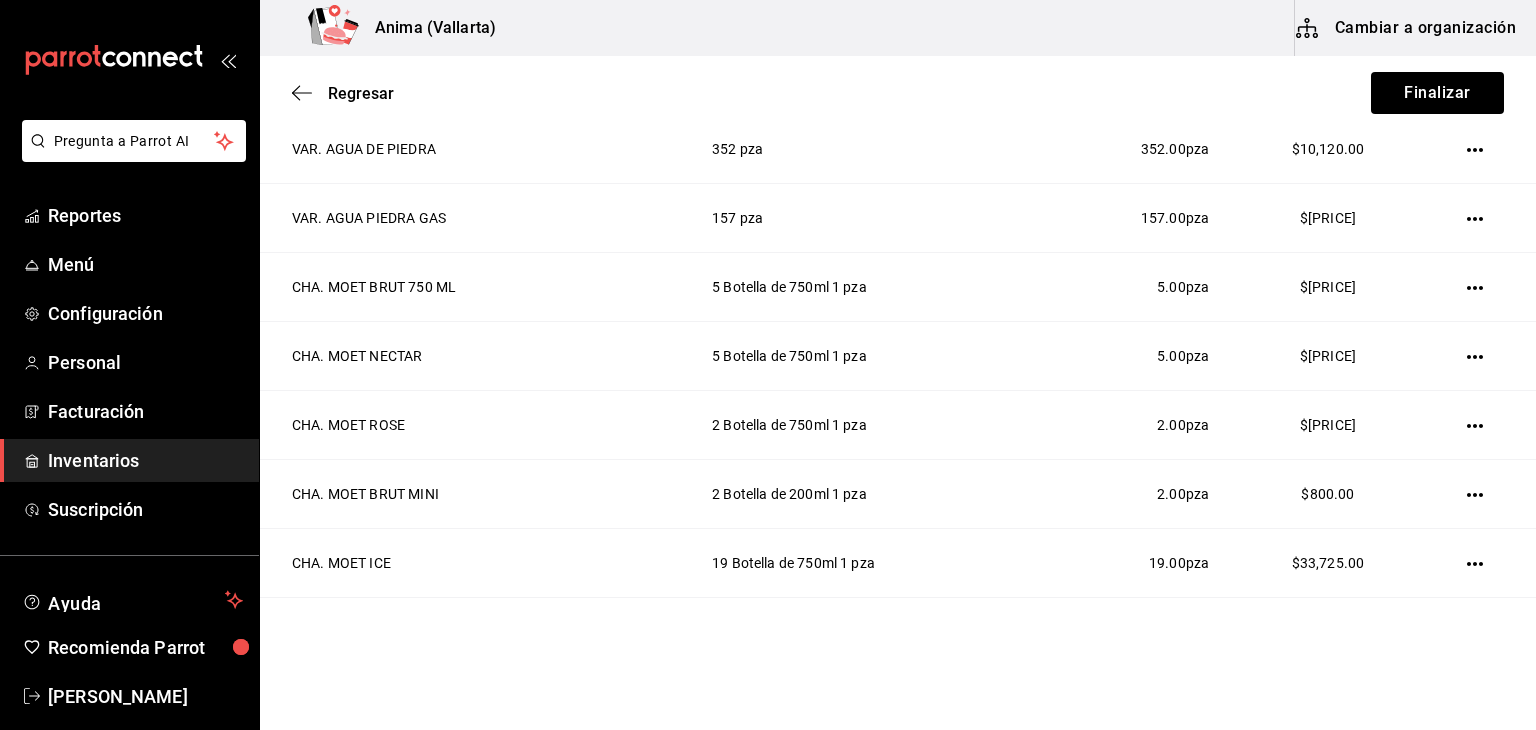 scroll, scrollTop: 0, scrollLeft: 0, axis: both 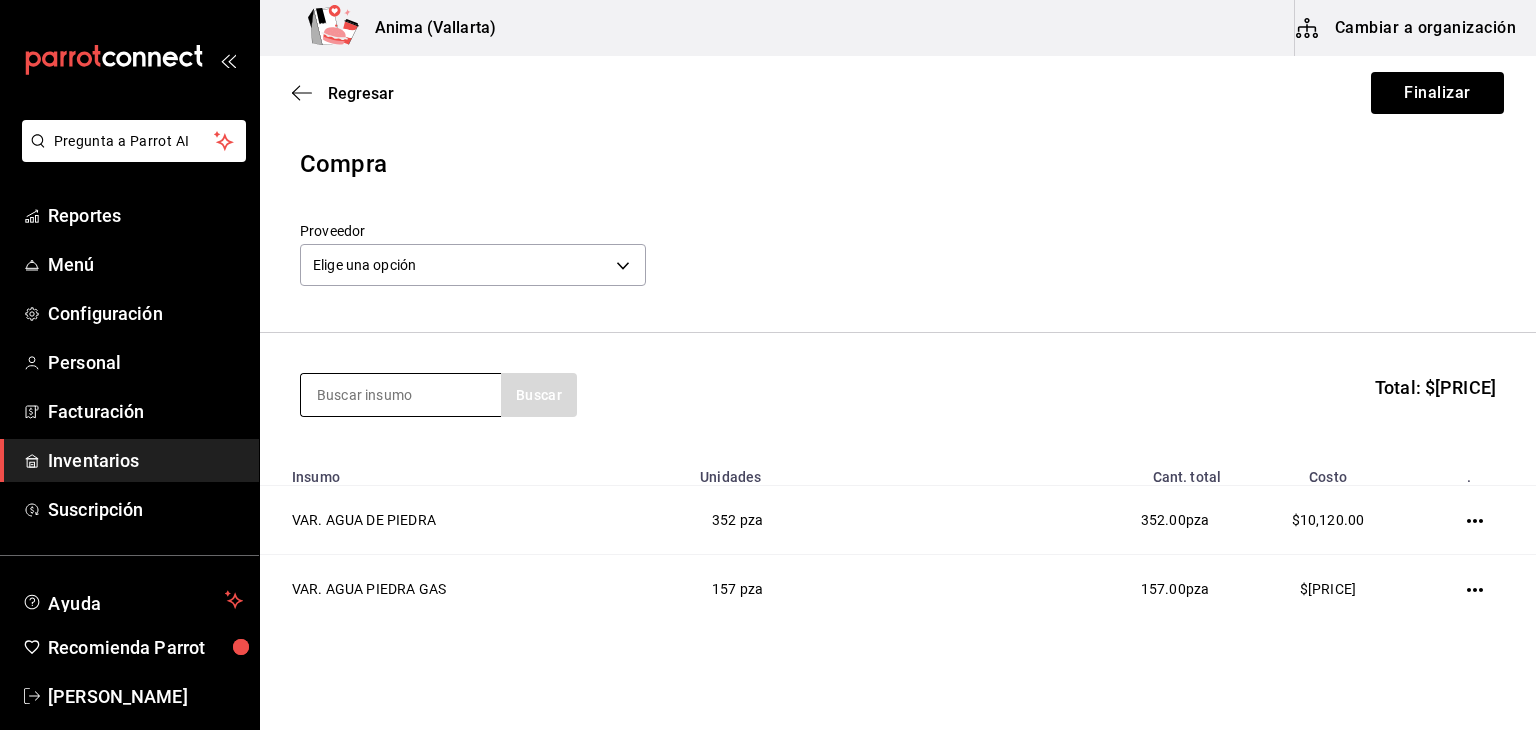 click at bounding box center (401, 395) 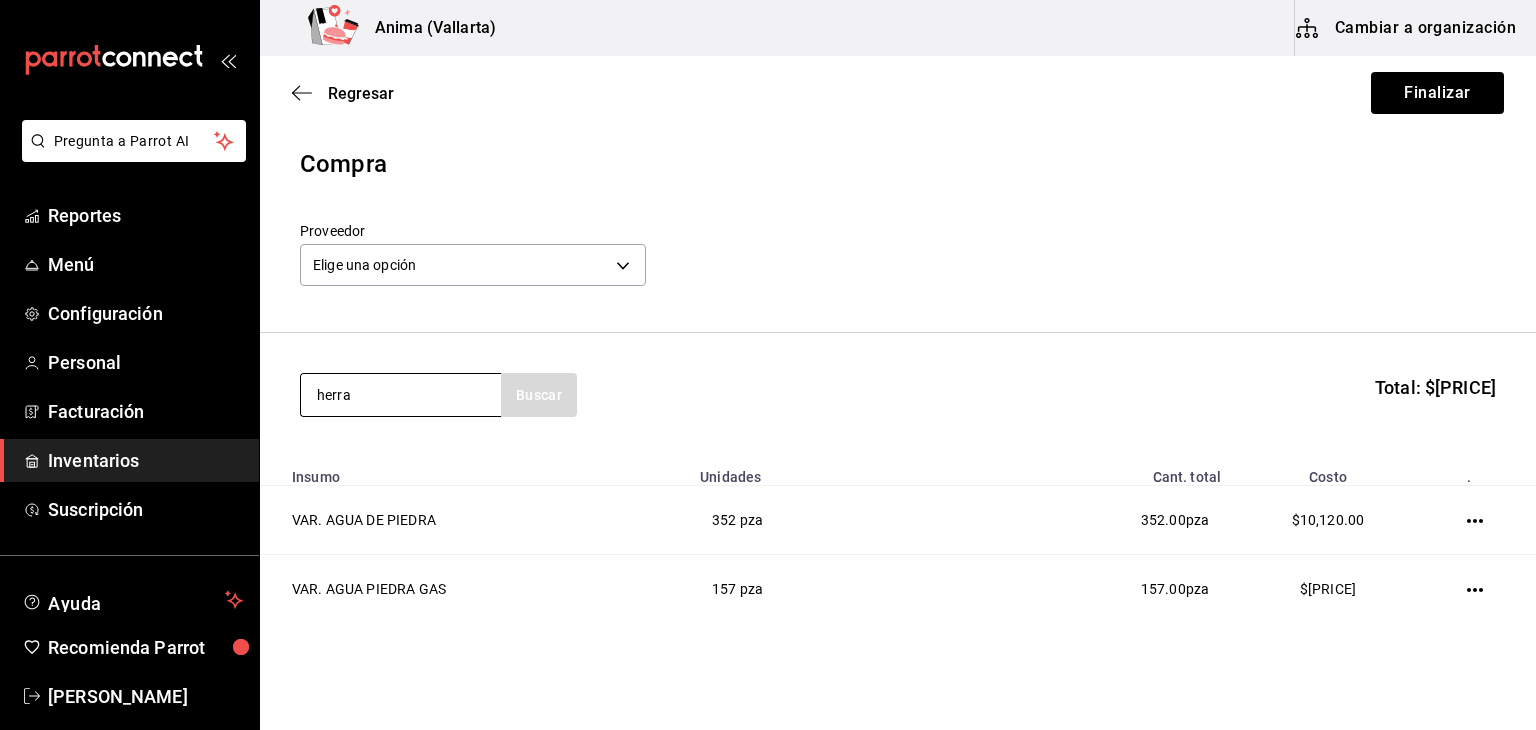 type on "herra" 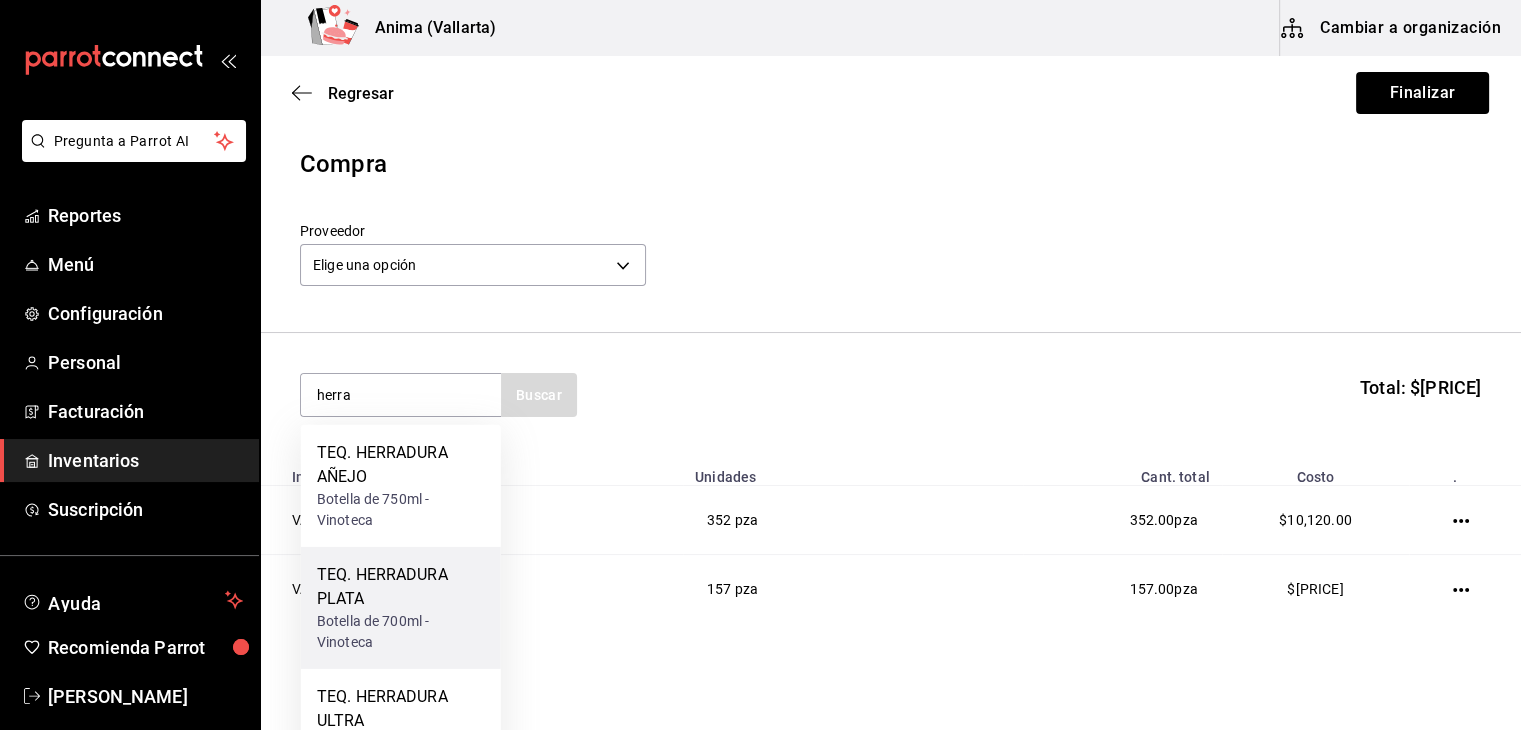 click on "Botella de 700ml - Vinoteca" at bounding box center (401, 632) 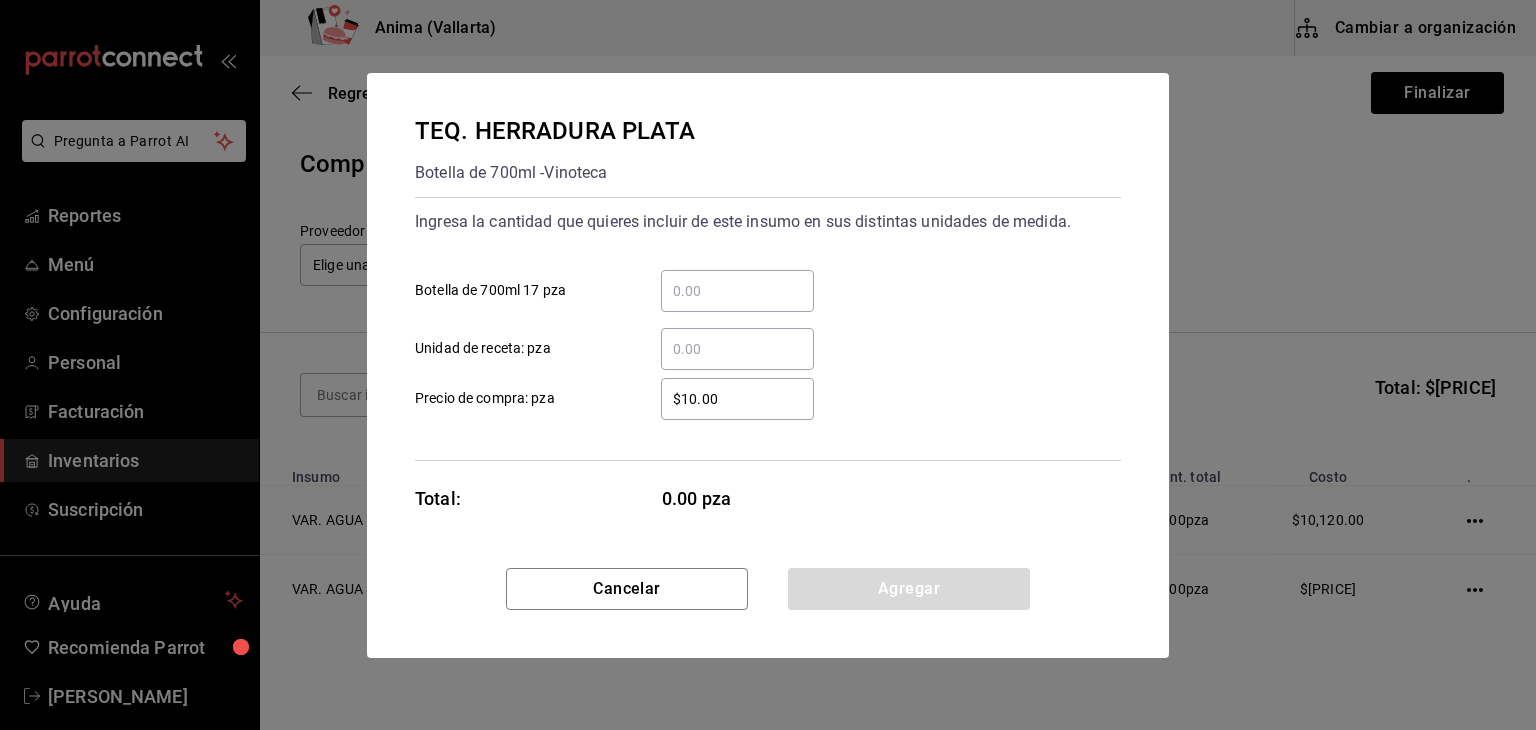 click on "​ Botella de 700ml 17 pza" at bounding box center (737, 291) 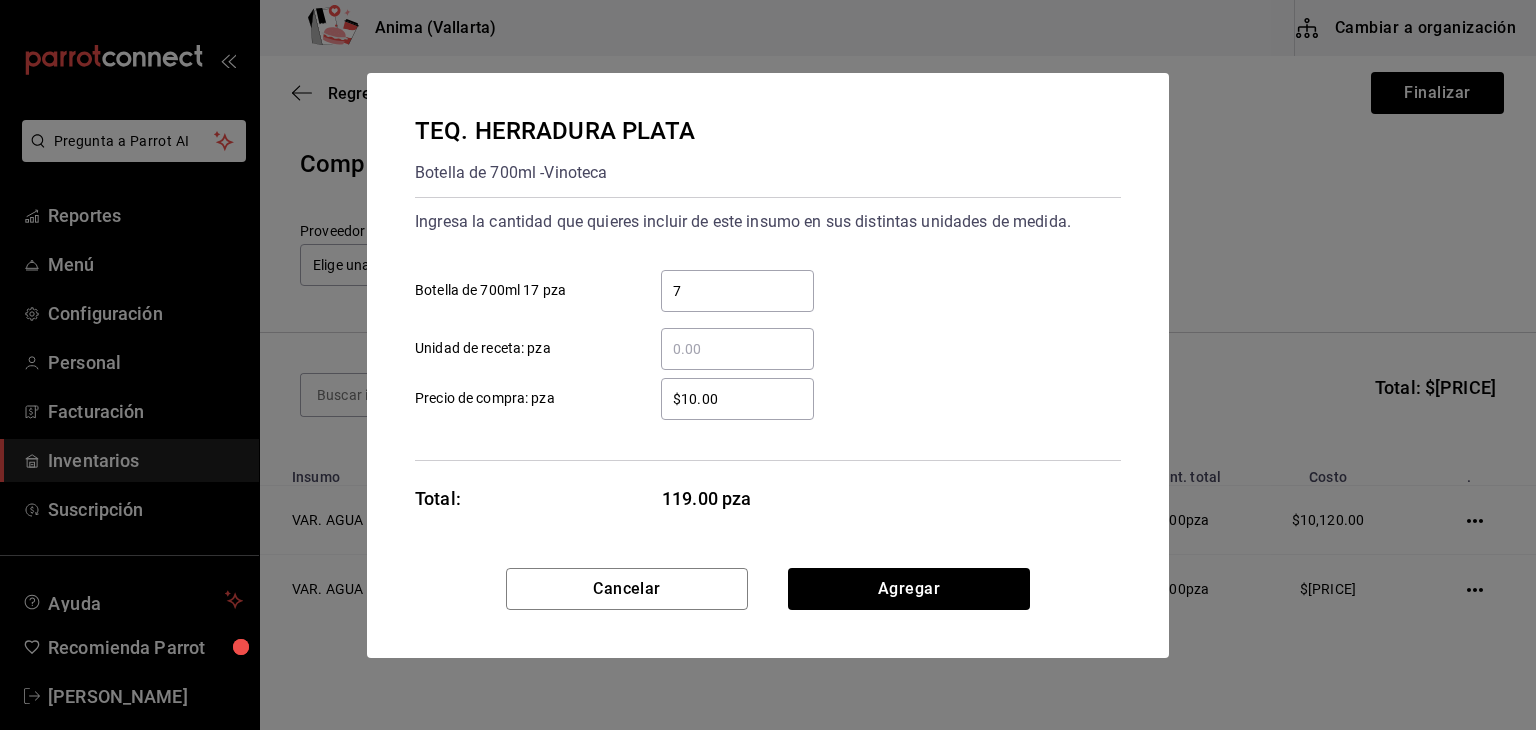 type on "7" 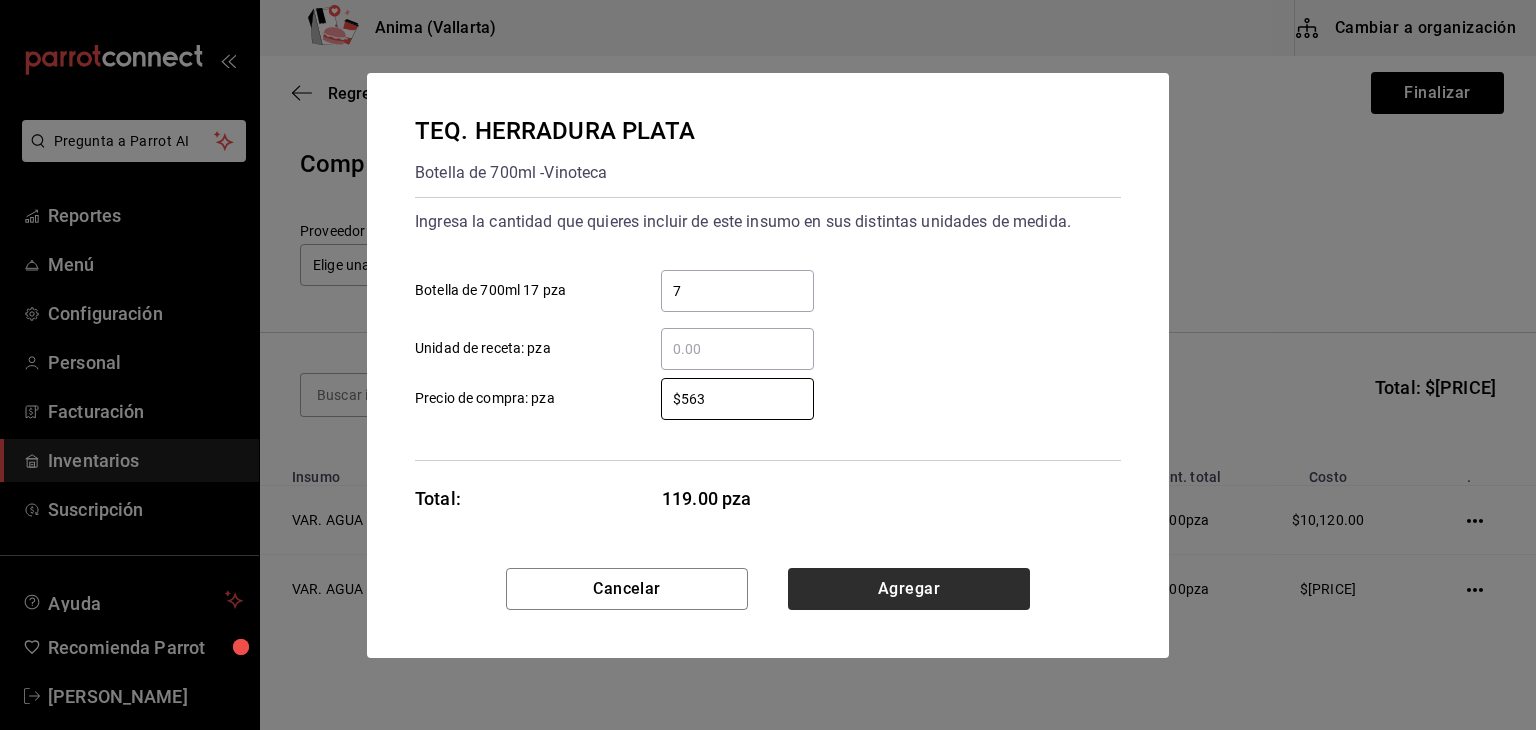 type on "$563" 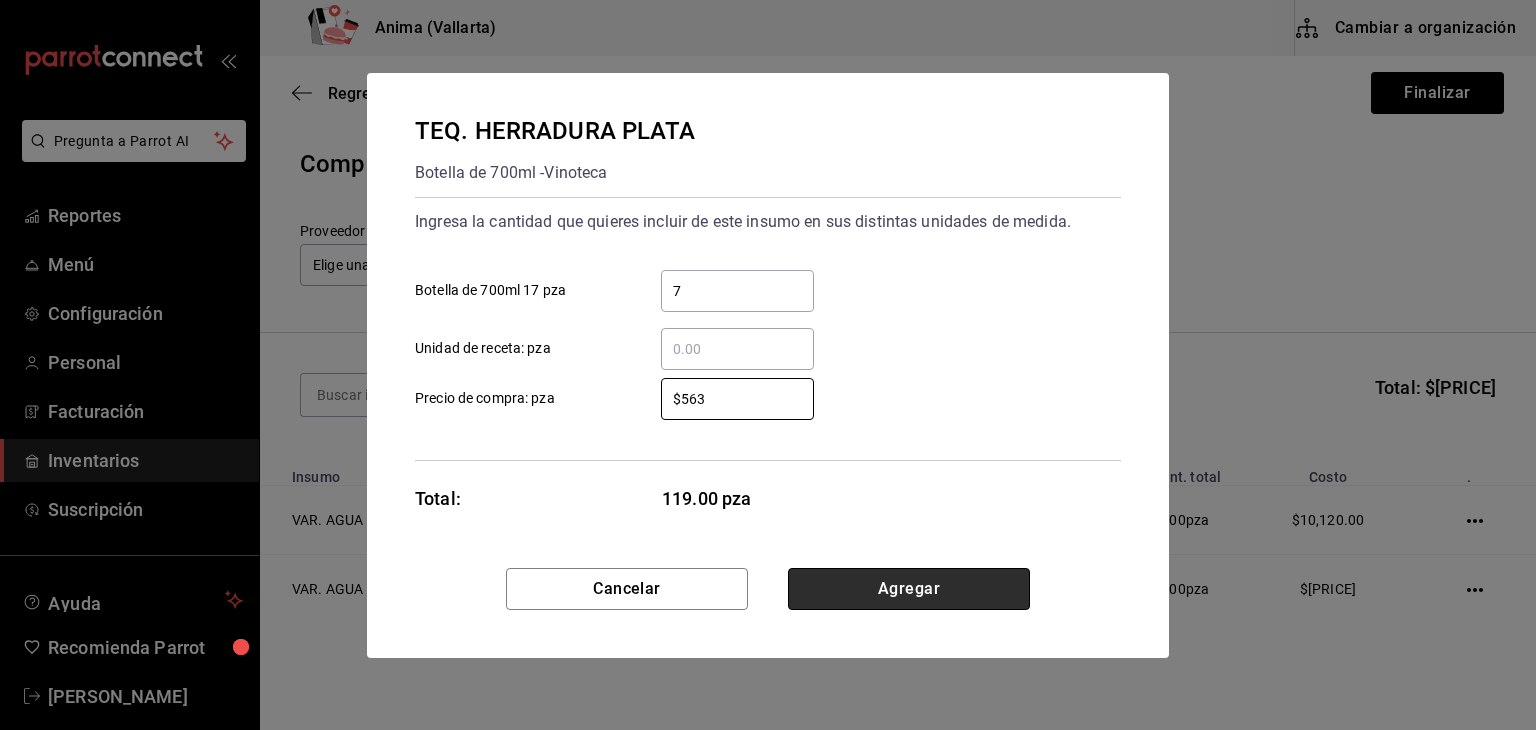 click on "Agregar" at bounding box center [909, 589] 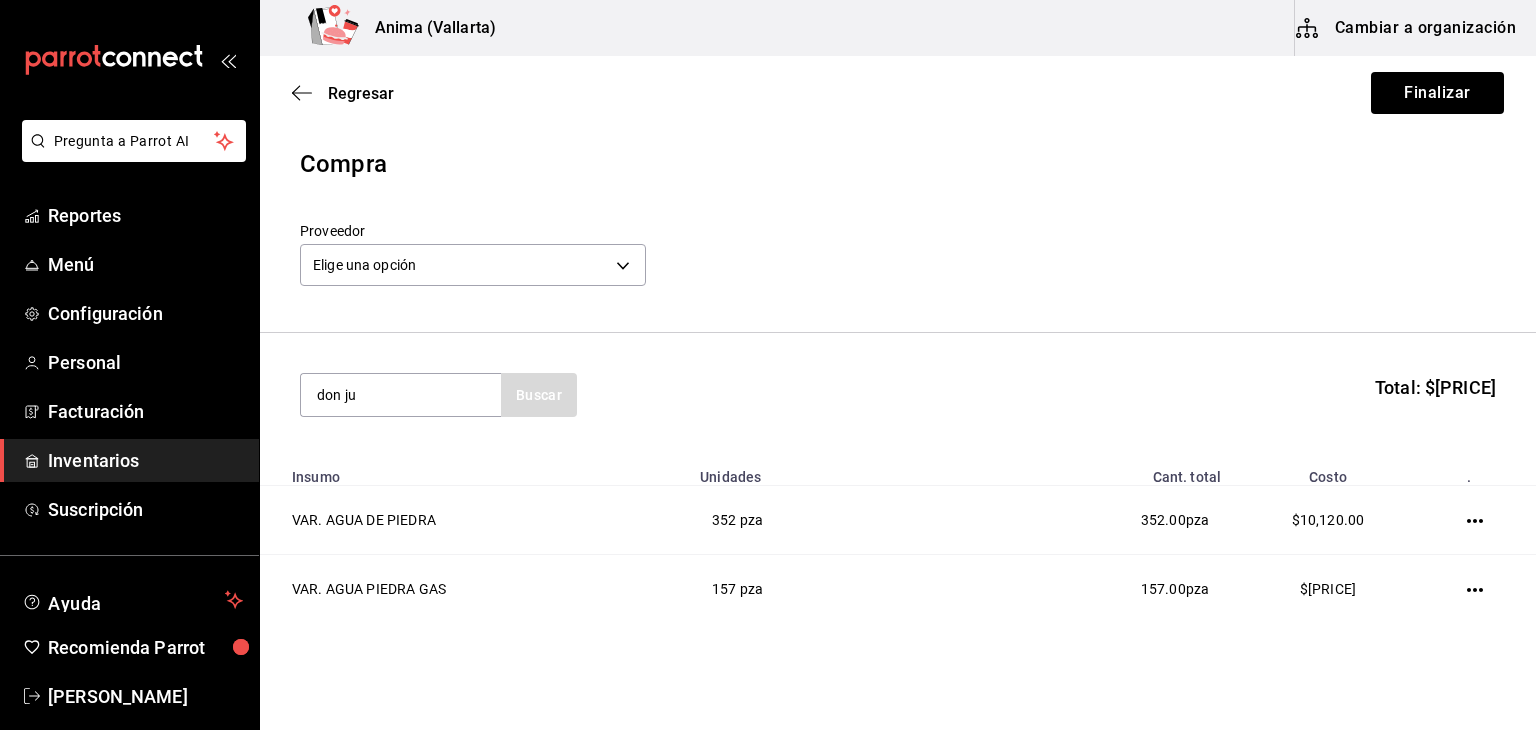 type on "don ju" 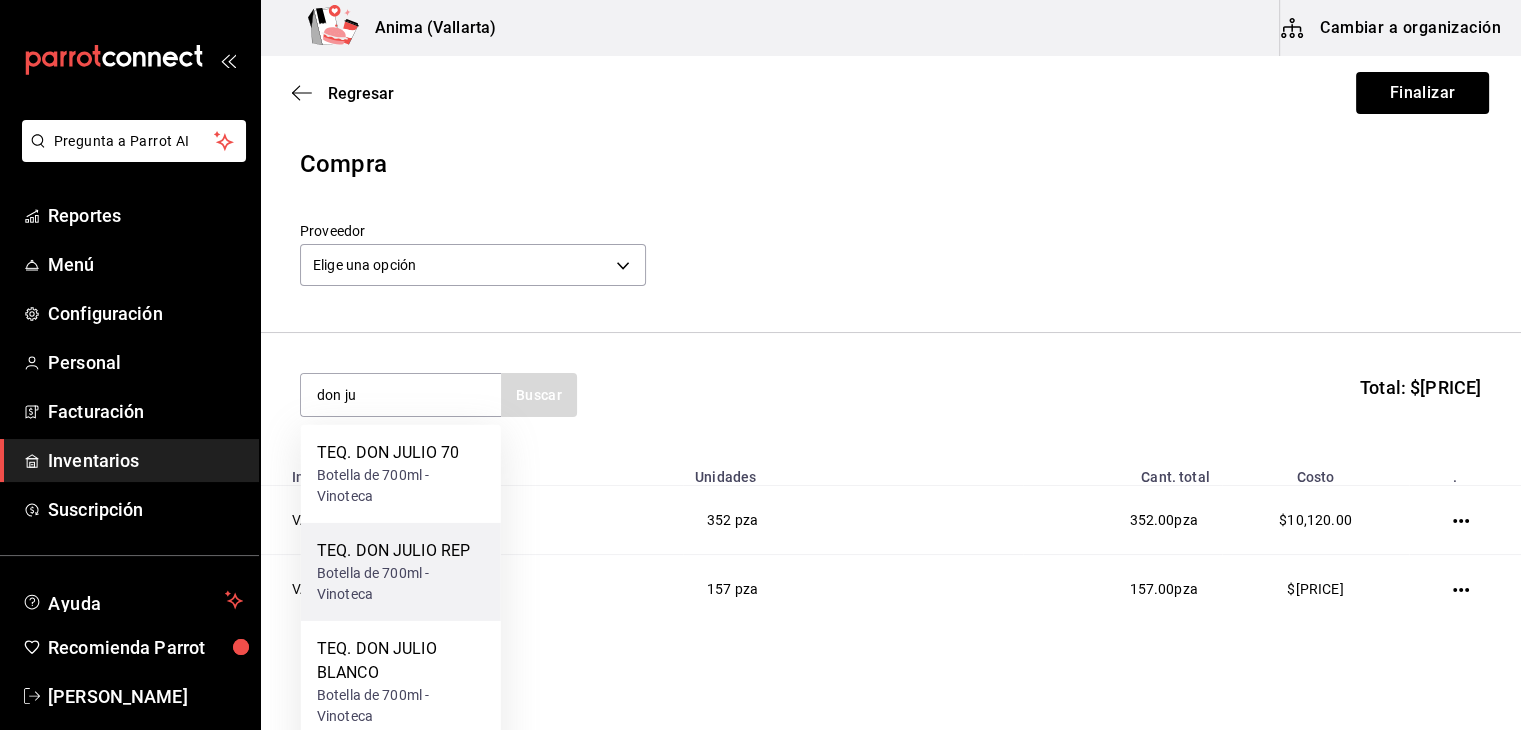 click on "Botella de 700ml - Vinoteca" at bounding box center (401, 584) 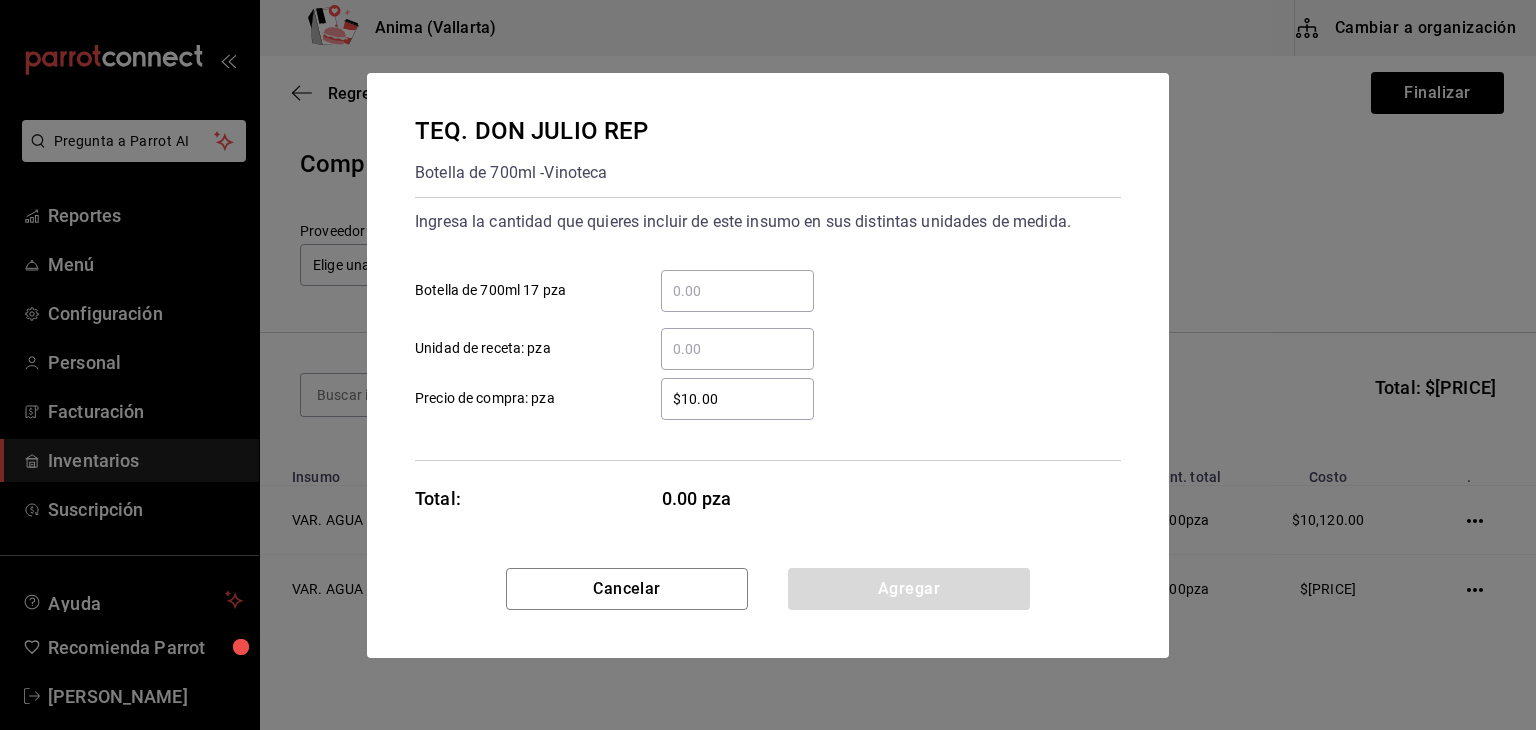 click on "​ Botella de 700ml 17 pza" at bounding box center (737, 291) 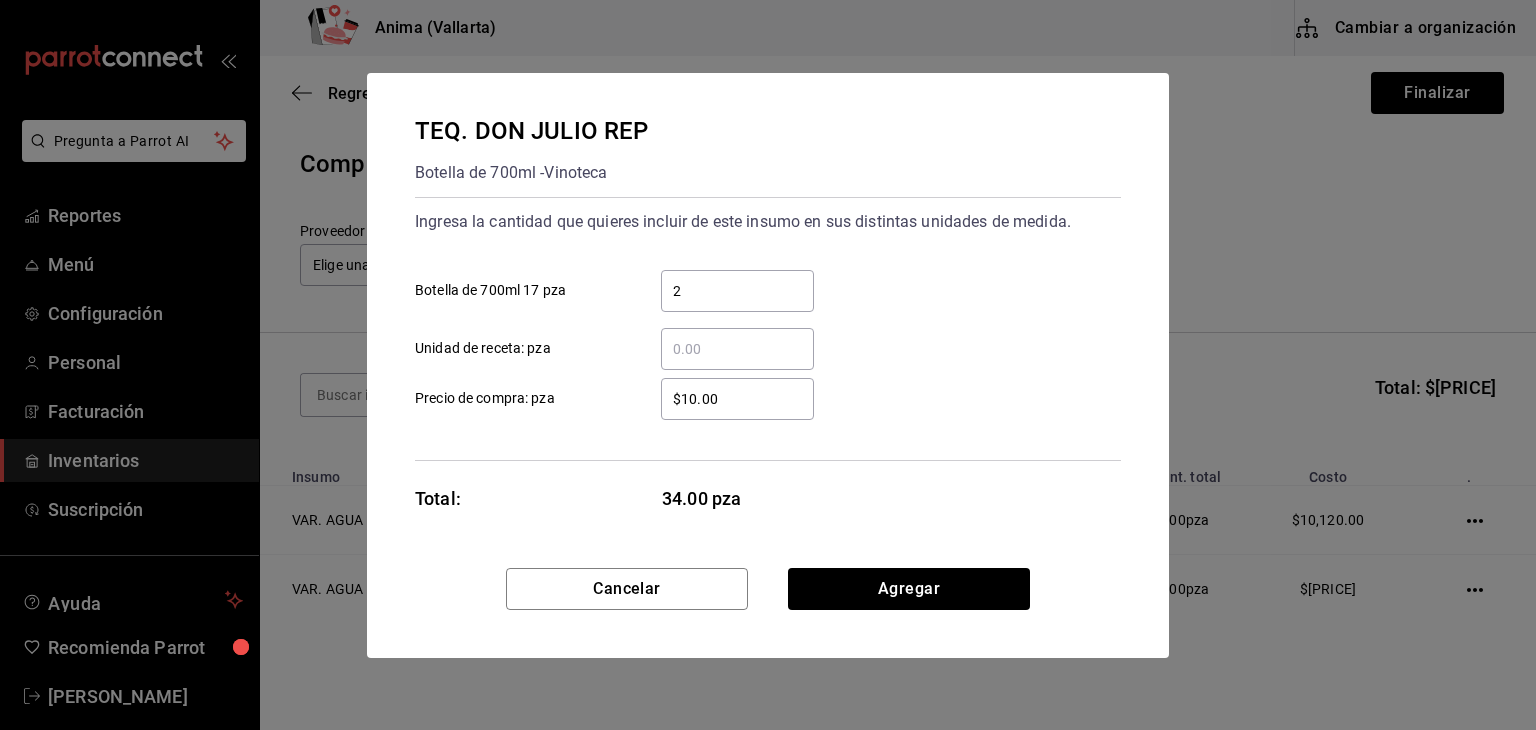 type on "2" 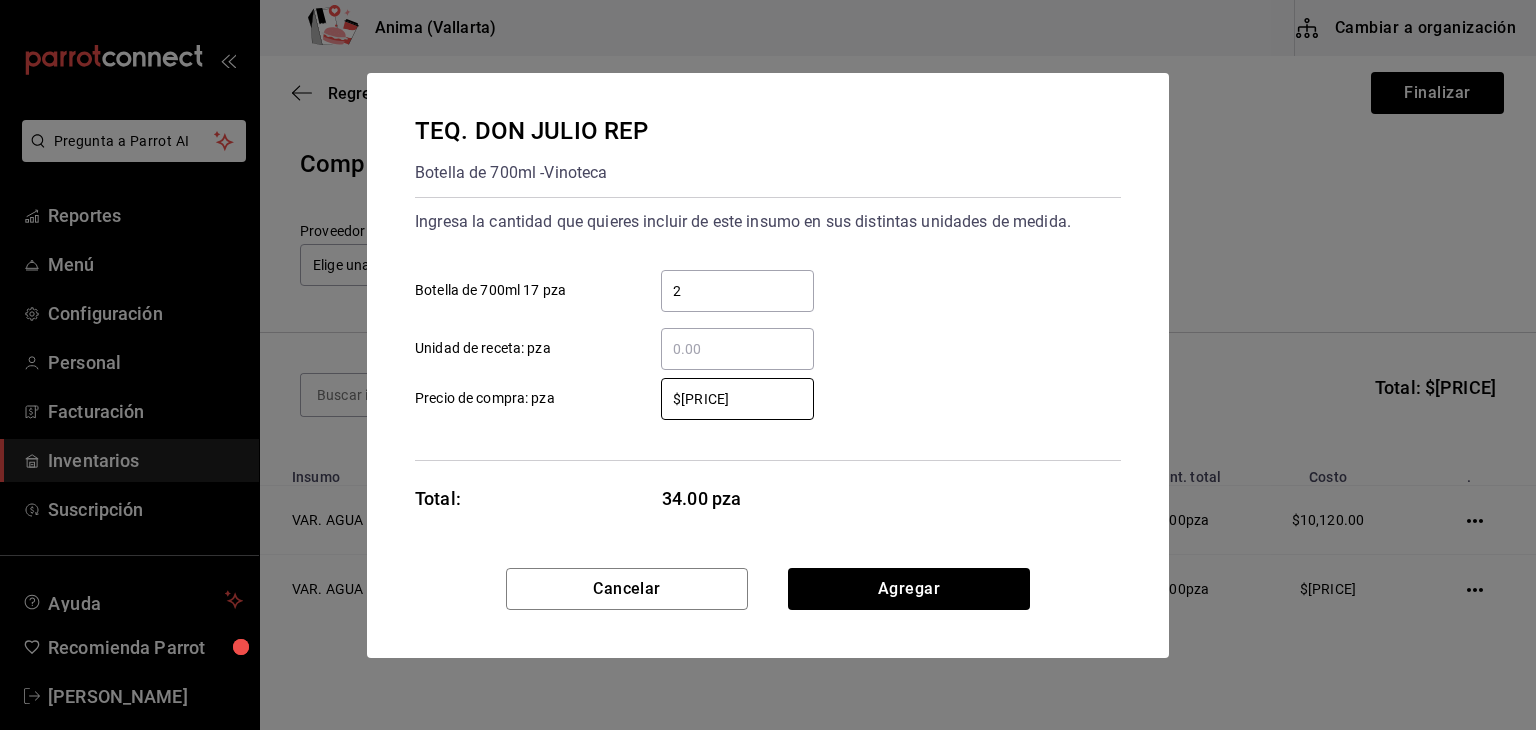 type on "$[PRICE]" 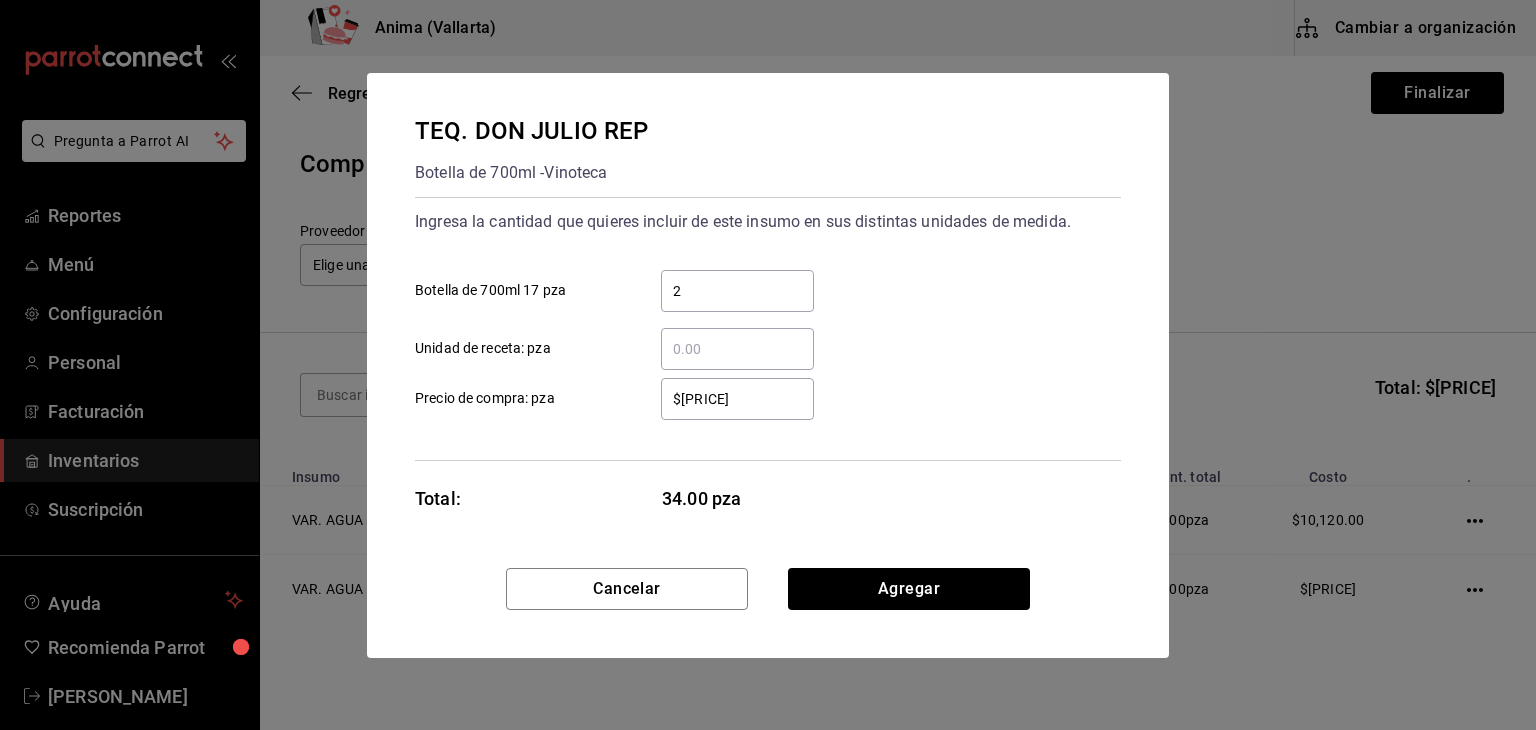 click on "Cancelar Agregar" at bounding box center [768, 613] 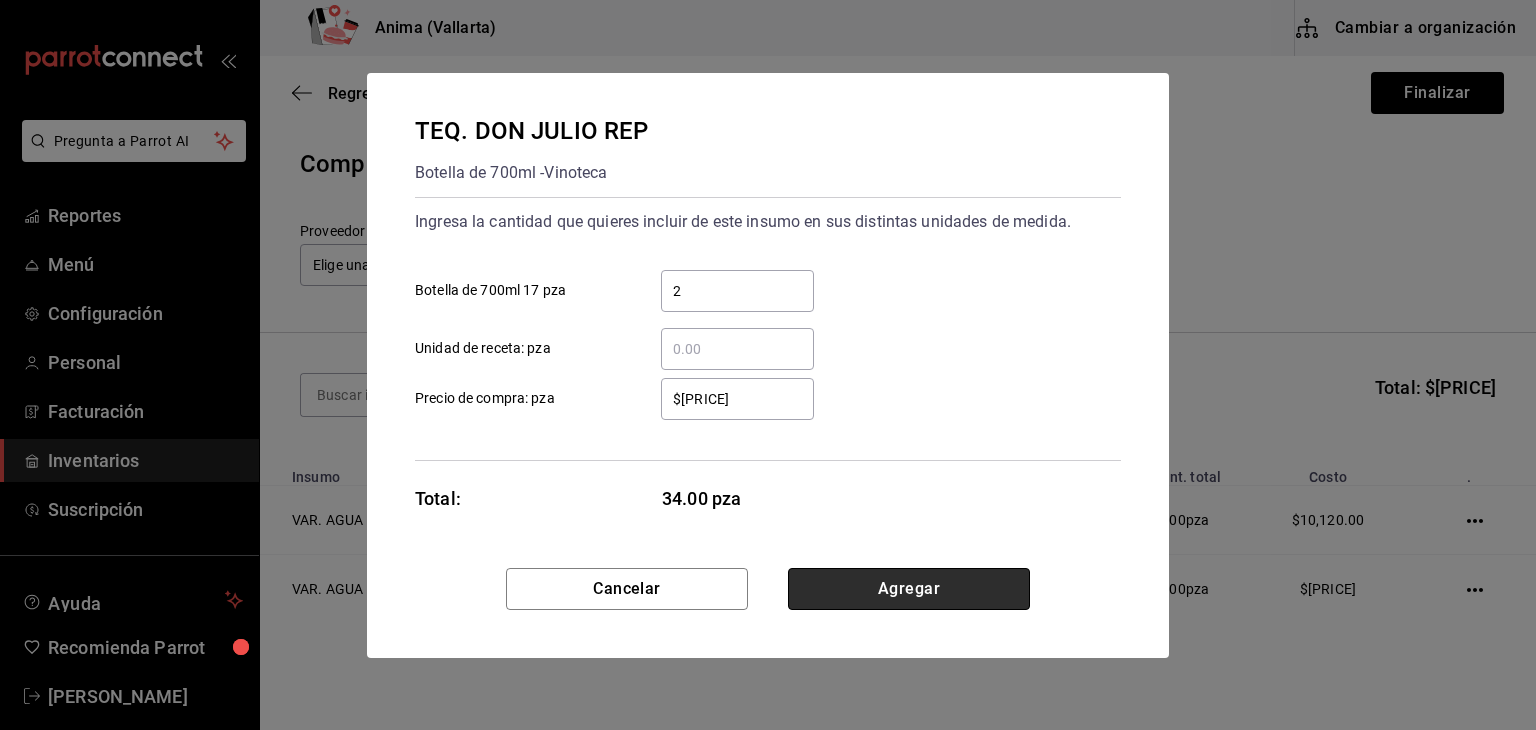 click on "Agregar" at bounding box center (909, 589) 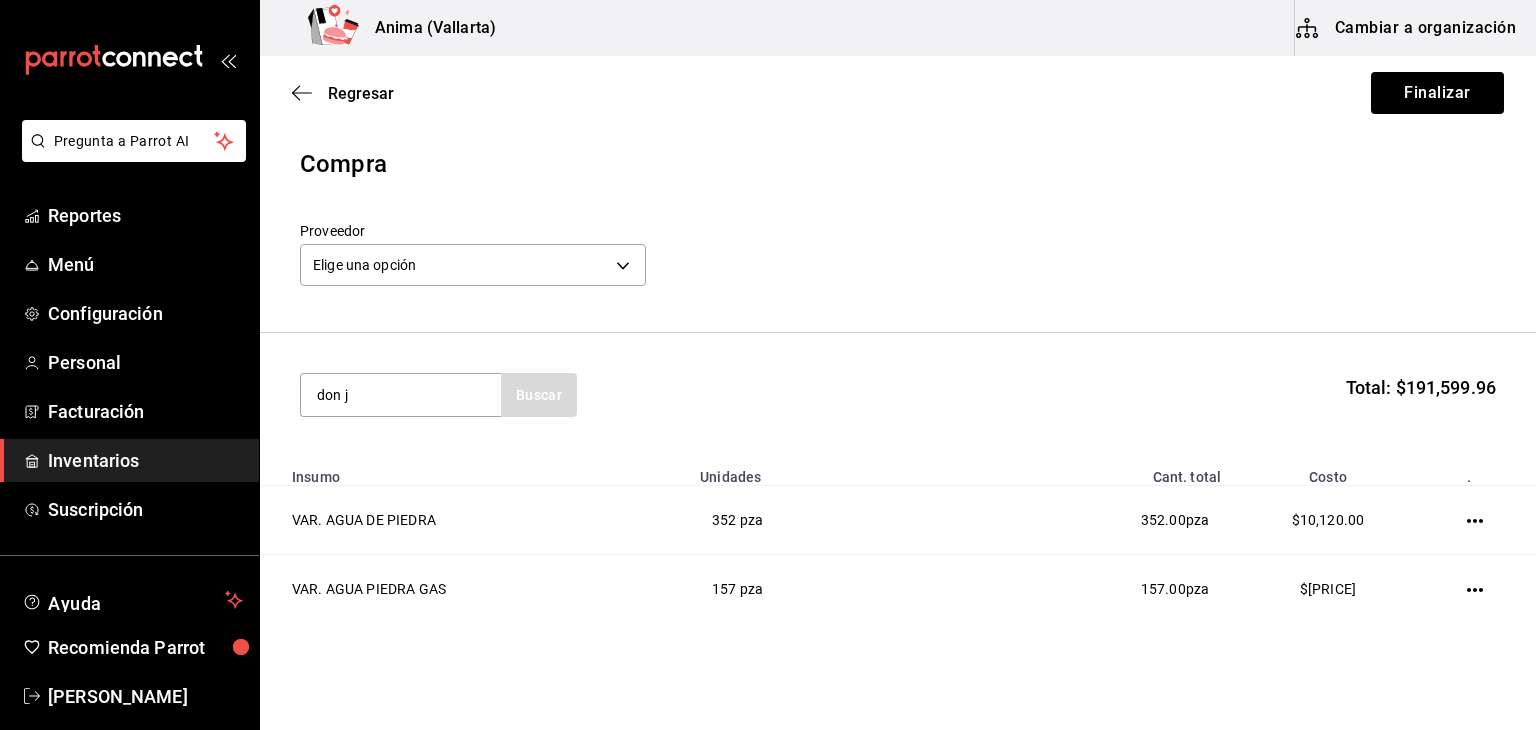 type on "don j" 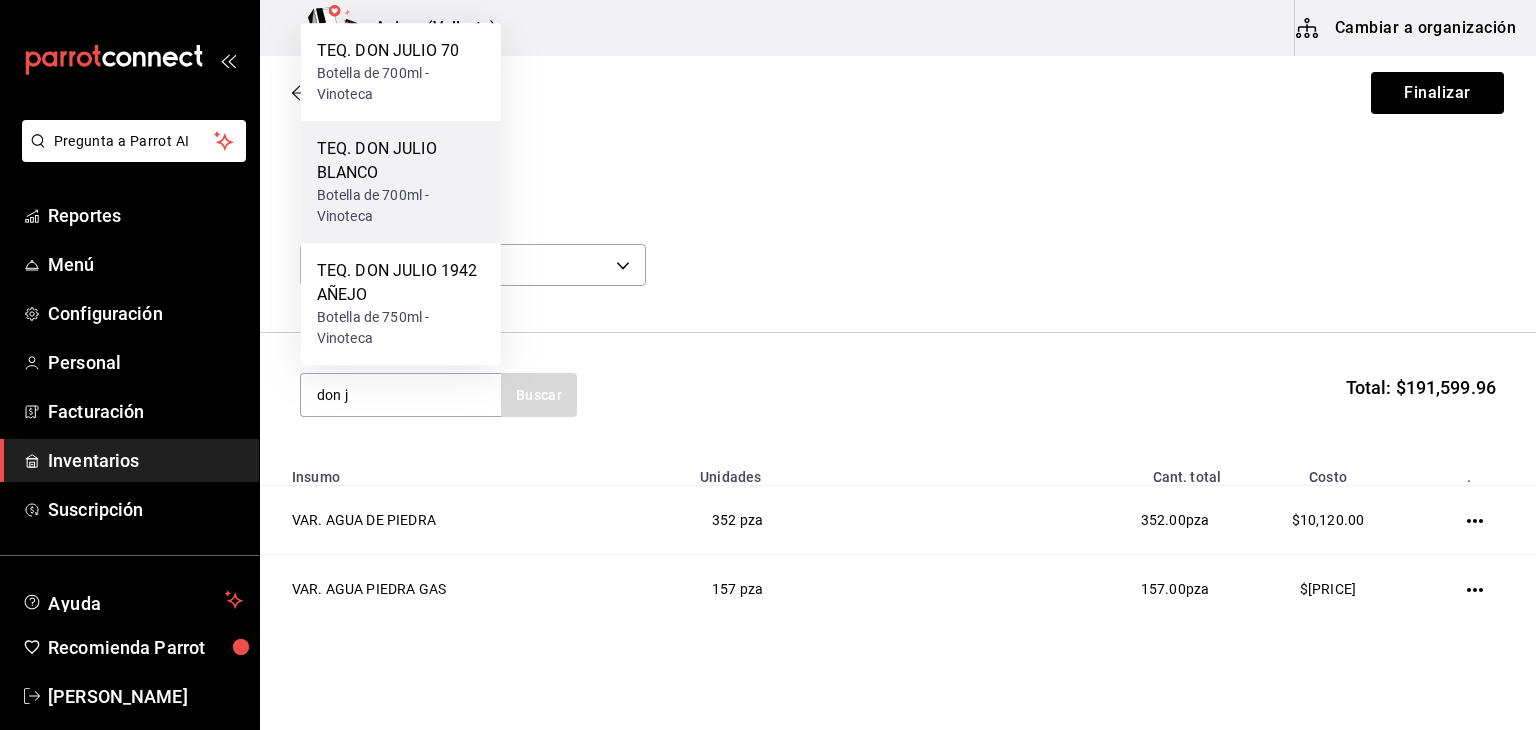 click on "TEQ. DON JULIO BLANCO" at bounding box center (401, 161) 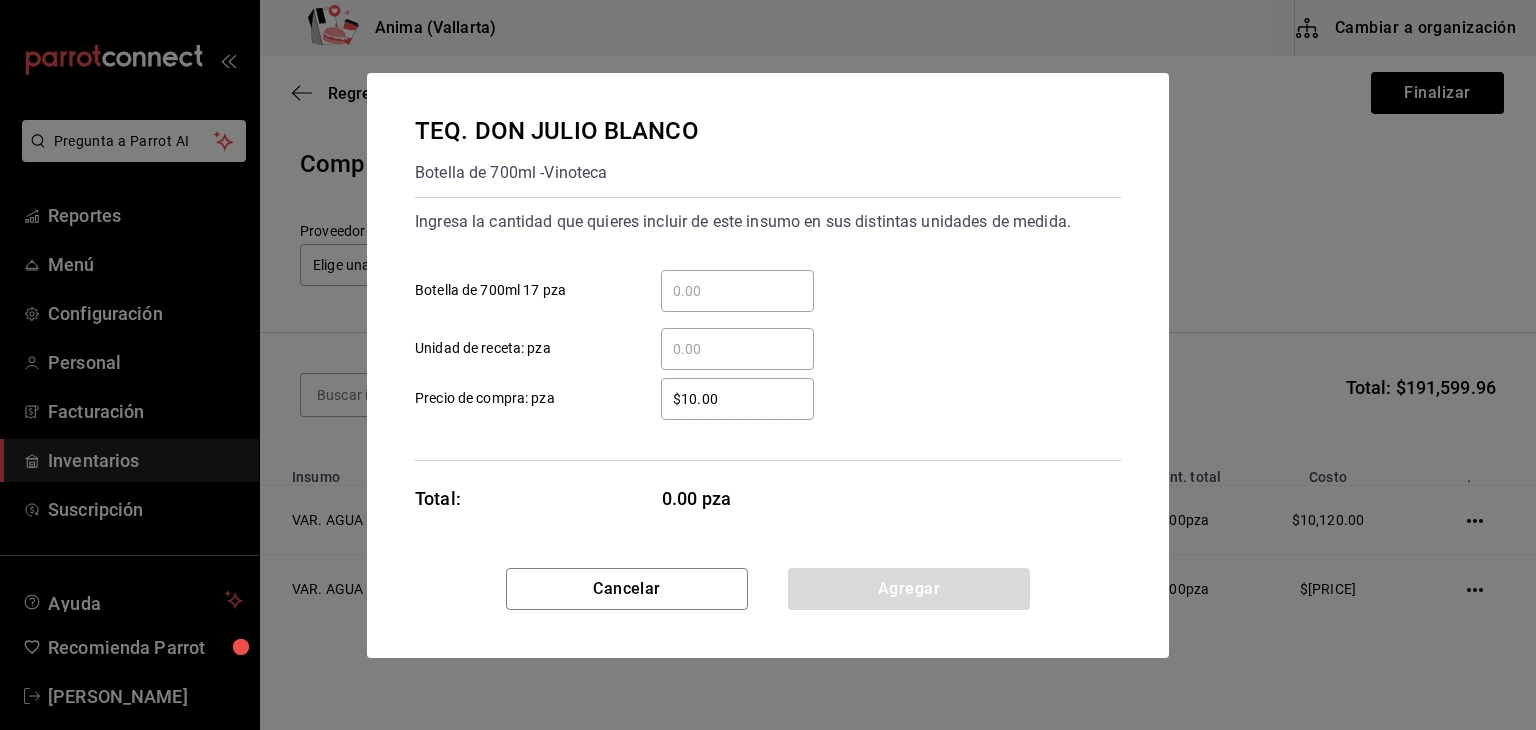 click on "​ Botella de 700ml 17 pza" at bounding box center [737, 291] 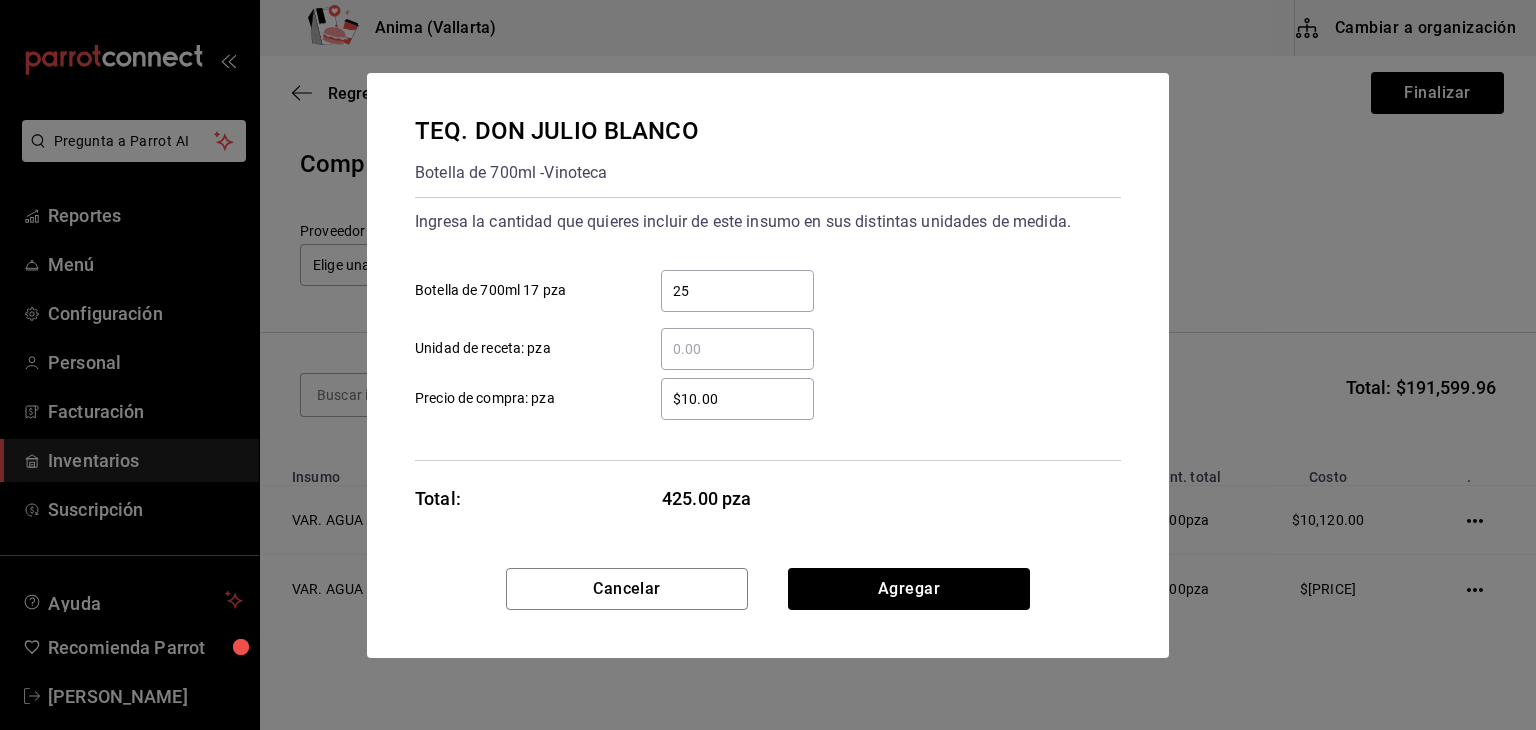 type on "25" 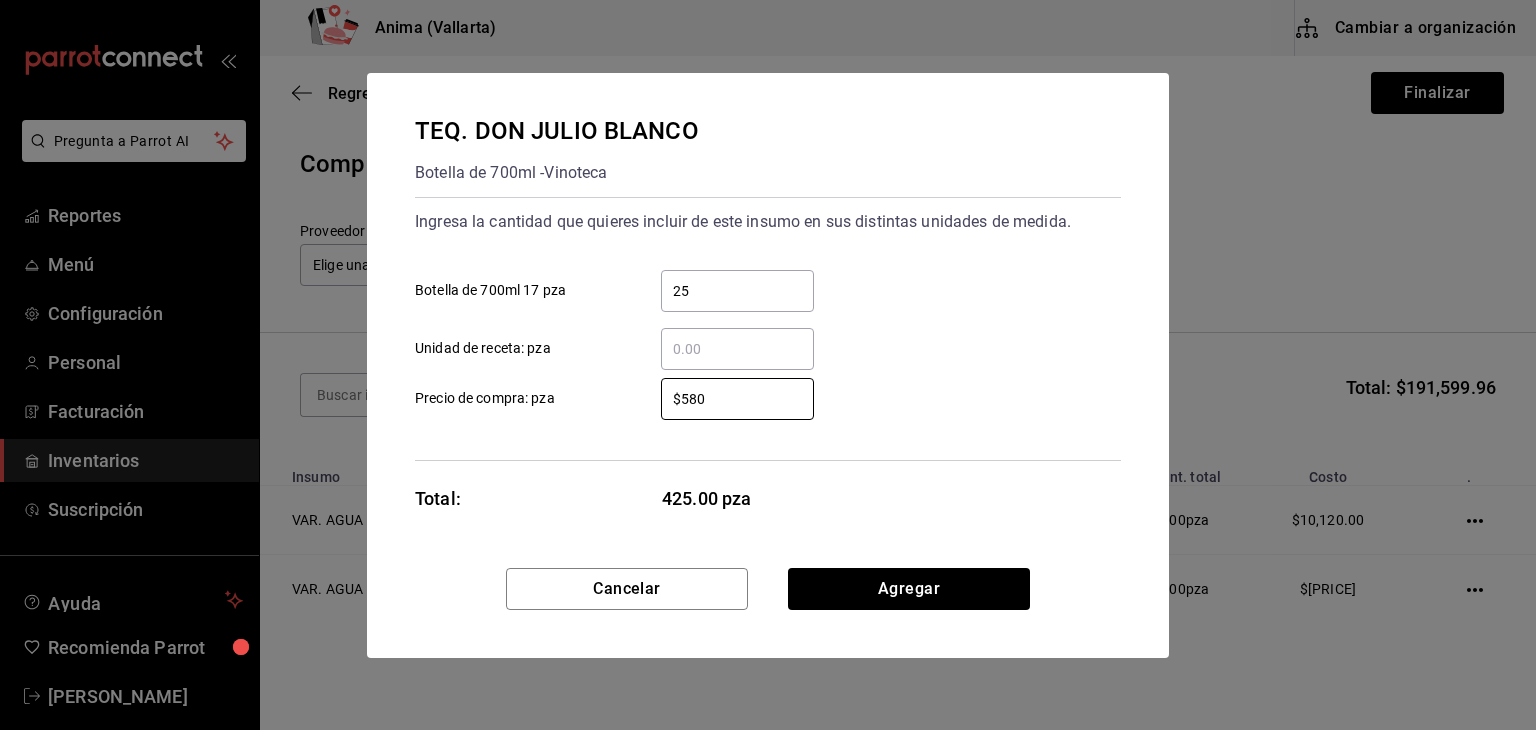 type on "$580" 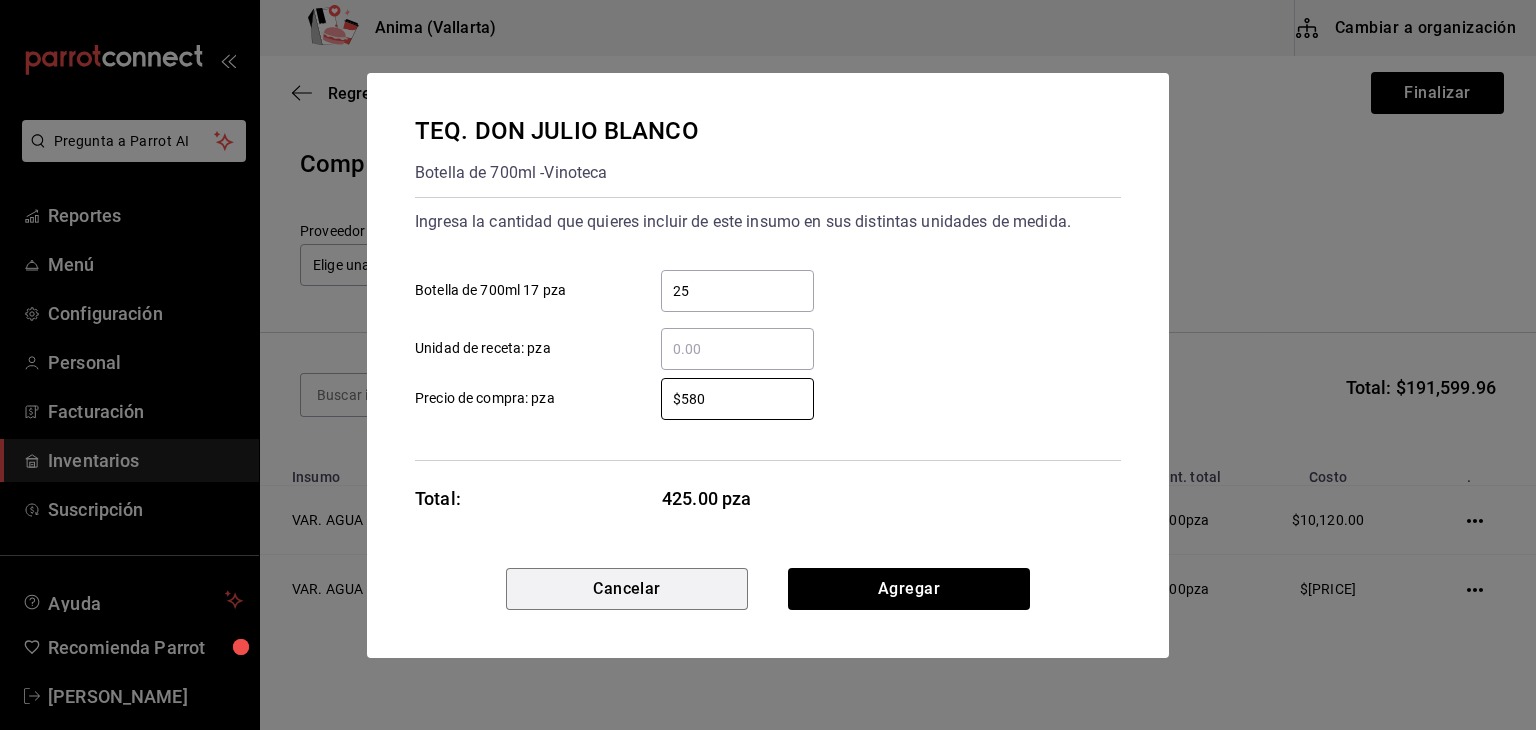 type 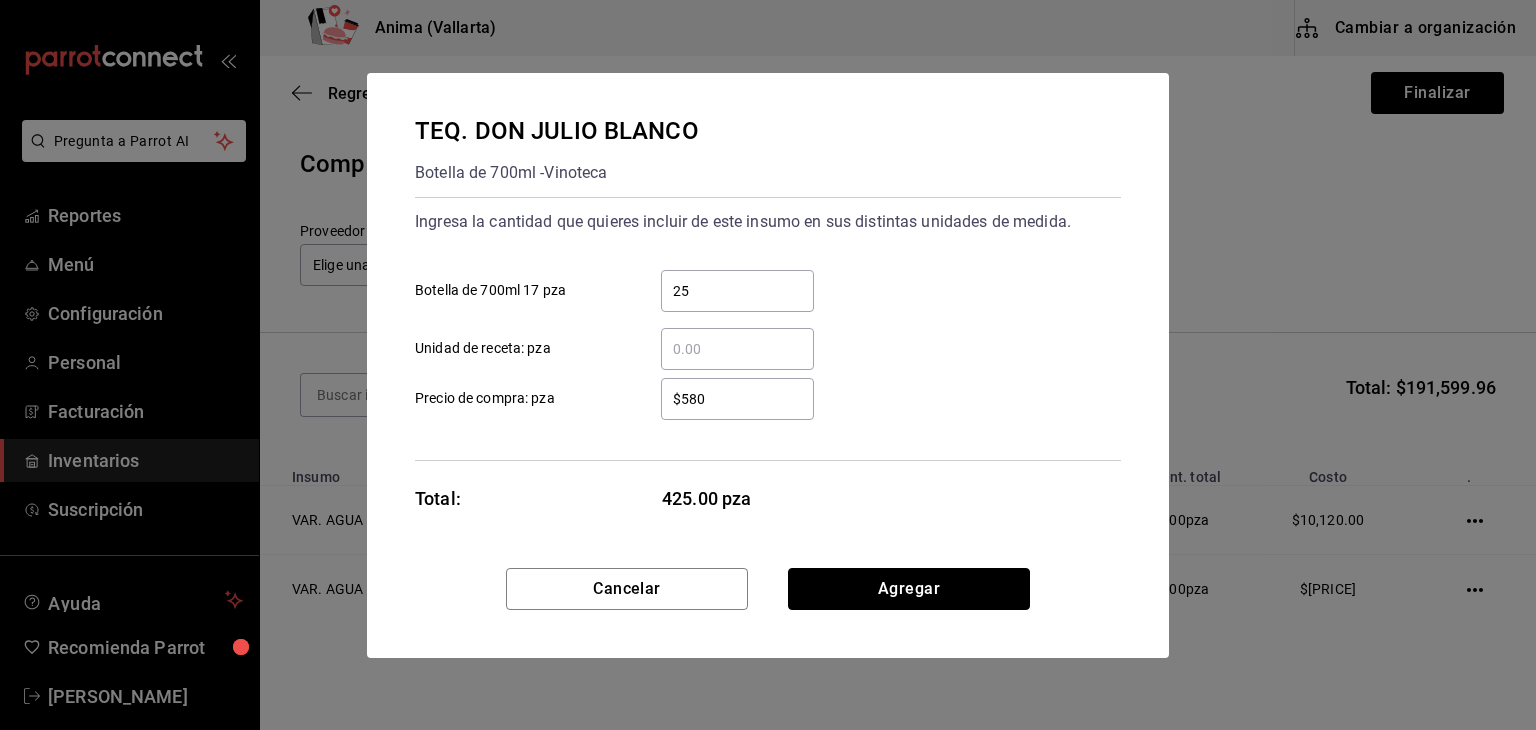 type 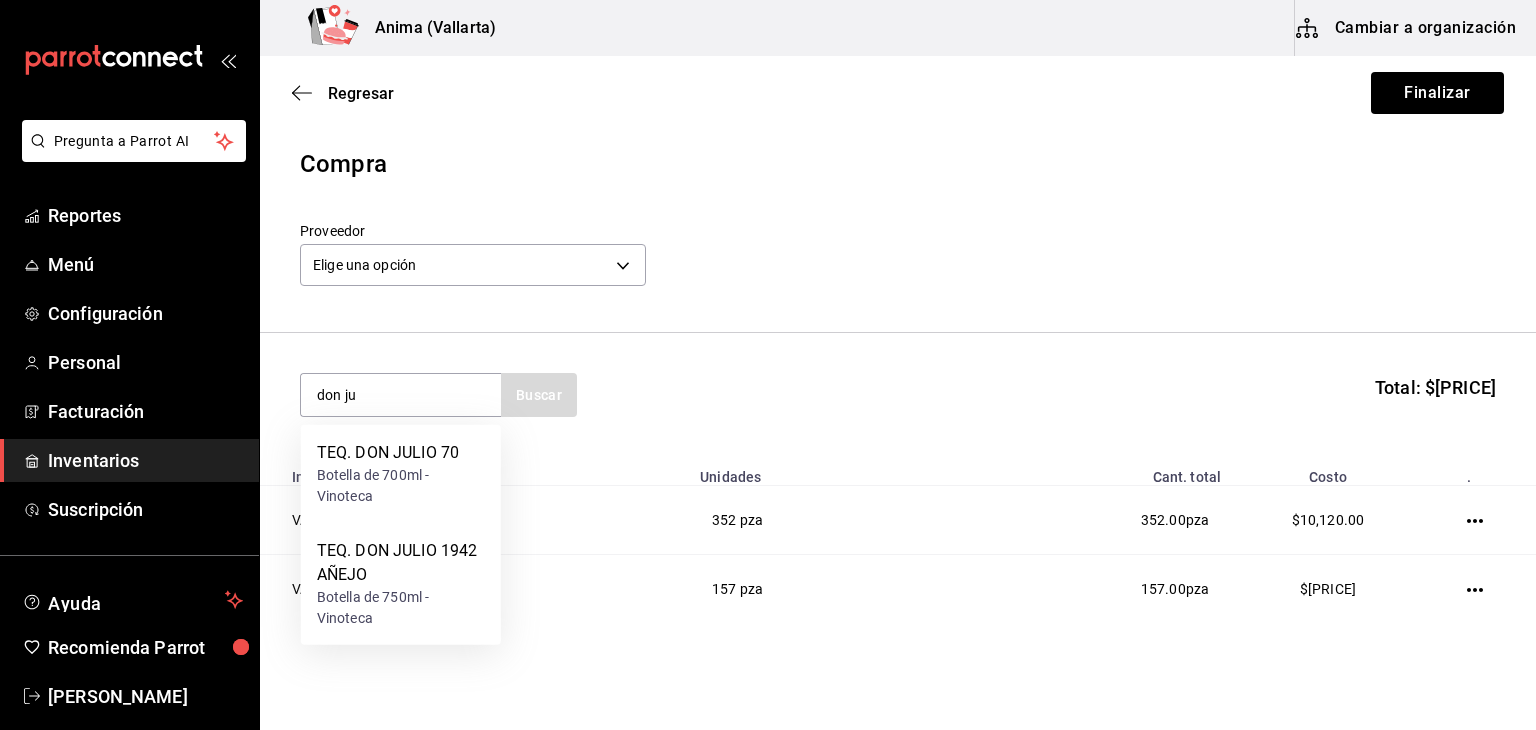 type on "don ju" 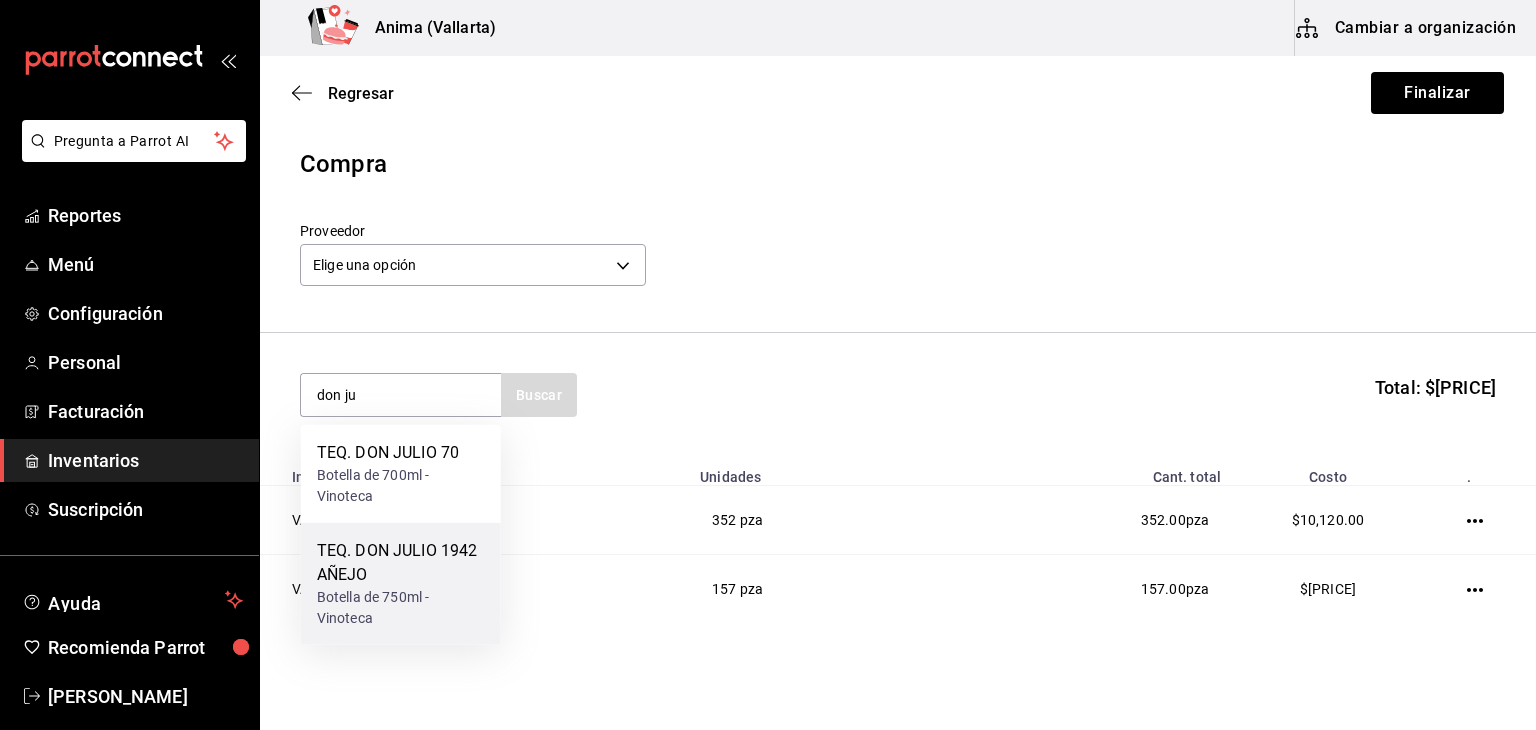 click on "TEQ. DON JULIO 1942 AÑEJO" at bounding box center [401, 563] 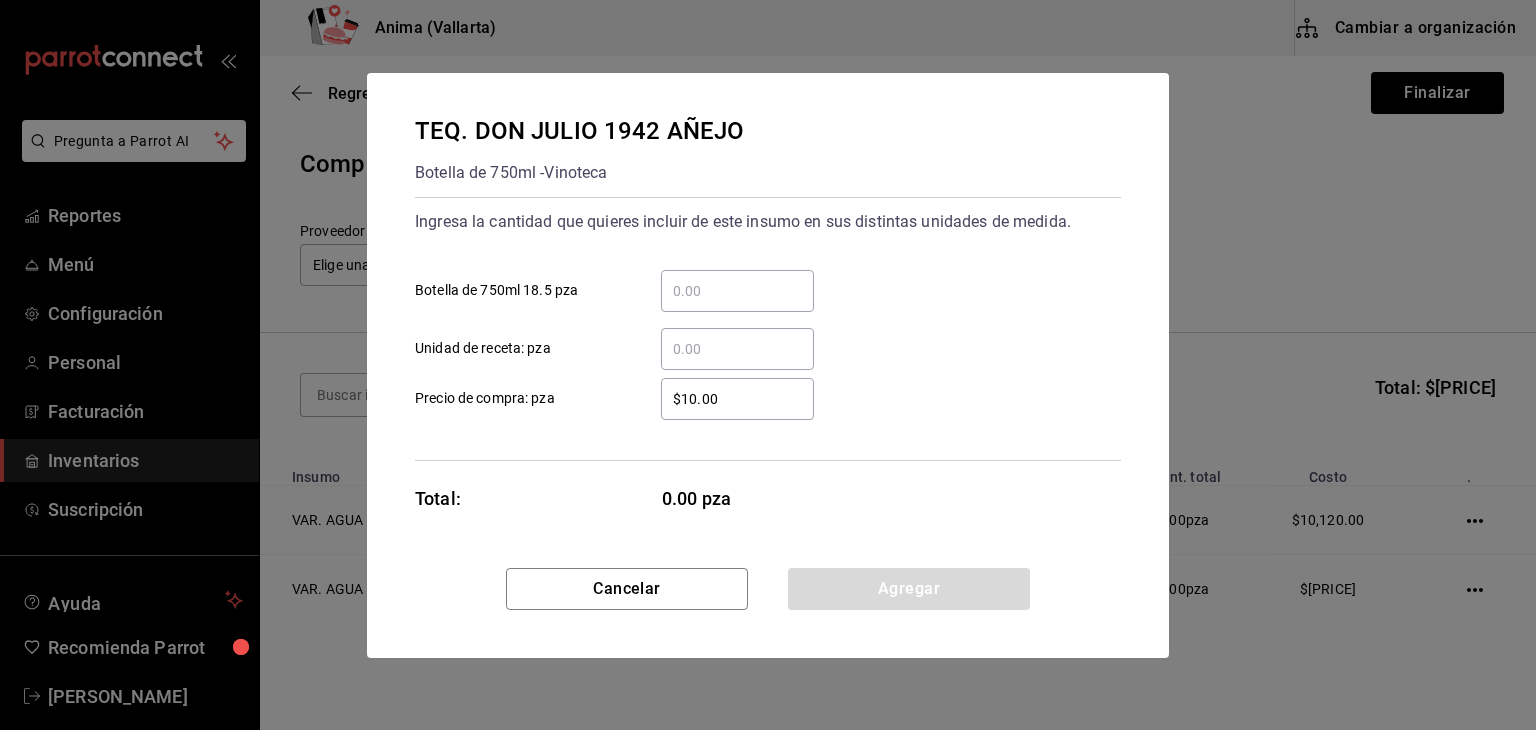 click on "​ Botella de 750ml 18.5 pza" at bounding box center [737, 291] 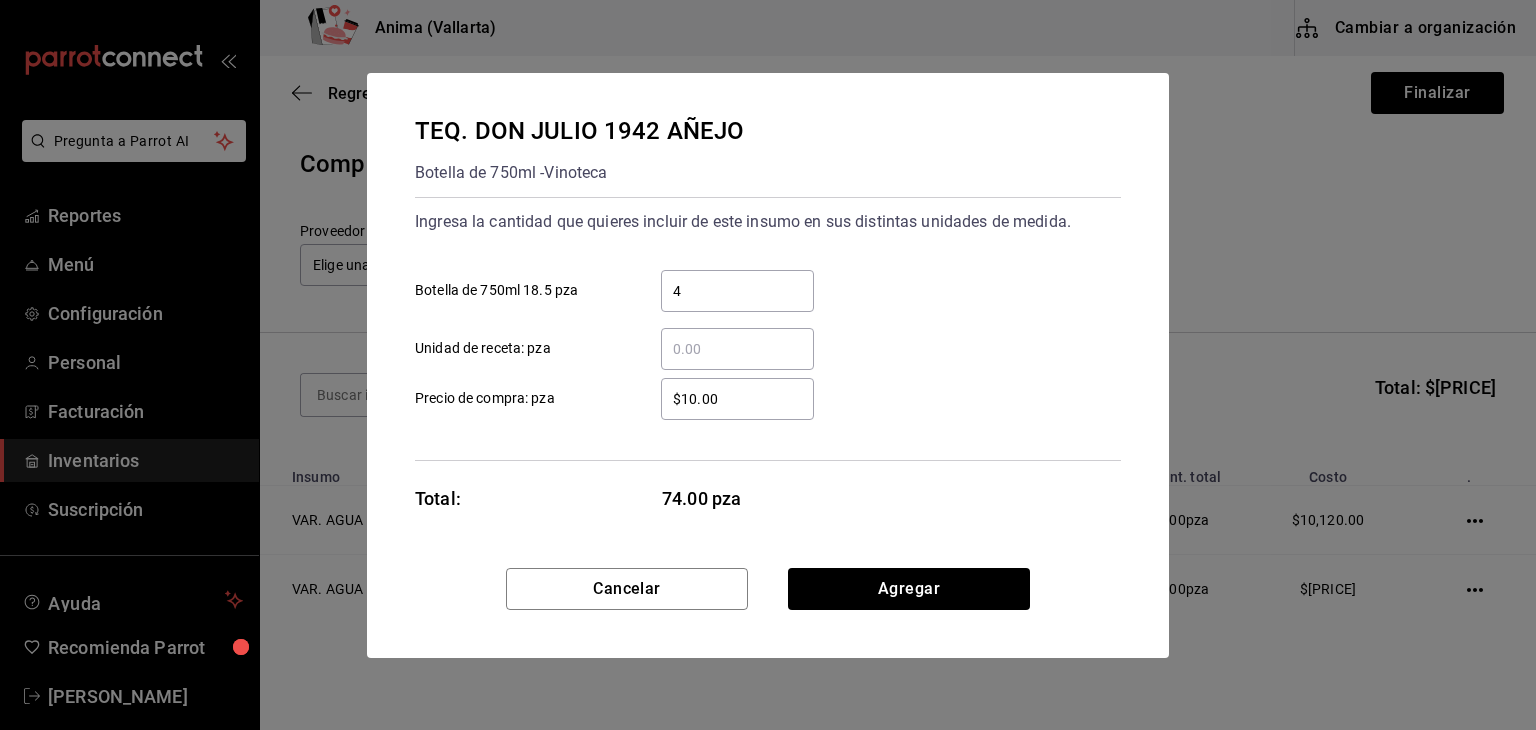 type on "4" 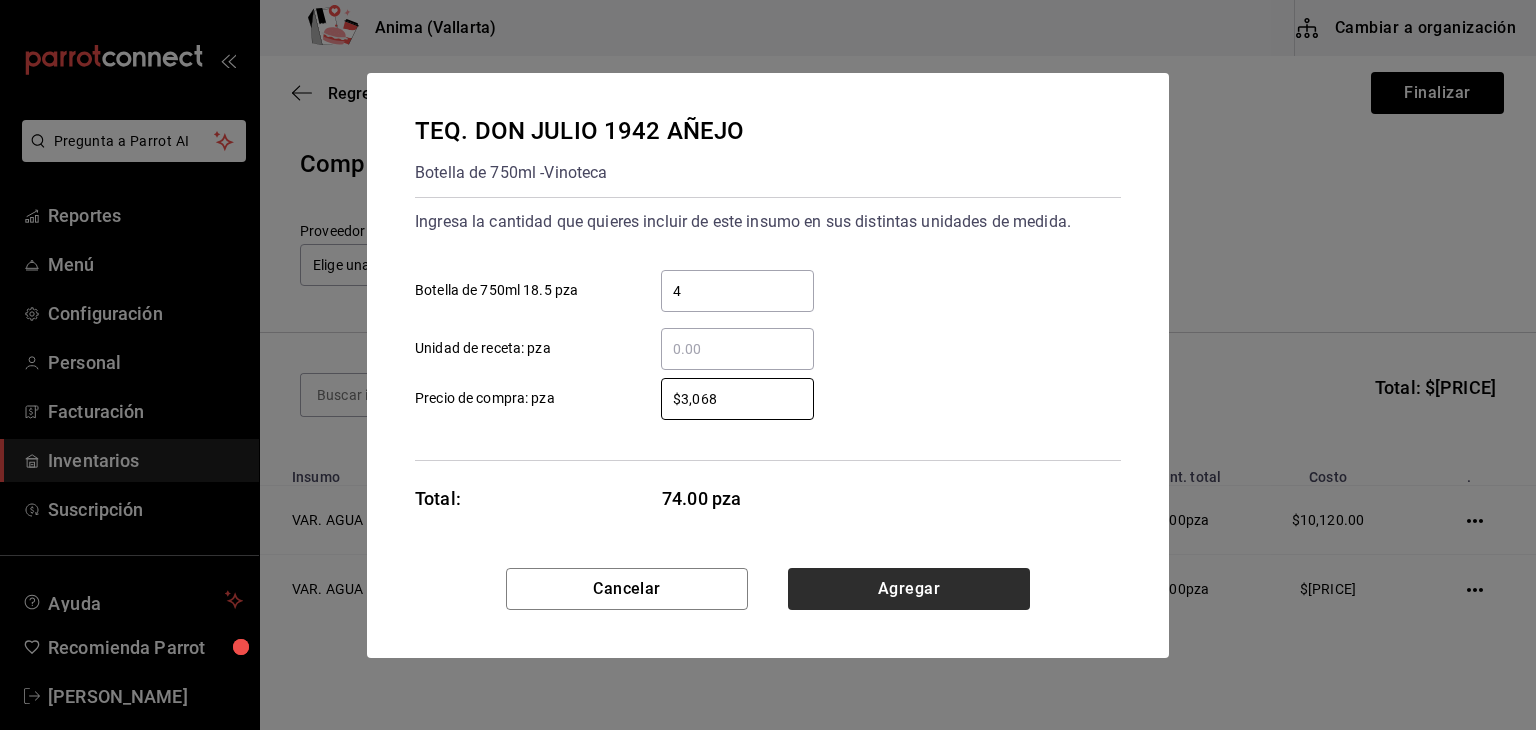 type on "$3,068" 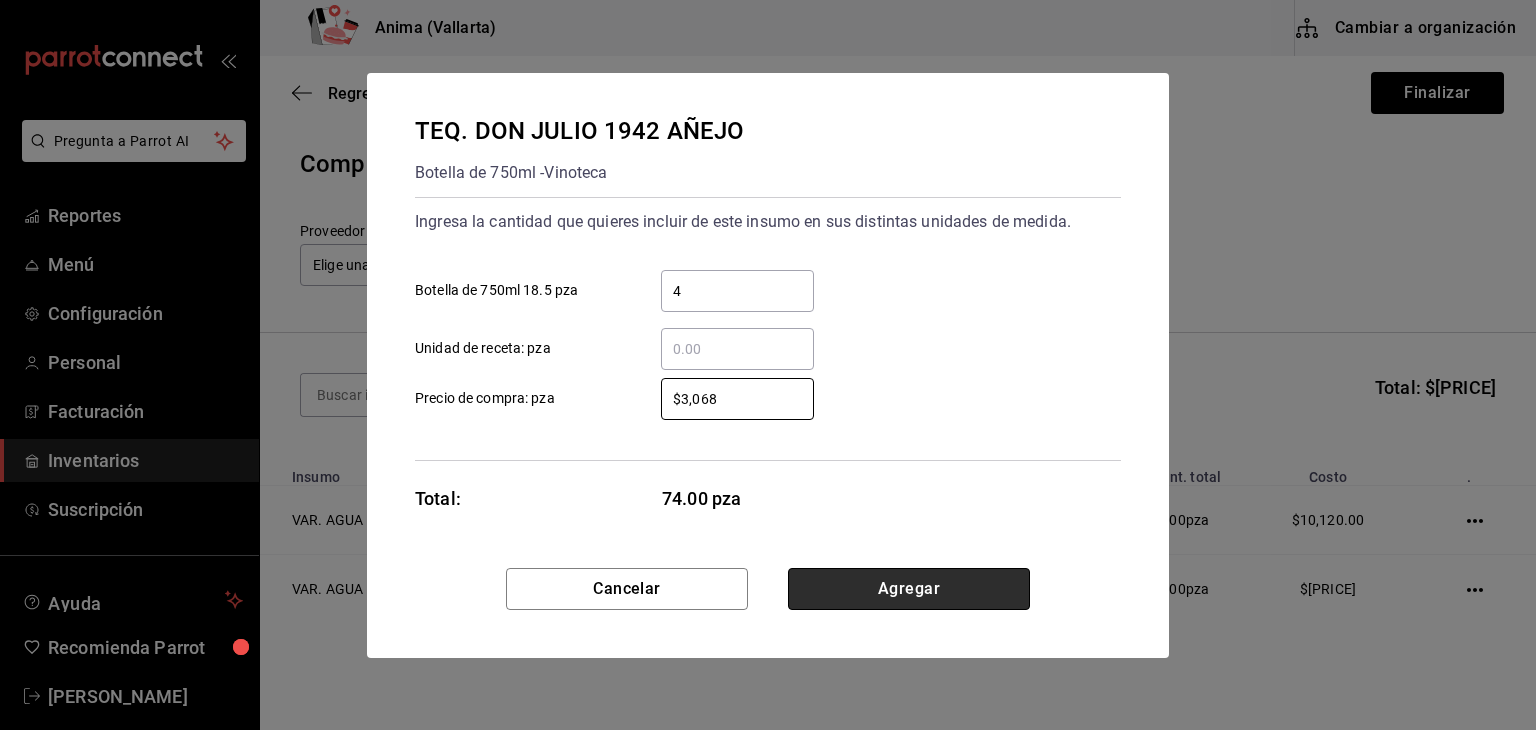 click on "Agregar" at bounding box center [909, 589] 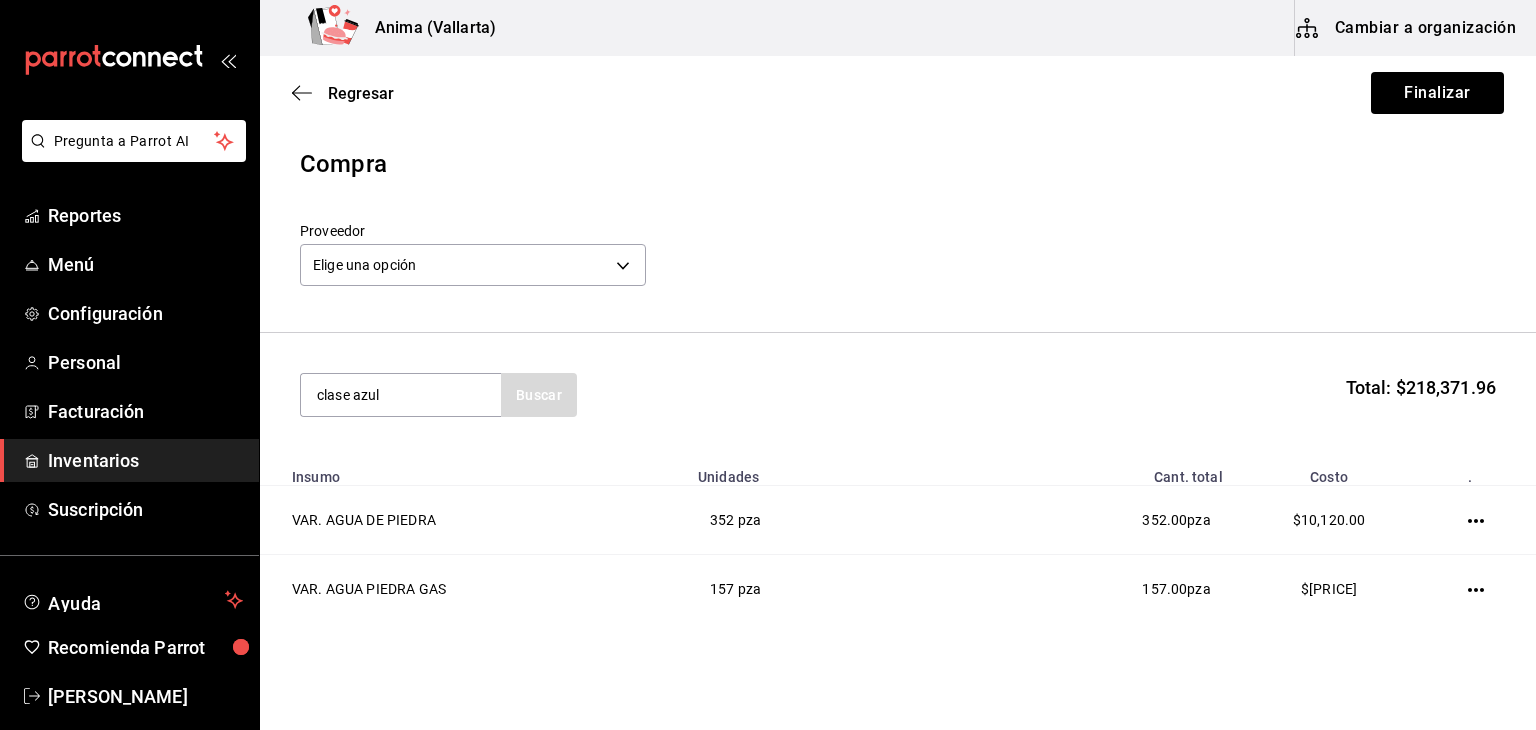 type on "clase azul" 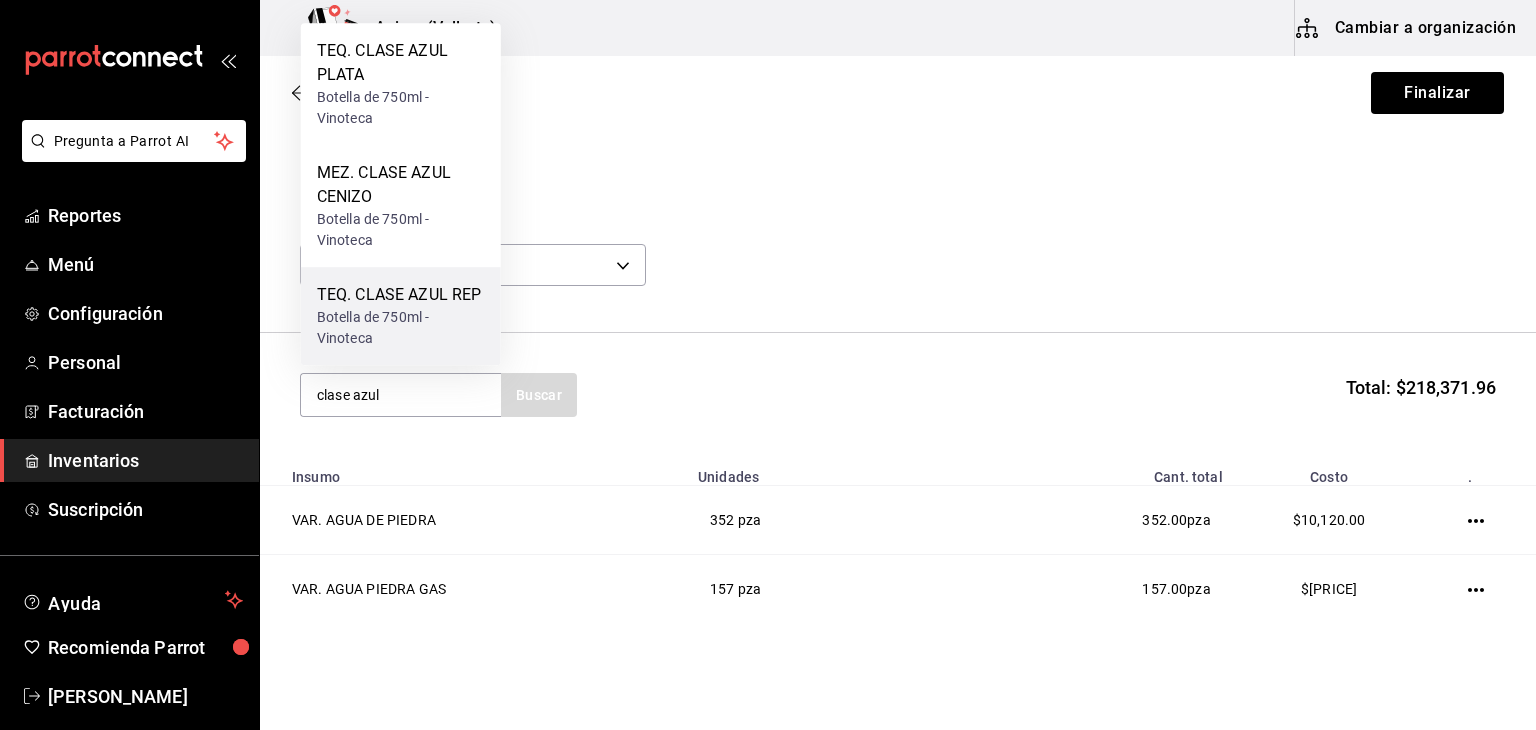 click on "Botella de 750ml - Vinoteca" at bounding box center (401, 328) 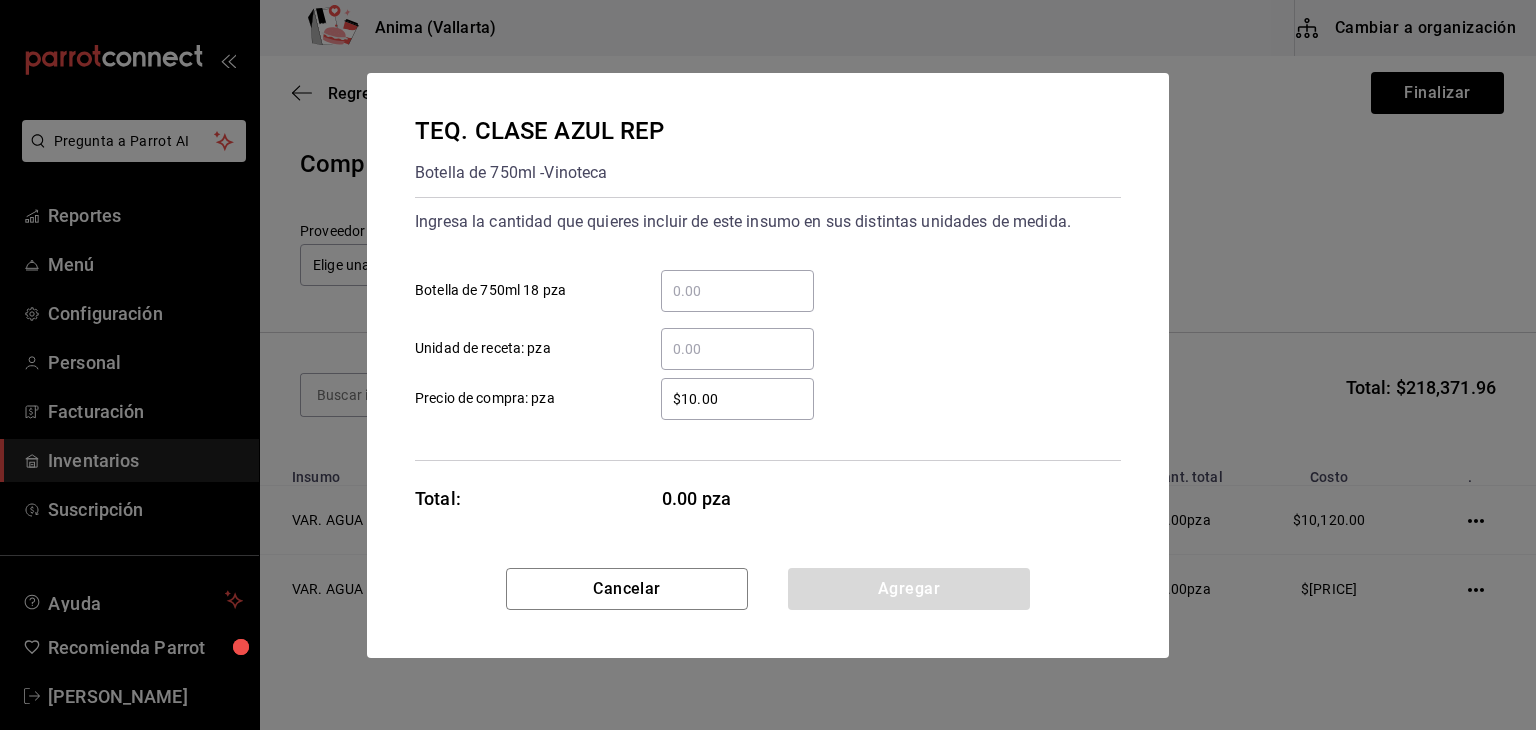 click on "Botella de 750ml [QUANTITY] pza" at bounding box center (737, 291) 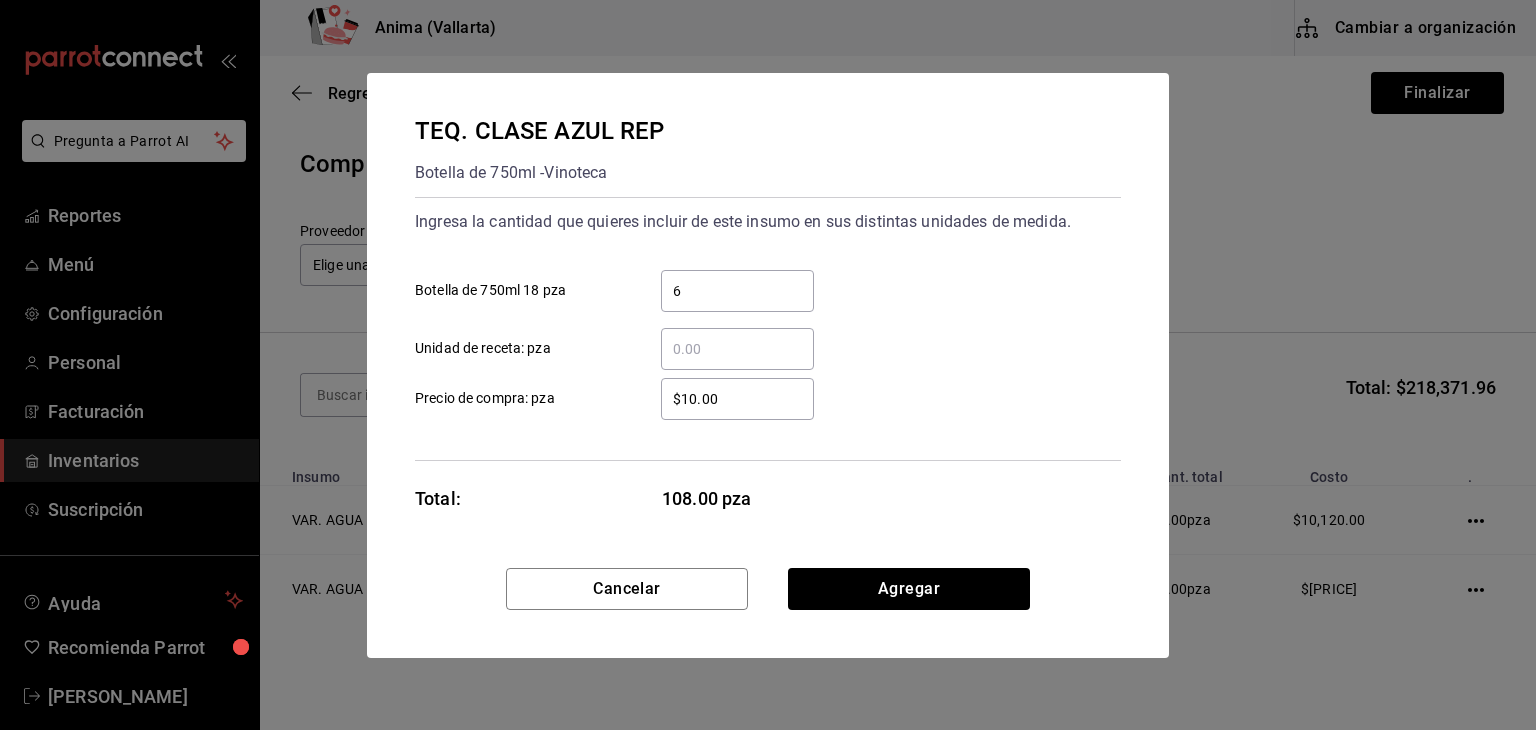 type on "6" 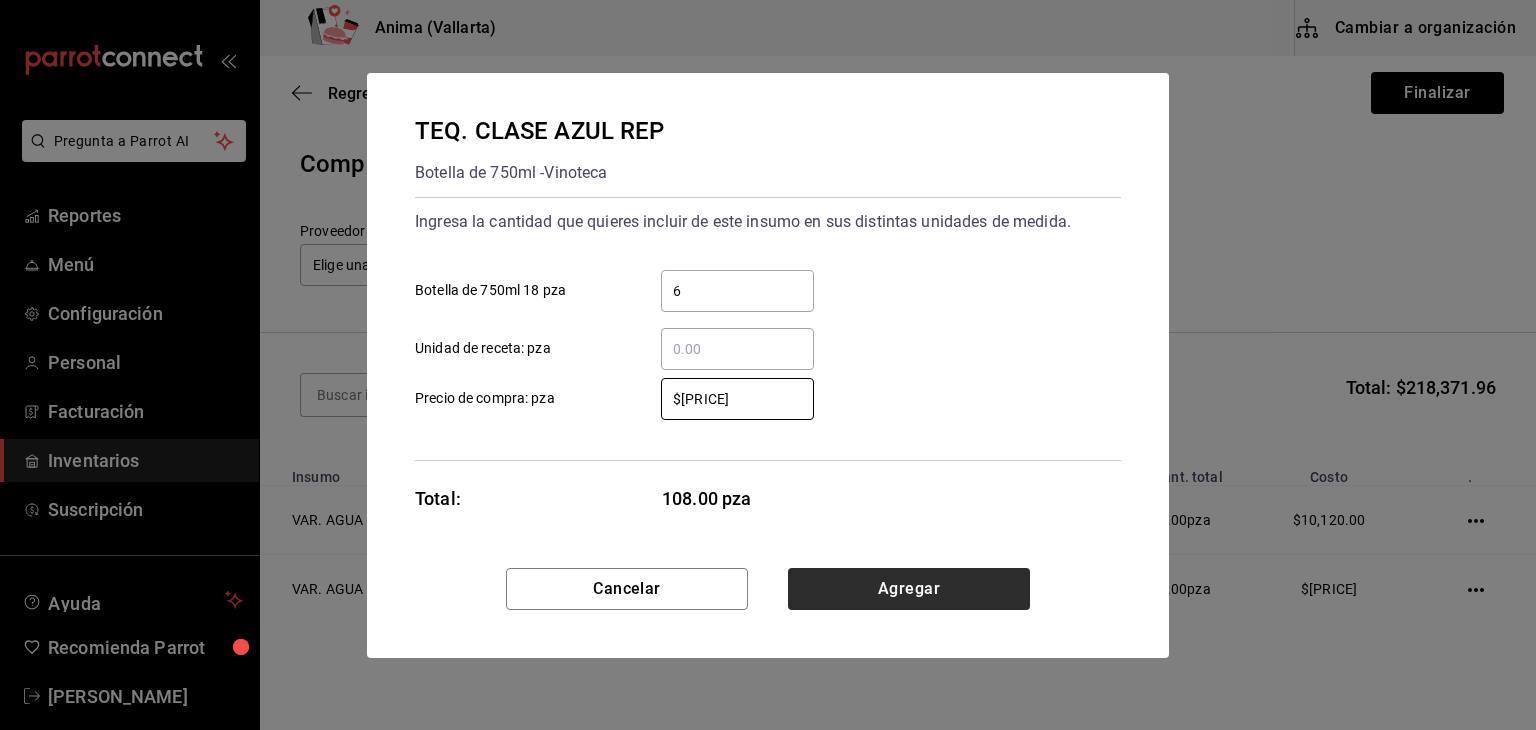 type on "$[PRICE]" 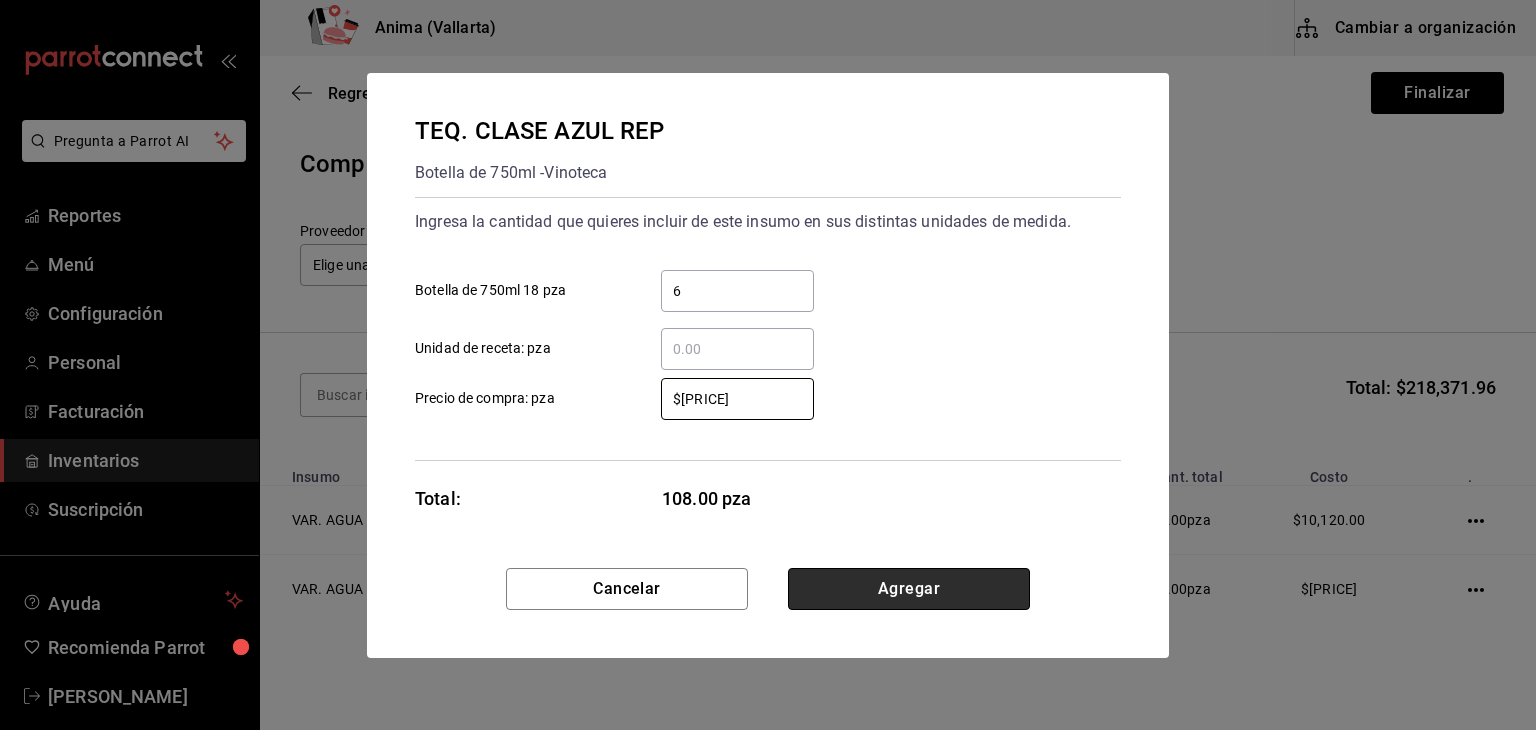 click on "Agregar" at bounding box center [909, 589] 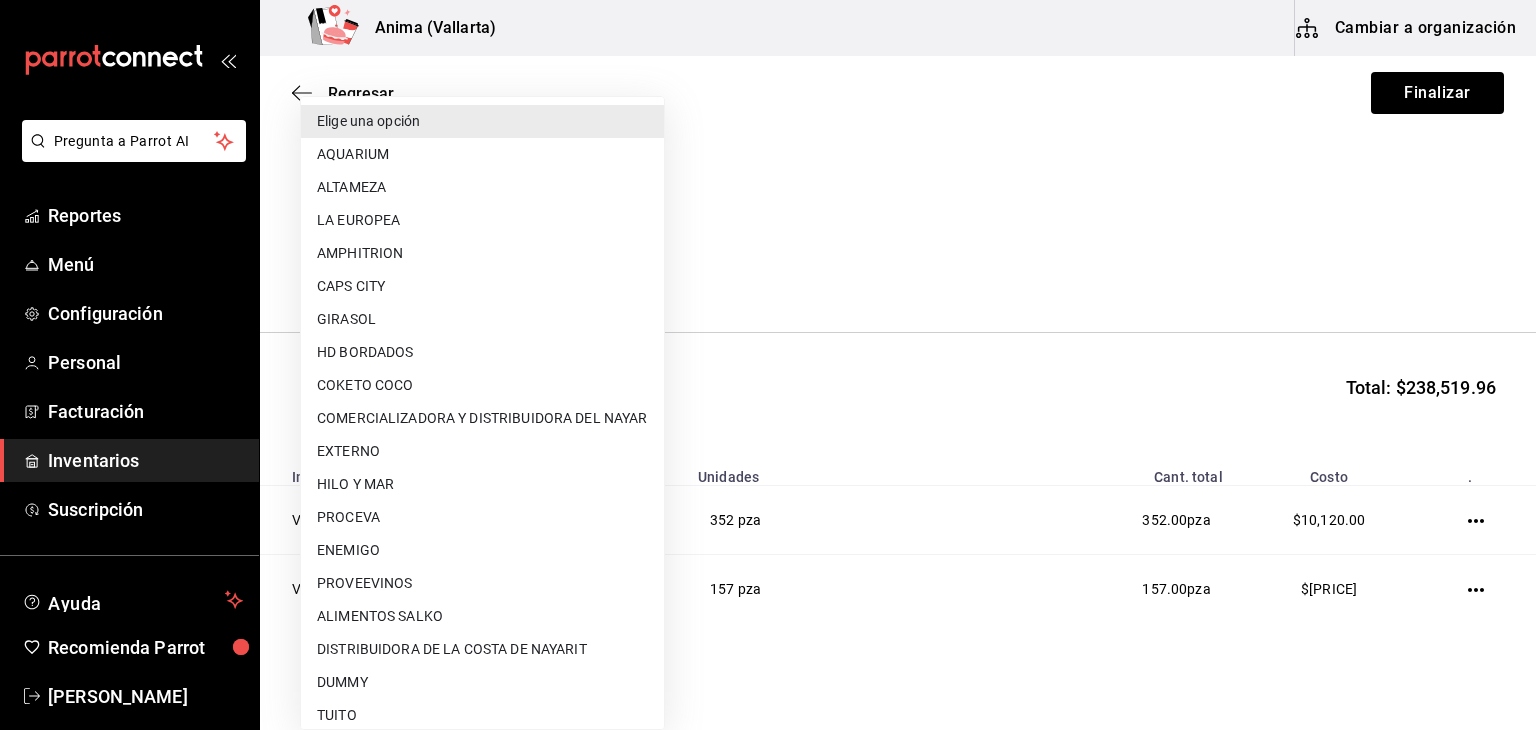 click on "Pregunta a Parrot AI Reportes   Menú   Configuración   Personal   Facturación   Inventarios   Suscripción   Ayuda Recomienda Parrot   [PERSON]   Sugerir nueva función   Anima ([CITY]) Cambiar a organización Regresar Finalizar Compra Proveedor Elige una opción default Buscar Total: $238,519.96 Insumo Unidades Cant. total Costo  .  VAR. AGUA DE PIEDRA 352 pza 352.00  pza $10,120.00 VAR. AGUA PIEDRA GAS 157 pza 157.00  pza $6,389.90 CHA. MOET BRUT 750 ML 5 Botella de 750ml 1 pza 5.00  pza $7,195.15 CHA. MOET NECTAR 5 Botella de 750ml 1 pza 5.00  pza $7,195.00 CHA. MOET ROSE 2 Botella de 750ml 1 pza 2.00  pza $3,454.08 CHA. MOET BRUT MINI 2 Botella de 200ml 1 pza 2.00  pza $800.00 CHA. MOET ICE 19 Botella de 750ml 1 pza 19.00  pza $33,725.00 CHA. MOET ICE ROSE 5 Botella de 750ml 1 pza 5.00  pza $11,282.00 VE. CINZANO PRO SPRIT 18 Botella de 750ml 5 pza 90.00  pza $3,009.60 CHA. DOM PERIGNON BRUT 8 Botella de 750ml 1 pza 8.00  pza $47,746.40 GIN. TANQUERAY 7 Botella de 750ml 18 pza 126.00  pza 12.00" at bounding box center [768, 308] 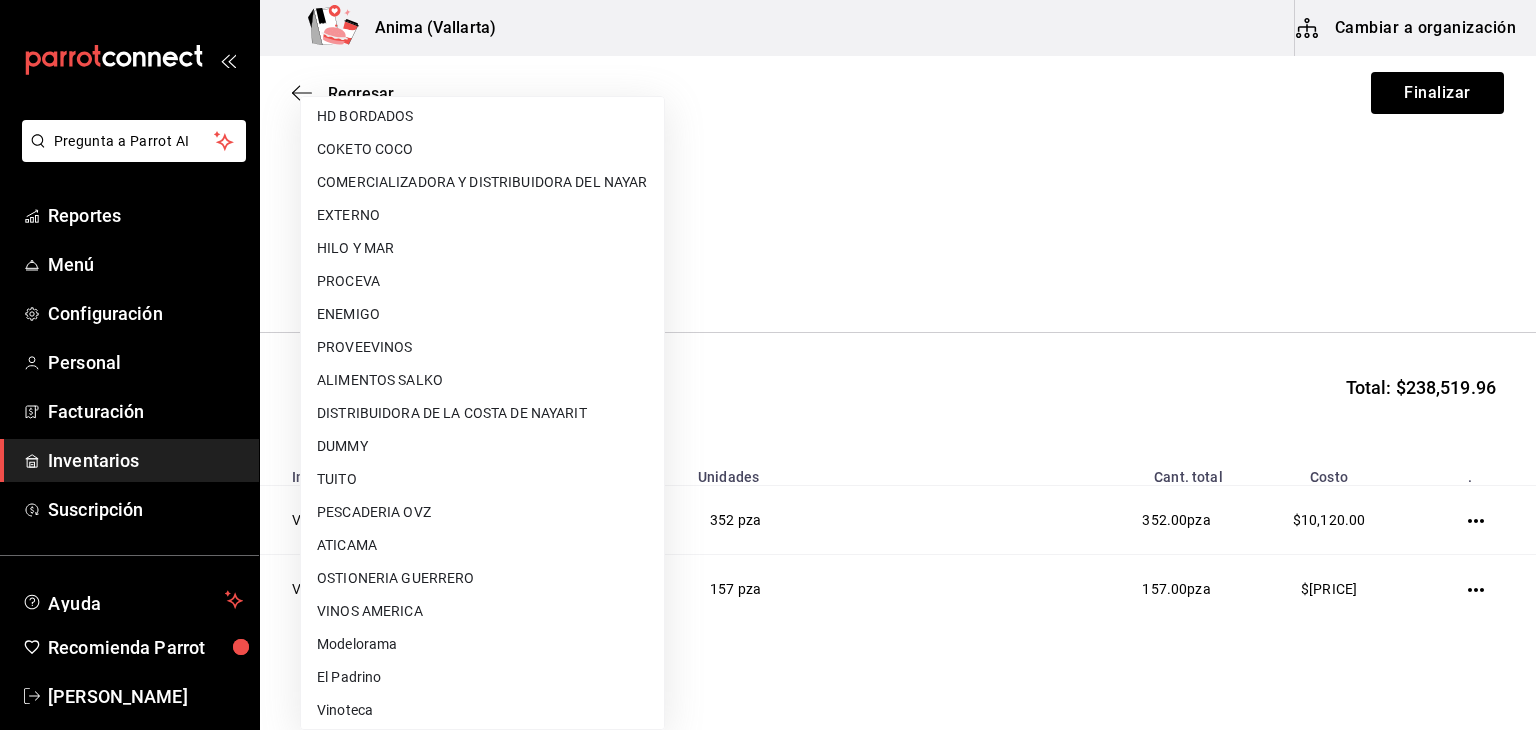scroll, scrollTop: 267, scrollLeft: 0, axis: vertical 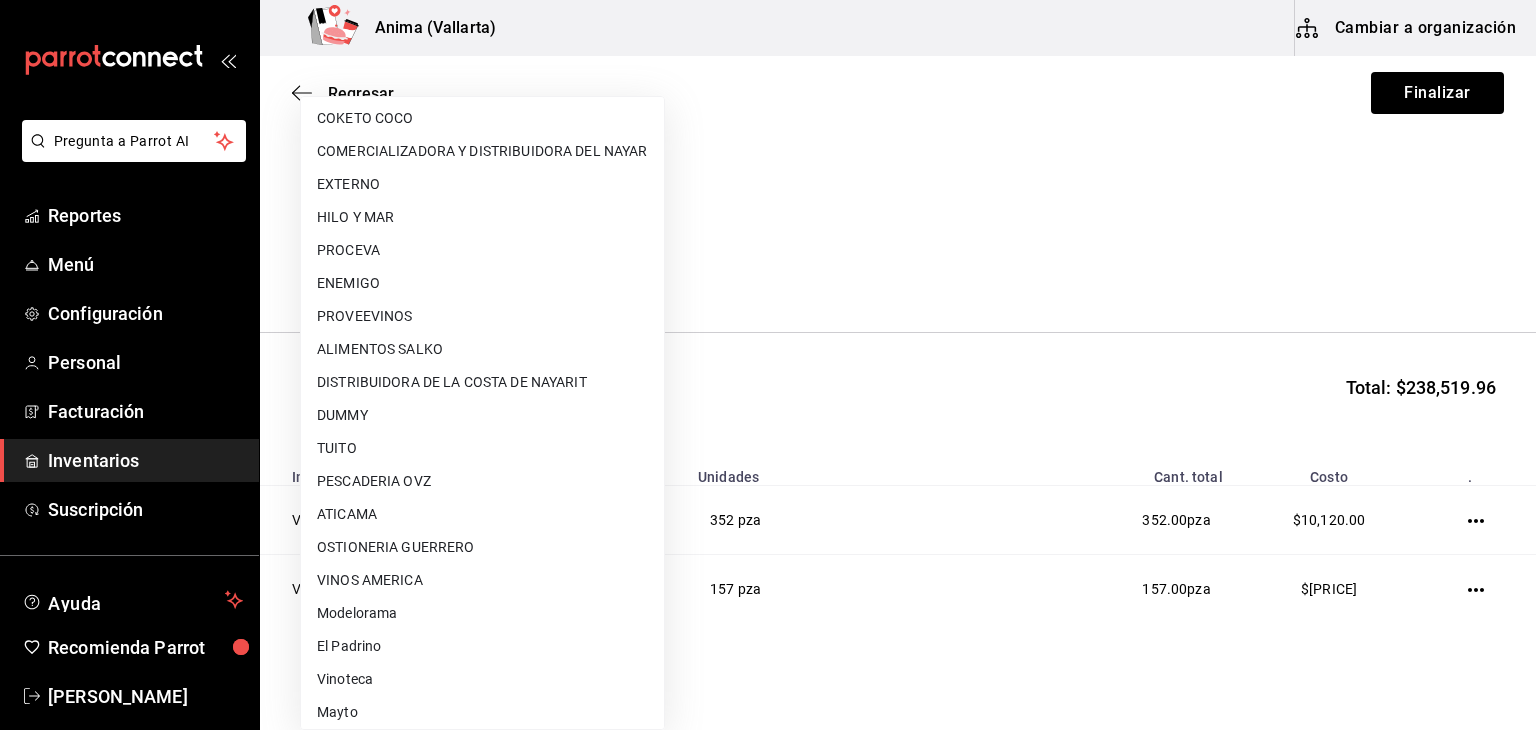 click on "ATICAMA" at bounding box center (482, 514) 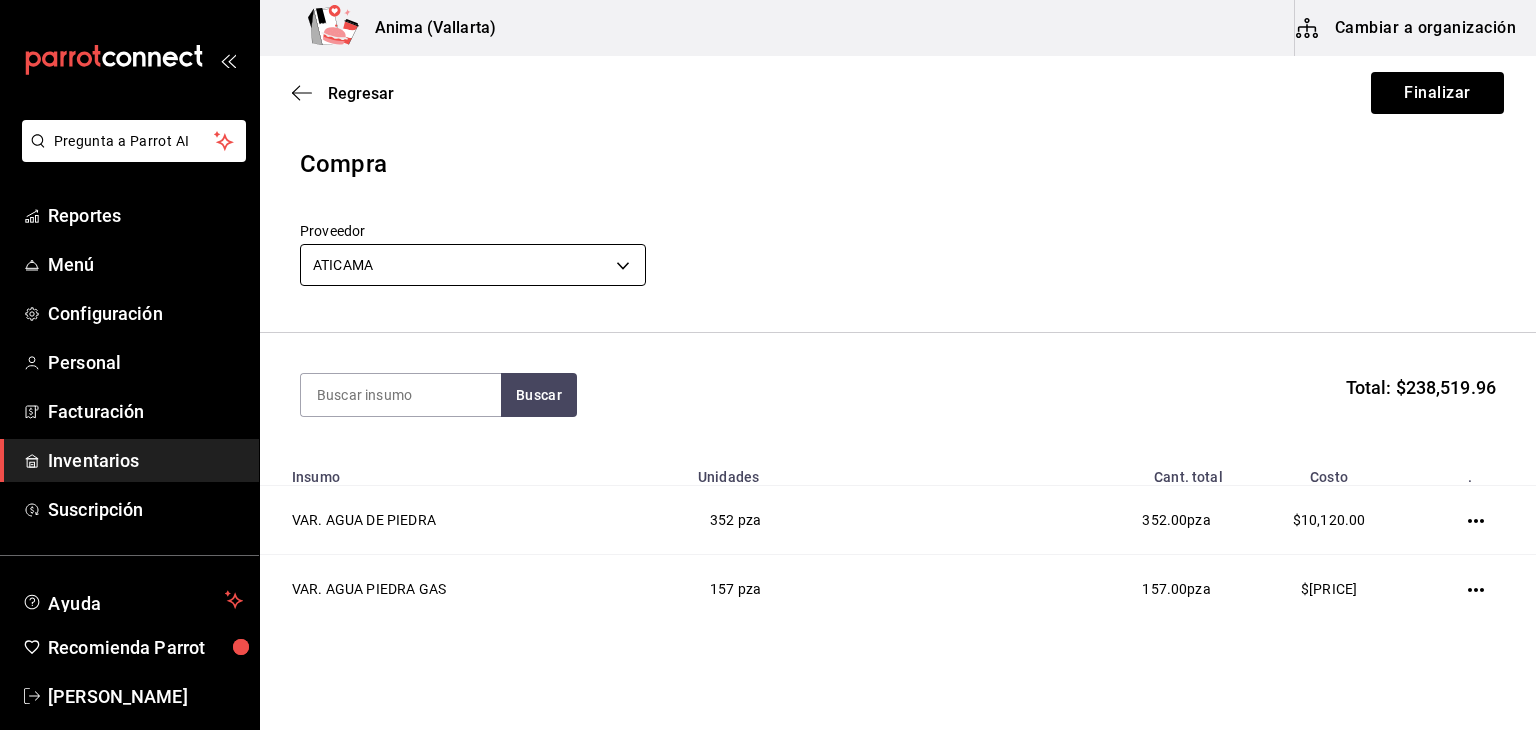 click on "Pregunta a Parrot AI Reportes   Menú   Configuración   Personal   Facturación   Inventarios   Suscripción   Ayuda Recomienda Parrot   [PERSON]   Sugerir nueva función   Anima ([CITY]) Cambiar a organización Regresar Finalizar Compra Proveedor ATICAMA 411fa827-0606-4d7f-bf24-8bc96a0a112f Buscar Total: $238,519.96 Insumo Unidades Cant. total Costo  .  VAR. AGUA DE PIEDRA 352 pza 352.00  pza $10,120.00 VAR. AGUA PIEDRA GAS 157 pza 157.00  pza $6,389.90 CHA. MOET BRUT 750 ML 5 Botella de 750ml 1 pza 5.00  pza $7,195.15 CHA. MOET NECTAR 5 Botella de 750ml 1 pza 5.00  pza $7,195.00 CHA. MOET ROSE 2 Botella de 750ml 1 pza 2.00  pza $3,454.08 CHA. MOET BRUT MINI 2 Botella de 200ml 1 pza 2.00  pza $800.00 CHA. MOET ICE 19 Botella de 750ml 1 pza 19.00  pza $33,725.00 CHA. MOET ICE ROSE 5 Botella de 750ml 1 pza 5.00  pza $11,282.00 VE. CINZANO PRO SPRIT 18 Botella de 750ml 5 pza 90.00  pza $3,009.60 CHA. DOM PERIGNON BRUT 8 Botella de 750ml 1 pza 8.00  pza $47,746.40 GIN. TANQUERAY 7 Botella de 750ml 18 pza" at bounding box center (768, 308) 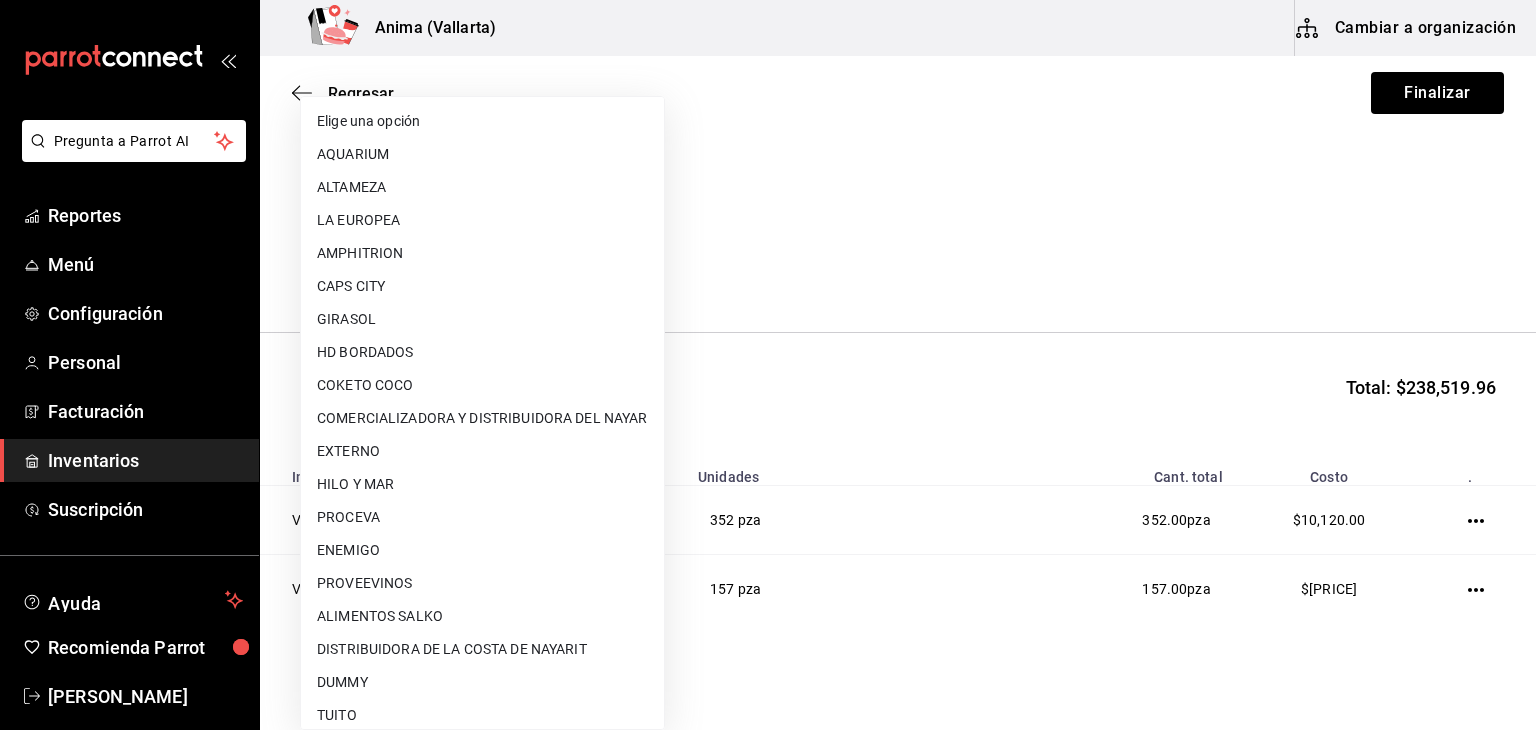 scroll, scrollTop: 340, scrollLeft: 0, axis: vertical 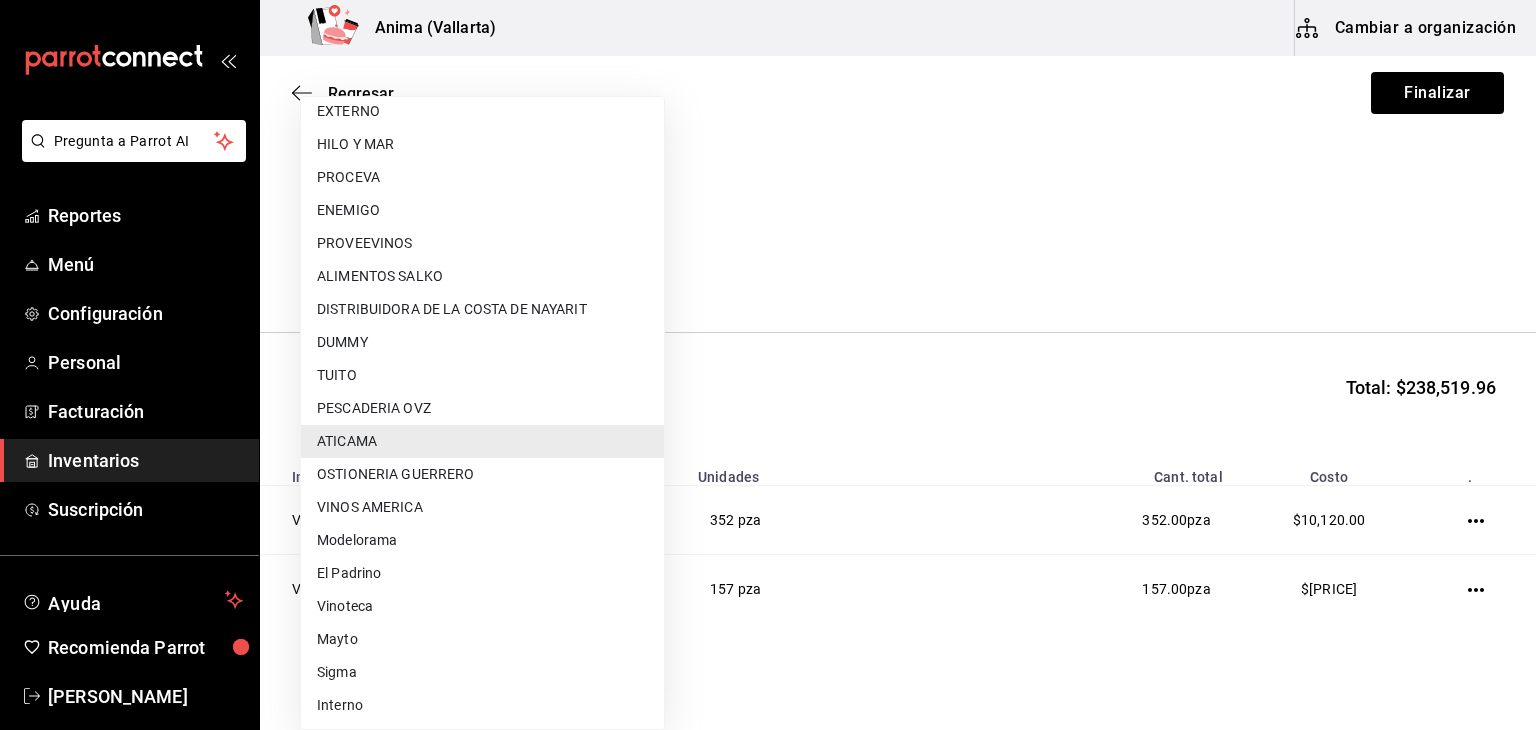 click on "Vinoteca" at bounding box center [482, 606] 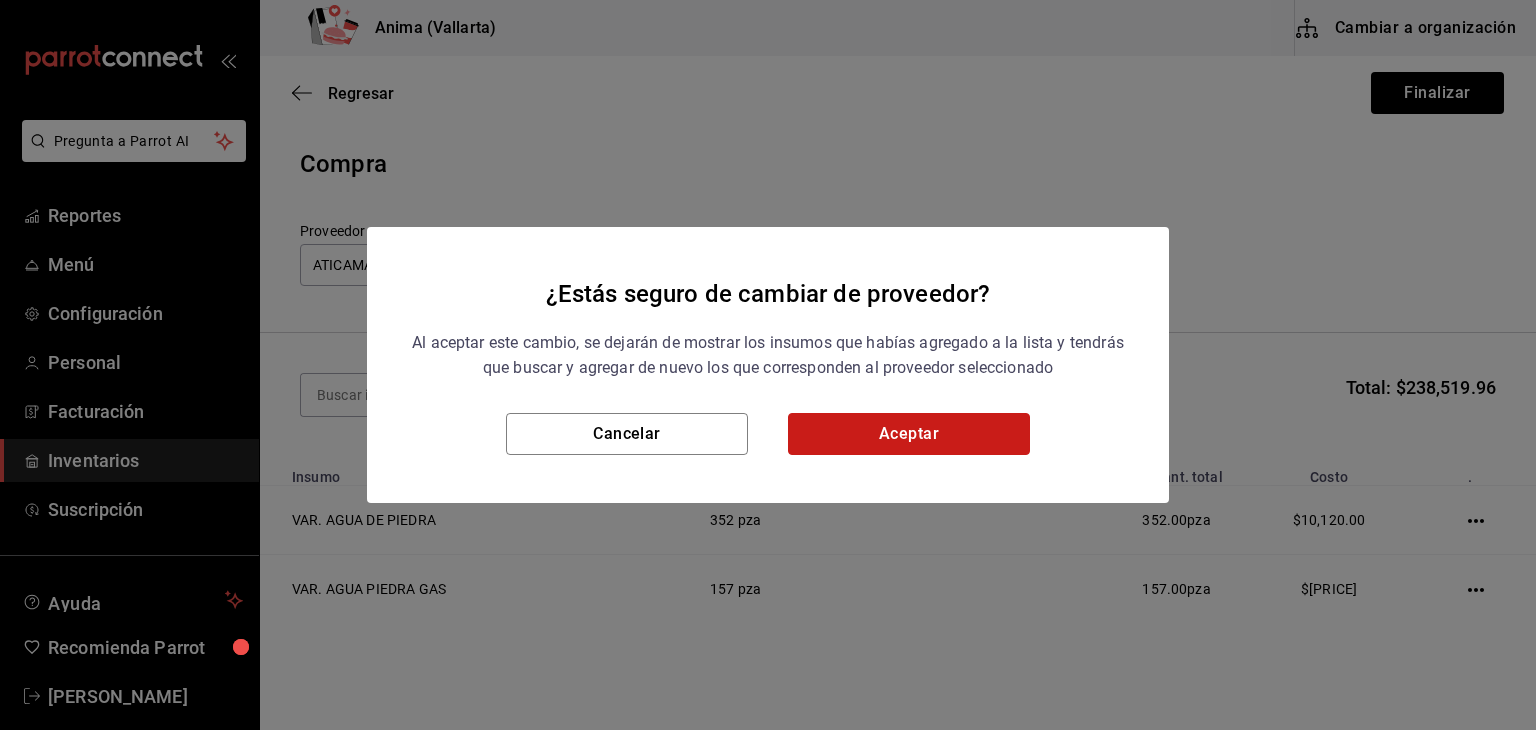 click on "Aceptar" at bounding box center [909, 434] 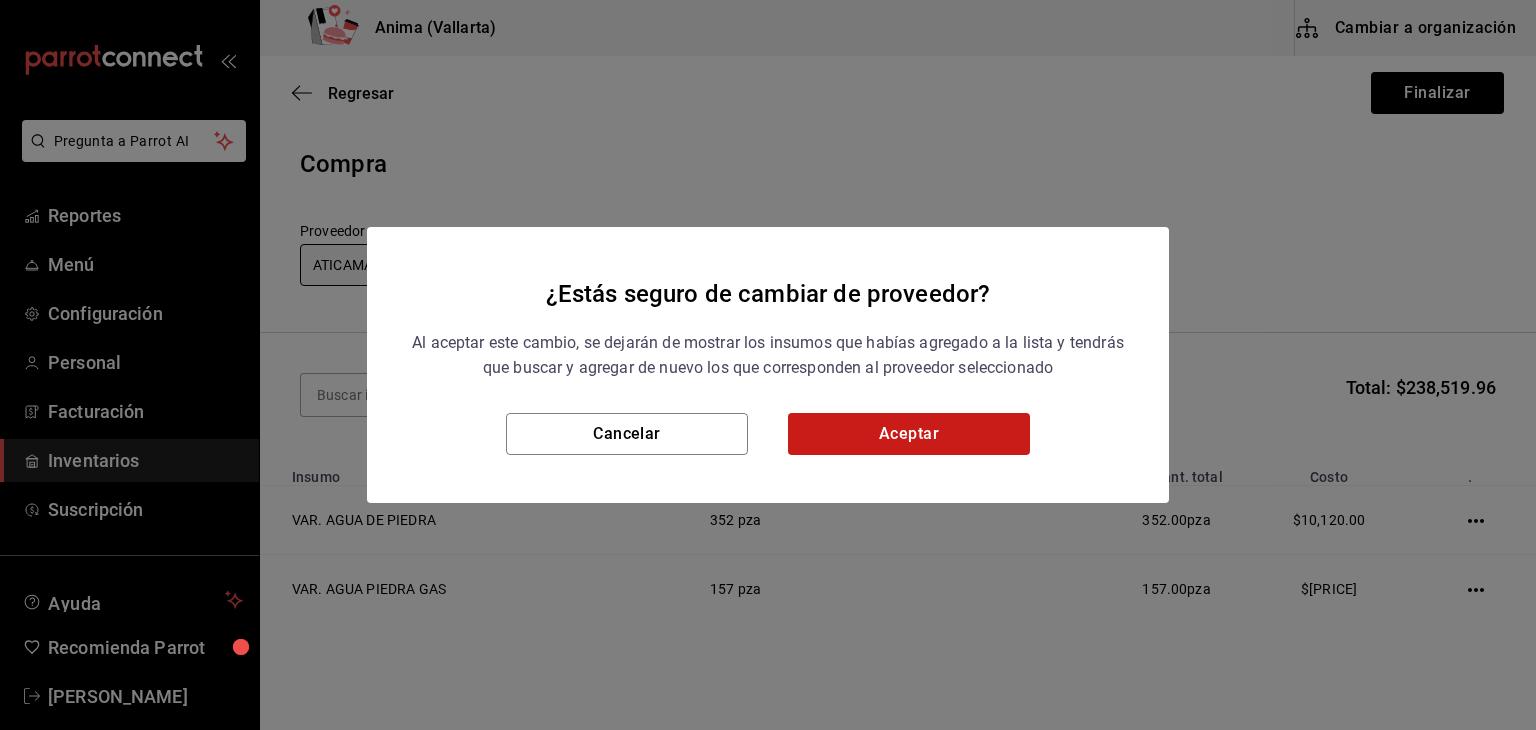 type on "43886170-6212-4b92-8370-04681d97b12f" 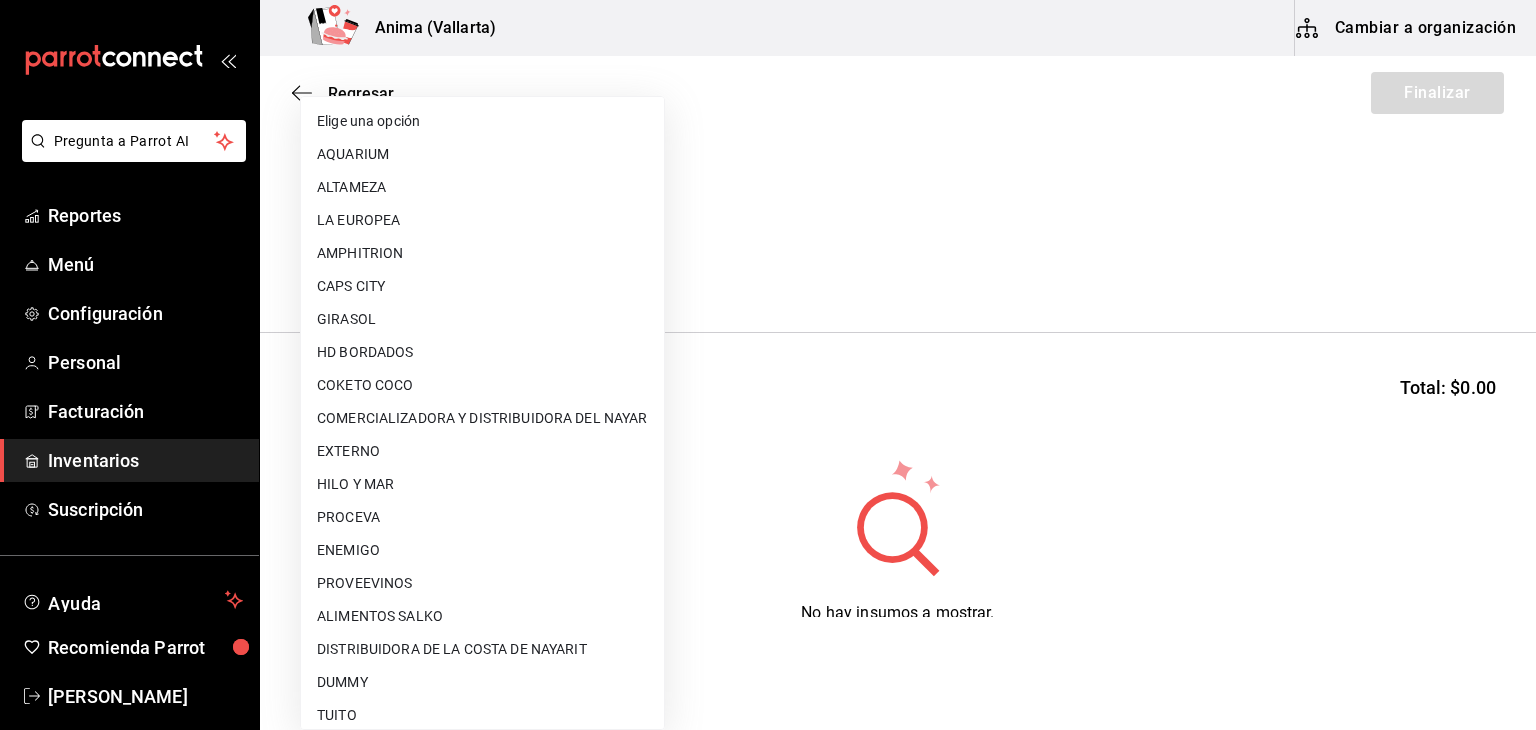 click on "Pregunta a Parrot AI Reportes   Menú   Configuración   Personal   Facturación   Inventarios   Suscripción   Ayuda Recomienda Parrot   [PERSON]   Sugerir nueva función   Anima ([CITY]) Cambiar a organización Regresar Finalizar Compra Proveedor Vinoteca 43886170-6212-4b92-8370-04681d97b12f Buscar Total: $0.00 No hay insumos a mostrar. Busca un insumo para agregarlo a la lista GANA 1 MES GRATIS EN TU SUSCRIPCIÓN AQUÍ ¿Recuerdas cómo empezó tu restaurante?
Hoy puedes ayudar a un colega a tener el mismo cambio que tú viviste.
Recomienda Parrot directamente desde tu Portal Administrador.
Es fácil y rápido.
🎁 Por cada restaurante que se una, ganas 1 mes gratis. Ver video tutorial Ir a video Pregunta a Parrot AI Reportes   Menú   Configuración   Personal   Facturación   Inventarios   Suscripción   Ayuda Recomienda Parrot   [PERSON]   Sugerir nueva función   Editar Eliminar Visitar centro de ayuda ([PHONE]) soporte@parrotsoftware.io Visitar centro de ayuda ([PHONE]) GIRASOL" at bounding box center (768, 308) 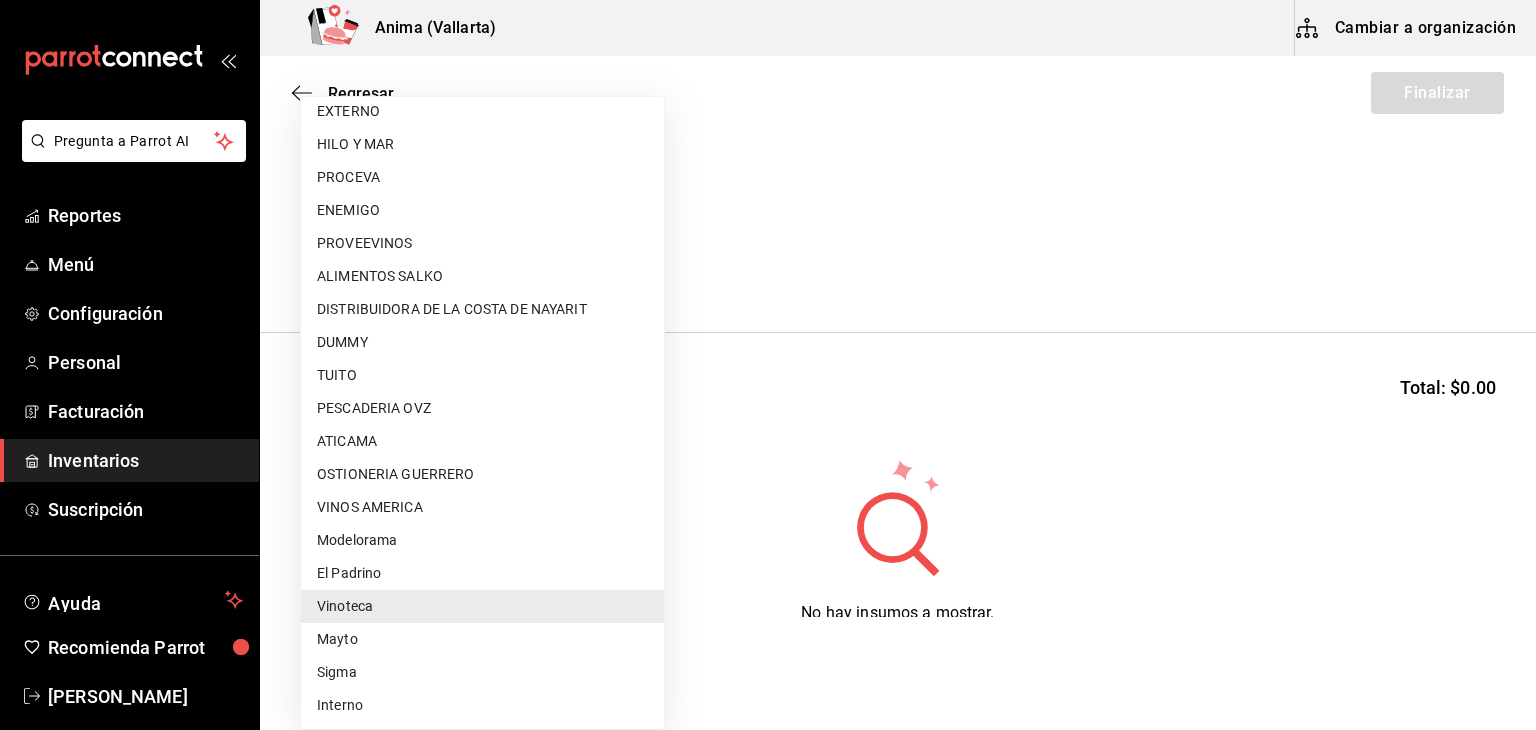 click on "Vinoteca" at bounding box center [482, 606] 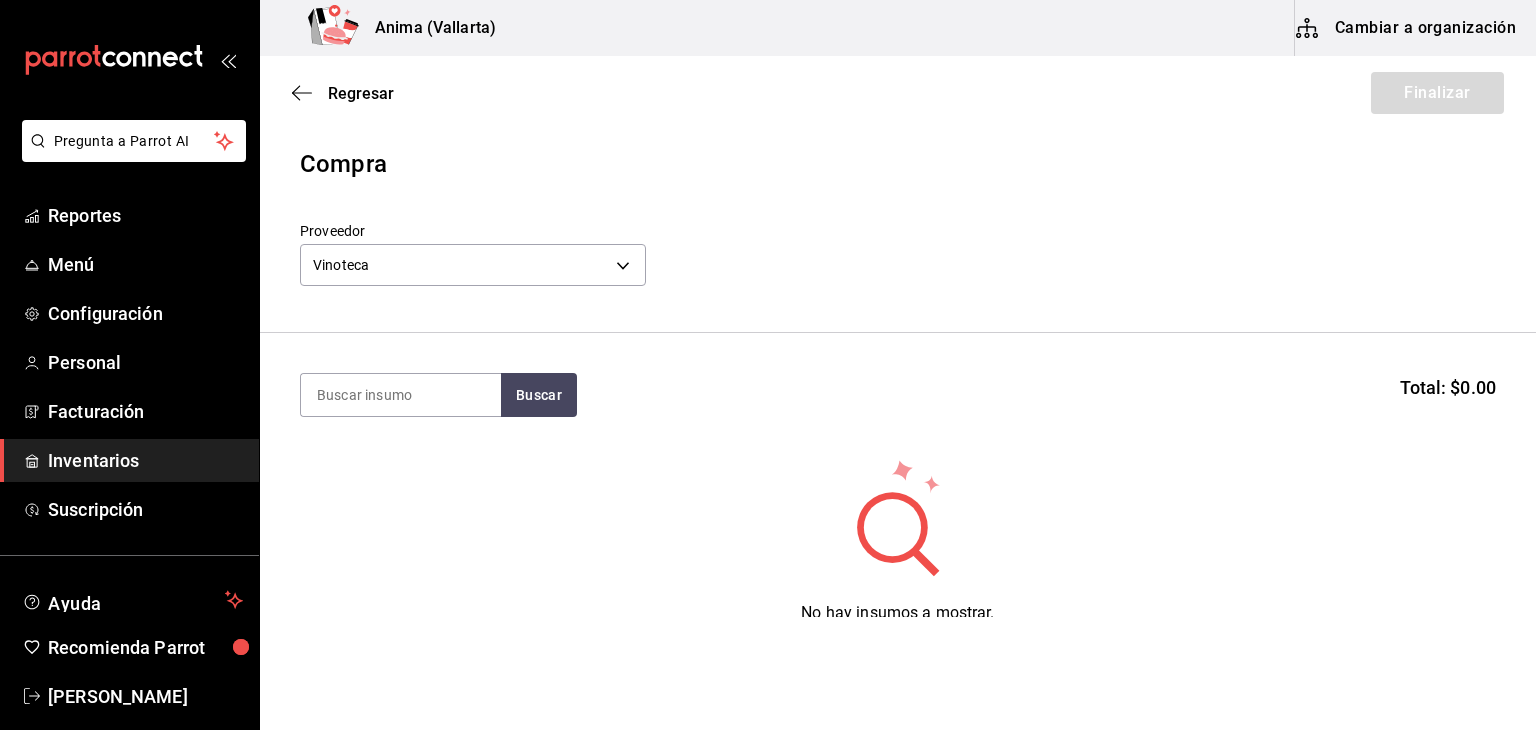 click on "Regresar Finalizar" at bounding box center (898, 93) 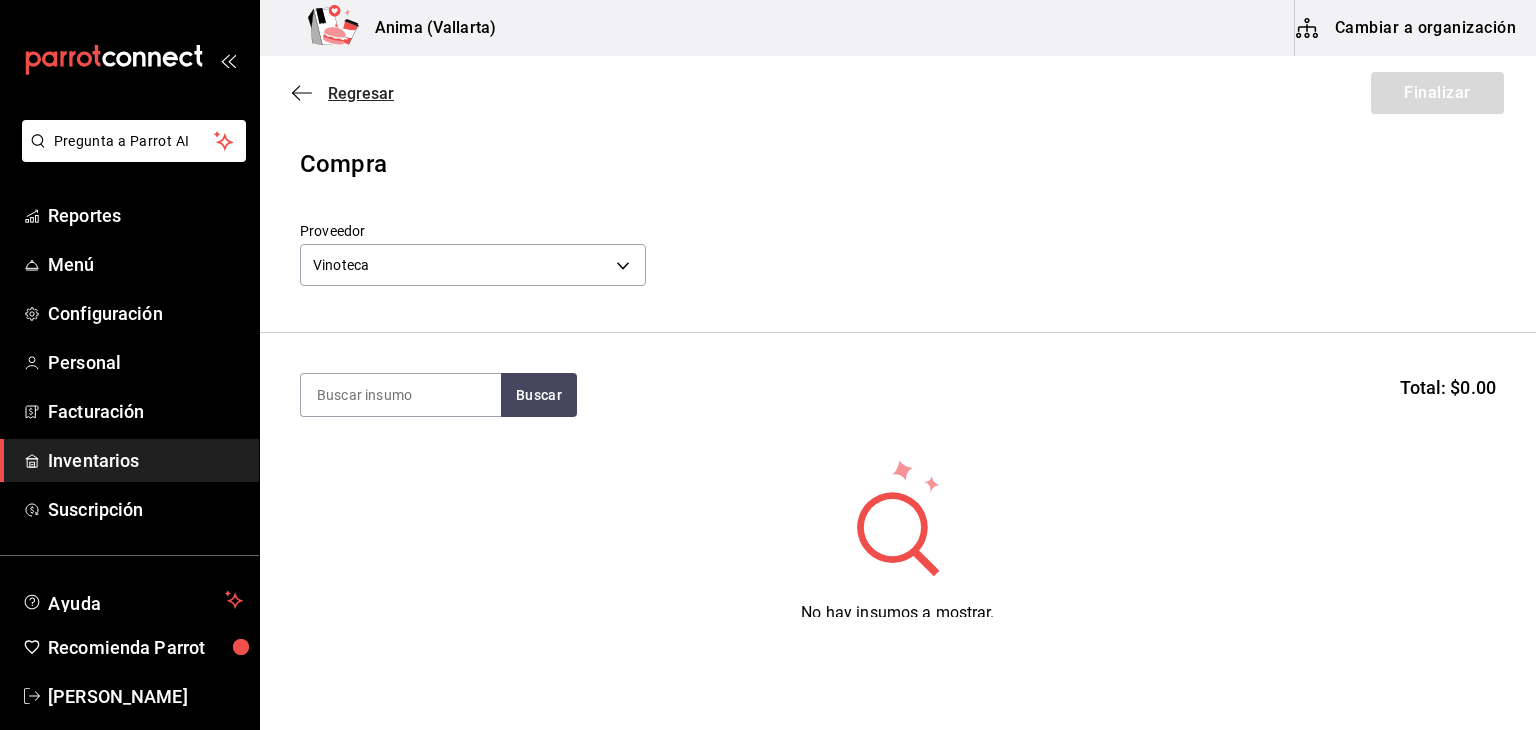 click 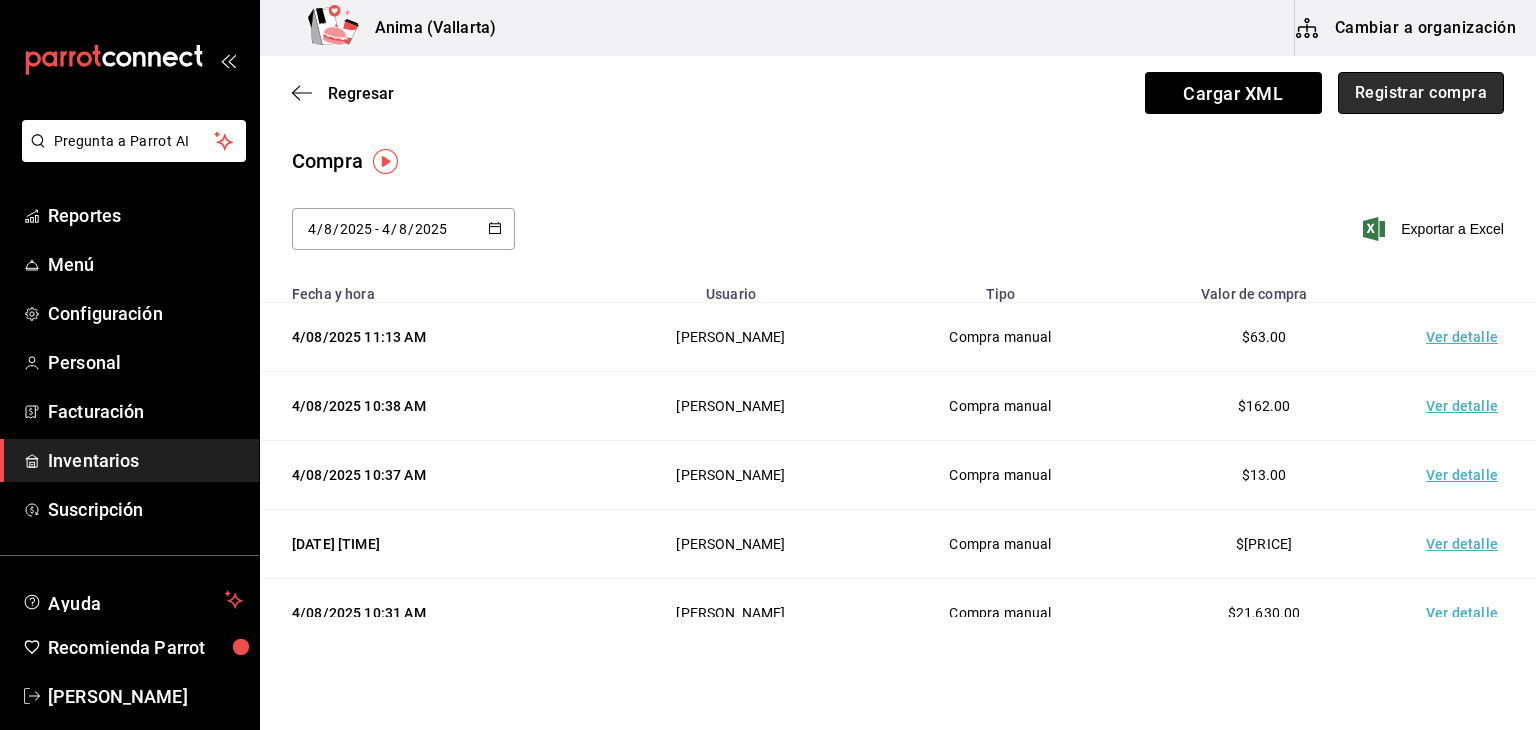 click on "Registrar compra" at bounding box center (1421, 93) 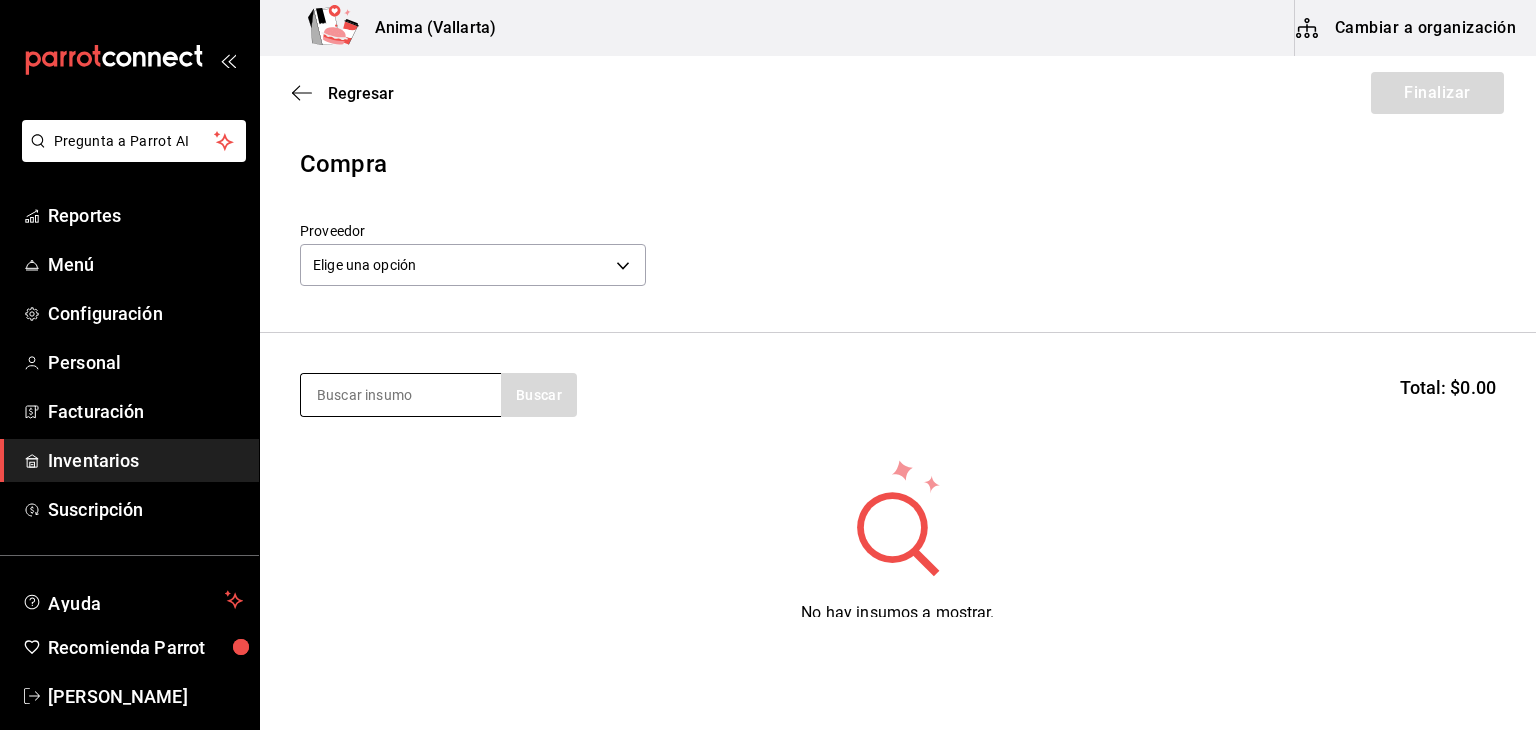 click at bounding box center (401, 395) 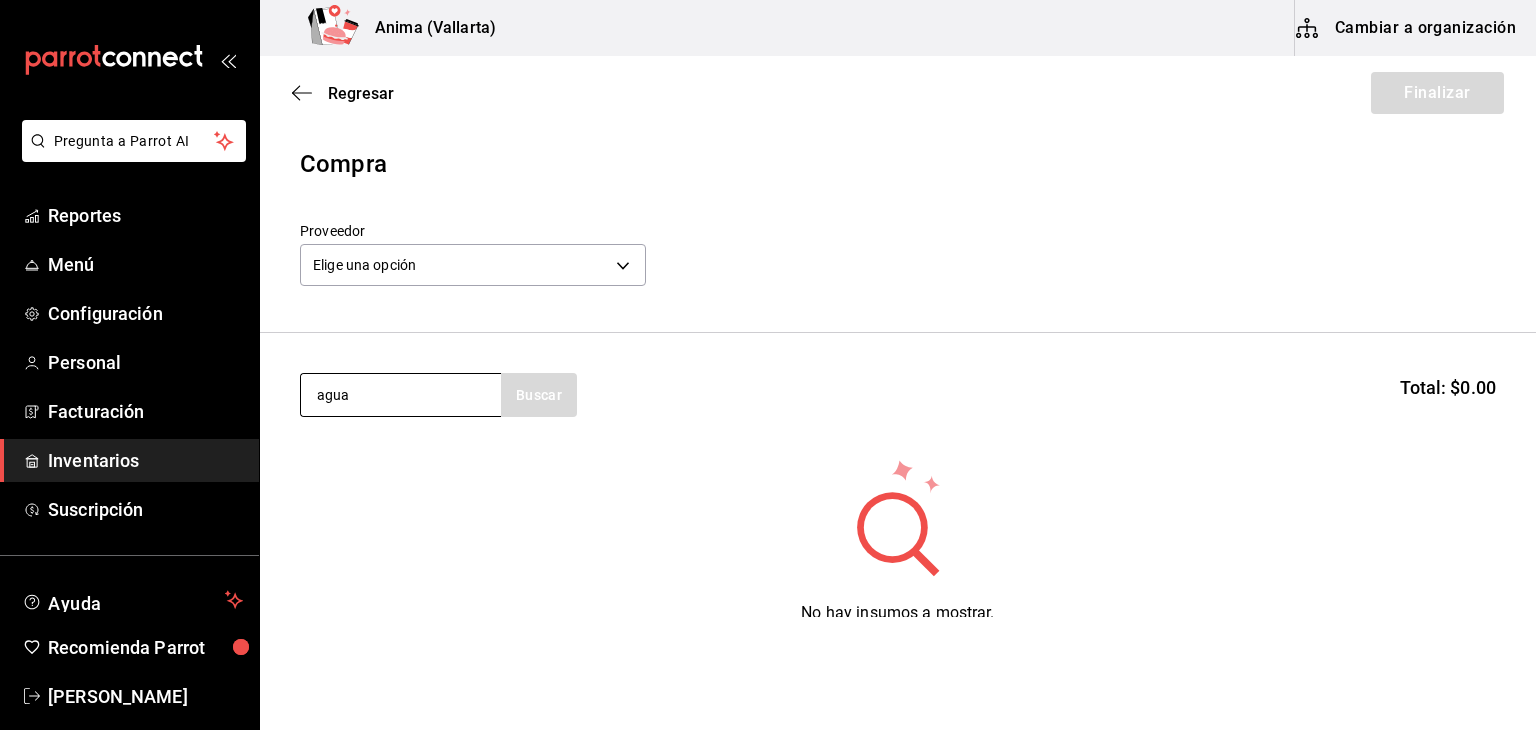 type on "agua" 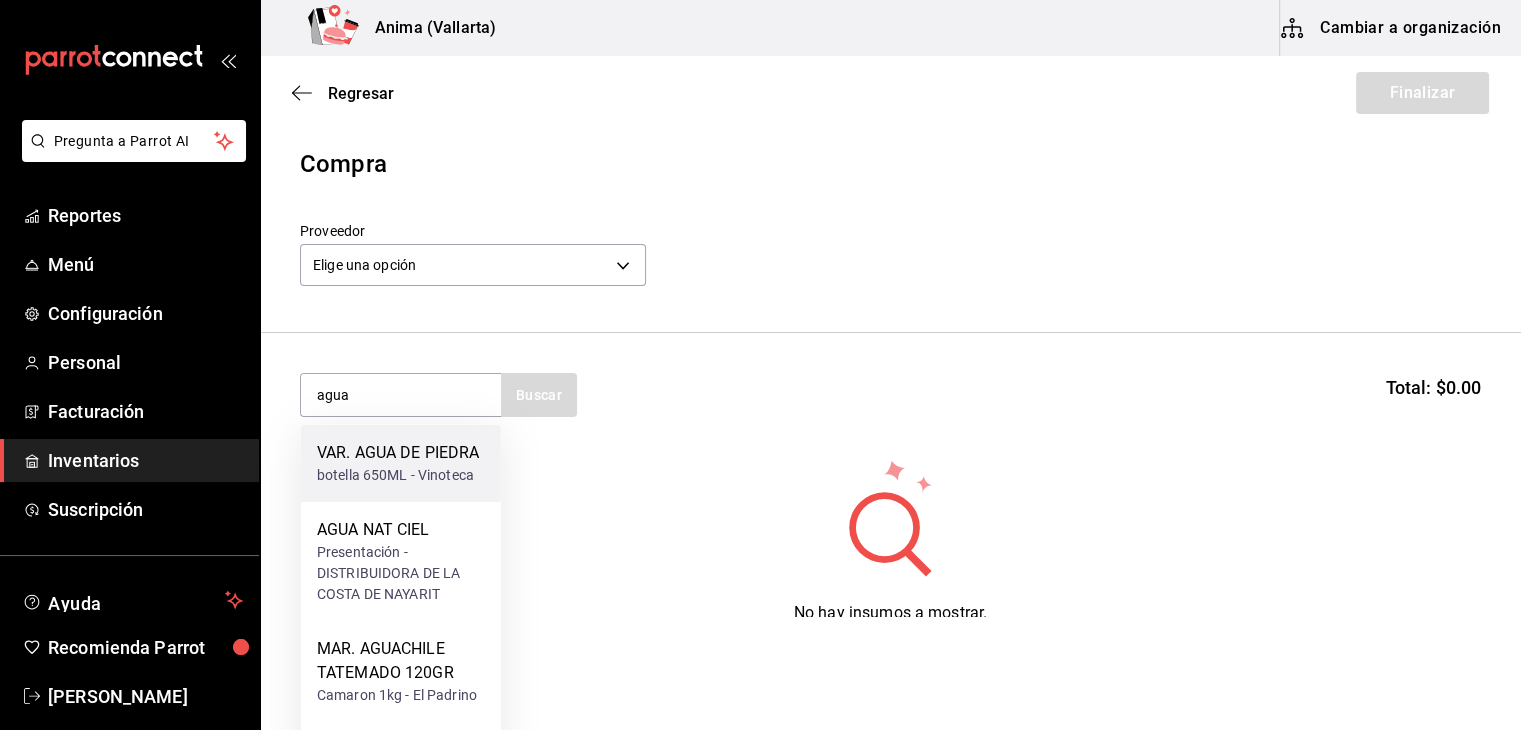 click on "VAR. AGUA DE PIEDRA" at bounding box center [398, 453] 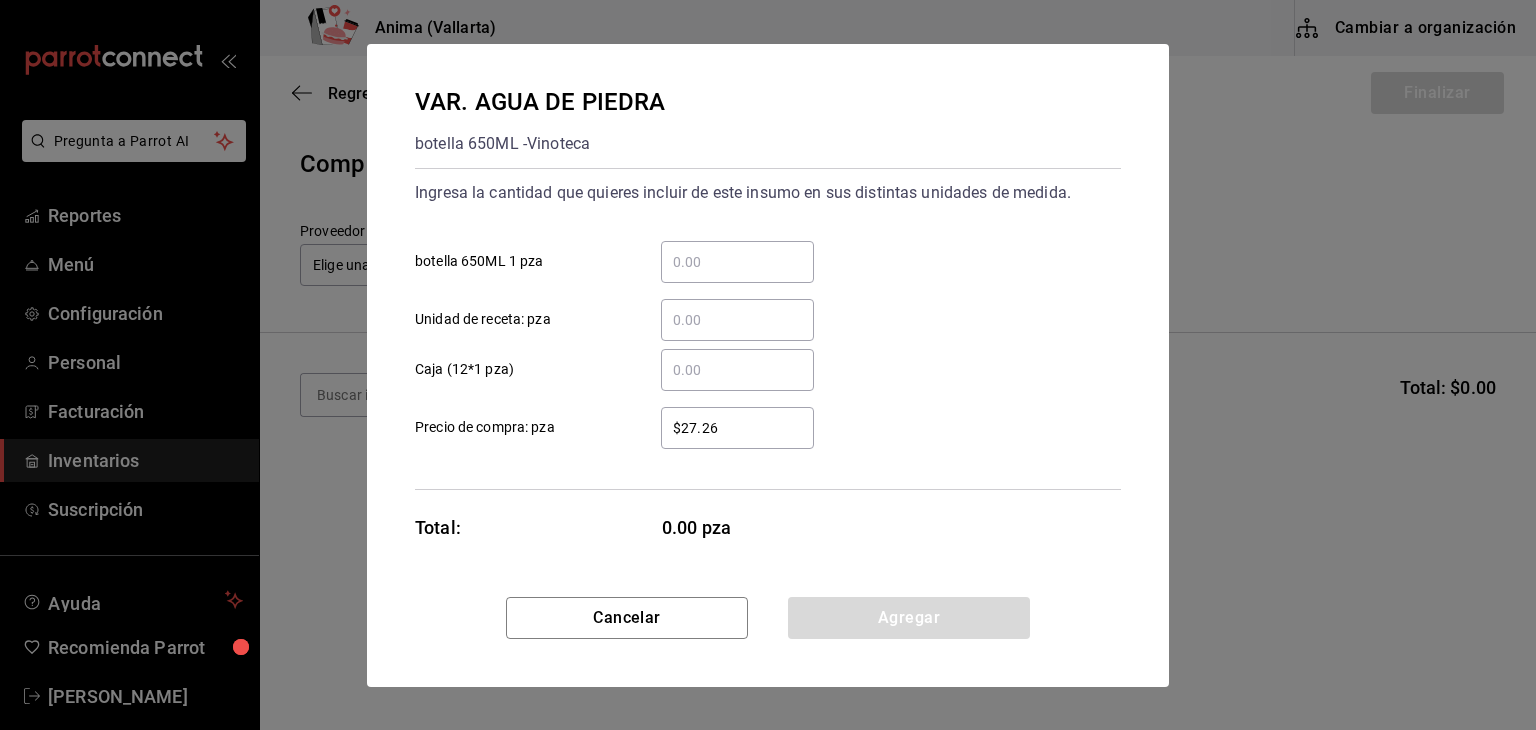 click on "​ botella 650ML 1 pza" at bounding box center (737, 262) 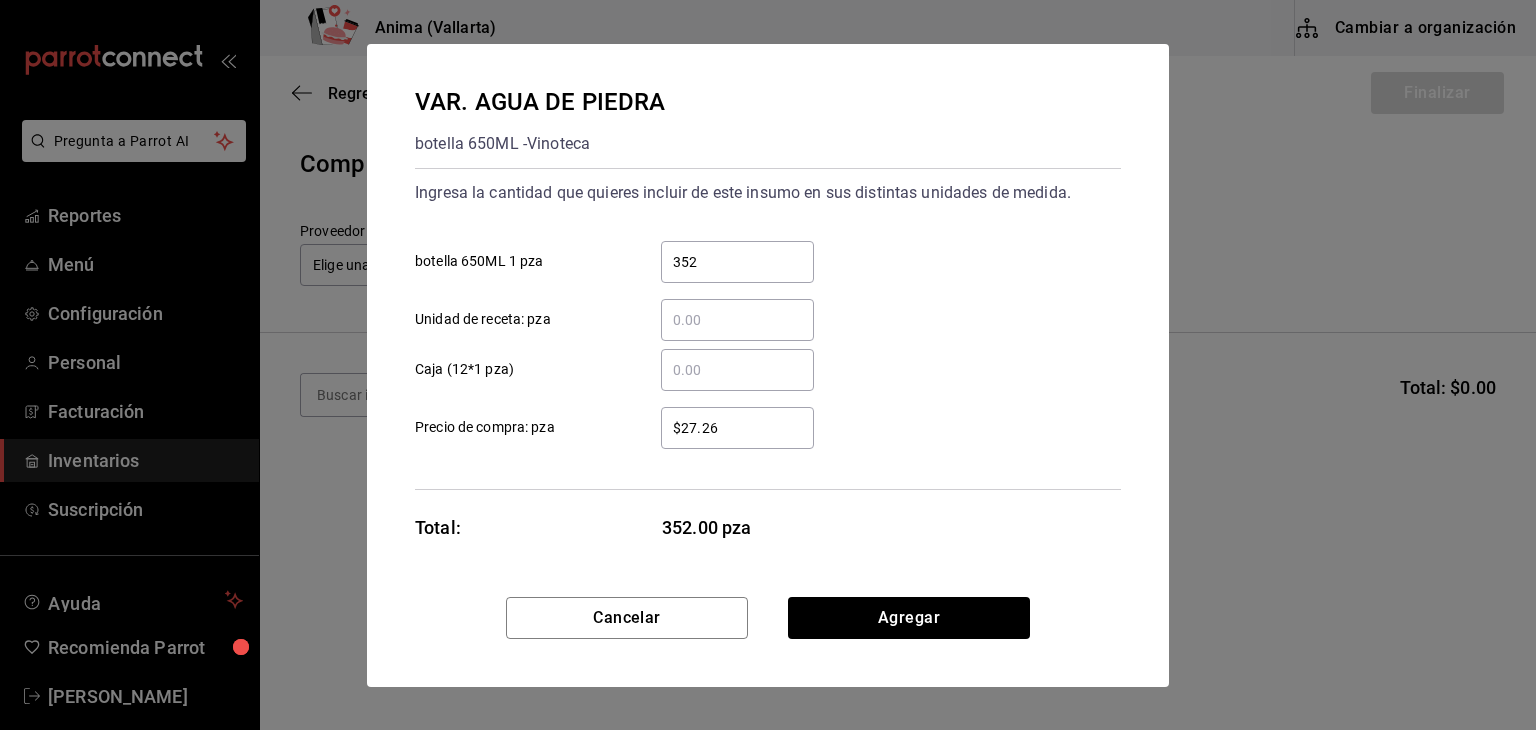 type on "352" 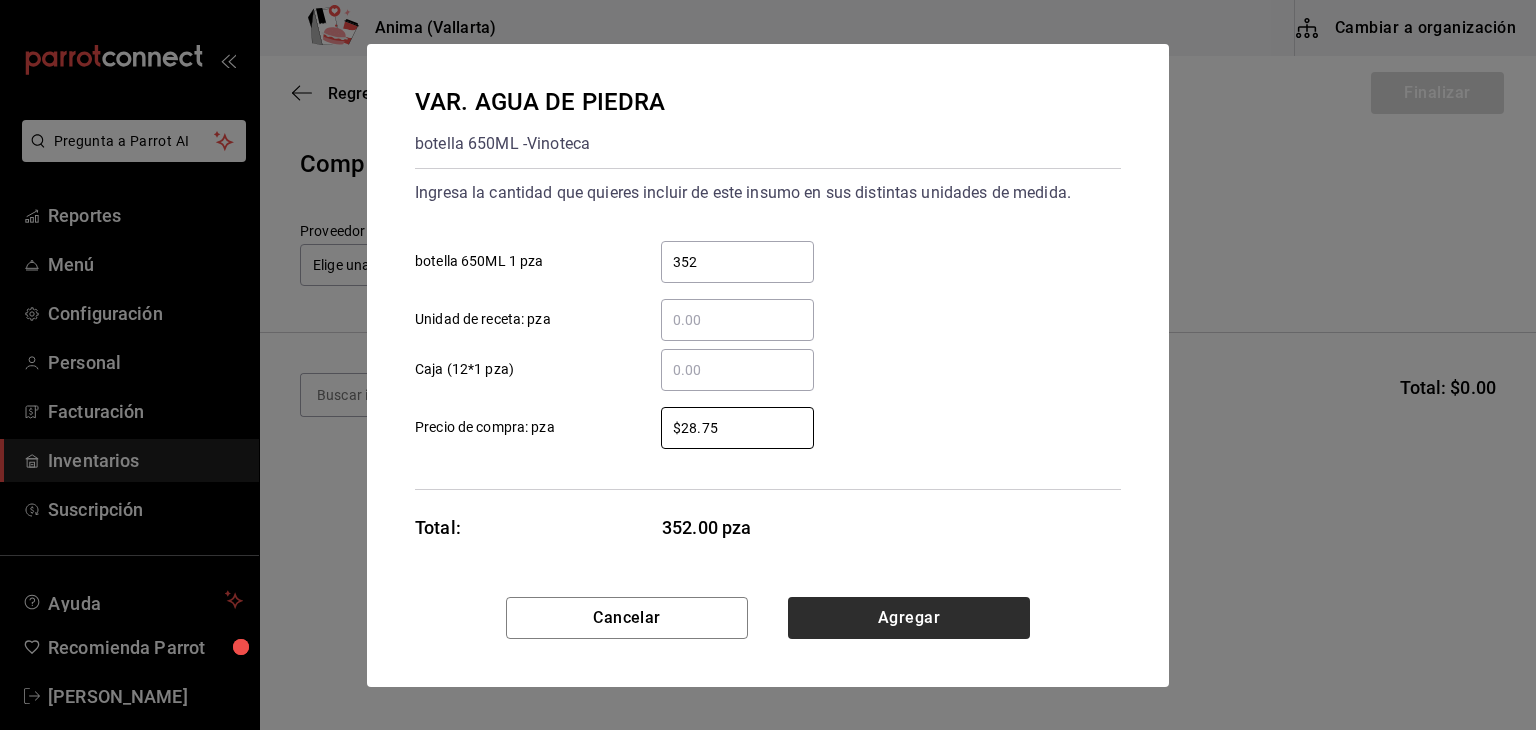 type on "$28.75" 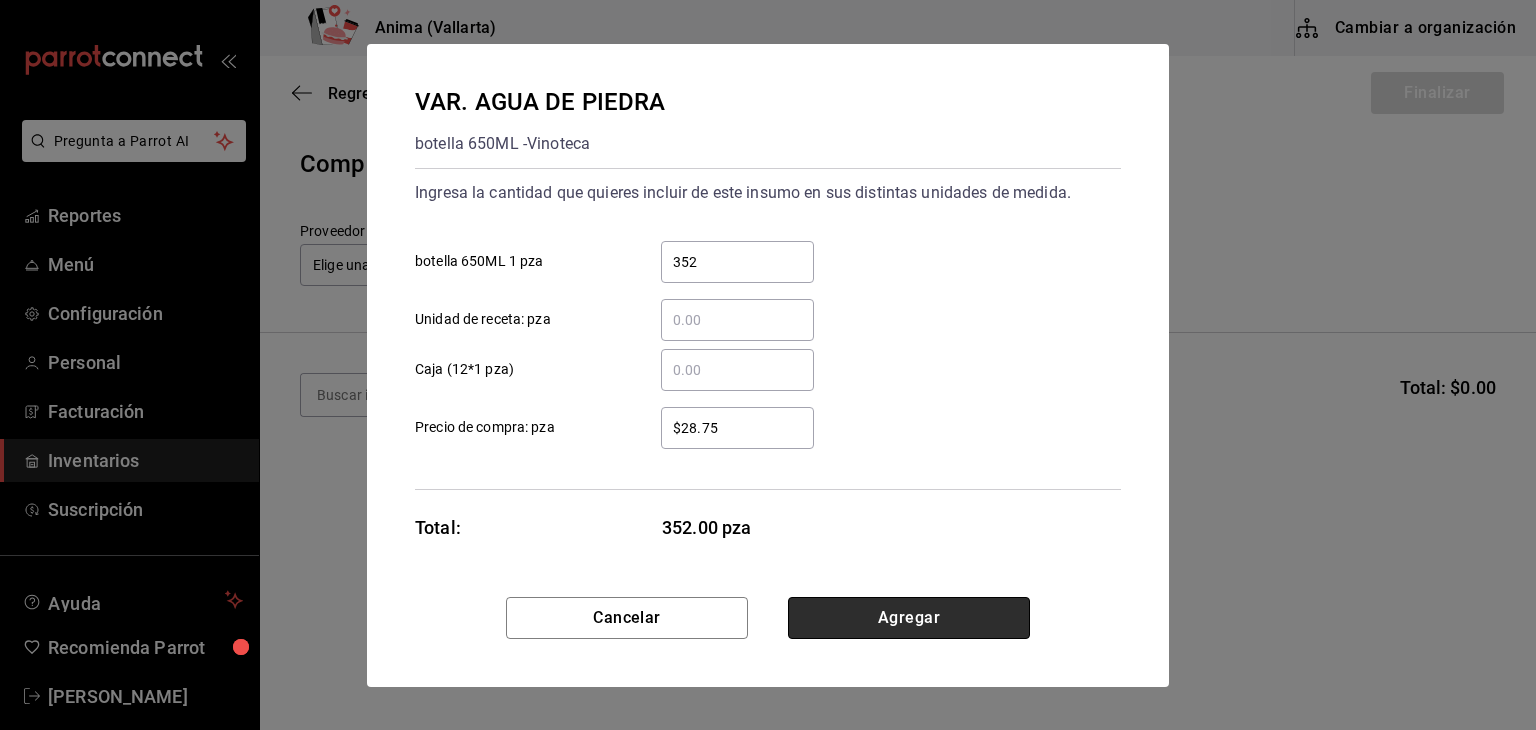 click on "Agregar" at bounding box center [909, 618] 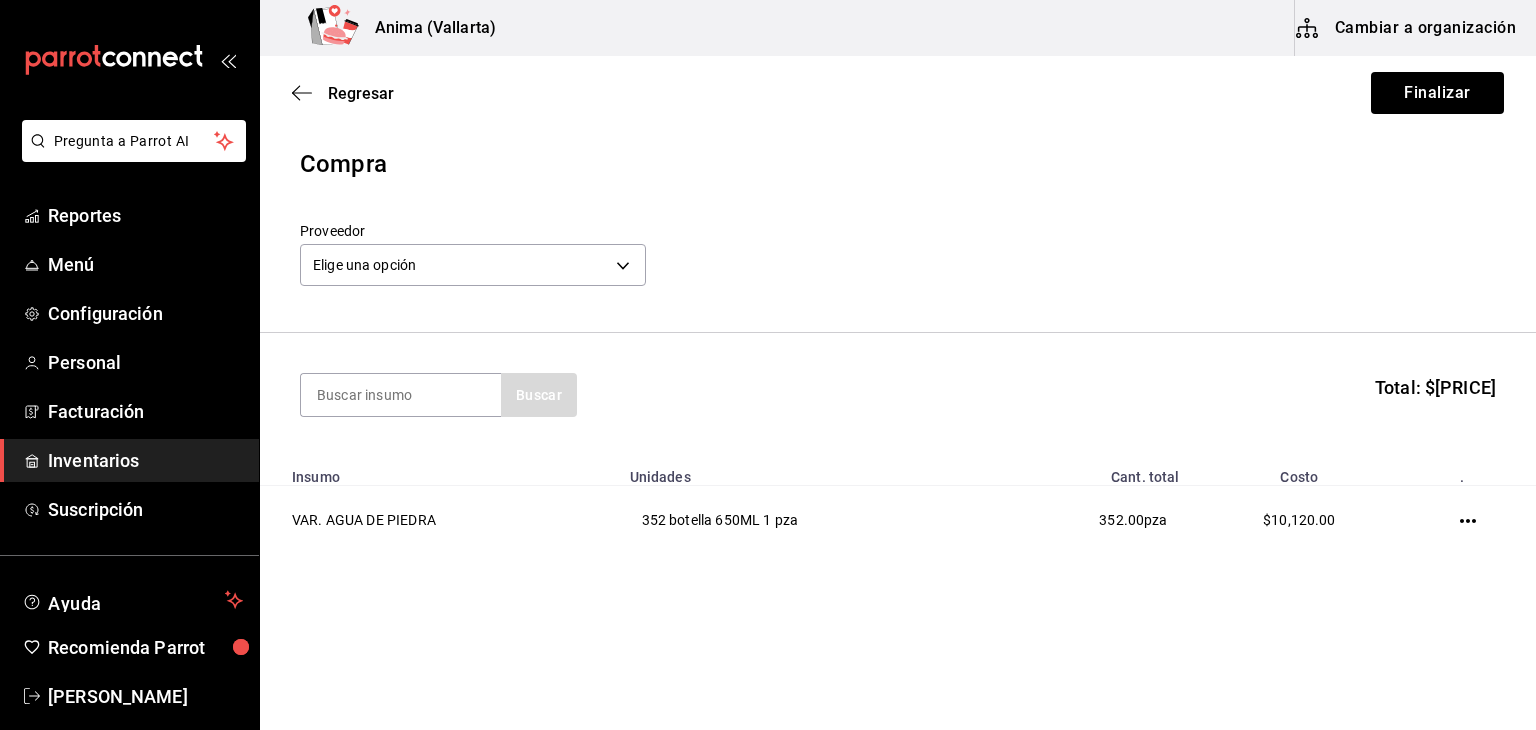 click on "Buscar Total: $10,120.00" at bounding box center (898, 395) 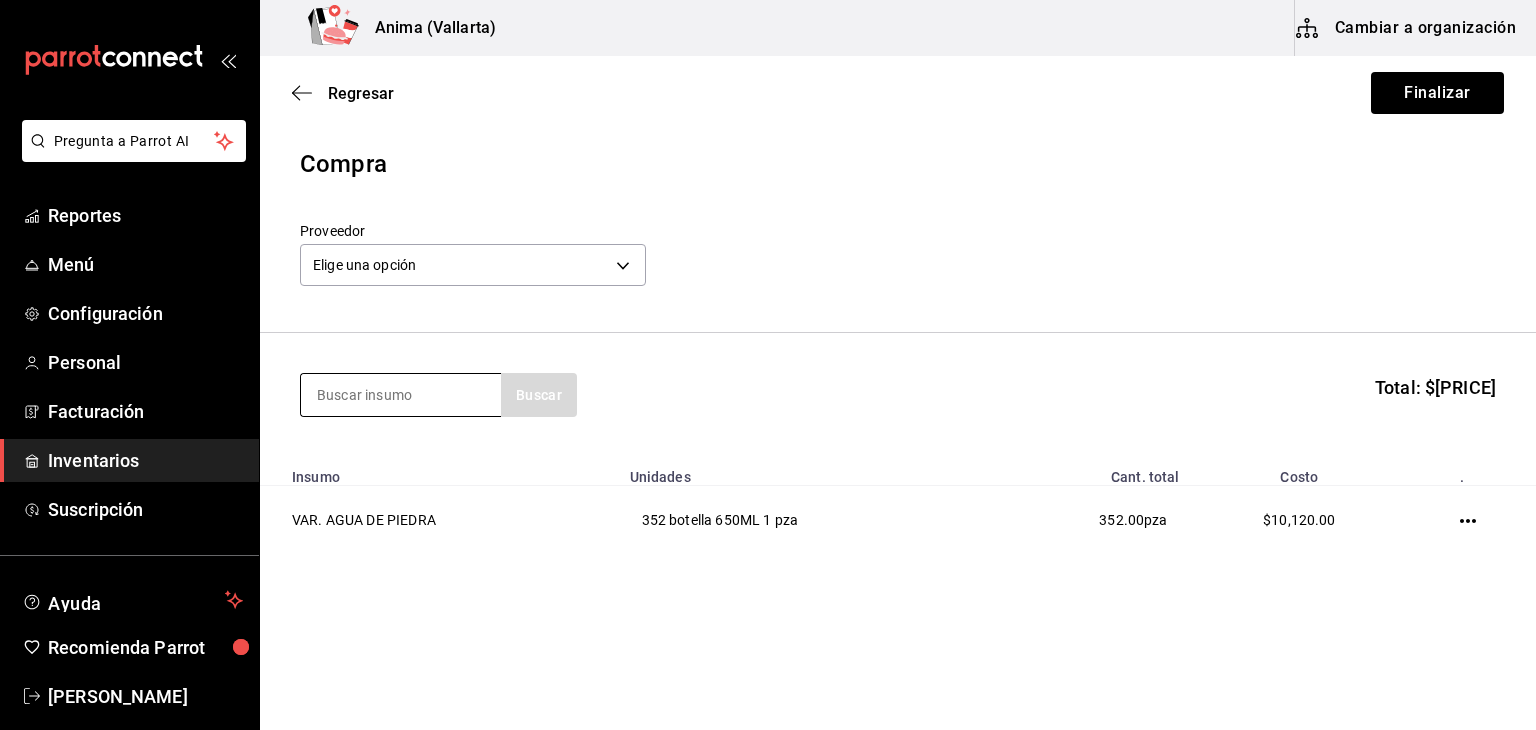 click at bounding box center (401, 395) 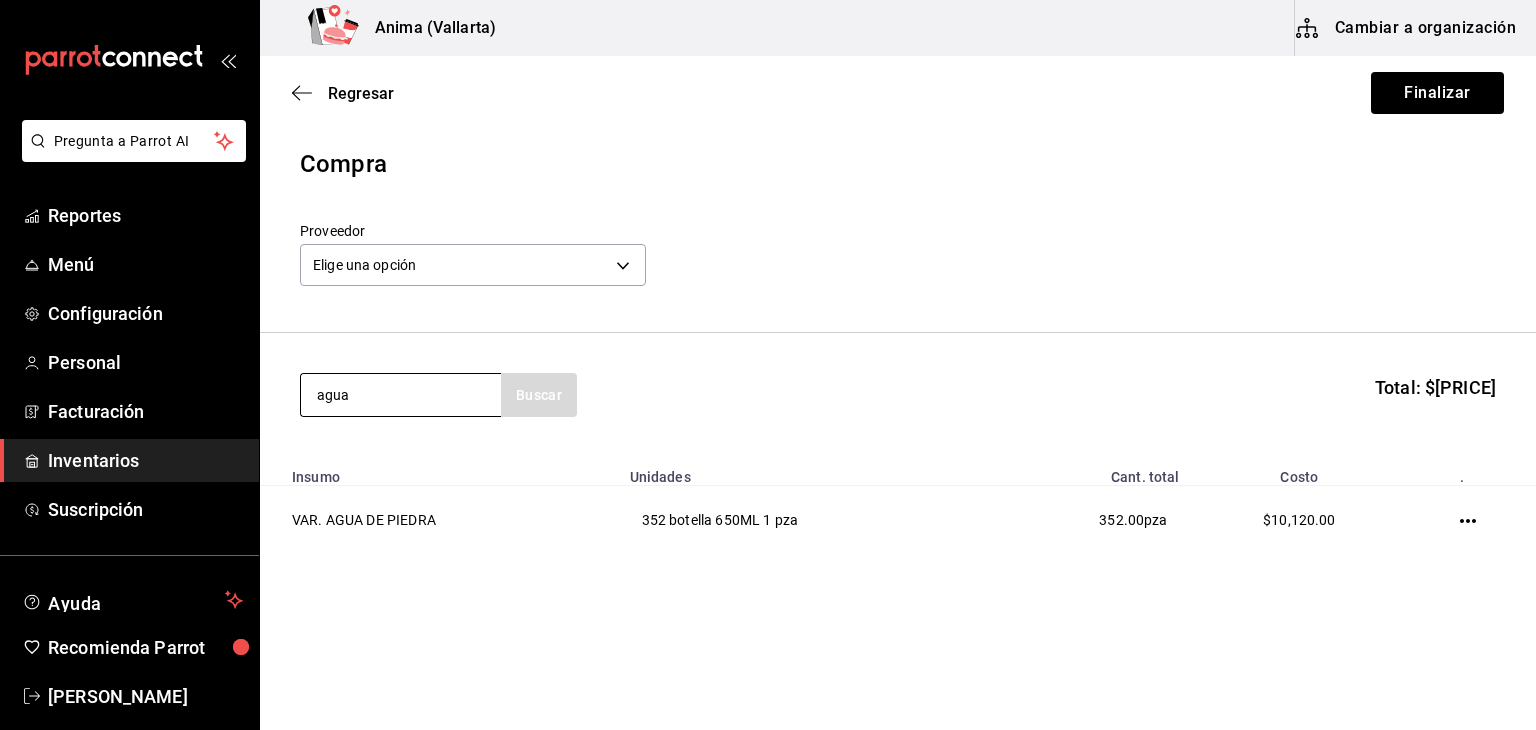 type on "agua" 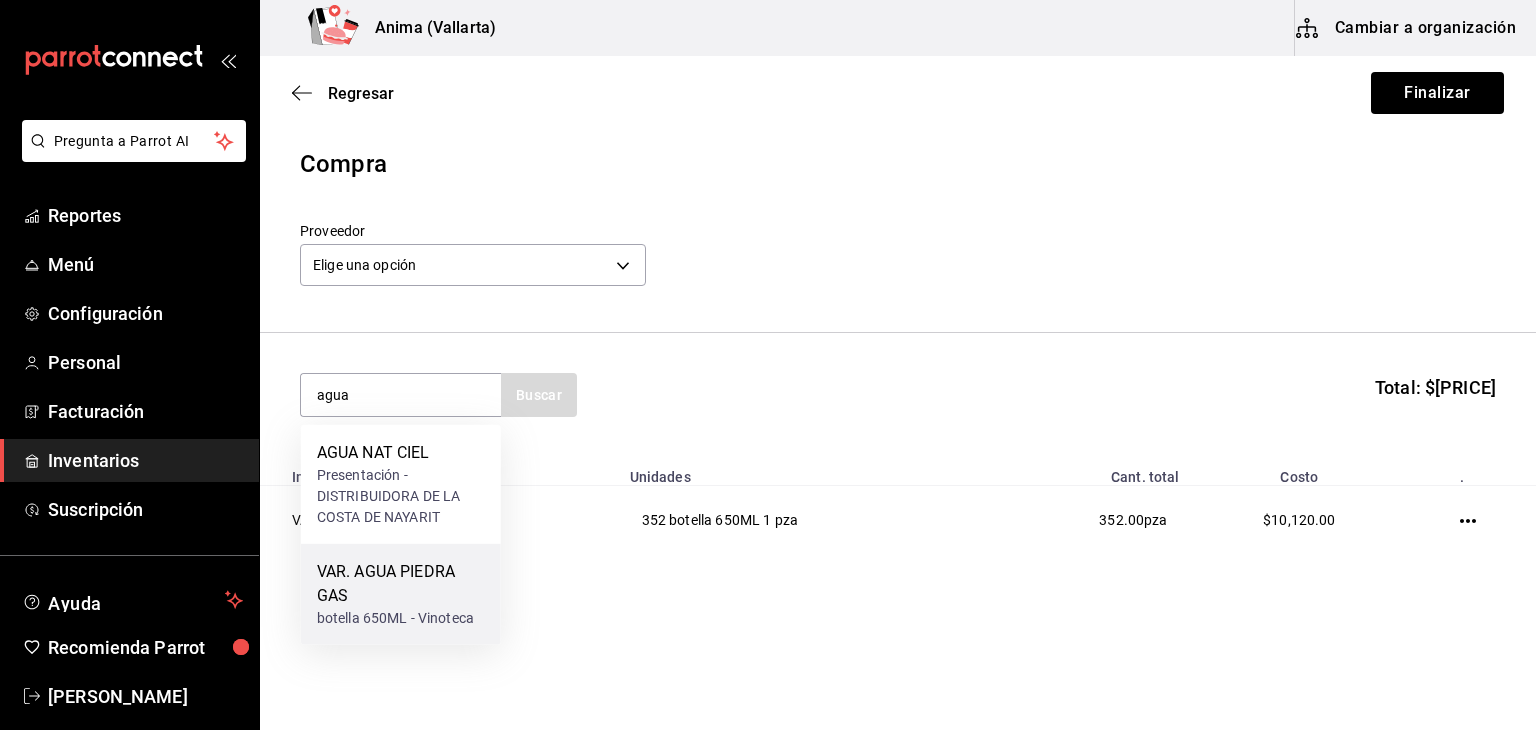 click on "VAR. AGUA PIEDRA GAS" at bounding box center [401, 584] 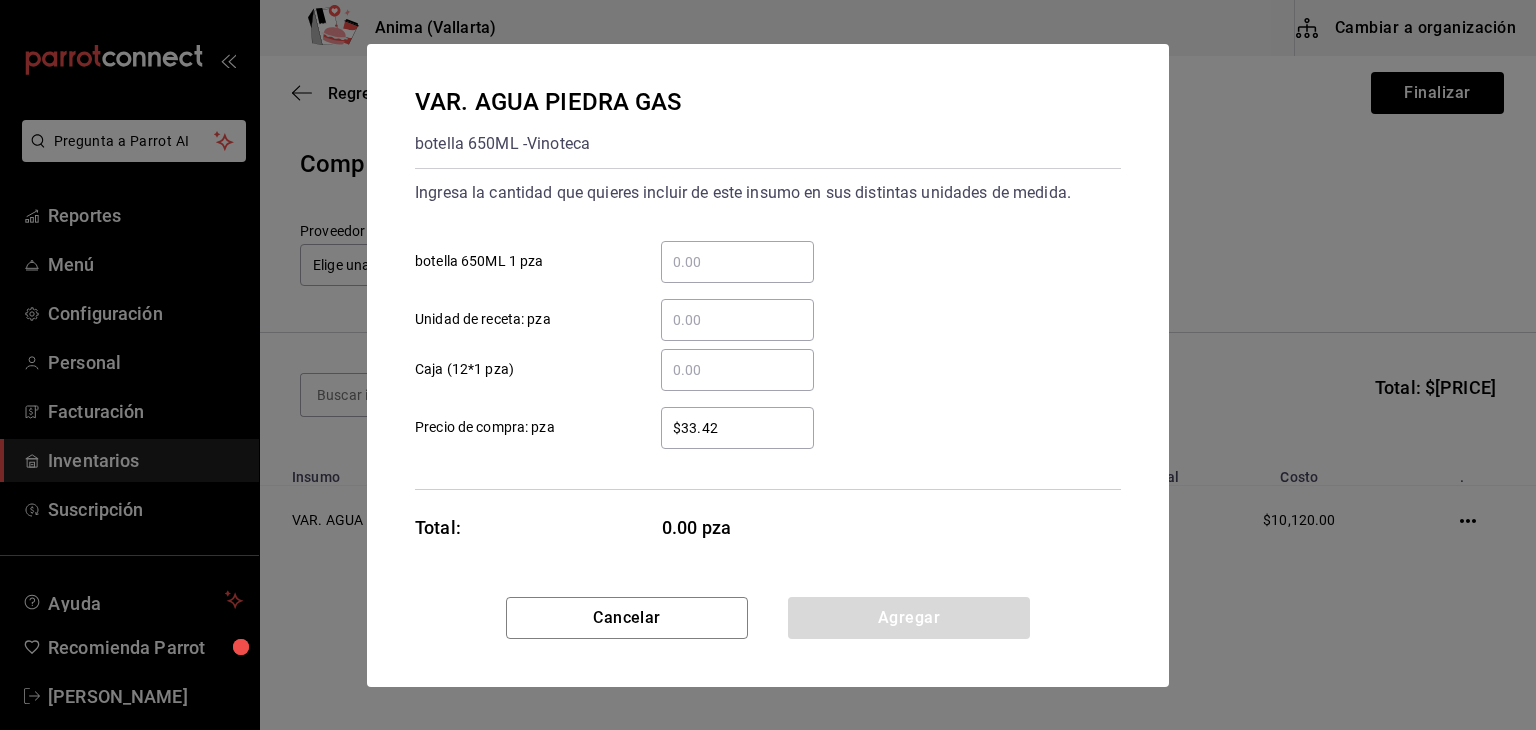 click on "​ botella 650ML 1 pza" at bounding box center (737, 262) 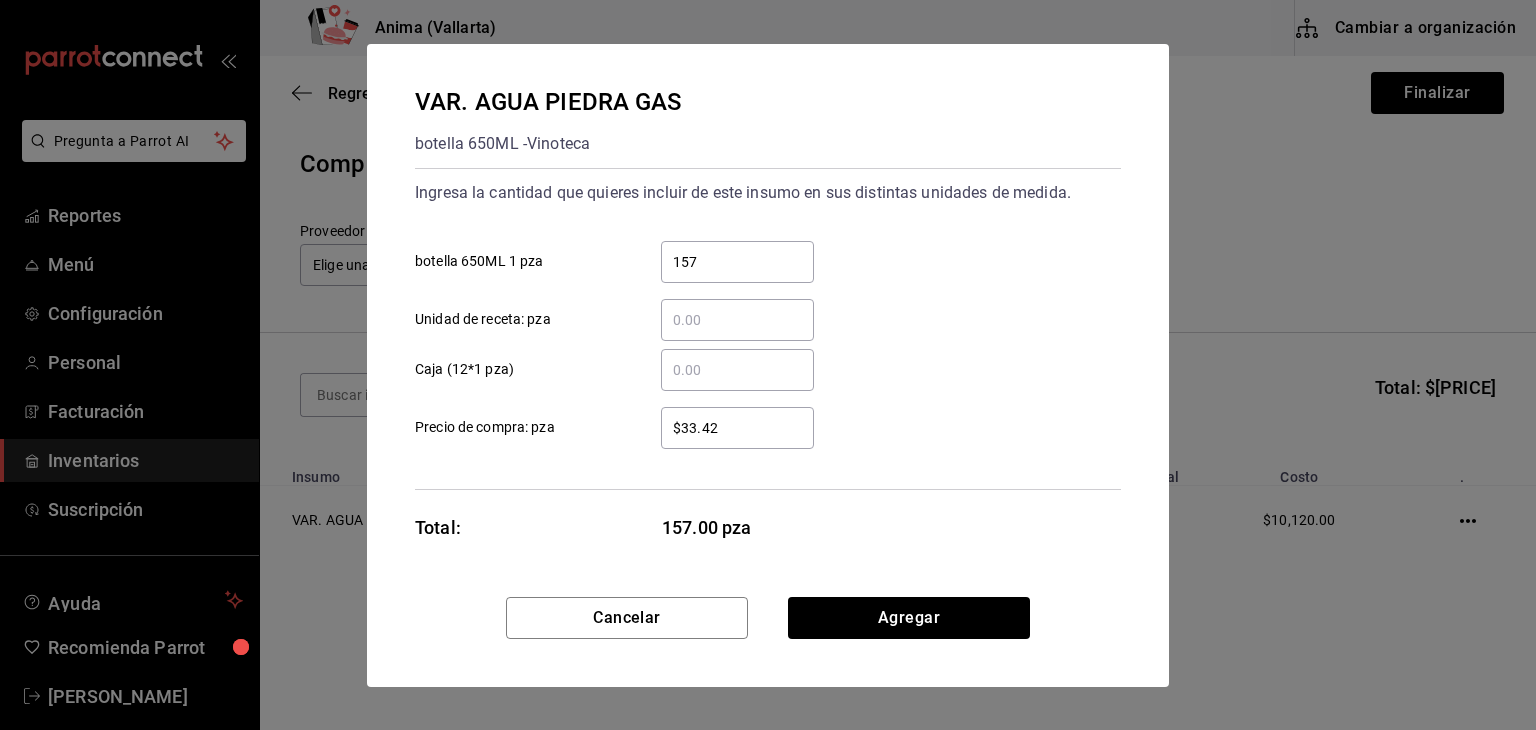 type on "157" 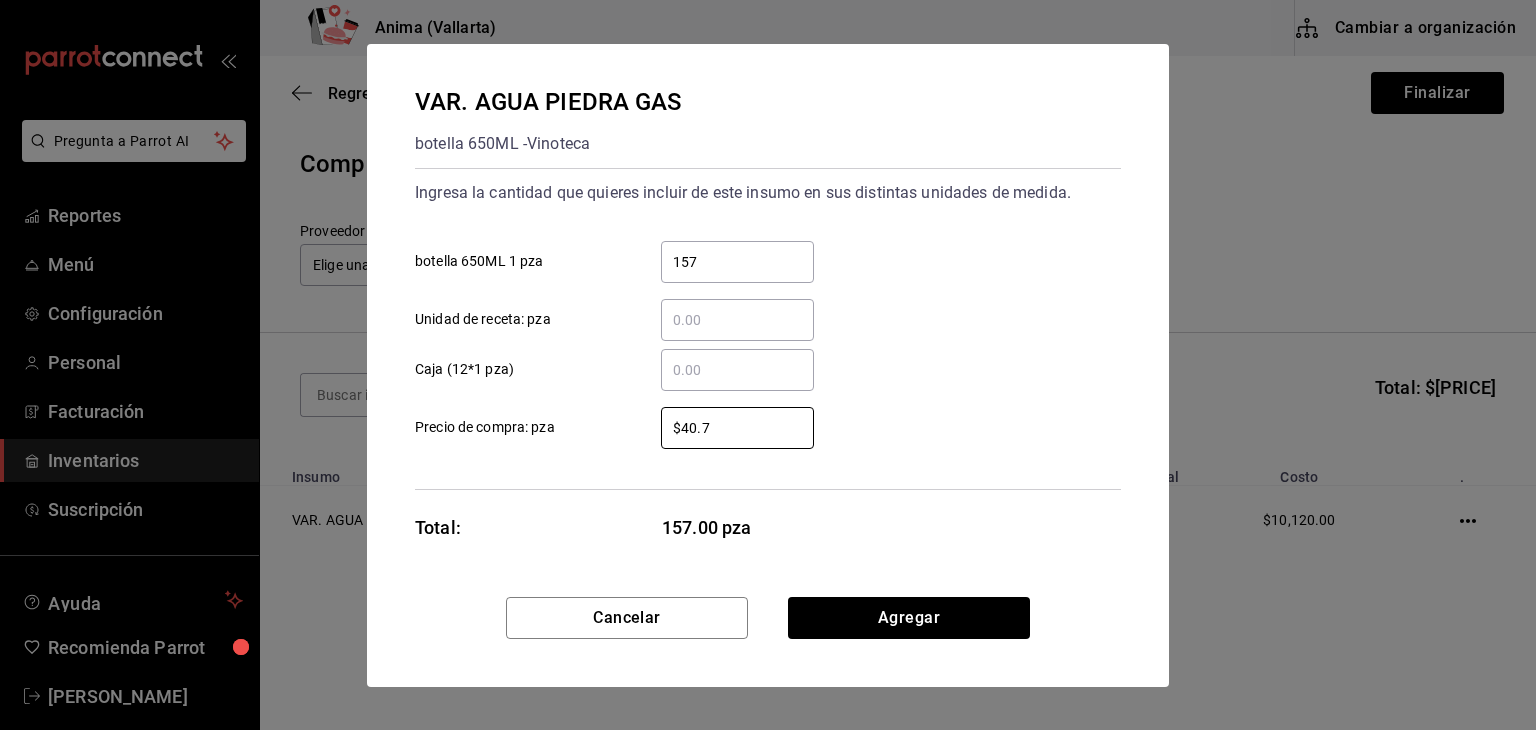 type on "$40.7" 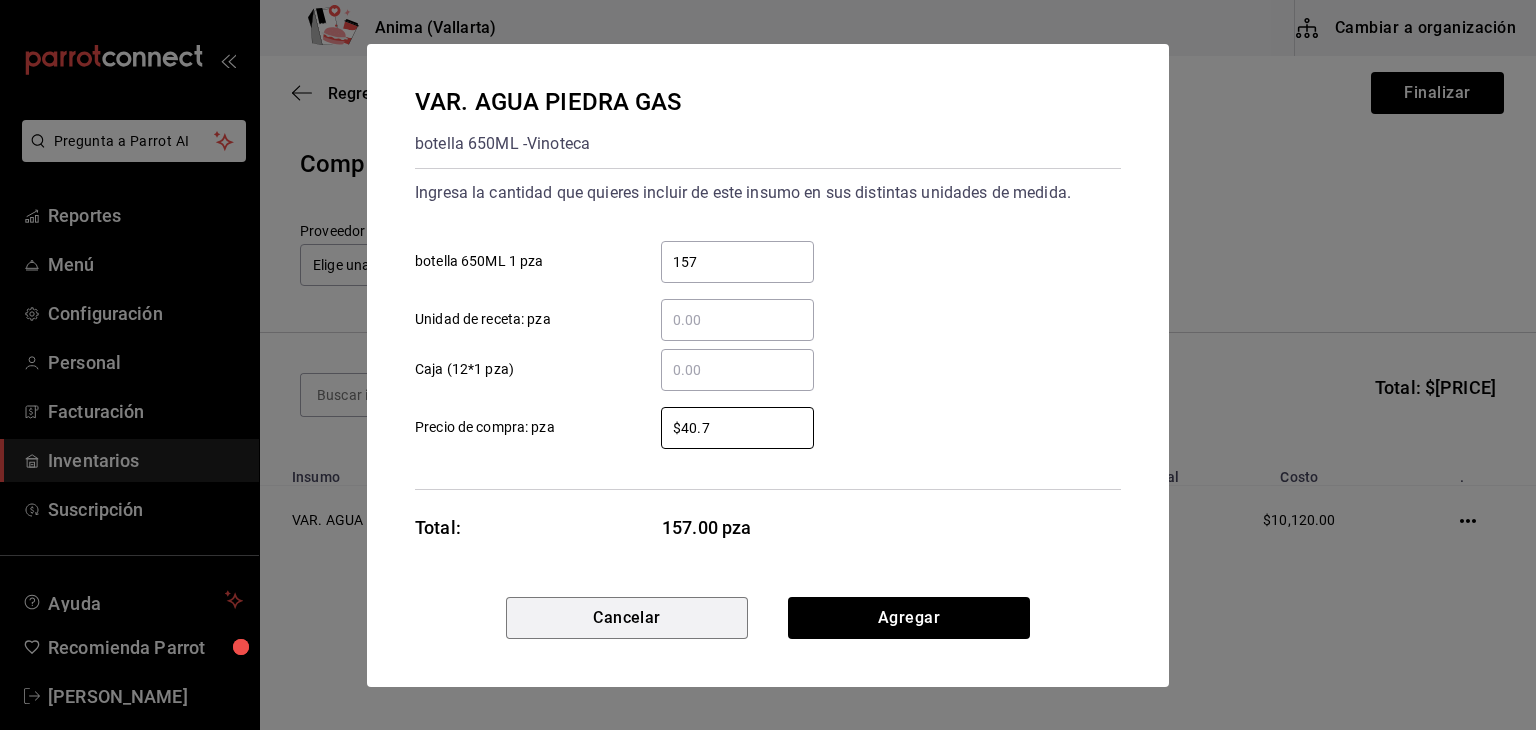 type 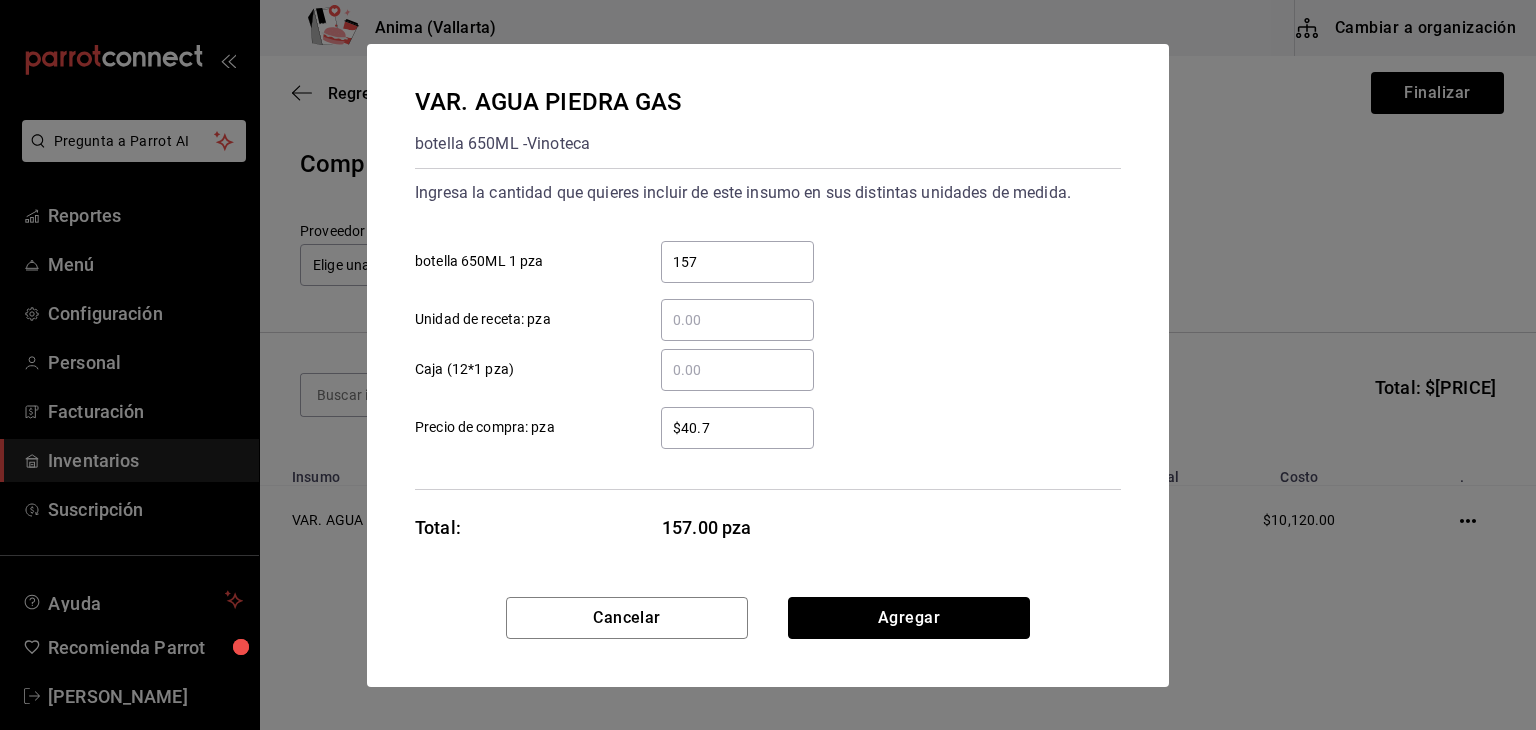 type 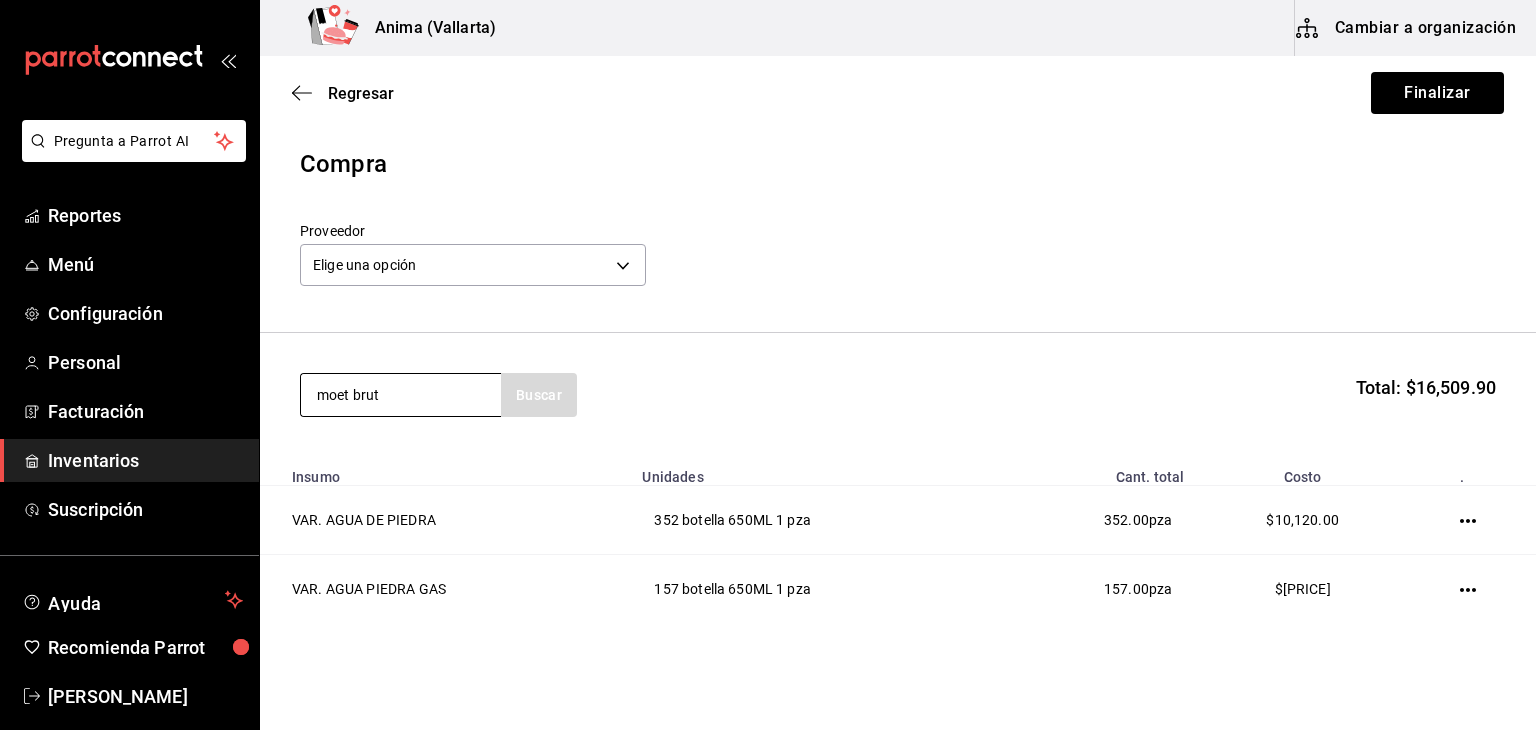 type on "moet brut" 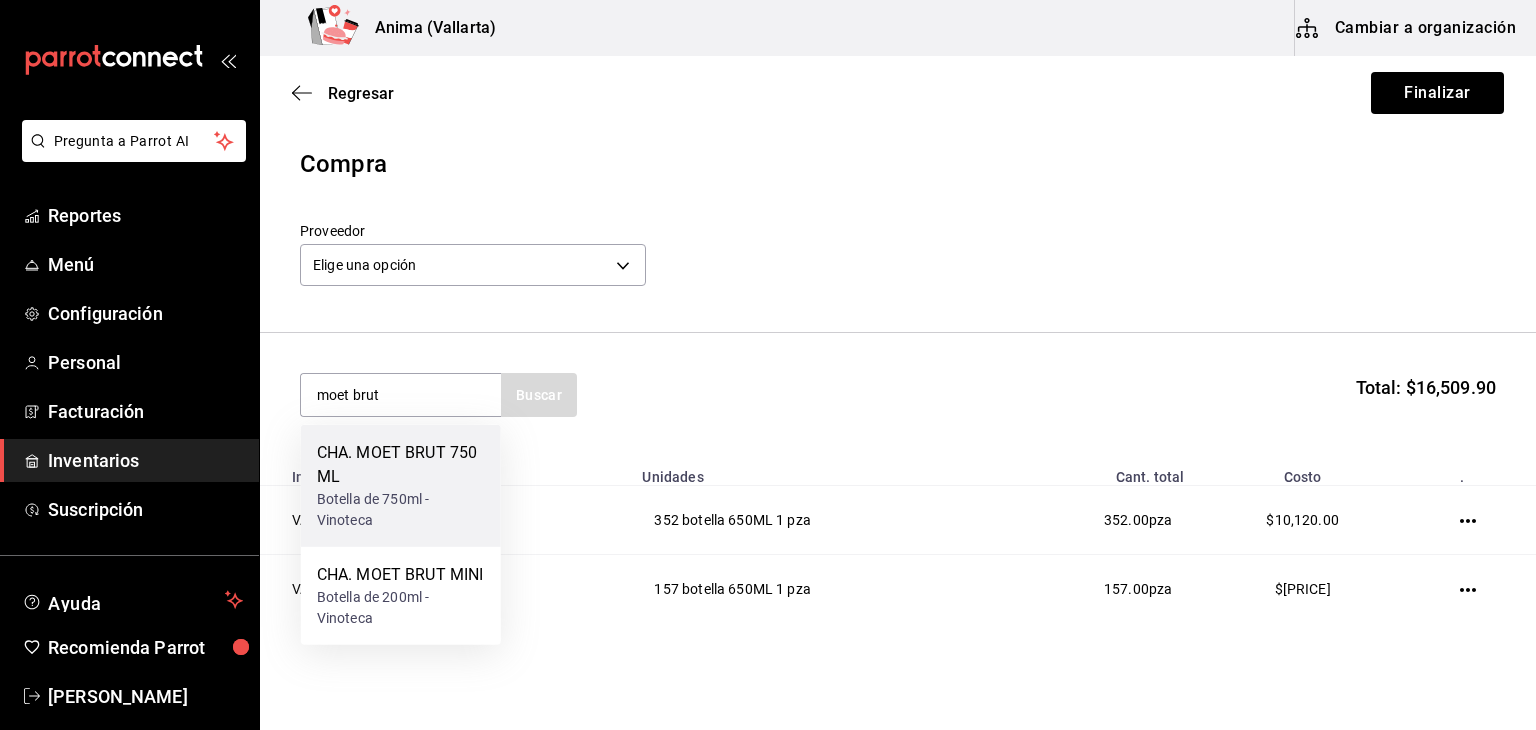 click on "CHA. MOET BRUT 750 ML" at bounding box center [401, 465] 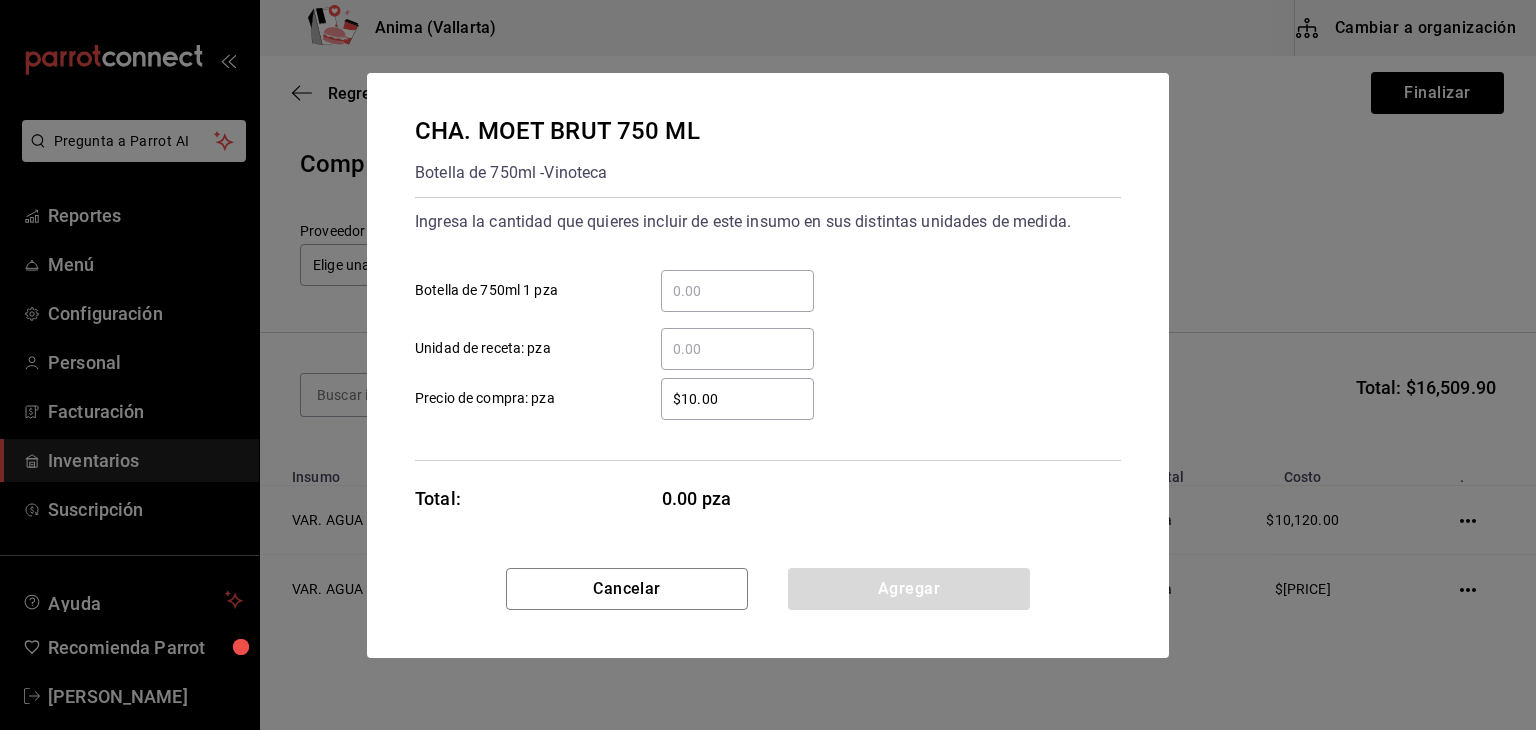 click on "​ Botella de 750ml 1 pza" at bounding box center [737, 291] 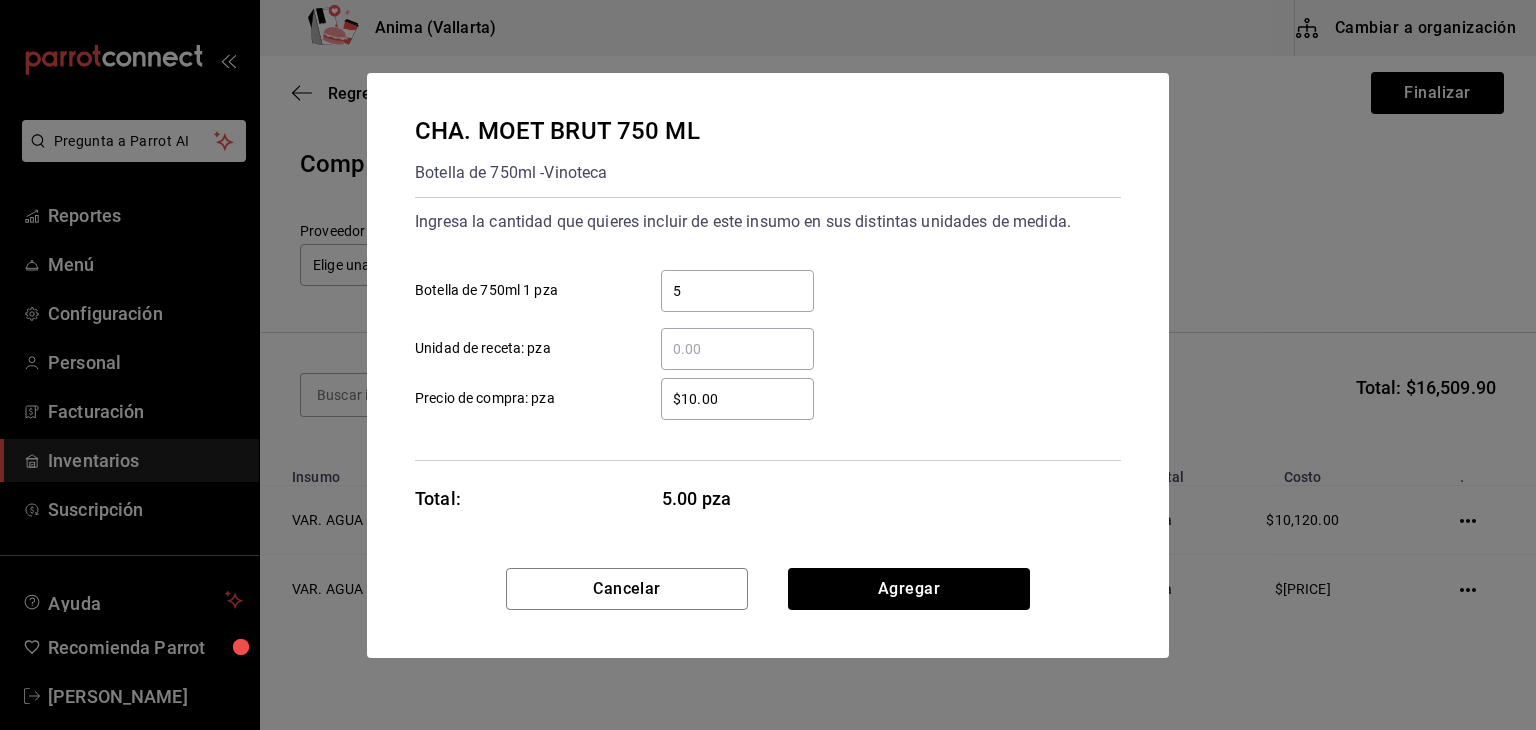 type on "5" 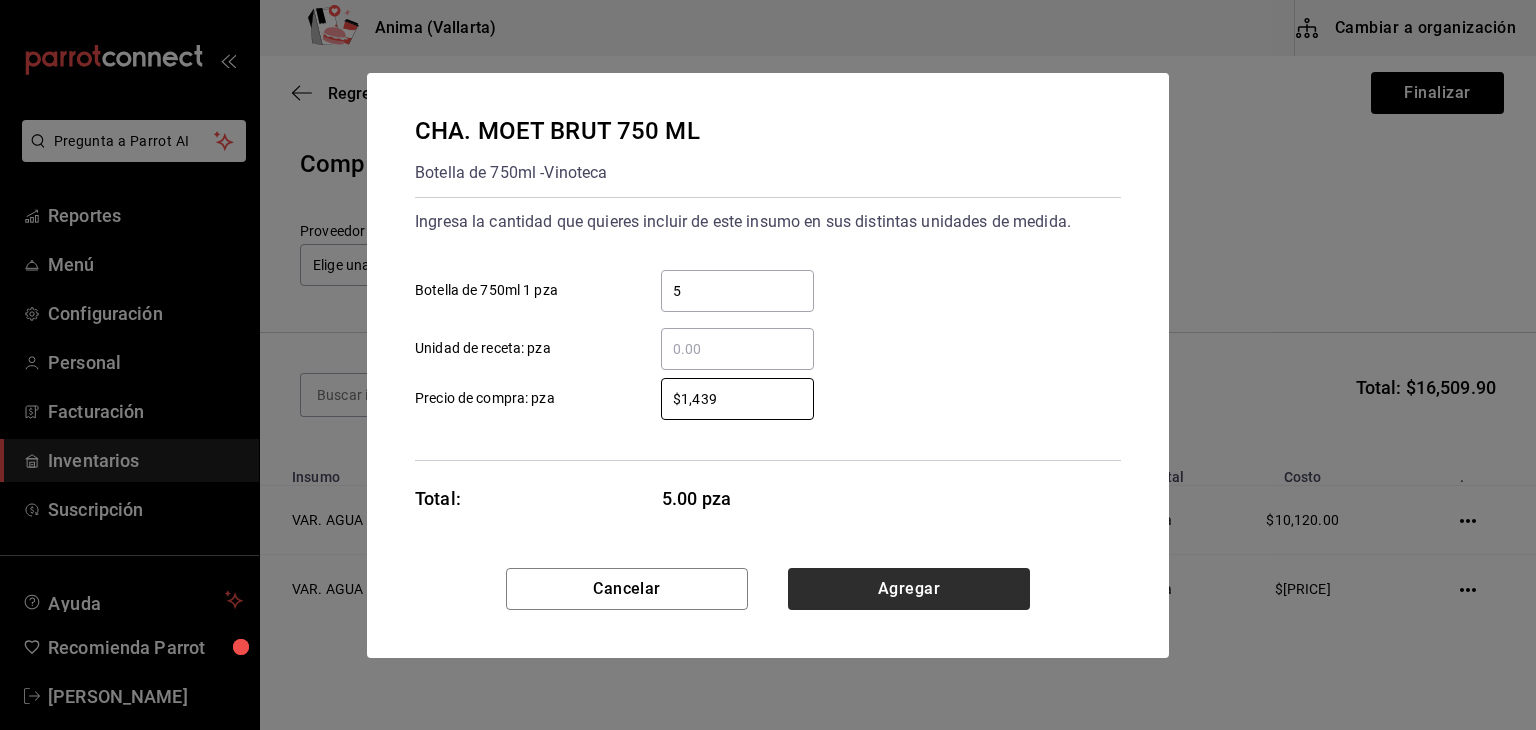 type on "$1,439" 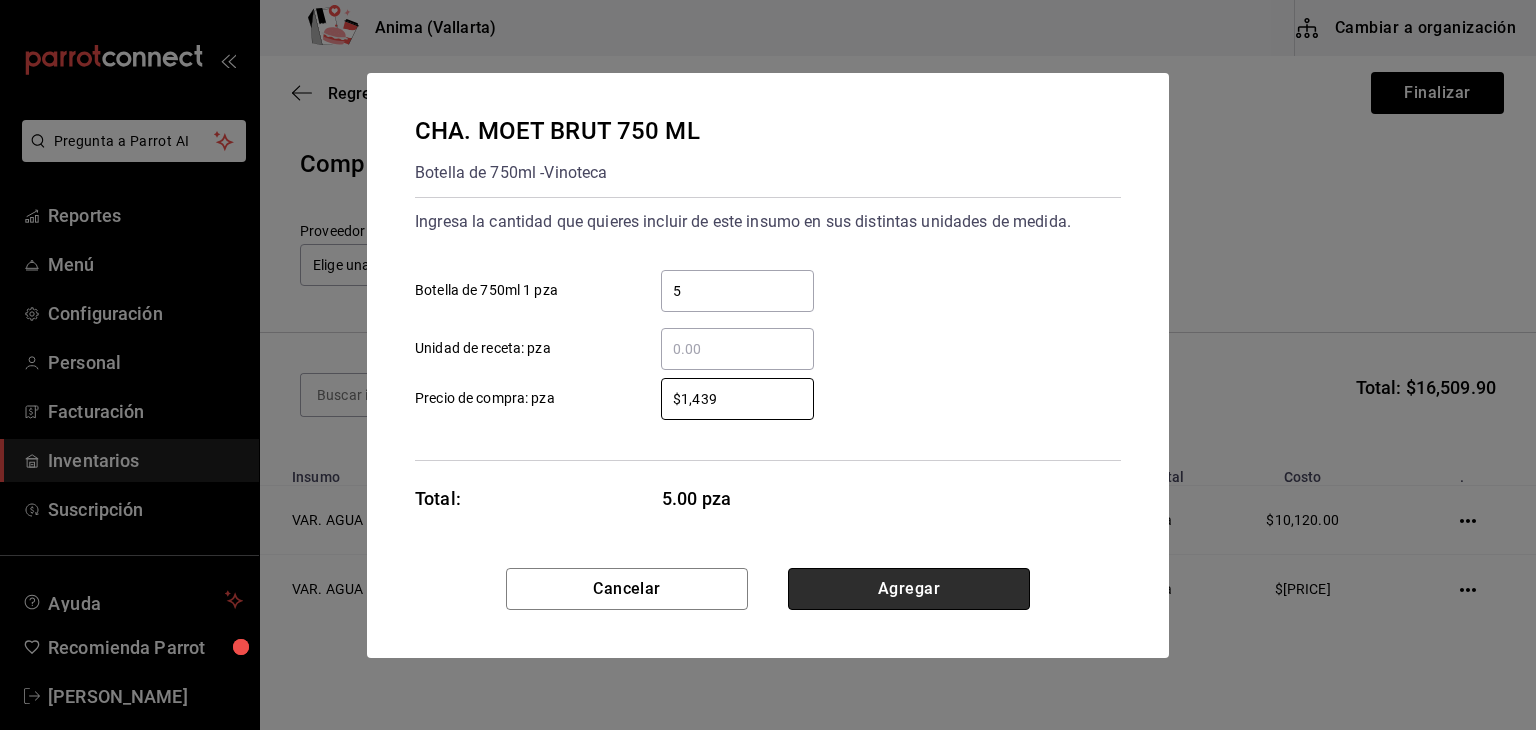 click on "Agregar" at bounding box center (909, 589) 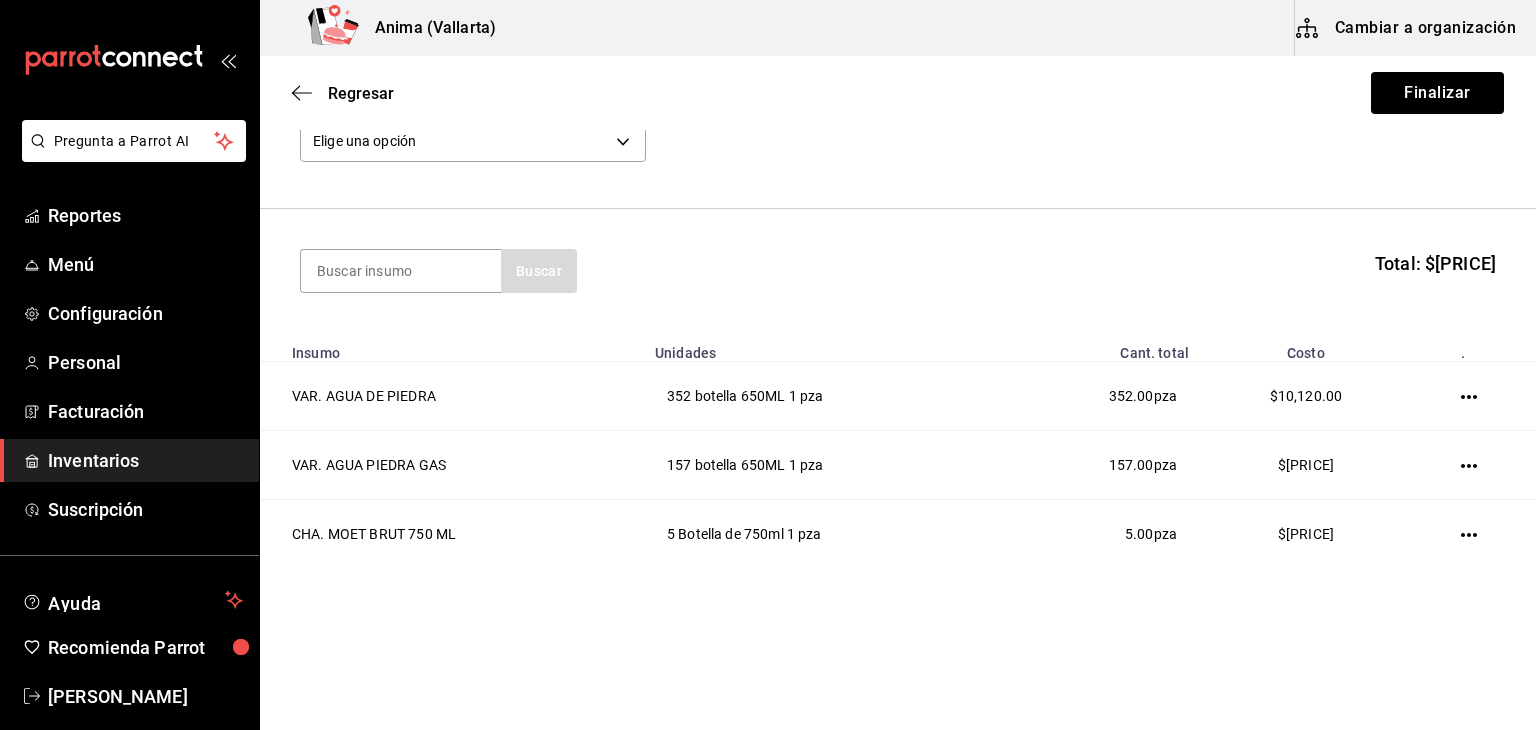 scroll, scrollTop: 139, scrollLeft: 0, axis: vertical 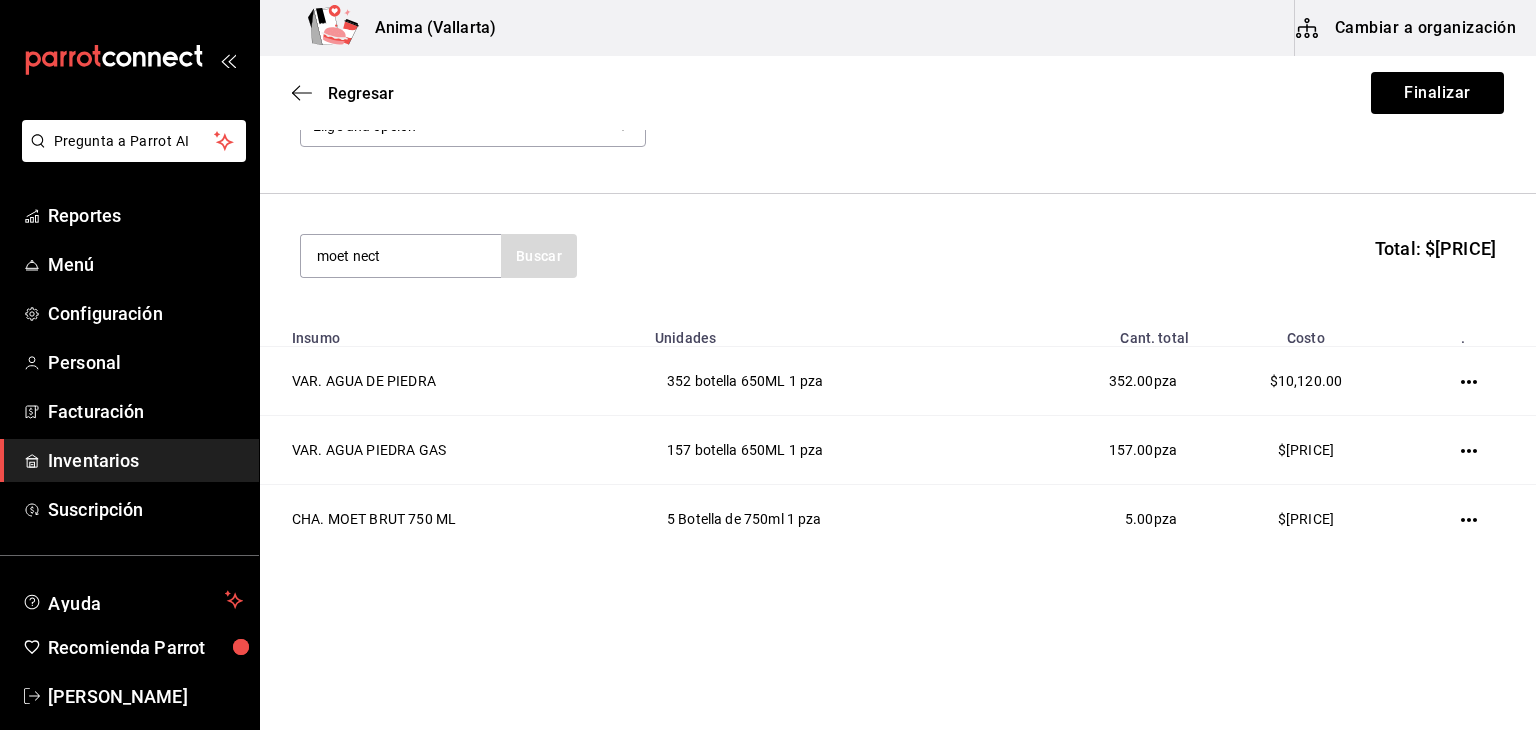 type on "moet nect" 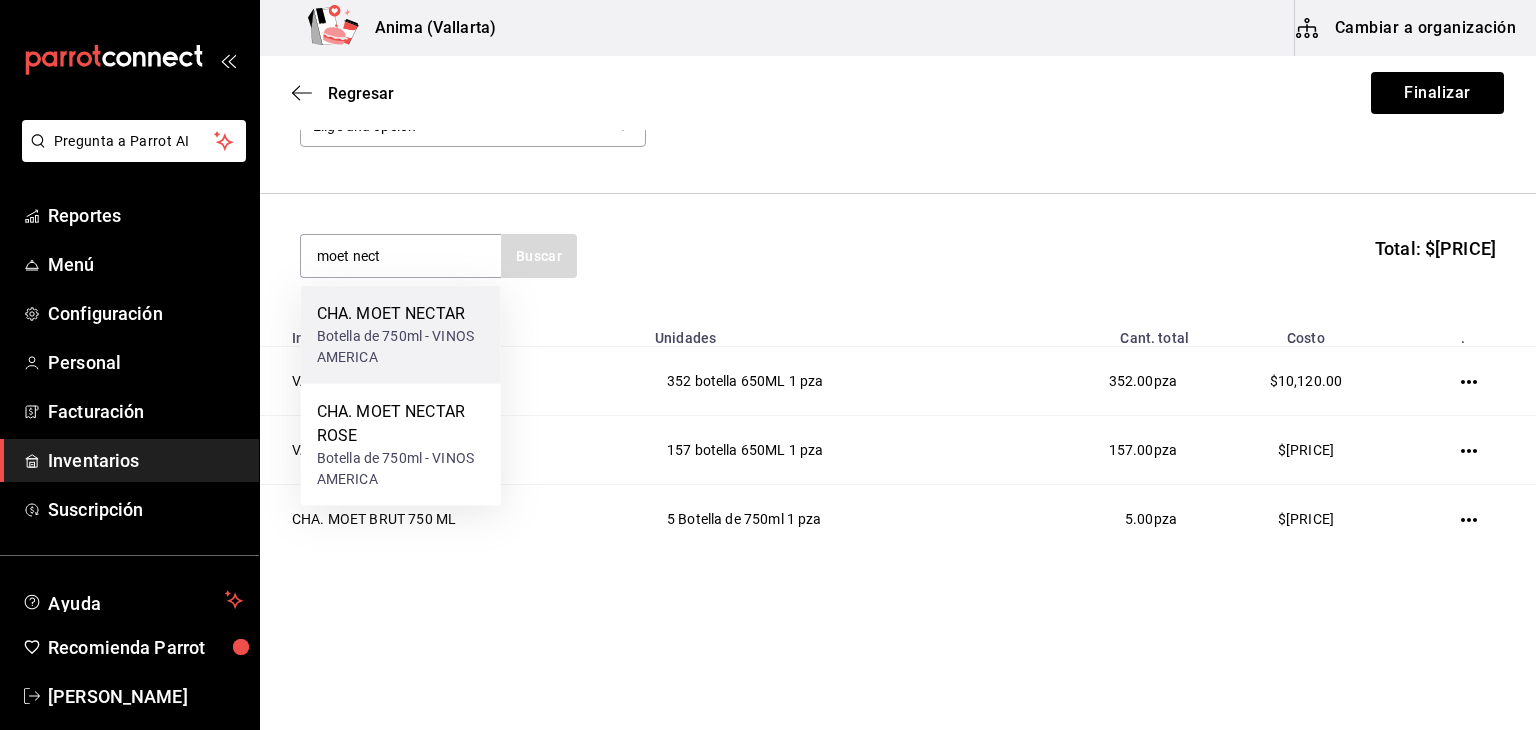 click on "Botella de 750ml - VINOS AMERICA" at bounding box center [401, 347] 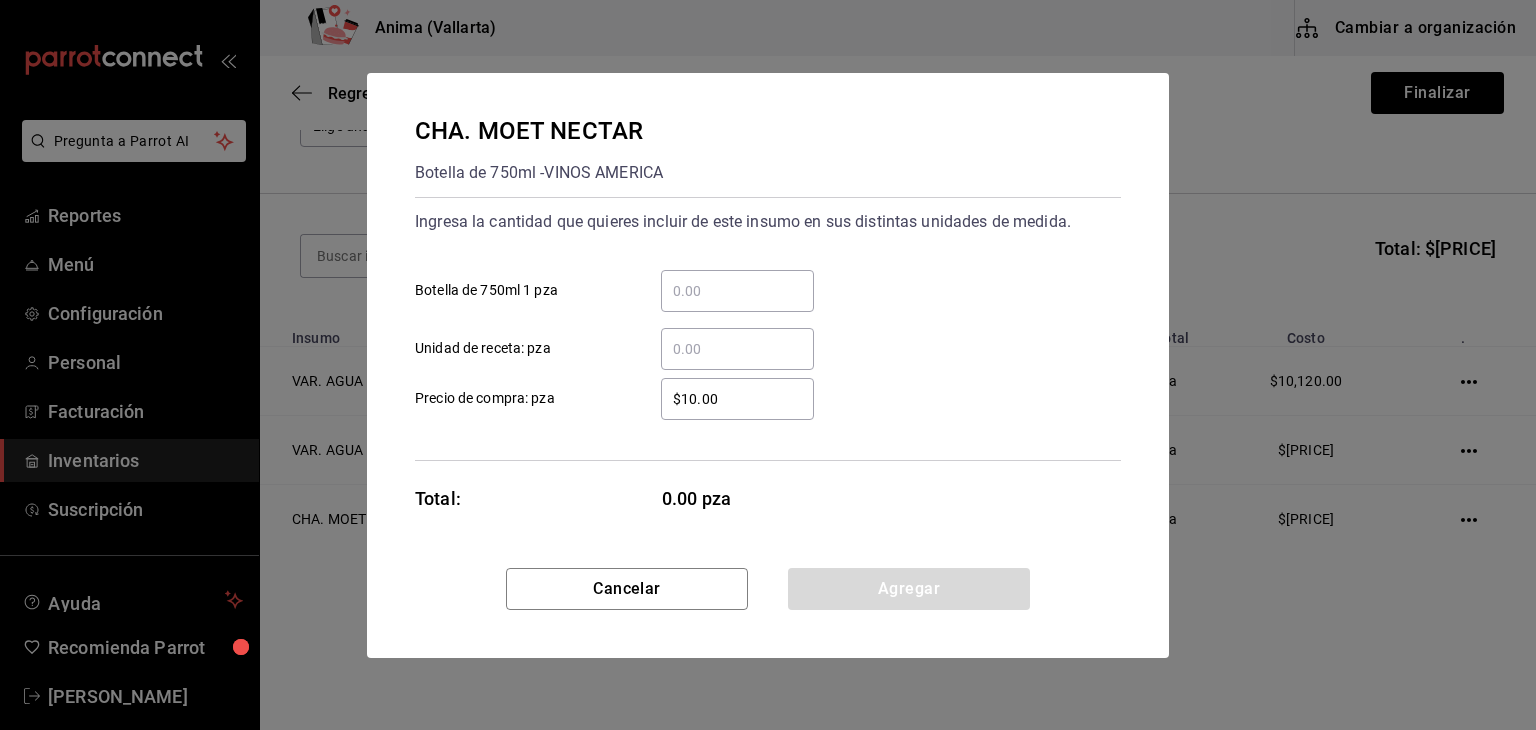 click on "​ Botella de 750ml 1 pza" at bounding box center [737, 291] 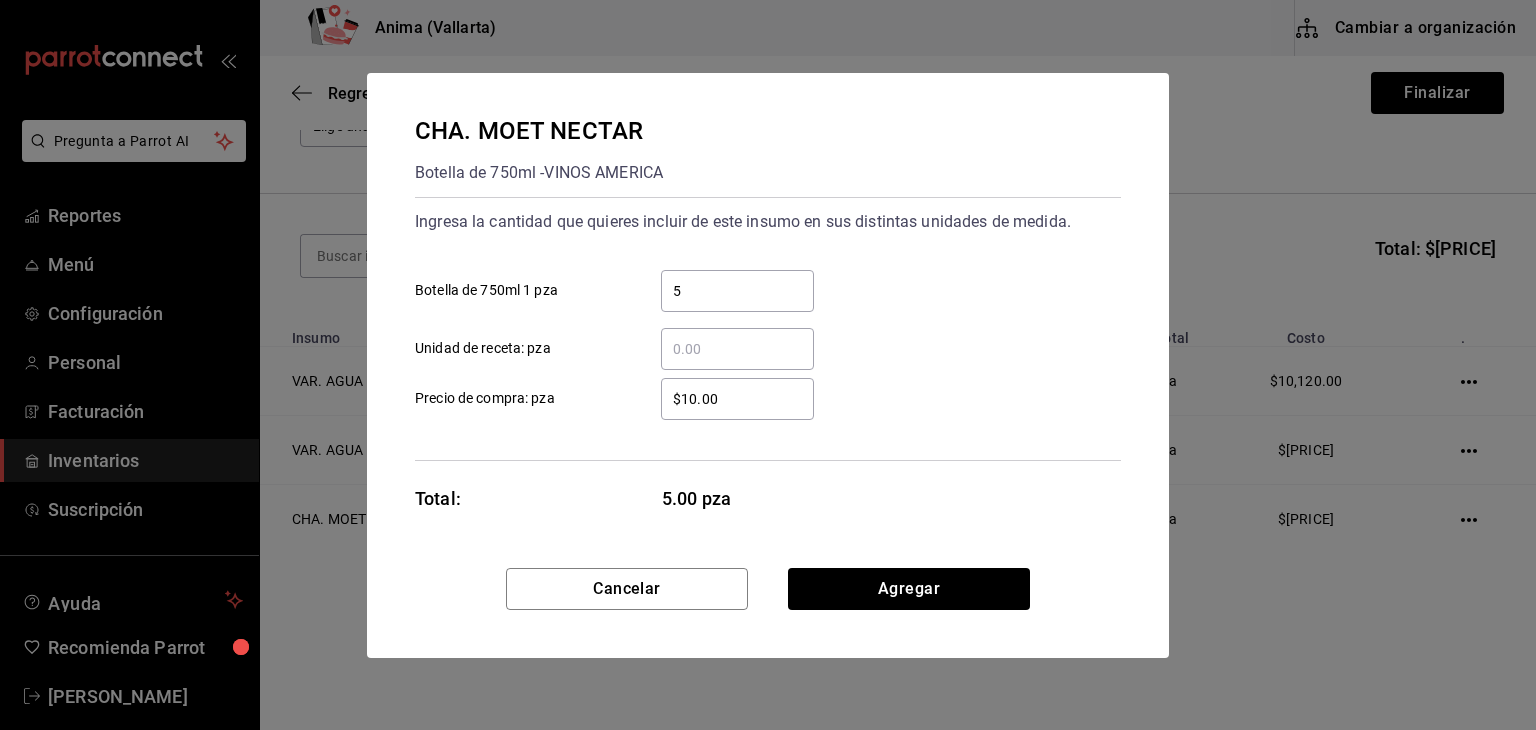 type on "5" 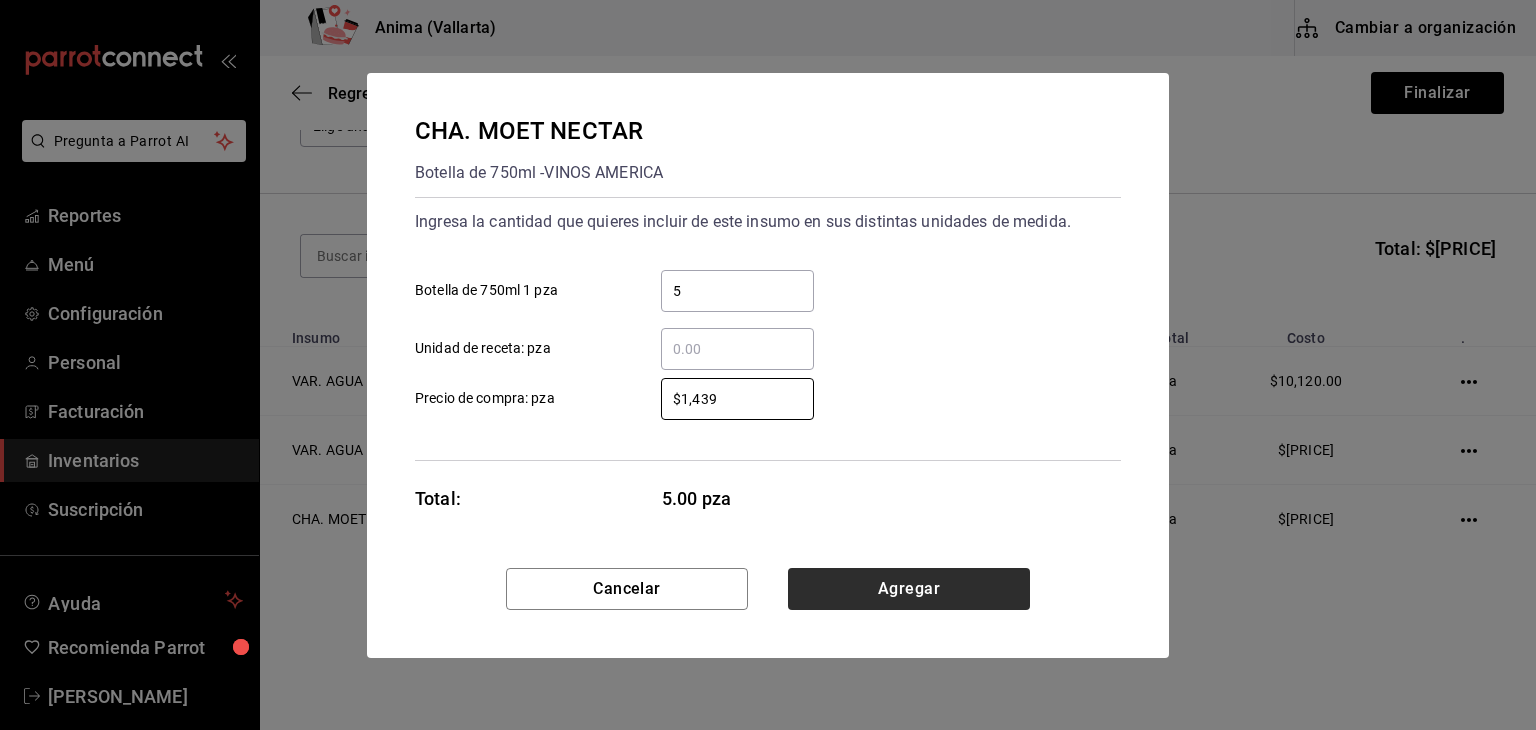type on "$1,439" 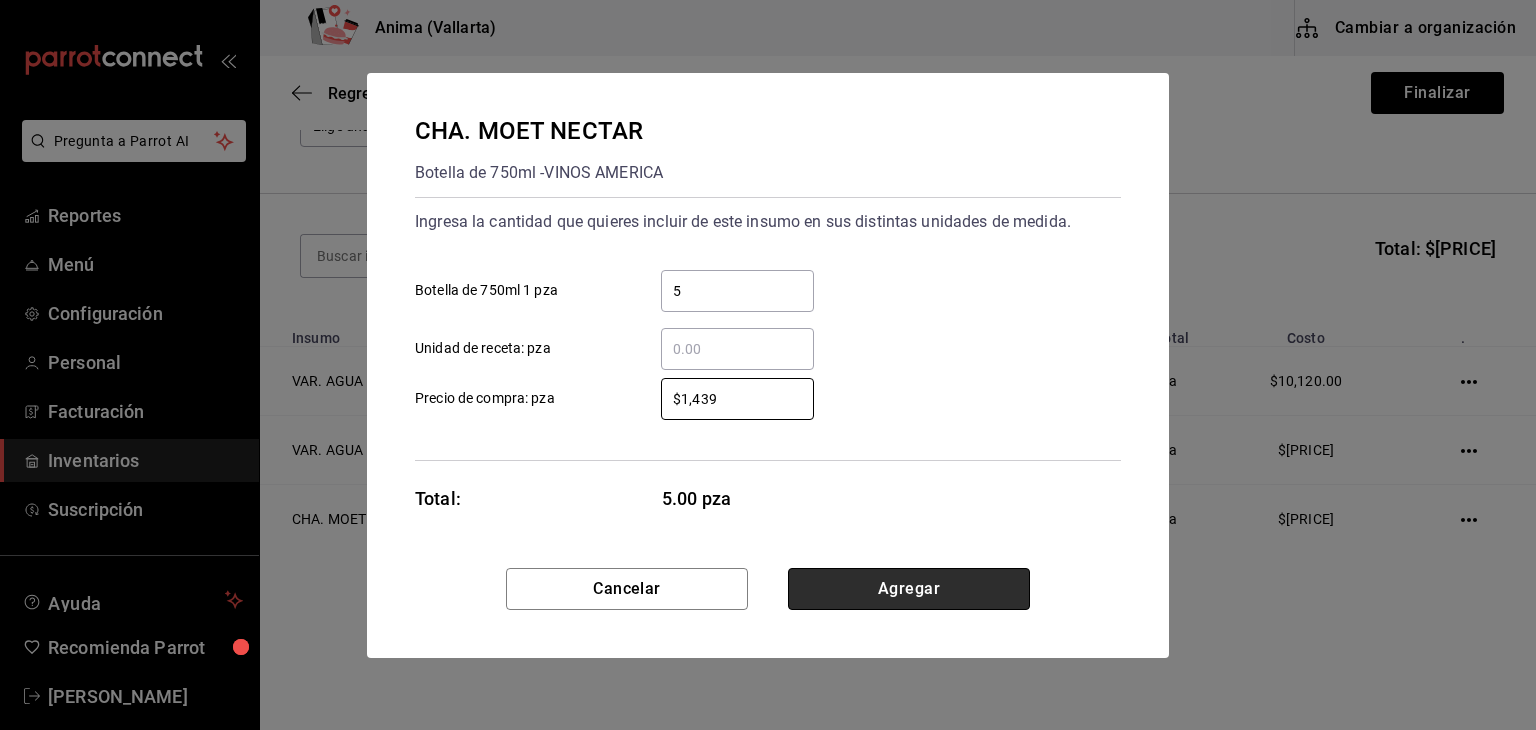 click on "Agregar" at bounding box center (909, 589) 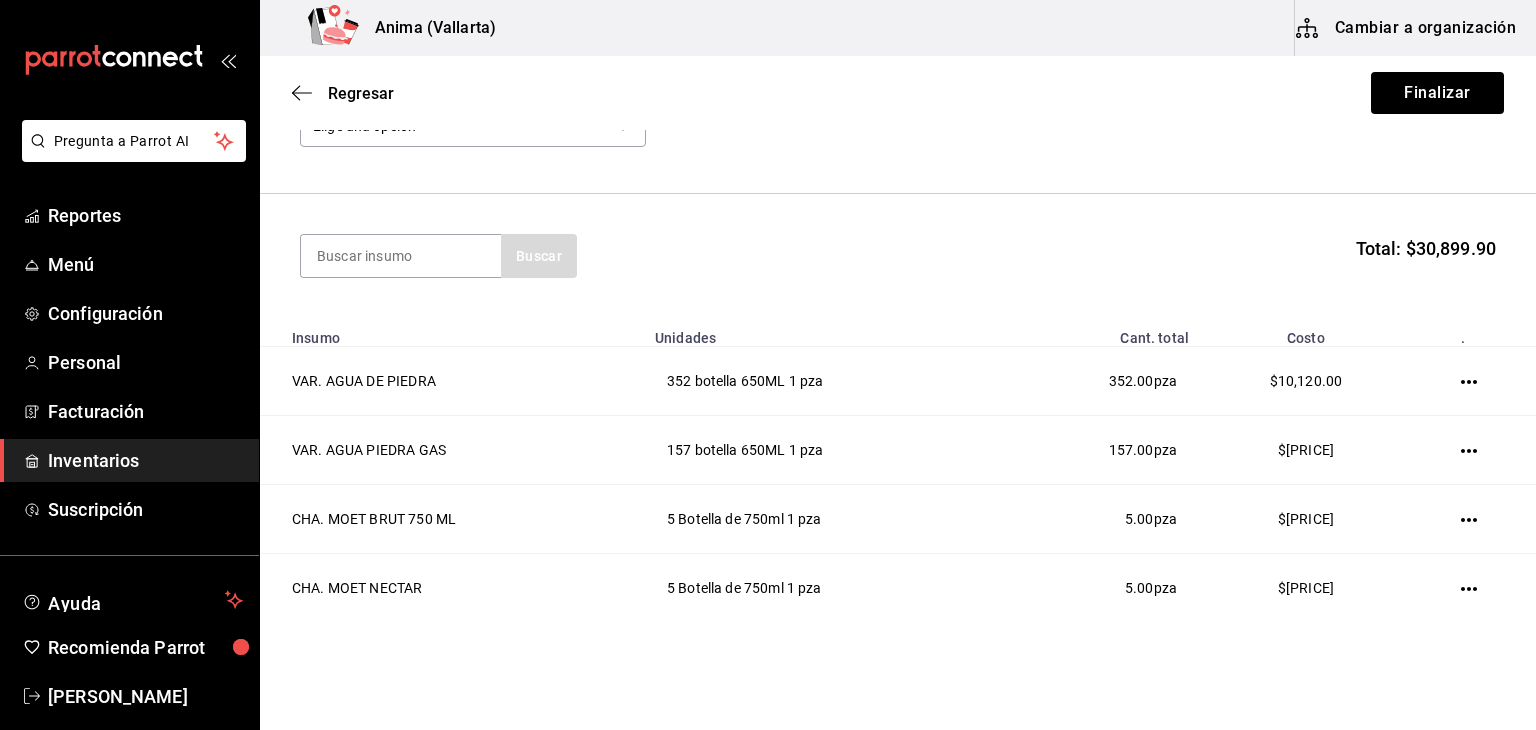 type on "m" 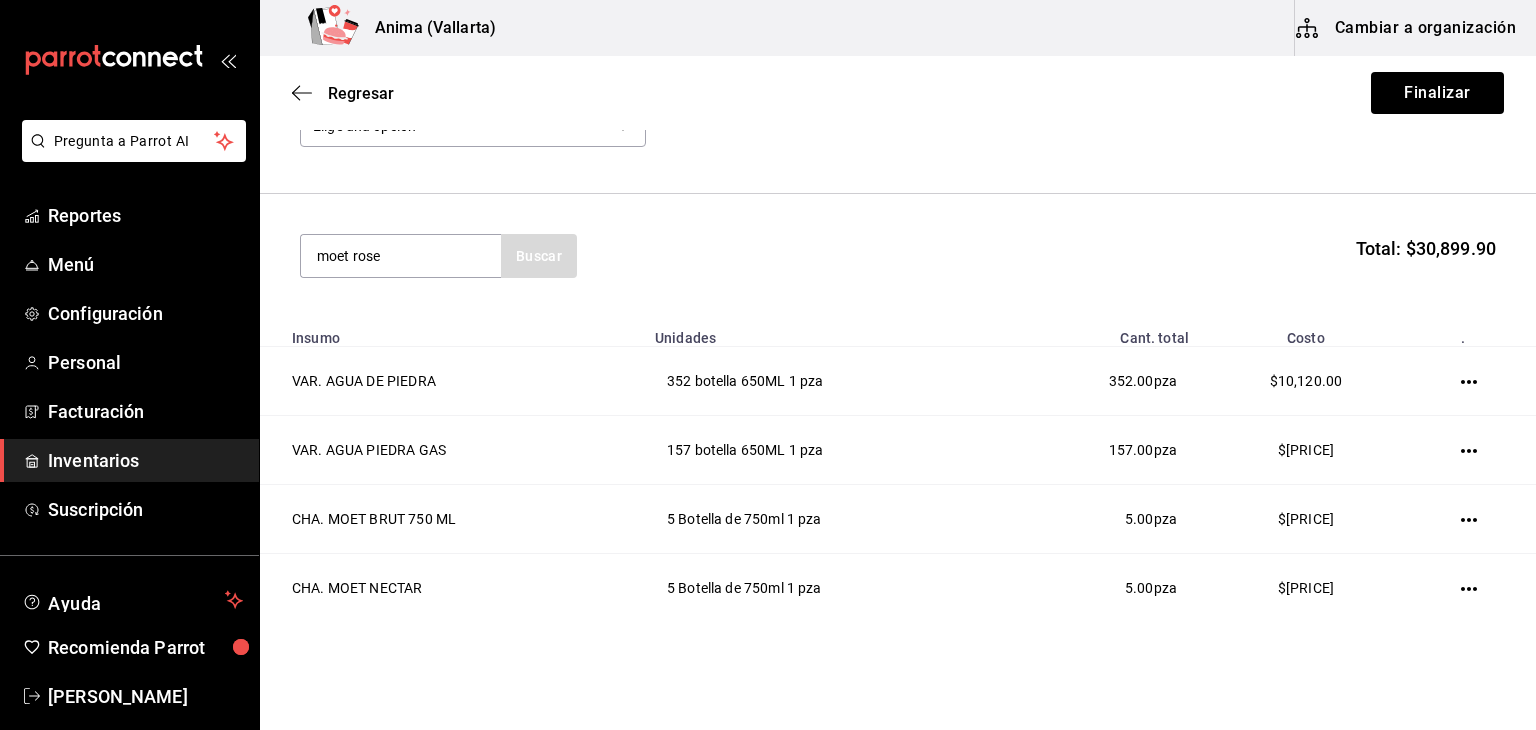 type on "moet rose" 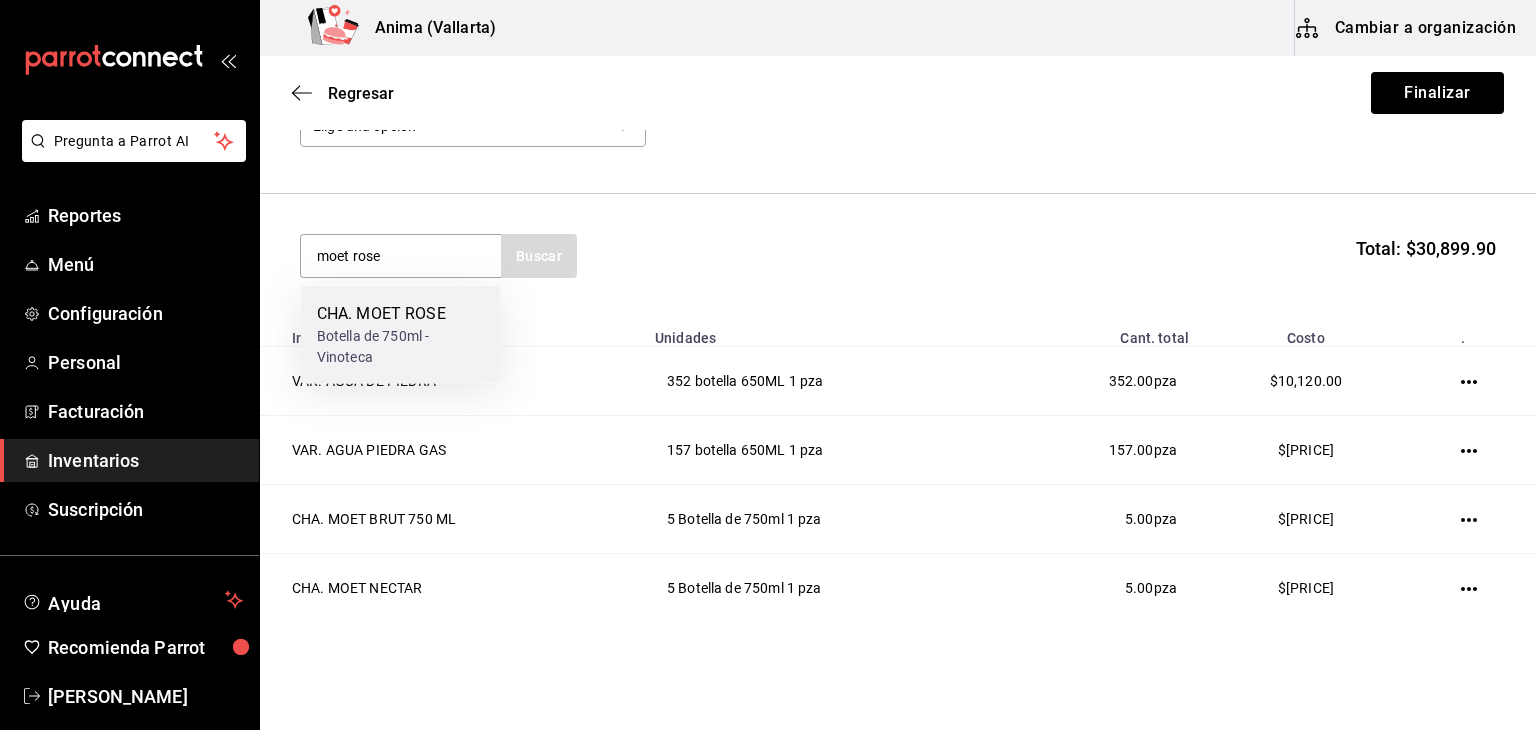 click on "CHA. MOET ROSE" at bounding box center [401, 314] 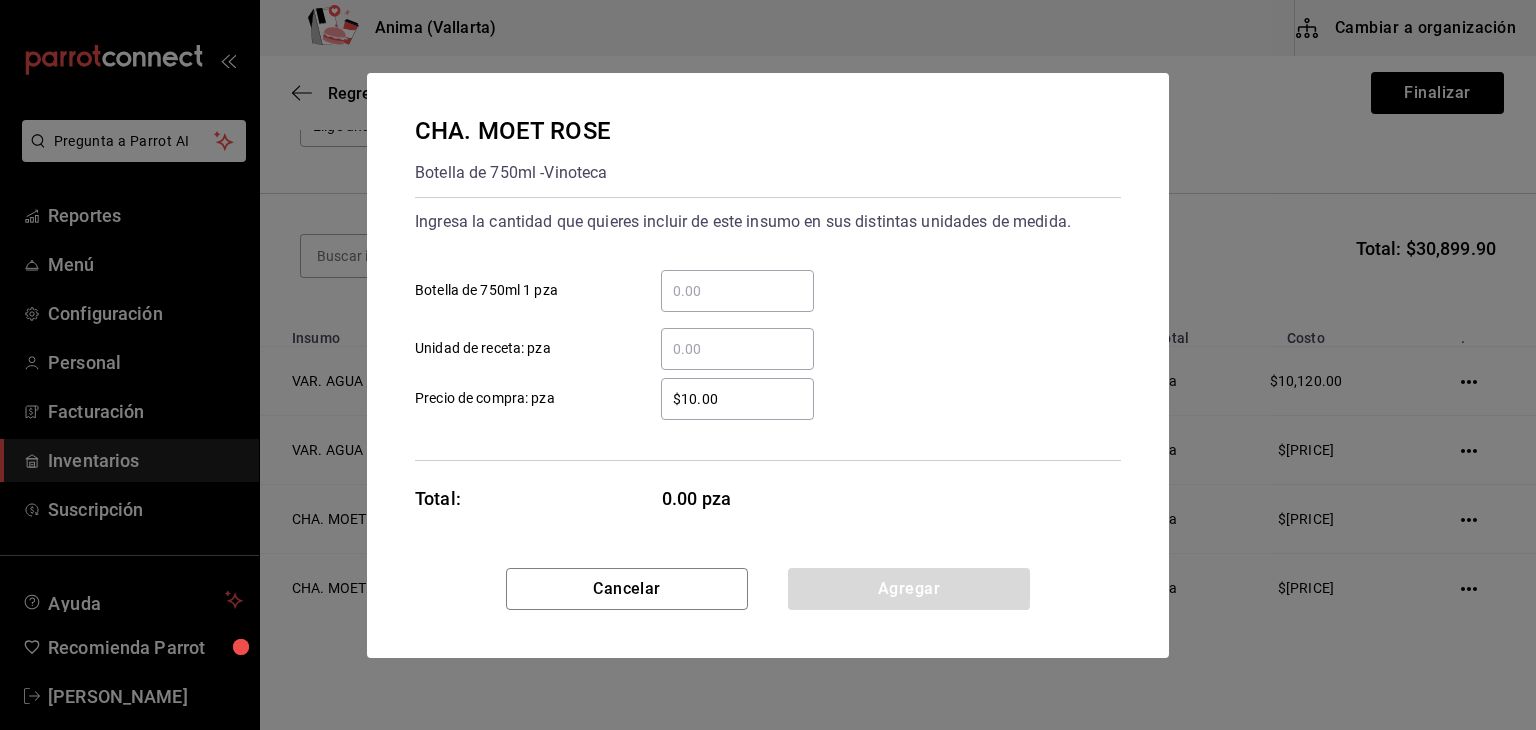 click on "​ Botella de 750ml 1 pza" at bounding box center (737, 291) 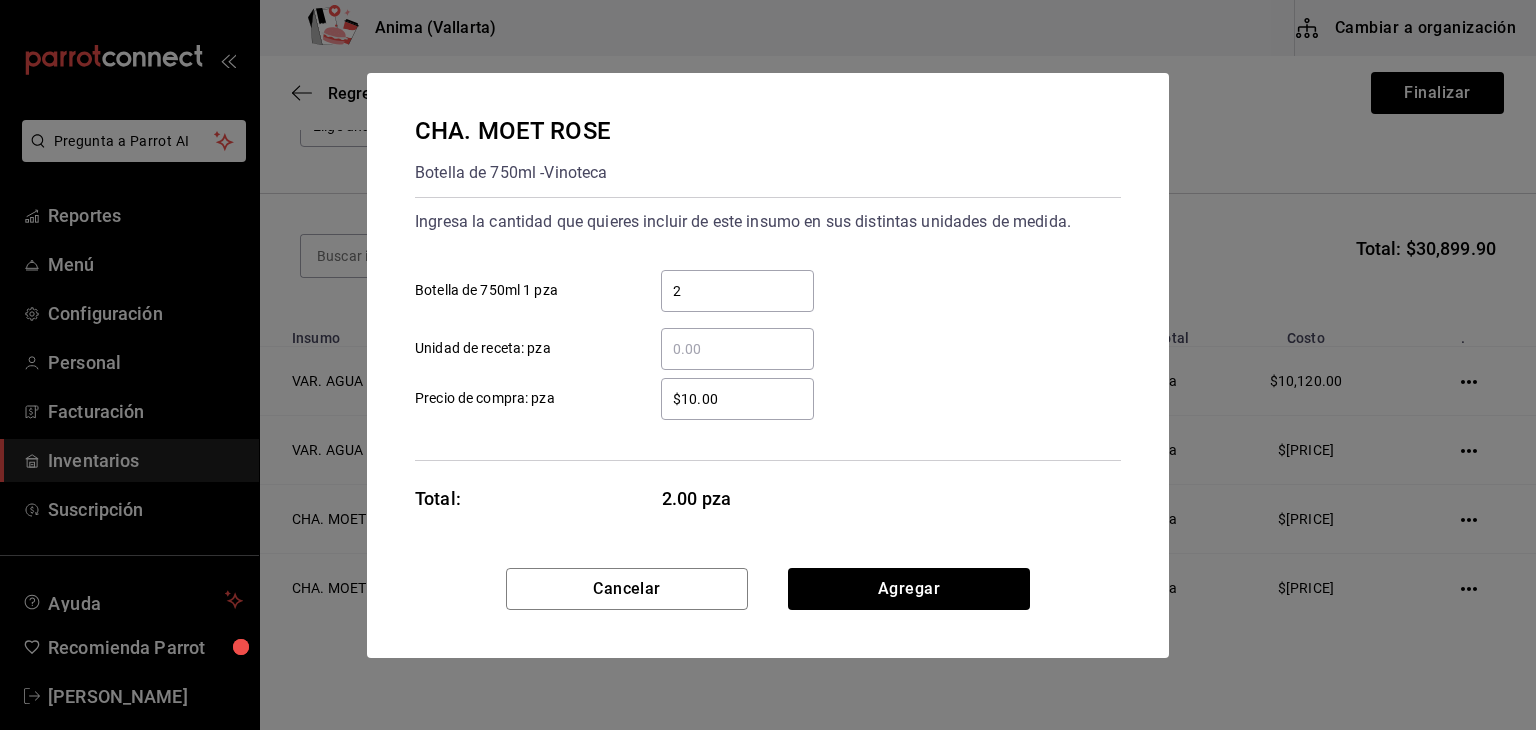 type on "2" 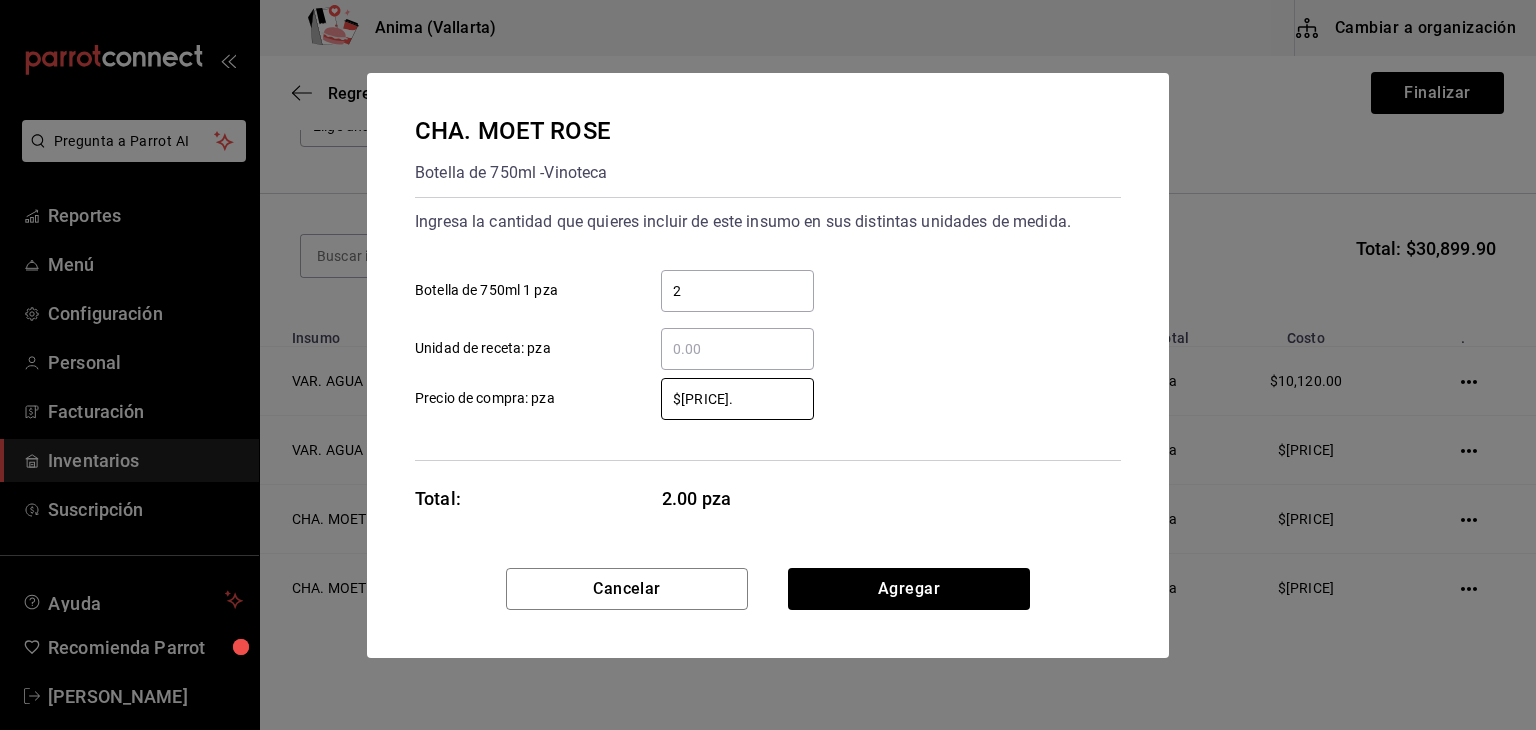 type on "$1,727.04" 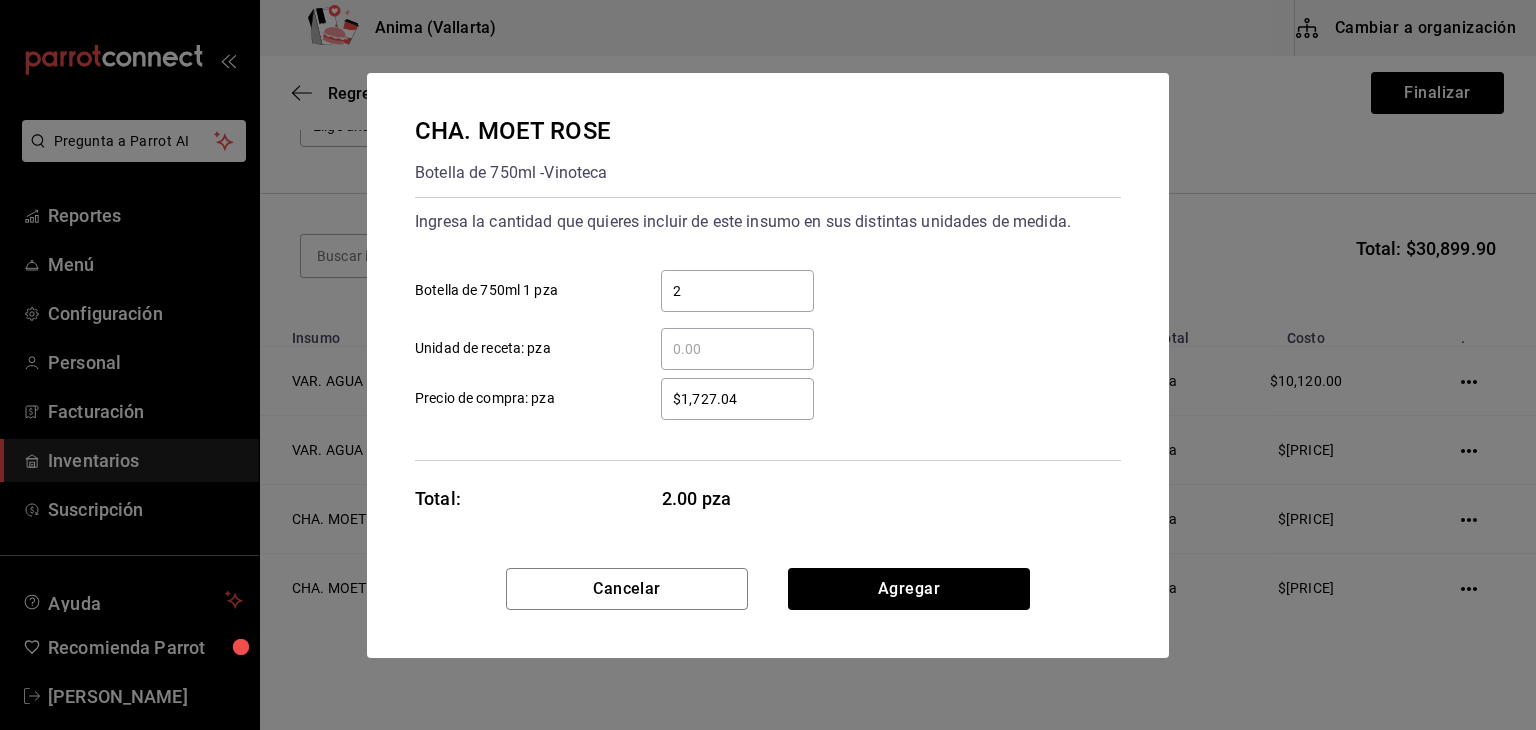 click on "Cancelar Agregar" at bounding box center [768, 613] 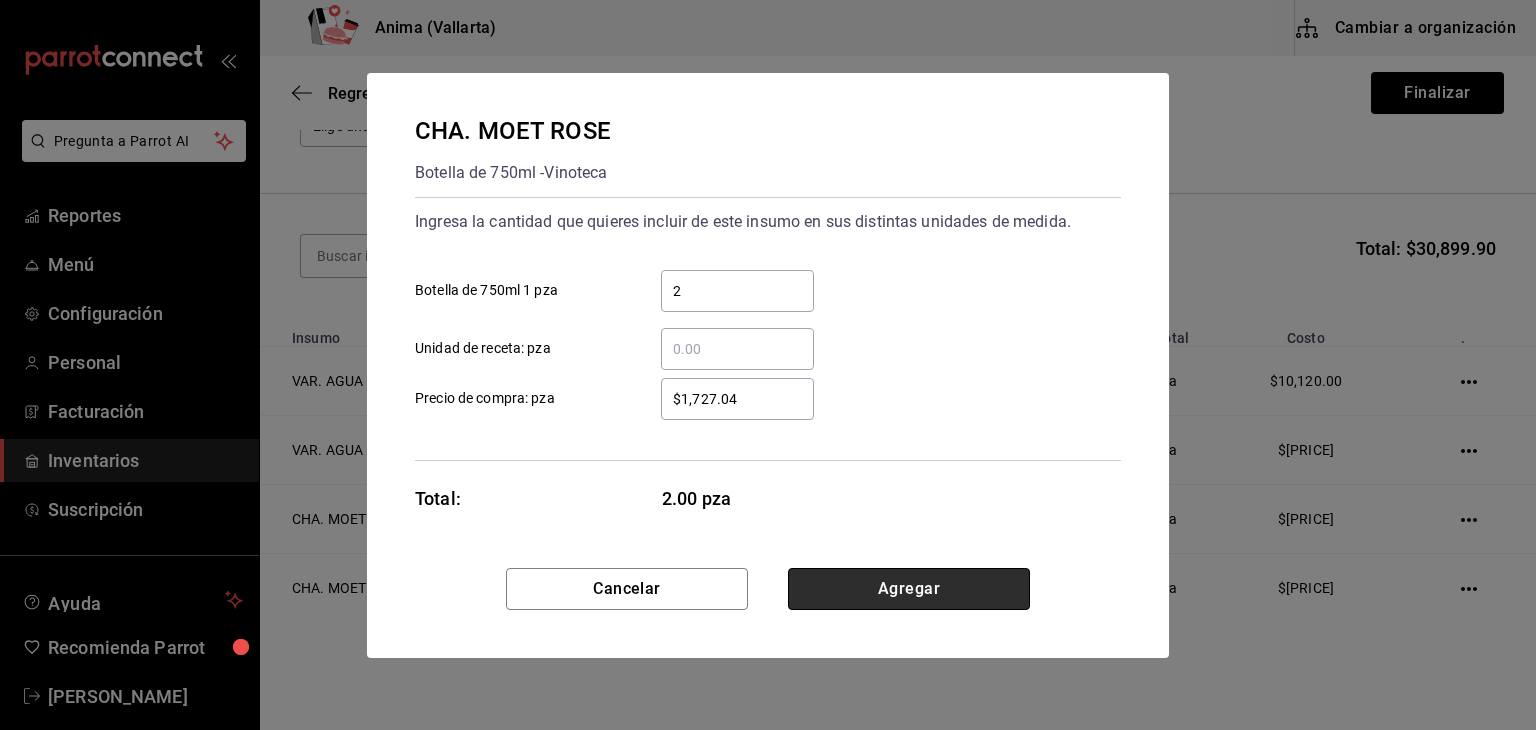 click on "Agregar" at bounding box center [909, 589] 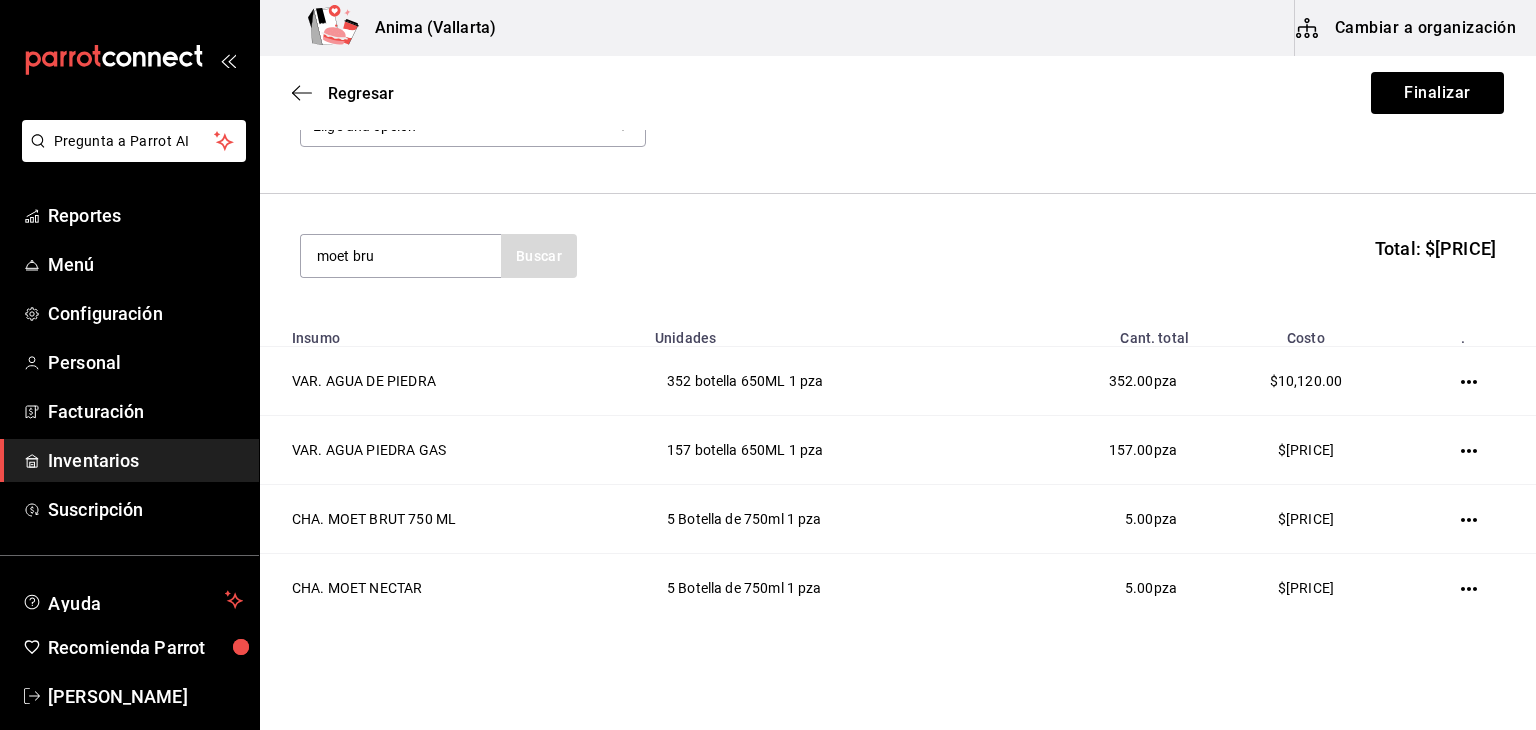 type on "moet brut" 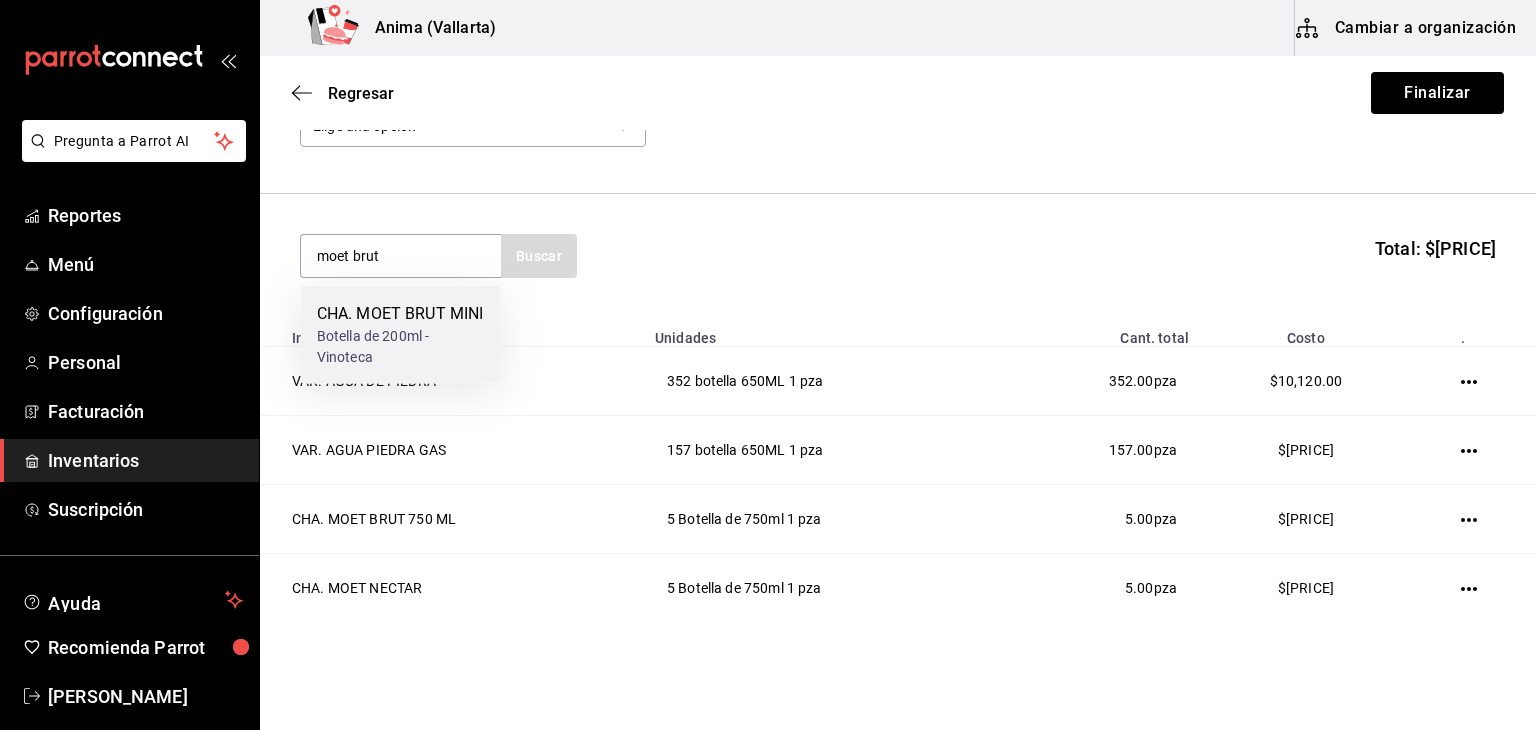 click on "Botella de 200ml - Vinoteca" at bounding box center (401, 347) 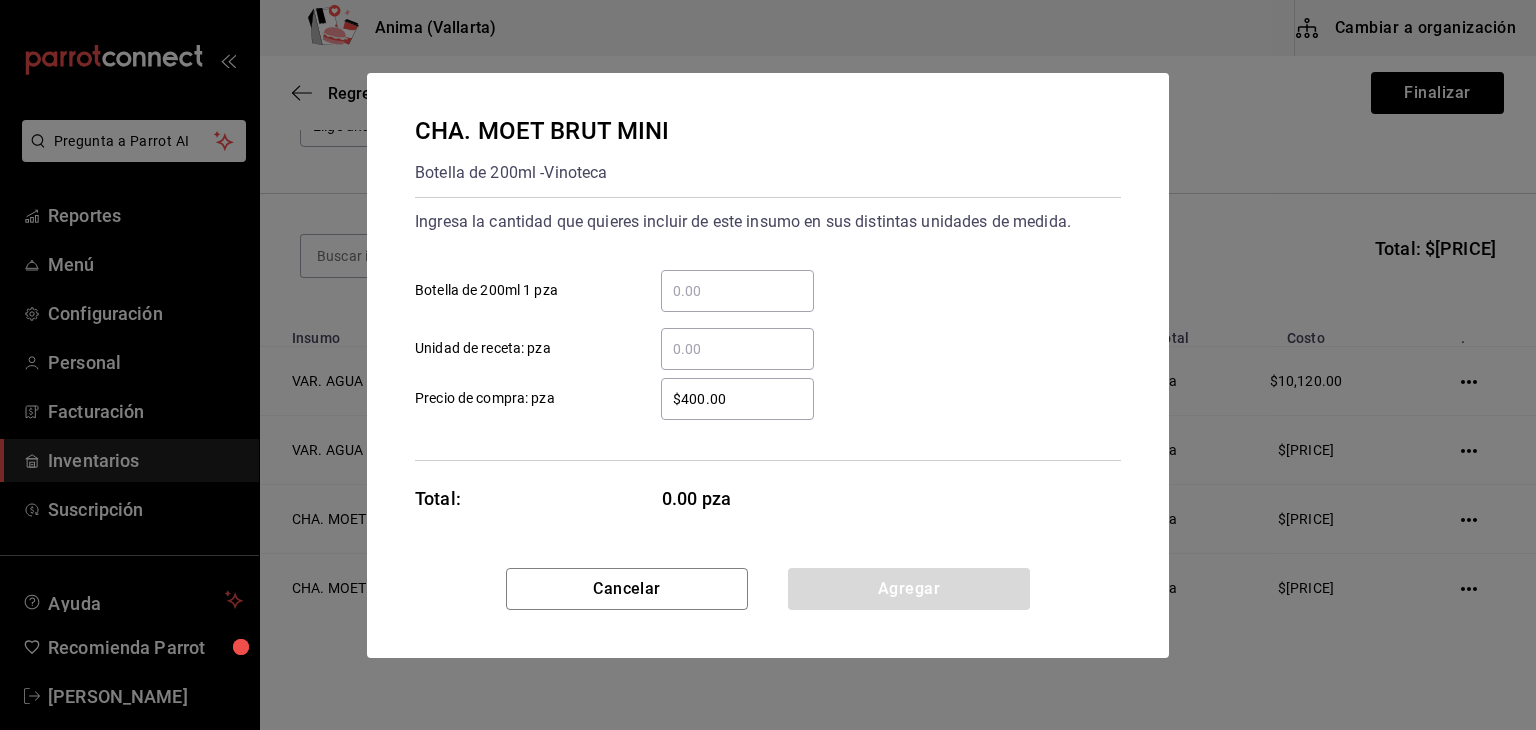 click on "​ Botella de 200ml 1 pza" at bounding box center (737, 291) 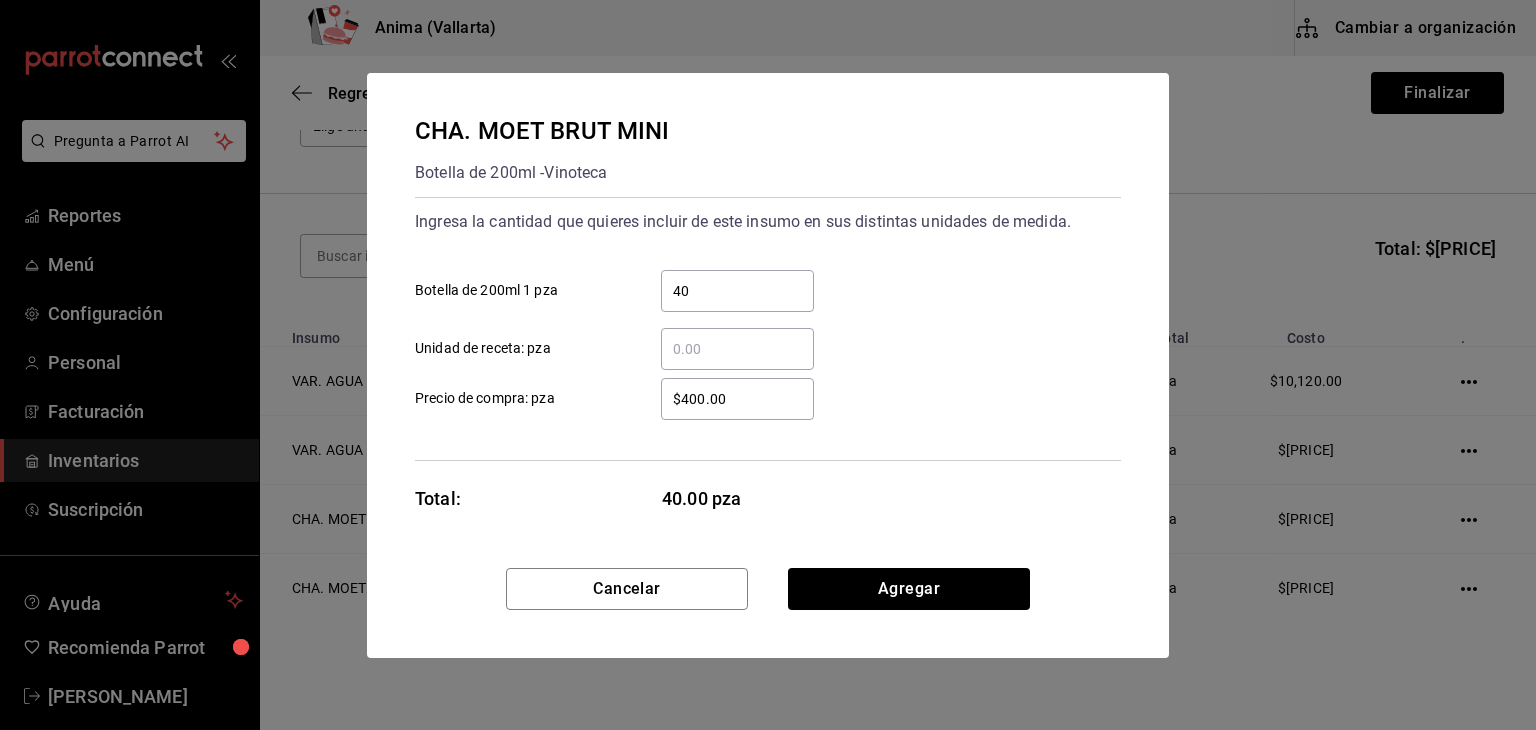 type on "4" 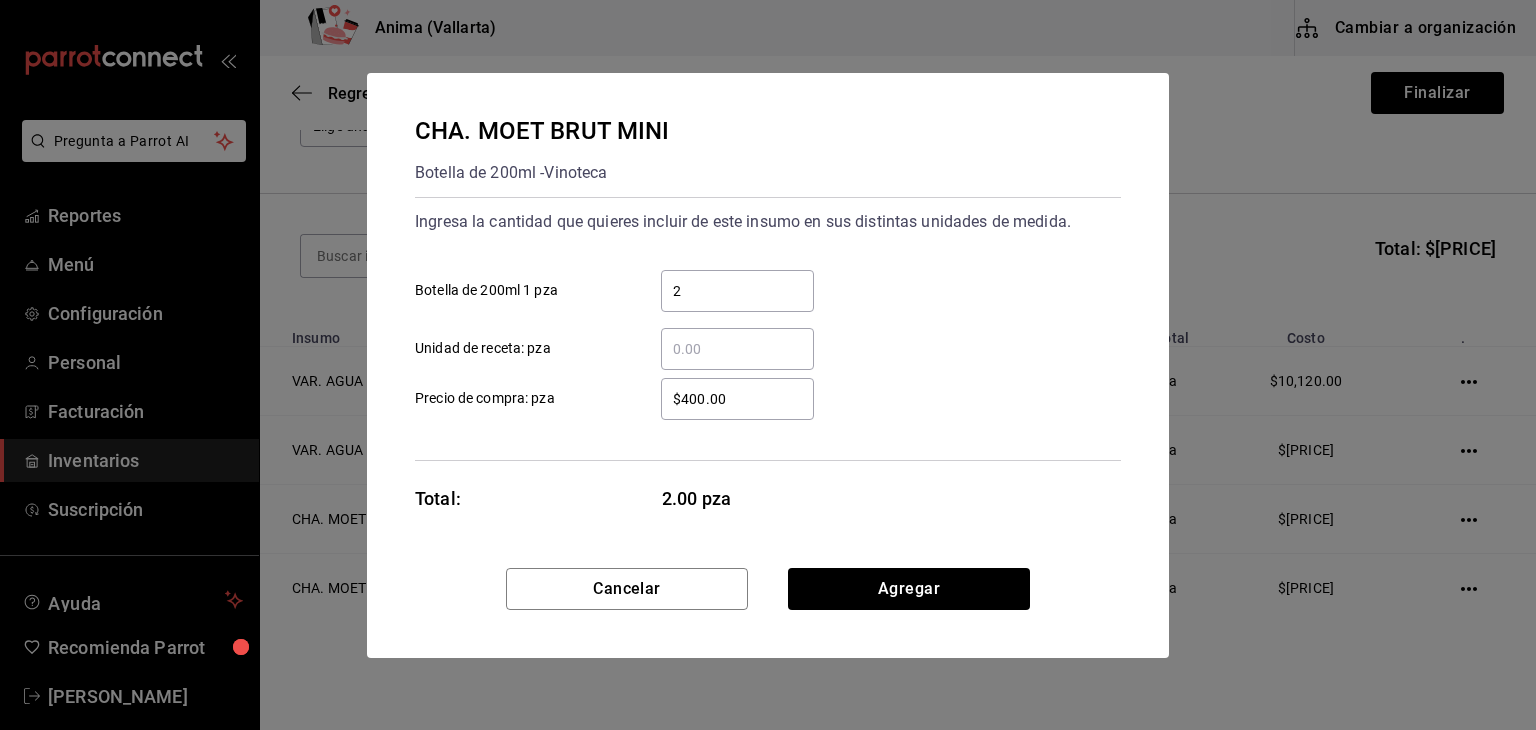 type on "2" 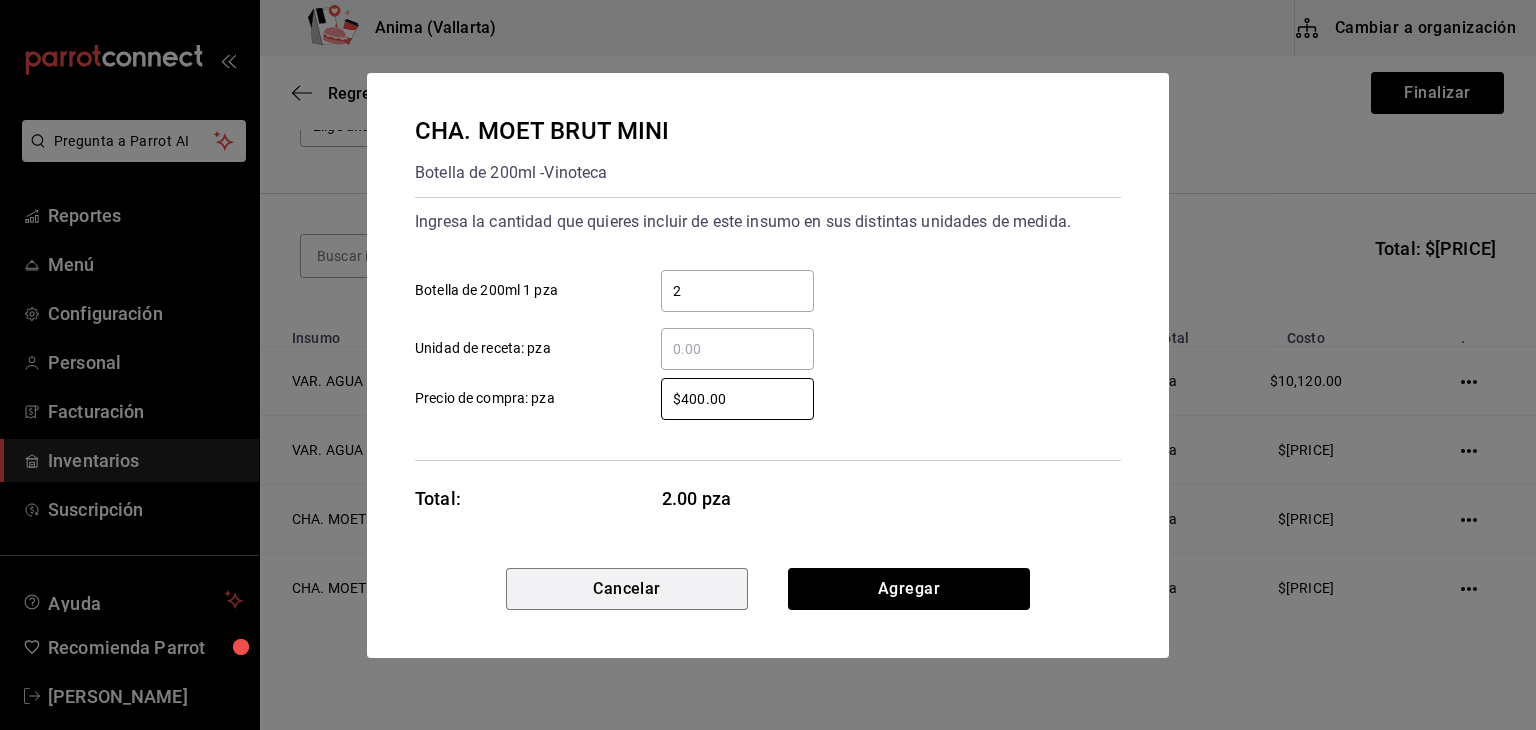type 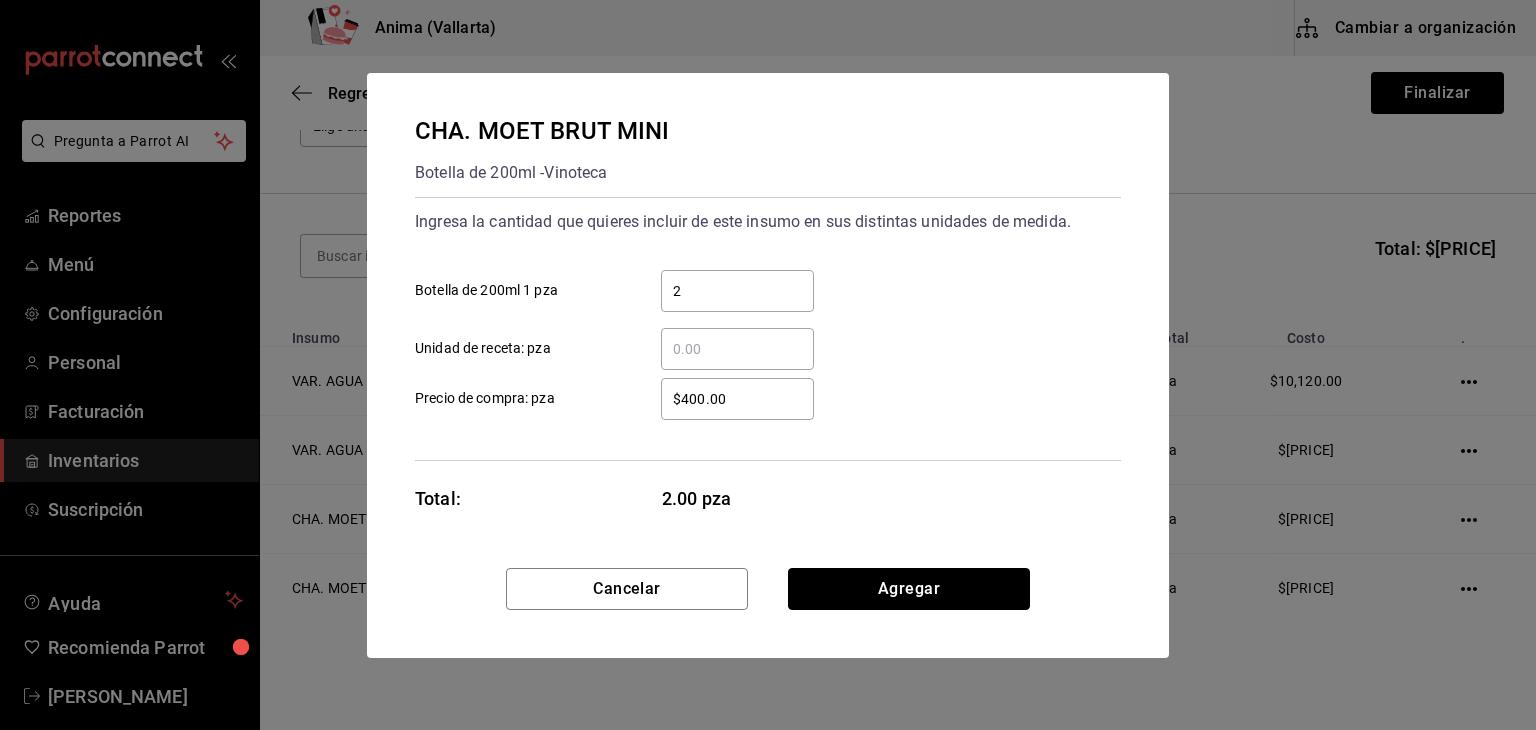 type 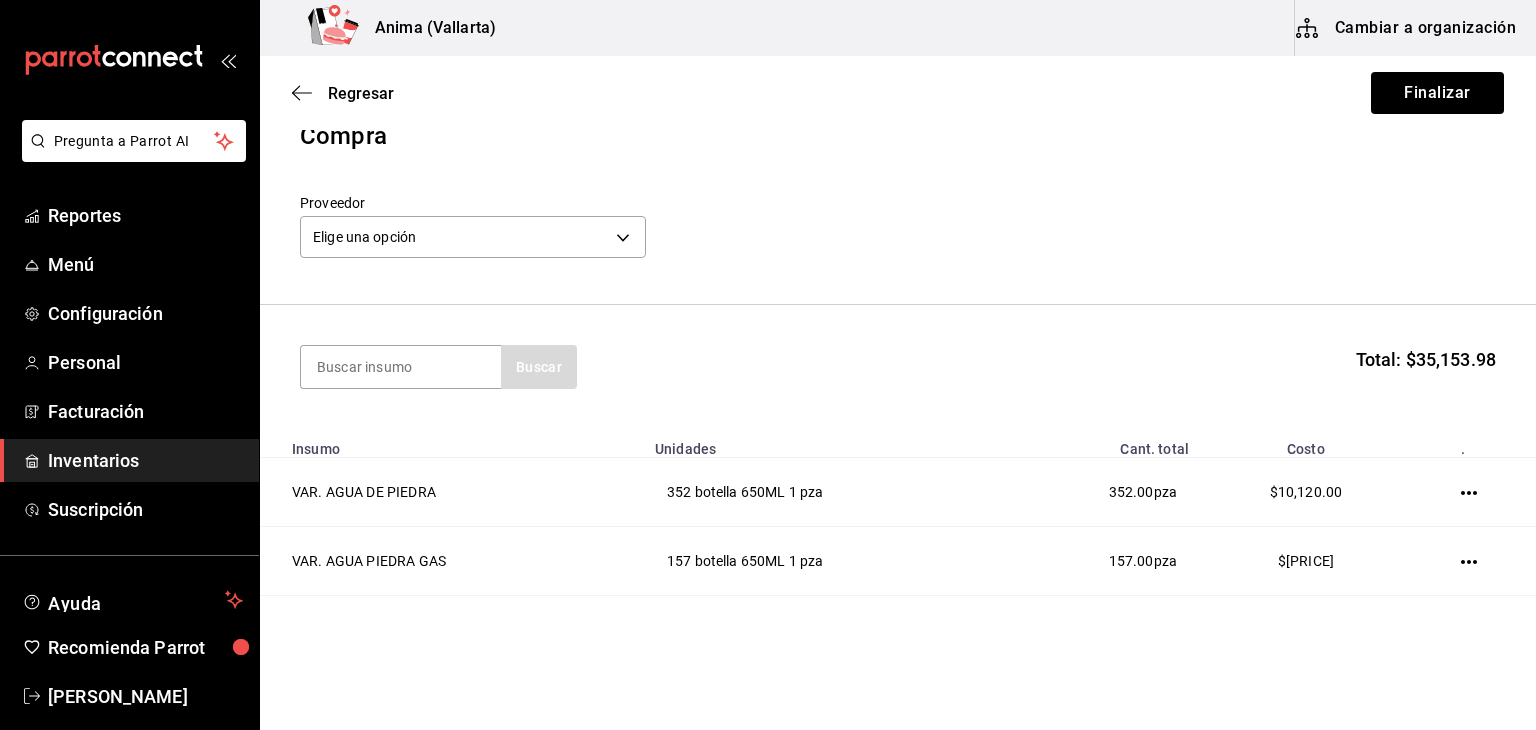 scroll, scrollTop: 18, scrollLeft: 0, axis: vertical 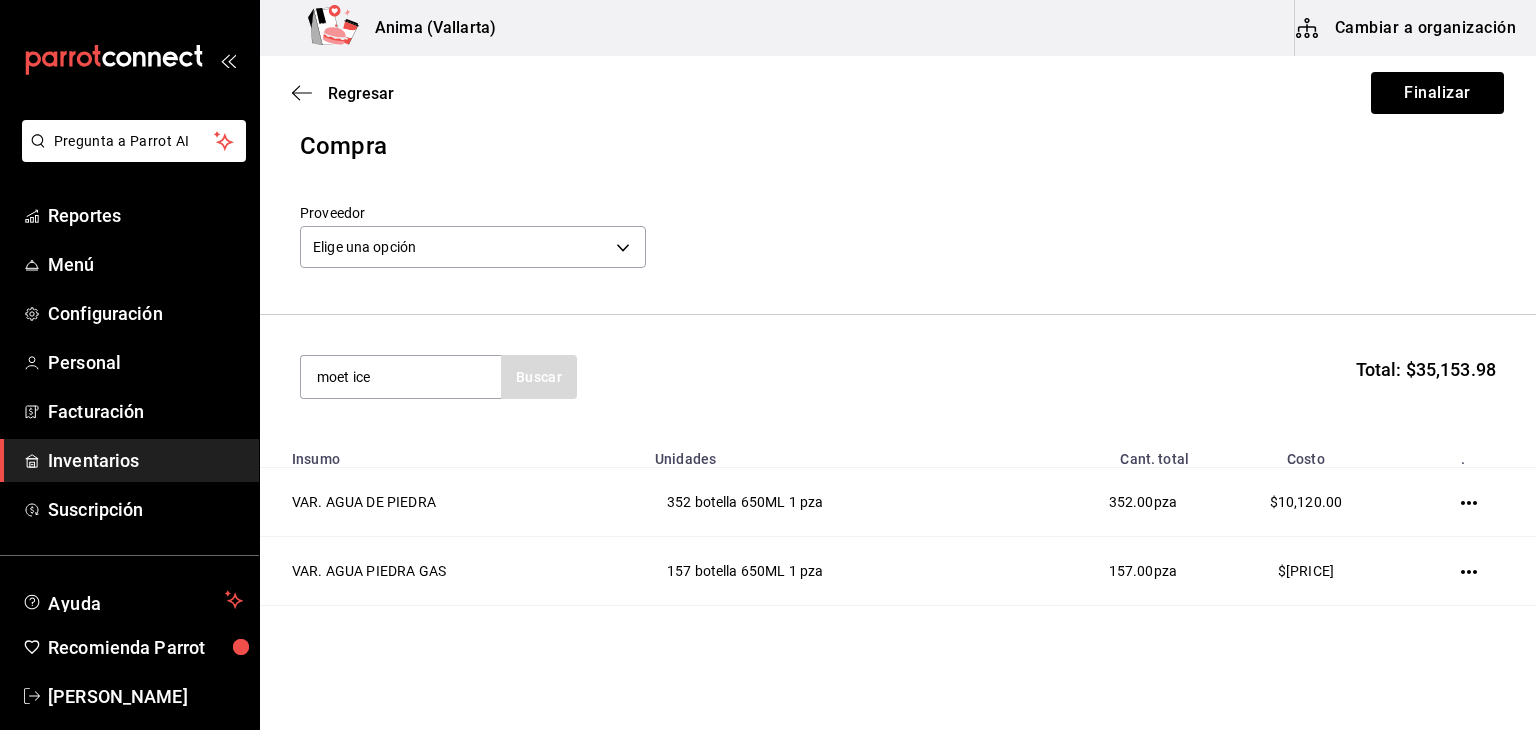 type on "moet ice" 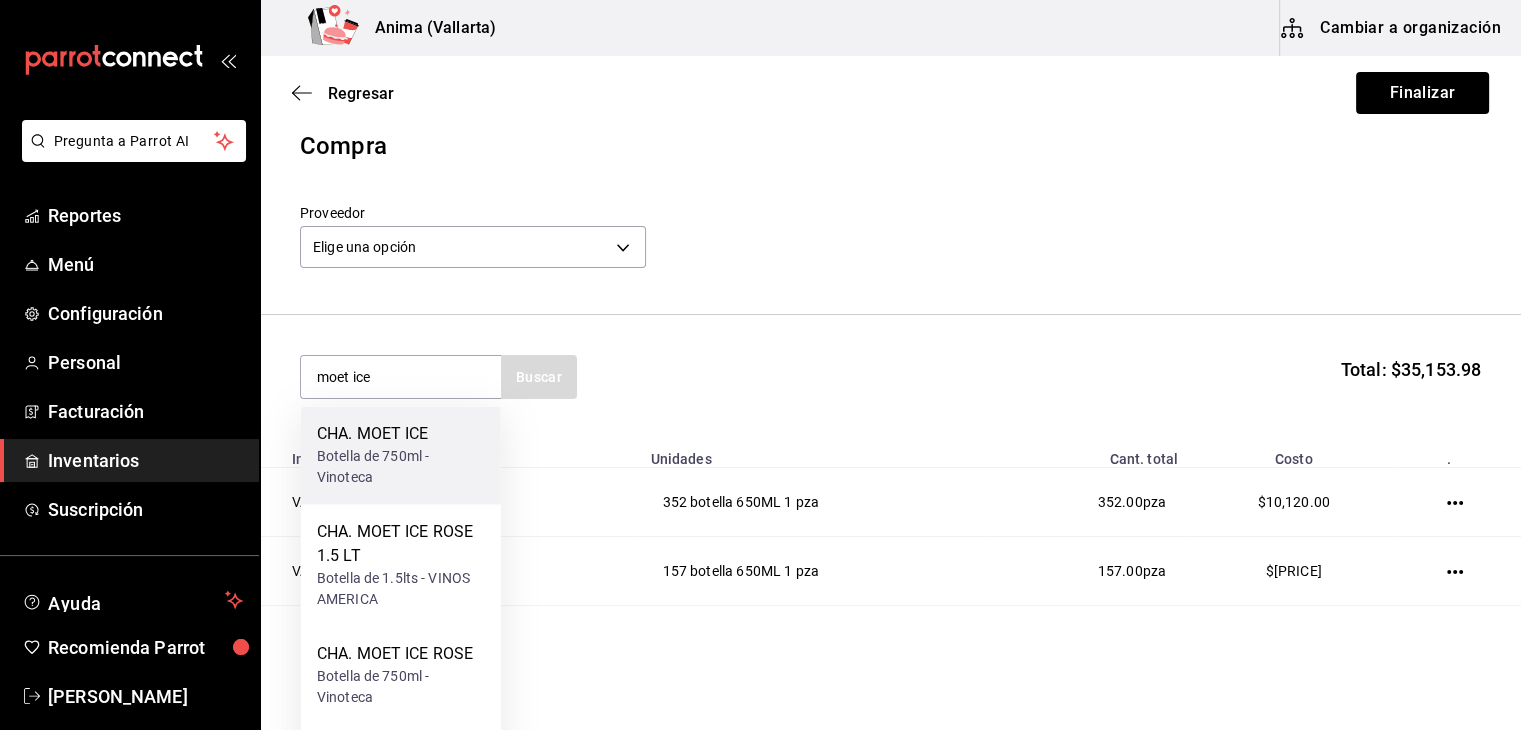 click on "CHA. MOET ICE" at bounding box center (401, 434) 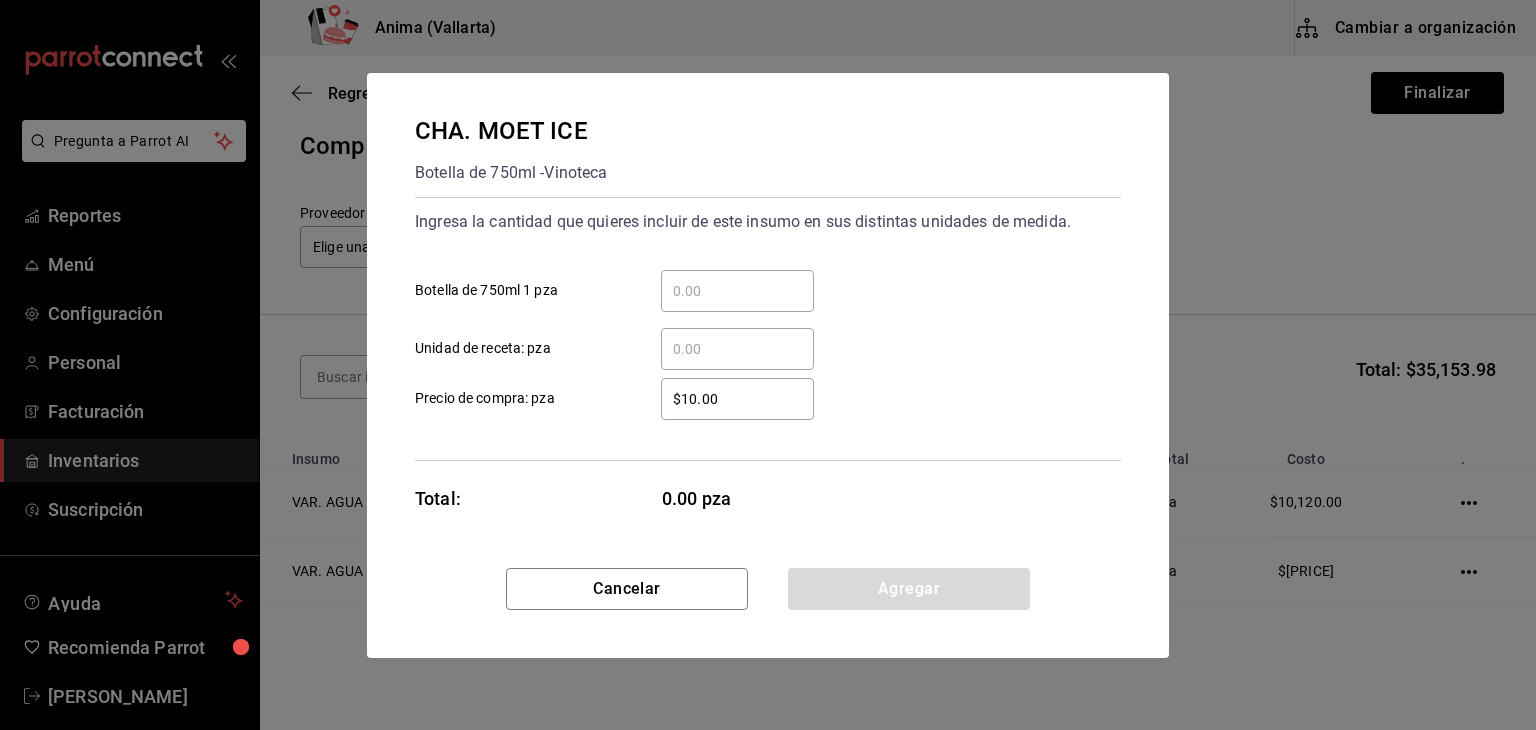 click on "​" at bounding box center (737, 291) 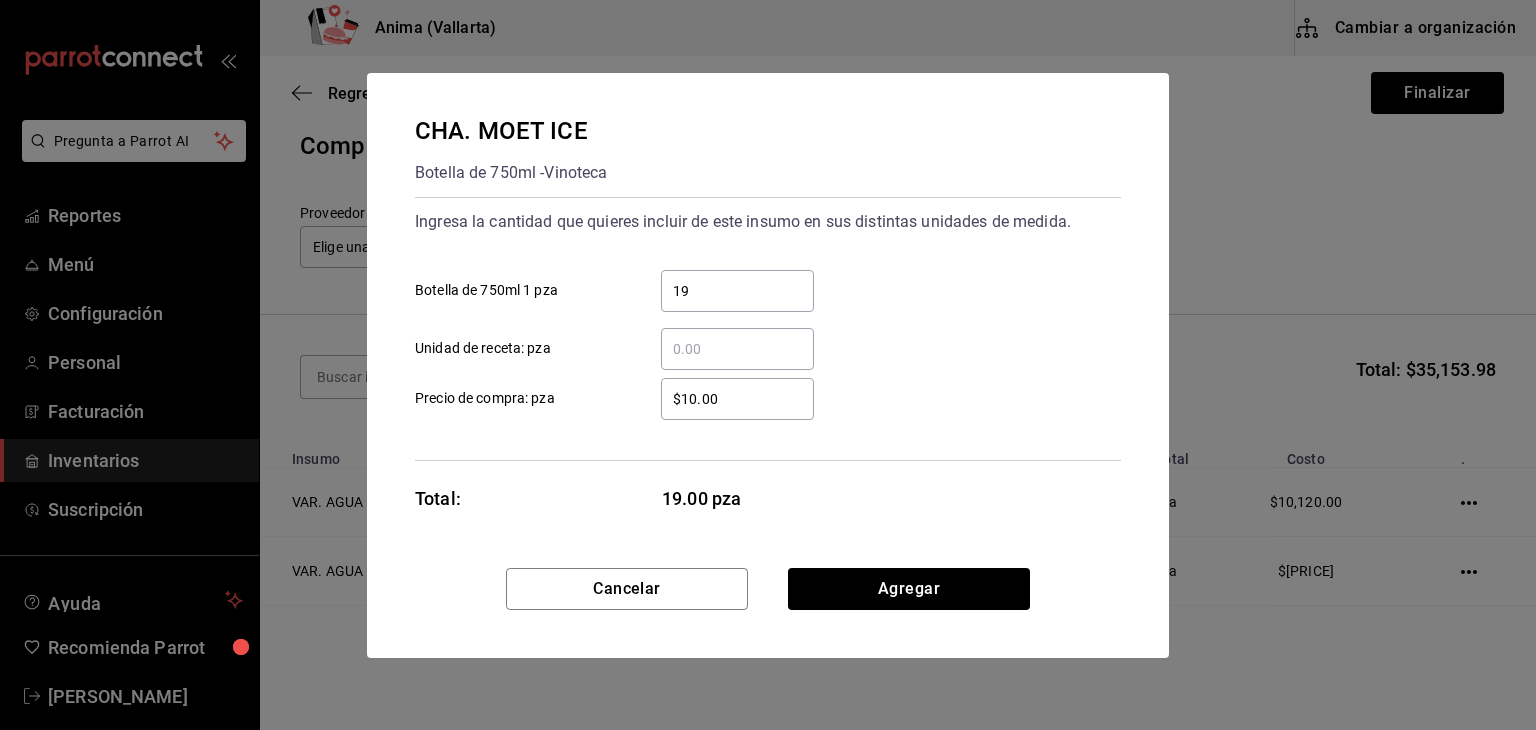 type on "19" 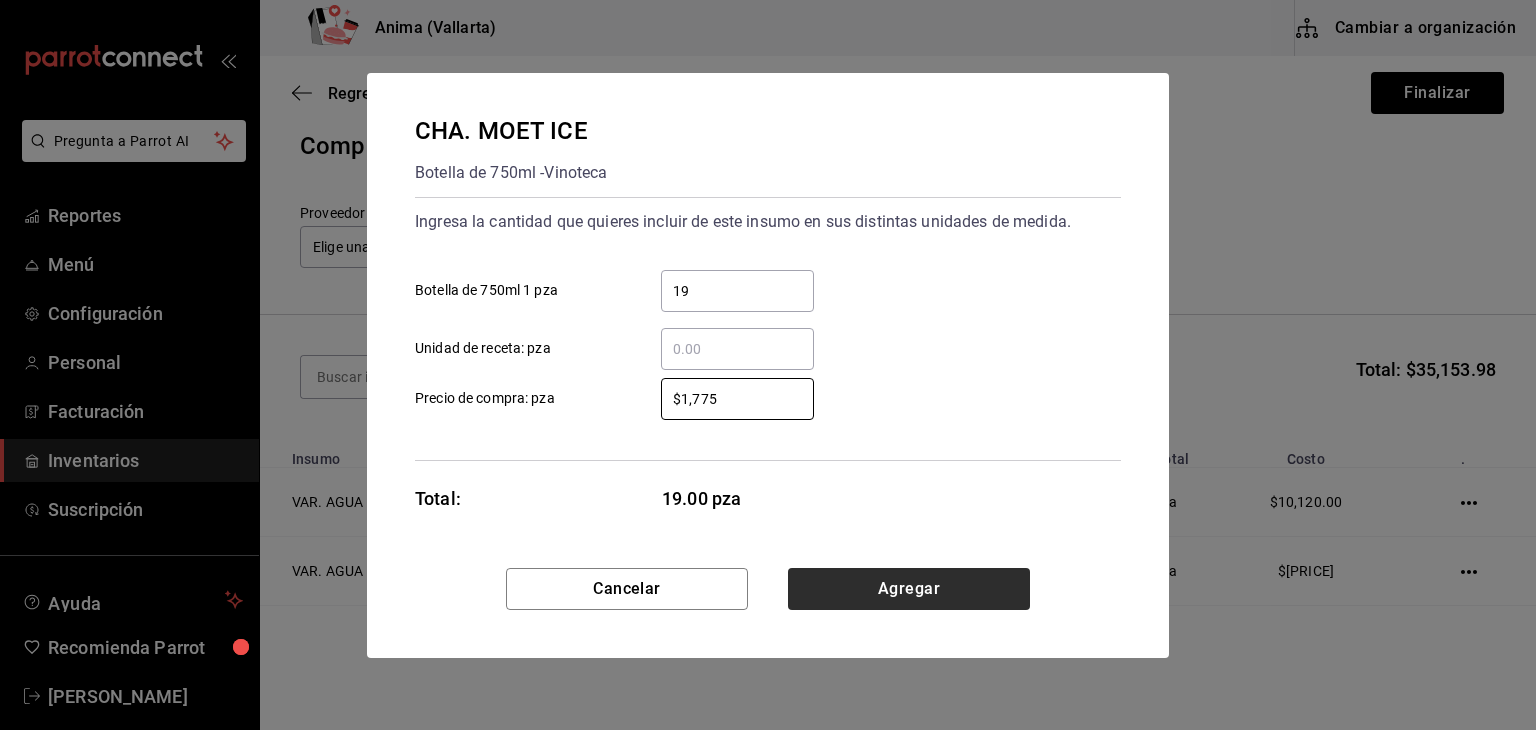 type on "$1,775" 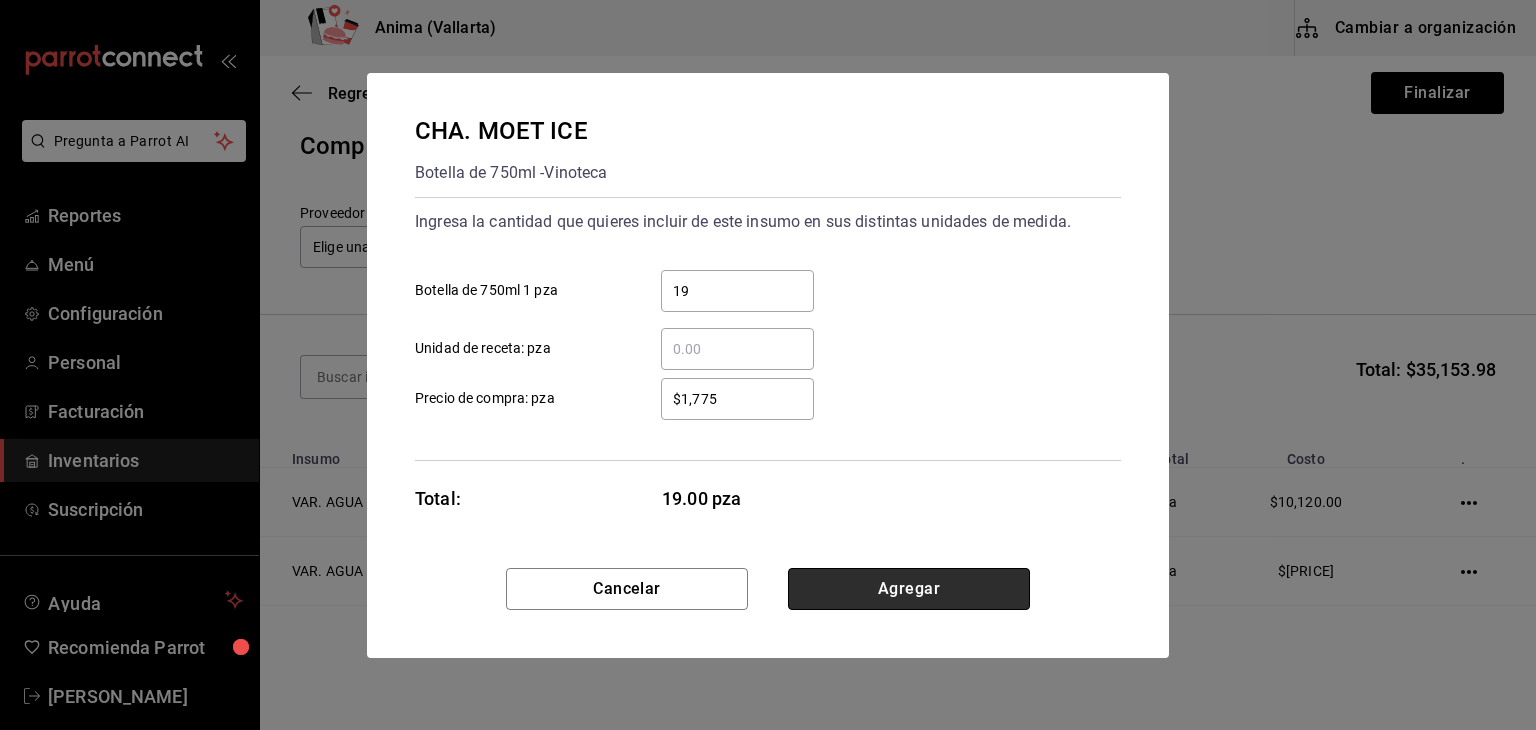 click on "Agregar" at bounding box center (909, 589) 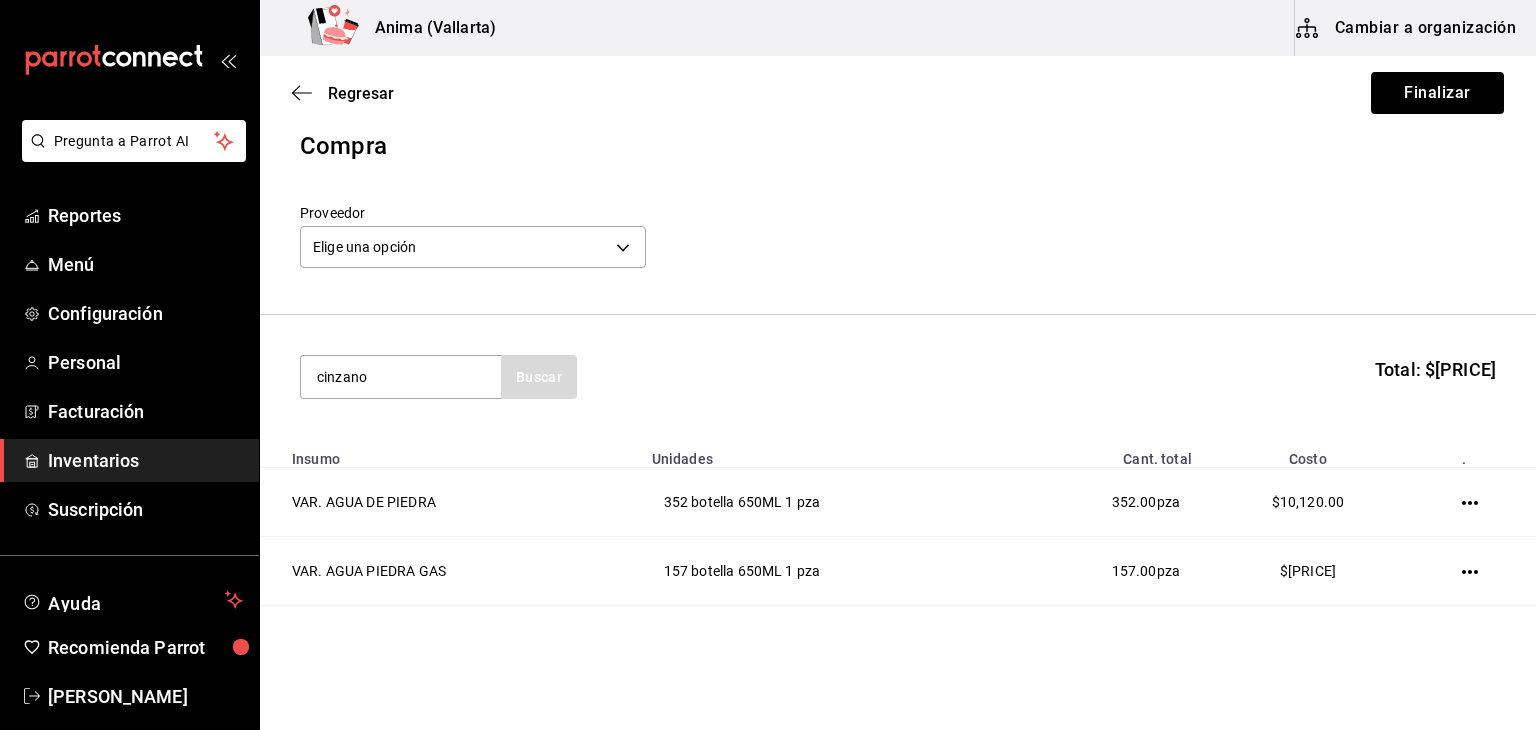 type on "cinzano" 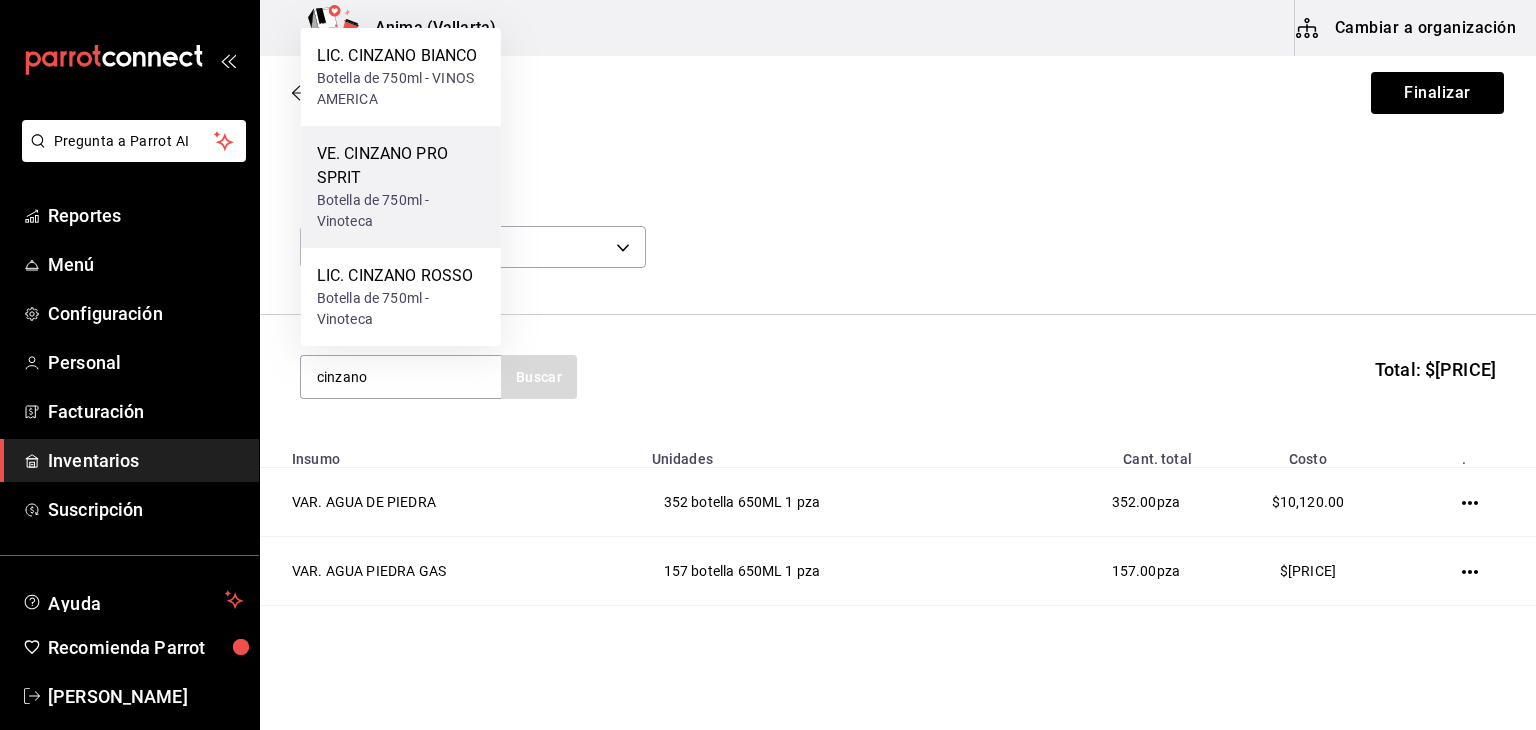 click on "VE. CINZANO PRO SPRIT" at bounding box center (401, 166) 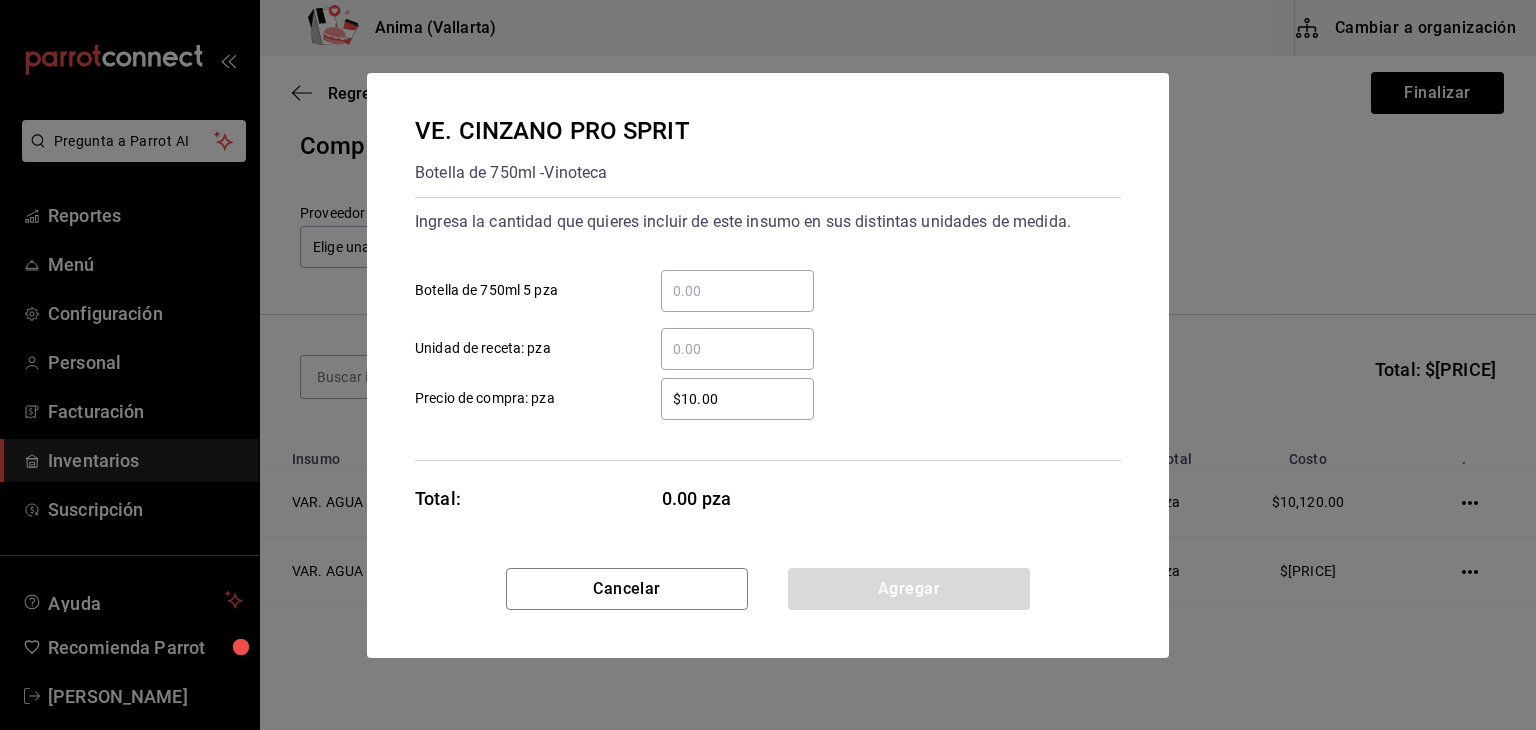 click on "​ Botella de 750ml 5 pza" at bounding box center (737, 291) 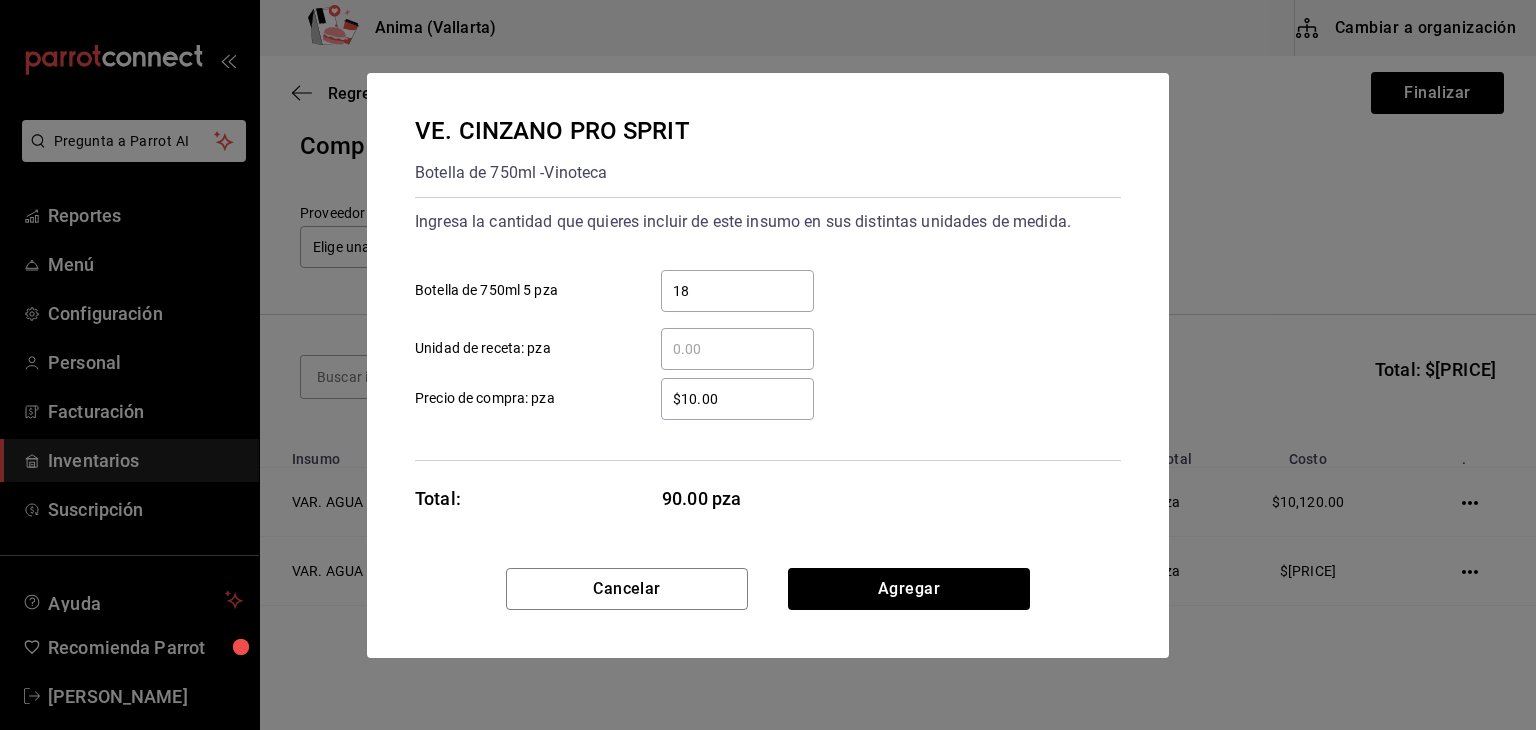 type on "18" 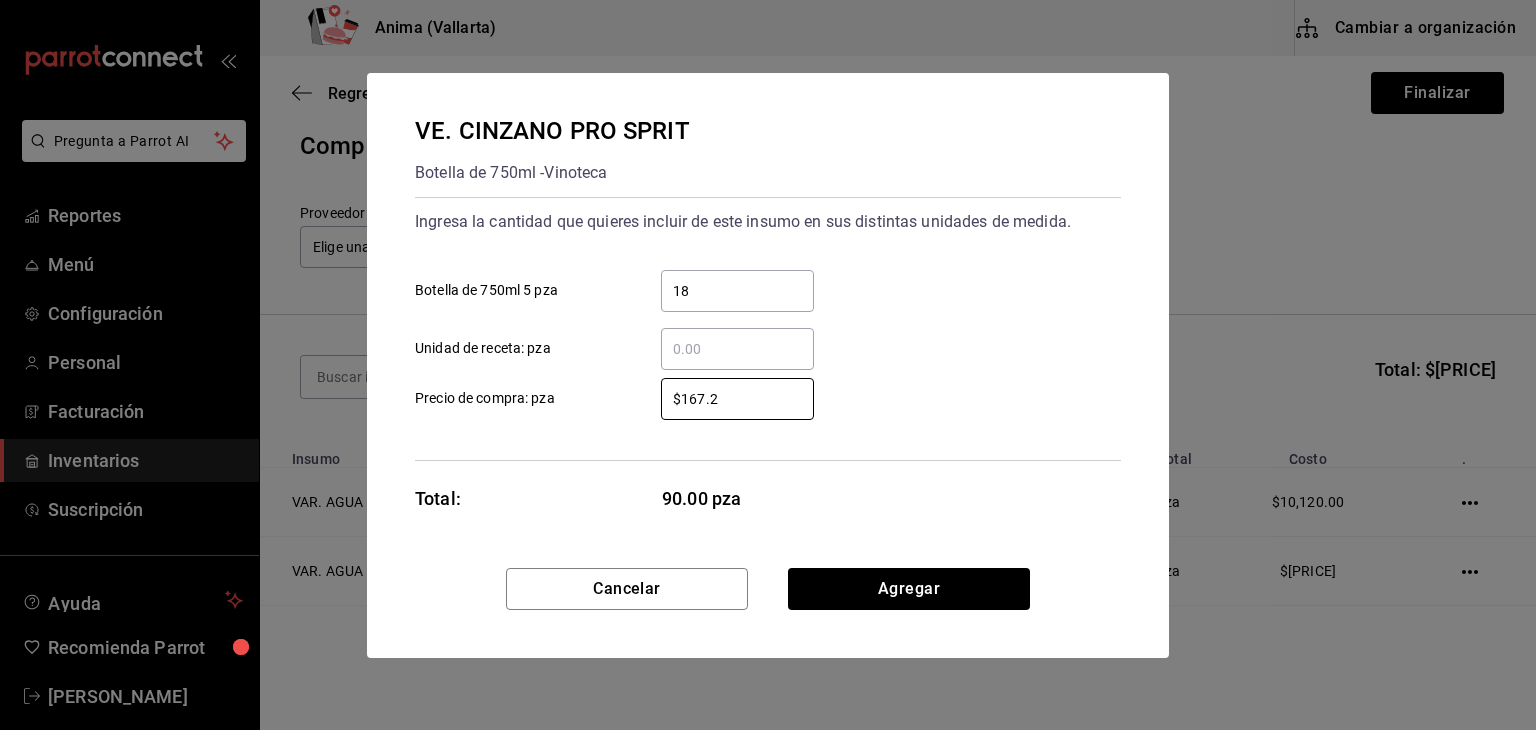 type on "$167.2" 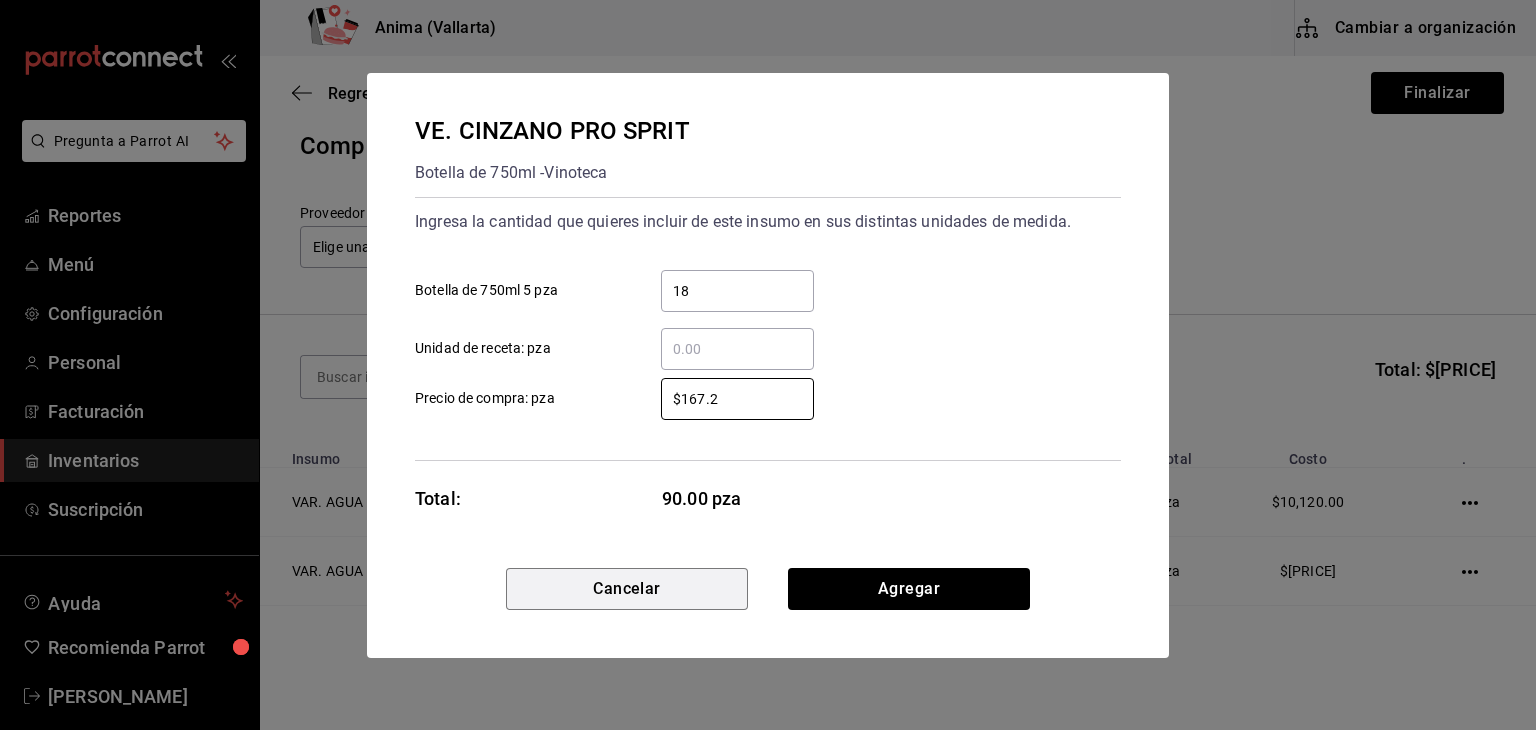 type 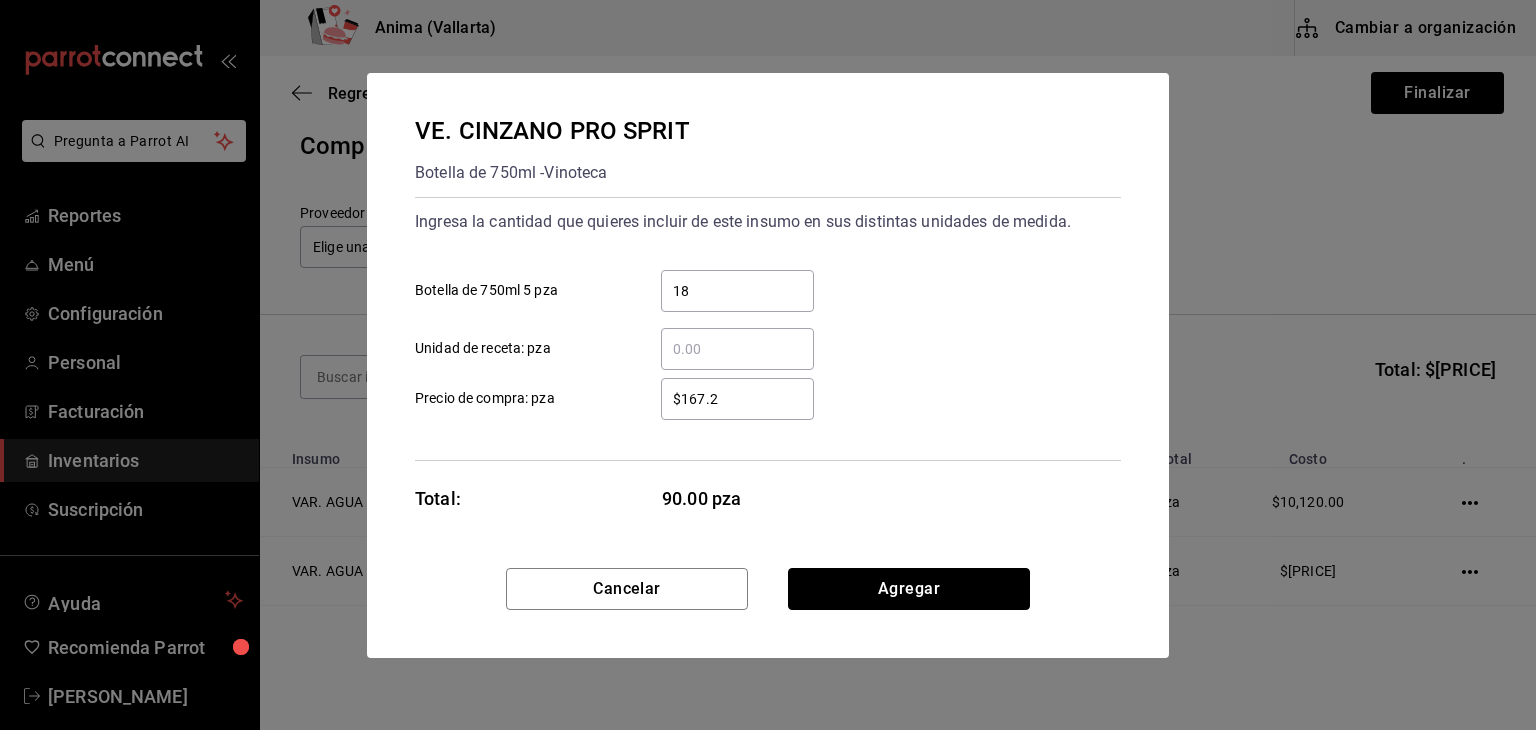 type 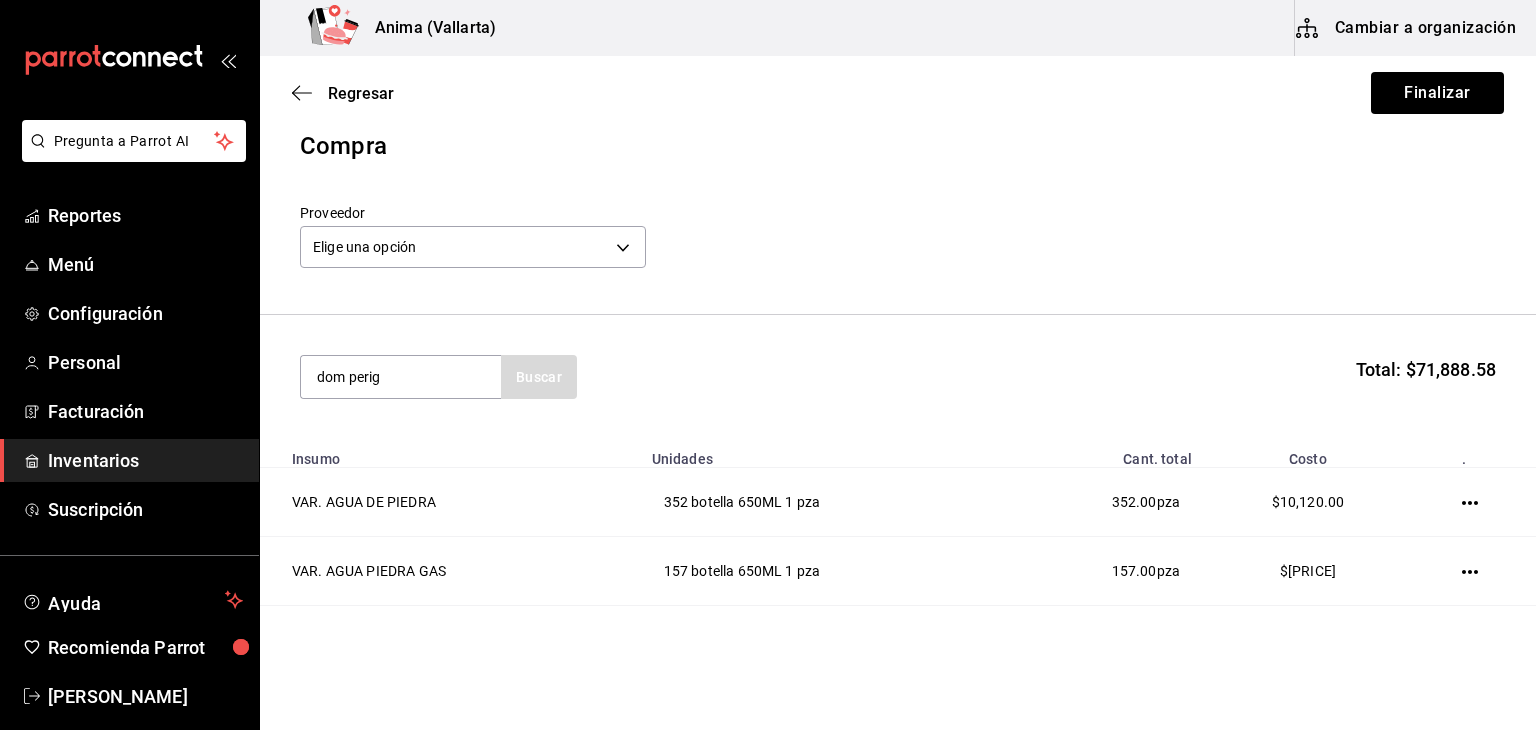 type on "dom perig" 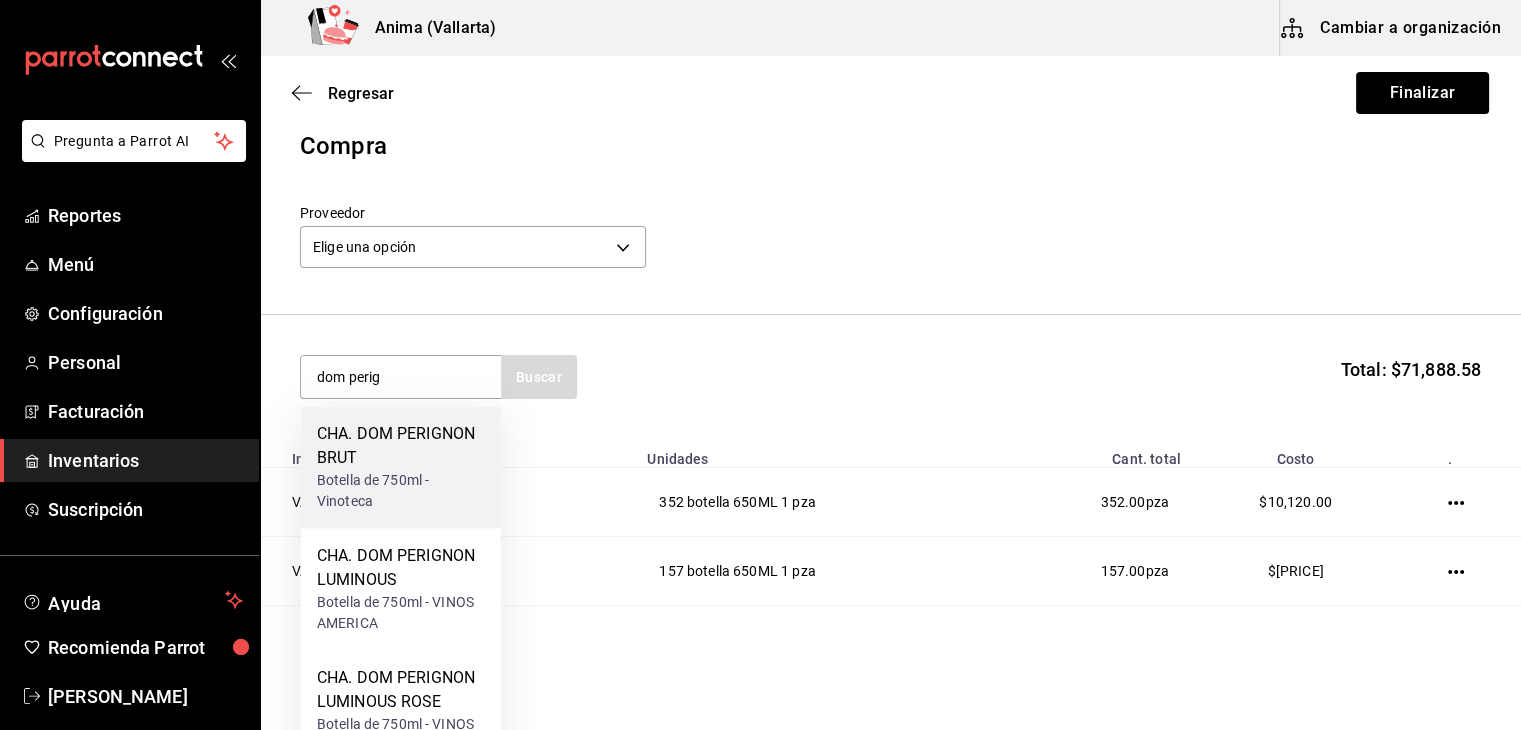 click on "CHA. DOM PERIGNON BRUT" at bounding box center (401, 446) 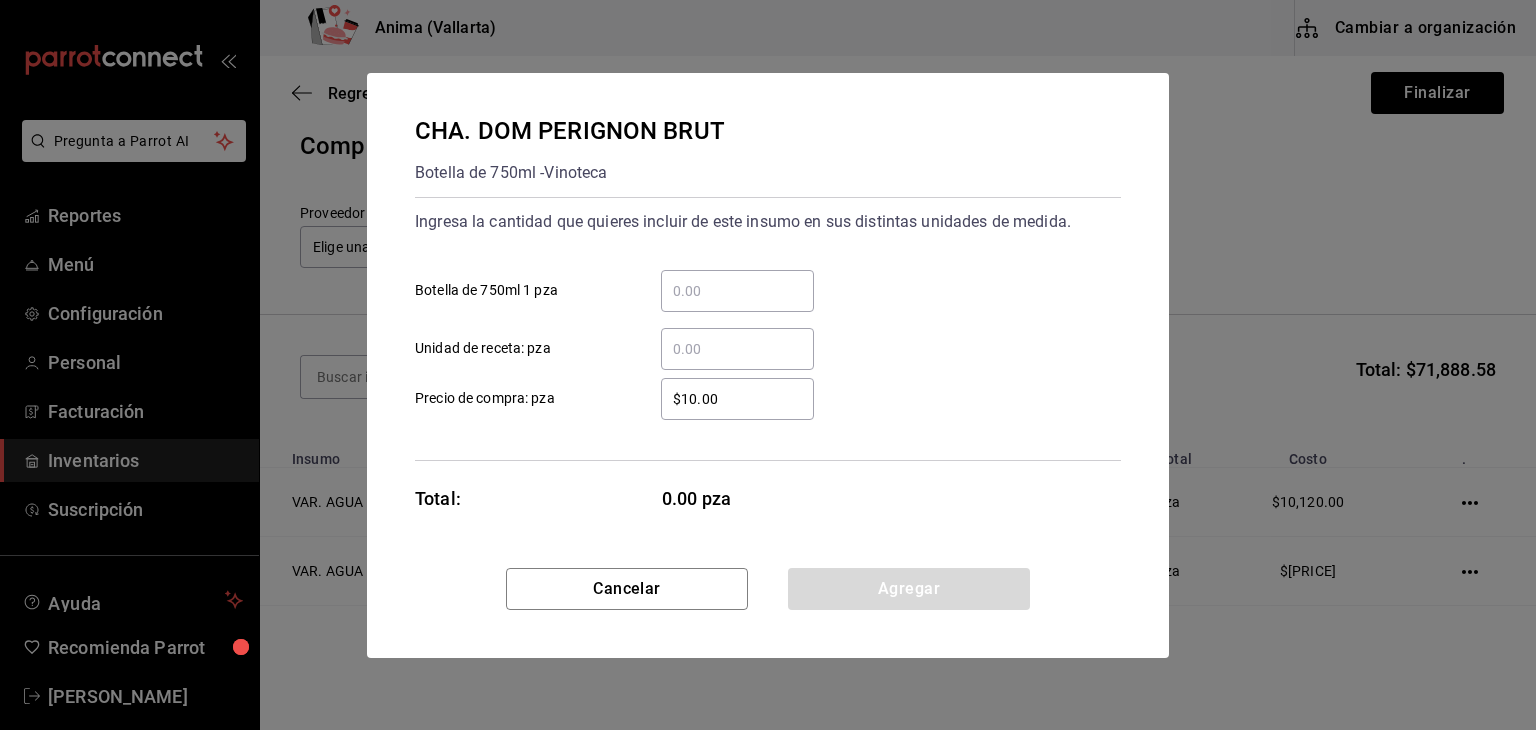 click on "​ Botella de 750ml 1 pza" at bounding box center (737, 291) 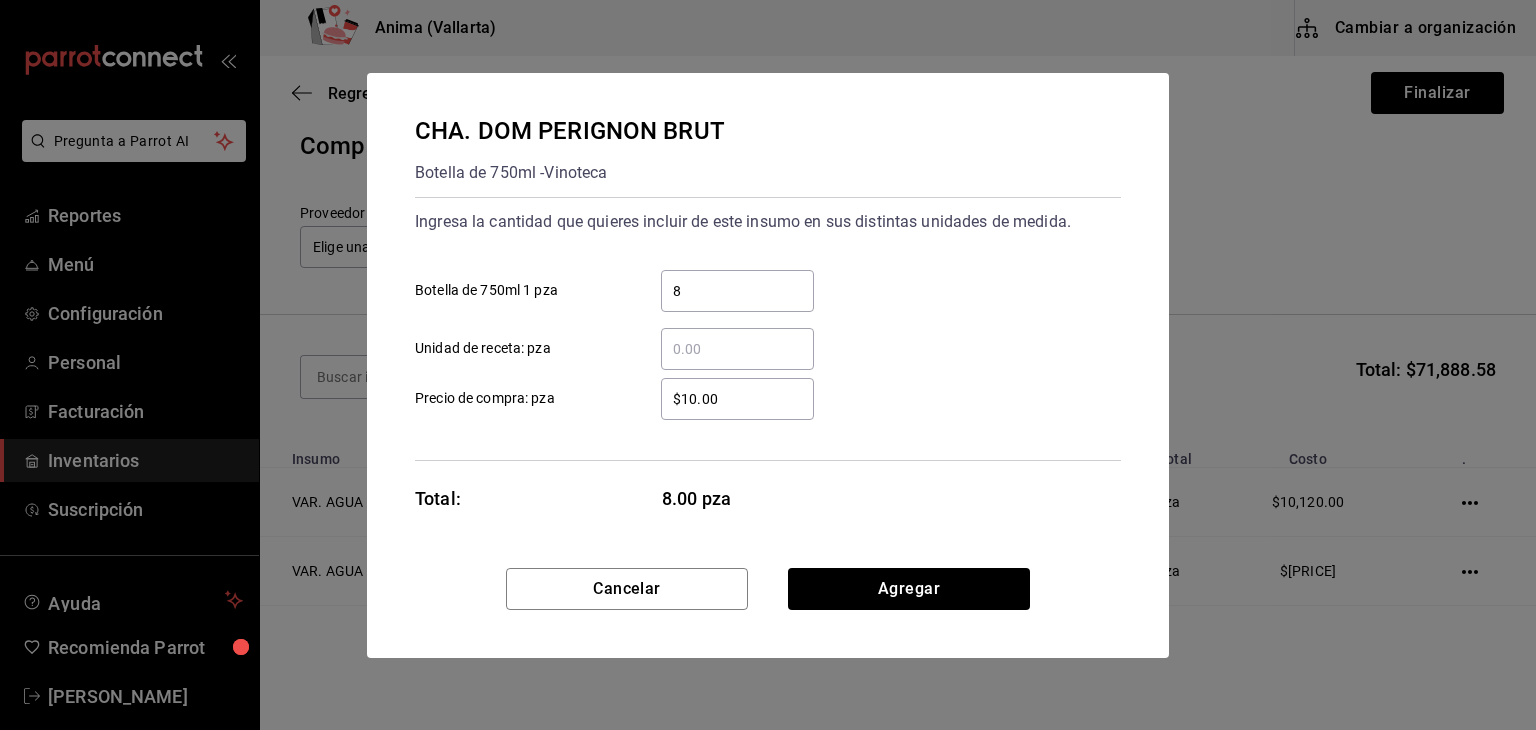 type on "8" 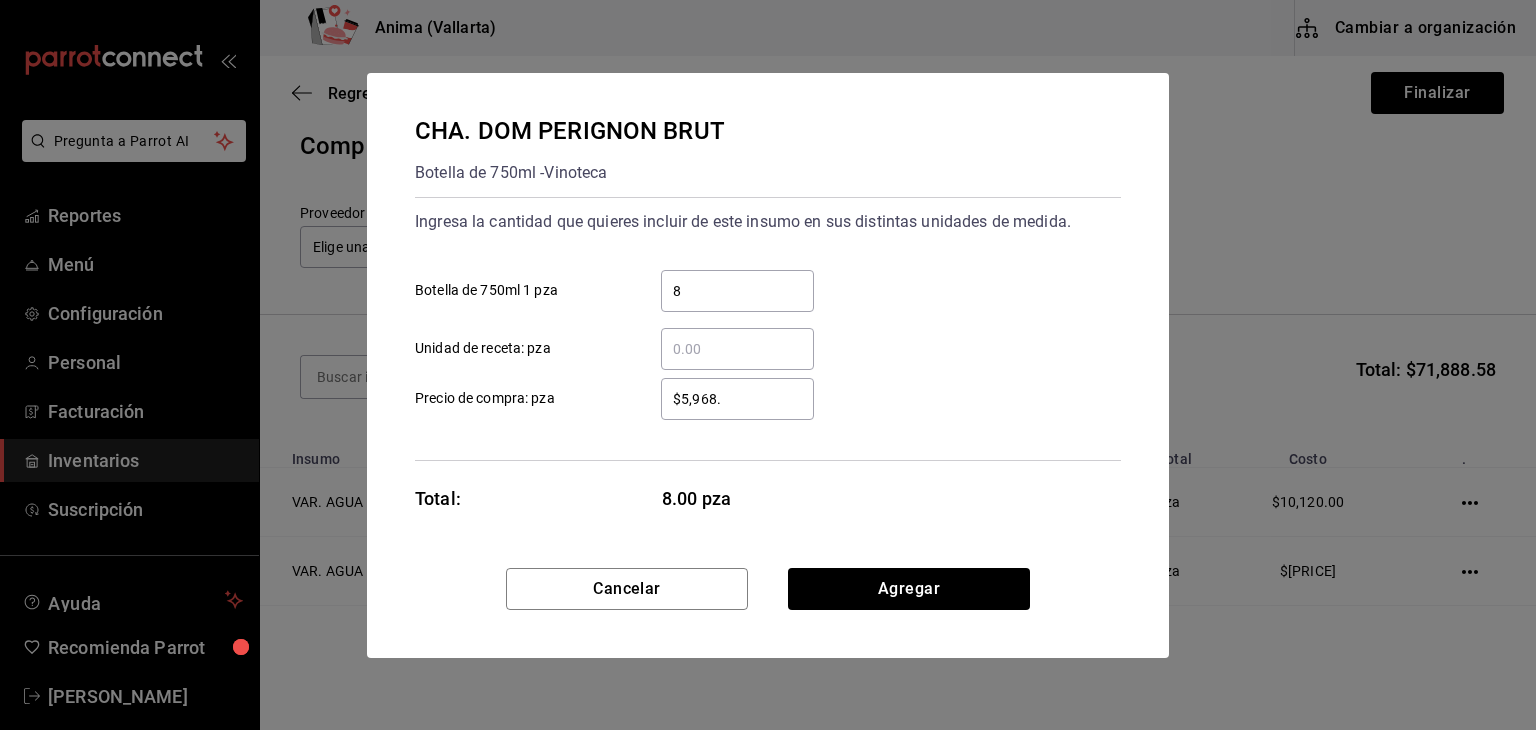 type on "$[PRICE]" 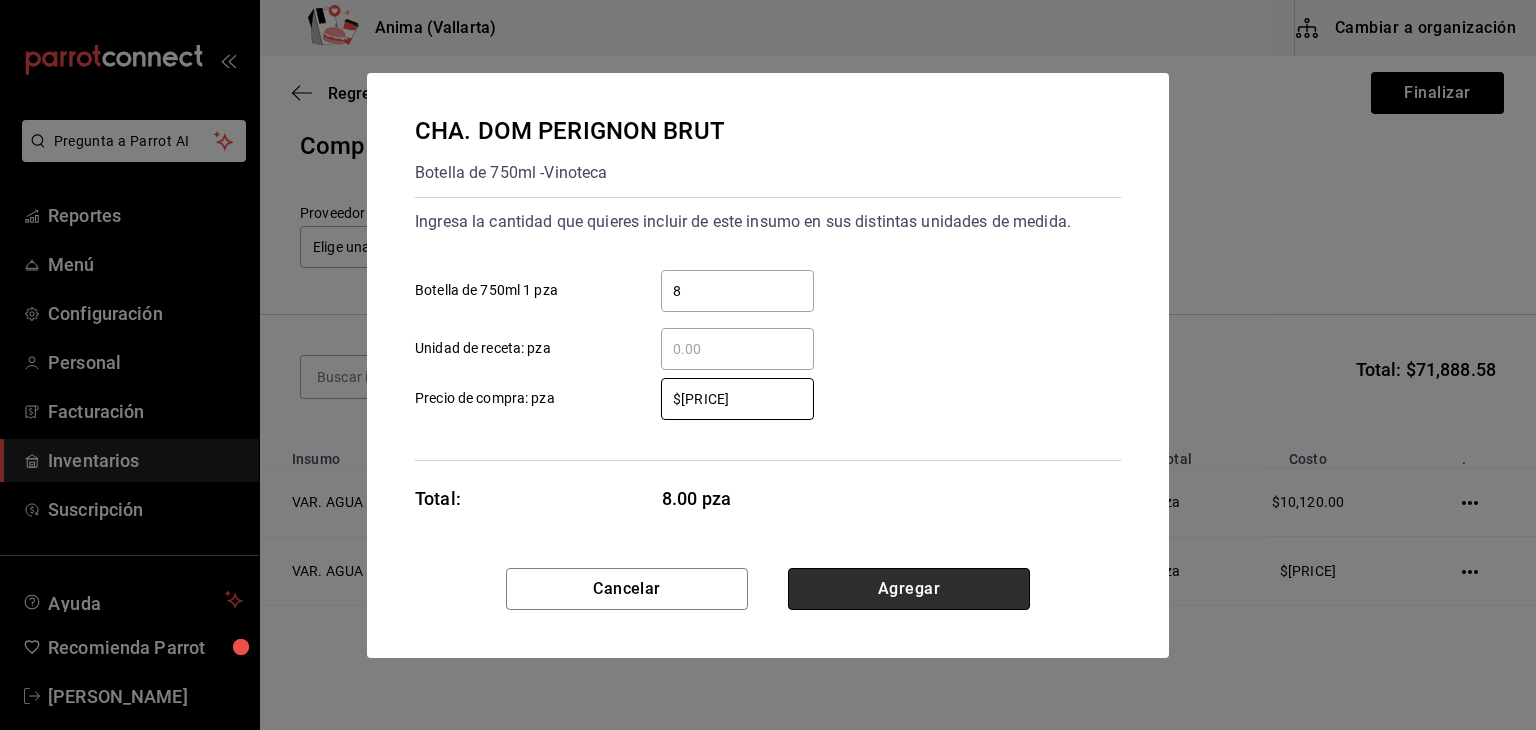 click on "Agregar" at bounding box center (909, 589) 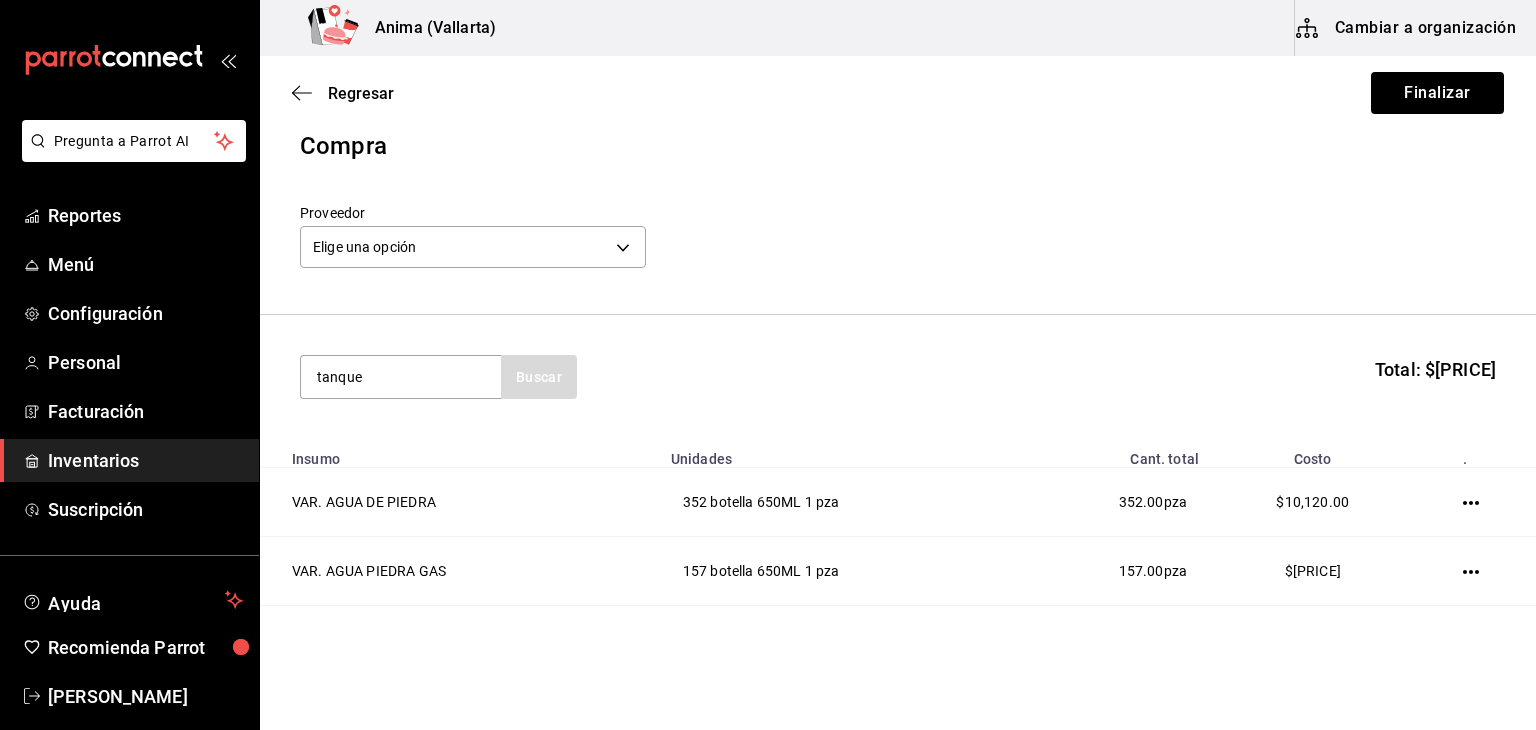 type on "tanque" 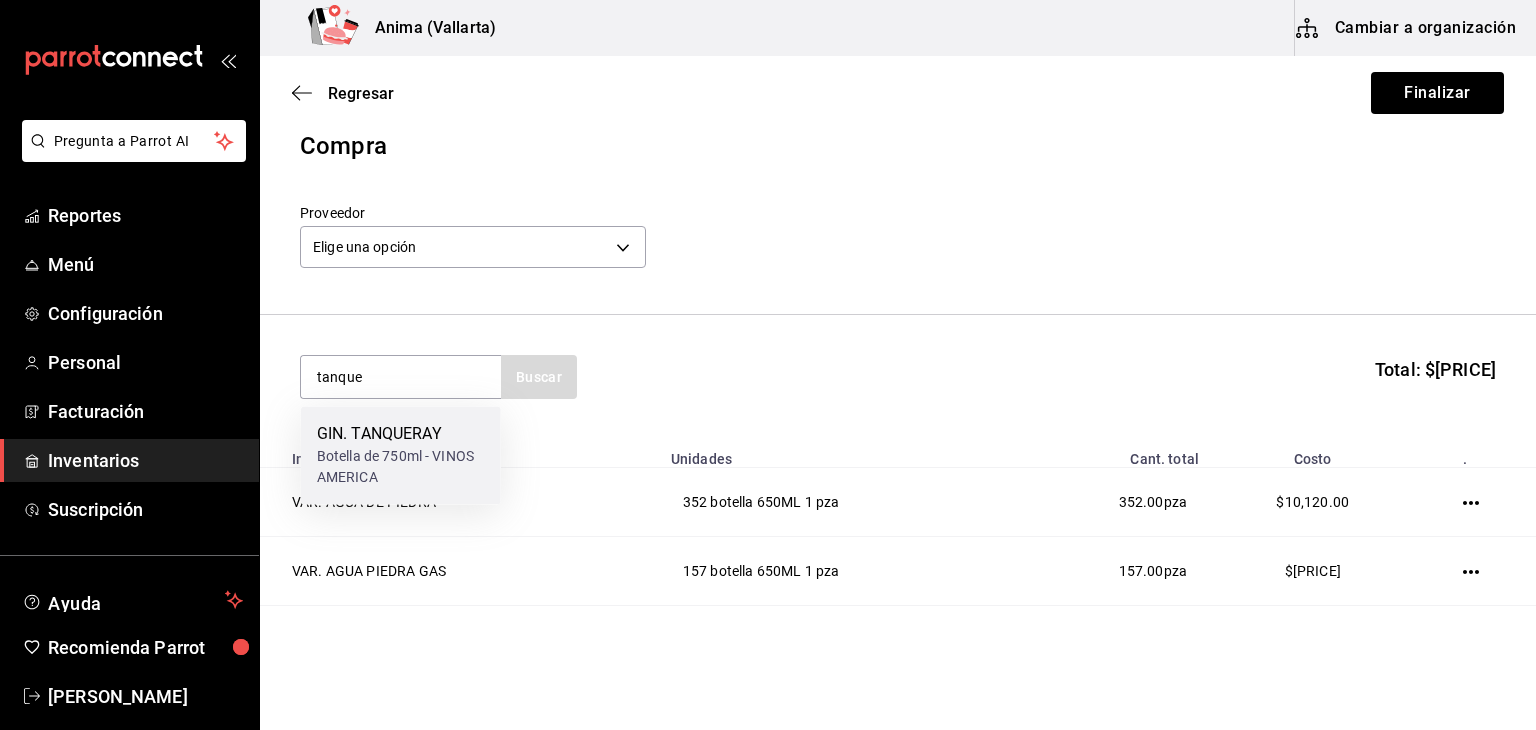 click on "Botella de 750ml - VINOS AMERICA" at bounding box center (401, 467) 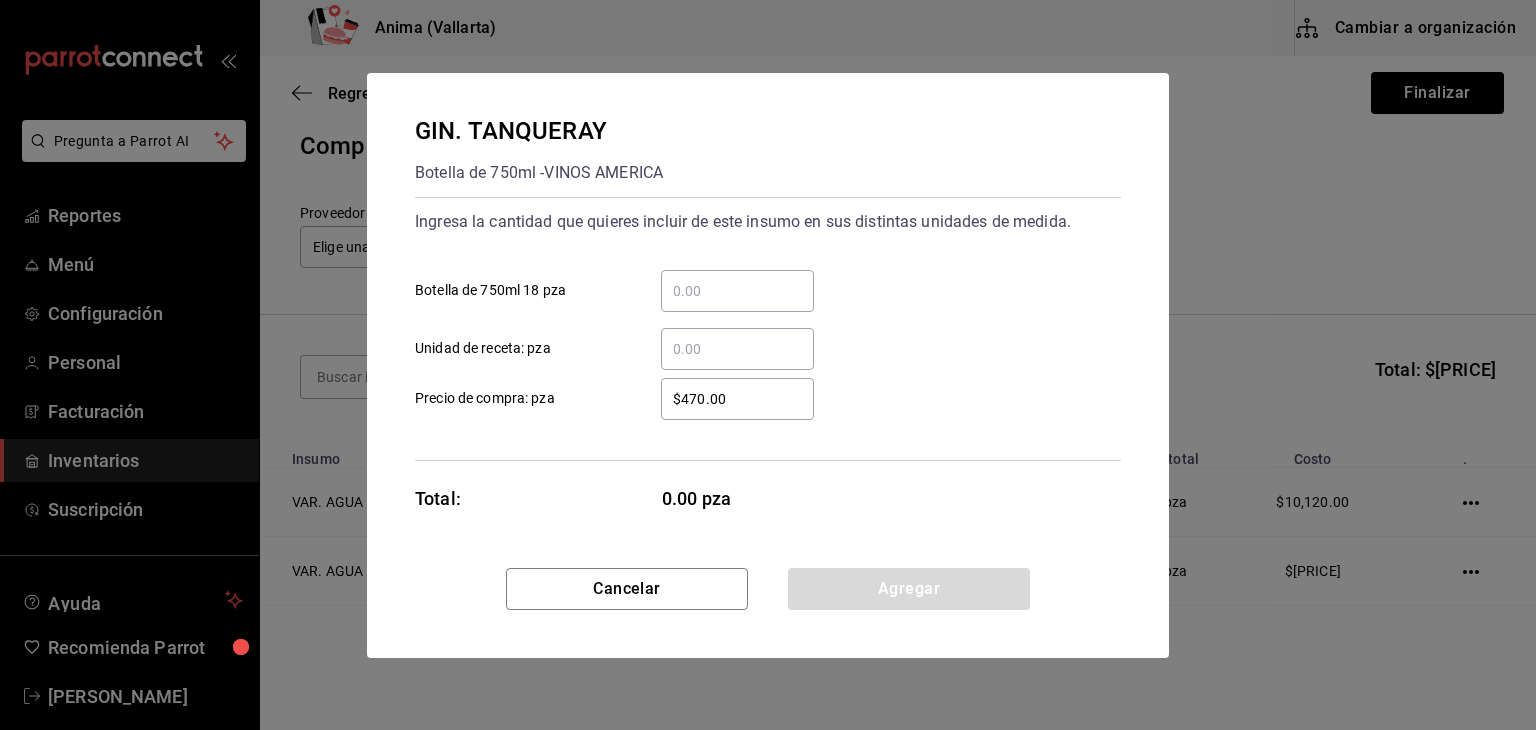 click on "Botella de 750ml [QUANTITY] pza" at bounding box center [737, 291] 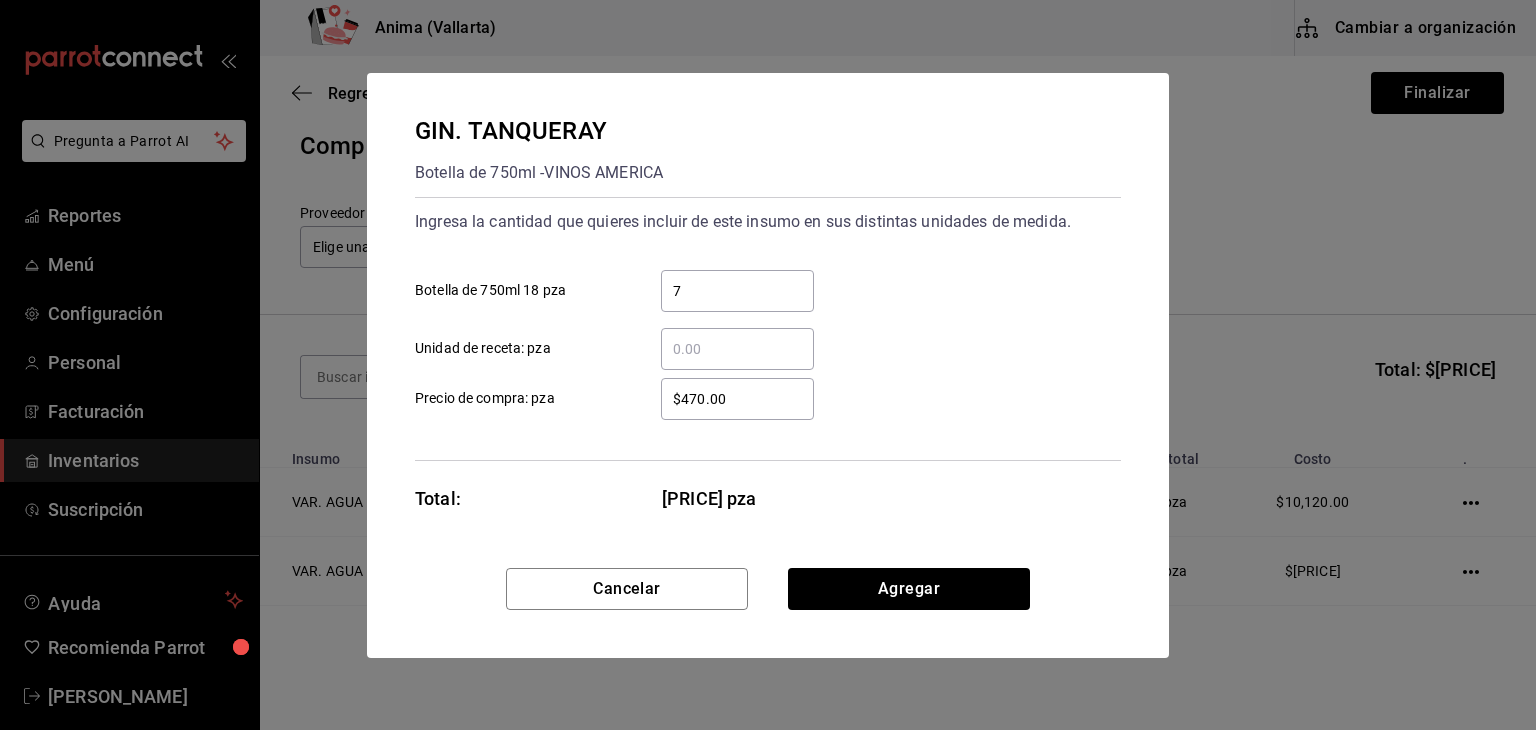 type on "7" 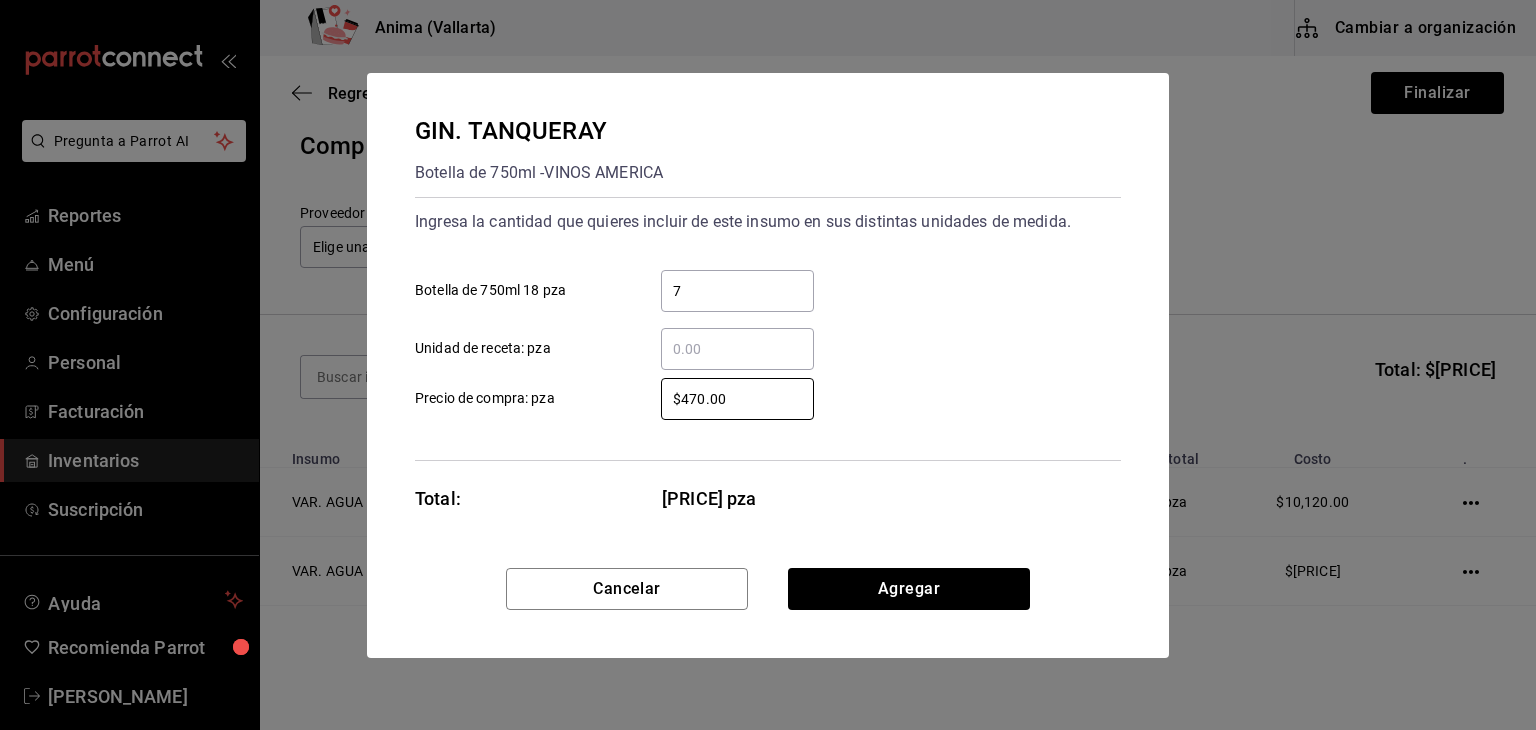 click on "GIN. TANQUERAY   Botella de 750ml -  VINOS AMERICA Ingresa la cantidad que quieres incluir de este insumo en sus distintas unidades de medida. 7 ​ Botella de 750ml 18 pza ​ Unidad de receta: pza $470.00 ​ Precio de compra: pza Total: 126.00 pza" at bounding box center (768, 320) 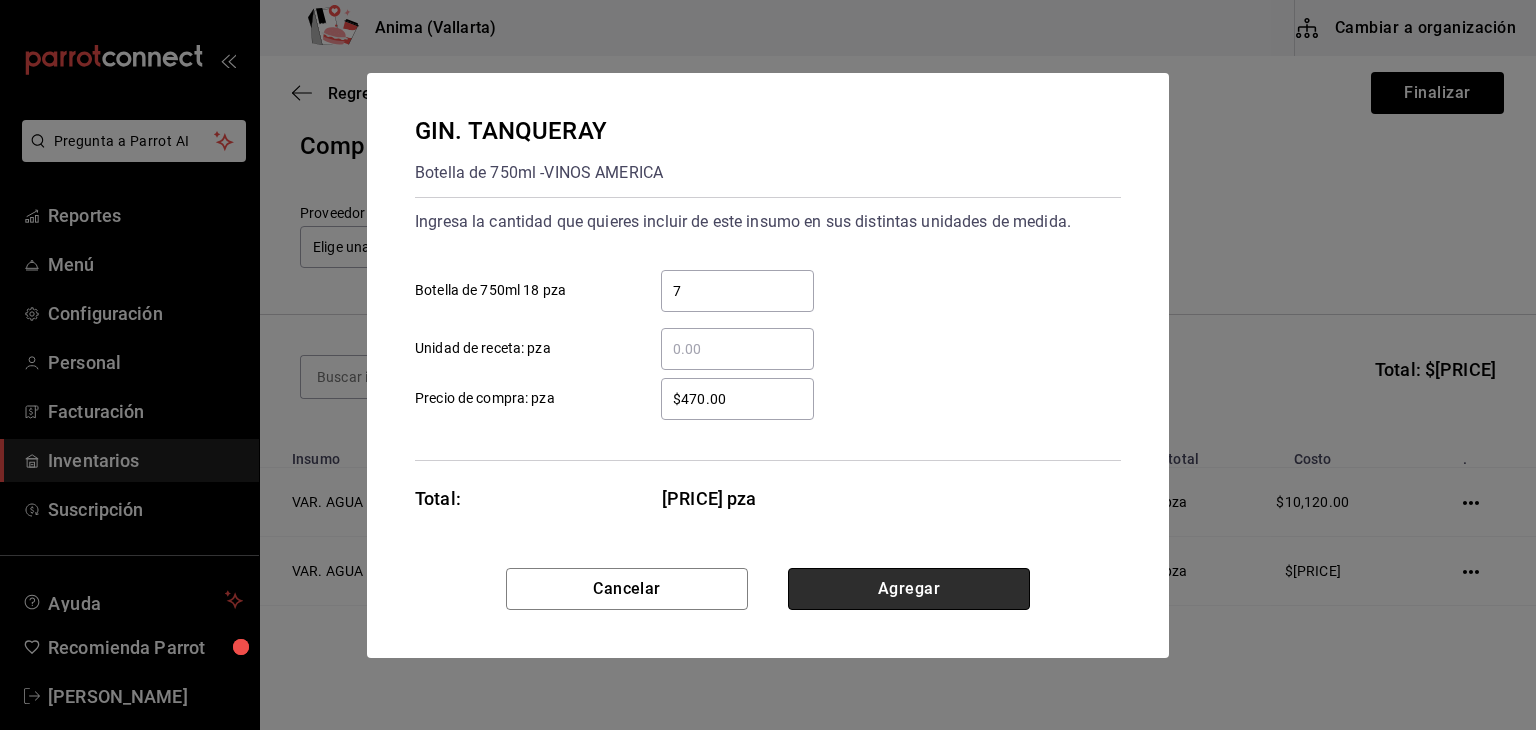 click on "Agregar" at bounding box center [909, 589] 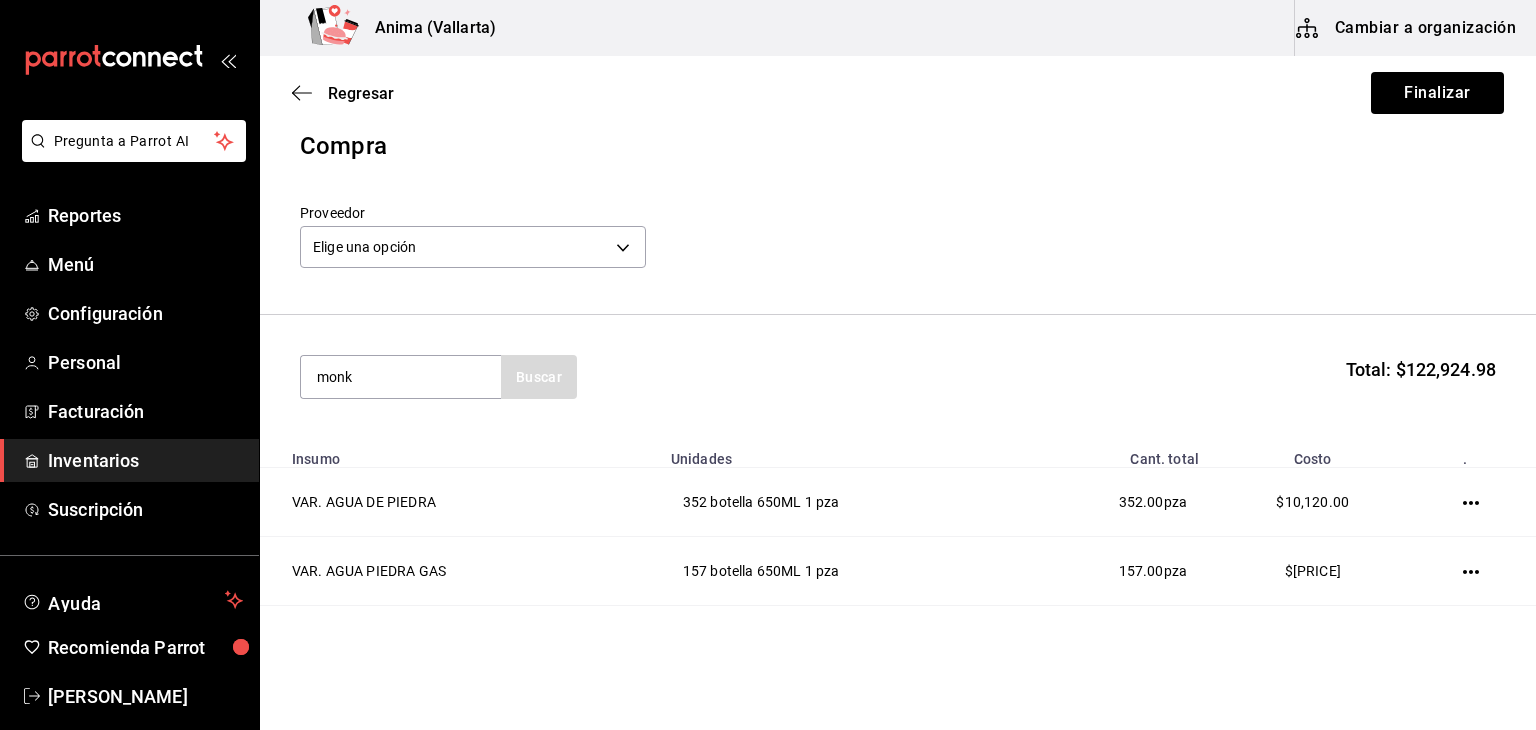 type on "monk" 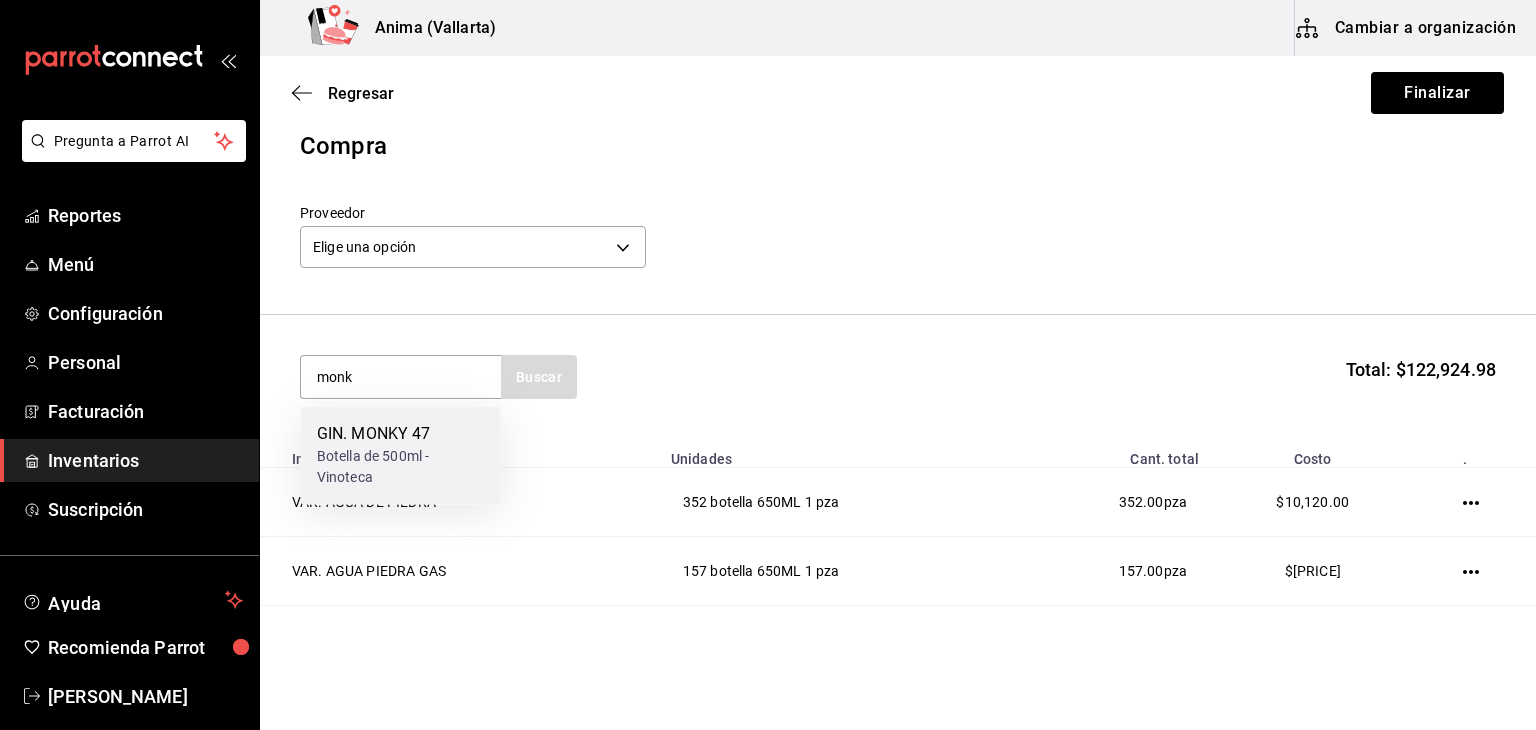 click on "GIN. MONKY 47" at bounding box center [401, 434] 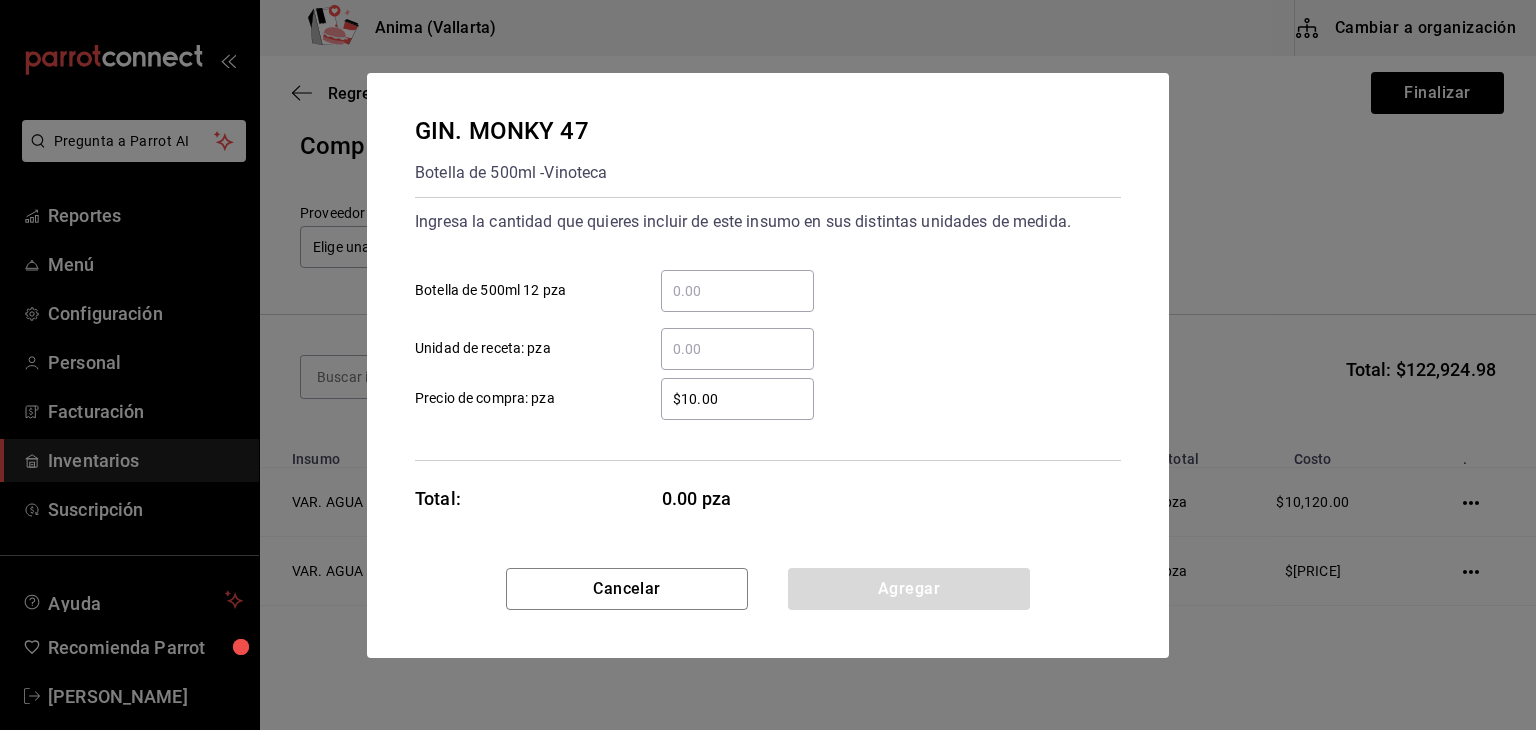 click on "​" at bounding box center [737, 291] 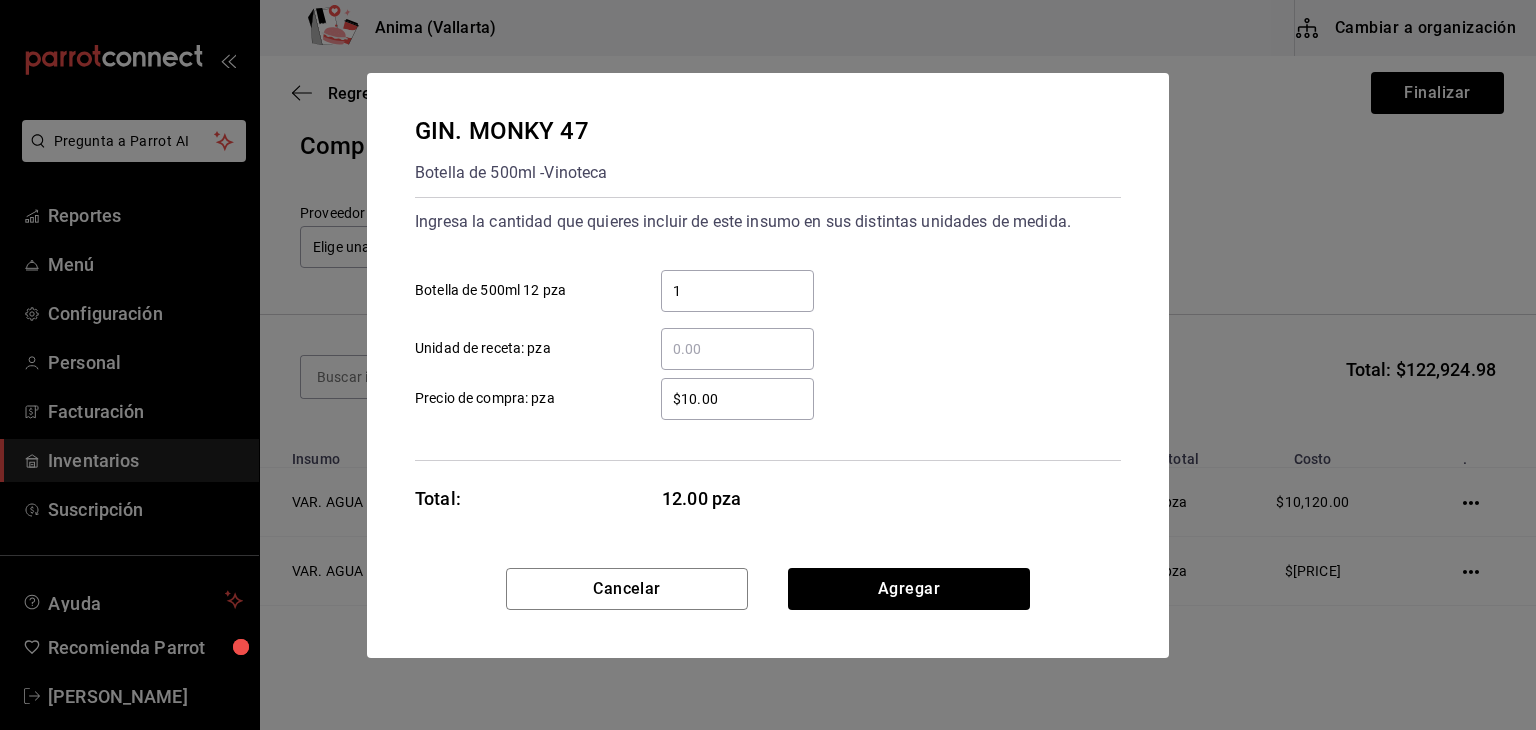 type on "1" 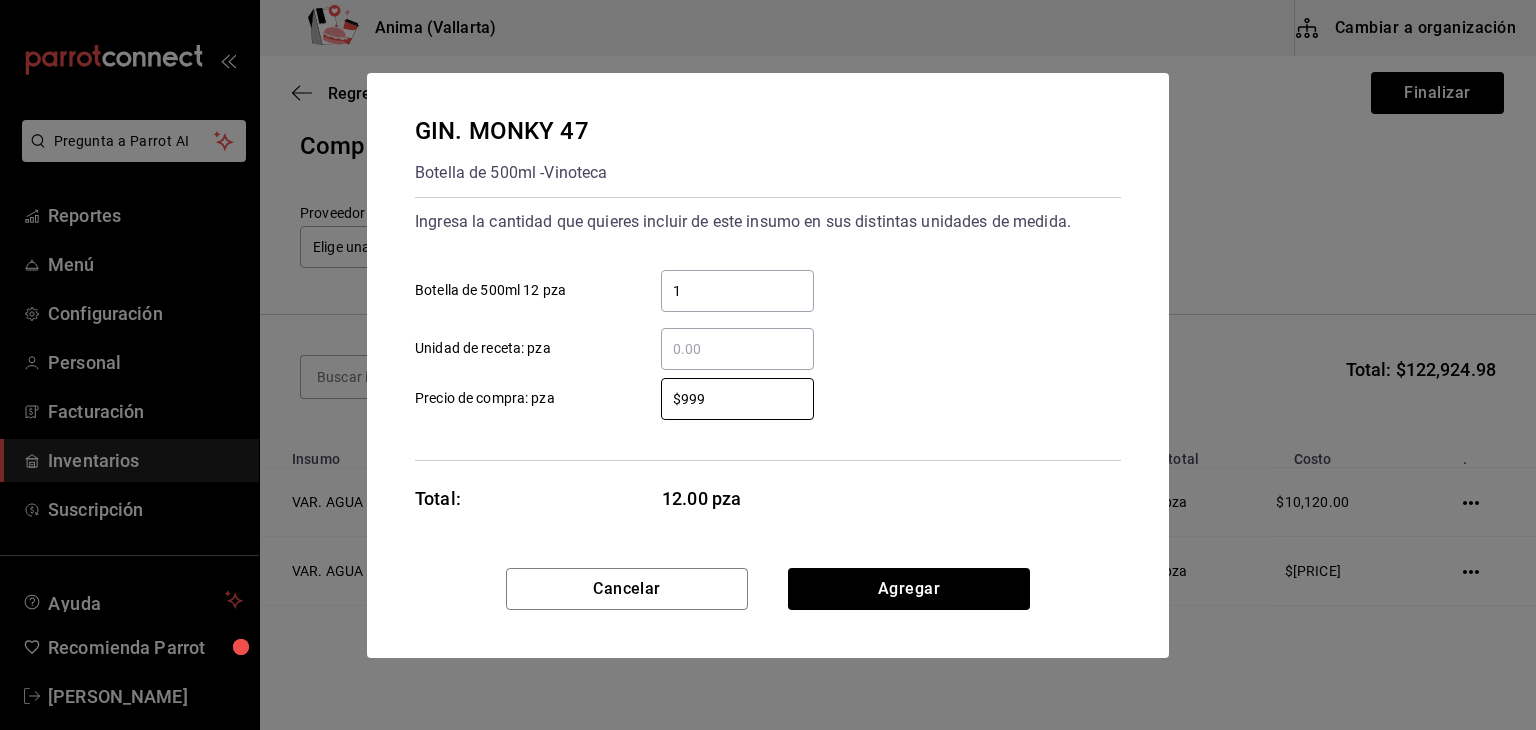 type on "$999" 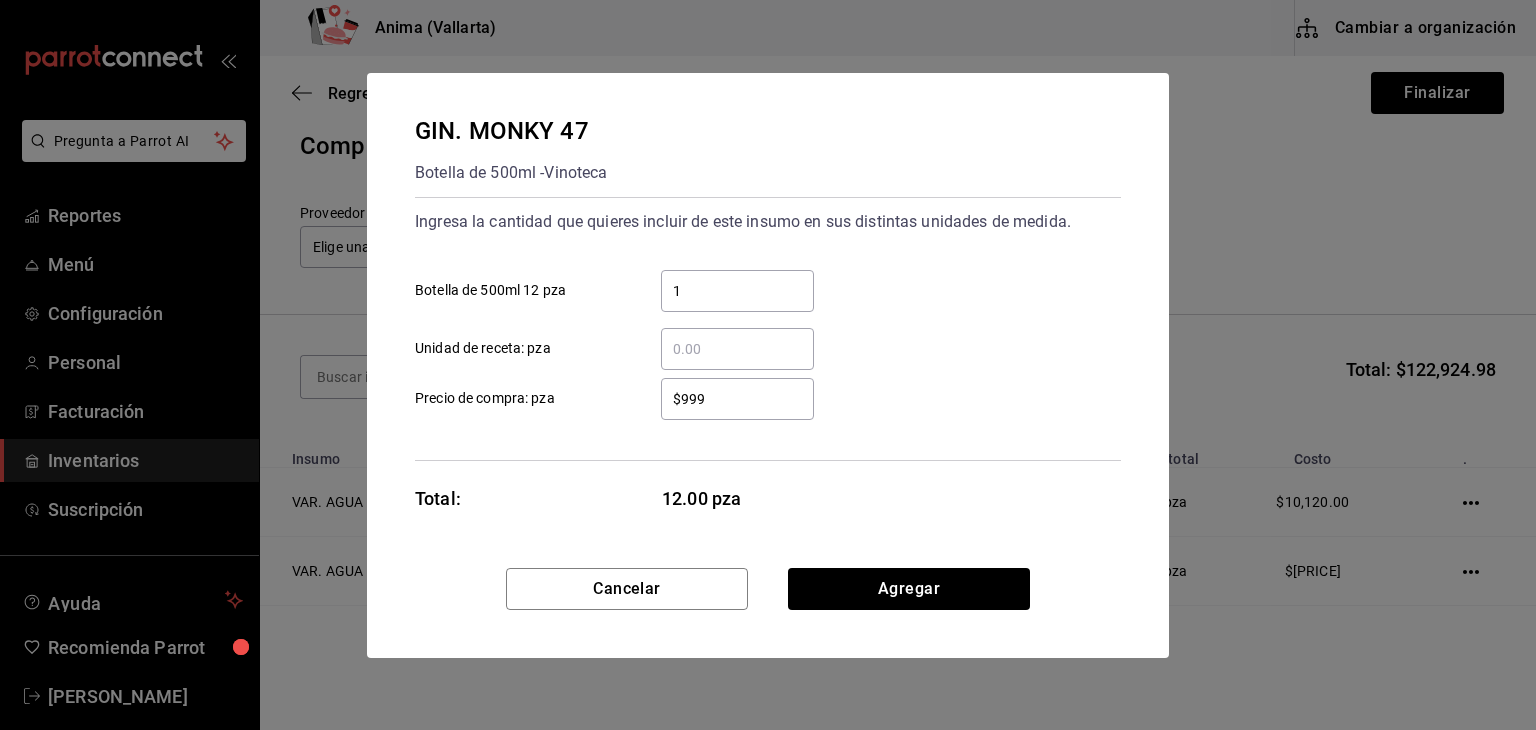 click on "Cancelar Agregar" at bounding box center (768, 613) 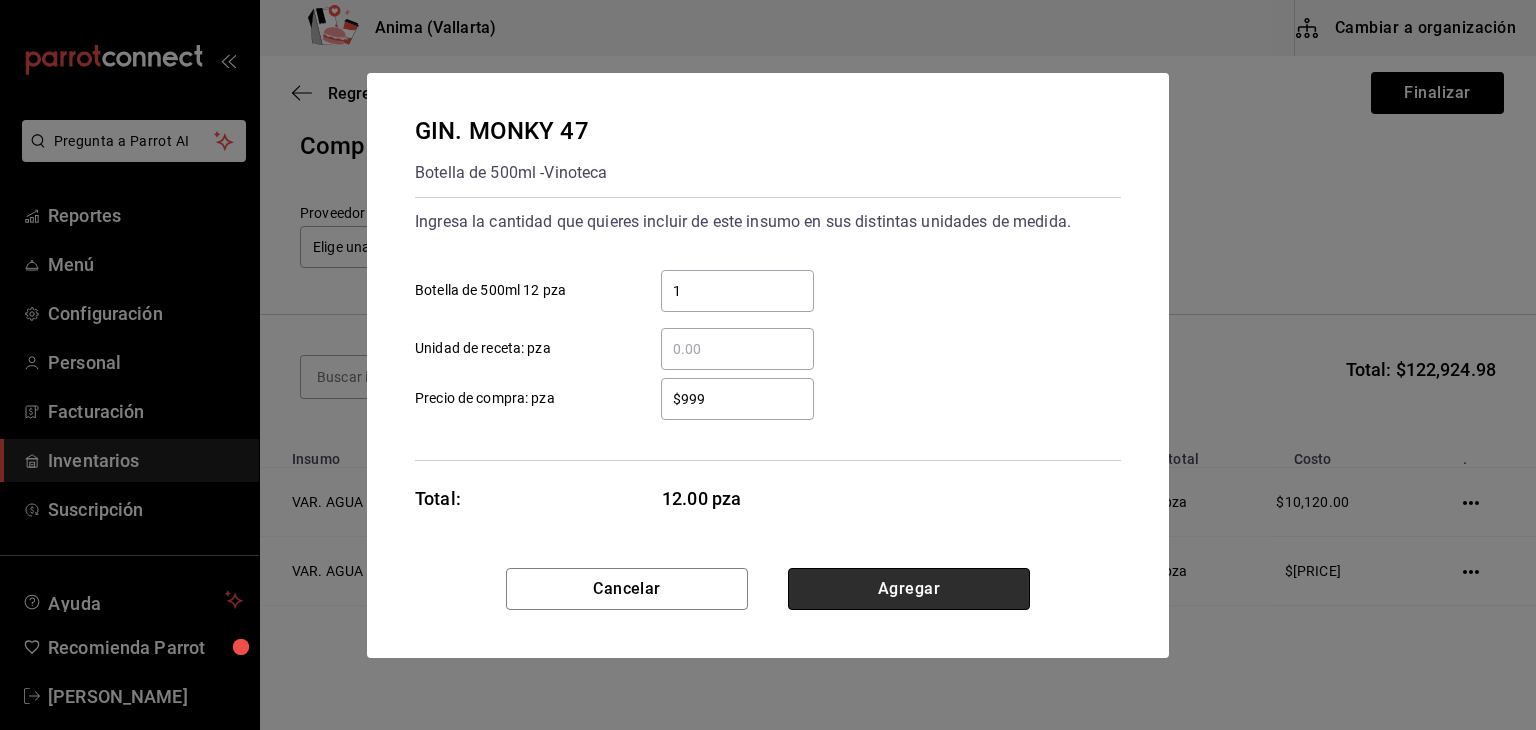 click on "Agregar" at bounding box center (909, 589) 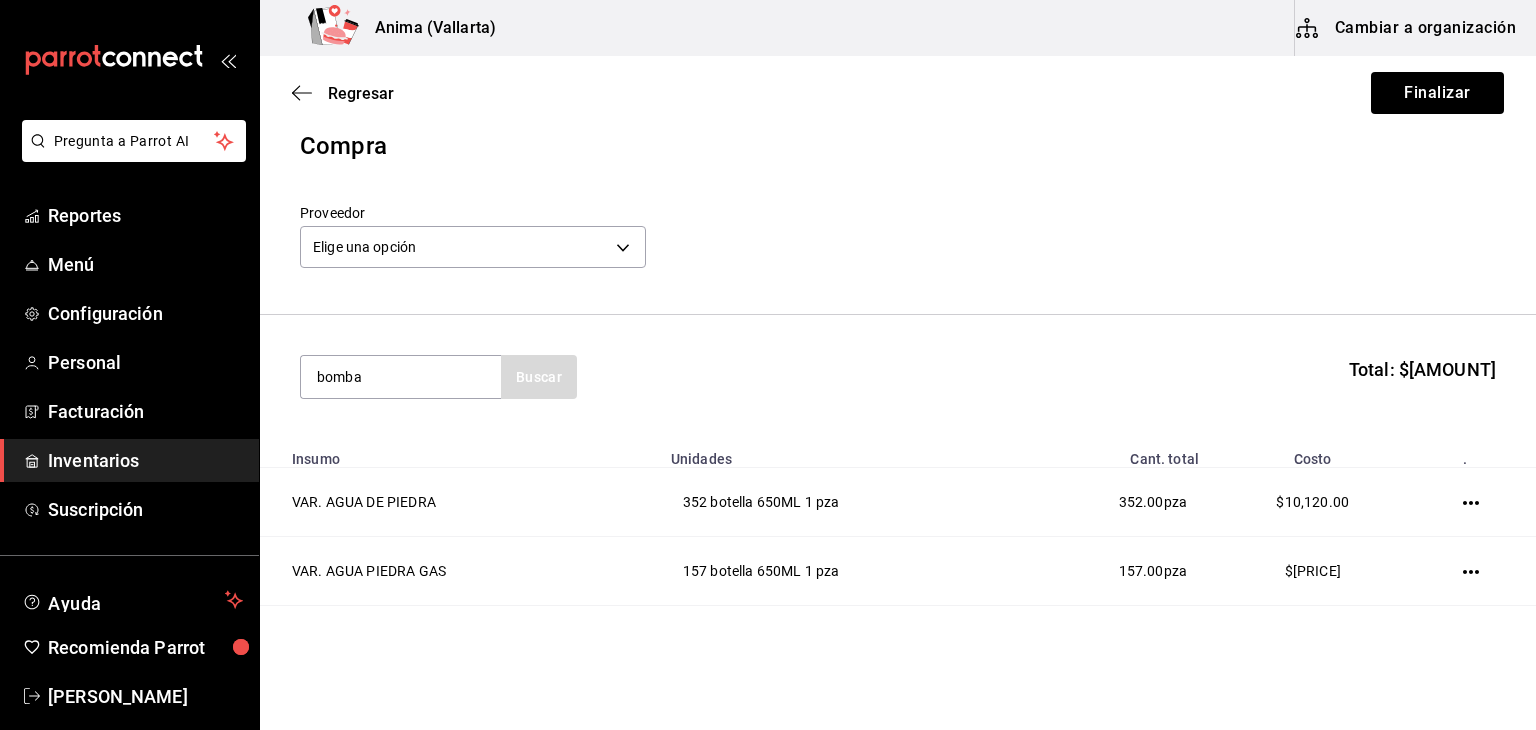 type on "bomba" 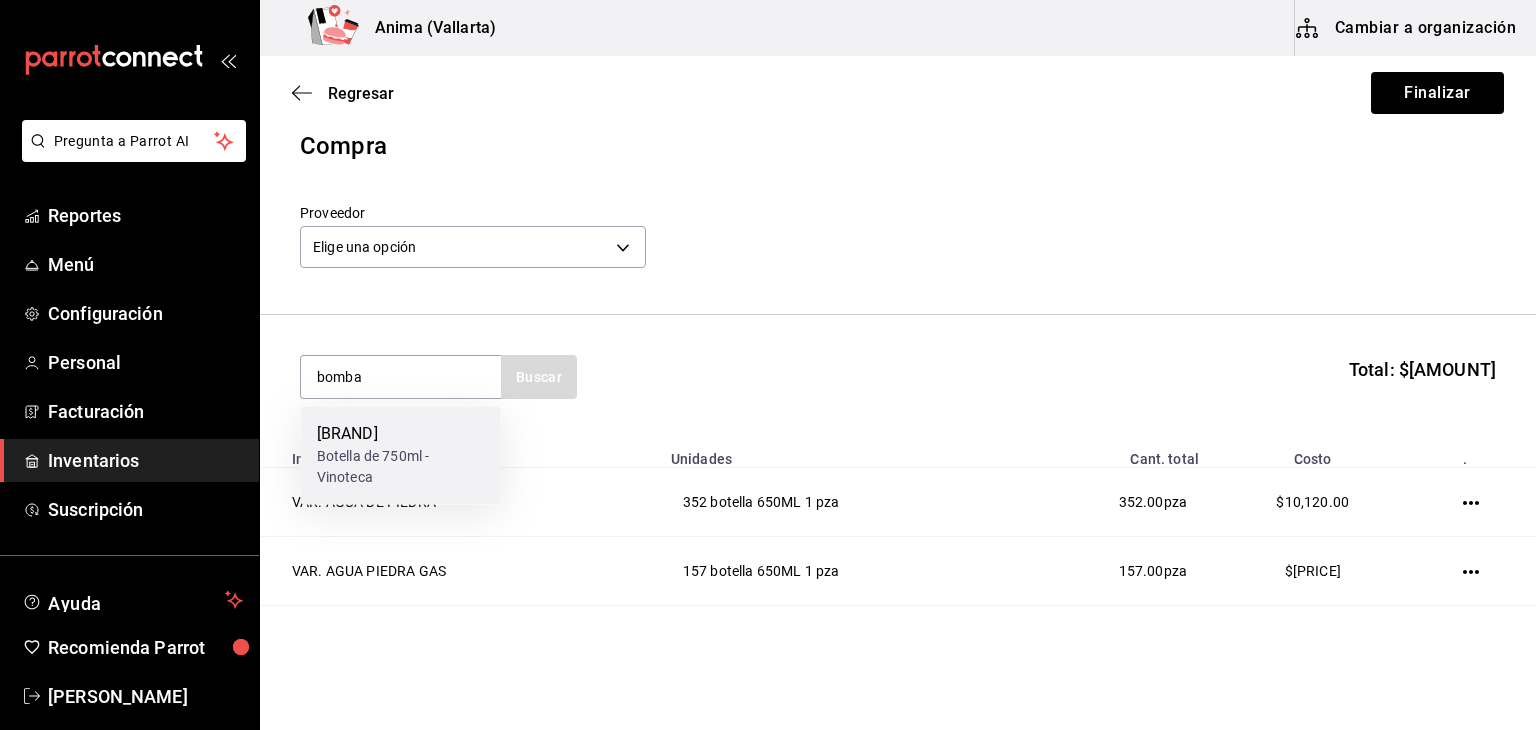click on "Botella de 750ml - Vinoteca" at bounding box center (401, 467) 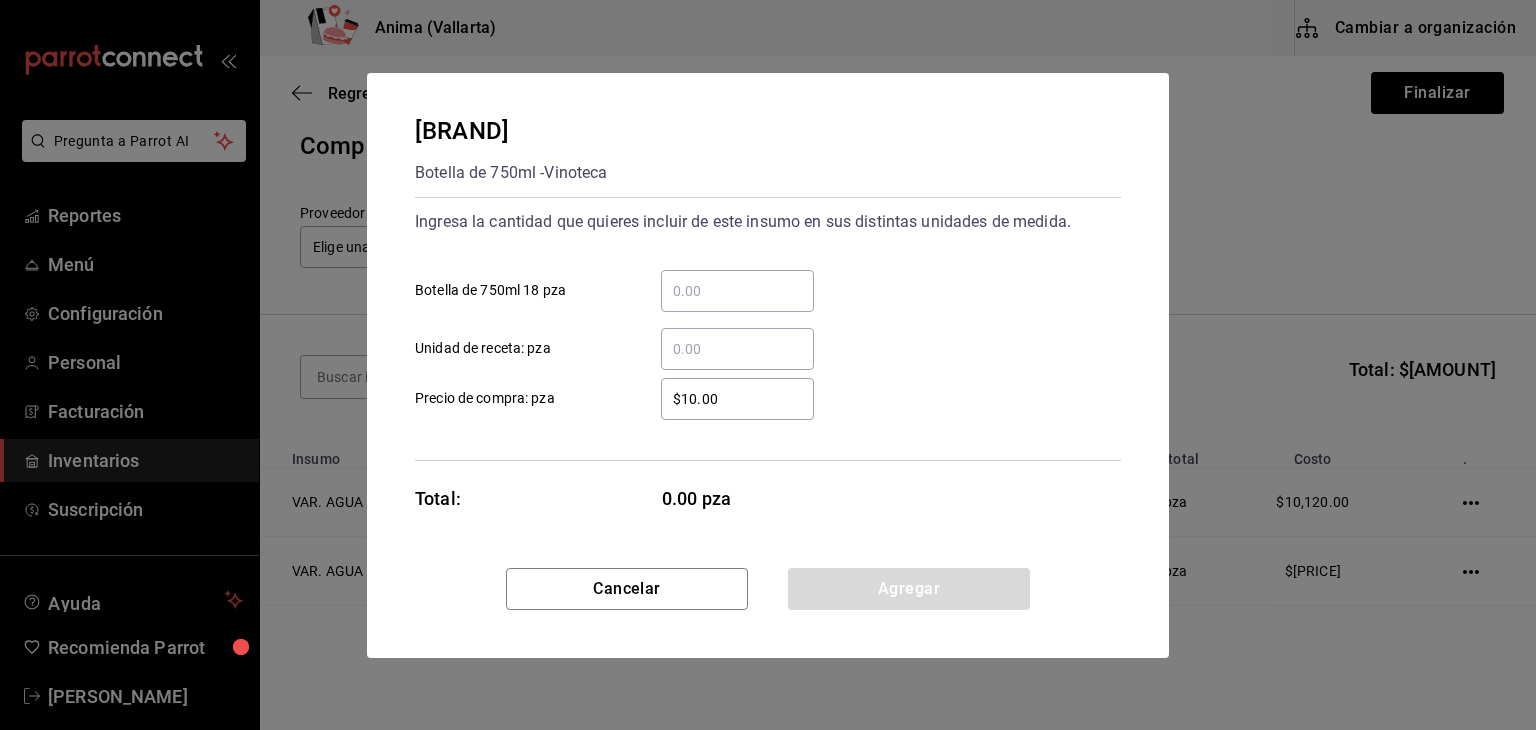 click on "Botella de 750ml [QUANTITY] pza" at bounding box center (737, 291) 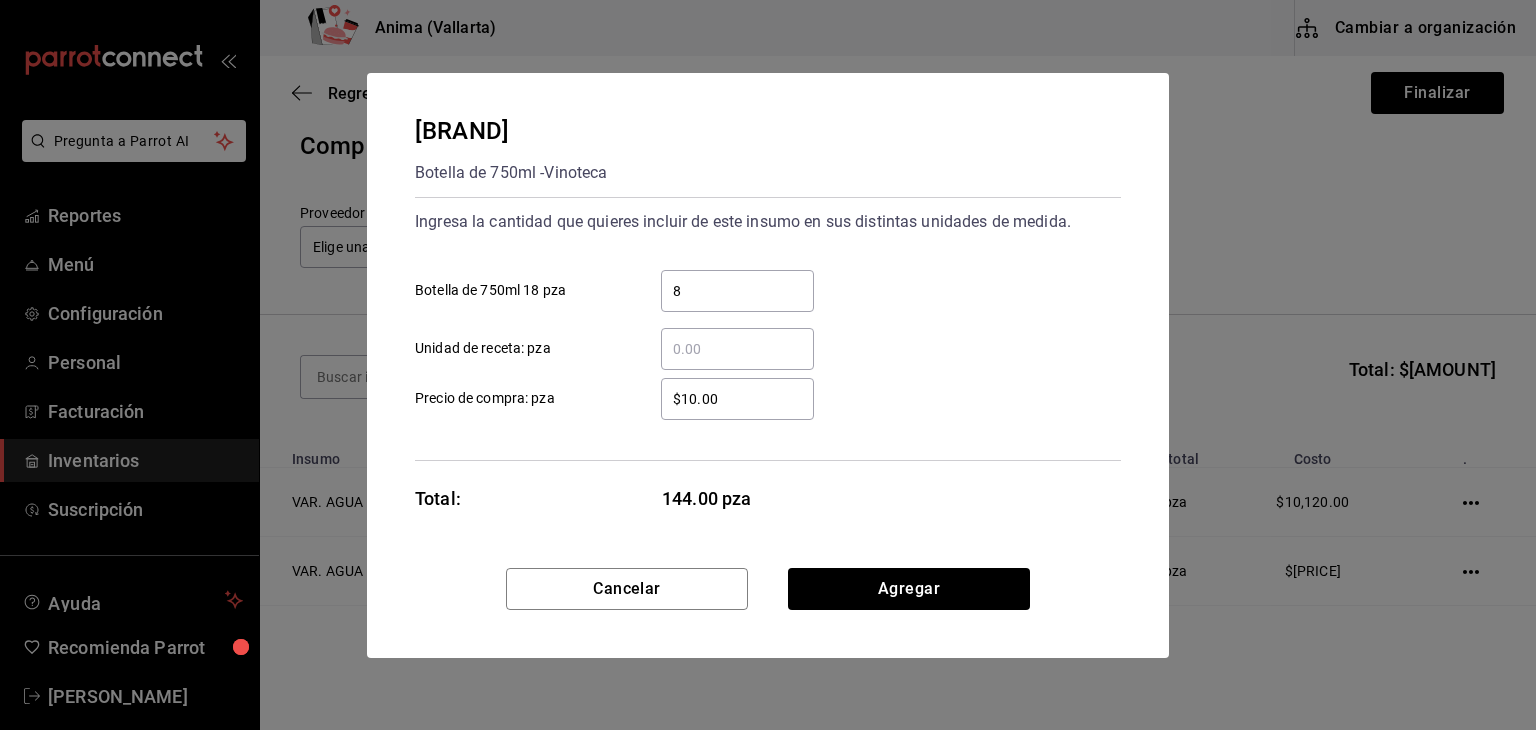 type on "8" 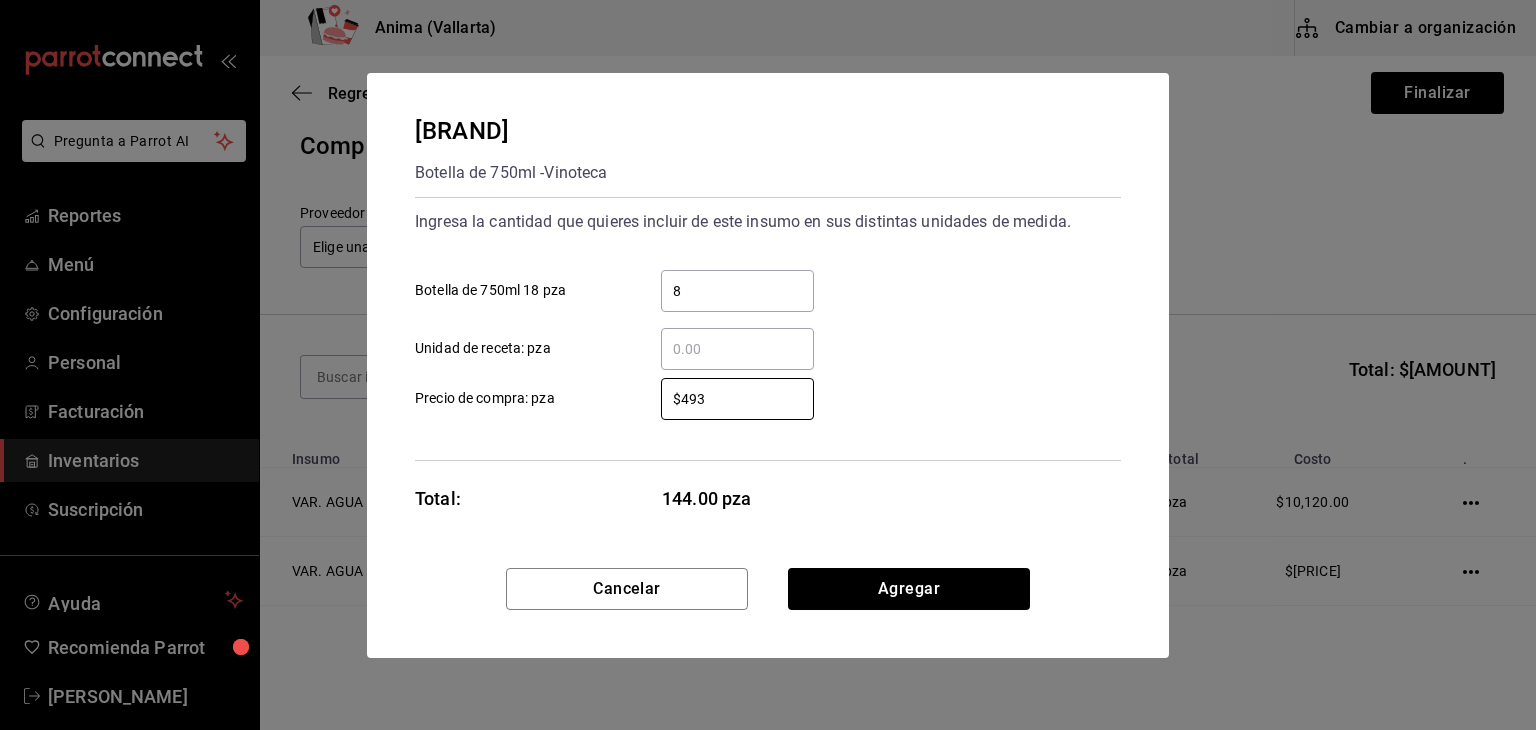 type on "$493" 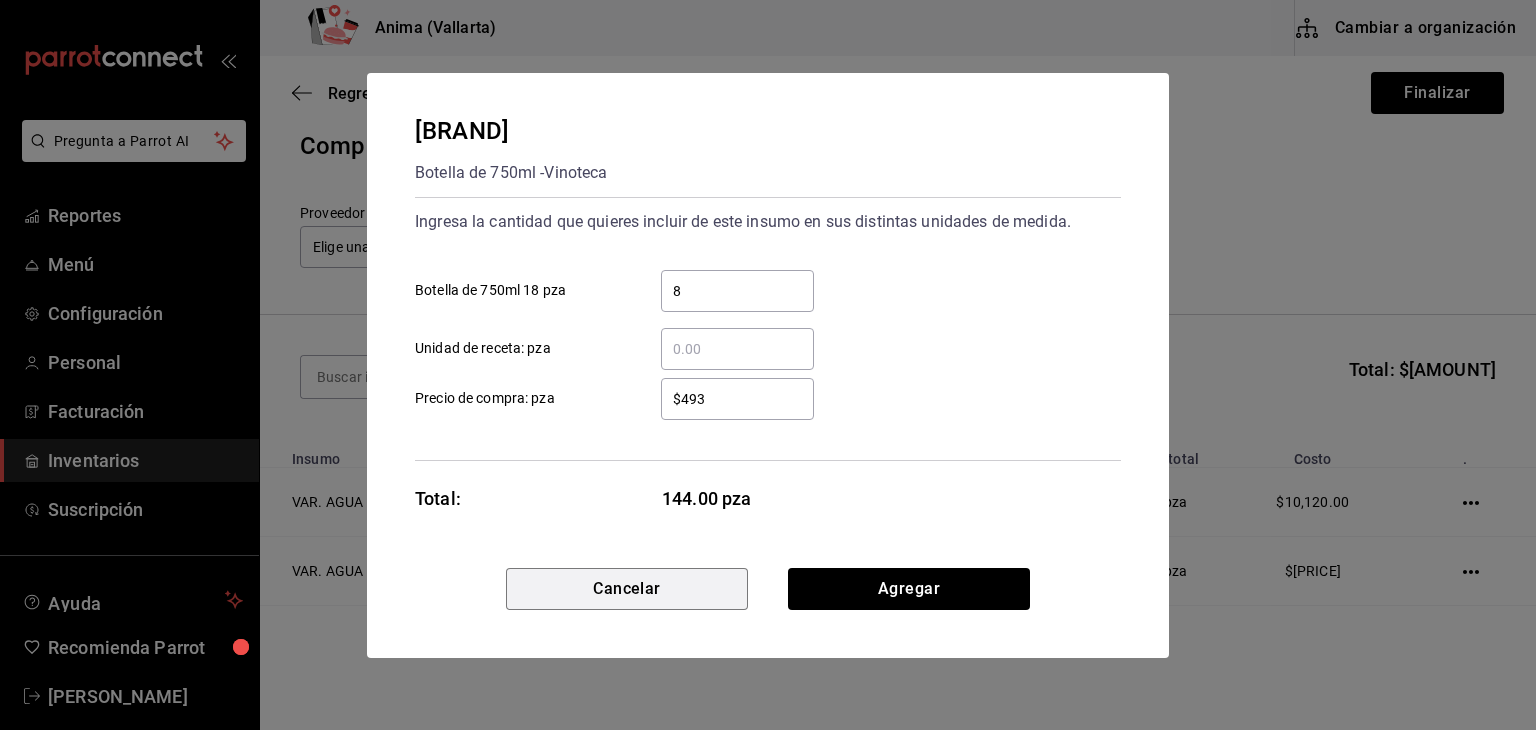 type 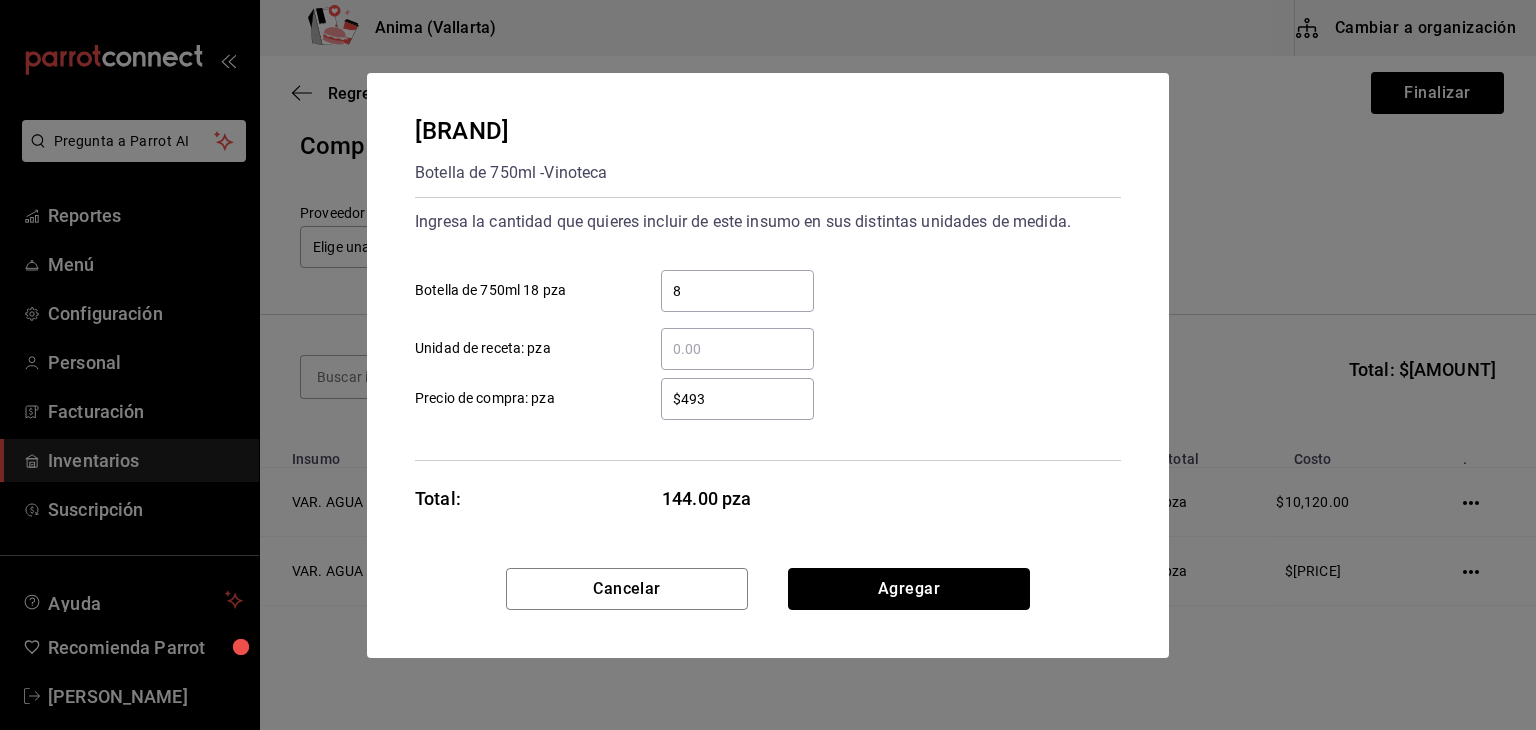 type 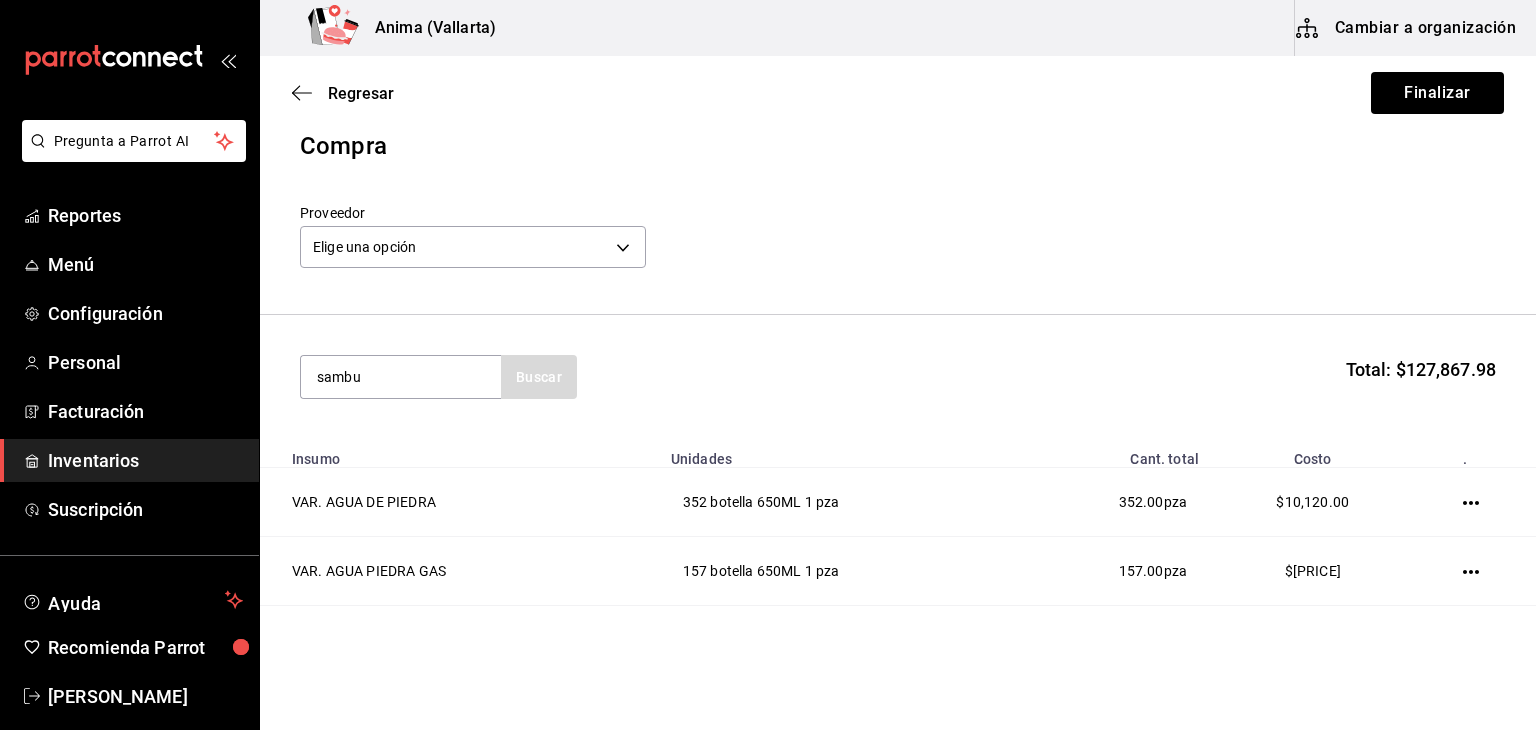 type on "sambu" 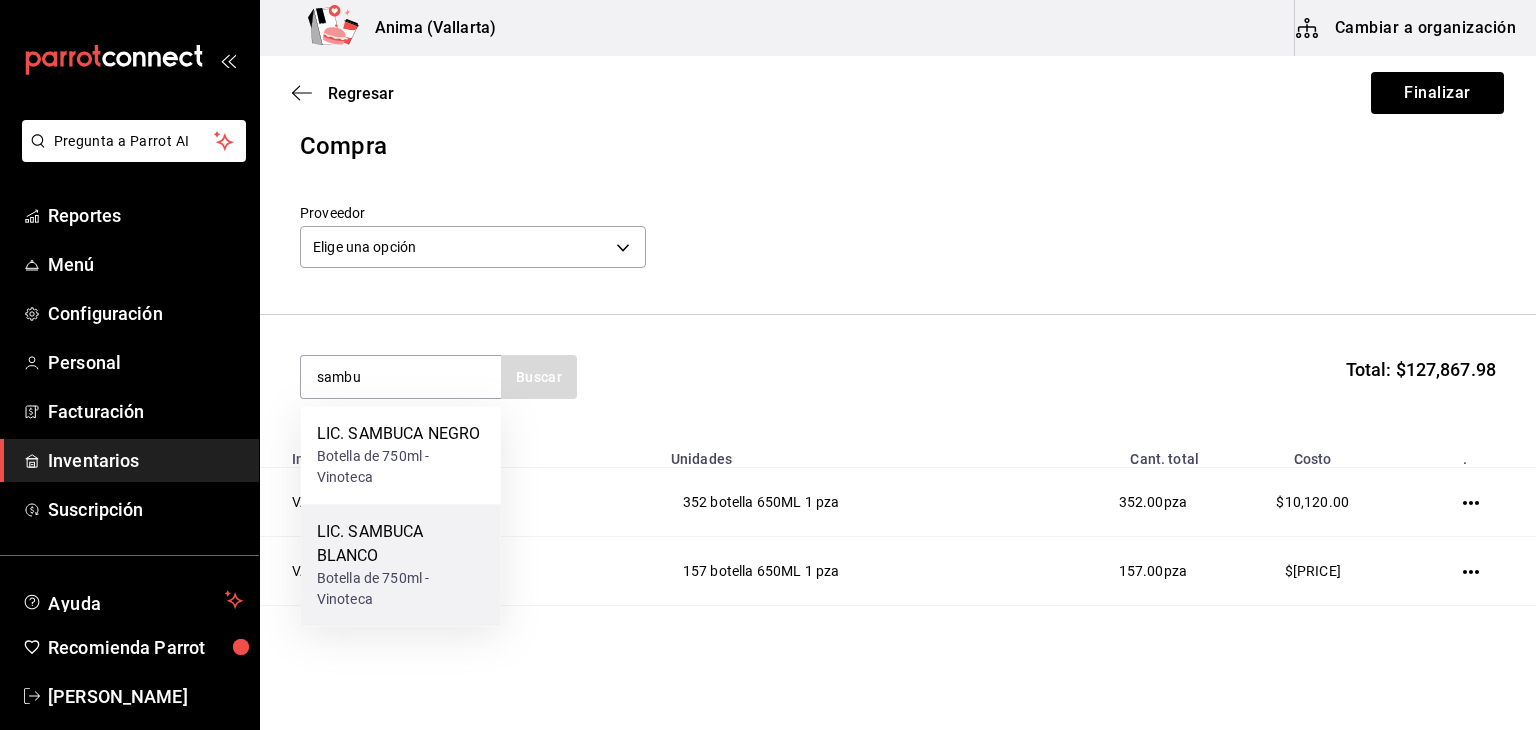 click on "LIC. SAMBUCA BLANCO" at bounding box center [401, 544] 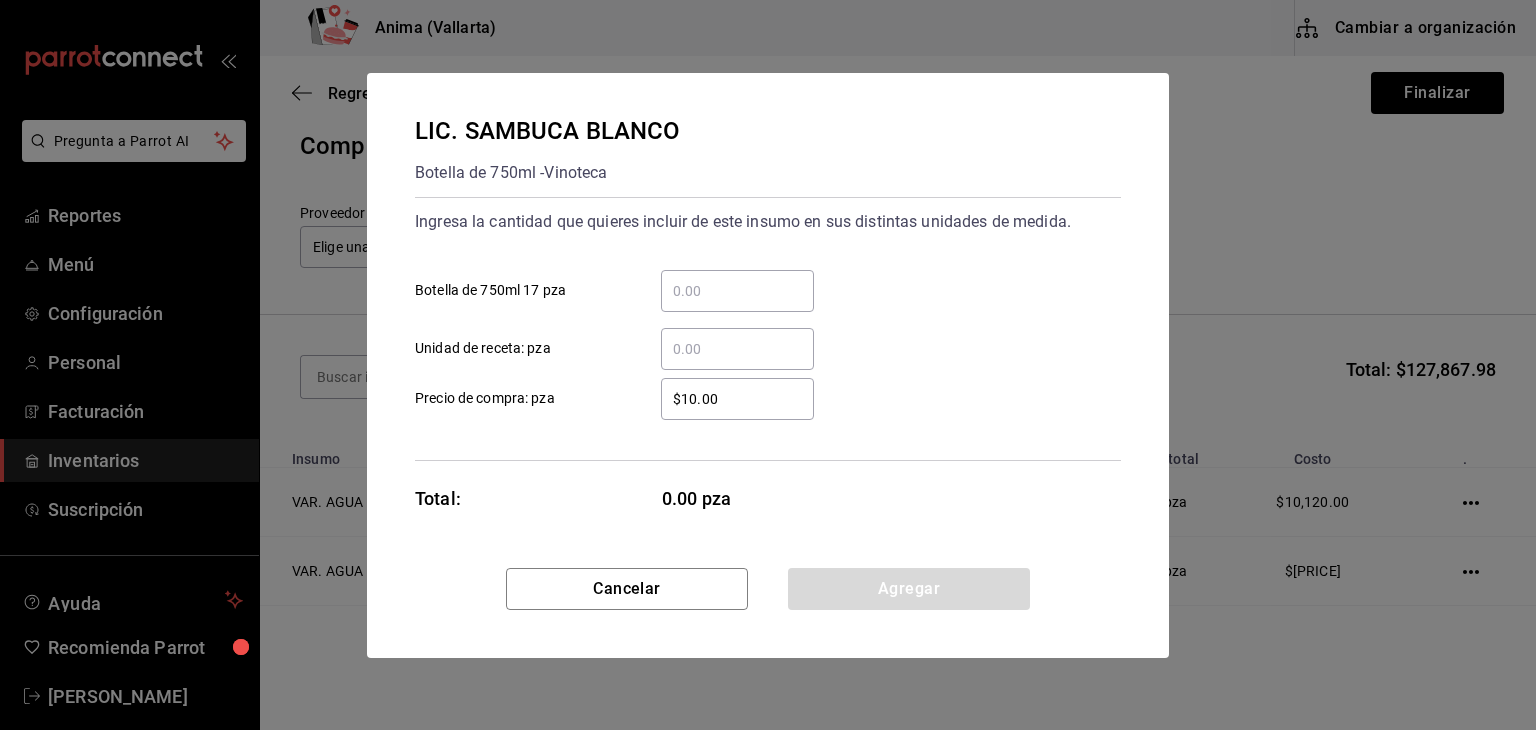 click on "​ Botella de 750ml 17 pza" at bounding box center [737, 291] 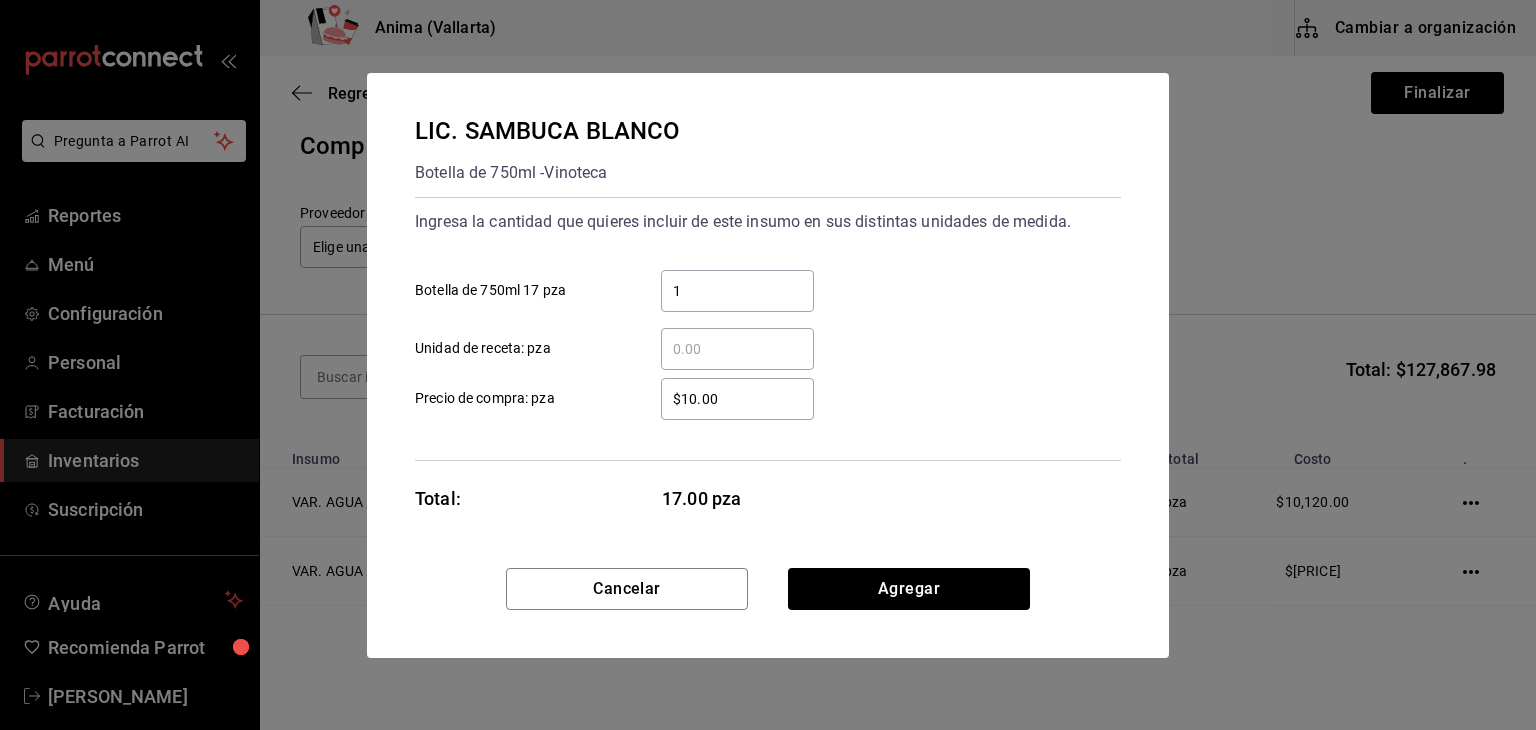 type on "1" 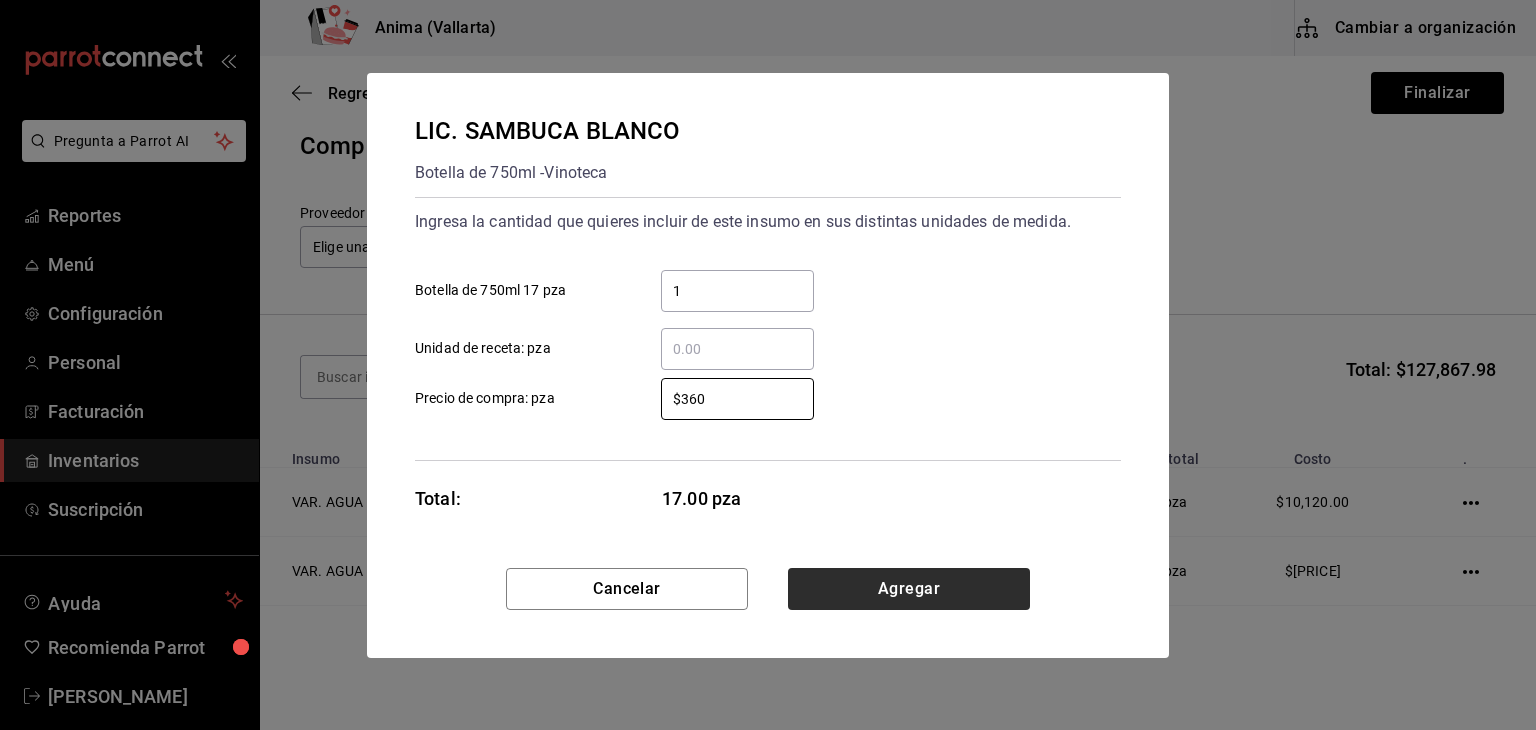 type on "$360" 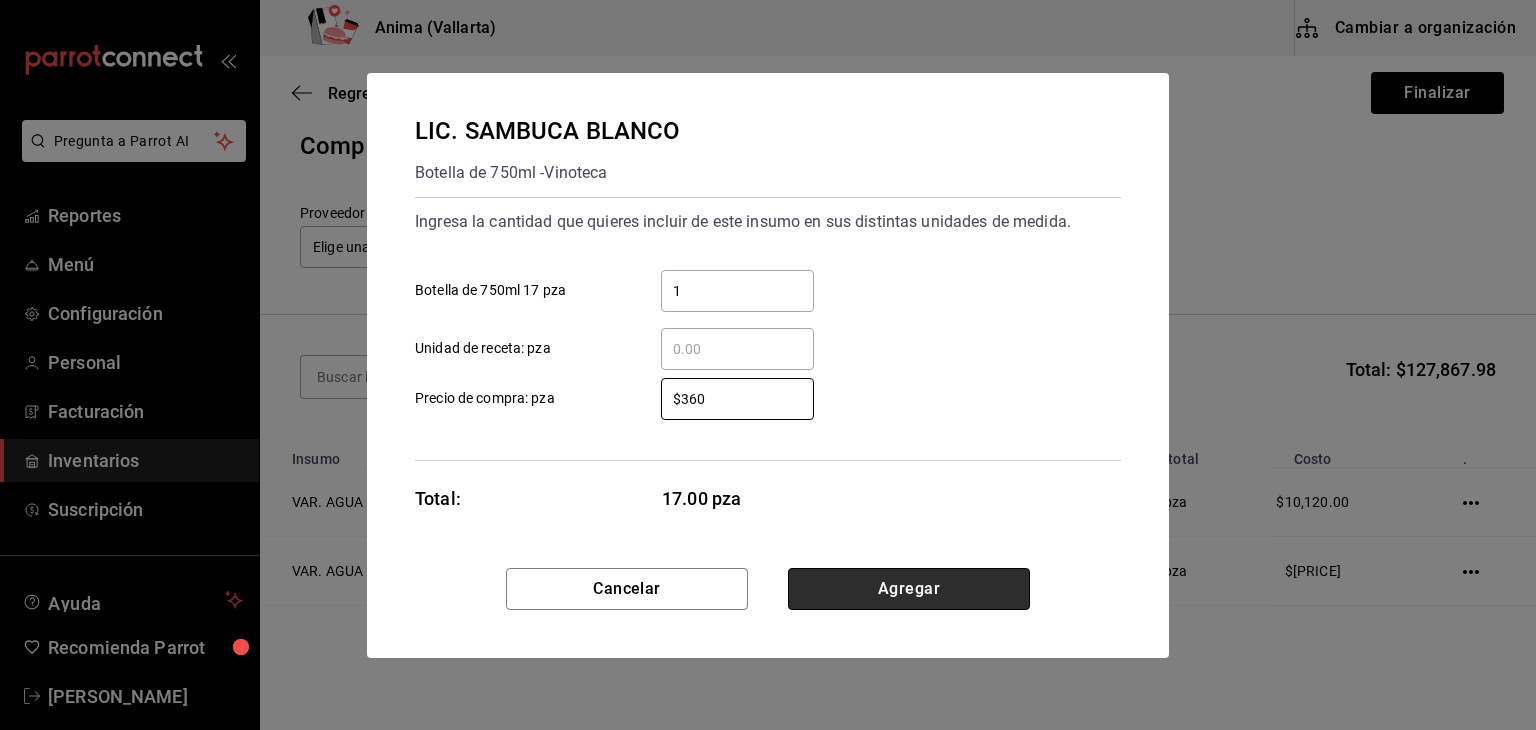 click on "Agregar" at bounding box center [909, 589] 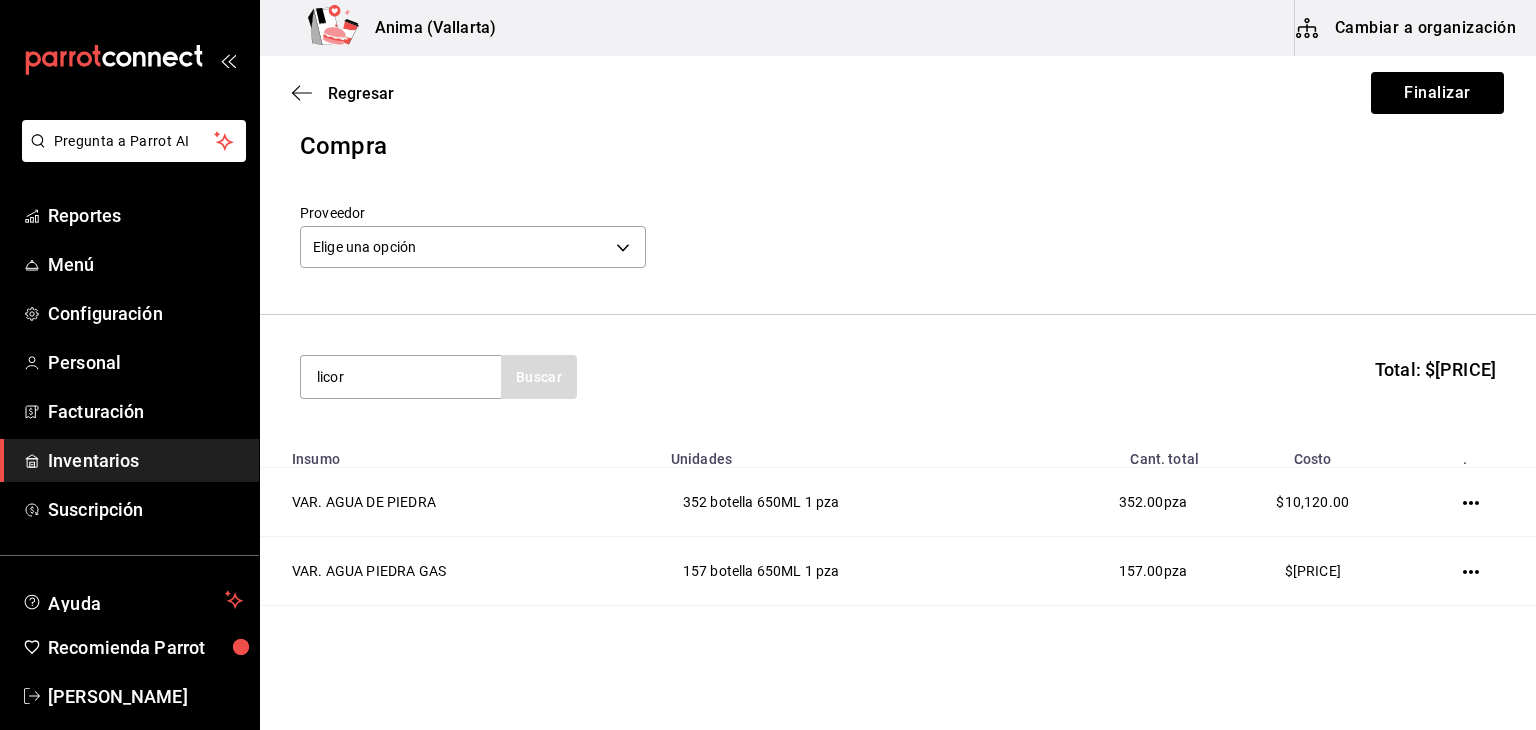 type on "licor" 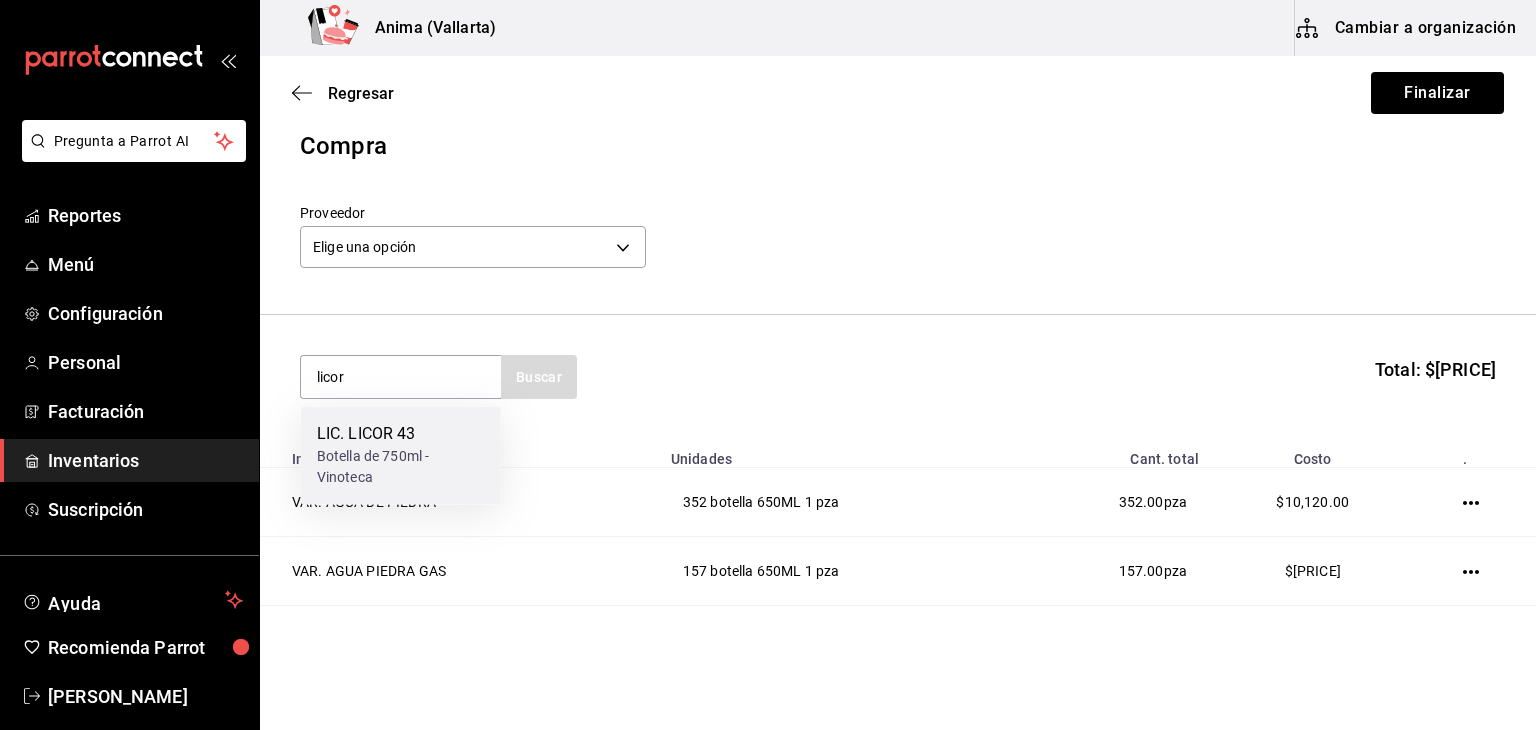 click on "Botella de 750ml - Vinoteca" at bounding box center (401, 467) 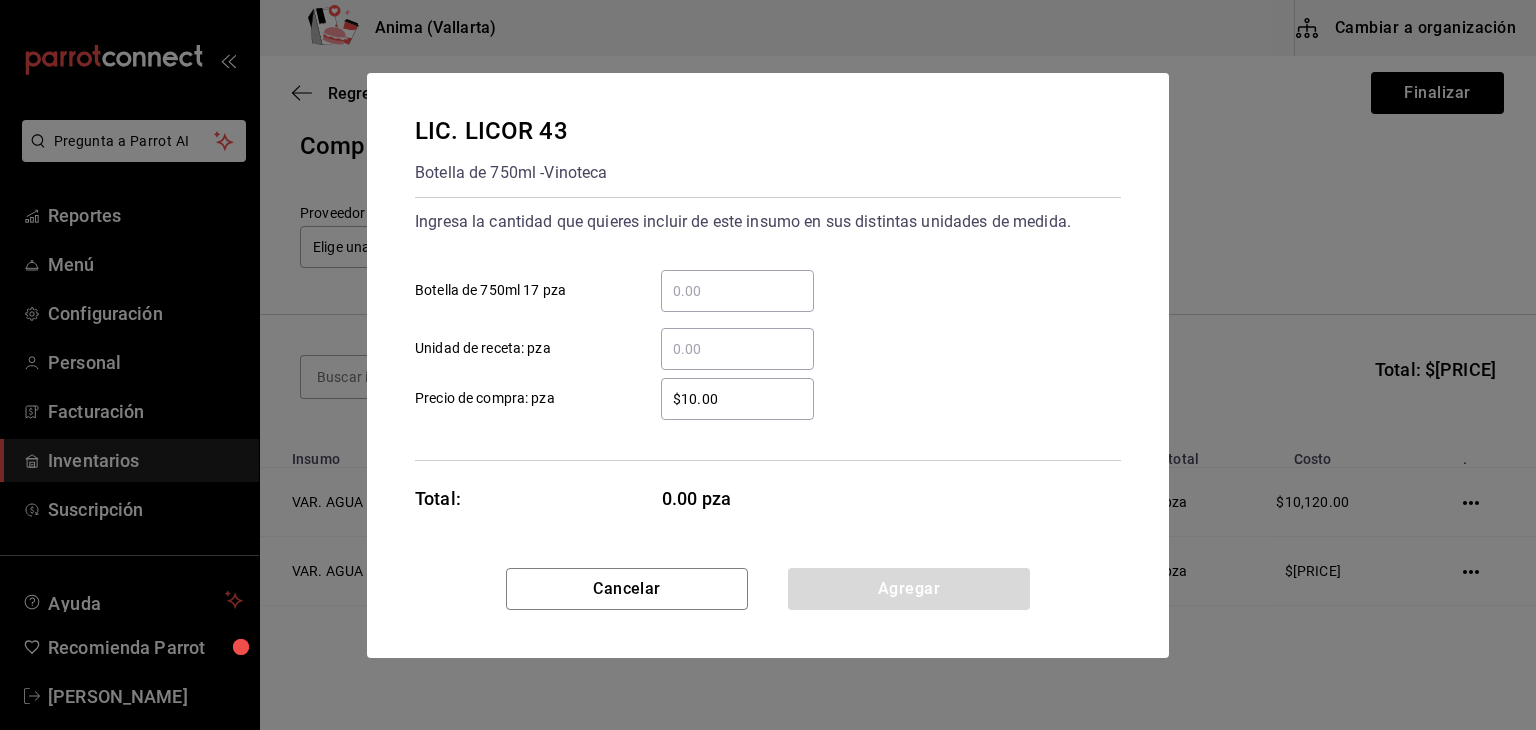 click on "​ Botella de 750ml 17 pza" at bounding box center [737, 291] 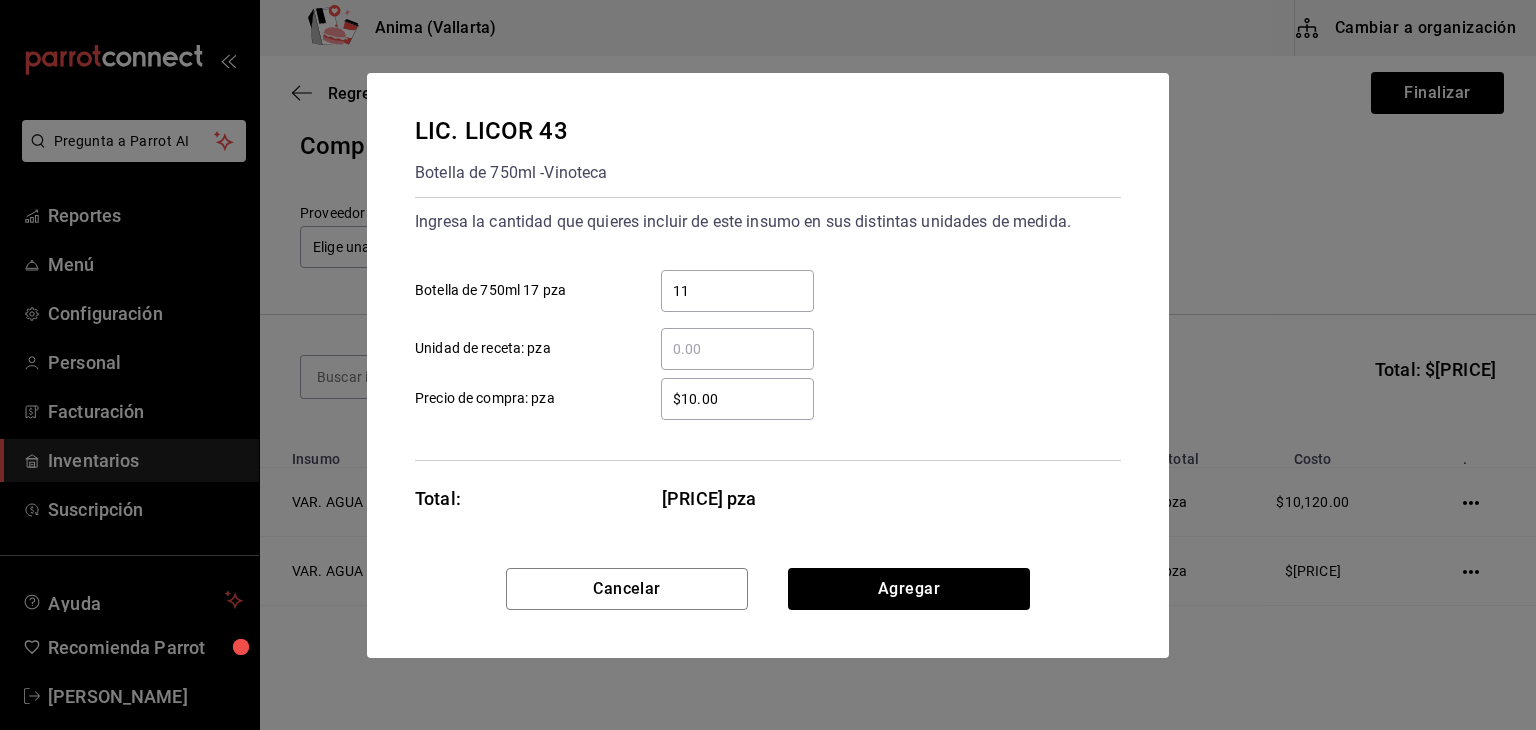 type on "11" 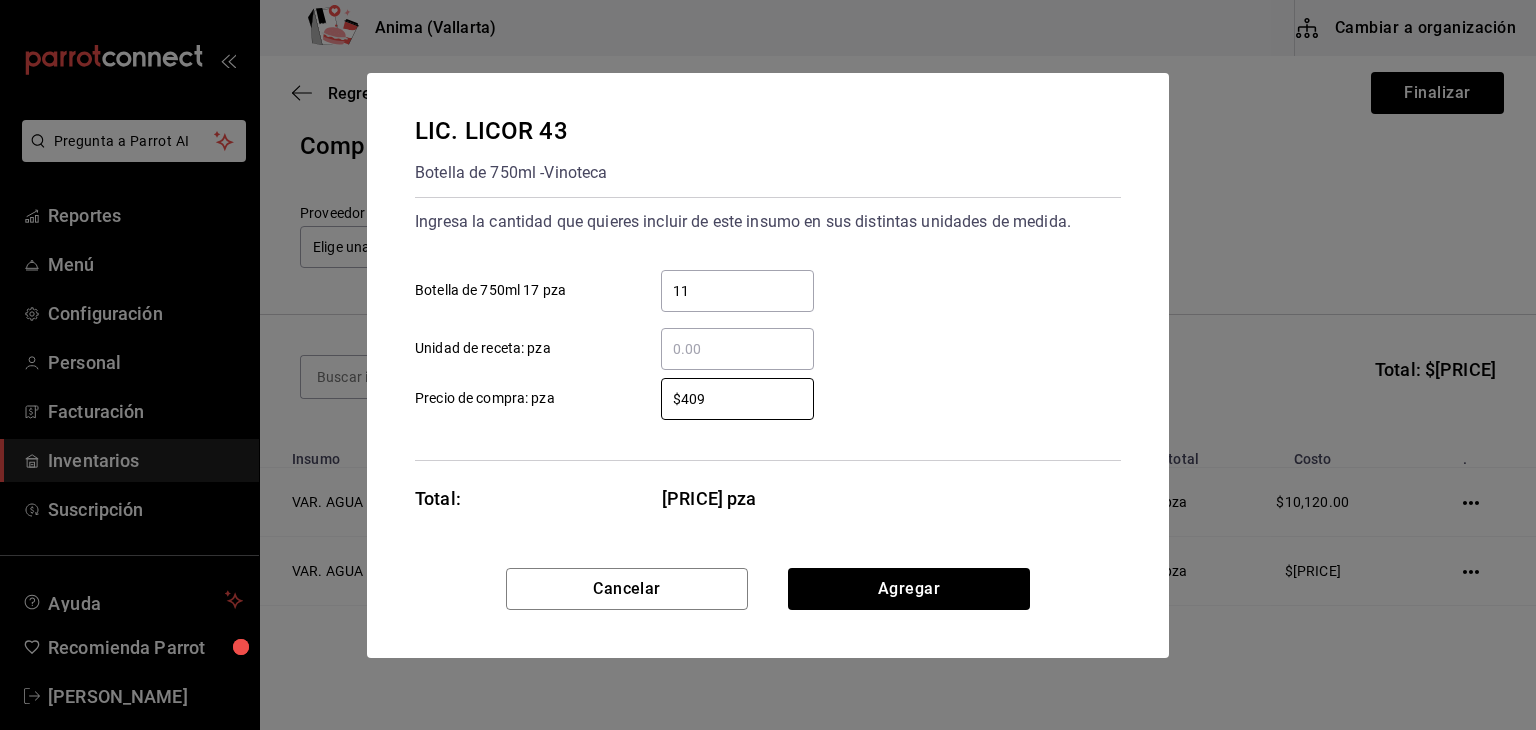 type on "$409" 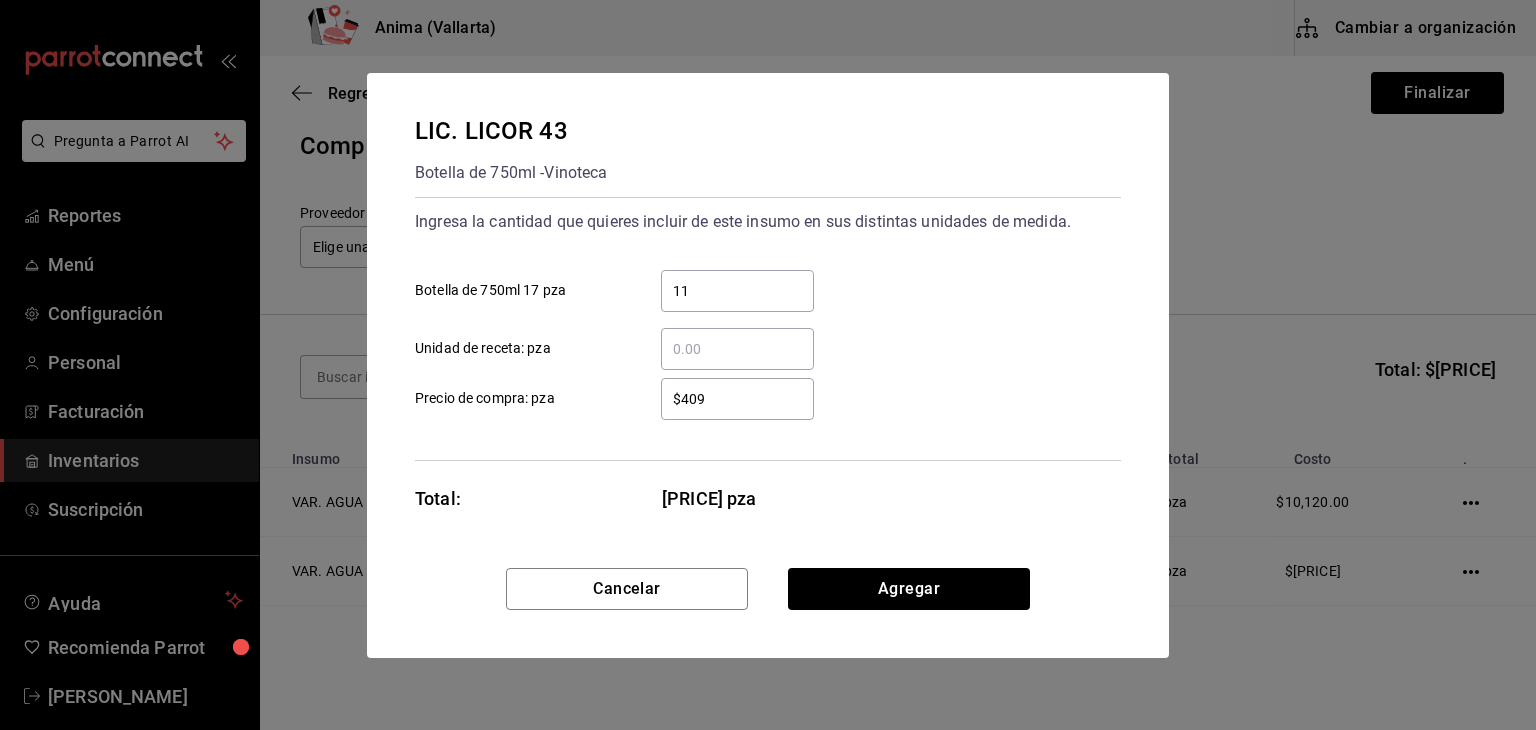click on "Cancelar Agregar" at bounding box center (768, 613) 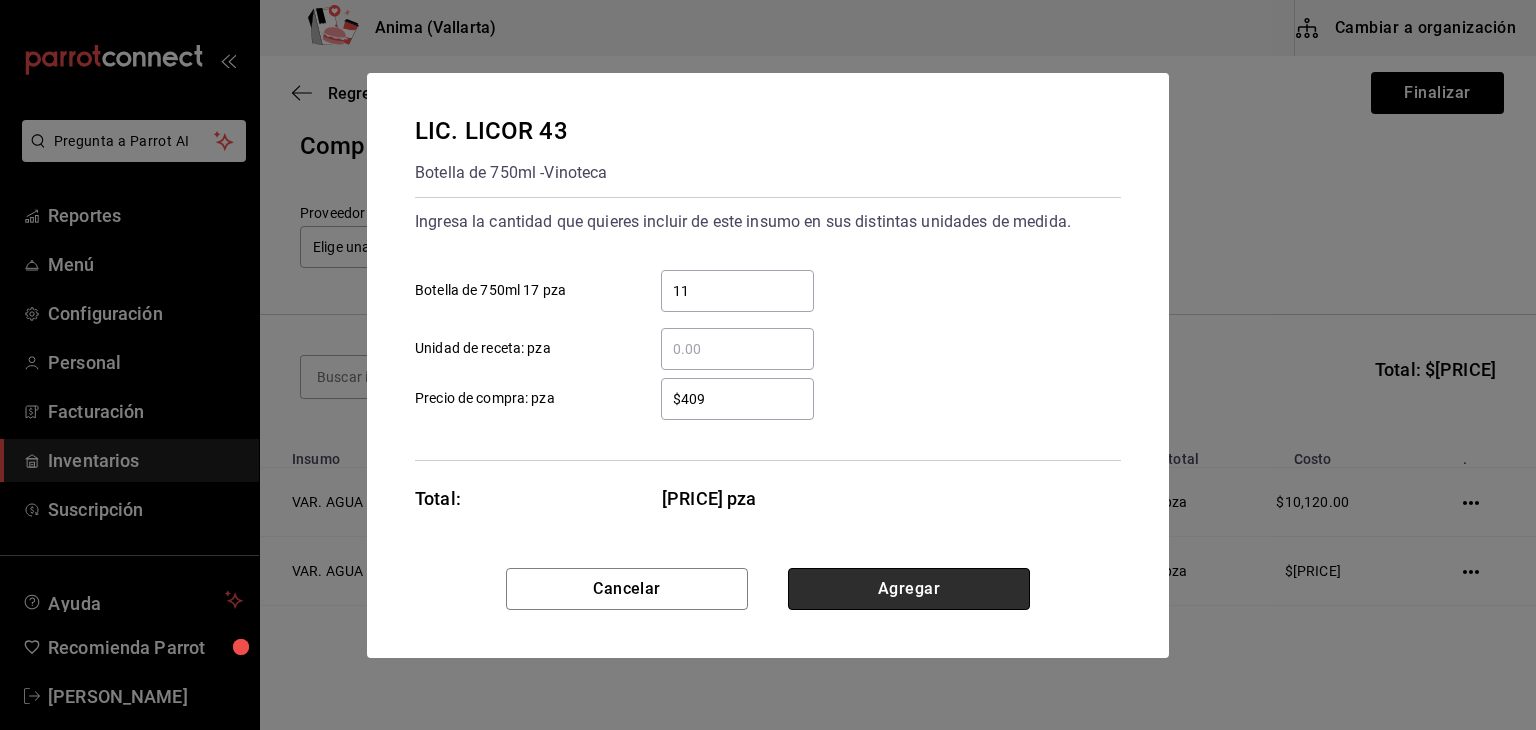 click on "Agregar" at bounding box center [909, 589] 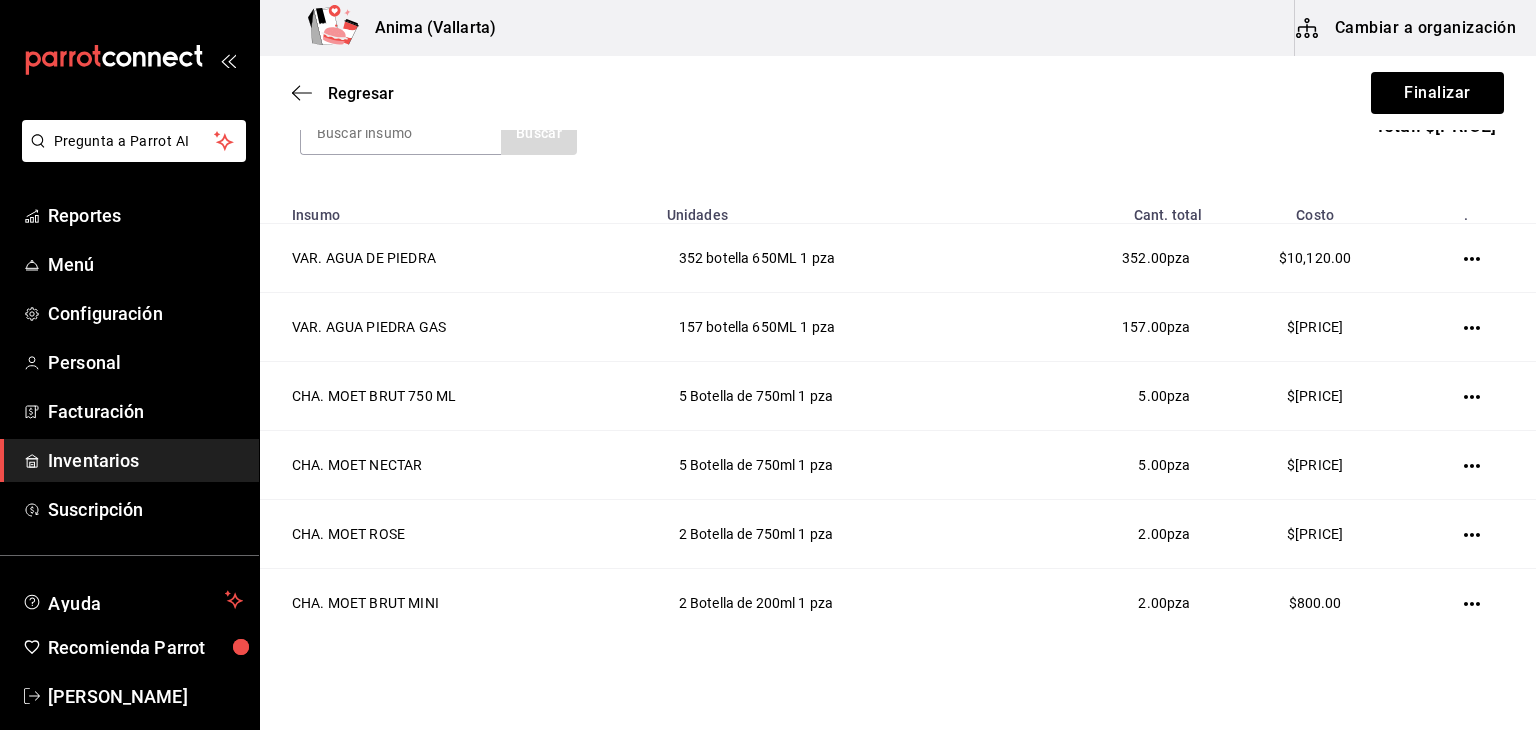 scroll, scrollTop: 0, scrollLeft: 0, axis: both 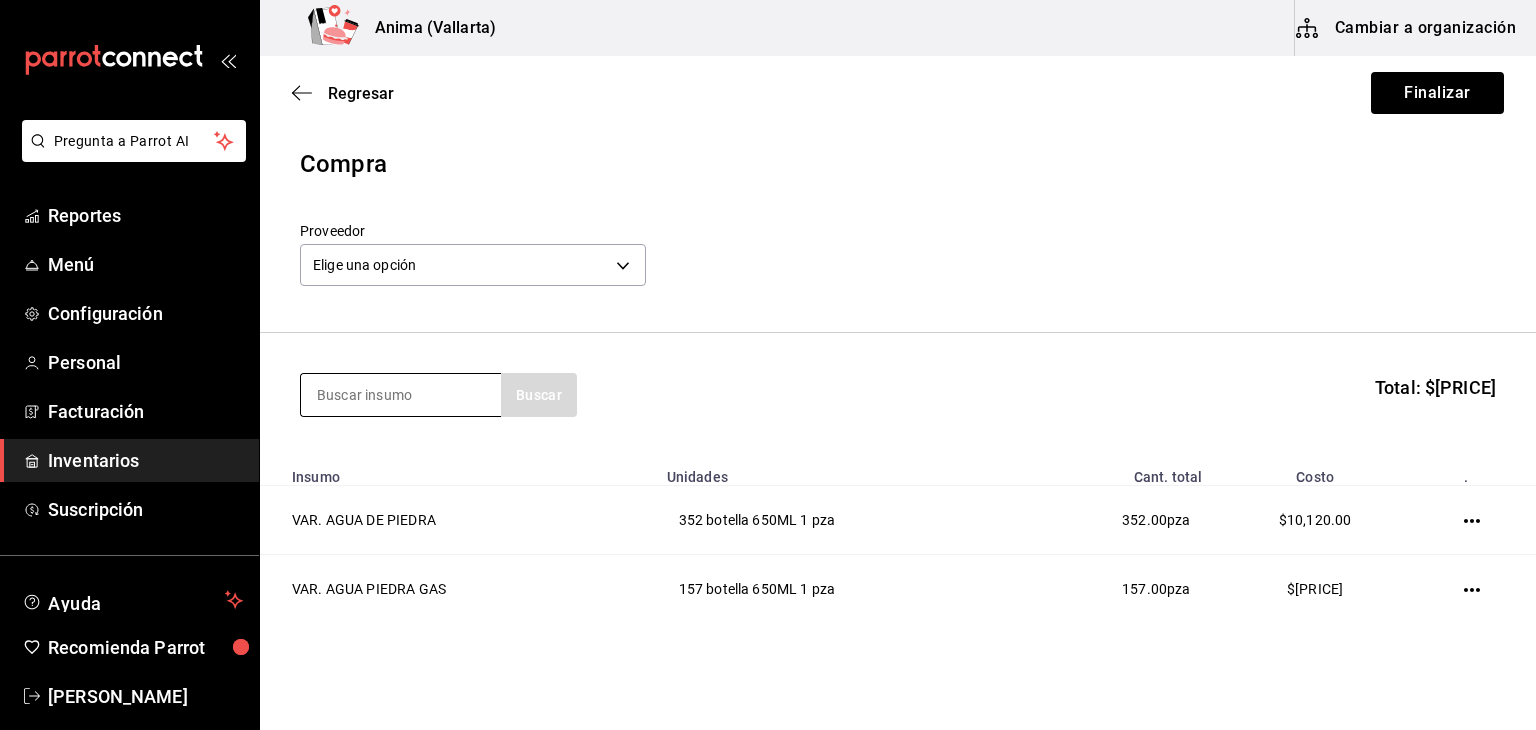 click at bounding box center [401, 395] 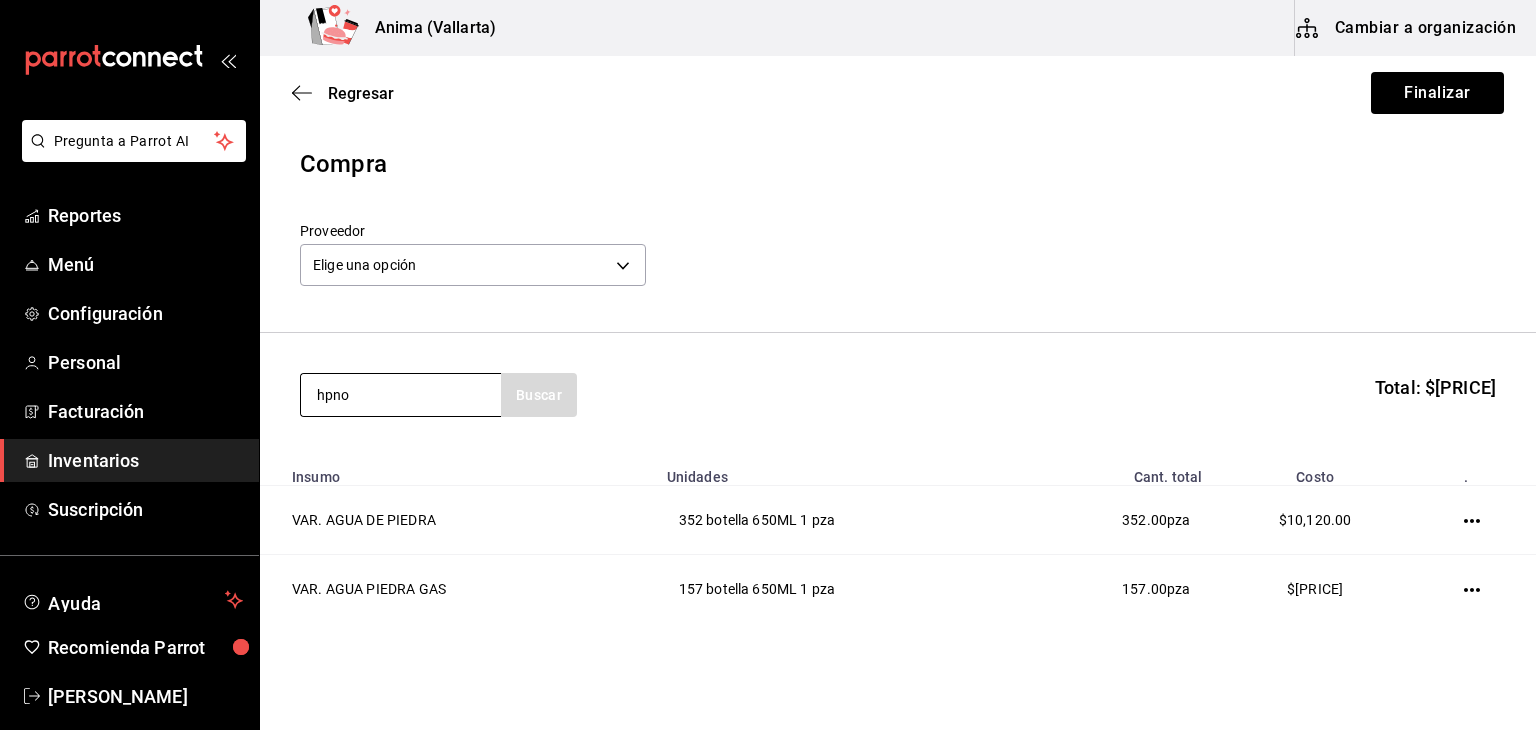 type on "hpno" 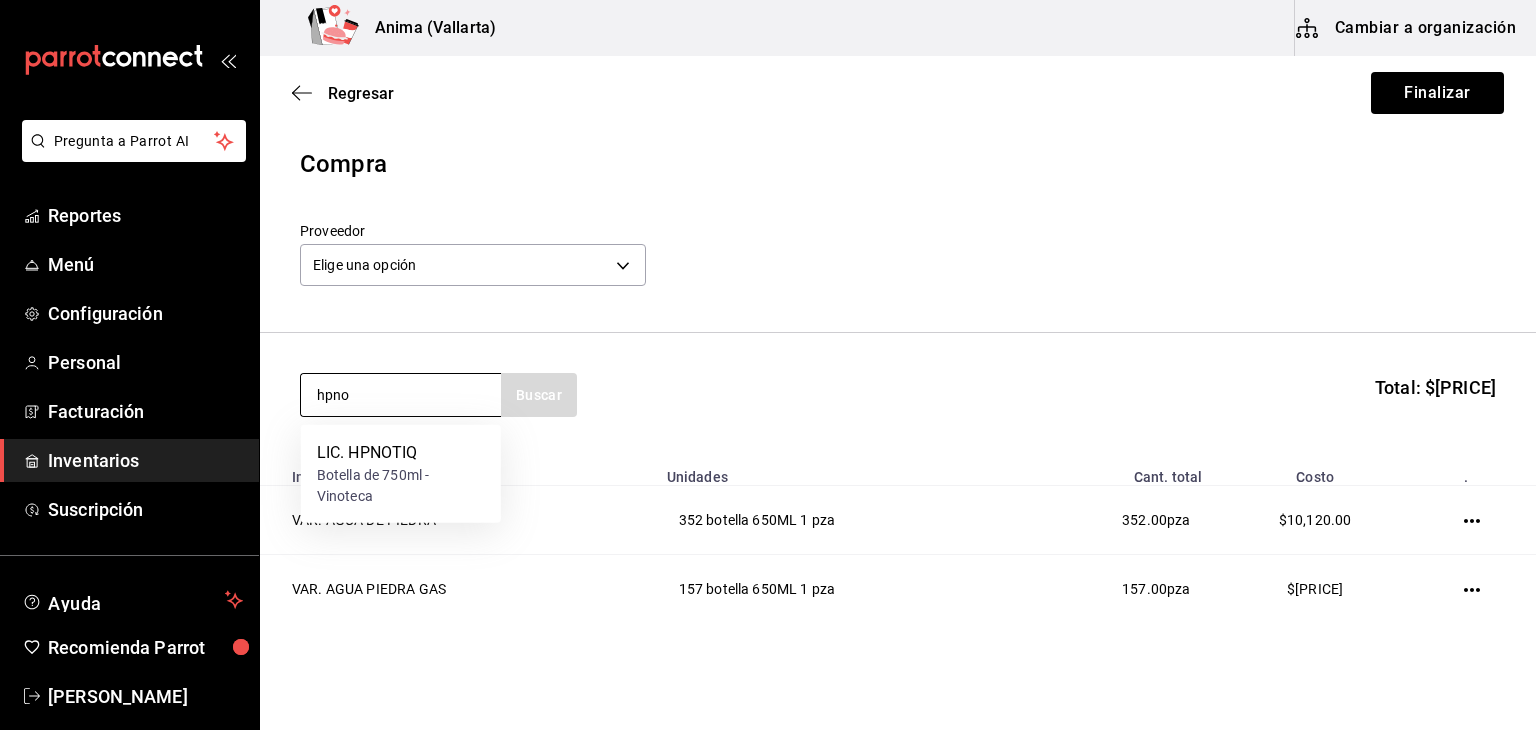 click on "hpno" at bounding box center [401, 395] 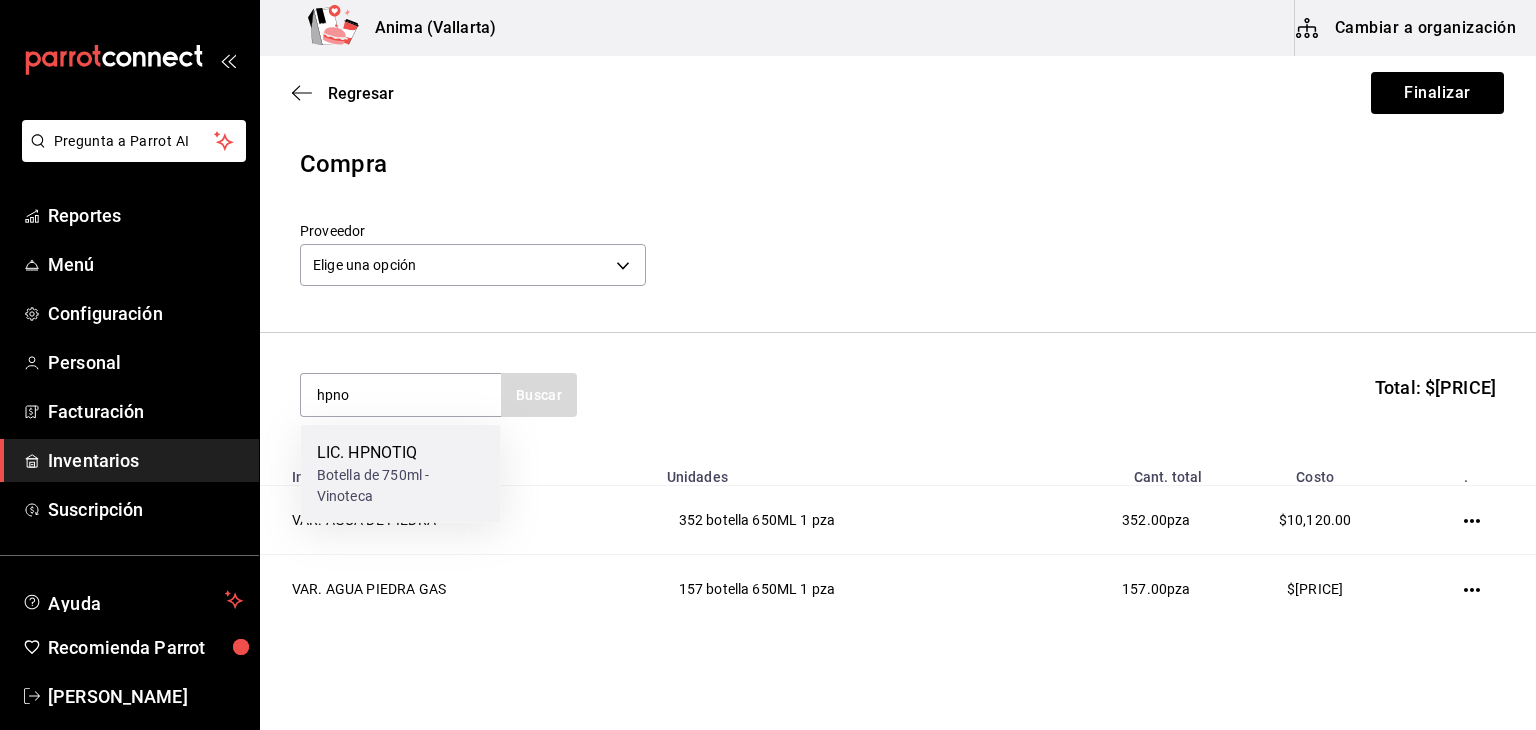 click on "Botella de 750ml - Vinoteca" at bounding box center [401, 486] 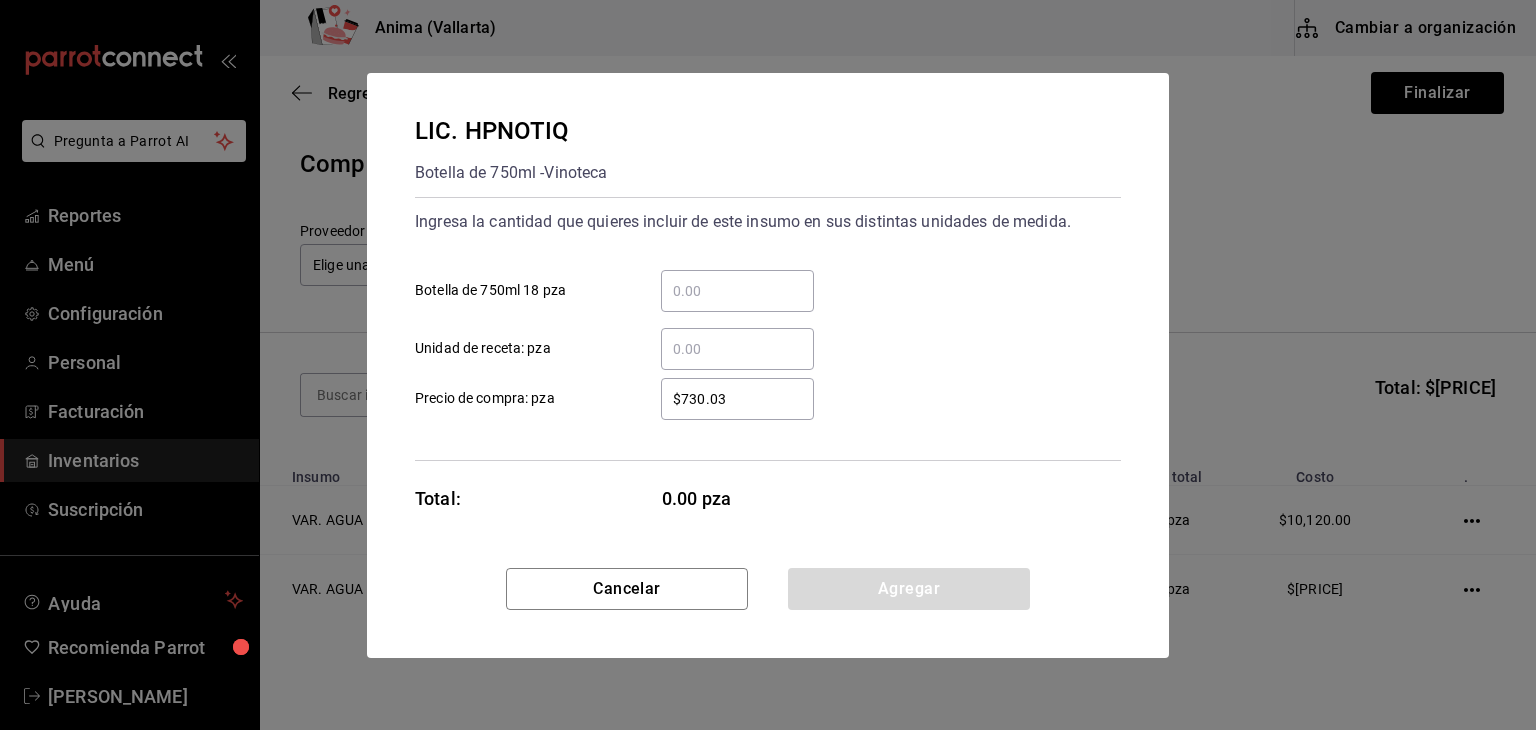 click on "Botella de 750ml [QUANTITY] pza" at bounding box center (737, 291) 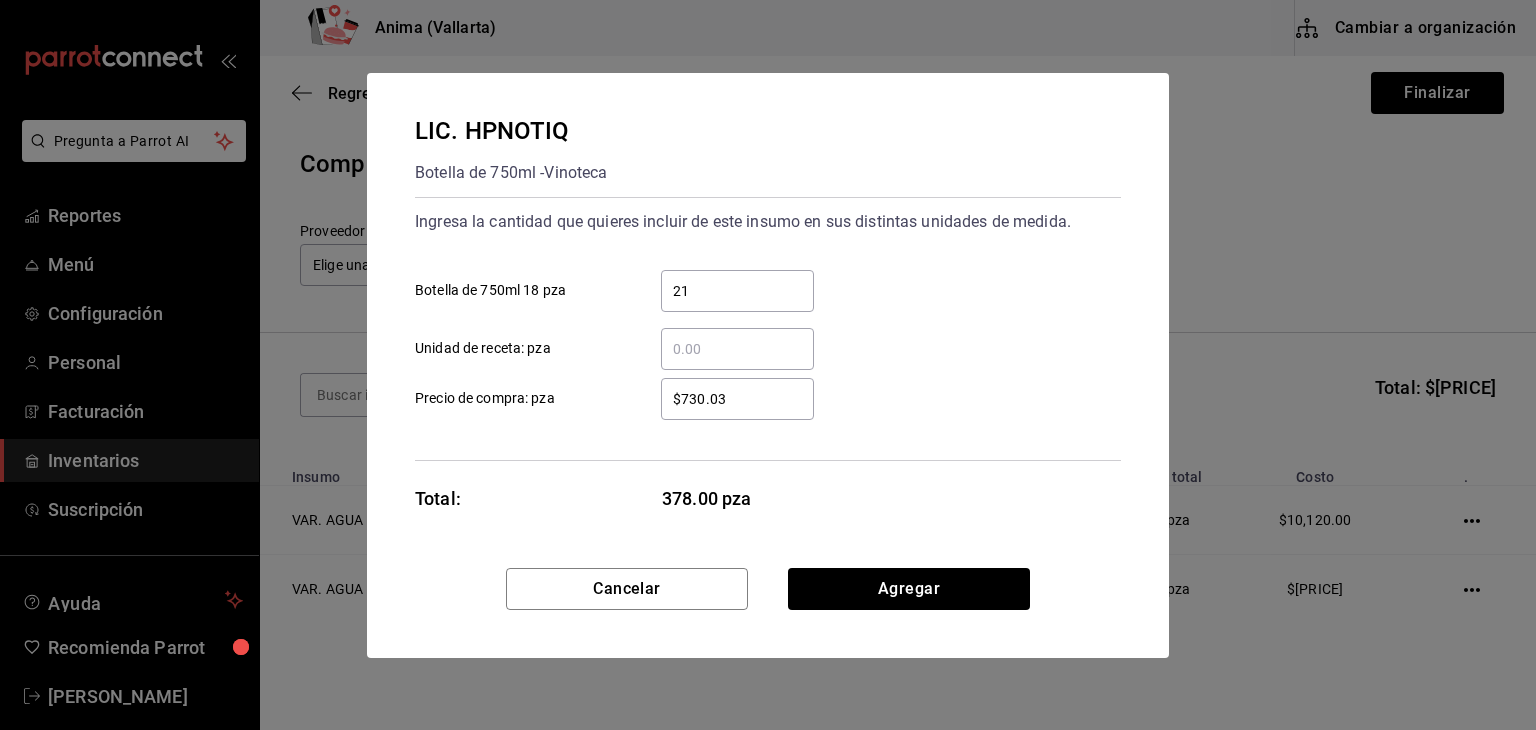 type on "21" 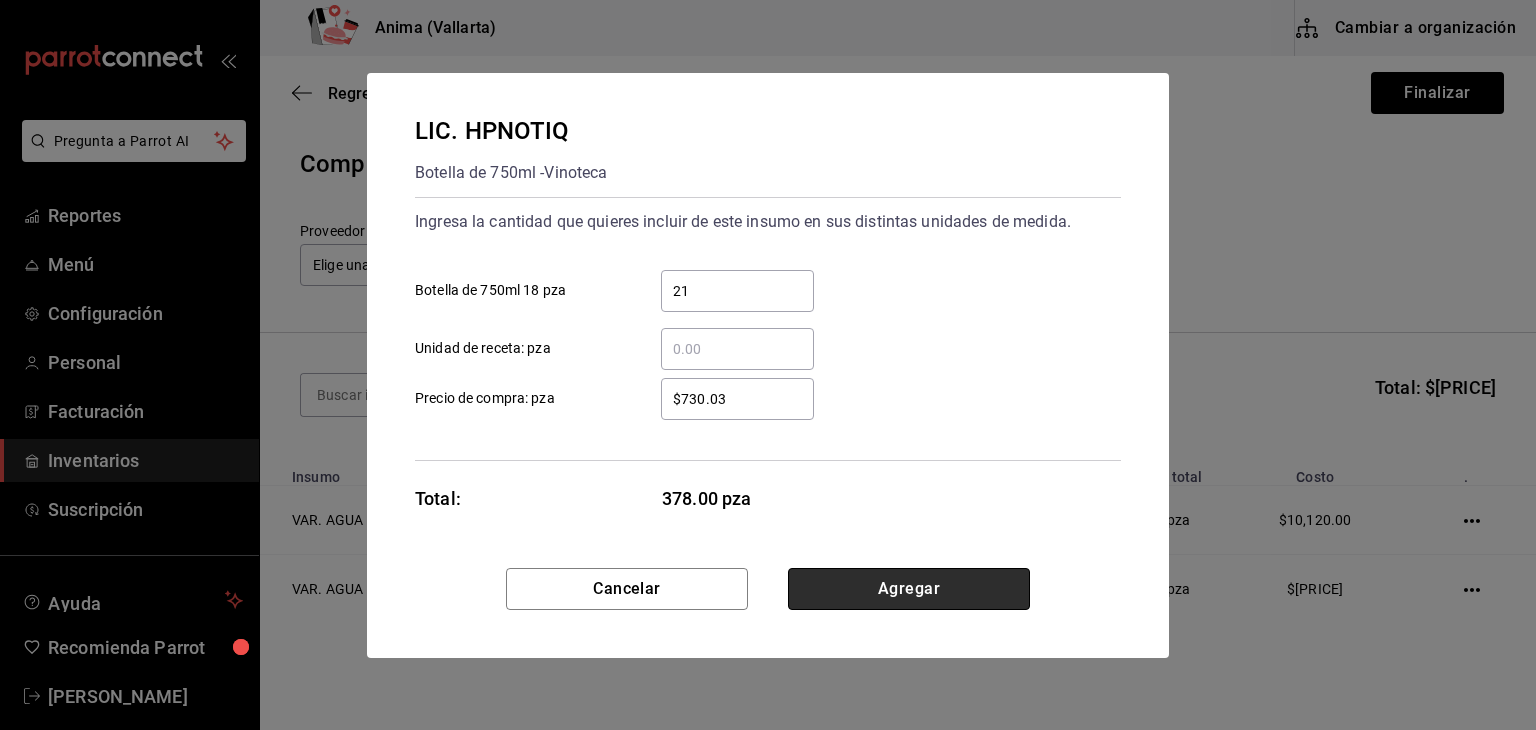 click on "Agregar" at bounding box center (909, 589) 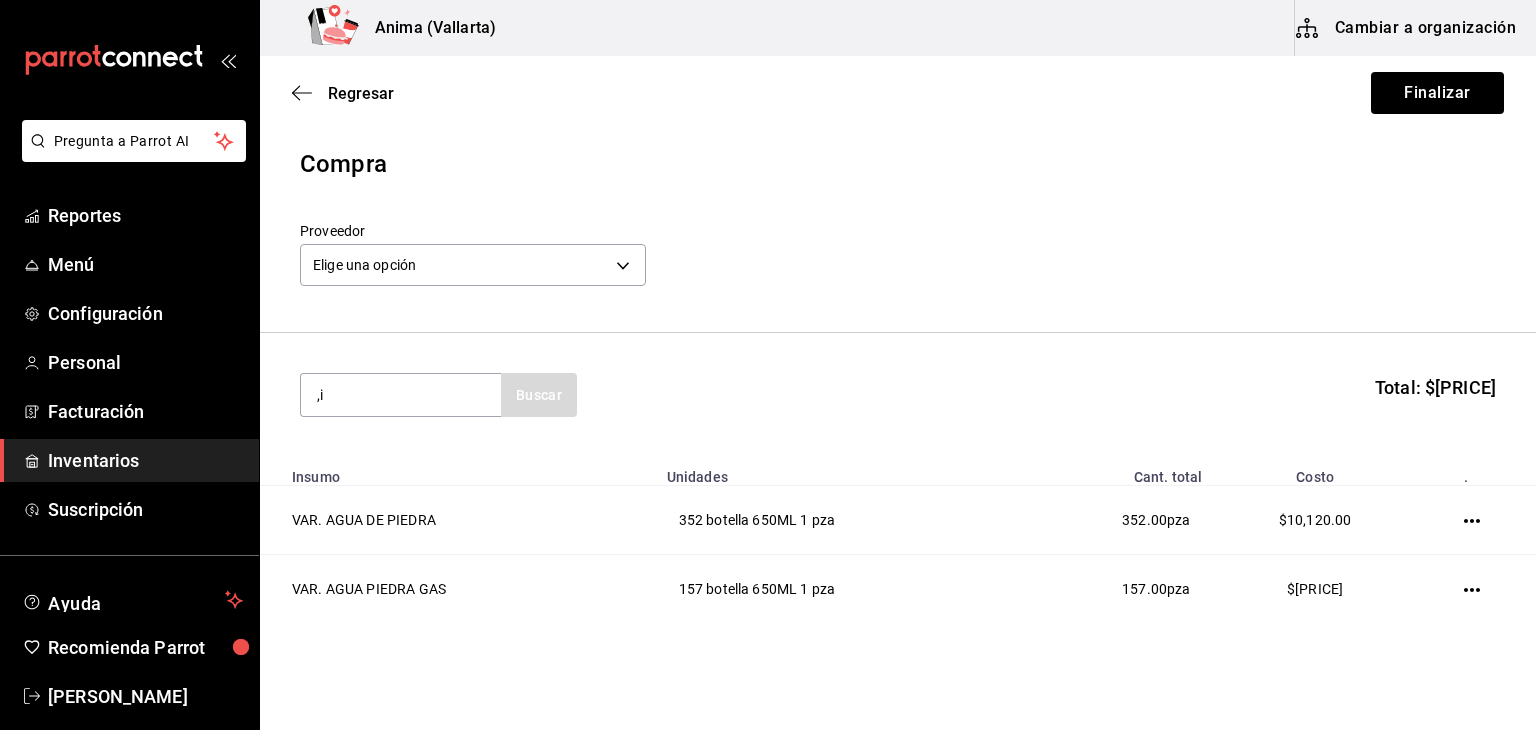 type on "," 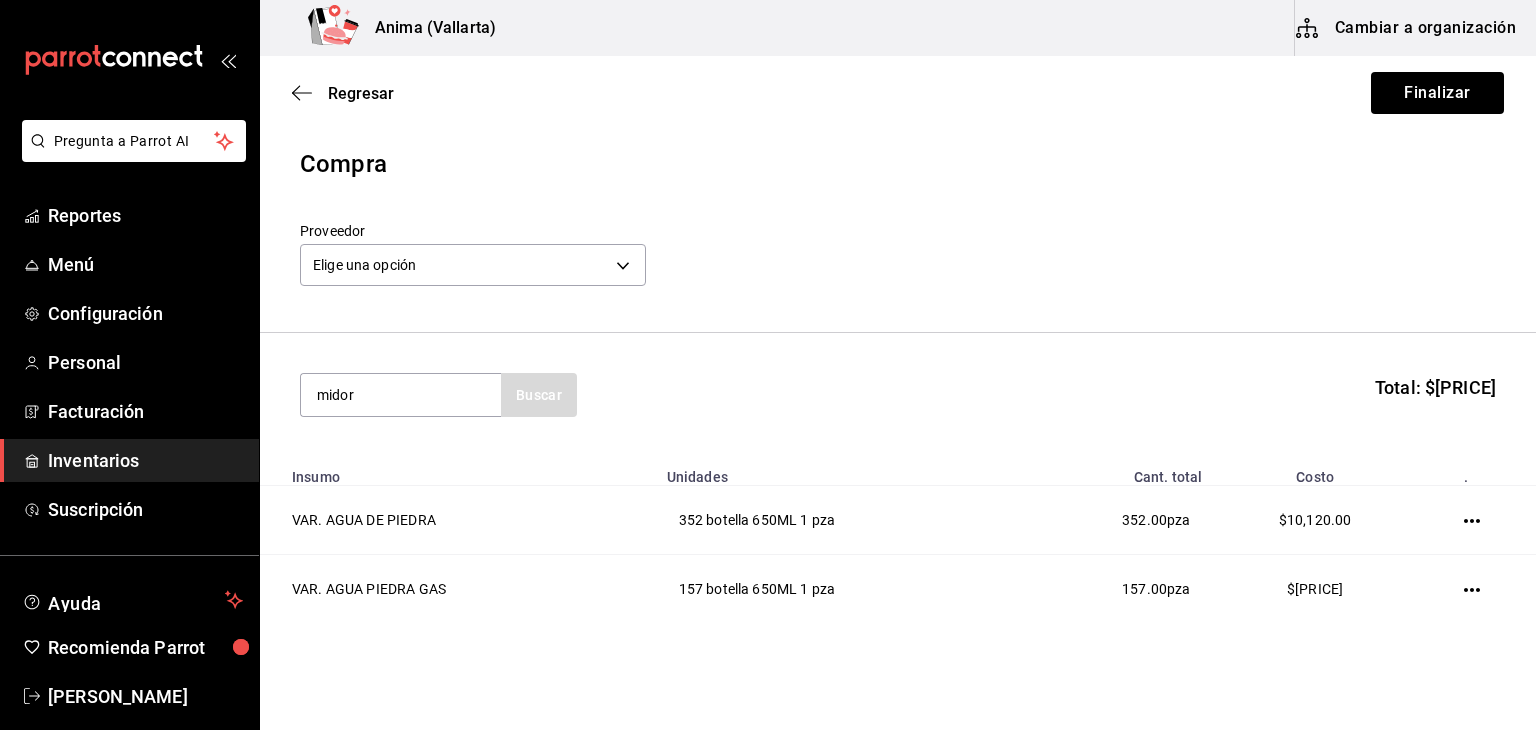 type on "midor" 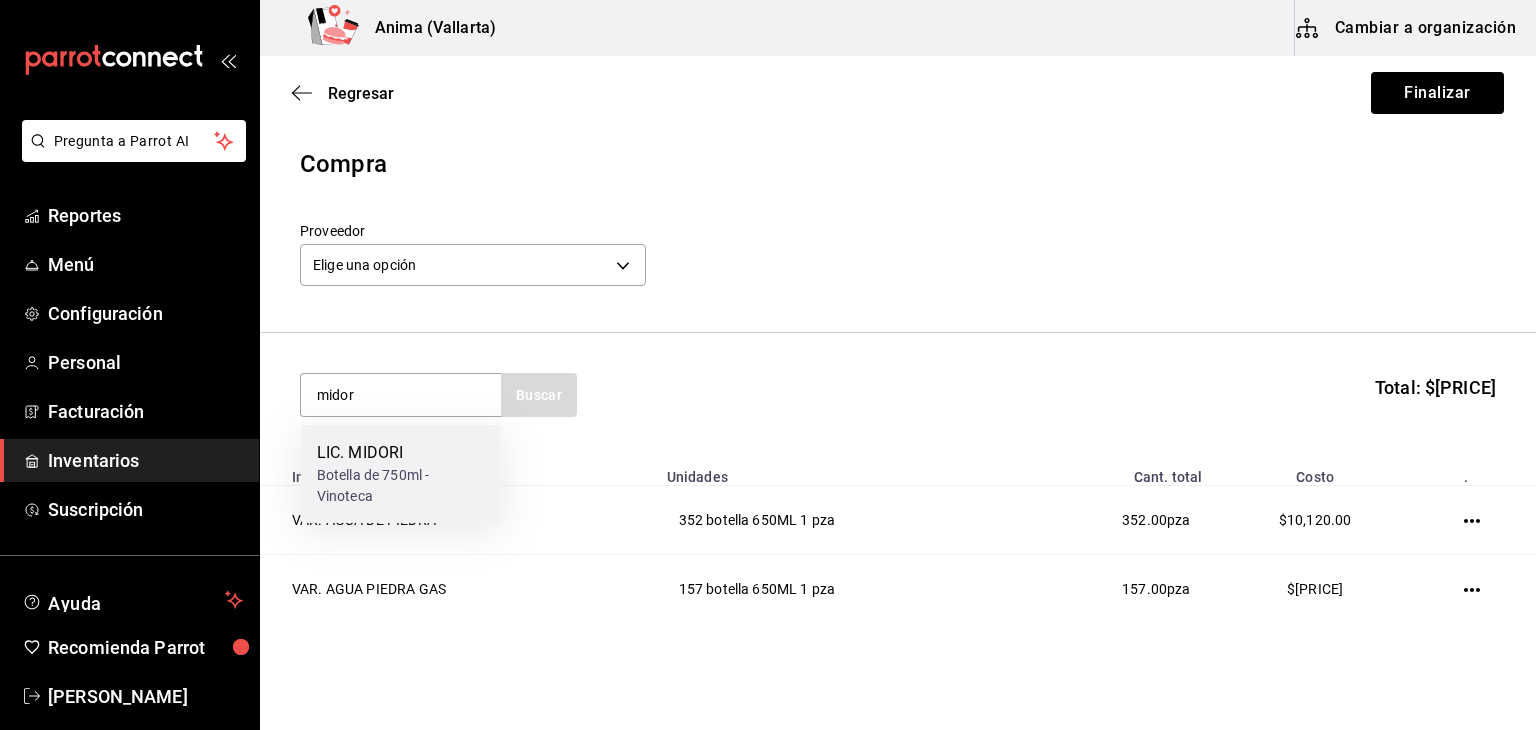 click on "LIC. MIDORI" at bounding box center (401, 453) 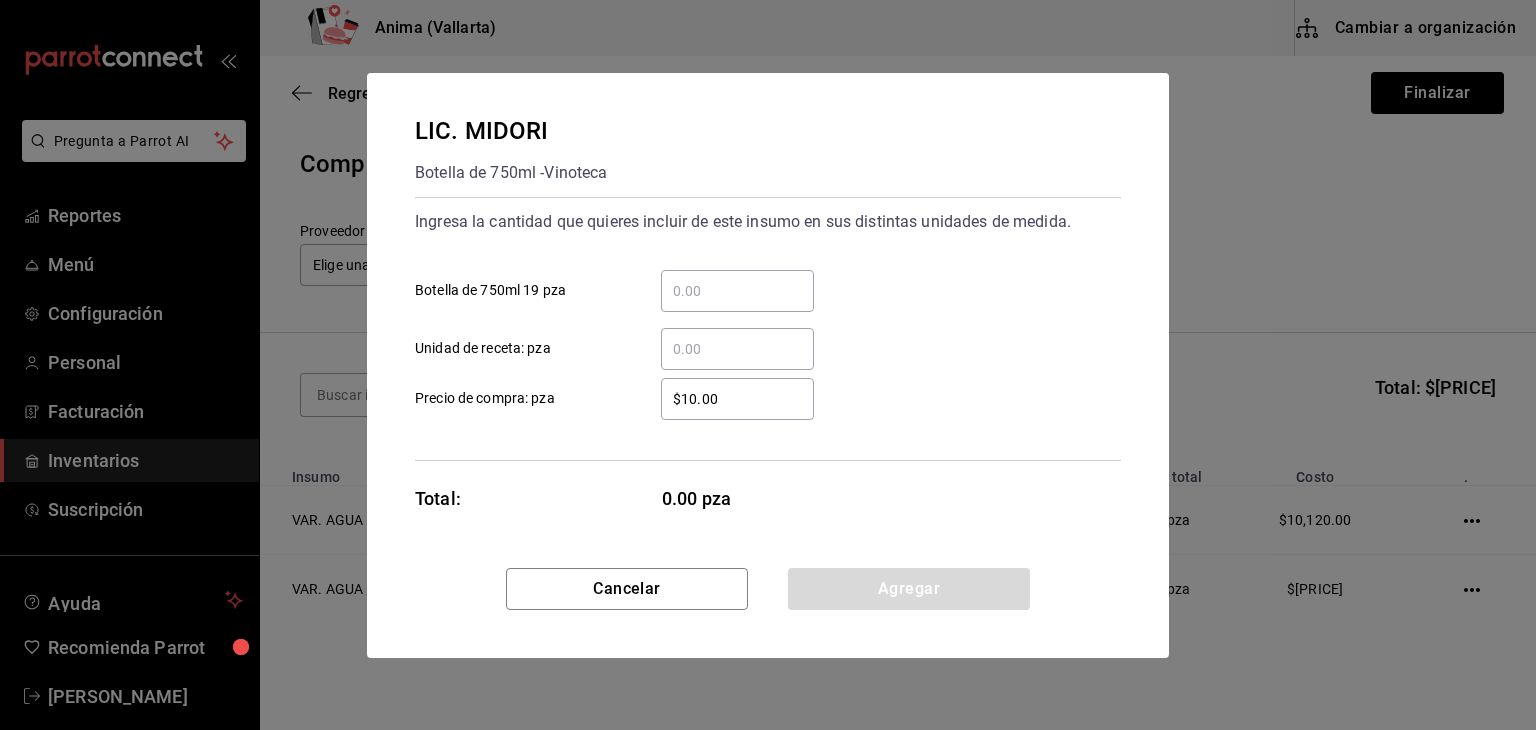 click on "​ Botella de 750ml 19 pza" at bounding box center [737, 291] 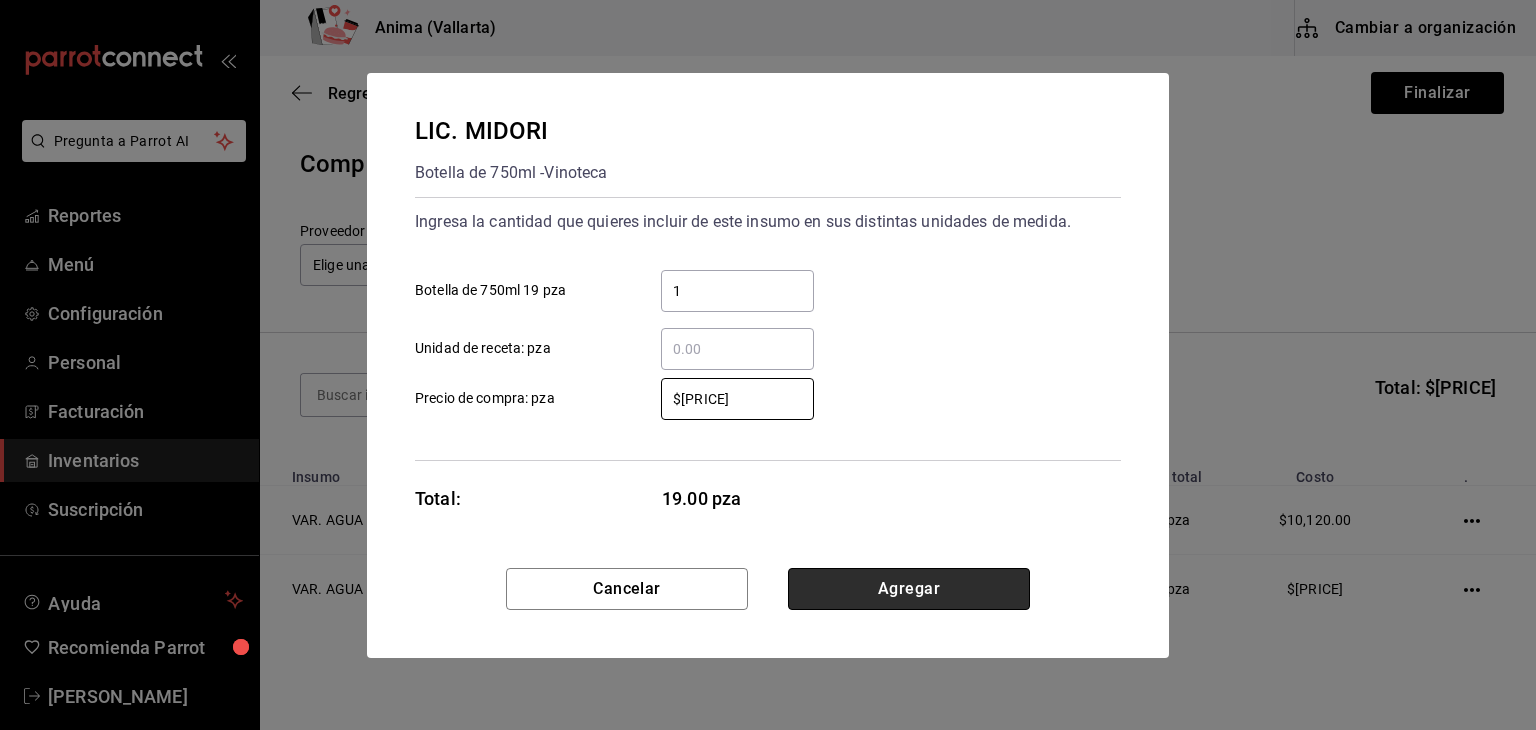 click on "Agregar" at bounding box center [909, 589] 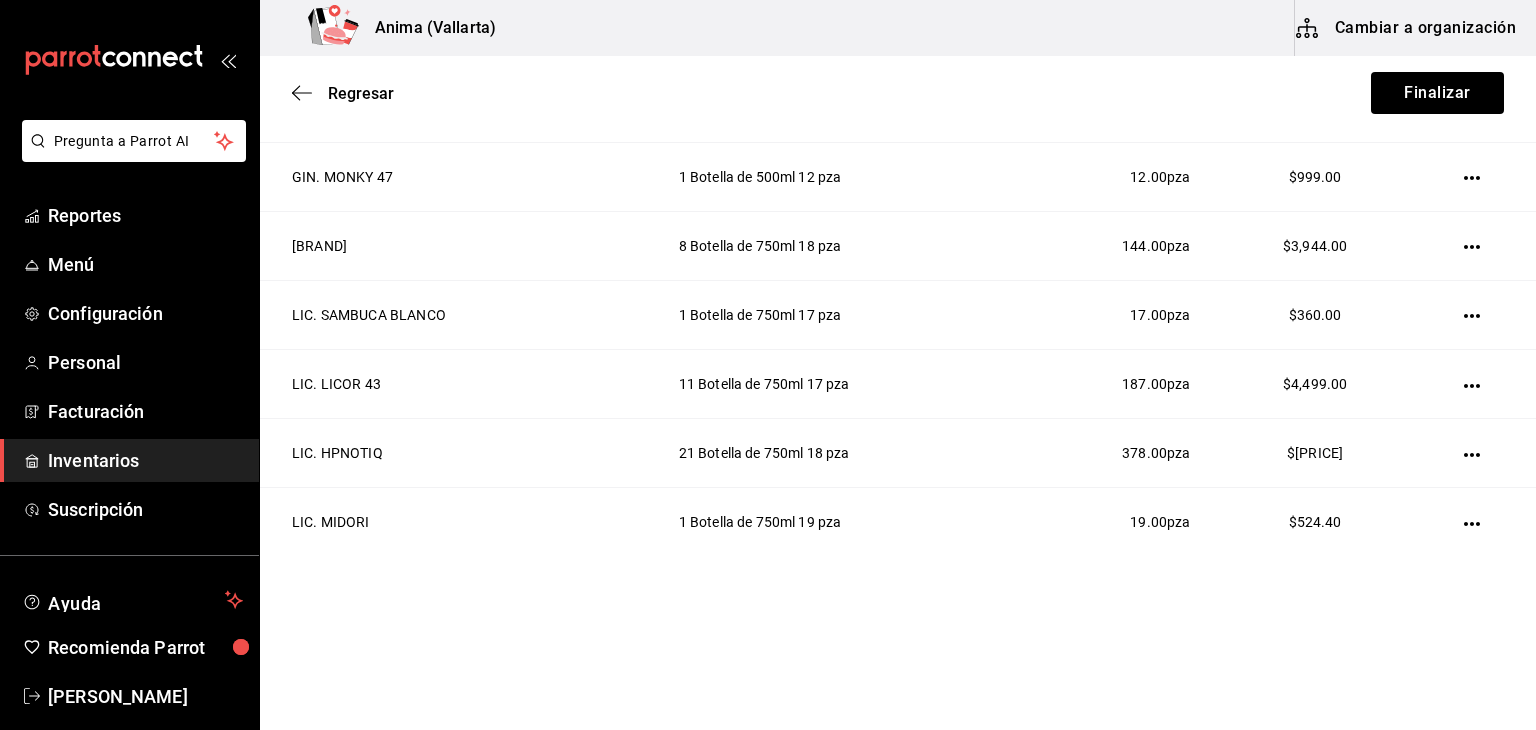 scroll, scrollTop: 0, scrollLeft: 0, axis: both 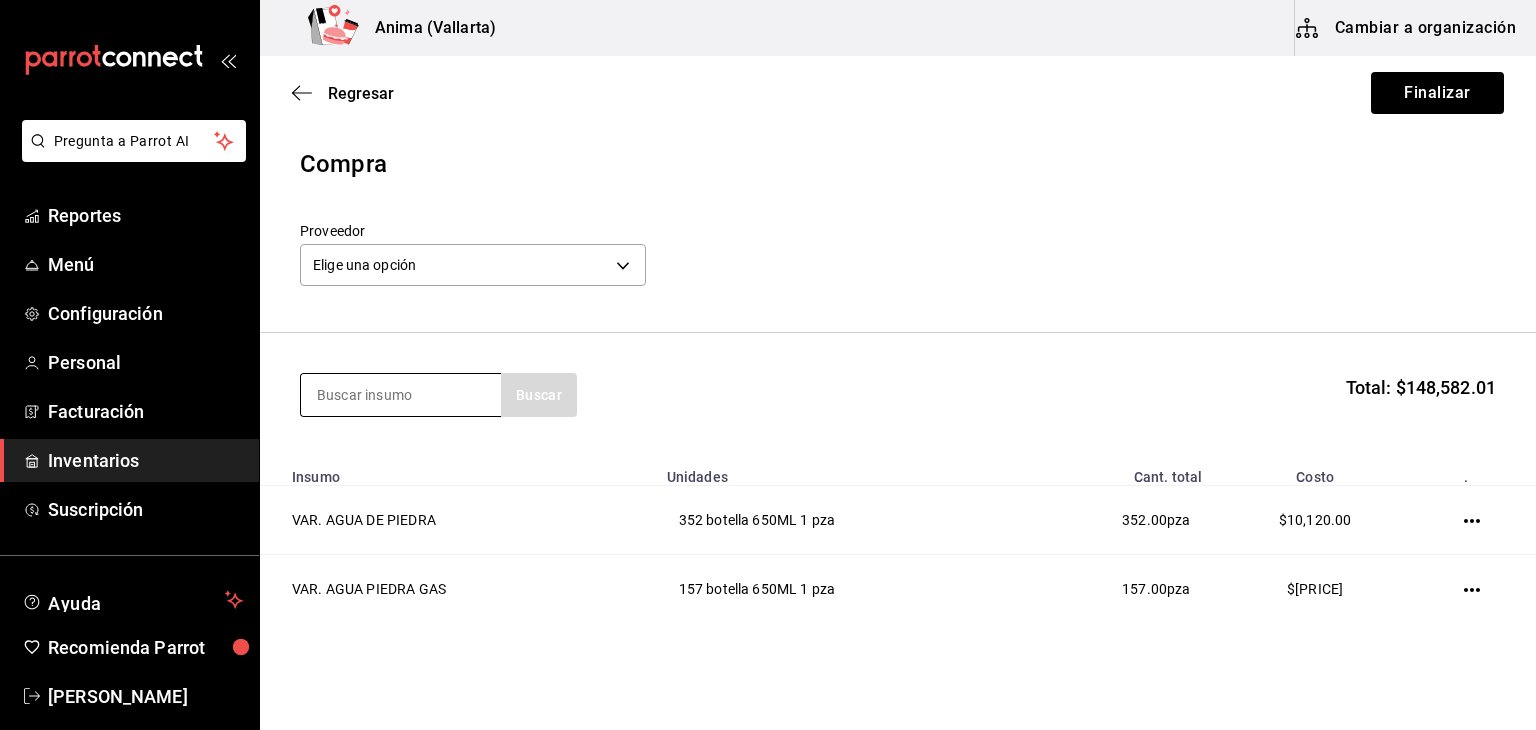 click at bounding box center (401, 395) 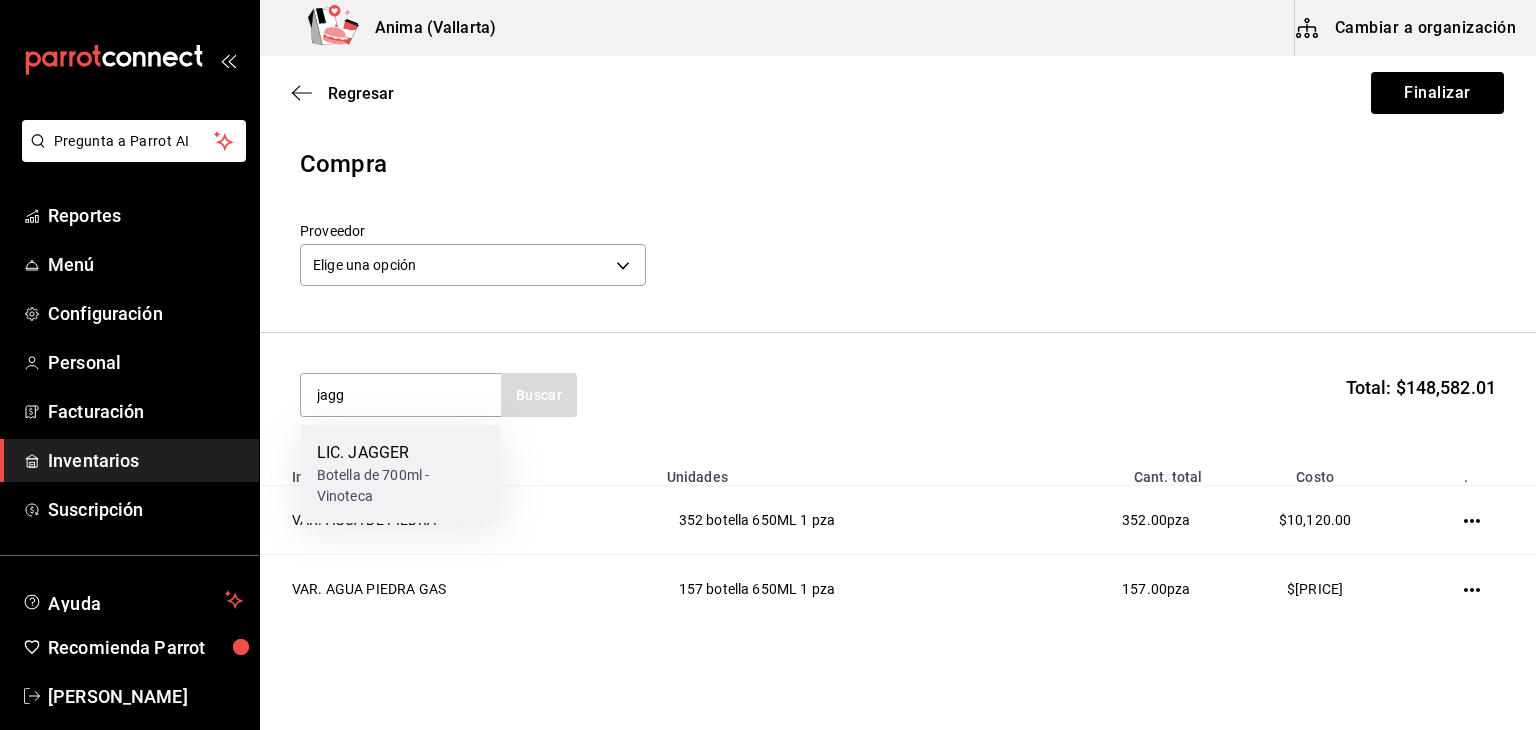 click on "Botella de 700ml - Vinoteca" at bounding box center [401, 486] 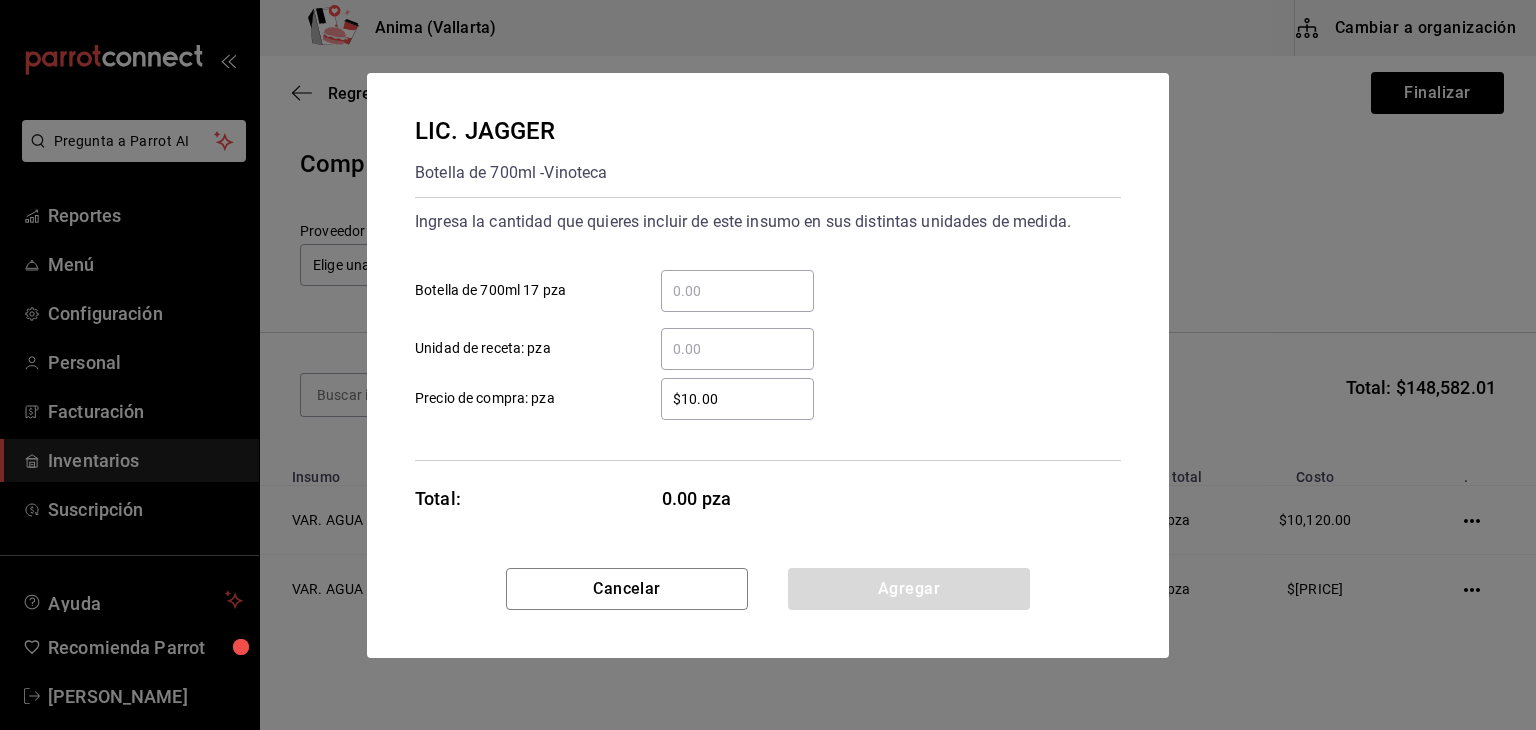 click on "​ Botella de 700ml 17 pza" at bounding box center [737, 291] 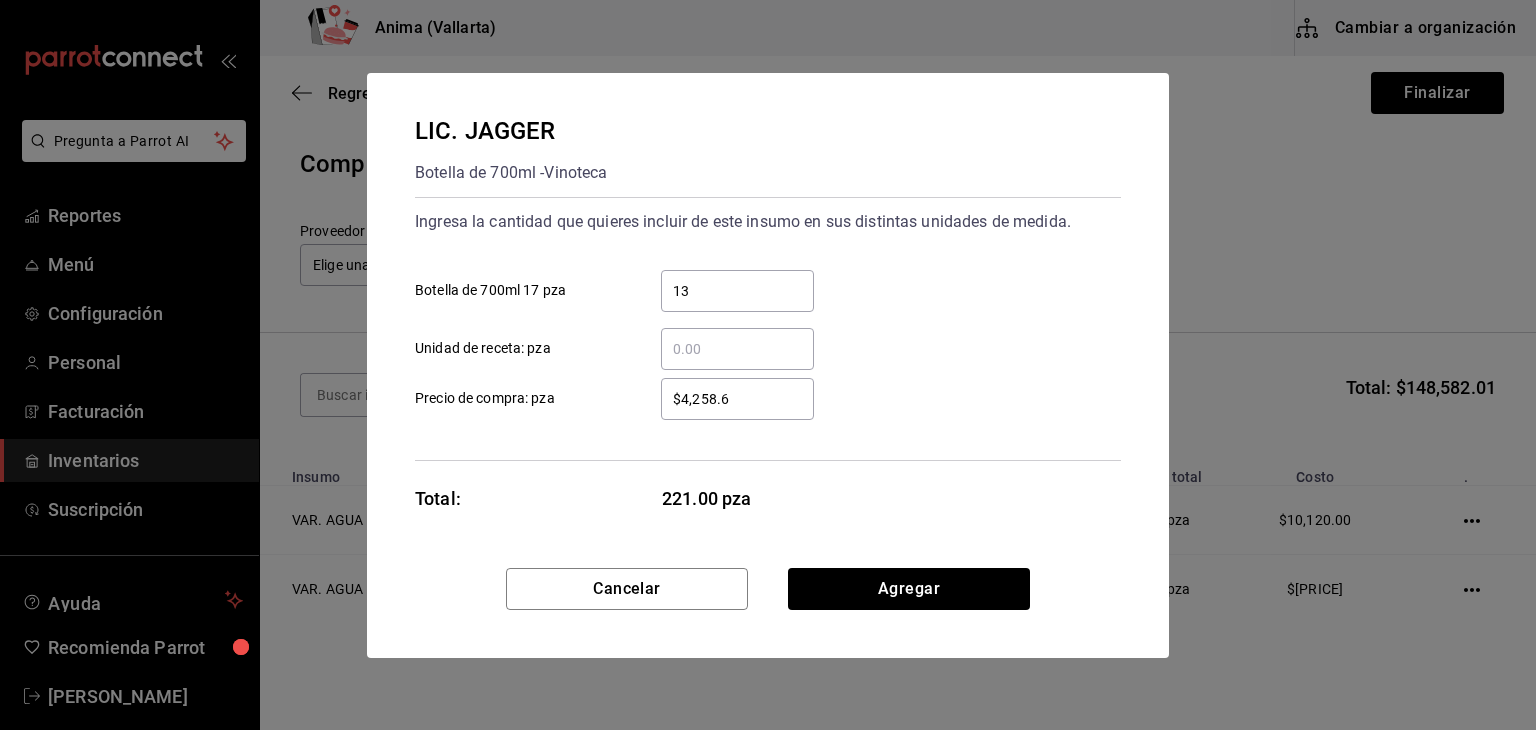 click on "$4,258.6" at bounding box center [737, 399] 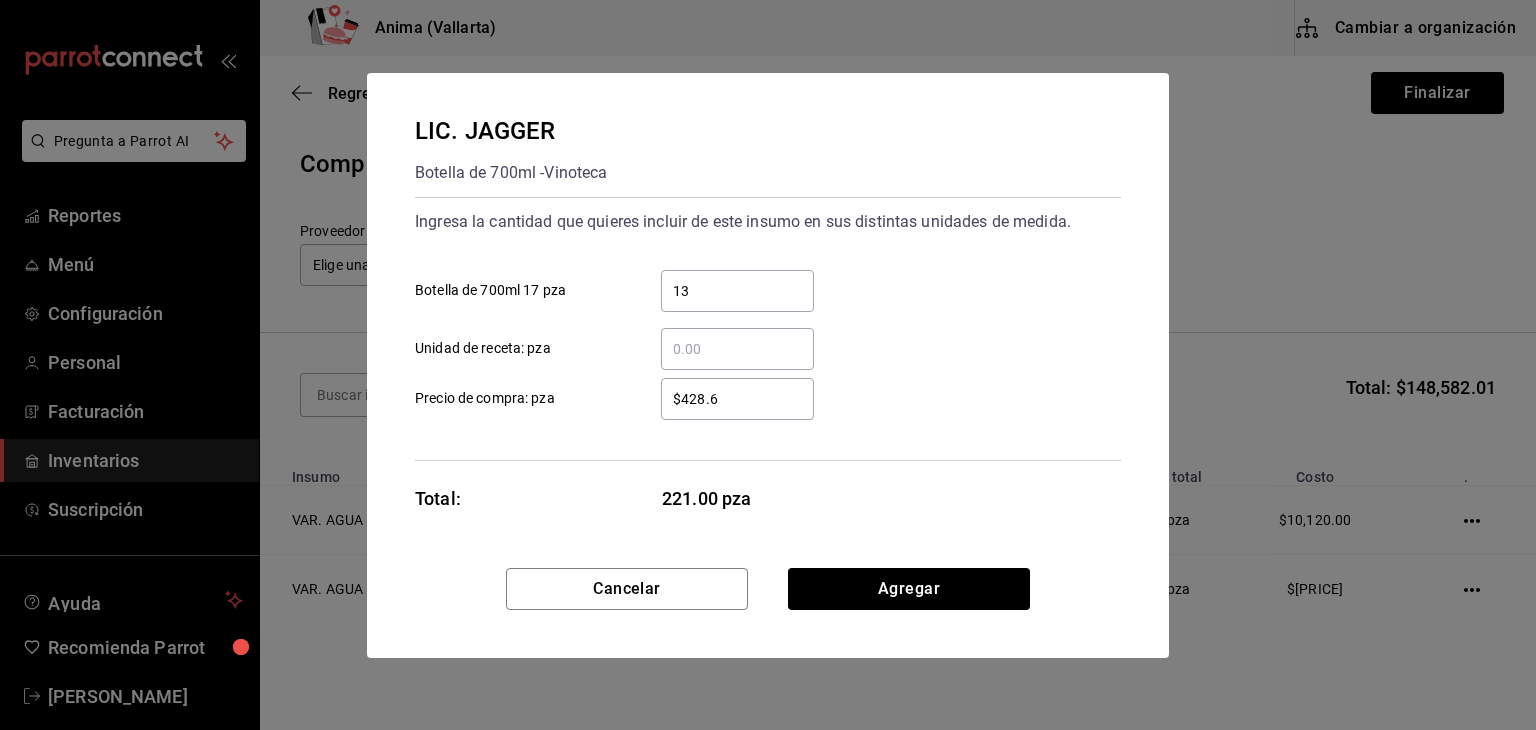 click on "$[PRICE] ​" at bounding box center [737, 399] 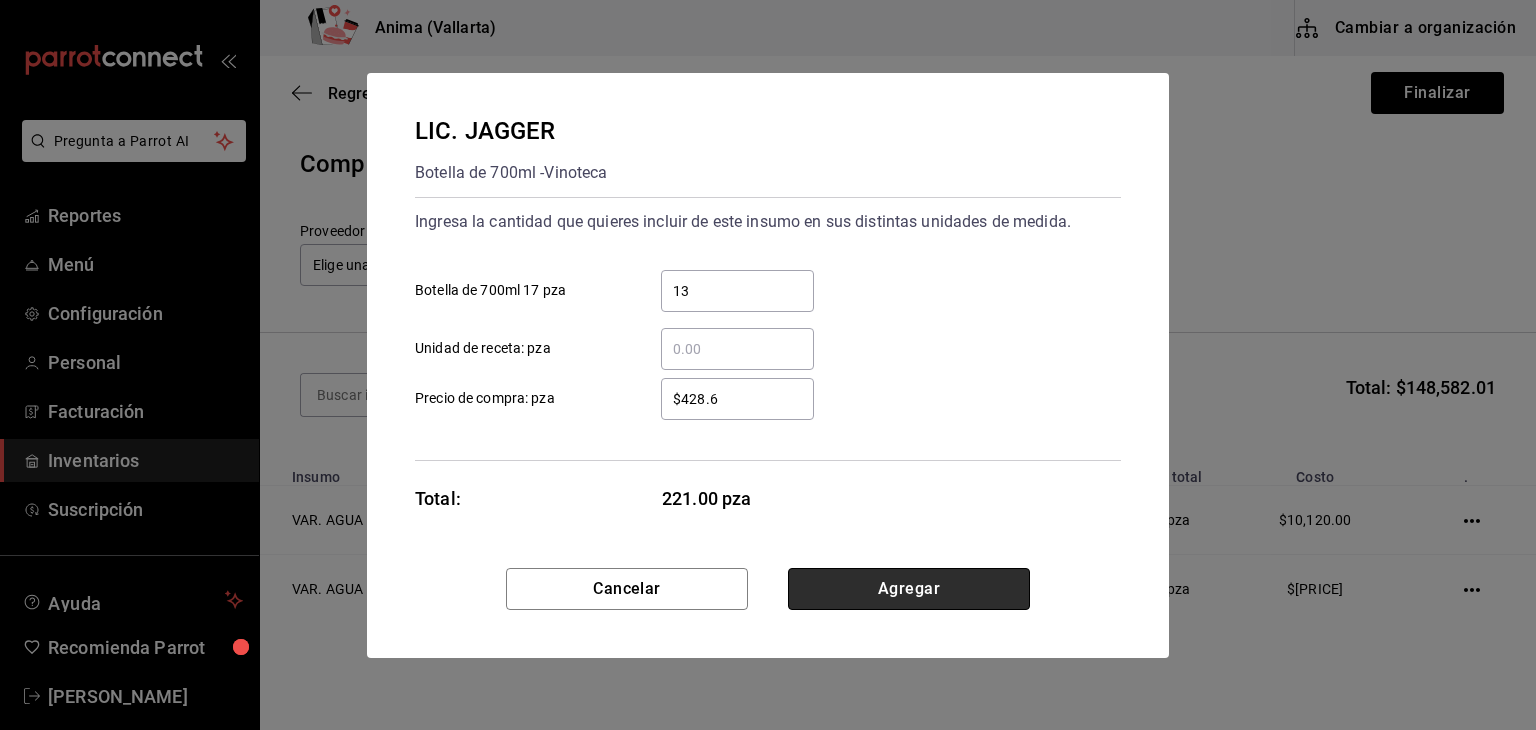 click on "Agregar" at bounding box center (909, 589) 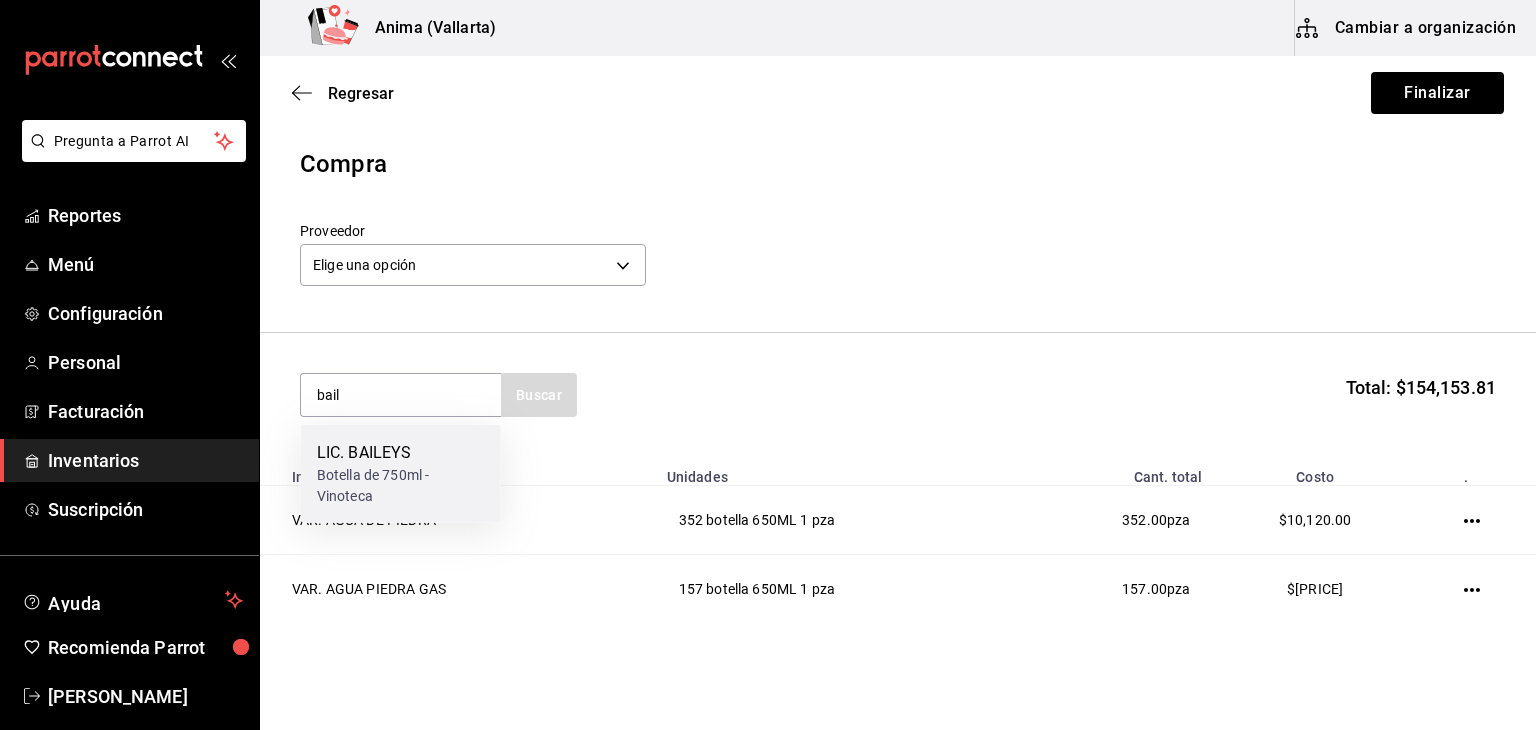 click on "Botella de 750ml - Vinoteca" at bounding box center [401, 486] 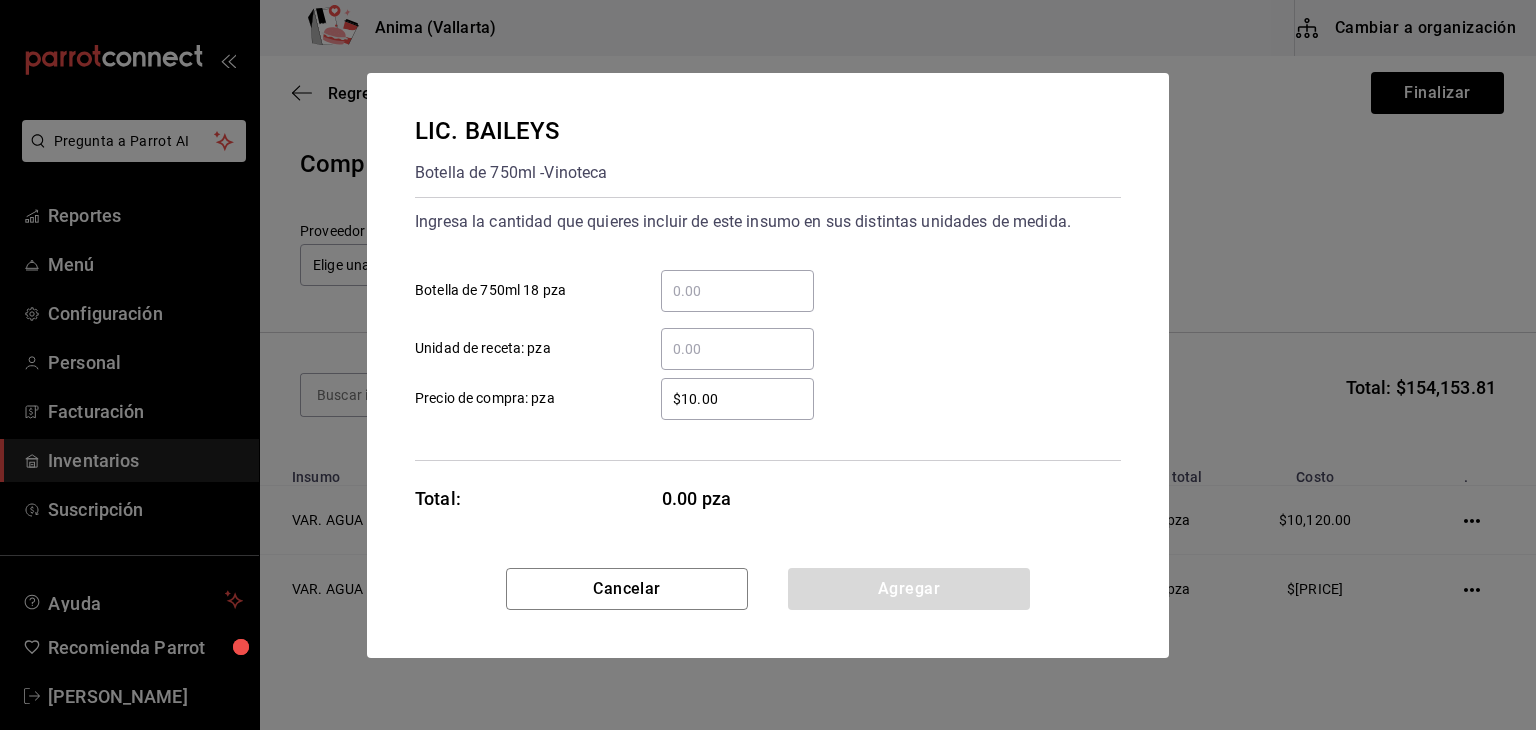 click on "Botella de 750ml [QUANTITY] pza" at bounding box center [737, 291] 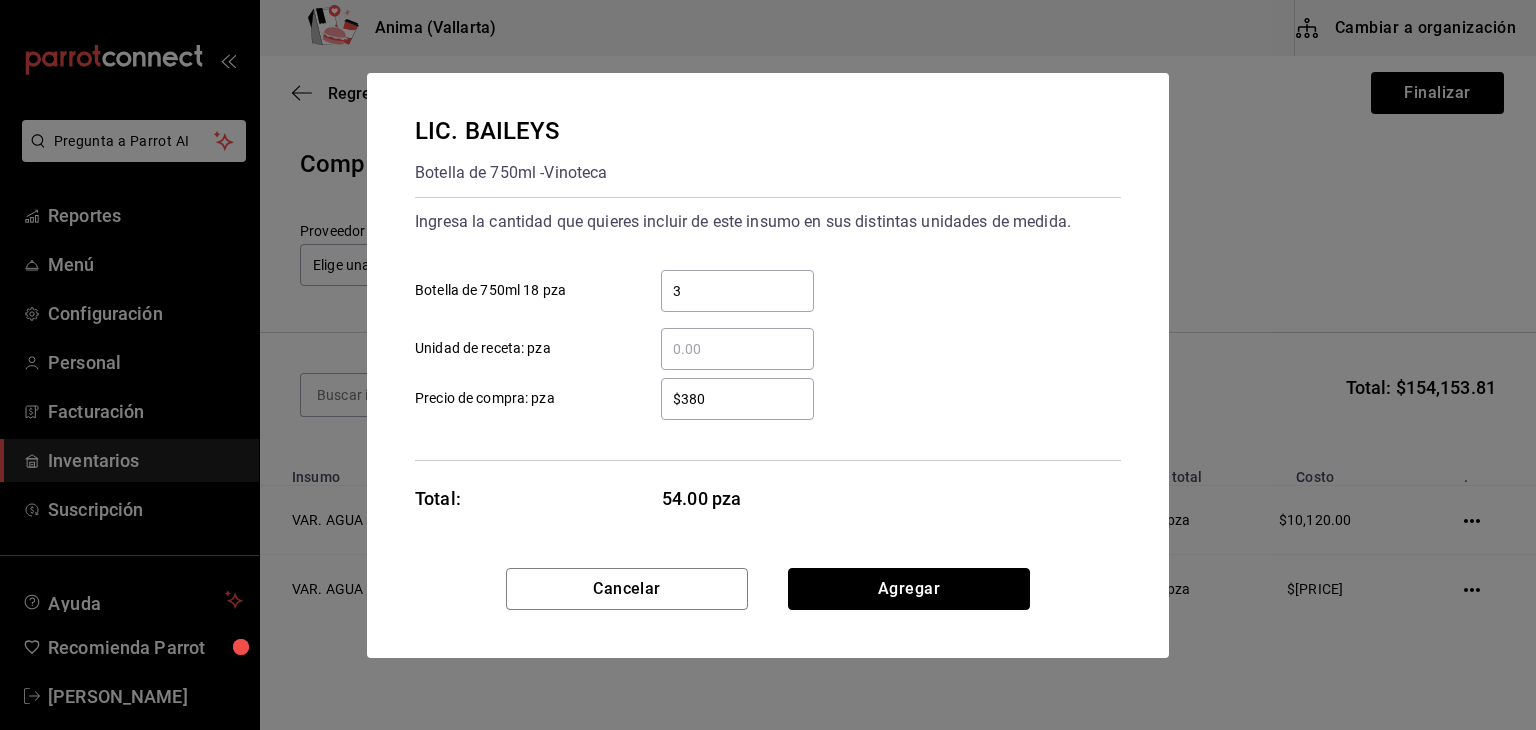 click on "Agregar" at bounding box center (909, 589) 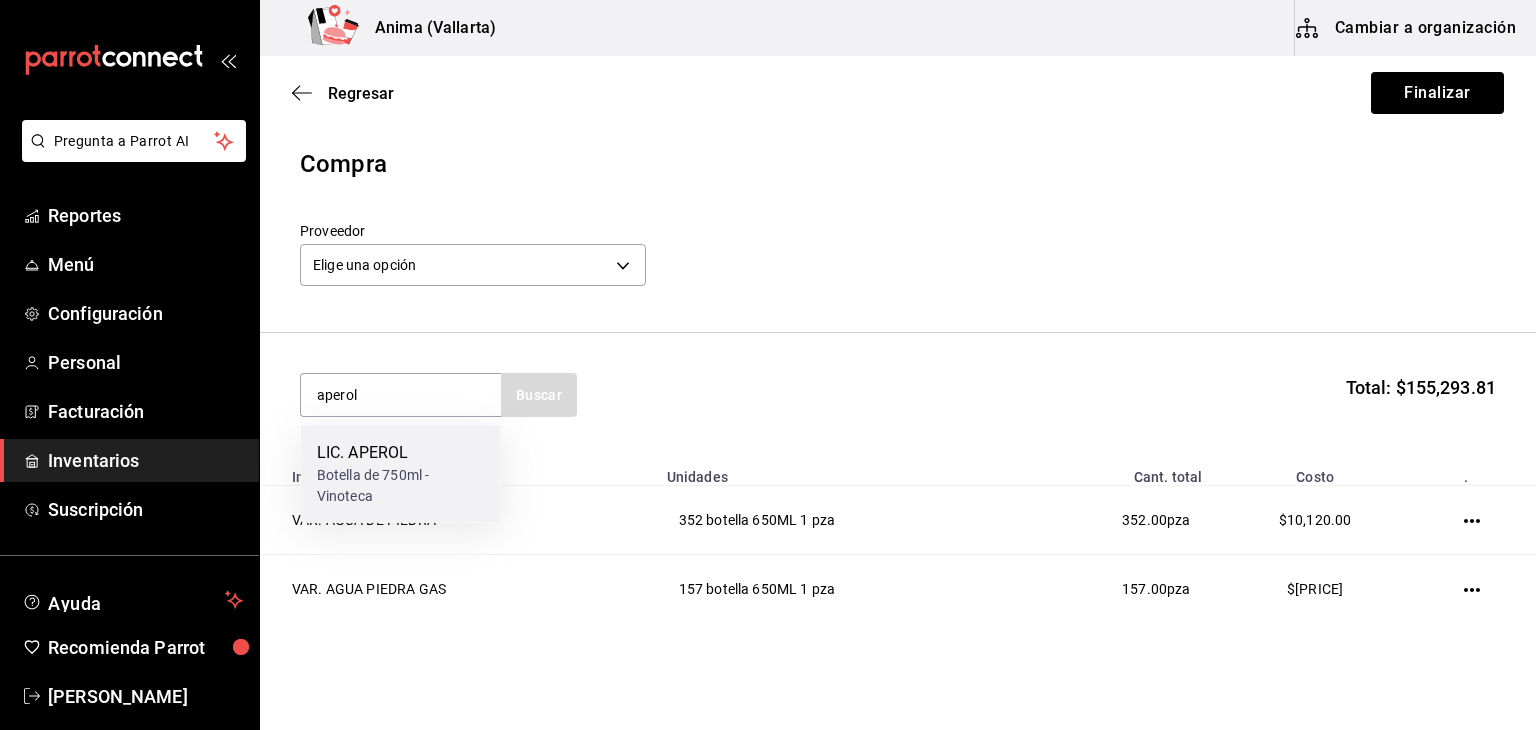 click on "Botella de 750ml - Vinoteca" at bounding box center [401, 486] 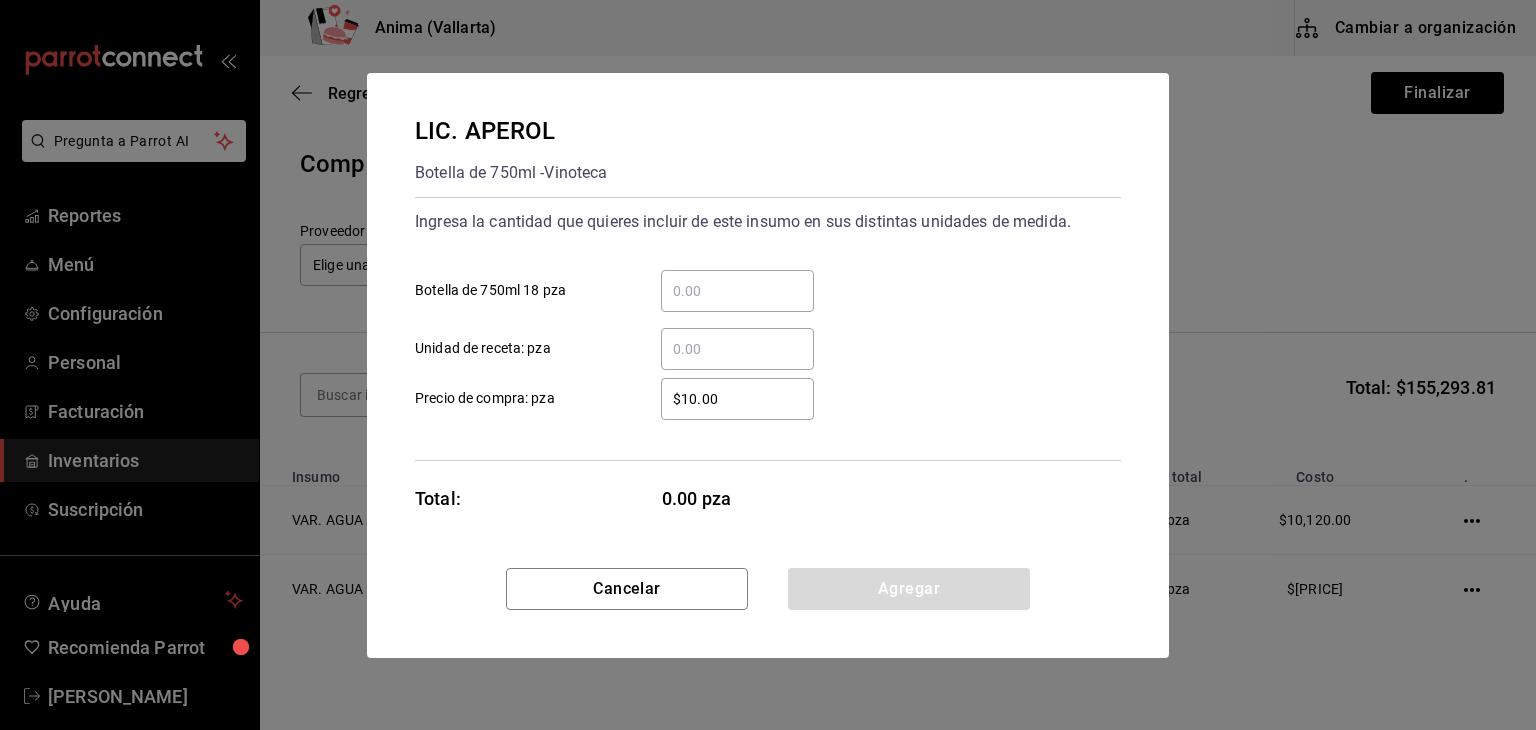 click on "Botella de 750ml [QUANTITY] pza" at bounding box center (737, 291) 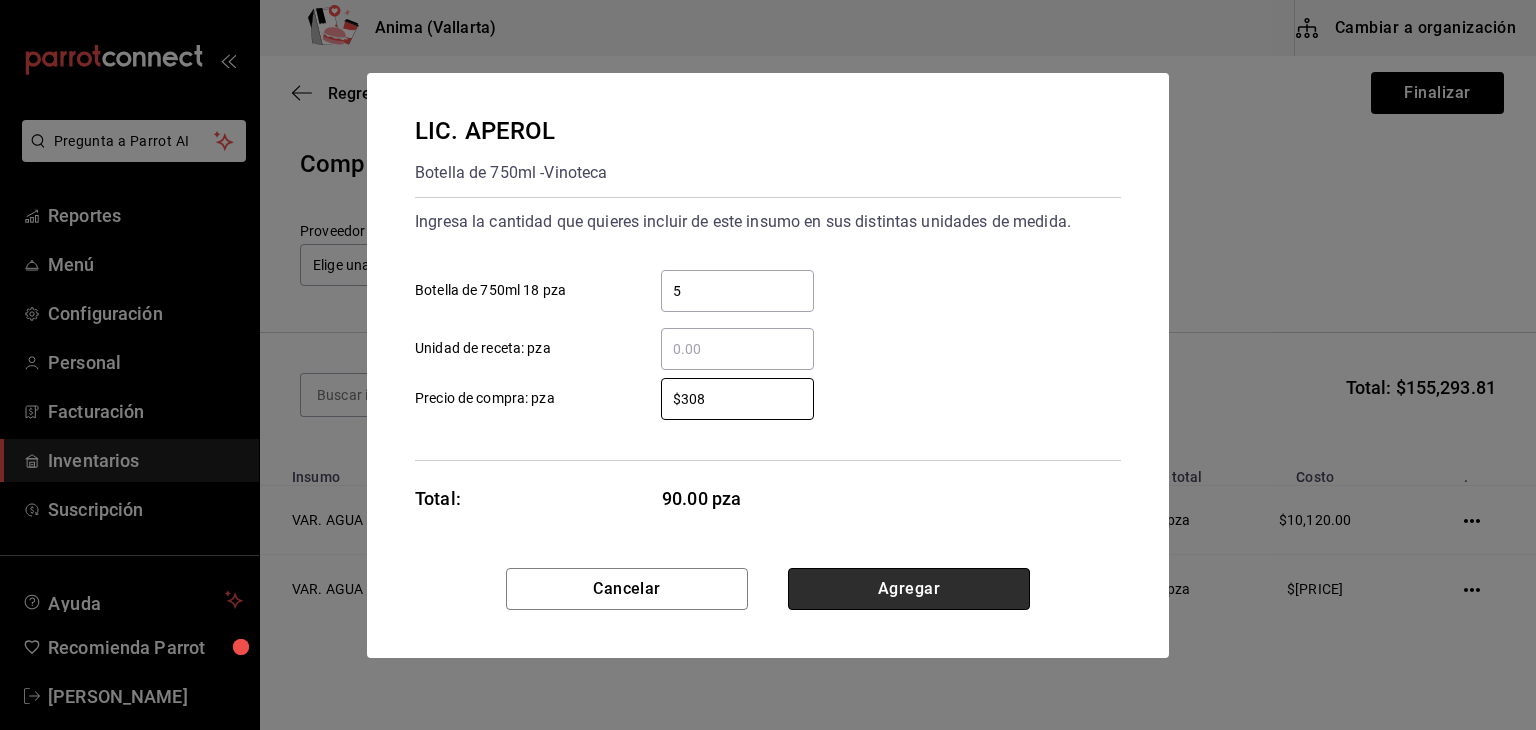 click on "Agregar" at bounding box center [909, 589] 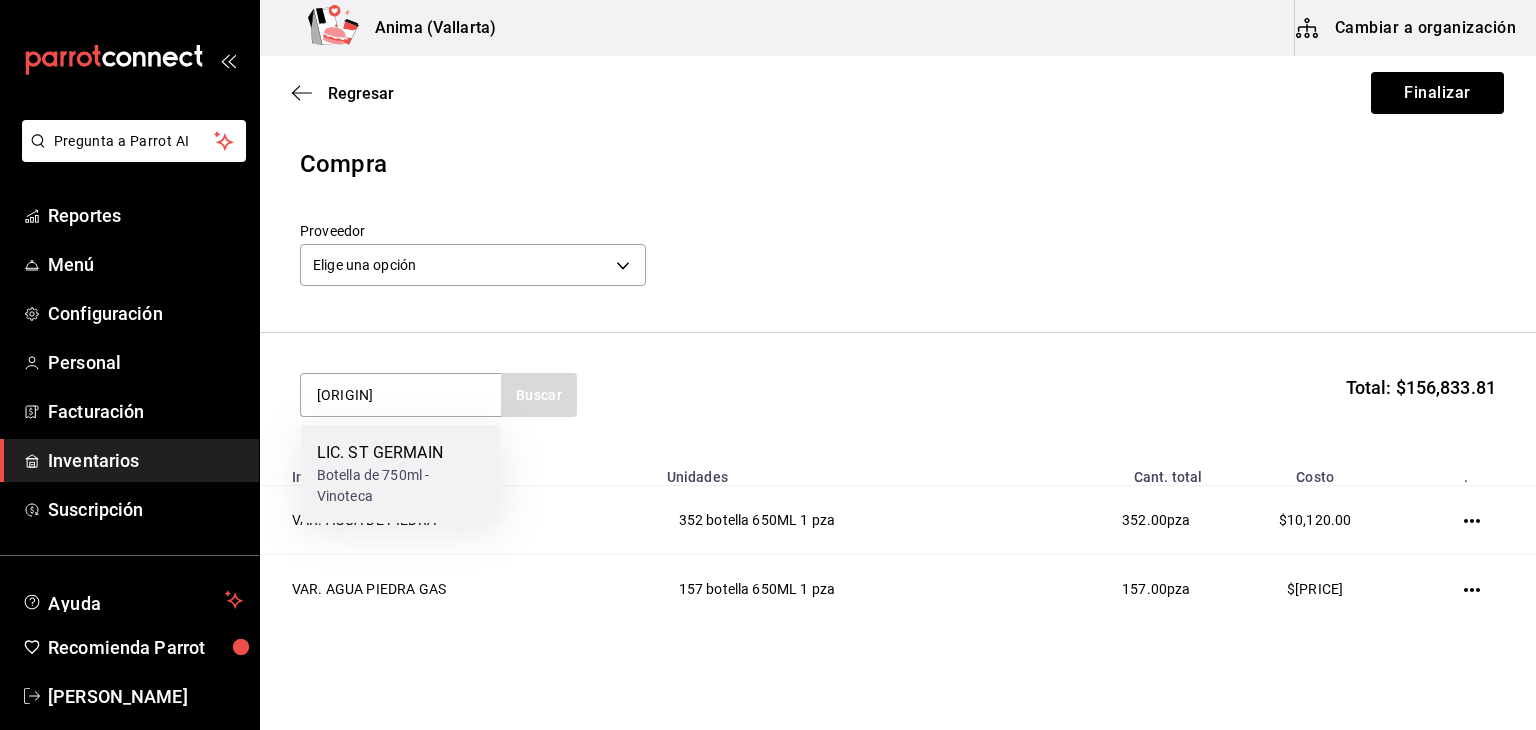 click on "LIC. ST GERMAIN" at bounding box center (401, 453) 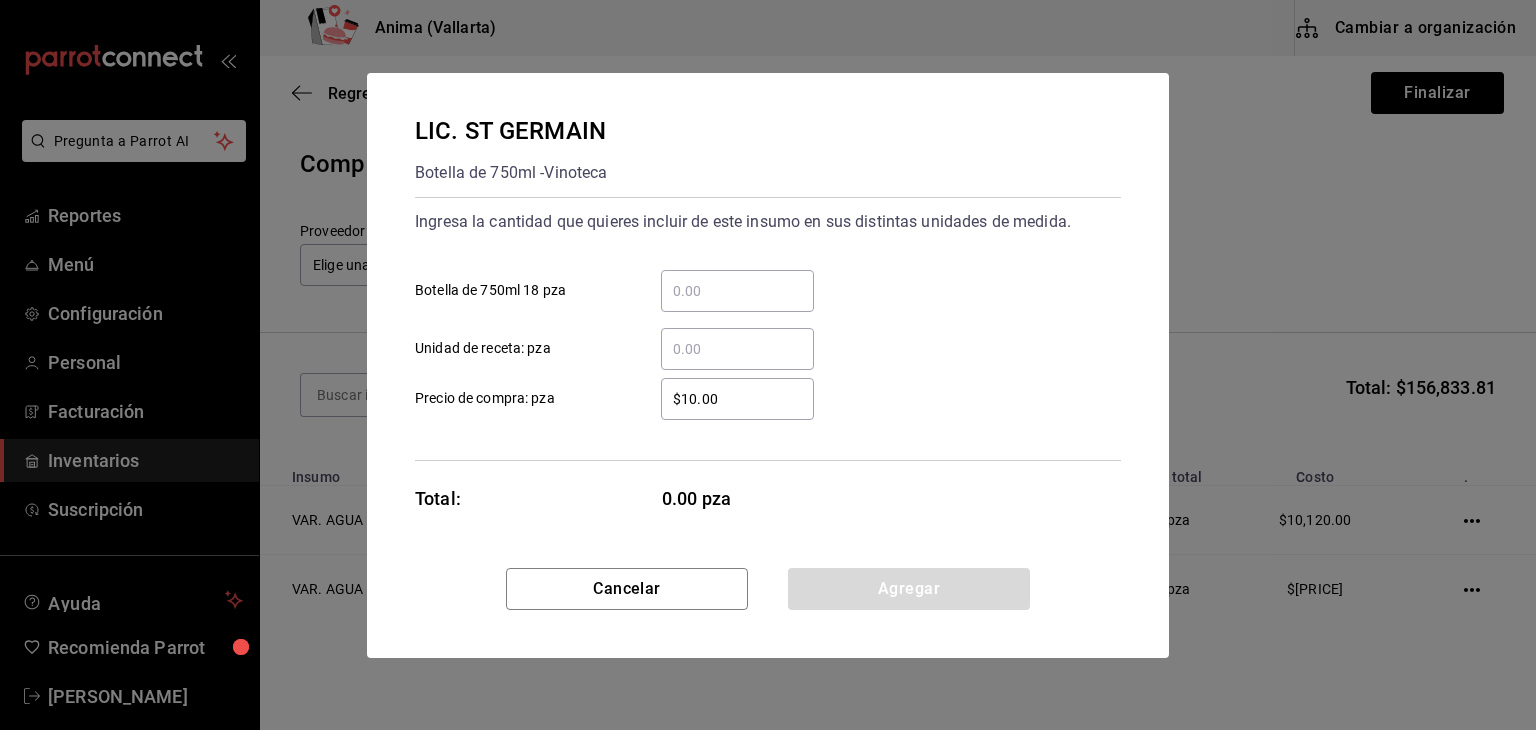 click on "Botella de 750ml [QUANTITY] pza" at bounding box center (737, 291) 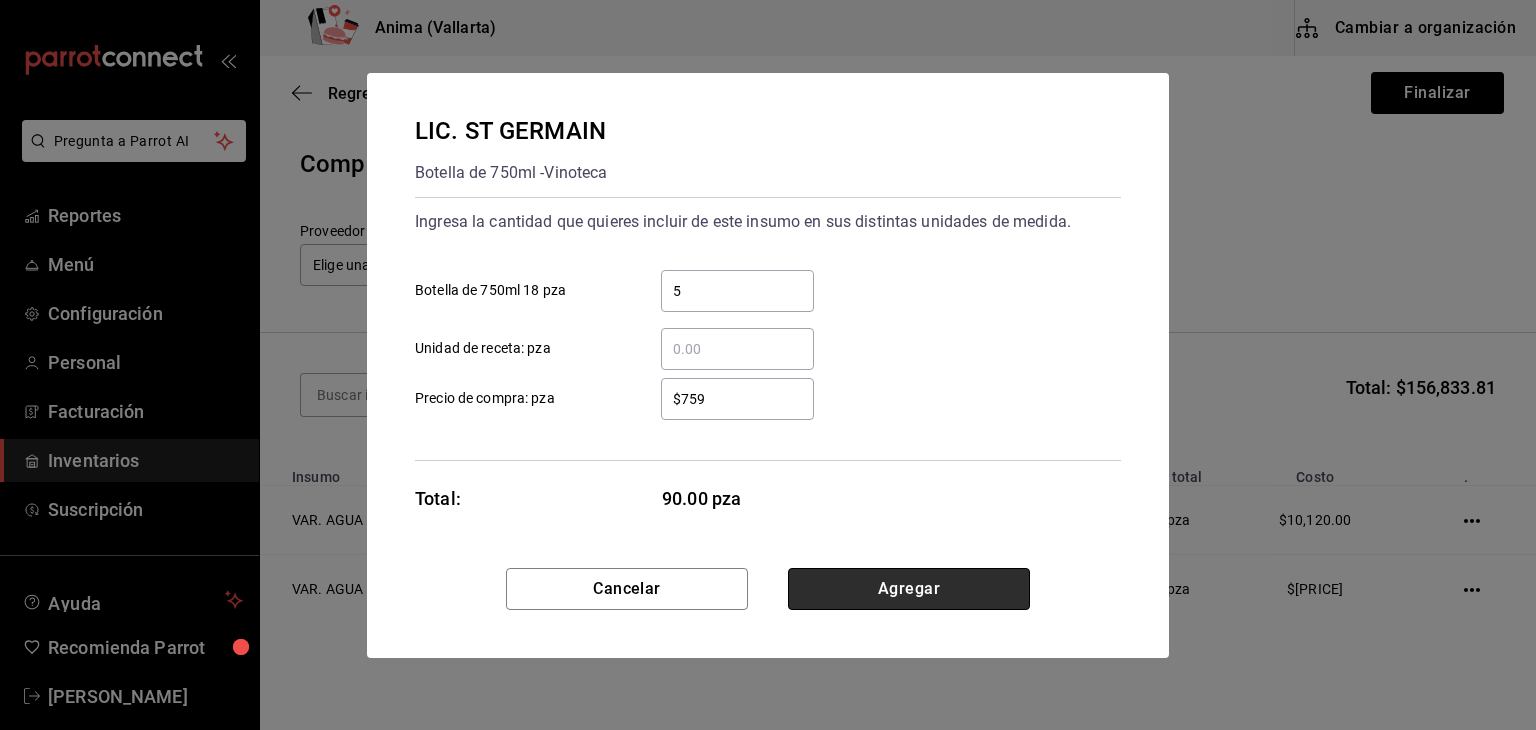 click on "Agregar" at bounding box center [909, 589] 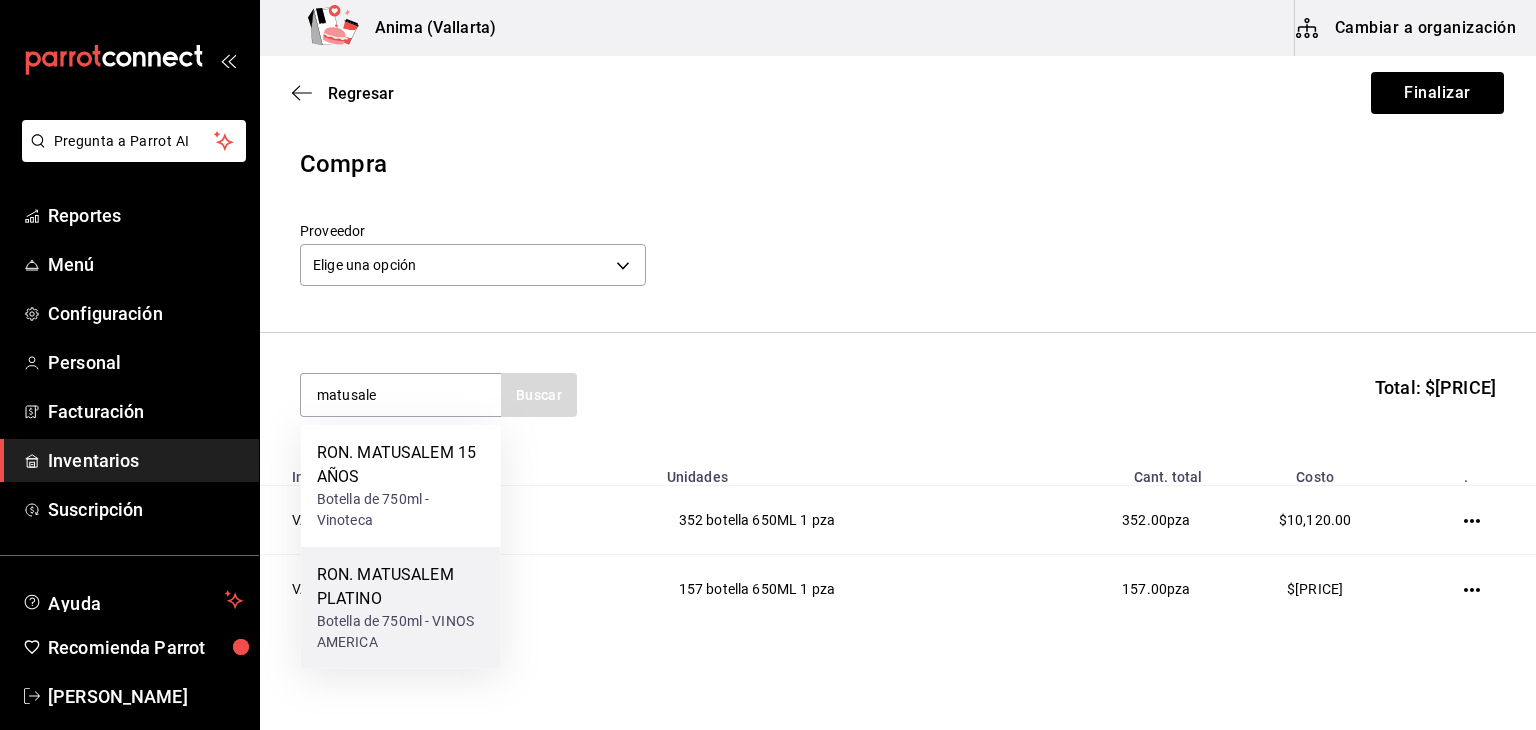 click on "RON. MATUSALEM PLATINO" at bounding box center [401, 587] 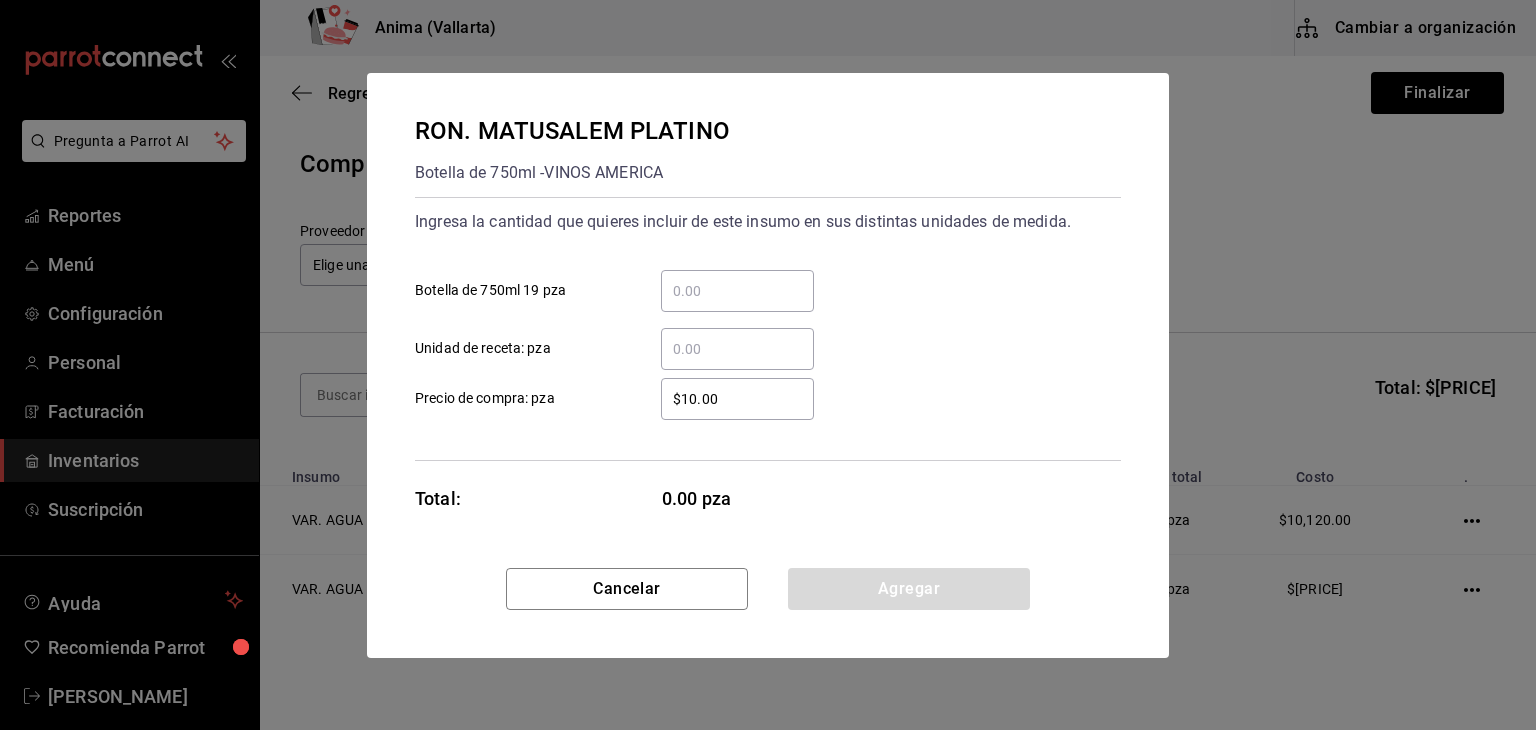 click on "​" at bounding box center [737, 291] 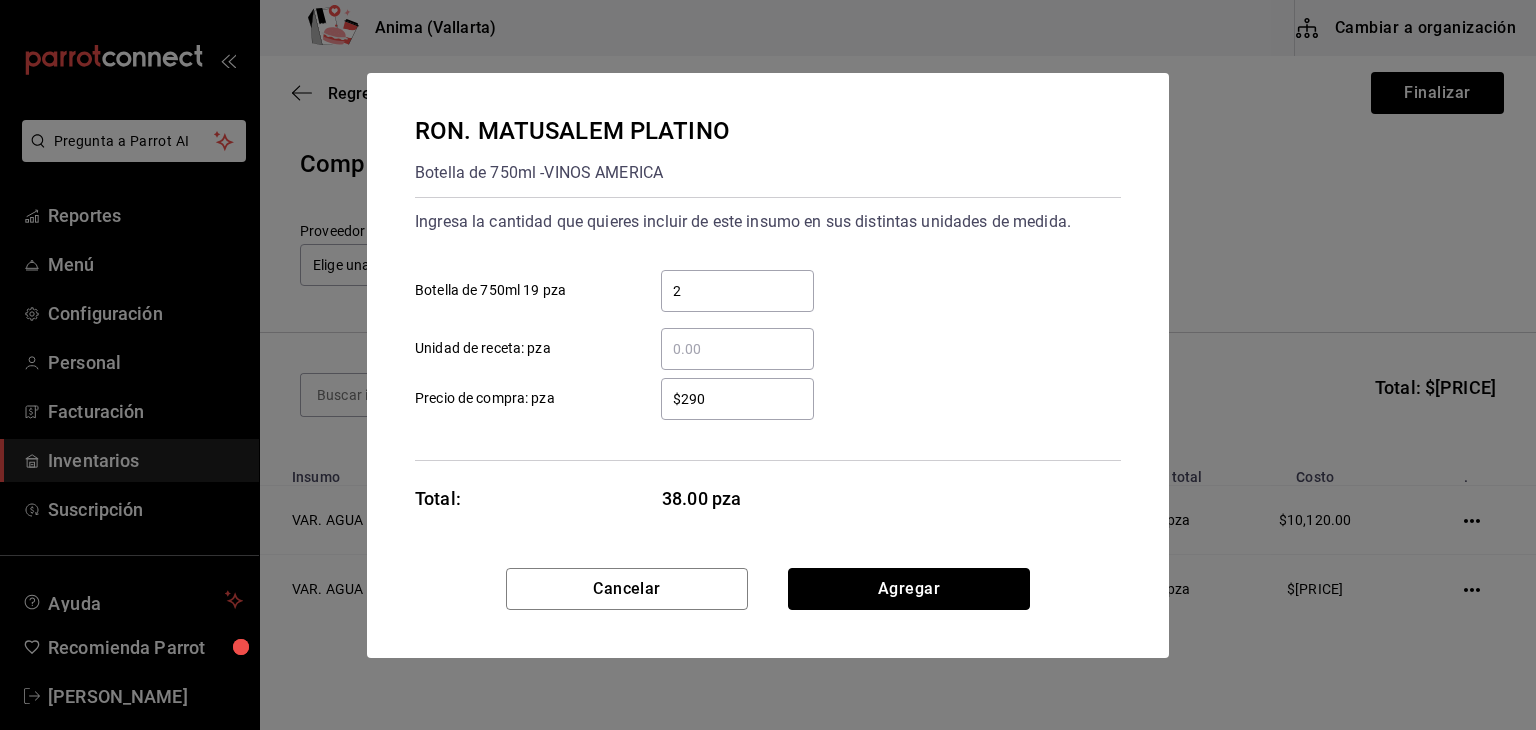 click on "Agregar" at bounding box center [909, 589] 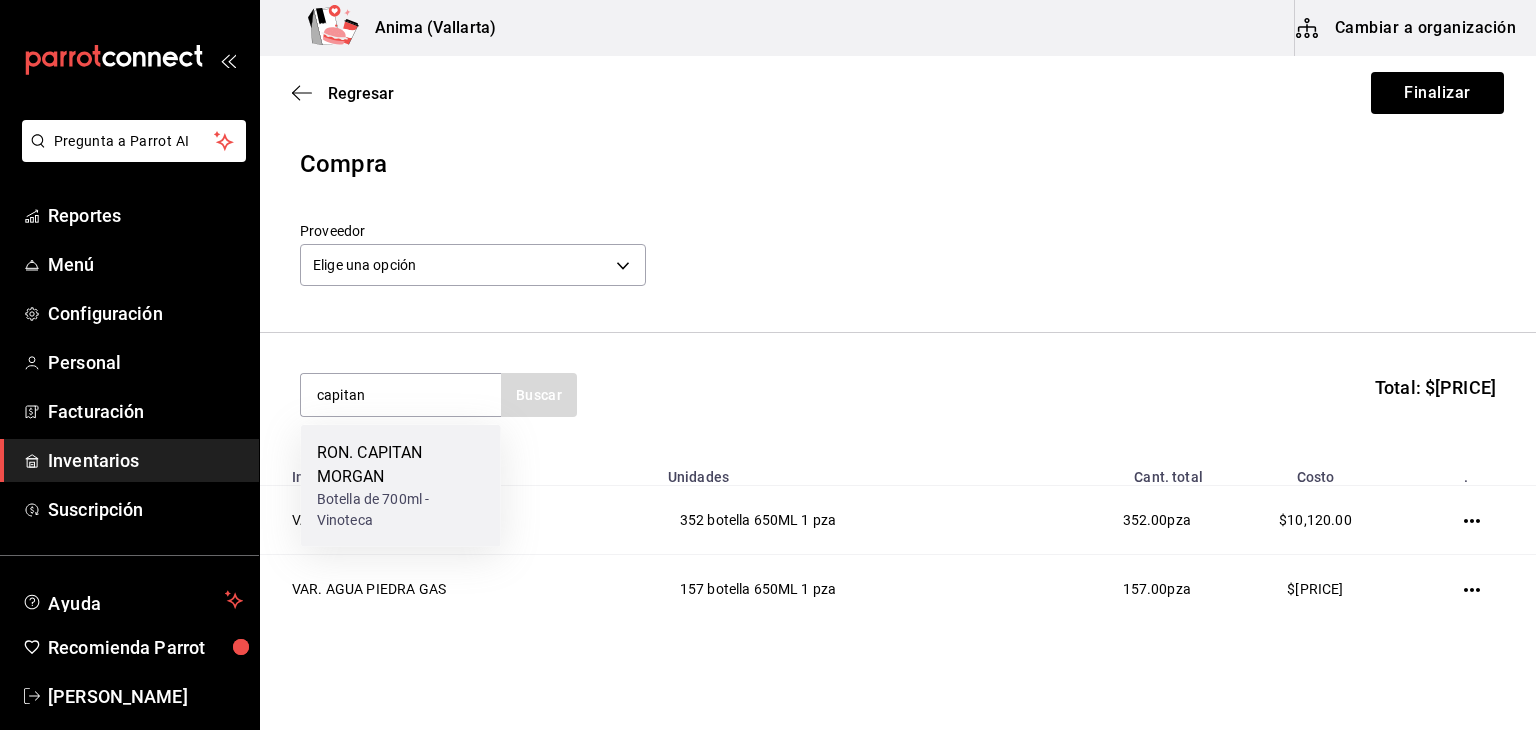 click on "RON. CAPITAN MORGAN" at bounding box center [401, 465] 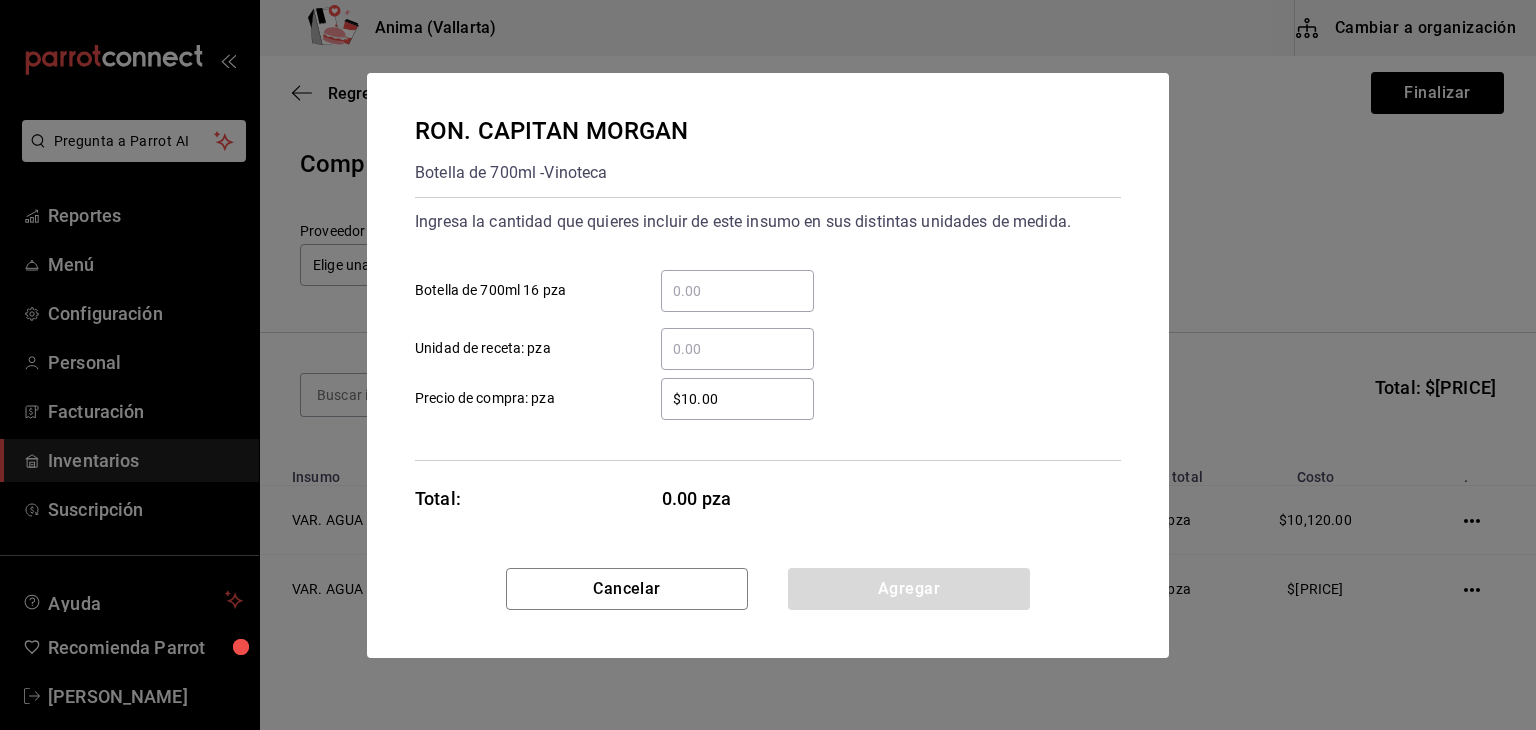click on "​ Botella de 700ml 16 pza" at bounding box center (737, 291) 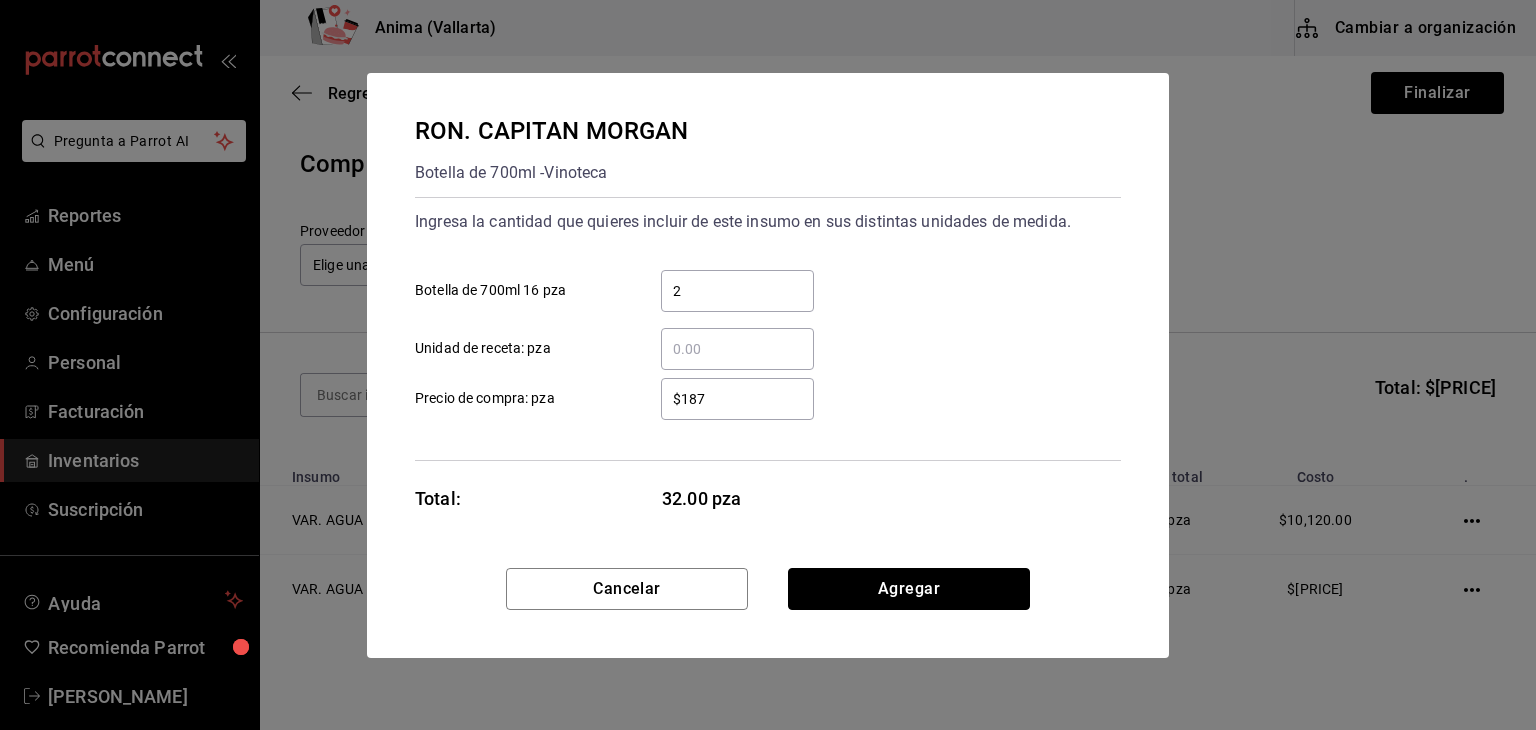 click on "Agregar" at bounding box center [909, 589] 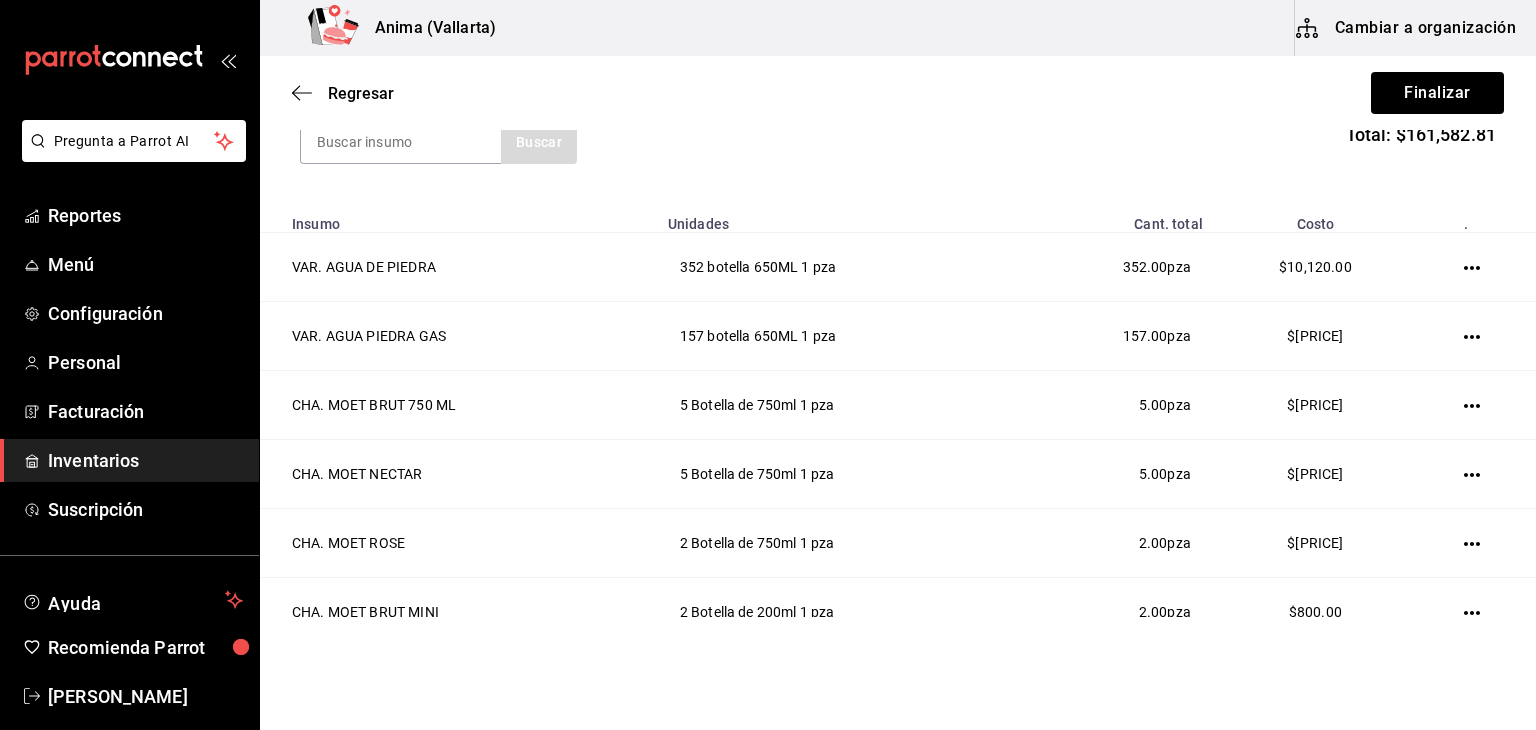 scroll, scrollTop: 0, scrollLeft: 0, axis: both 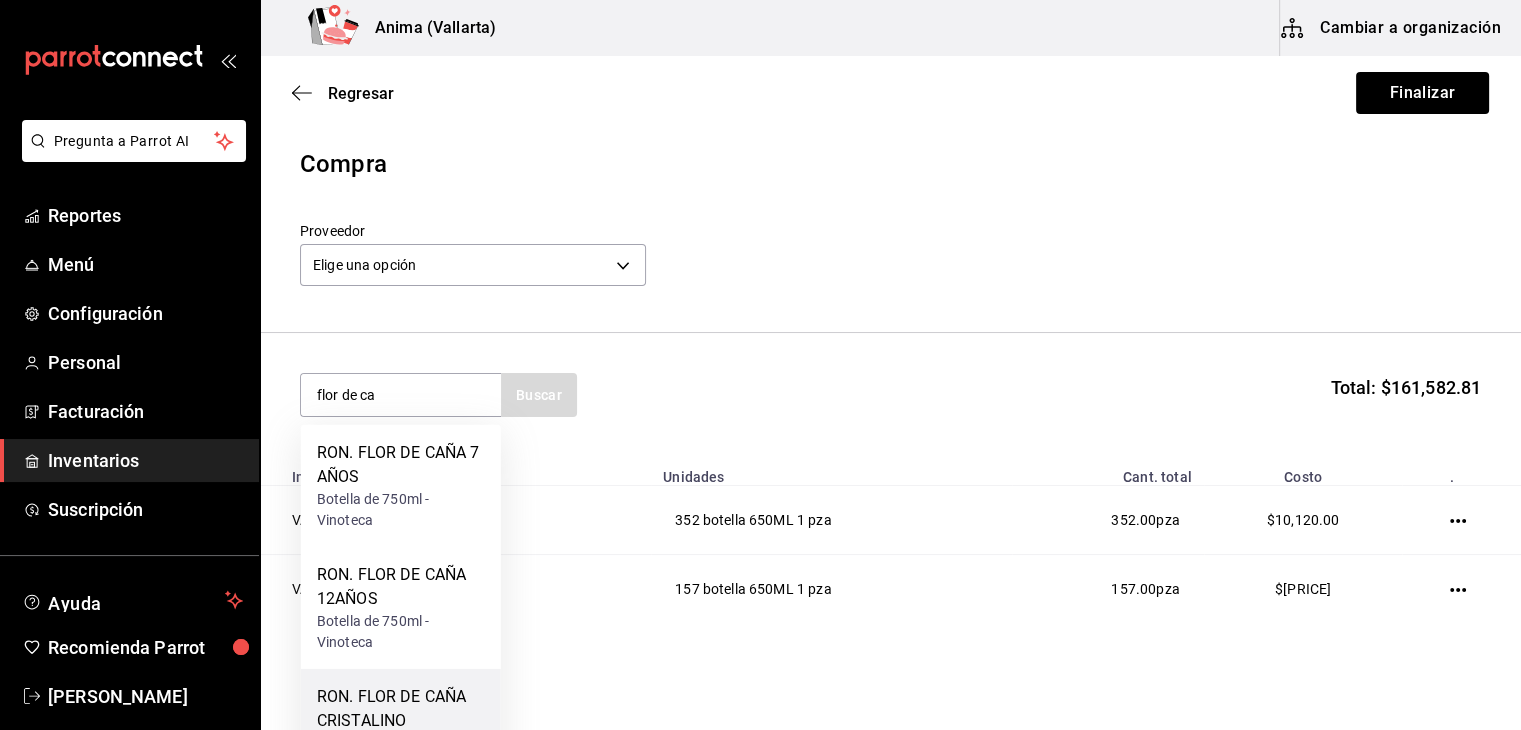 click on "RON. FLOR DE CAÑA CRISTALINO" at bounding box center (401, 709) 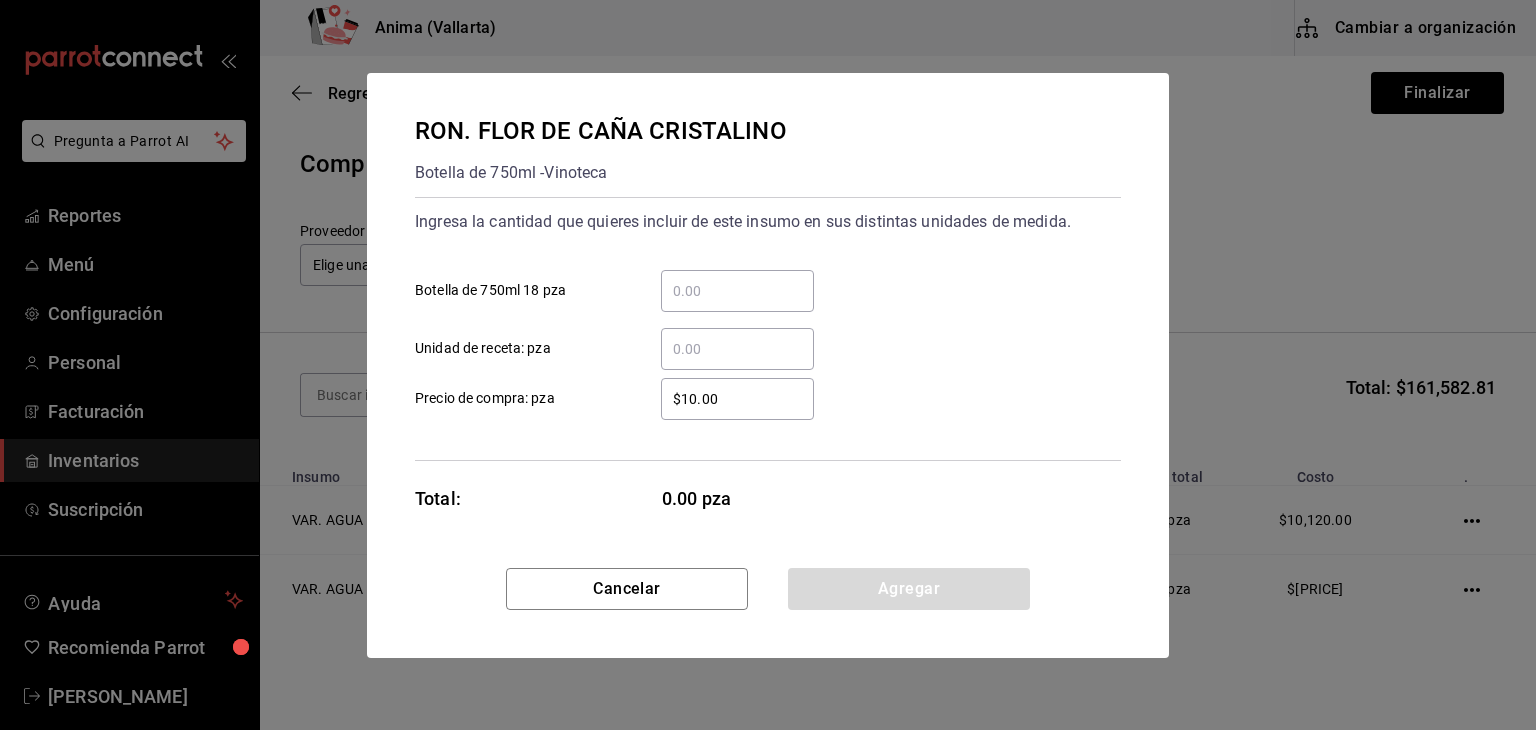 click on "Botella de 750ml [QUANTITY] pza" at bounding box center [737, 291] 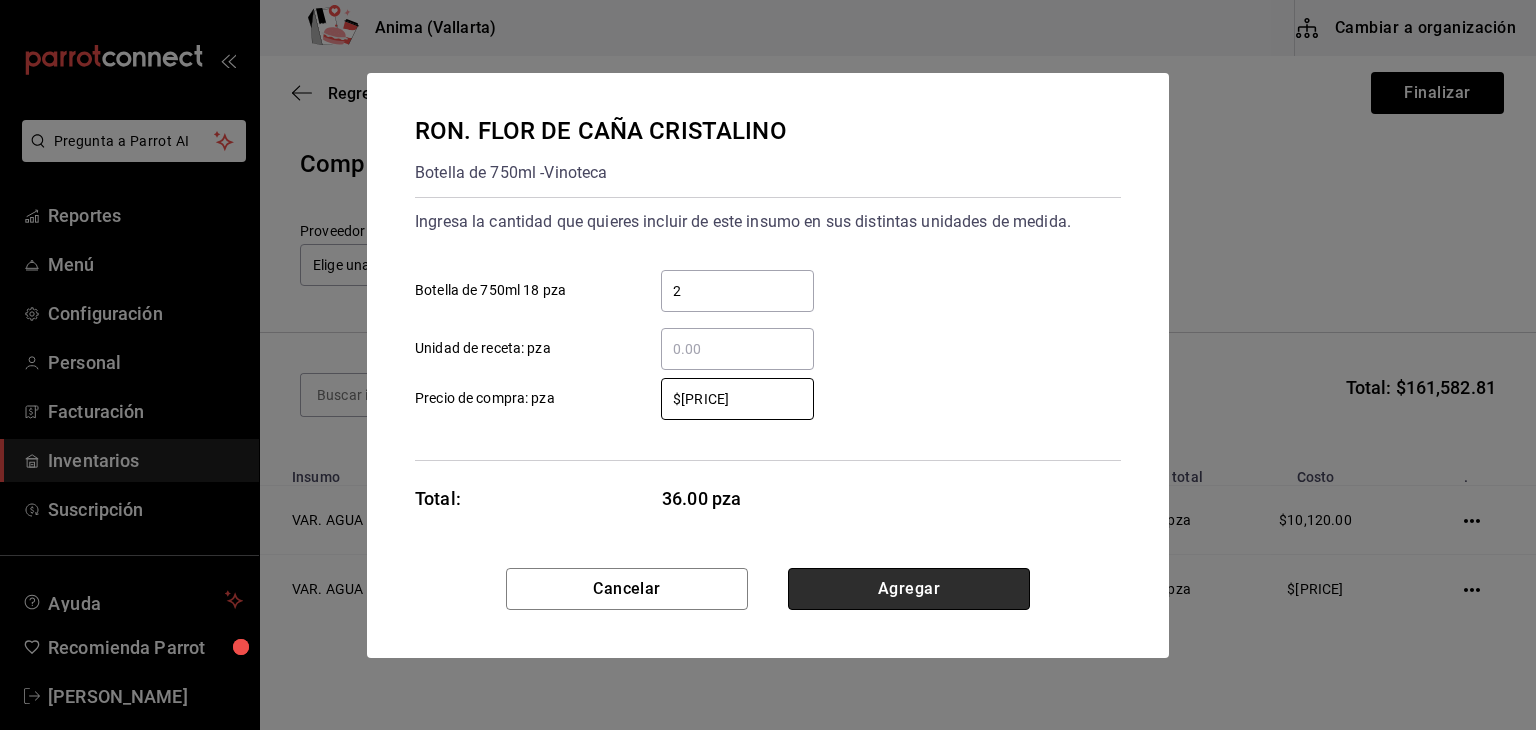 click on "Agregar" at bounding box center (909, 589) 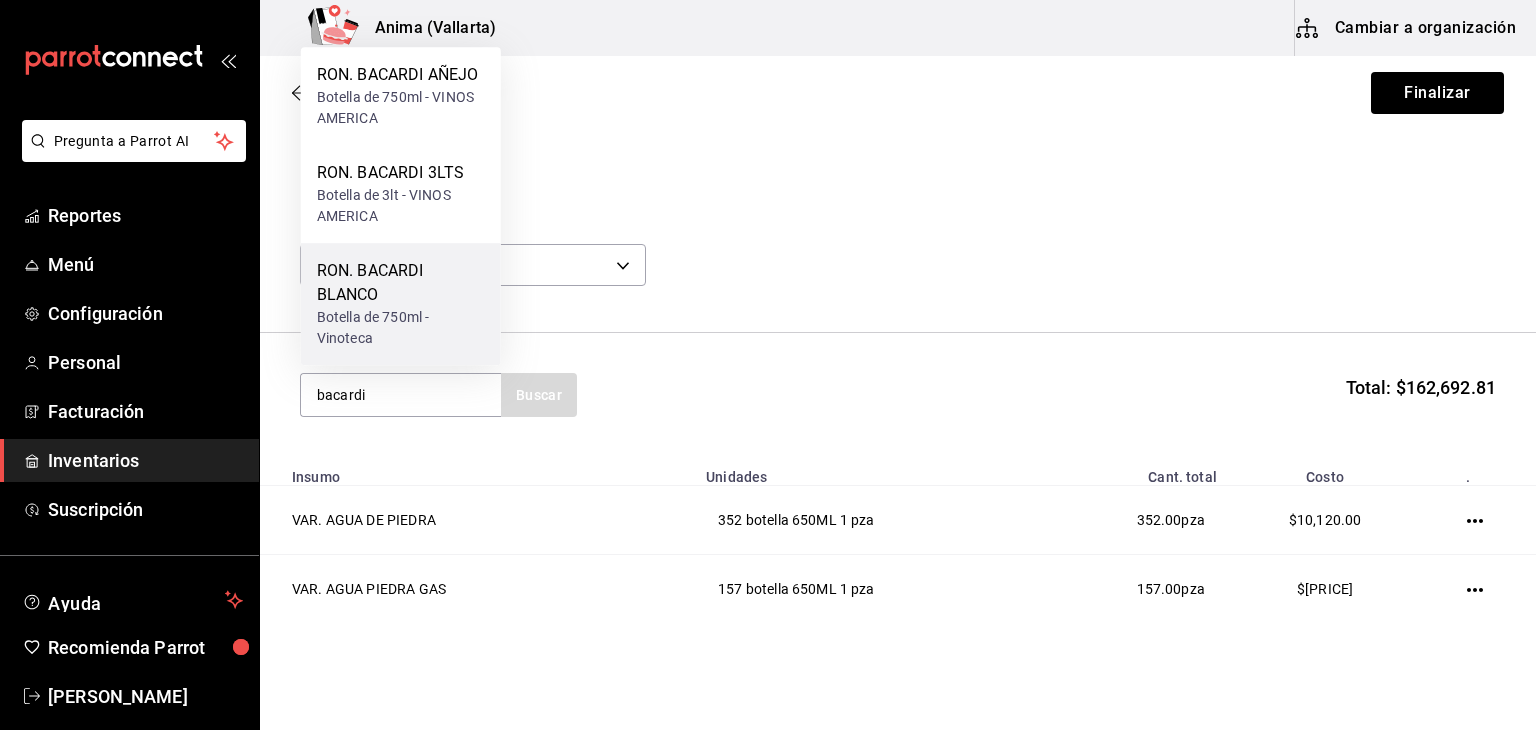 click on "Botella de 750ml - Vinoteca" at bounding box center [401, 328] 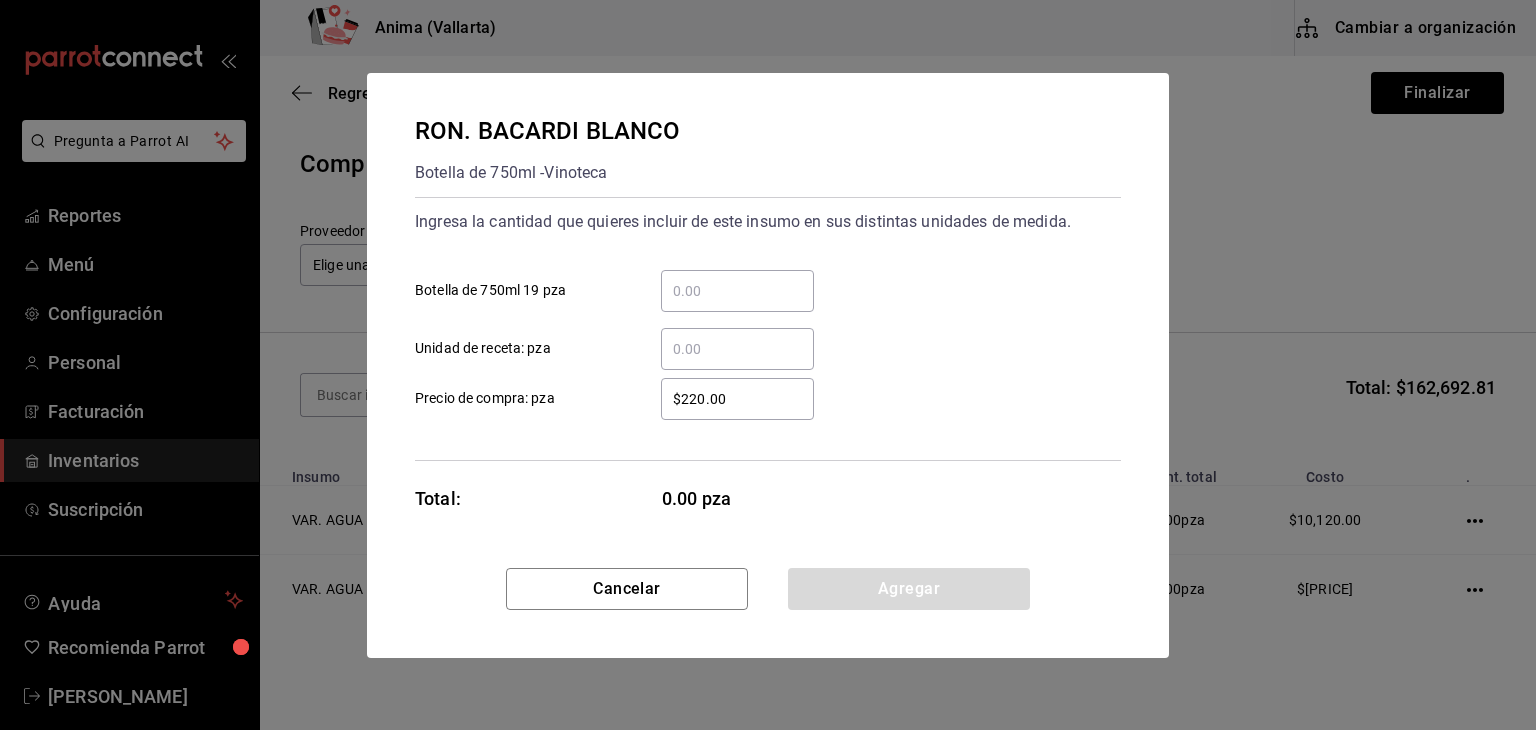 click on "​ Botella de 750ml 19 pza" at bounding box center (737, 291) 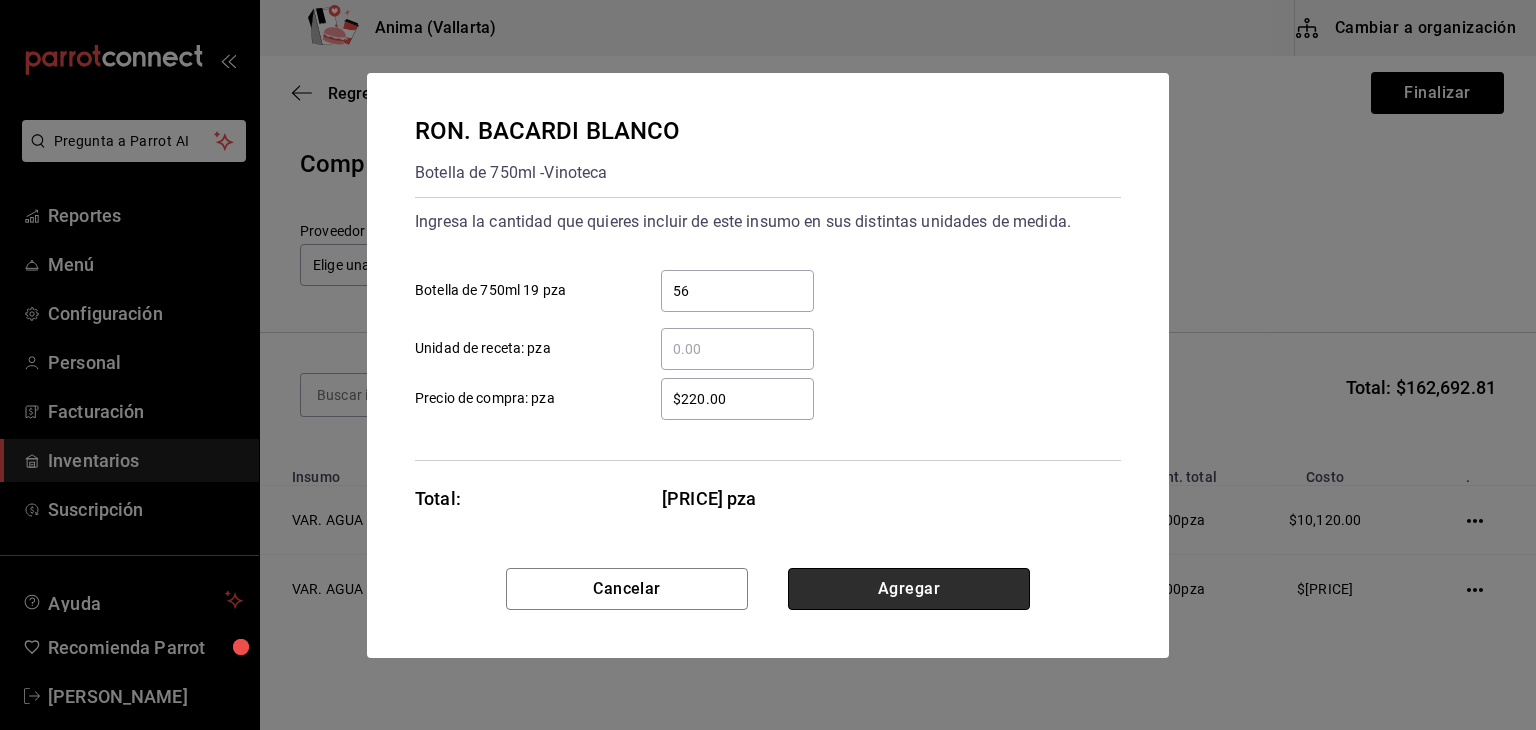 click on "Agregar" at bounding box center (909, 589) 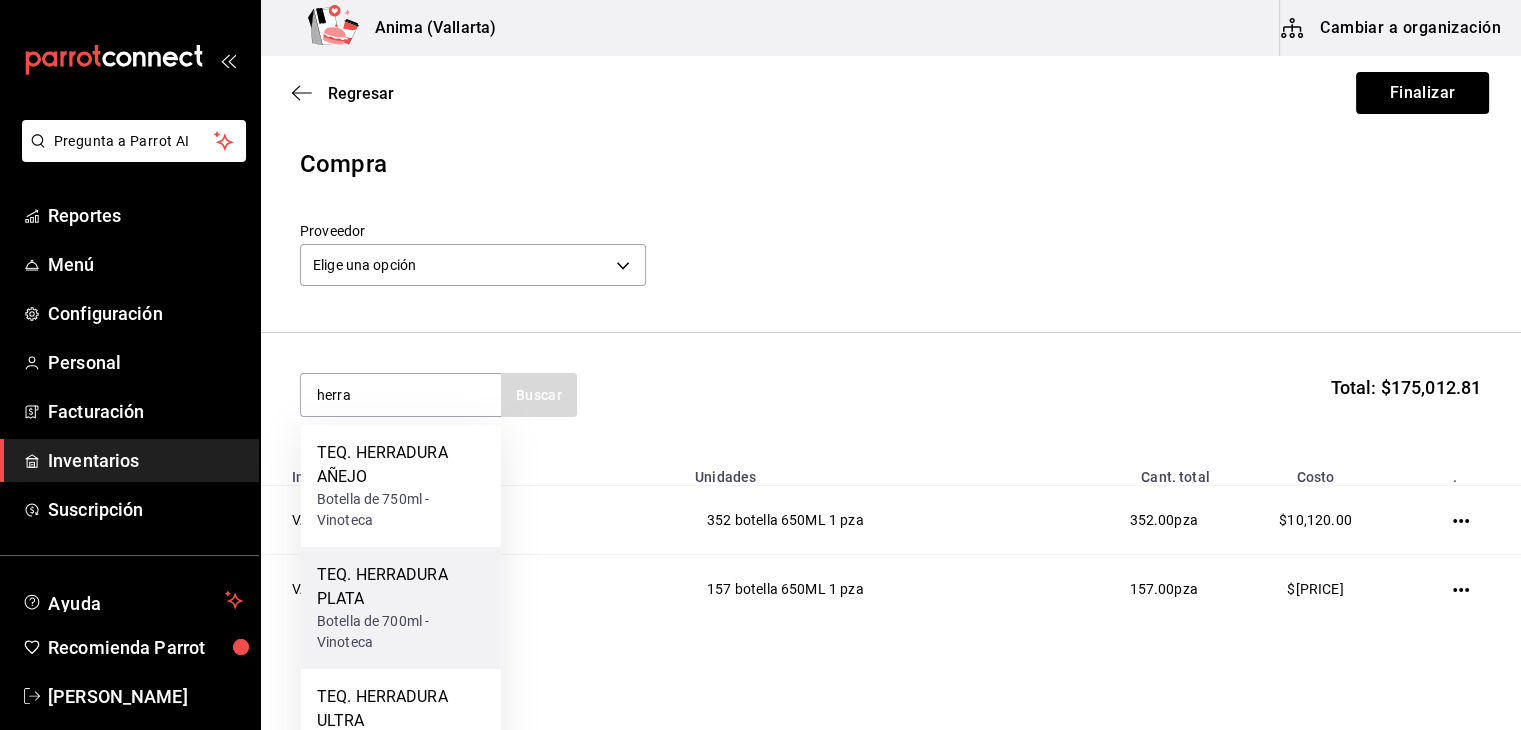 click on "Botella de 700ml - Vinoteca" at bounding box center [401, 632] 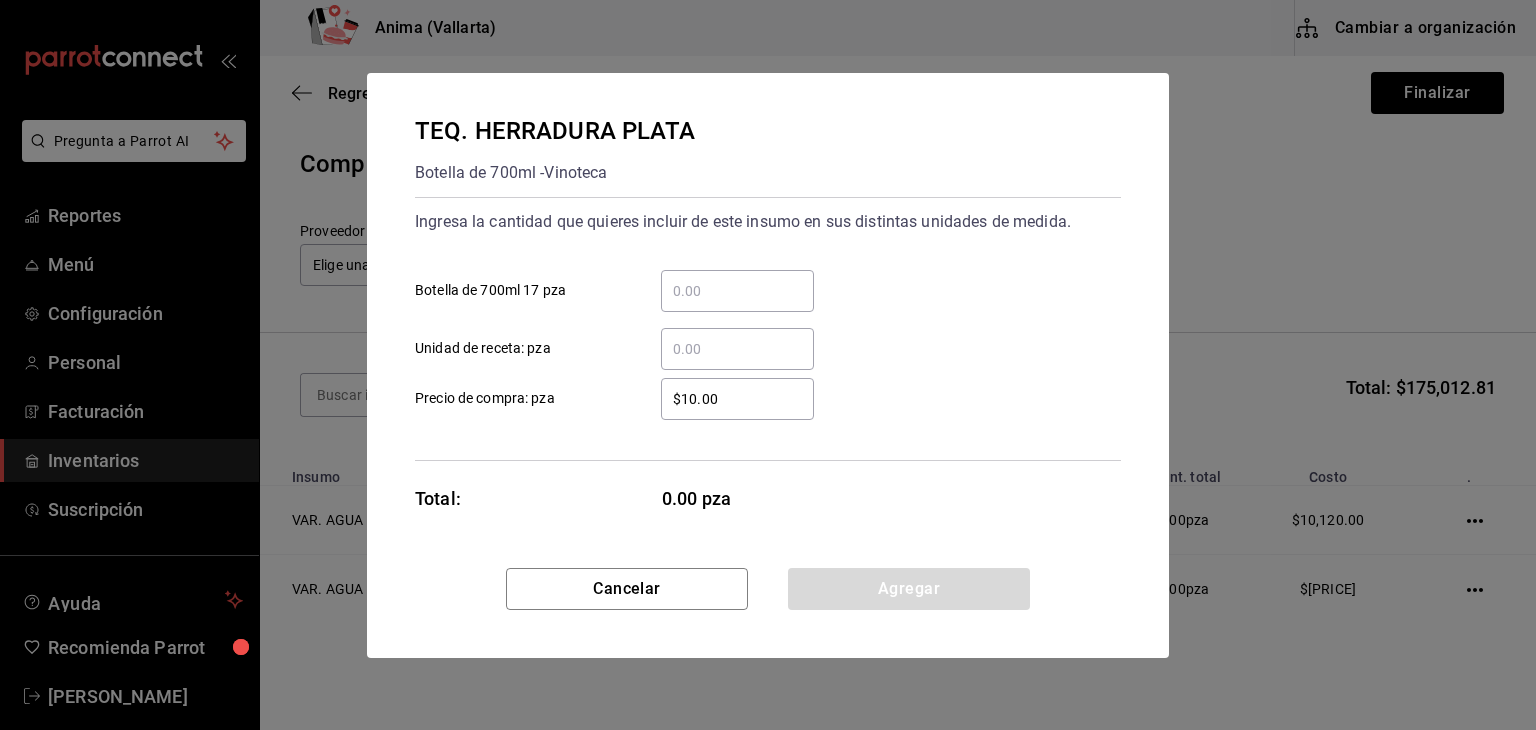 click on "​ Unidad de receta: pza" at bounding box center [760, 341] 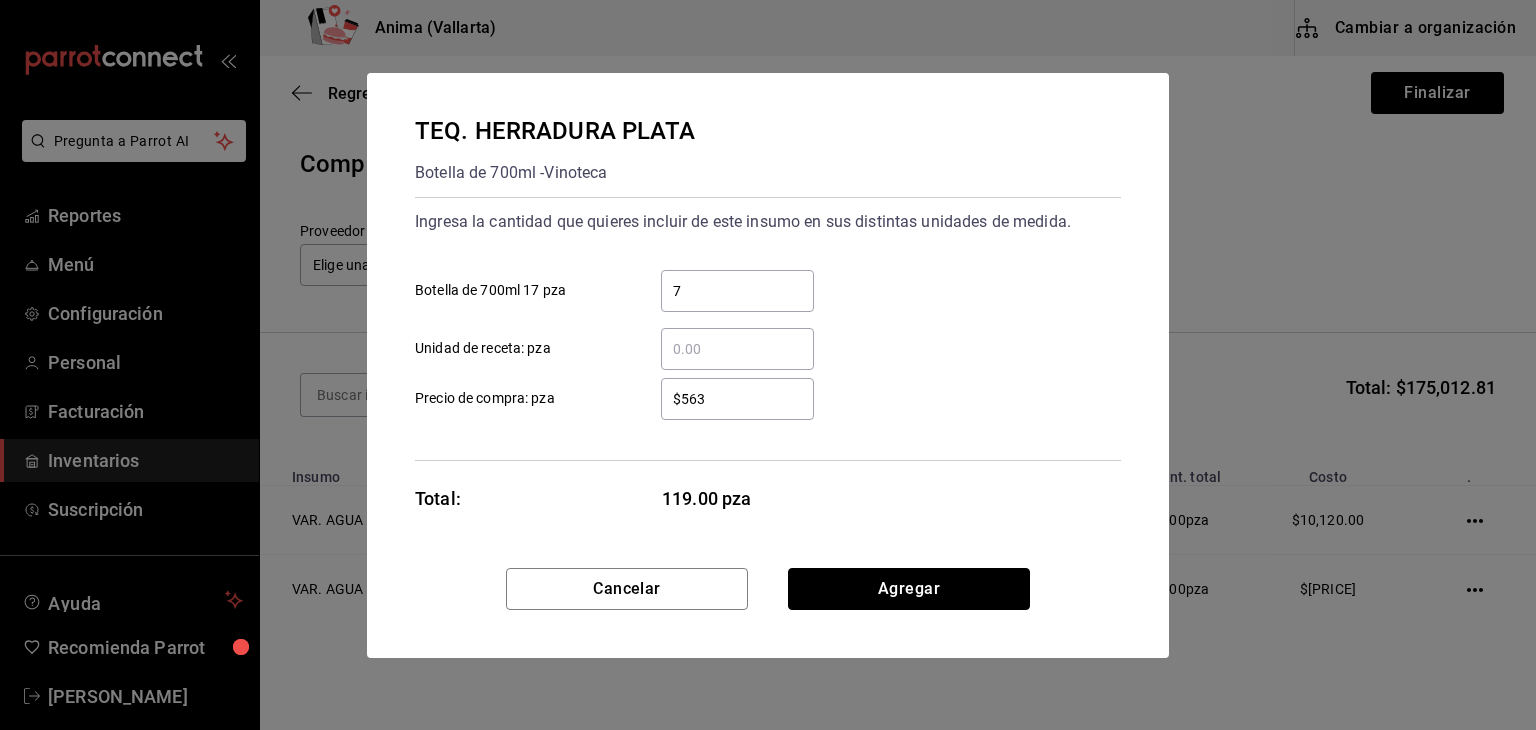 click on "Agregar" at bounding box center (909, 589) 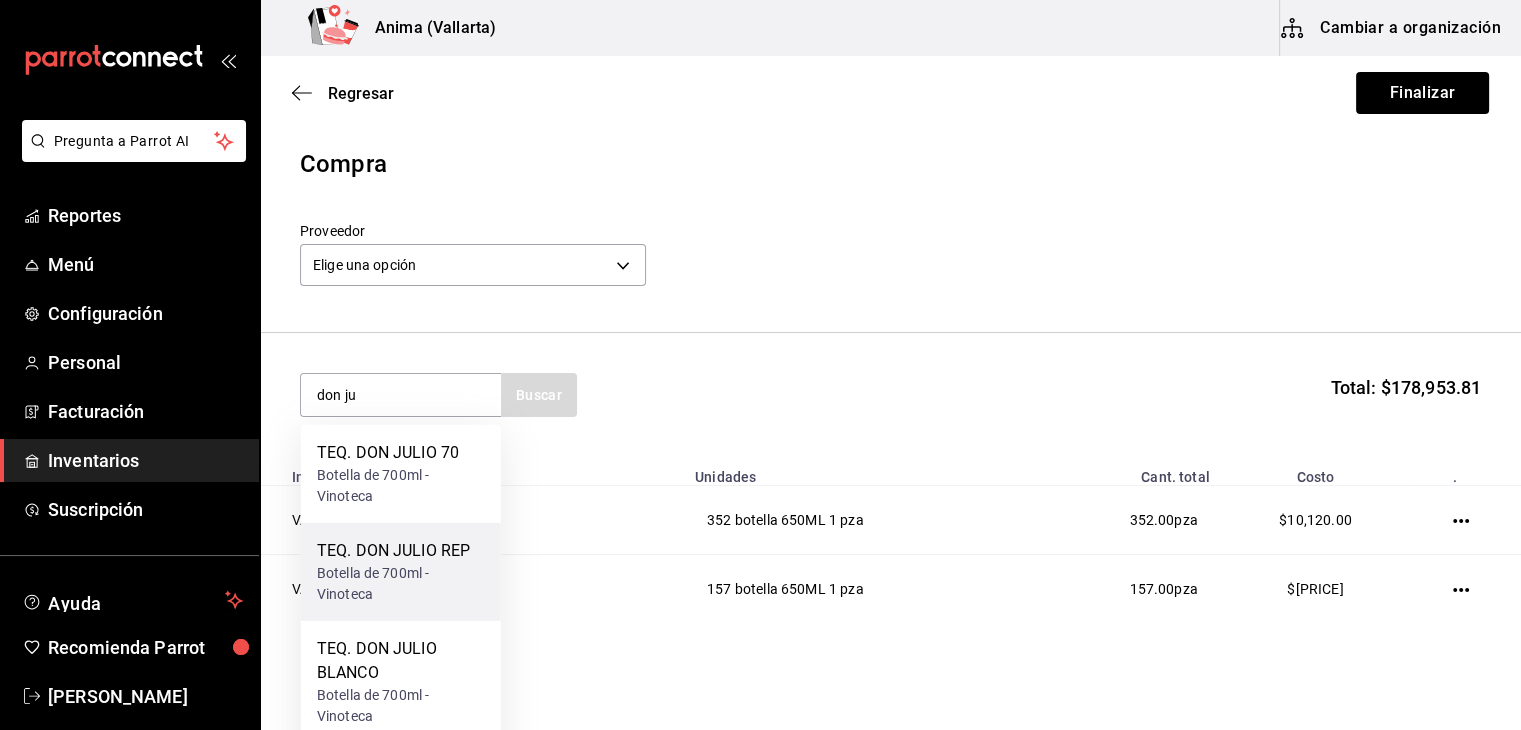 click on "Botella de 700ml - Vinoteca" at bounding box center [401, 584] 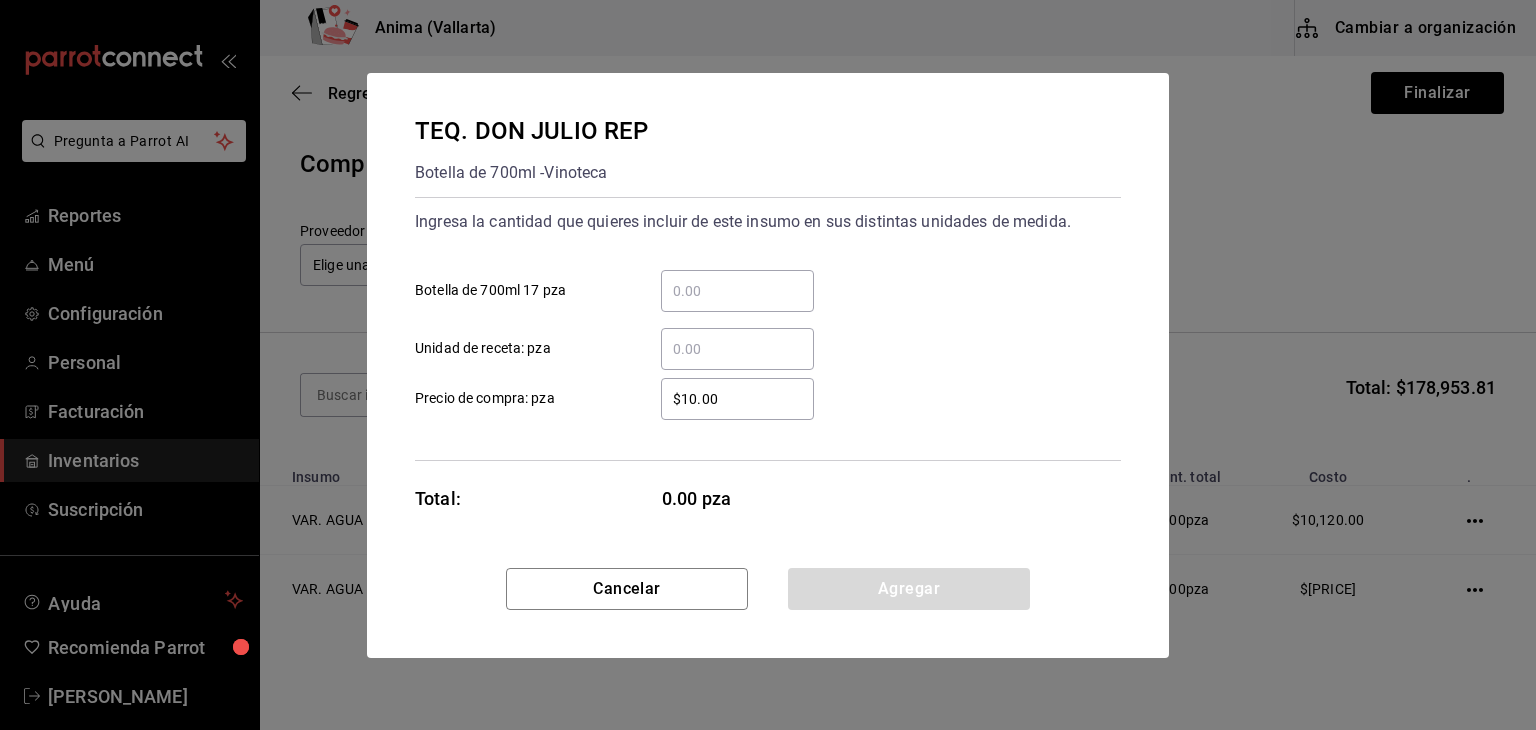 click on "​ Botella de 700ml 17 pza" at bounding box center [737, 291] 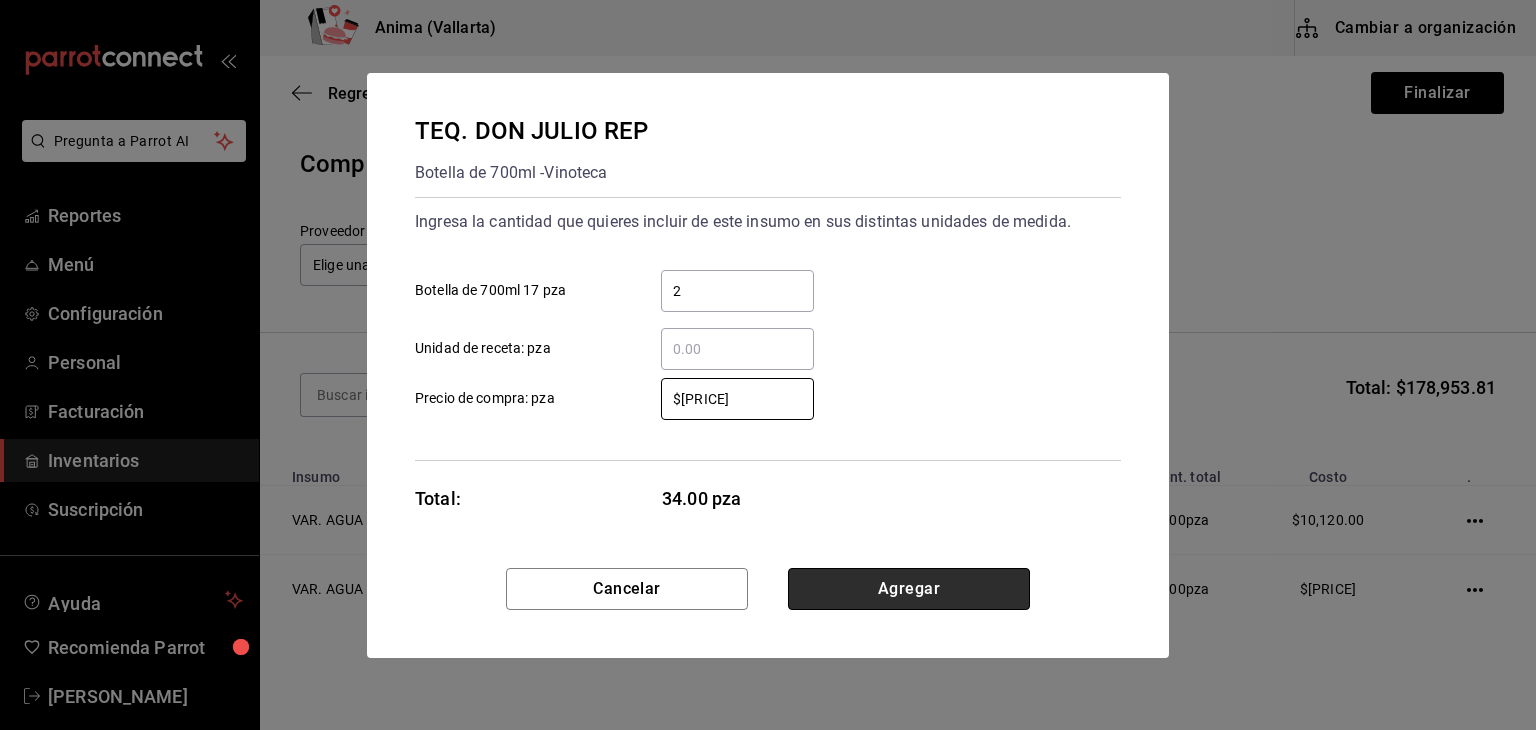 click on "Agregar" at bounding box center [909, 589] 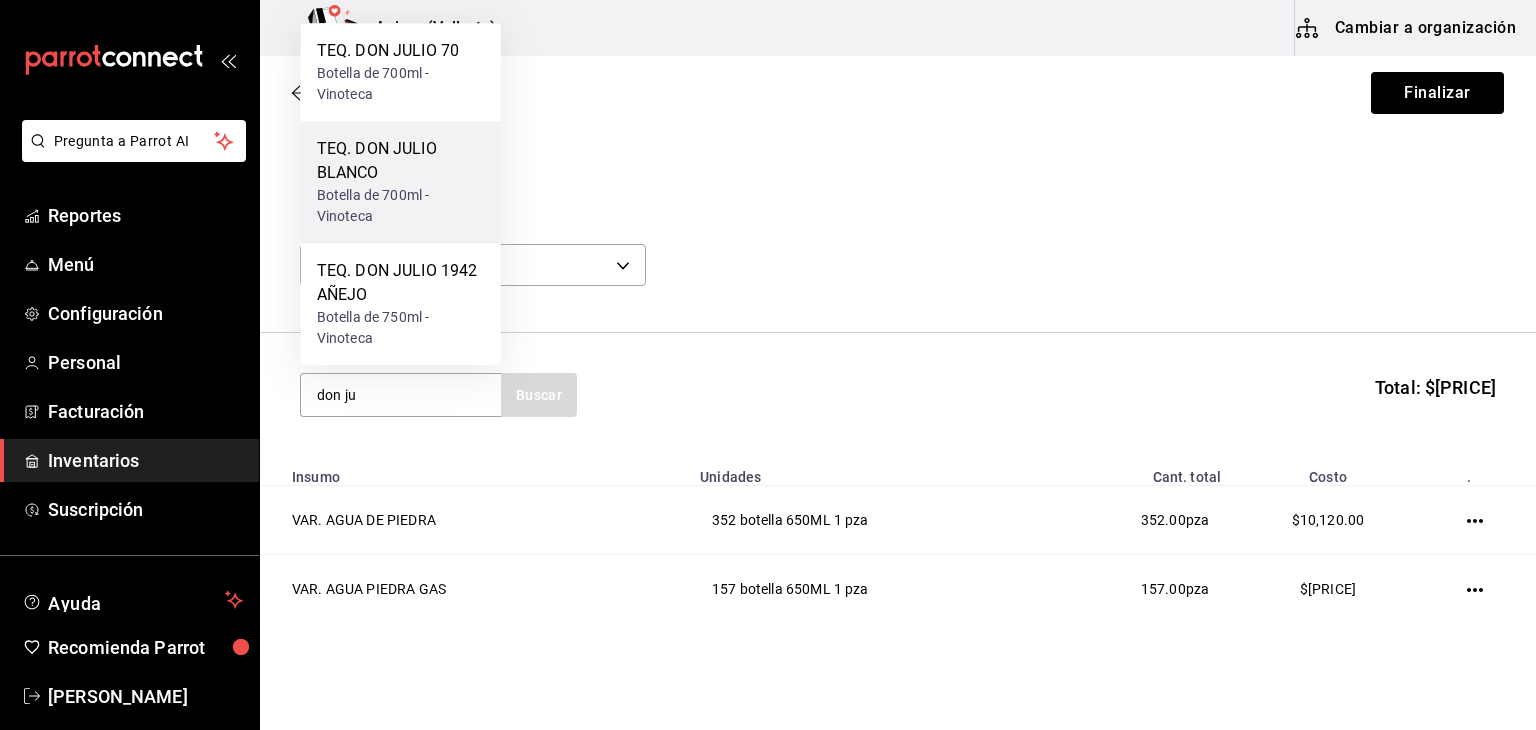 click on "Botella de 700ml - Vinoteca" at bounding box center (401, 206) 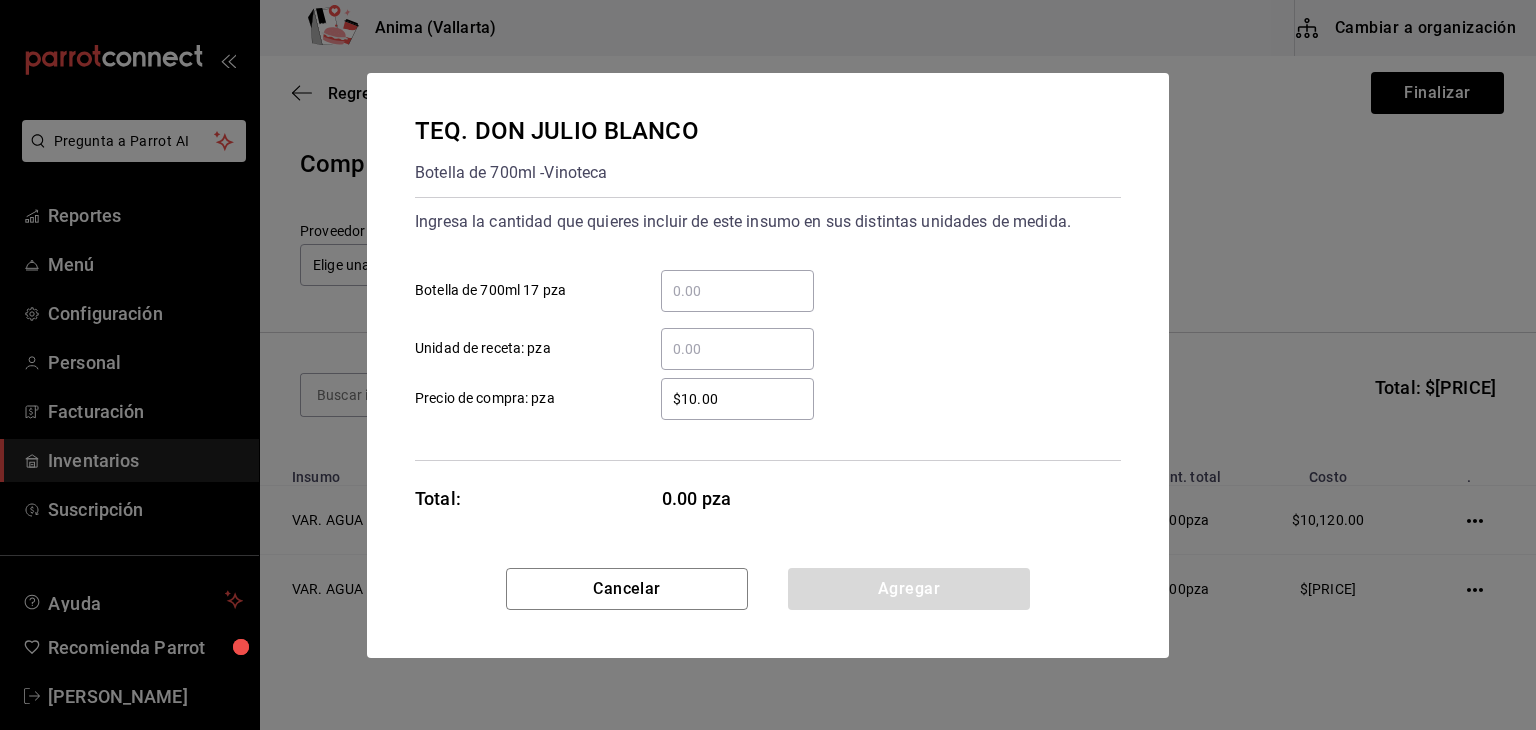 click on "​ Botella de 700ml 17 pza" at bounding box center (737, 291) 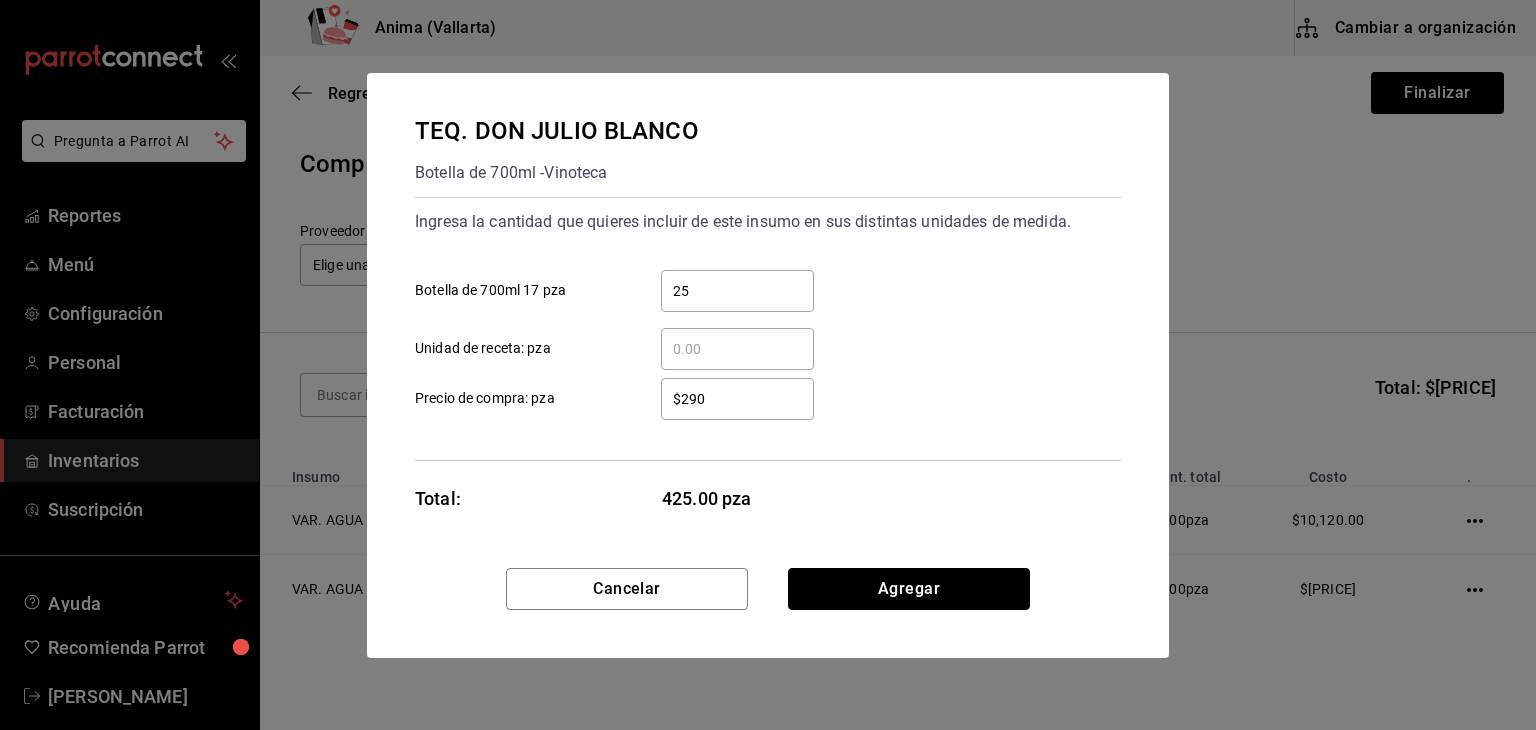click on "Agregar" at bounding box center [909, 589] 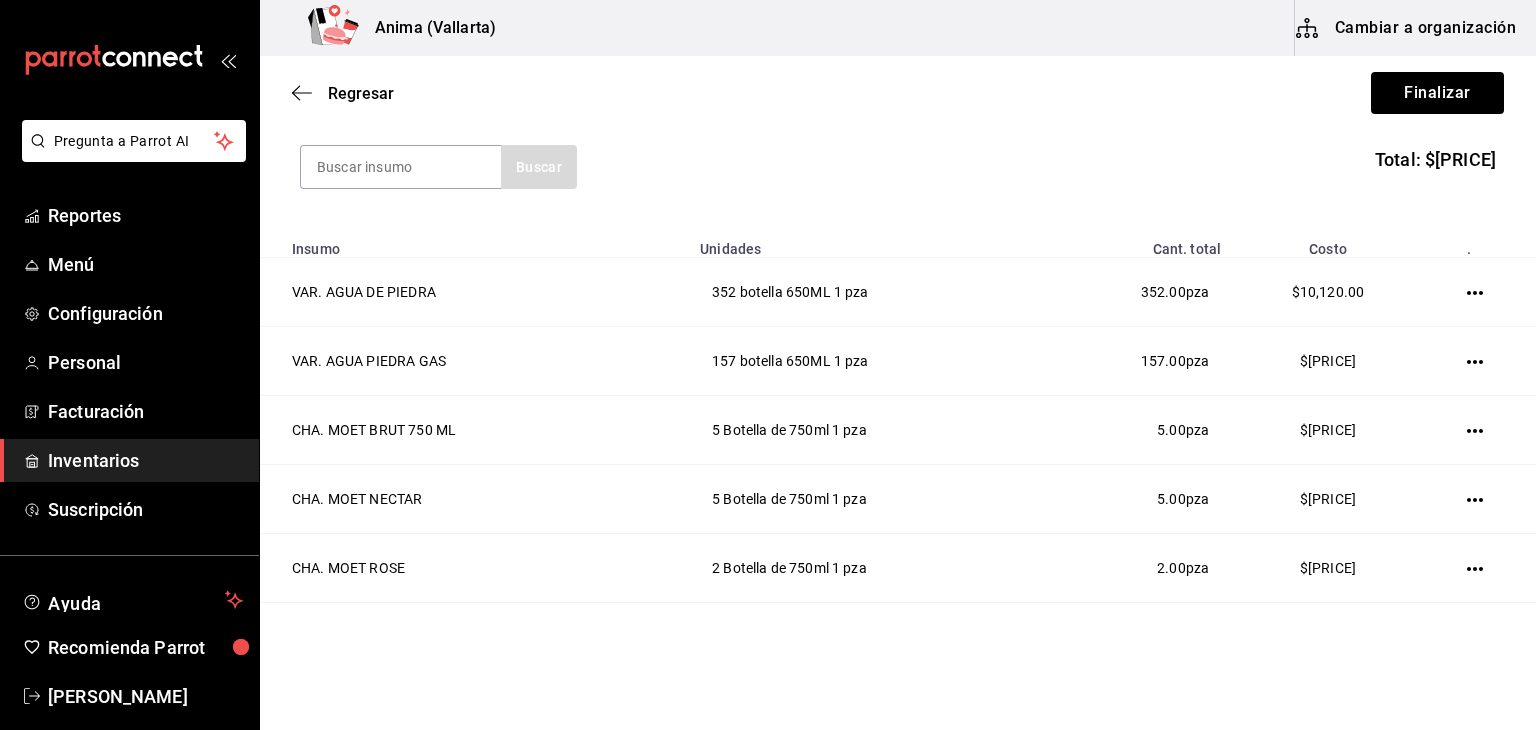 scroll, scrollTop: 0, scrollLeft: 0, axis: both 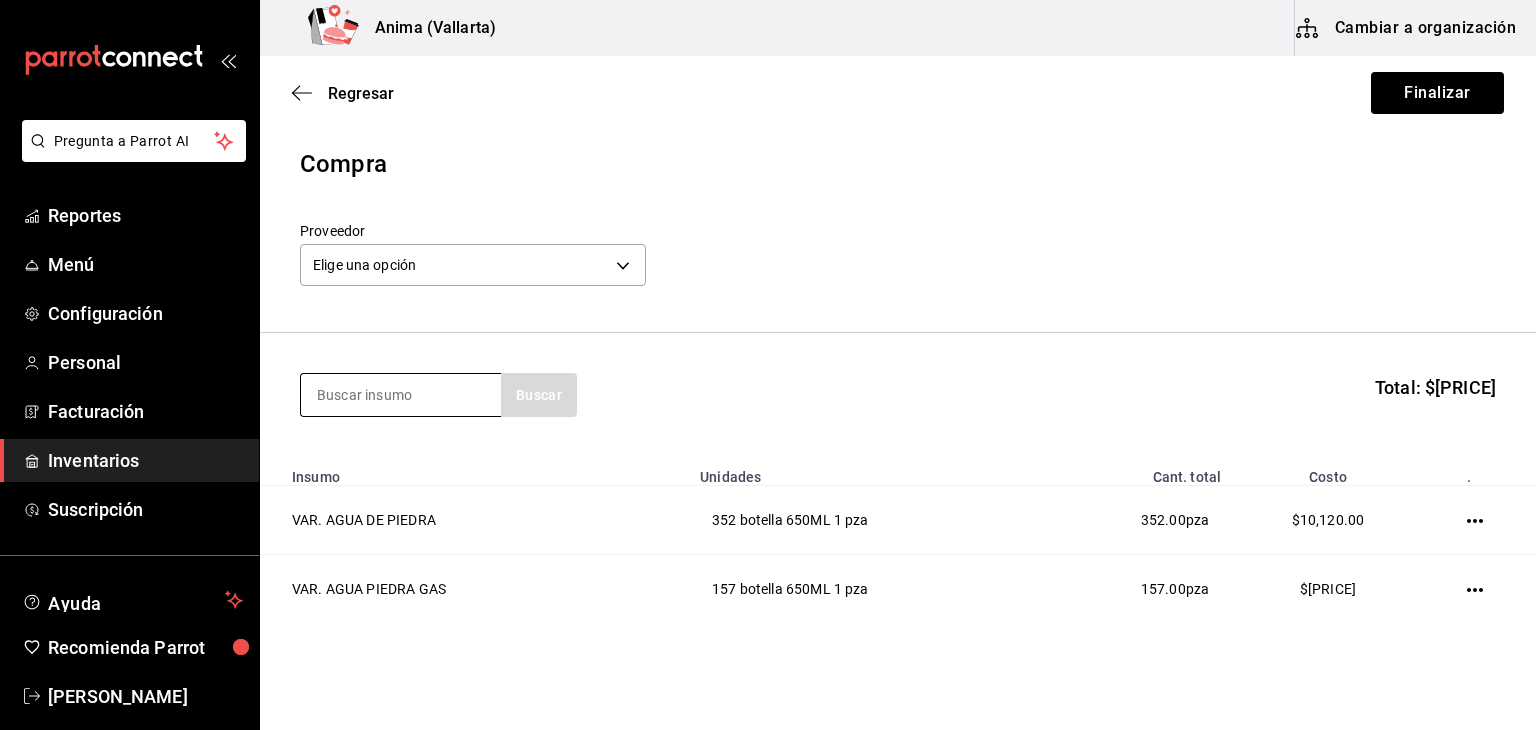 click at bounding box center [401, 395] 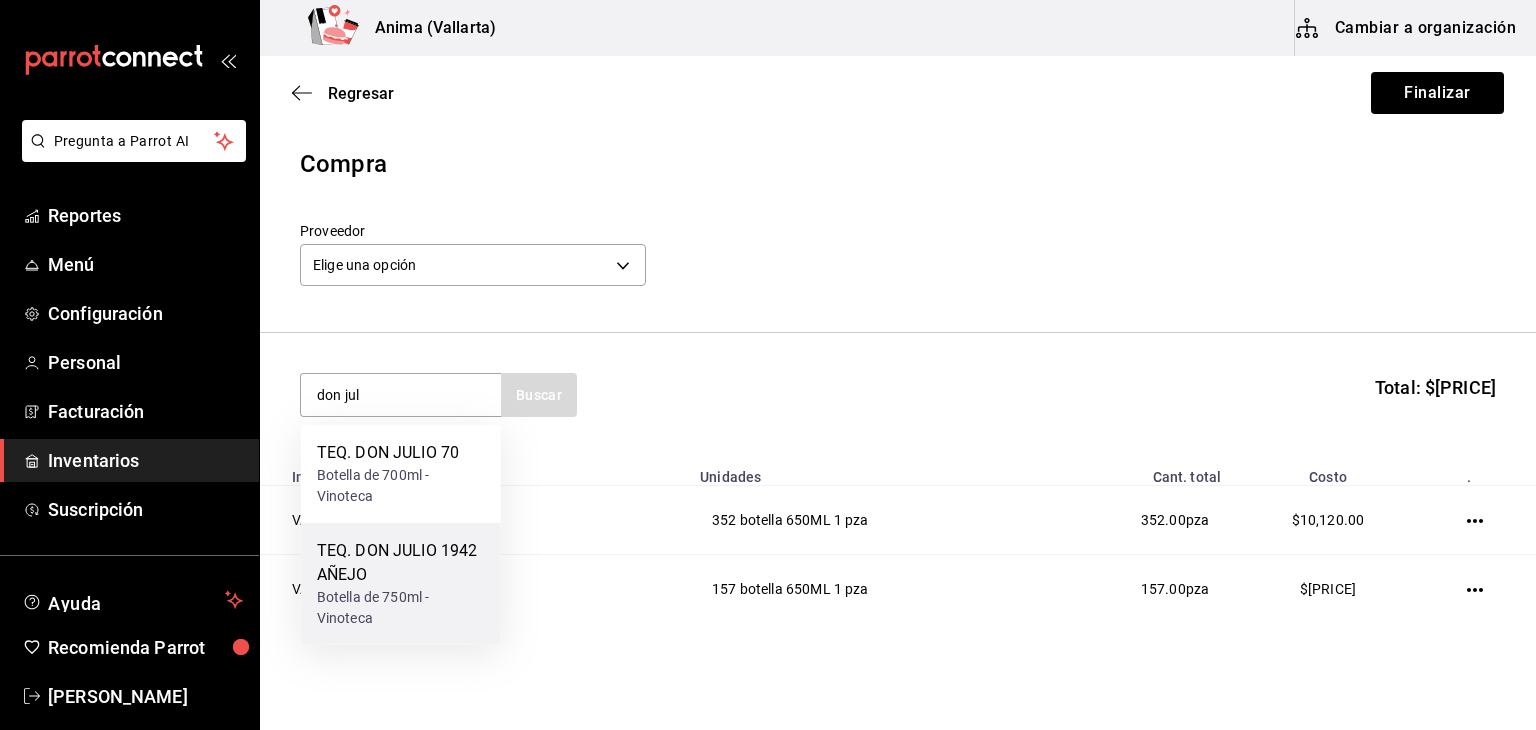 click on "TEQ. DON JULIO 1942 AÑEJO" at bounding box center (401, 563) 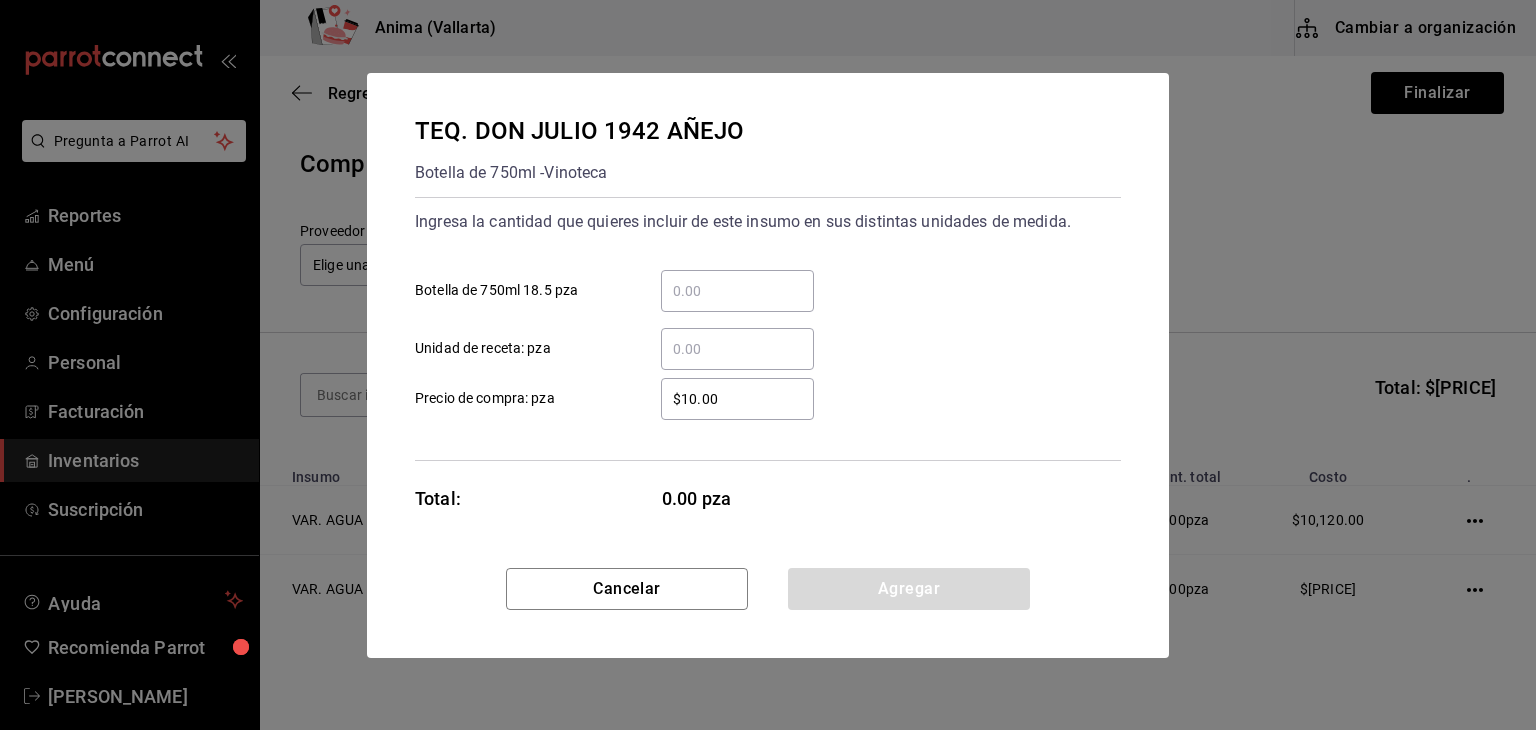 click on "​ Botella de 750ml 18.5 pza" at bounding box center [737, 291] 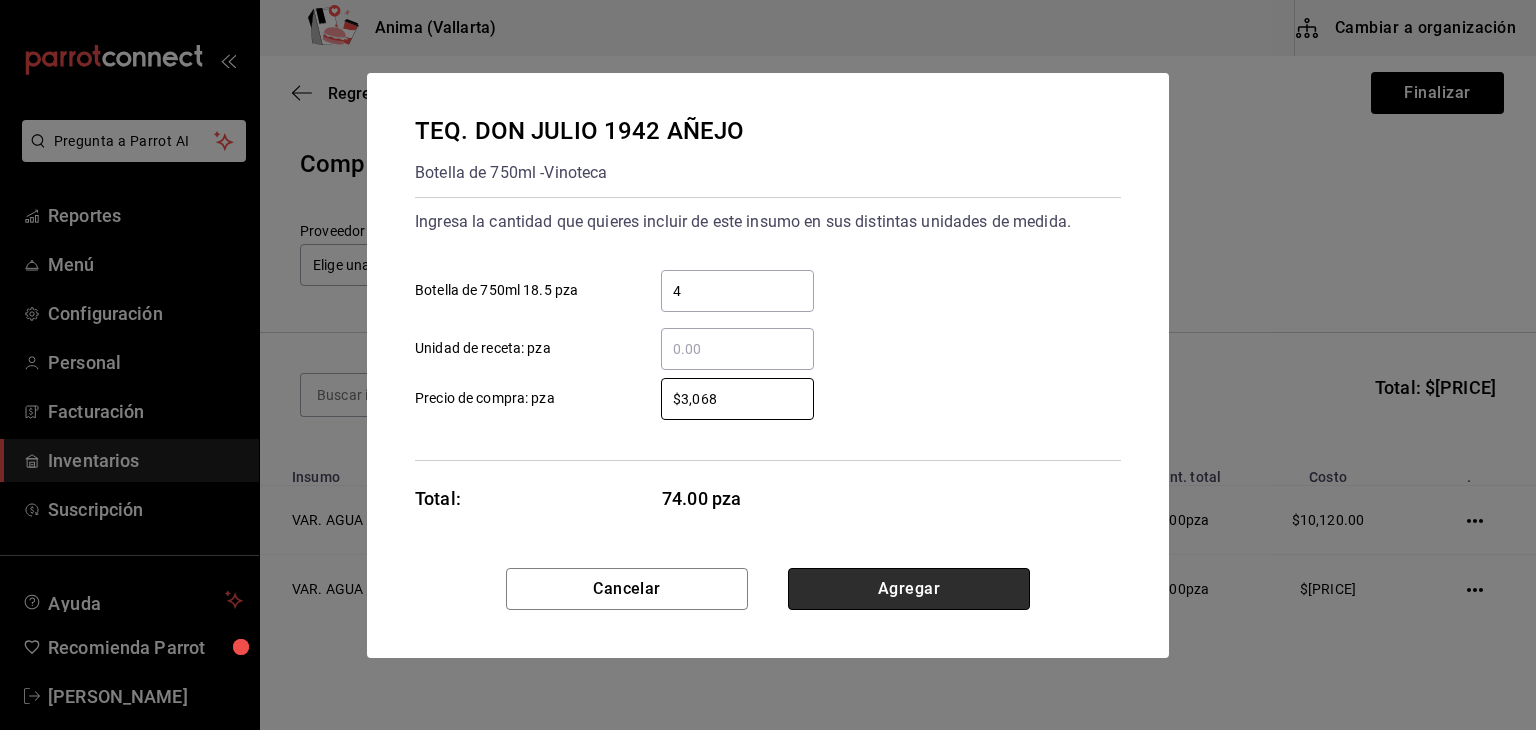 click on "Agregar" at bounding box center (909, 589) 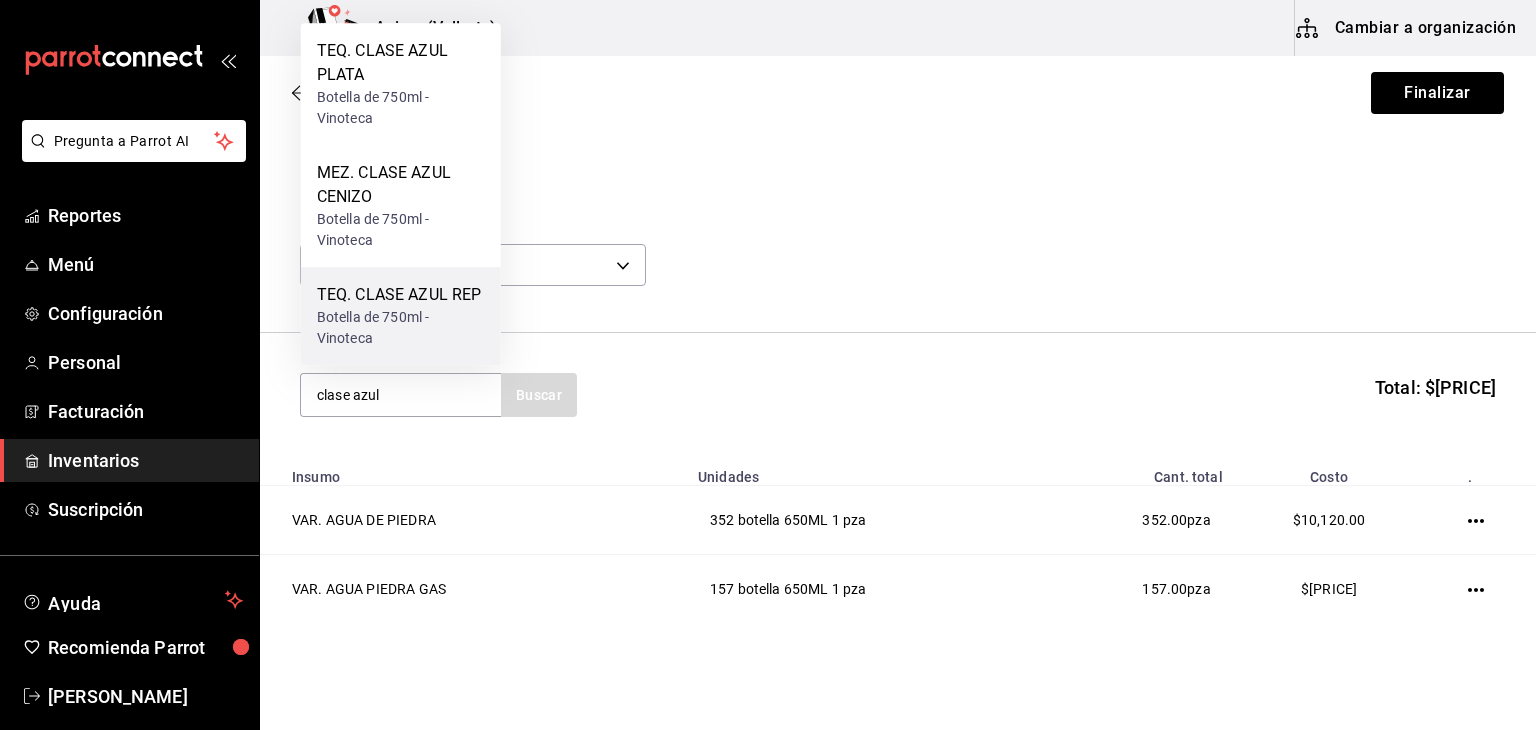 click on "TEQ. CLASE AZUL REP" at bounding box center [401, 295] 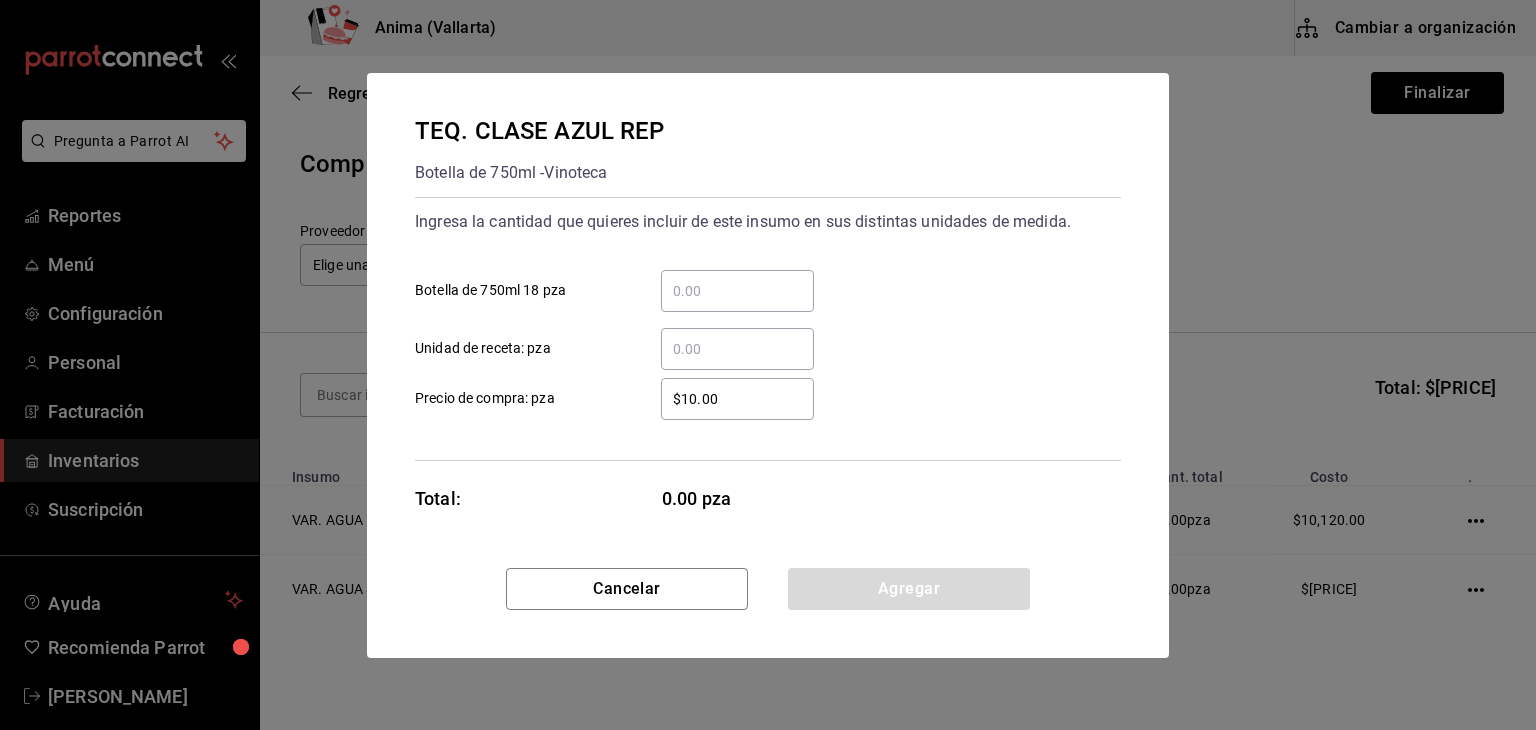 click on "Botella de 750ml [QUANTITY] pza" at bounding box center [737, 291] 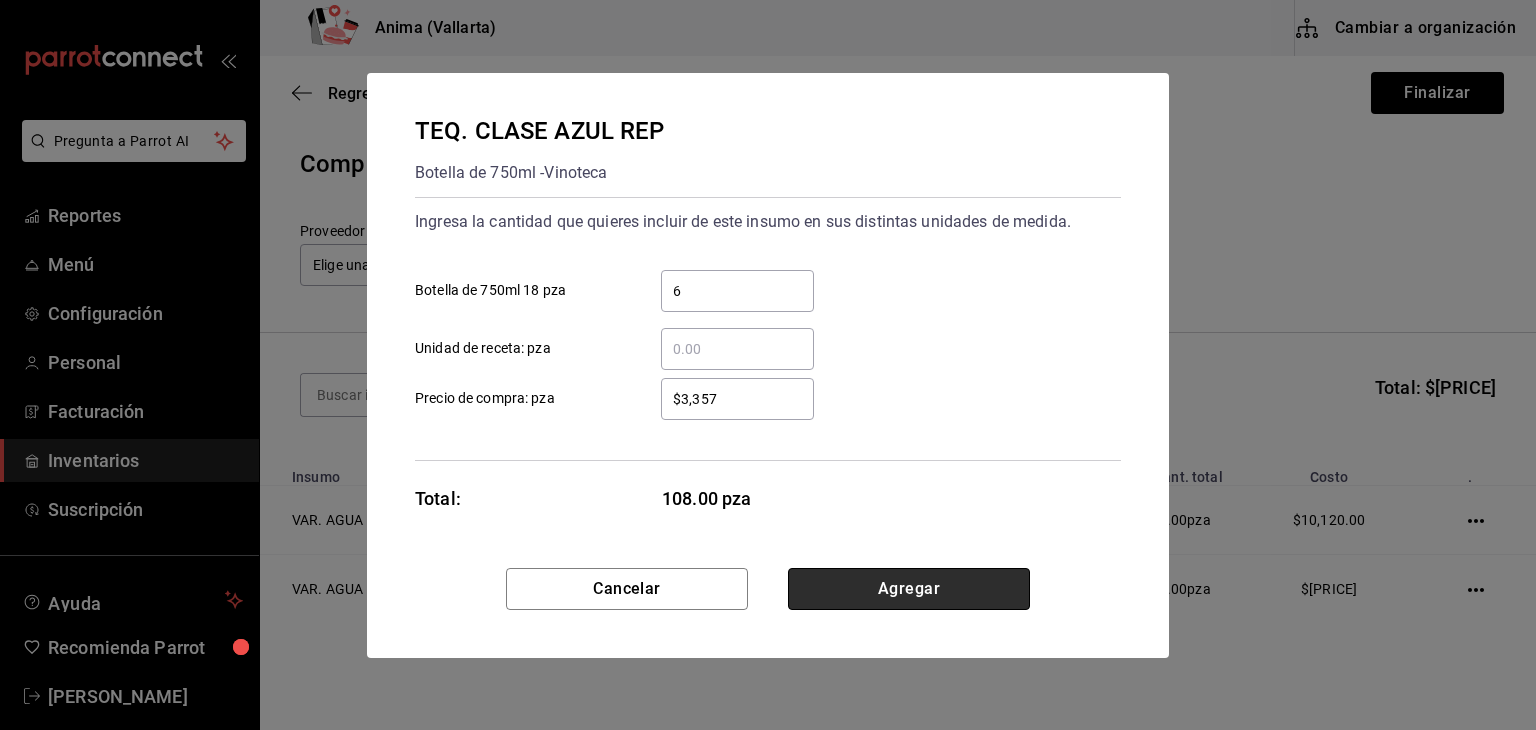 click on "Agregar" at bounding box center [909, 589] 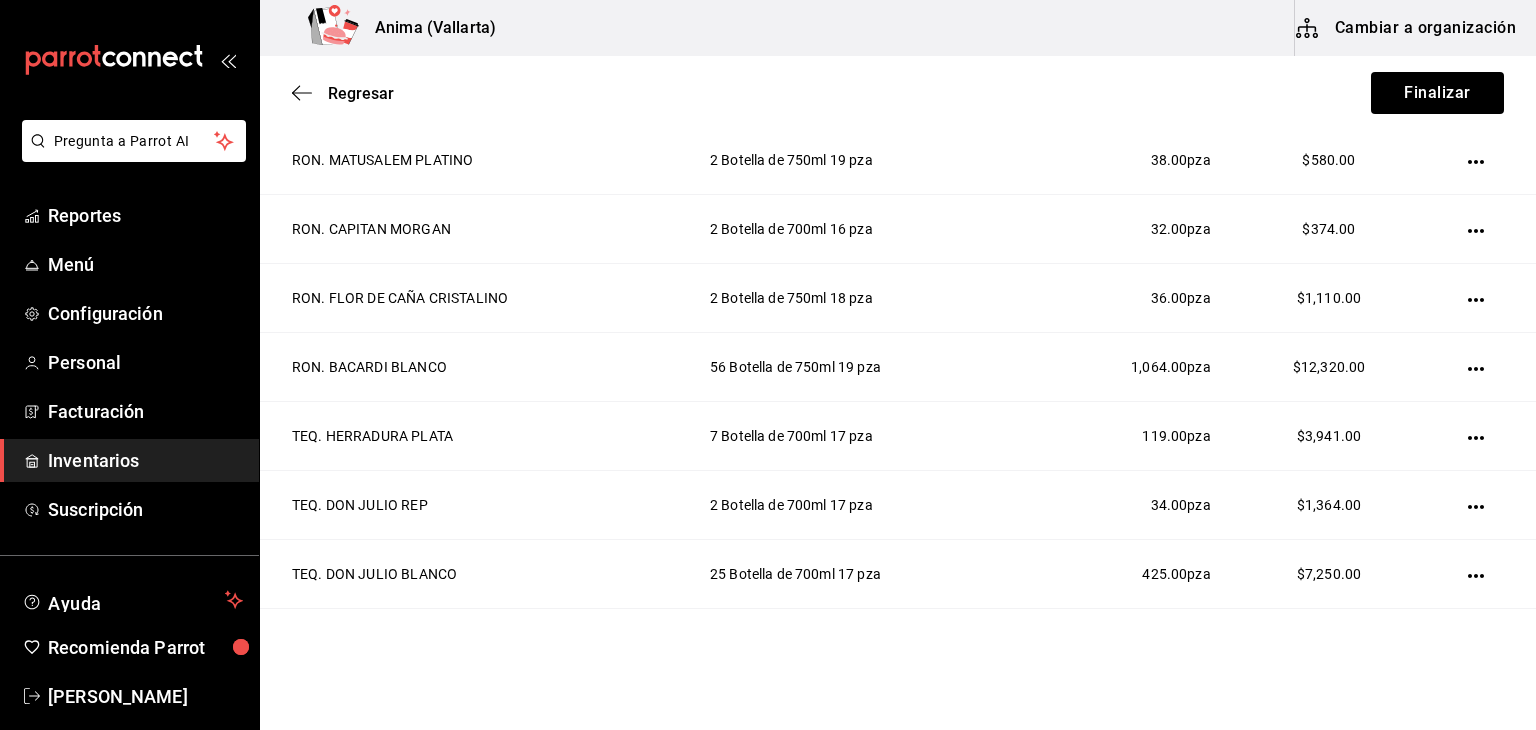 scroll, scrollTop: 1928, scrollLeft: 0, axis: vertical 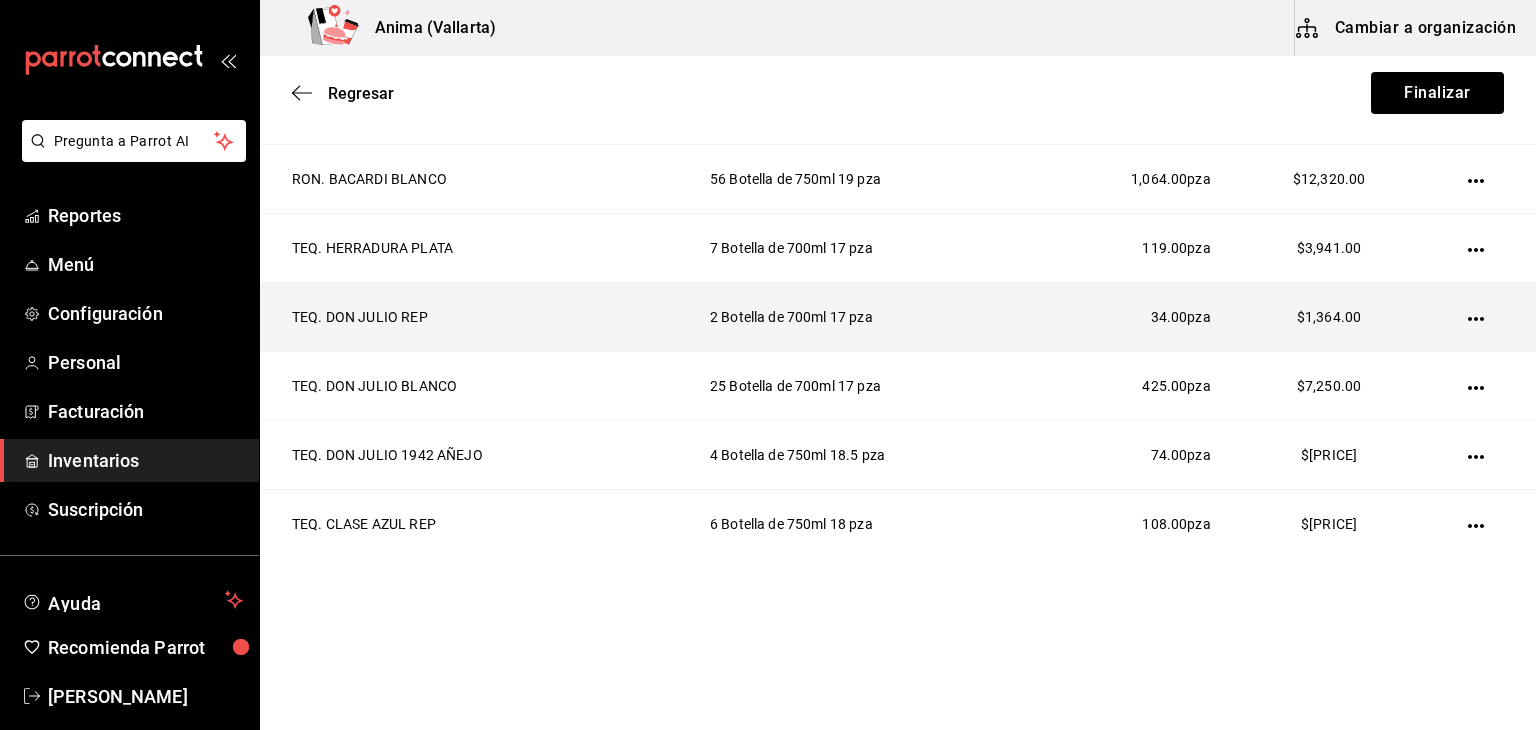 click 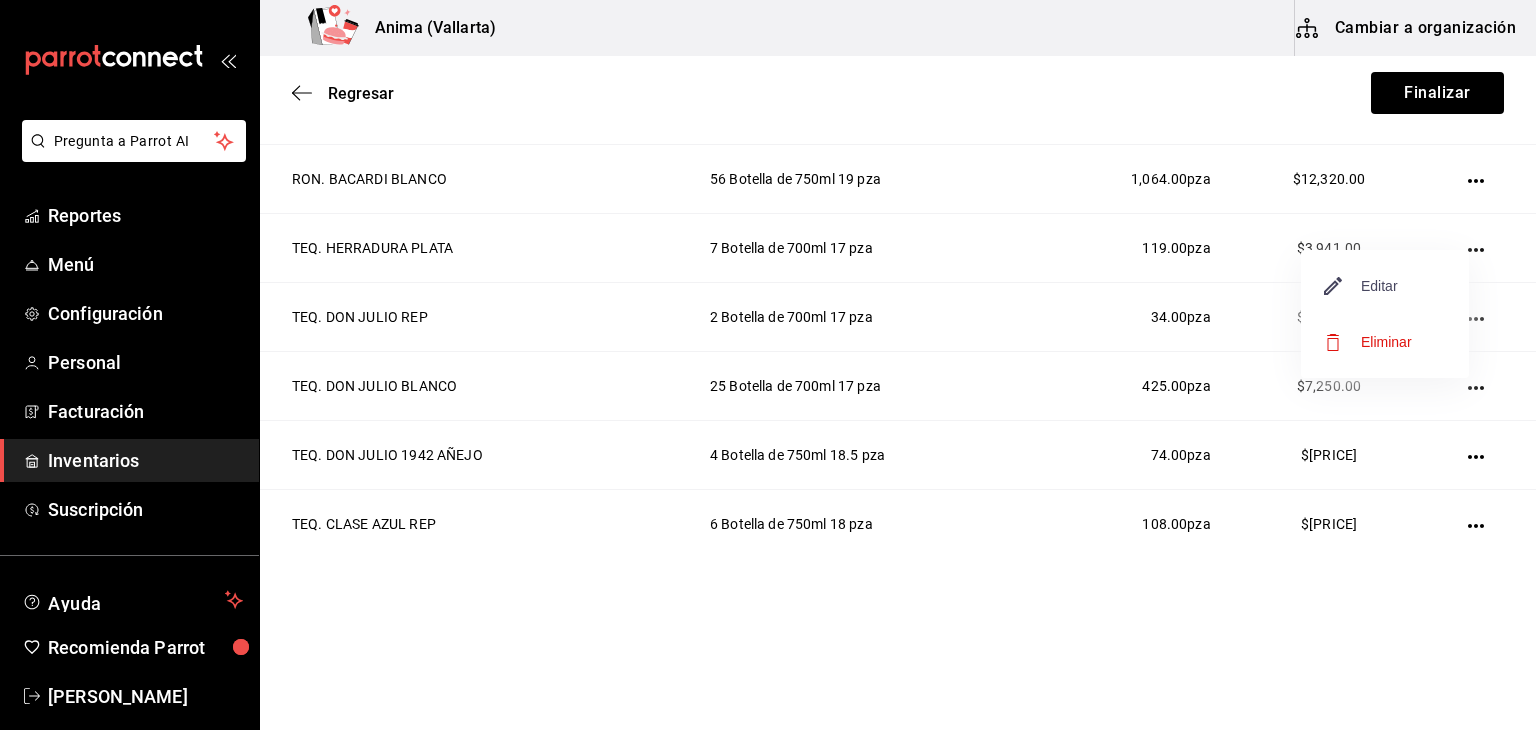 click on "Editar" at bounding box center (1361, 286) 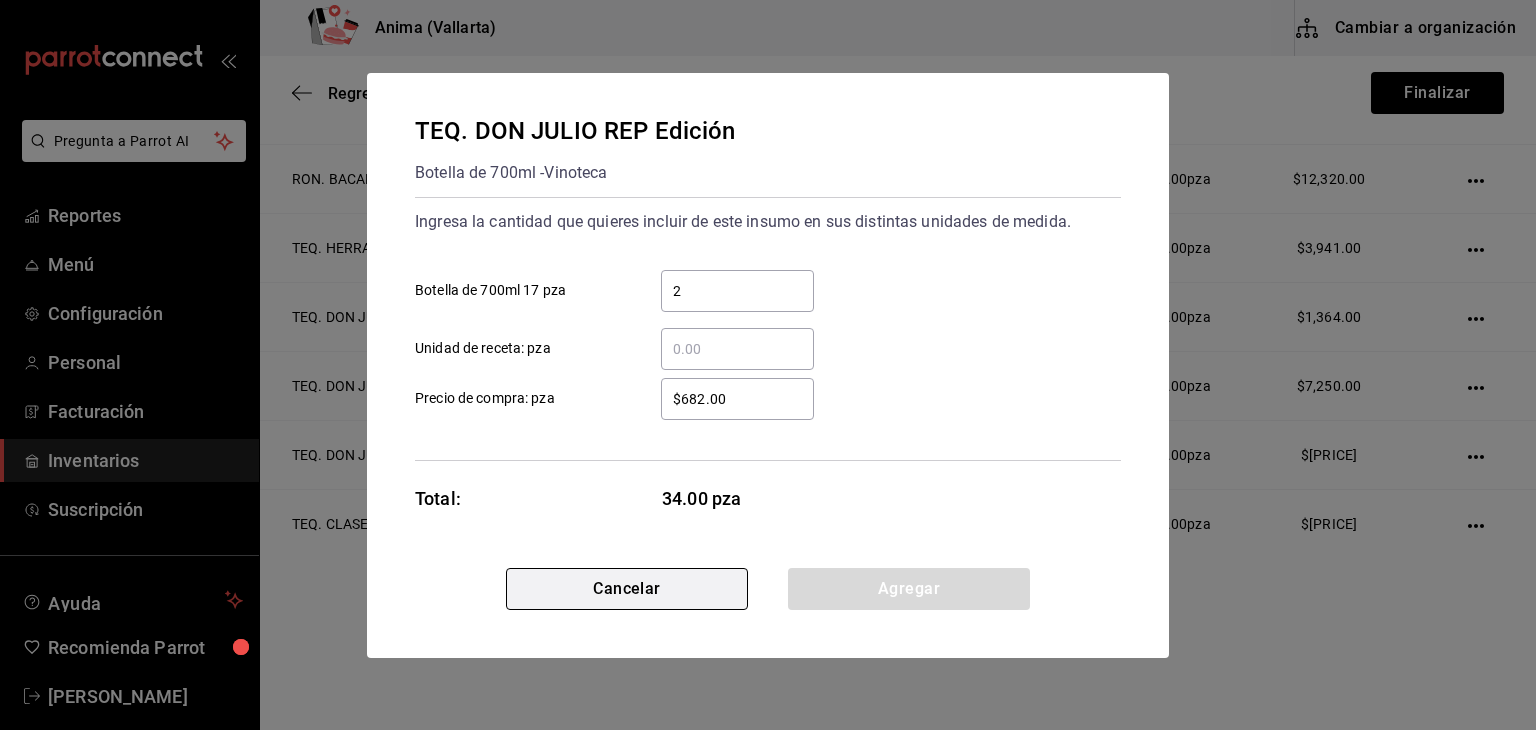 click on "Cancelar" at bounding box center [627, 589] 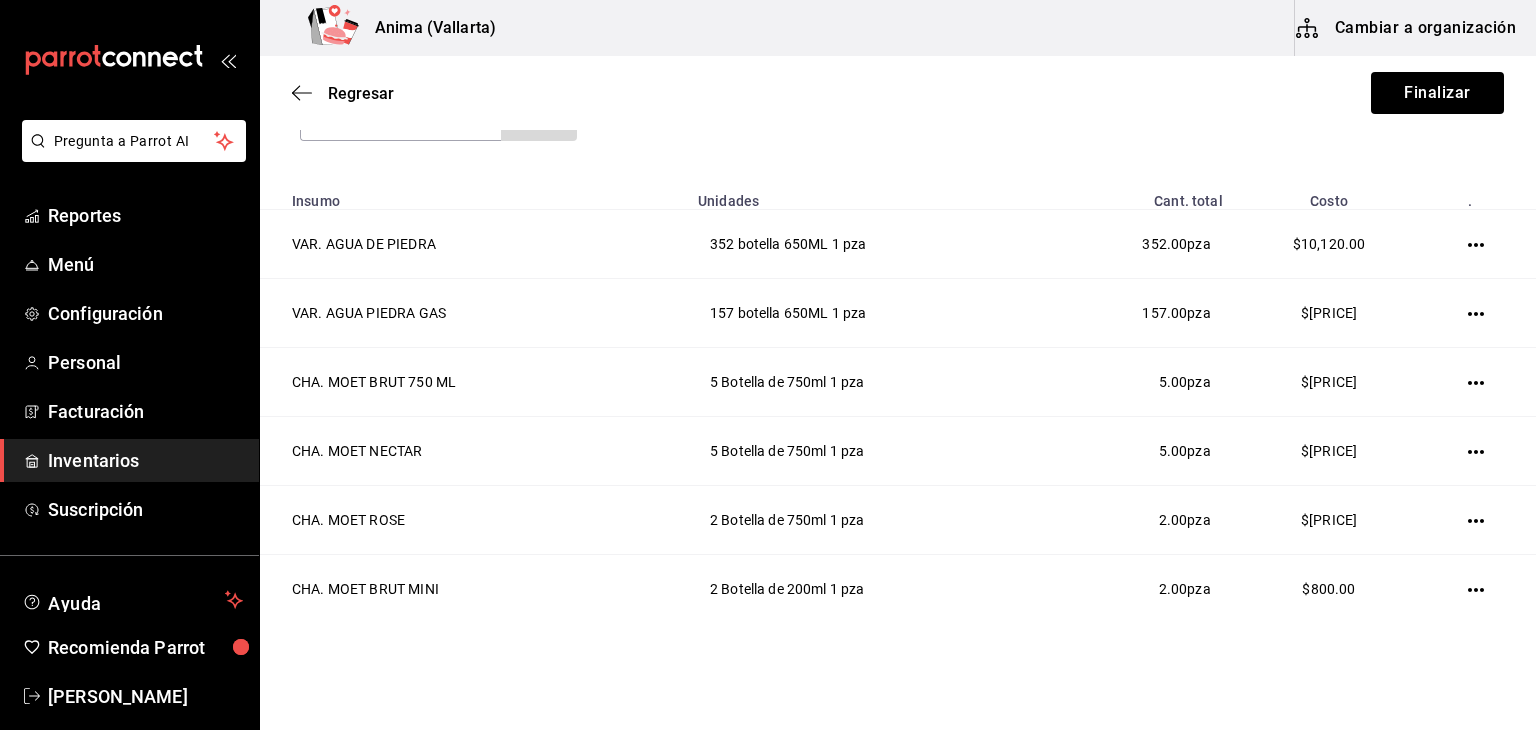 scroll, scrollTop: 288, scrollLeft: 0, axis: vertical 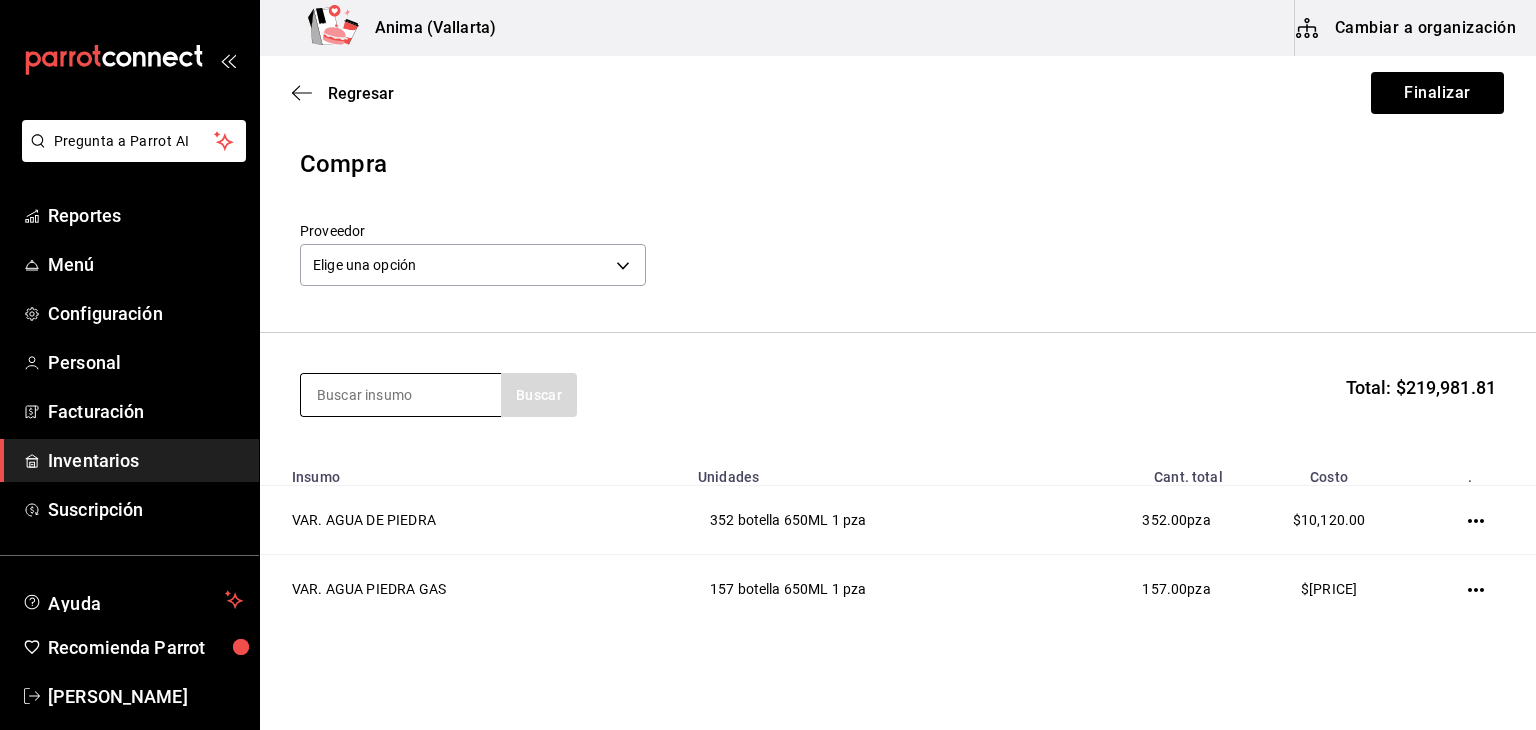 click at bounding box center [401, 395] 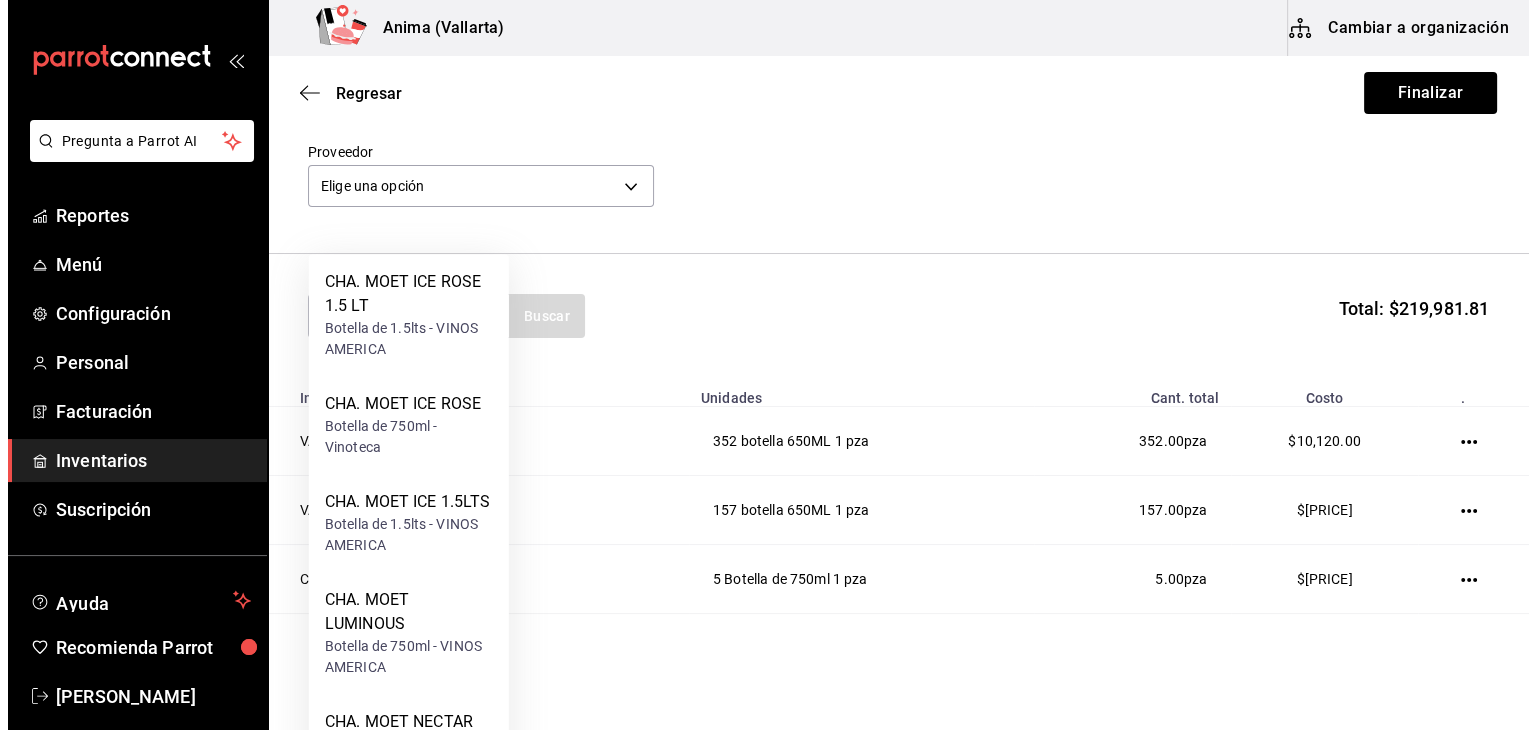 scroll, scrollTop: 3, scrollLeft: 0, axis: vertical 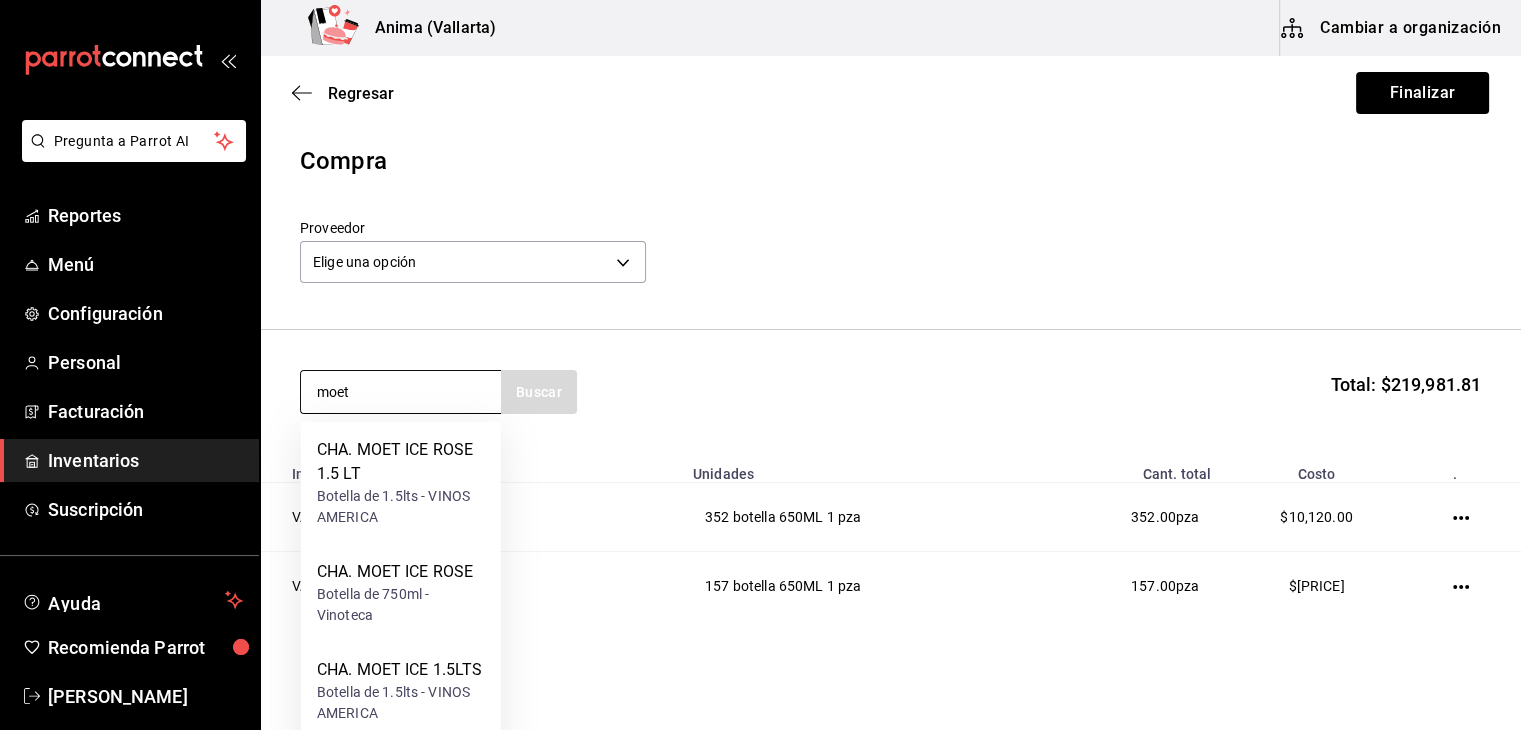 click on "moet" at bounding box center (401, 392) 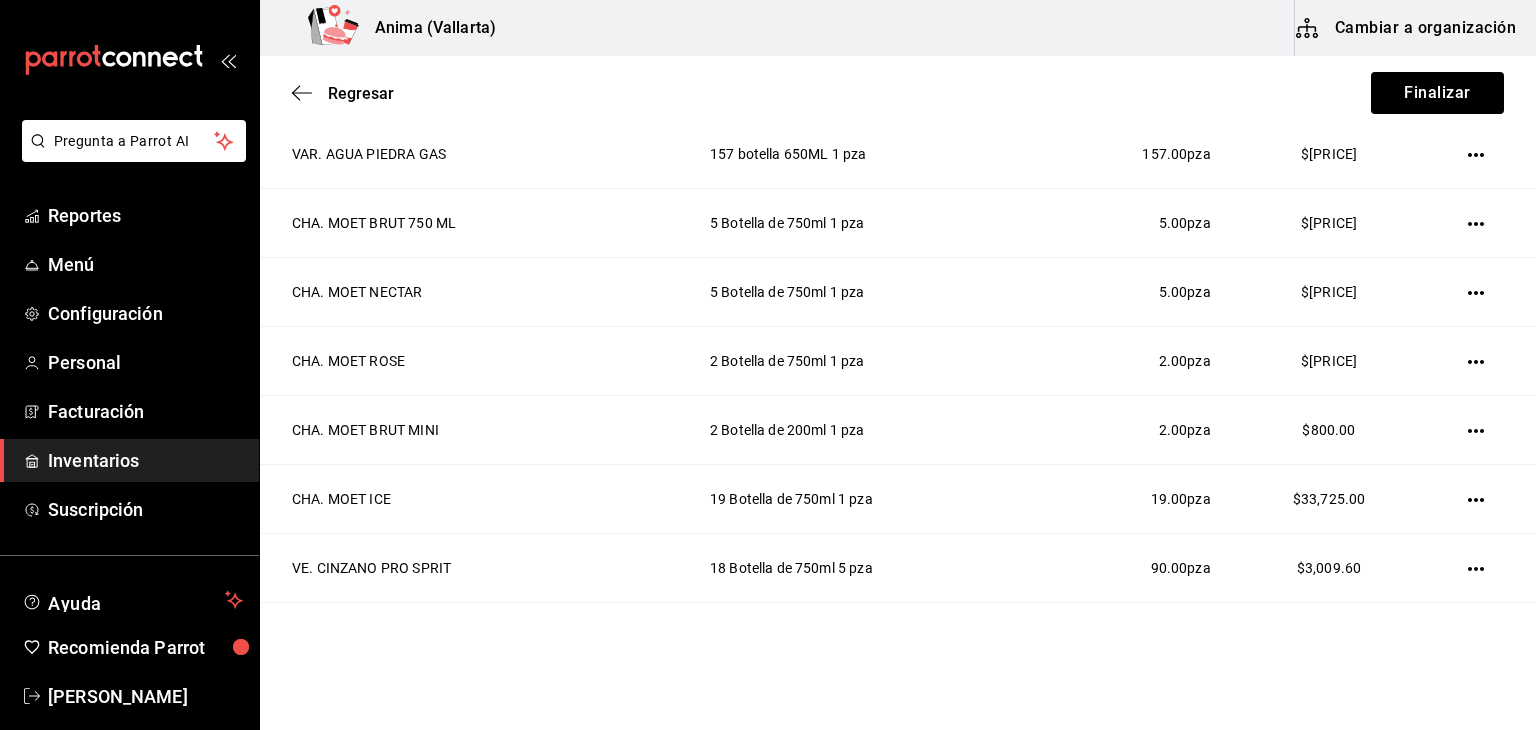 scroll, scrollTop: 519, scrollLeft: 0, axis: vertical 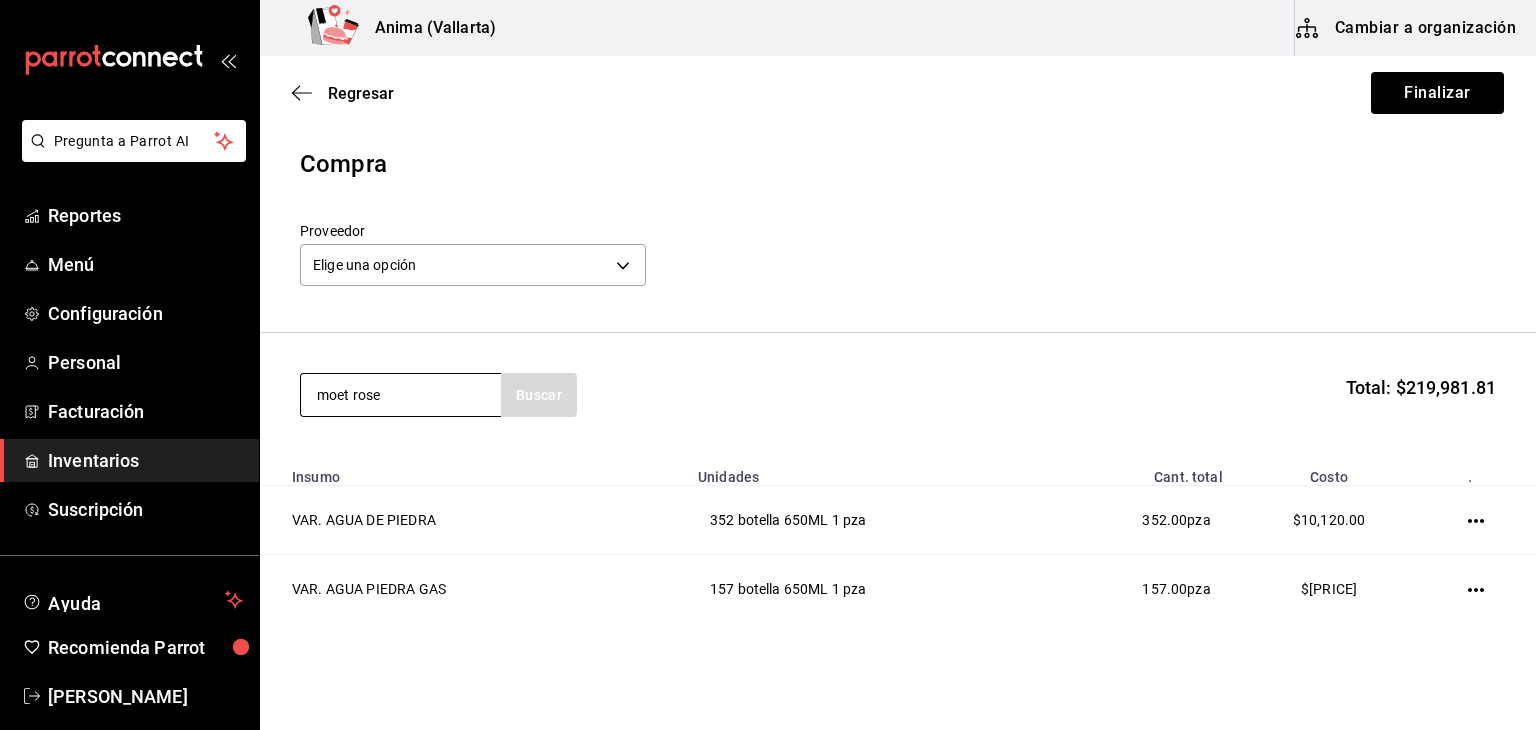 click on "moet rose" at bounding box center [401, 395] 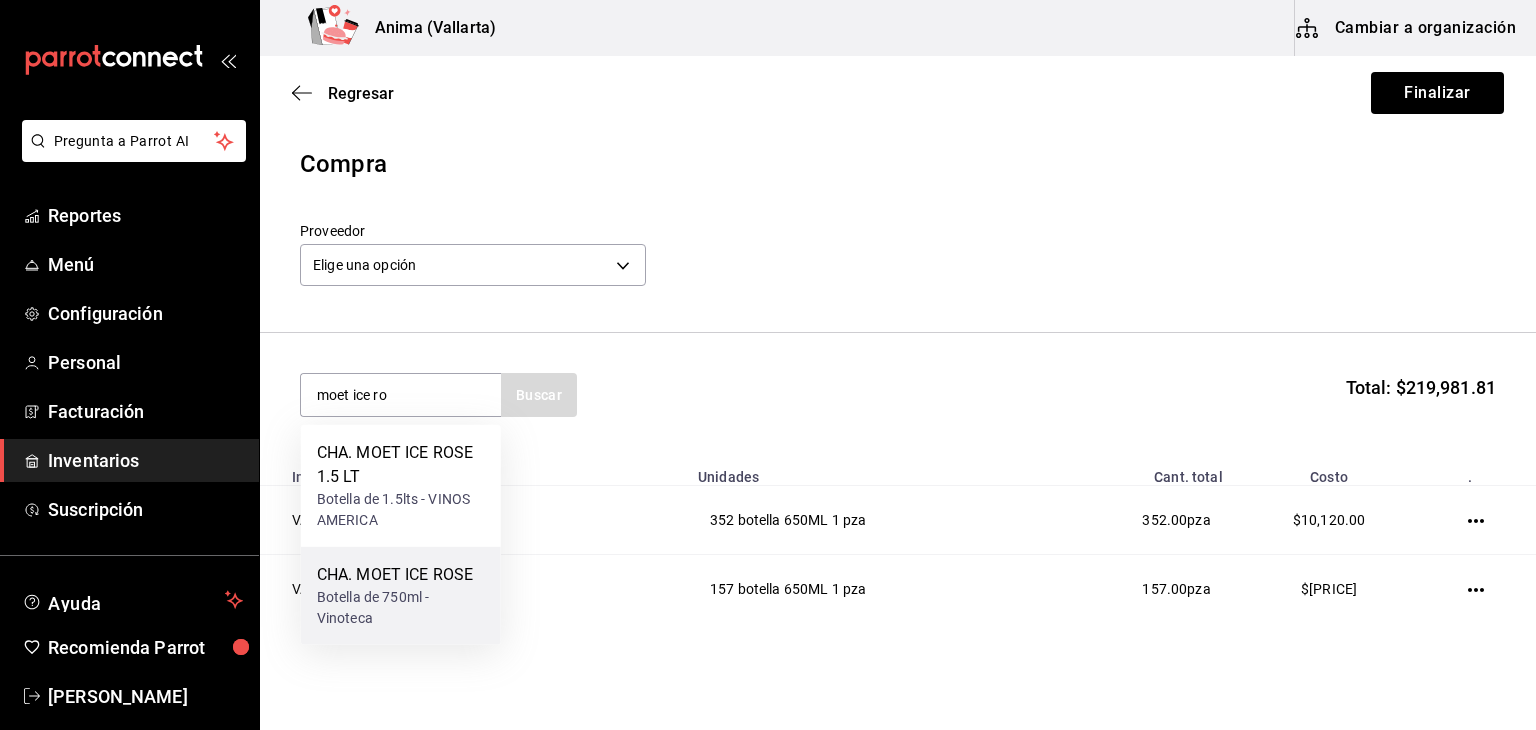click on "Botella de 750ml - Vinoteca" at bounding box center [401, 608] 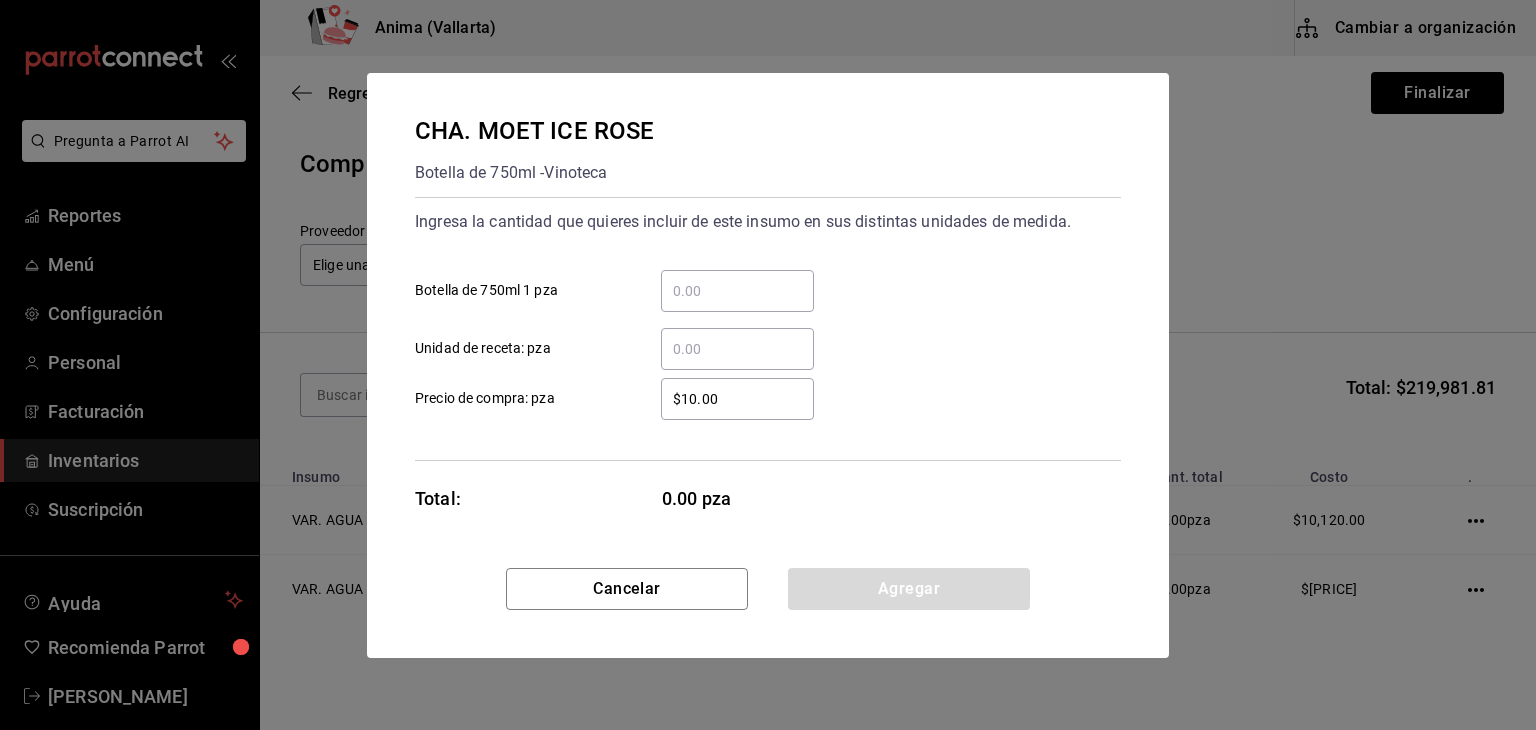 click on "​ Botella de 750ml 1 pza" at bounding box center (737, 291) 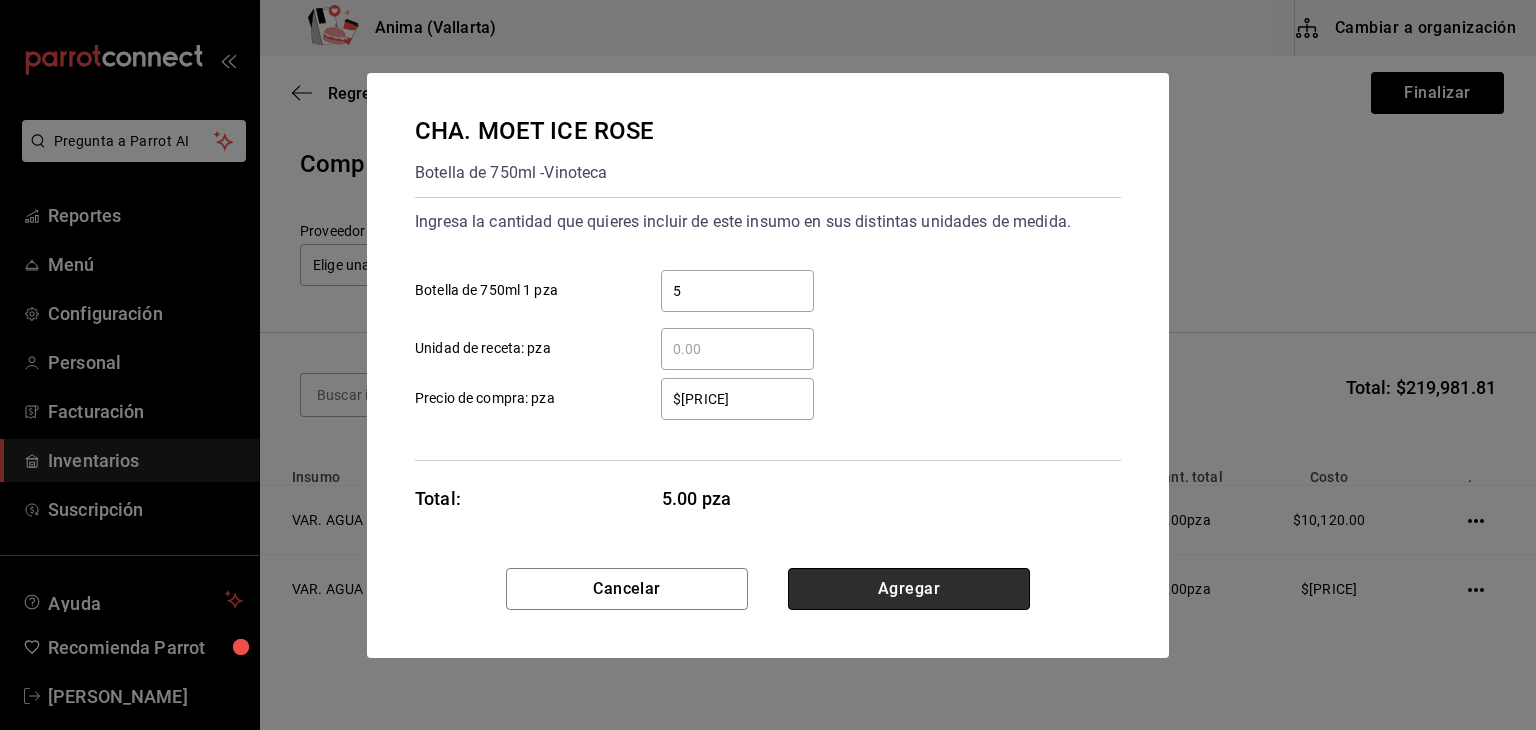 click on "Agregar" at bounding box center (909, 589) 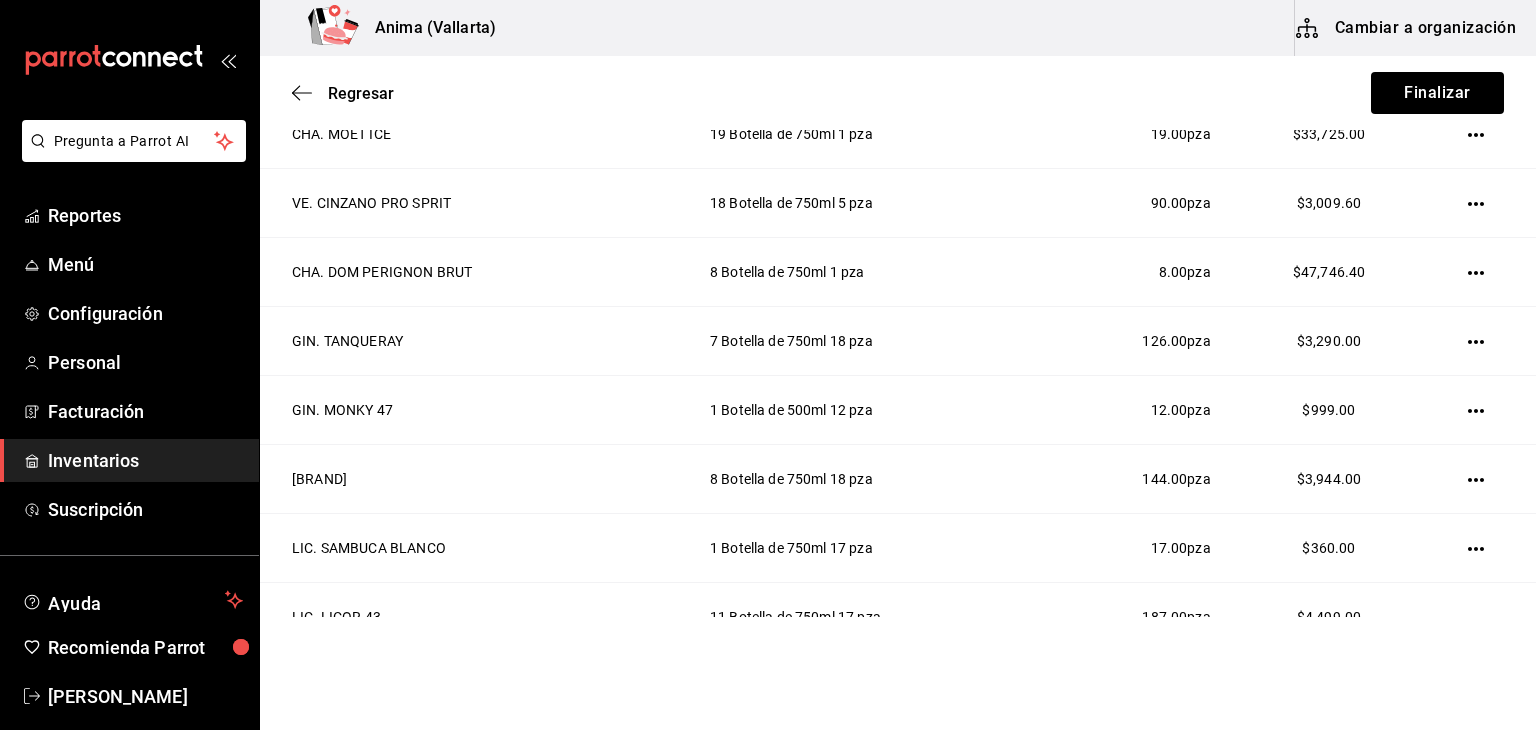 scroll, scrollTop: 808, scrollLeft: 0, axis: vertical 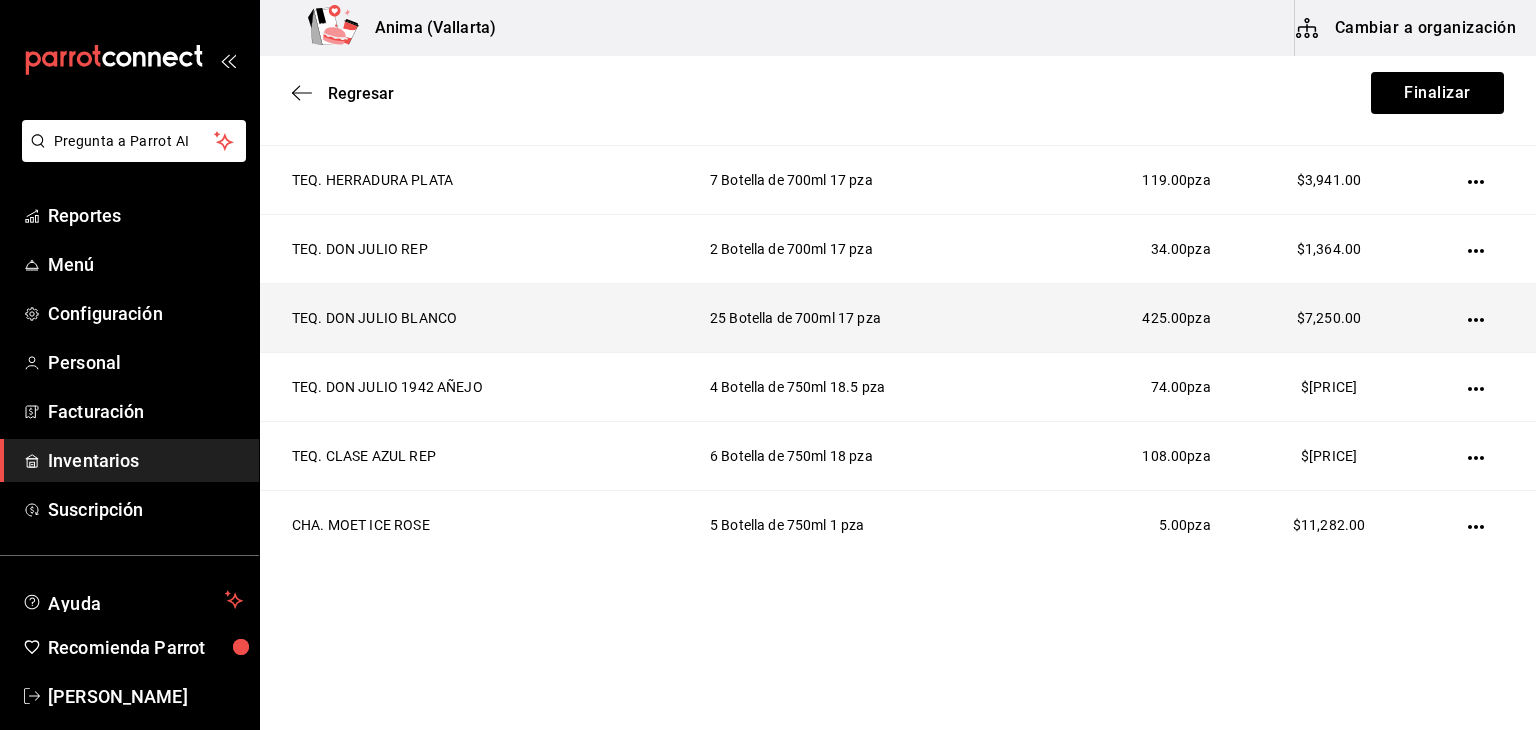 click 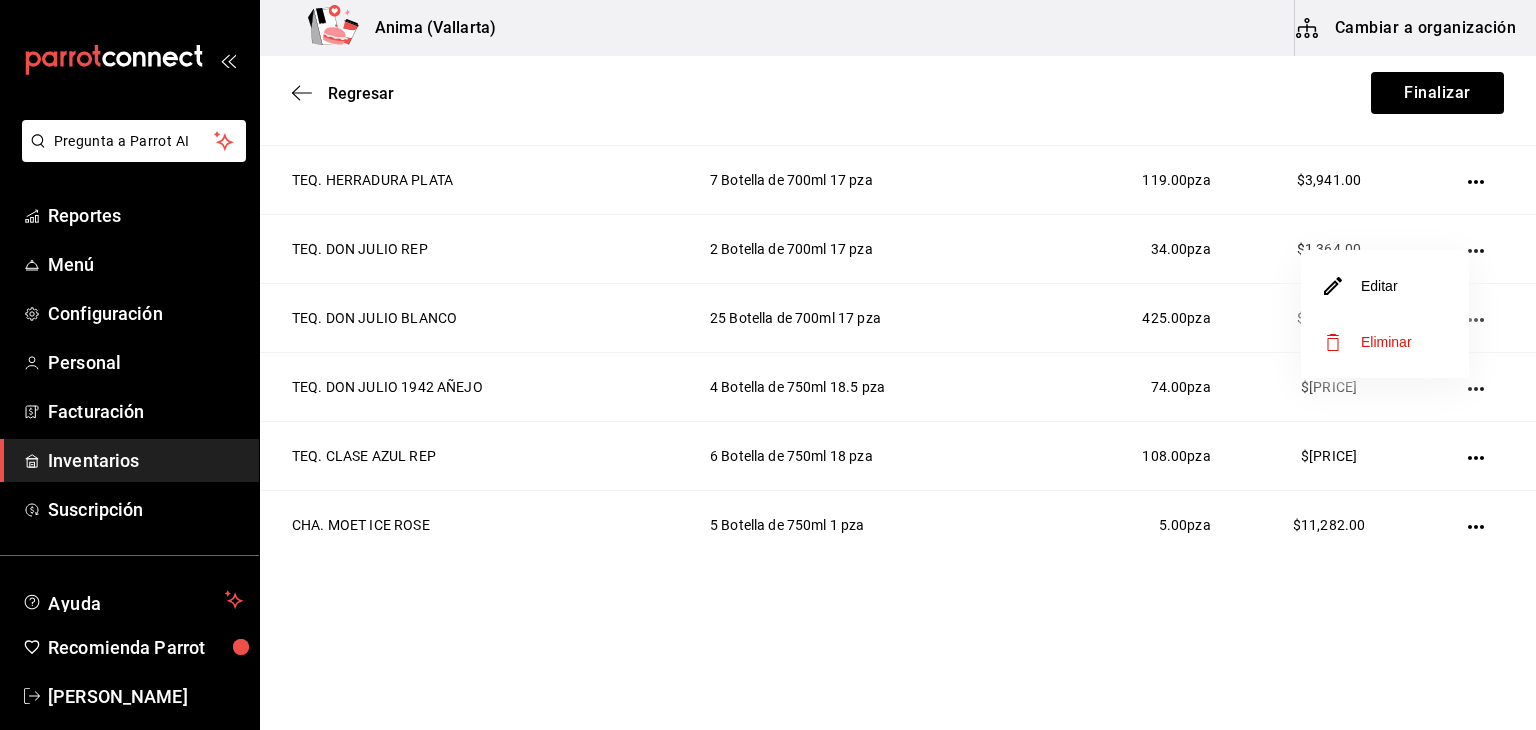 click on "Editar" at bounding box center (1385, 286) 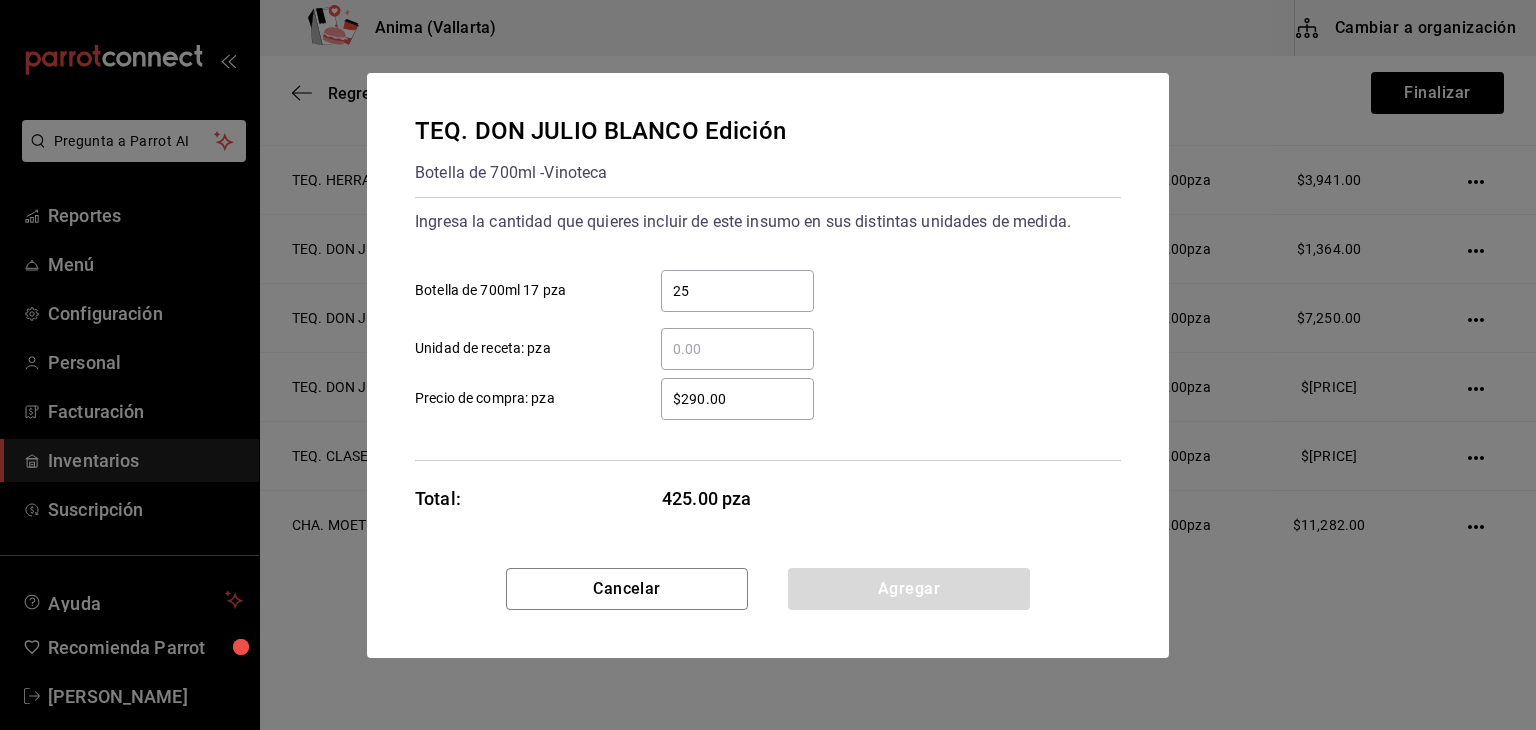 click on "$290.00" at bounding box center [737, 399] 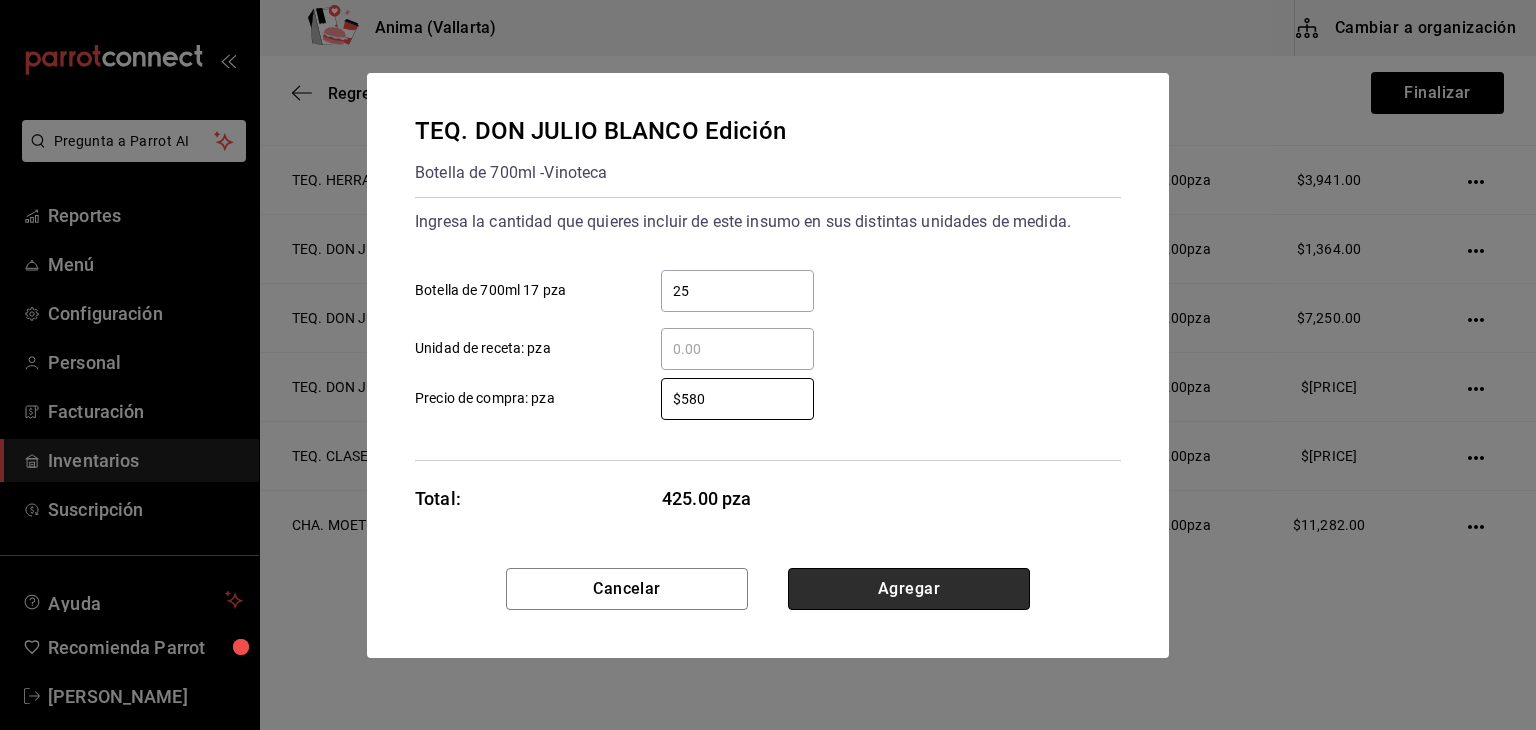 click on "Agregar" at bounding box center [909, 589] 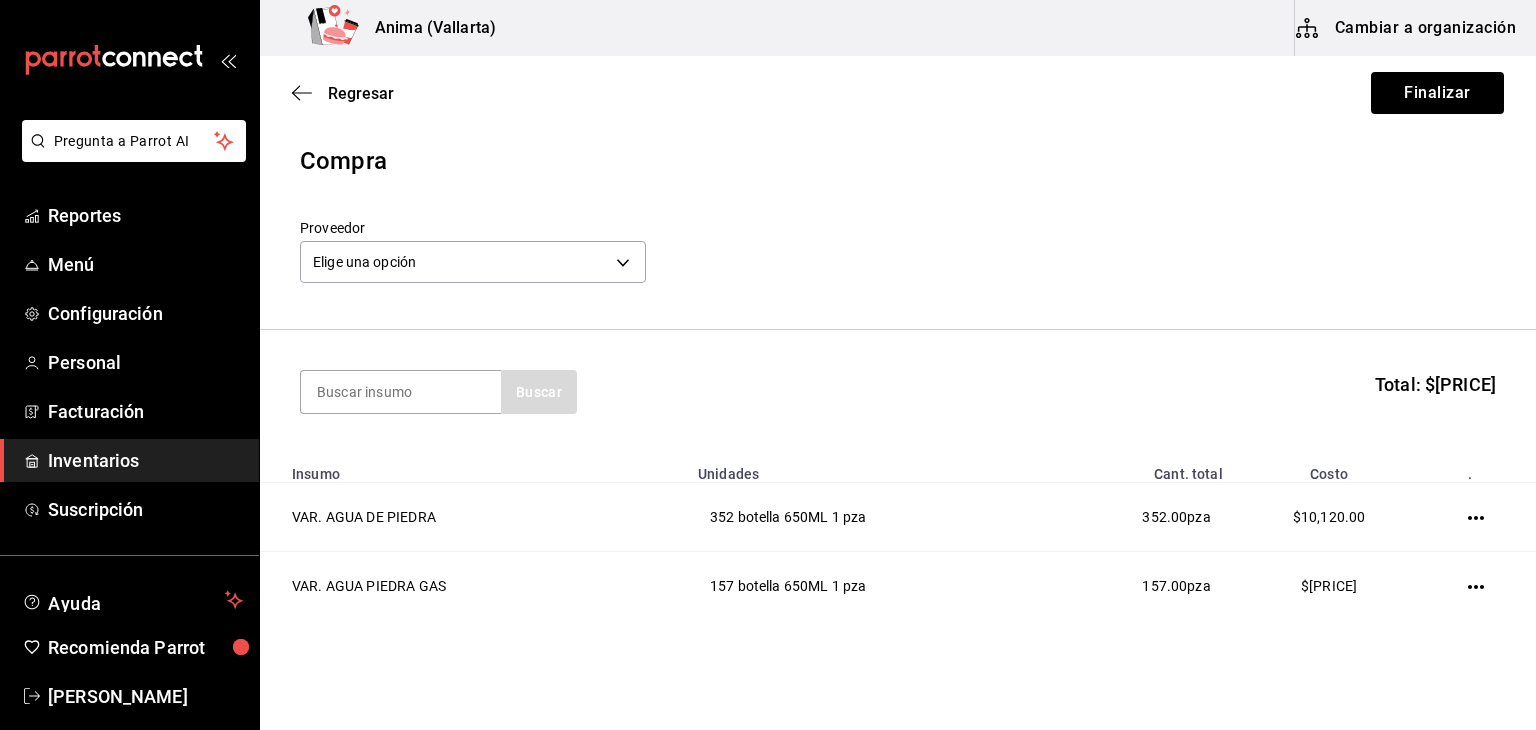 scroll, scrollTop: 0, scrollLeft: 0, axis: both 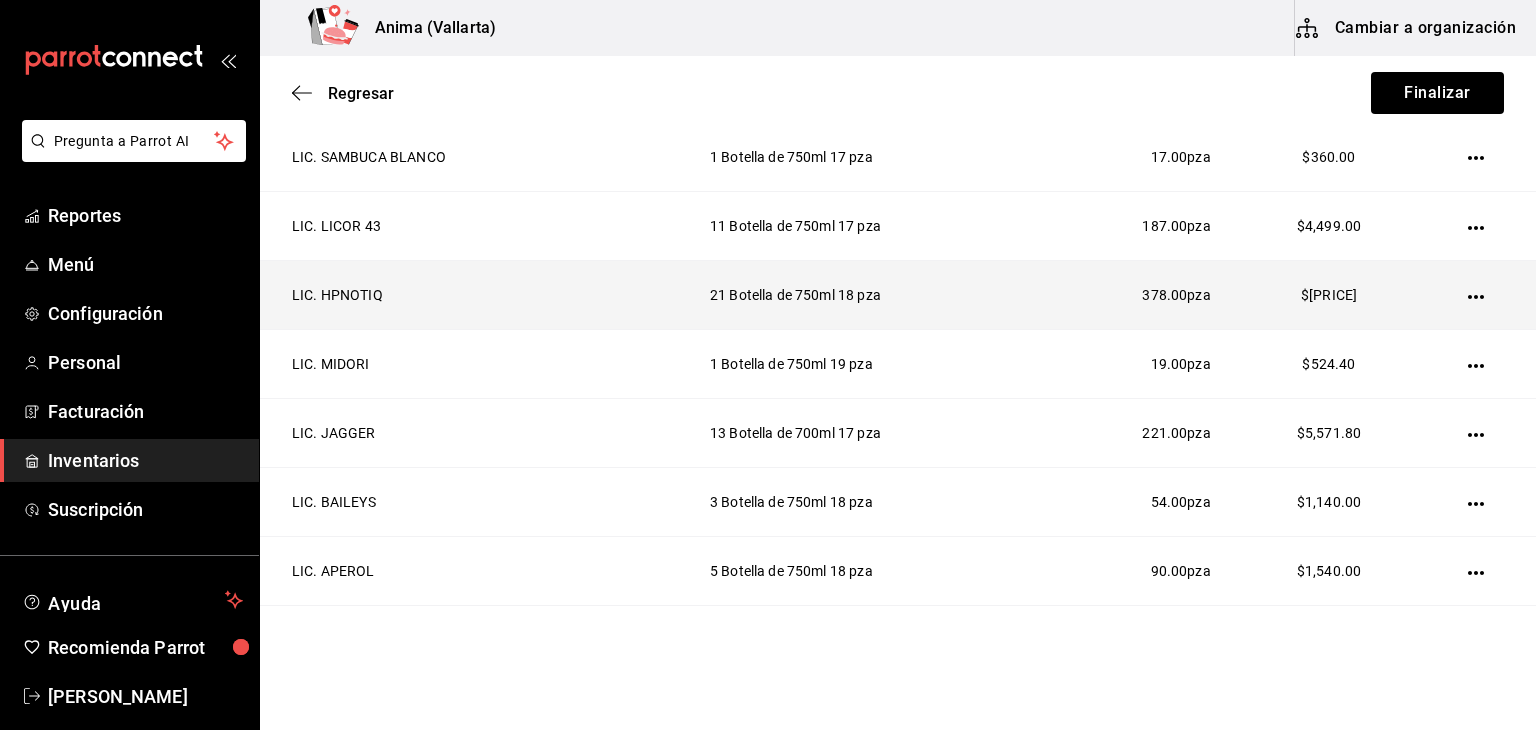 click 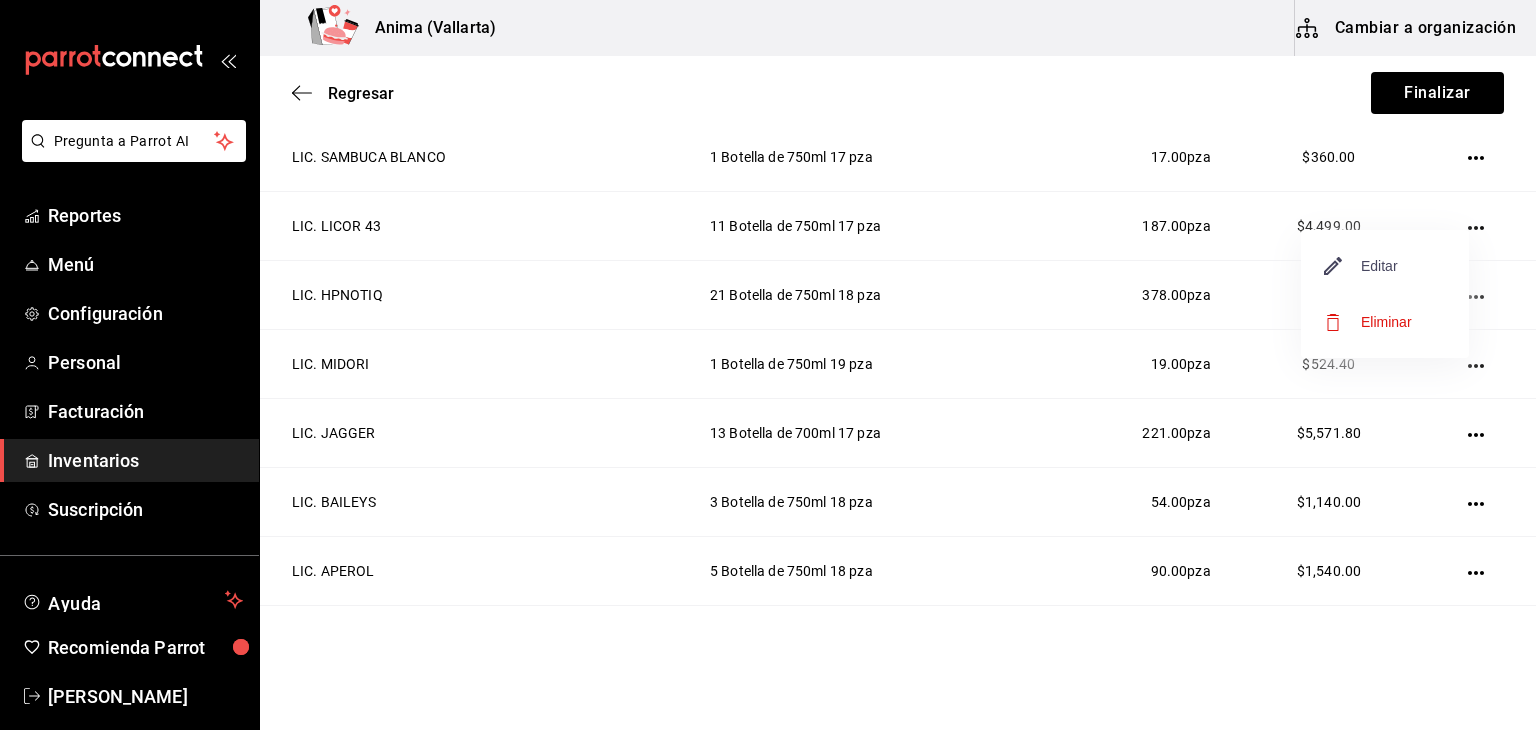 click on "Editar" at bounding box center (1361, 266) 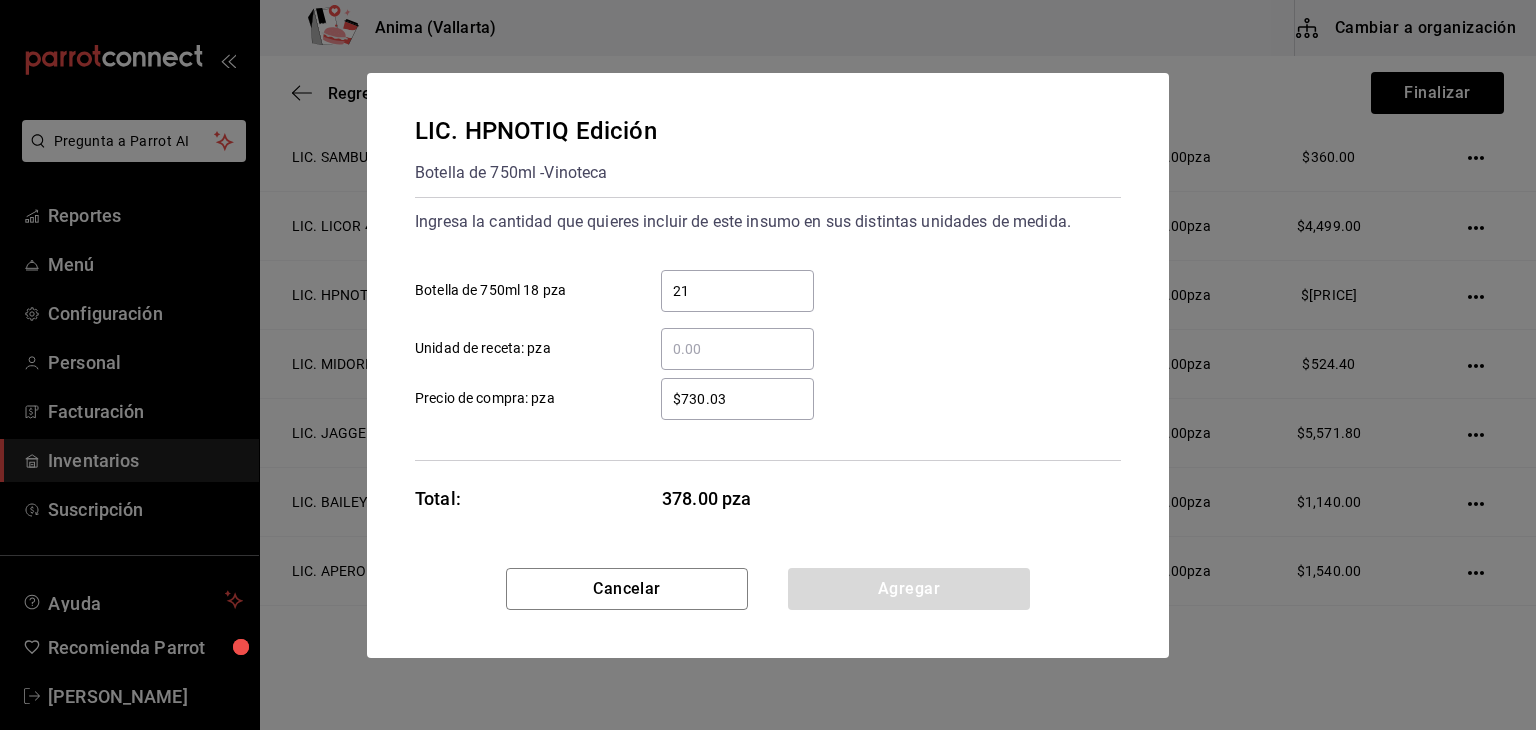 click on "$730.03" at bounding box center (737, 399) 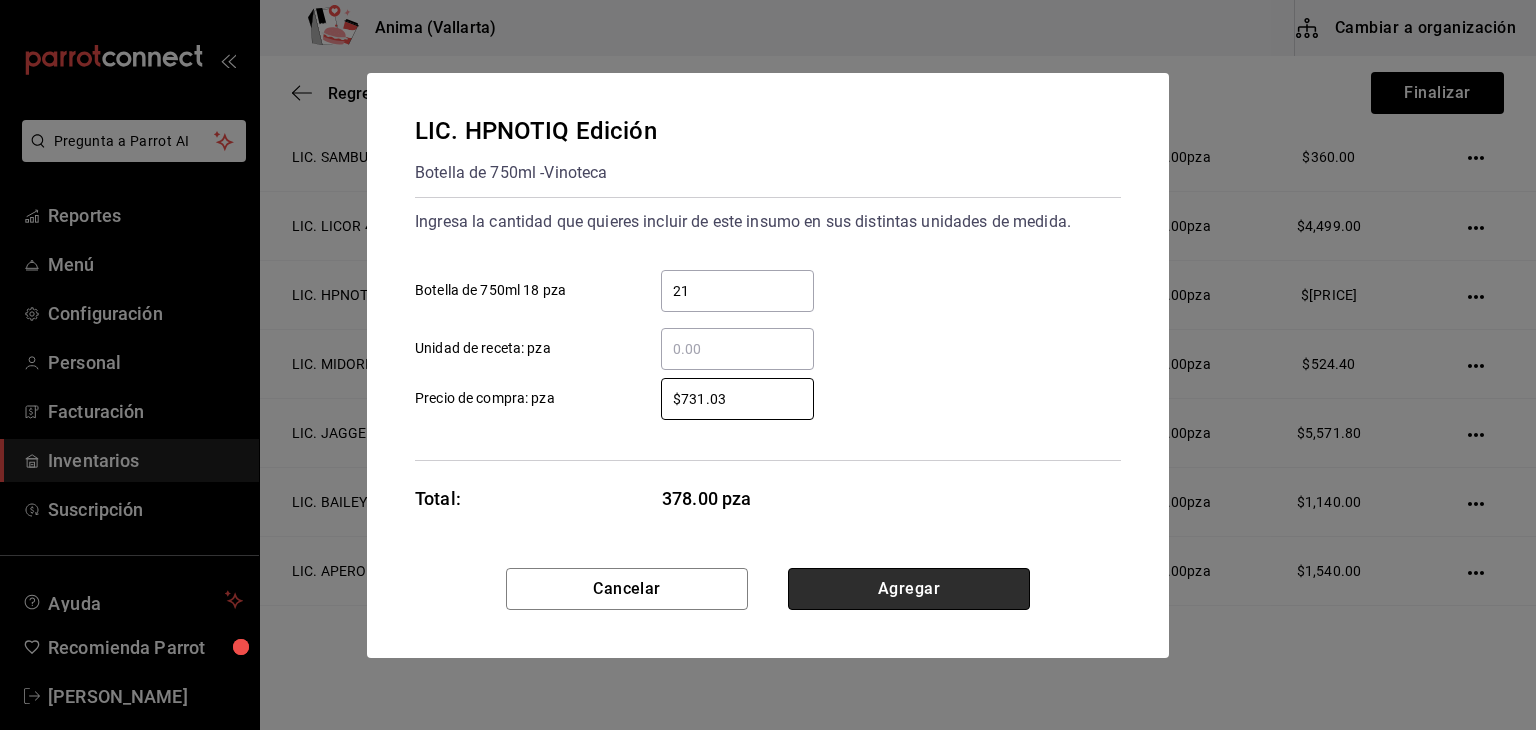 click on "Agregar" at bounding box center [909, 589] 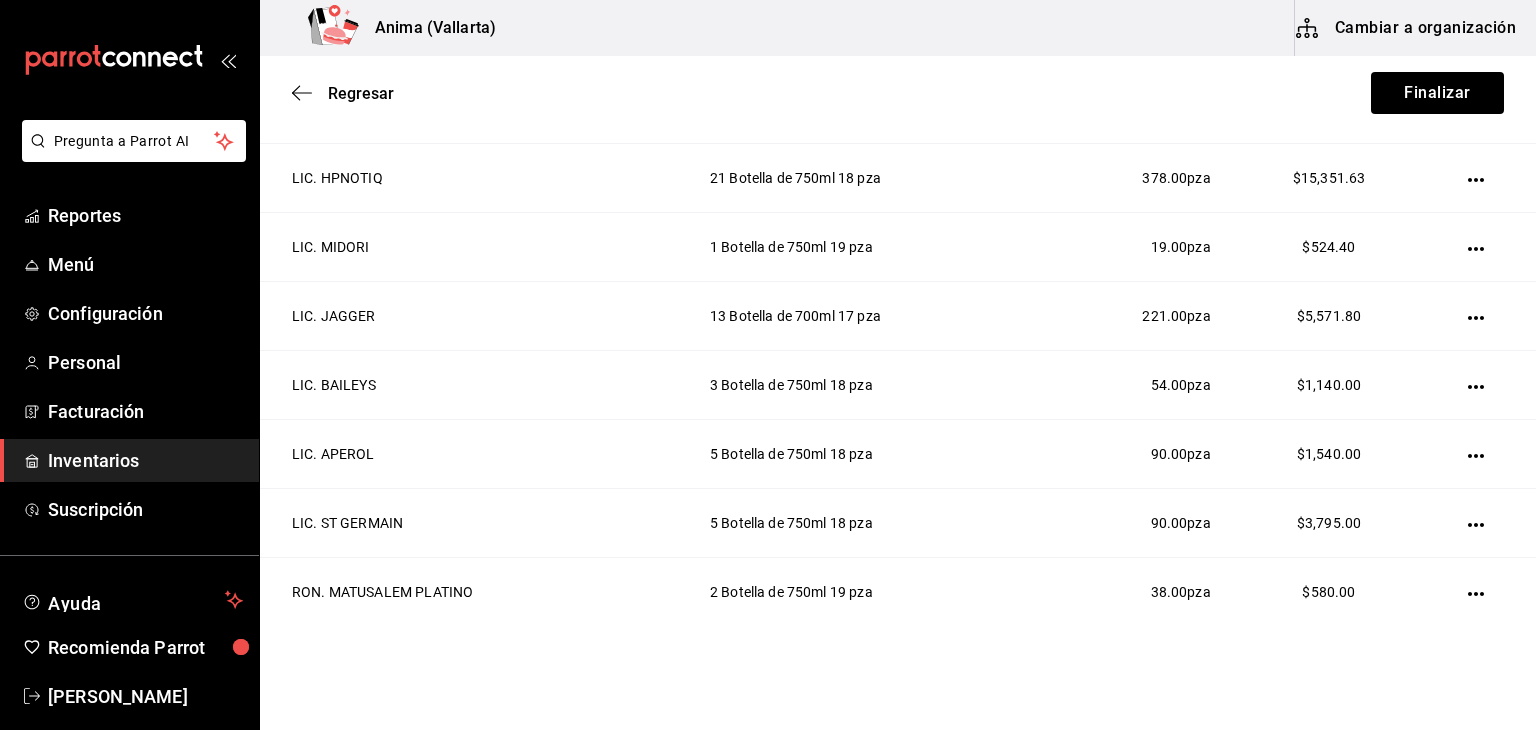 scroll, scrollTop: 1309, scrollLeft: 0, axis: vertical 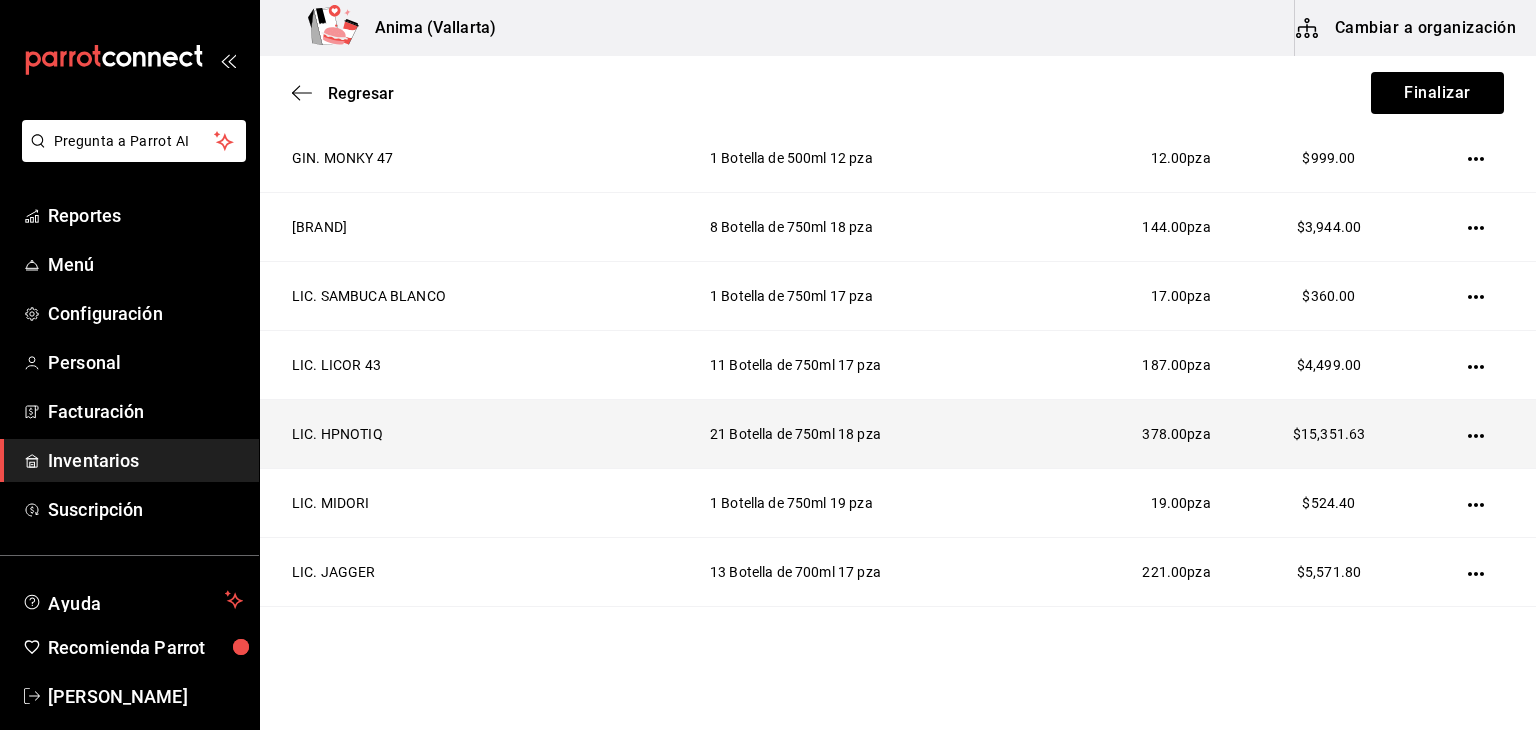 click at bounding box center [1479, 434] 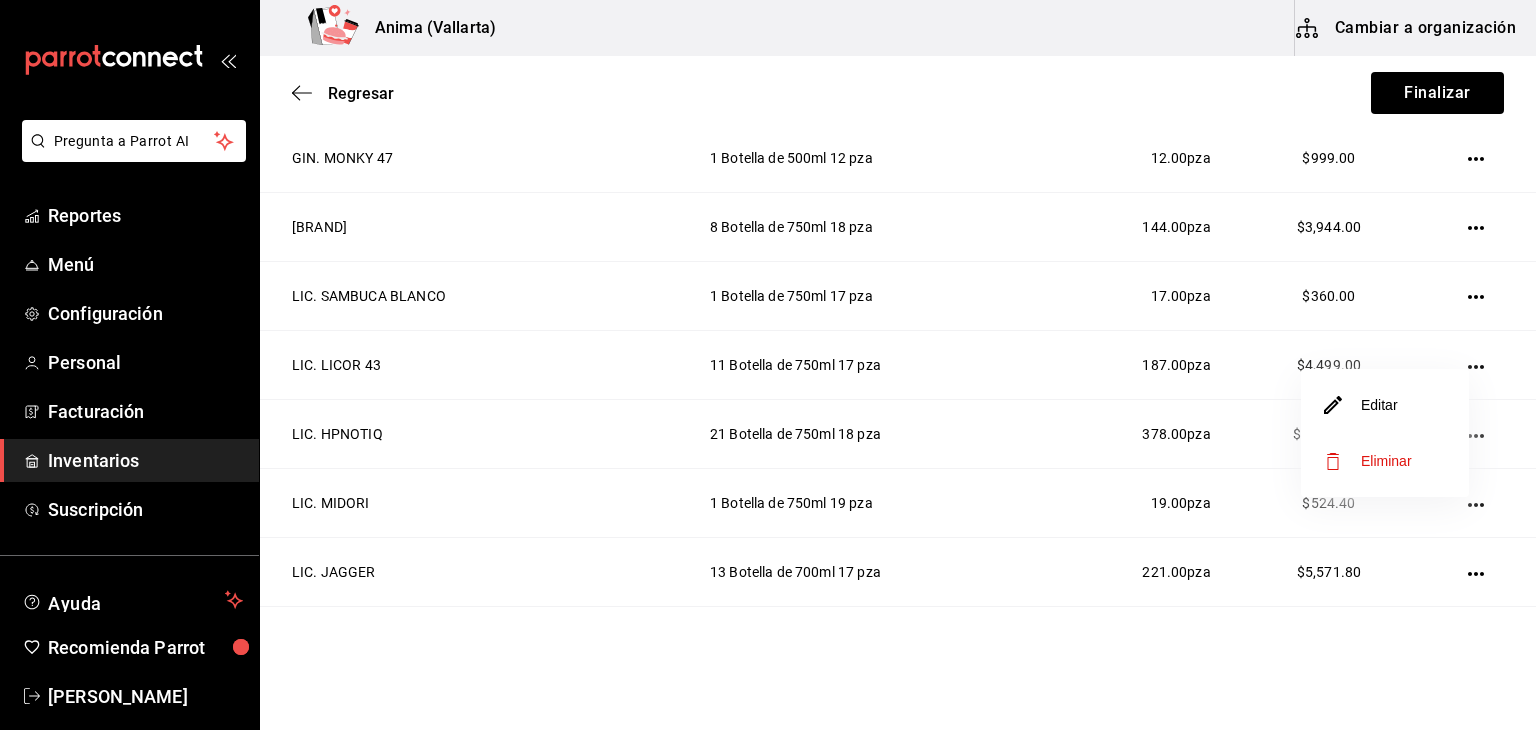 click on "Editar" at bounding box center (1385, 405) 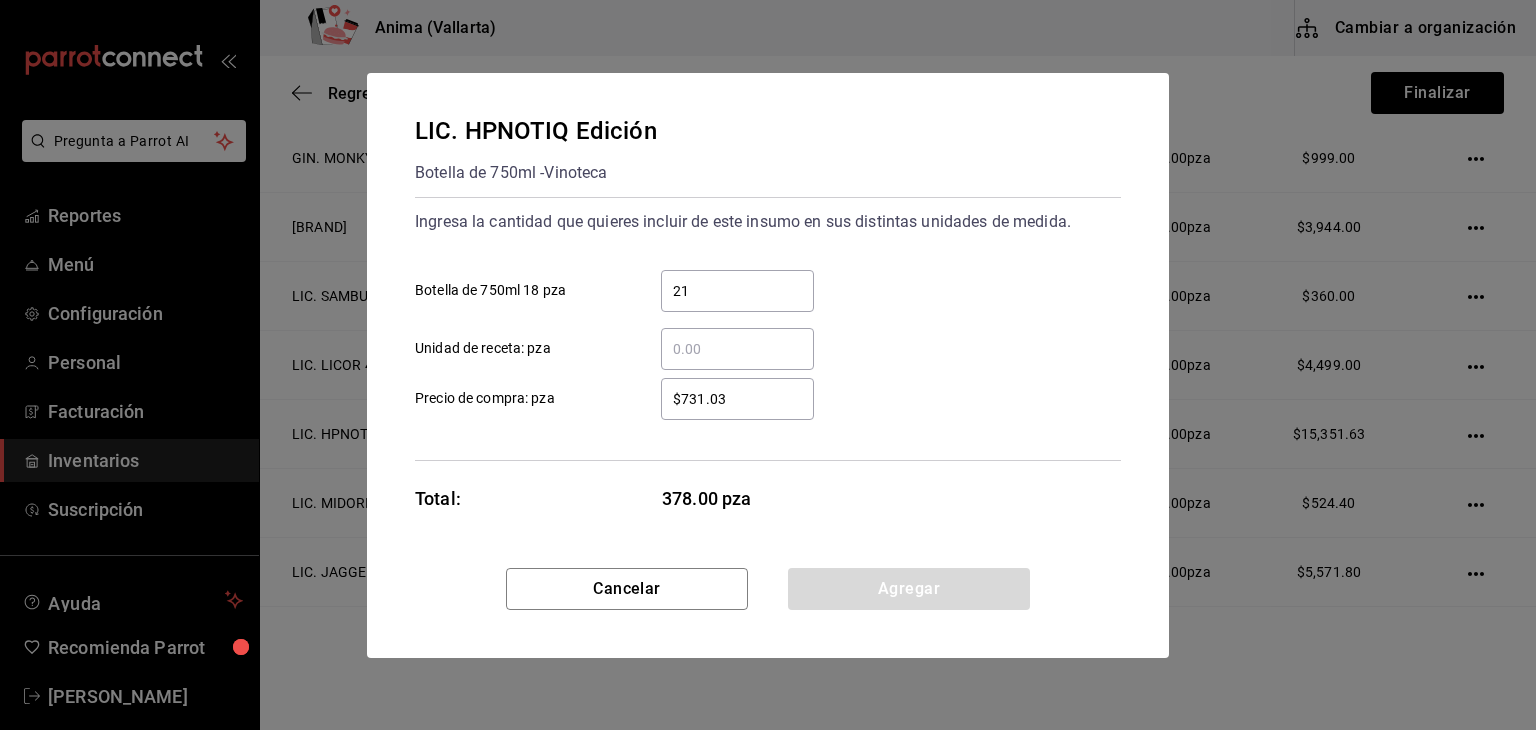 click on "$731.03" at bounding box center [737, 399] 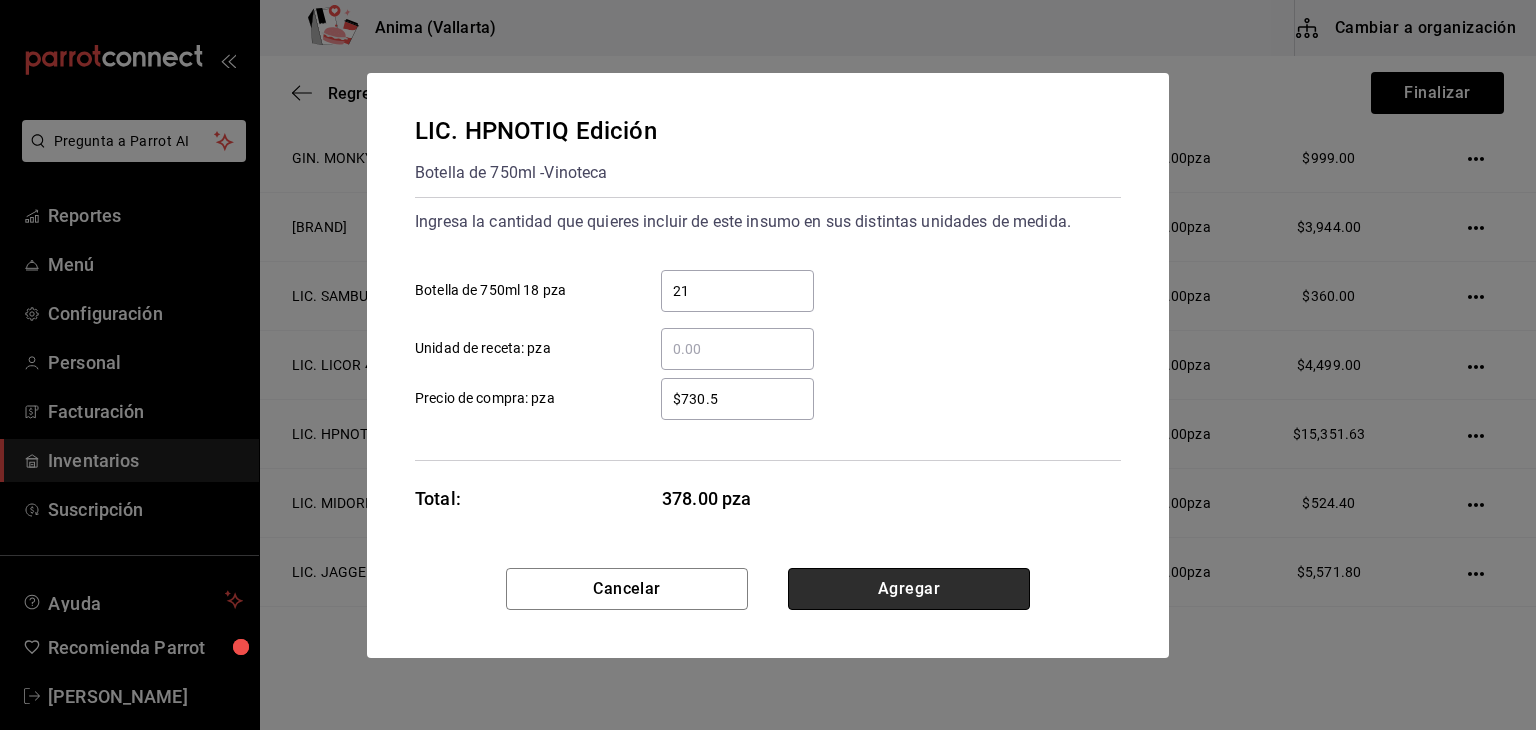 click on "Agregar" at bounding box center (909, 589) 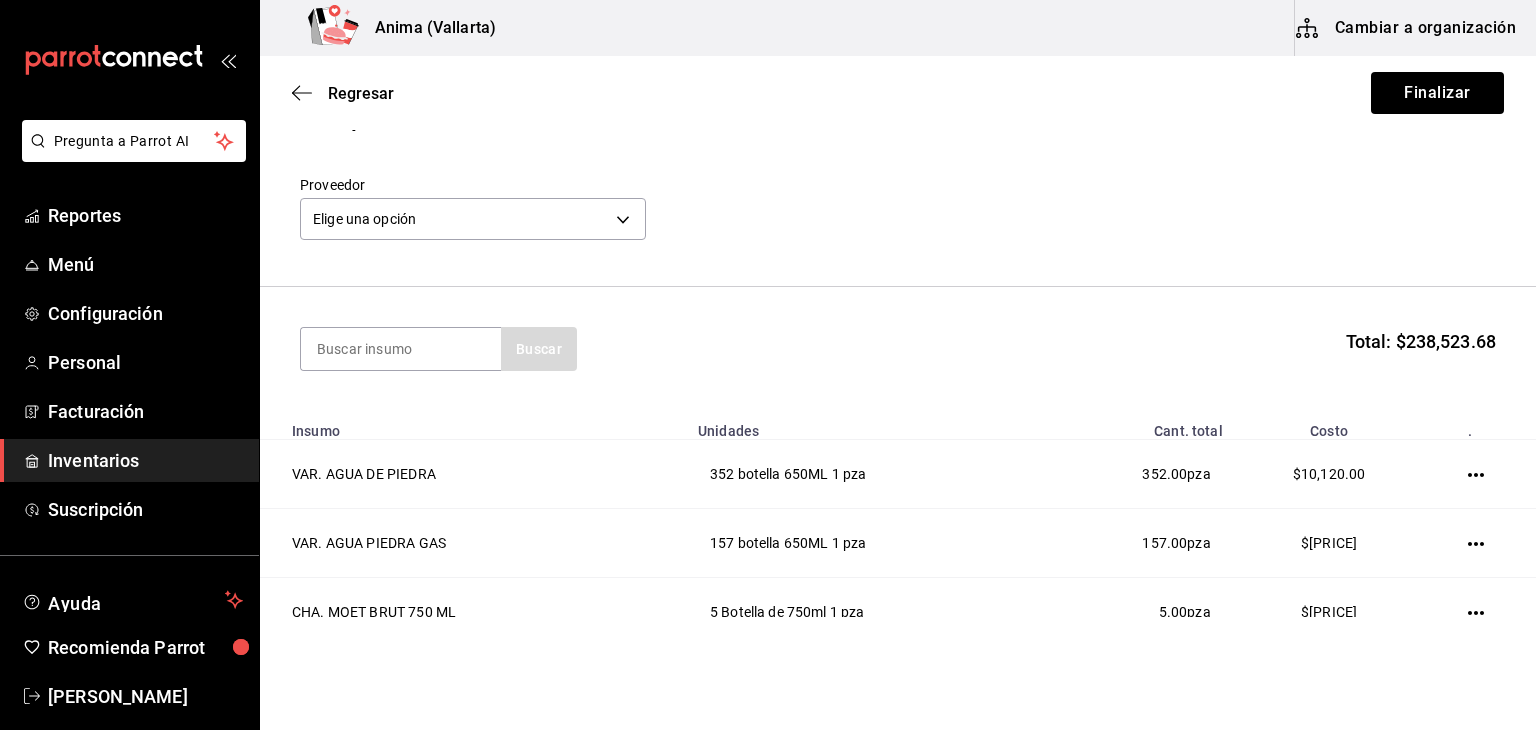 scroll, scrollTop: 0, scrollLeft: 0, axis: both 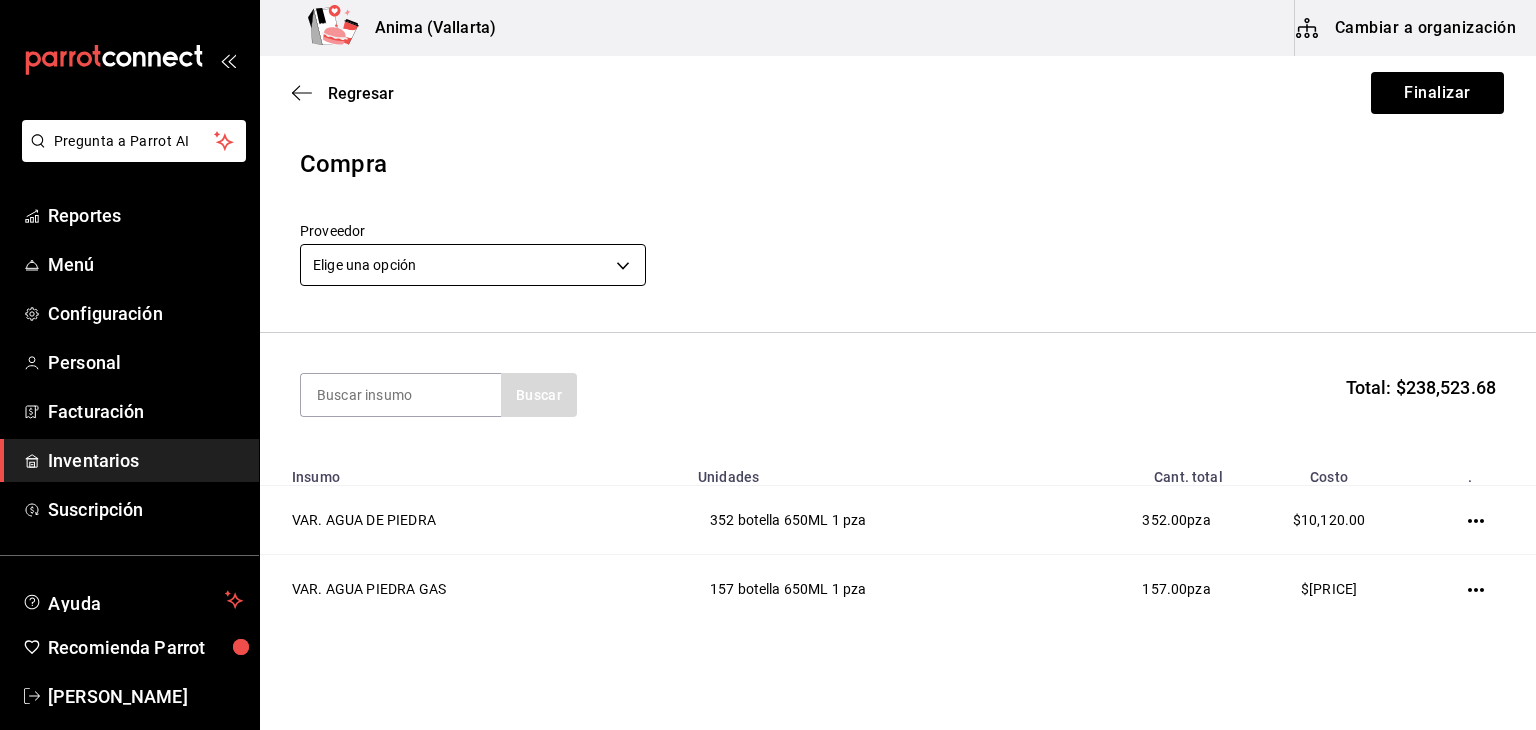 click on "Pregunta a Parrot AI Reportes   Menú   Configuración   Personal   Facturación   Inventarios   Suscripción   Ayuda Recomienda Parrot   [FIRST] [LAST]   Sugerir nueva función   Anima (Vallarta) Cambiar a organización Regresar Finalizar Compra Proveedor Elige una opción default Buscar Total: $238,523.68 Insumo Unidades Cant. total Costo  .  VAR. AGUA DE PIEDRA 352 botella 650ML 1 pza 352.00  pza $10,120.00 VAR. AGUA PIEDRA GAS 157 botella 650ML 1 pza 157.00  pza $6,389.90 CHA. MOET BRUT 750 ML 5 Botella de 750ml 1 pza 5.00  pza $7,195.00 CHA. MOET NECTAR 5 Botella de 750ml 1 pza 5.00  pza $7,195.00 CHA. MOET ROSE 2 Botella de 750ml 1 pza 2.00  pza $3,454.08 CHA. MOET BRUT MINI 2 Botella de 200ml 1 pza 2.00  pza $800.00 CHA. MOET ICE 19 Botella de 750ml 1 pza 19.00  pza $33,725.00 VE. CINZANO PRO SPRIT 18 Botella de 750ml 5 pza 90.00  pza $3,009.60 CHA. DOM PERIGNON BRUT 8 Botella de 750ml 1 pza 8.00  pza $47,746.40 GIN. TANQUERAY 7 Botella de 750ml 18 pza 126.00  pza $3,290.00 GIN. MONKY 47 12.00  pza  pza" at bounding box center [768, 308] 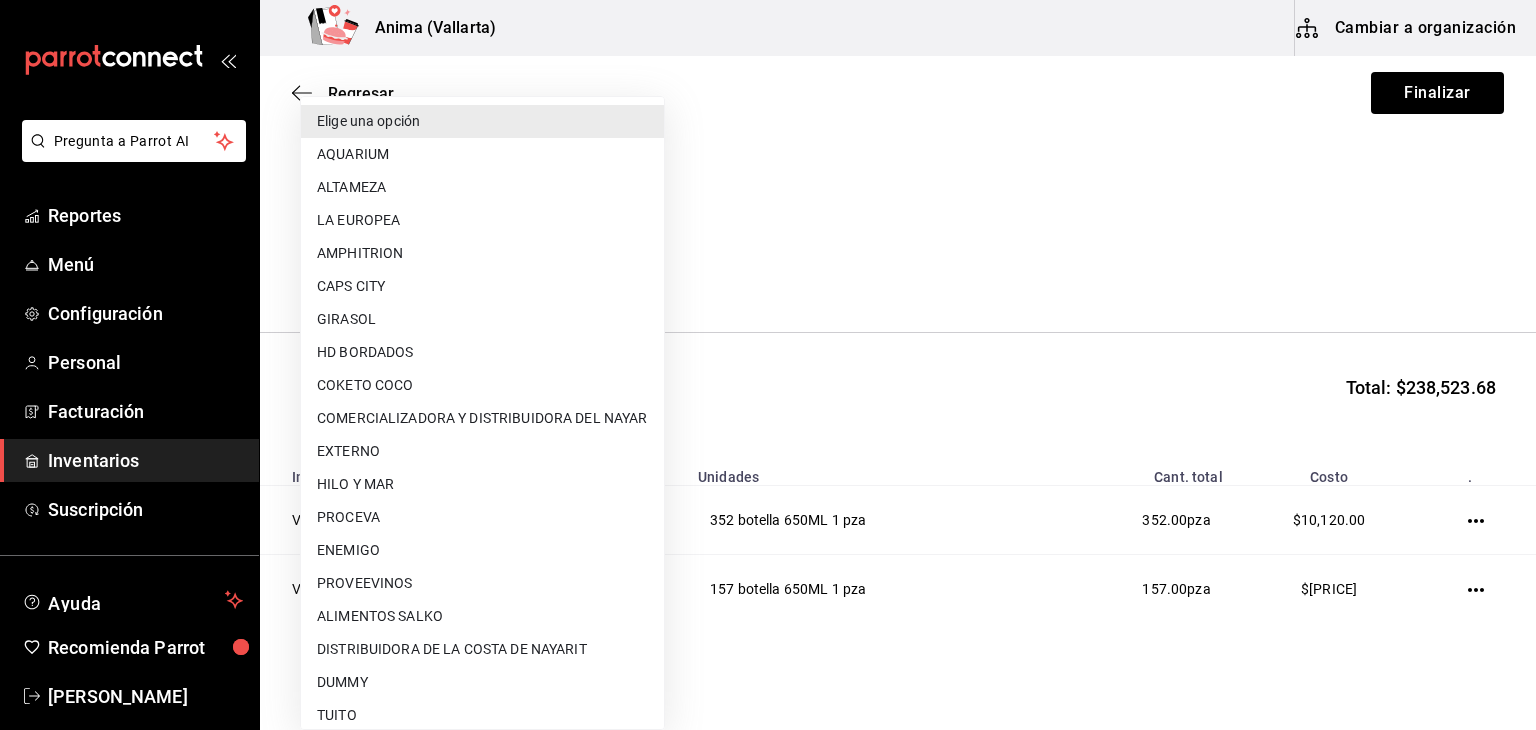 scroll, scrollTop: 340, scrollLeft: 0, axis: vertical 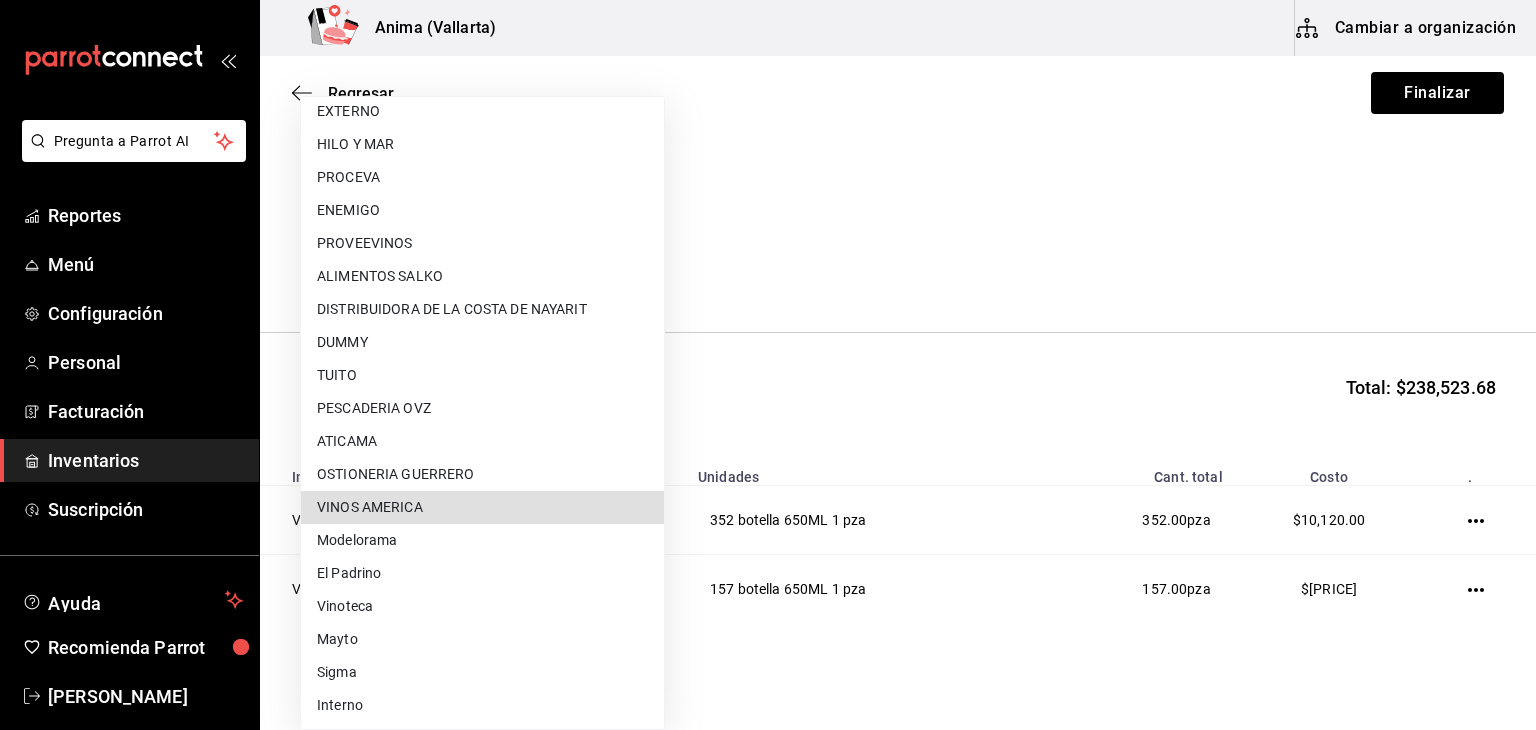 click on "Vinoteca" at bounding box center (482, 606) 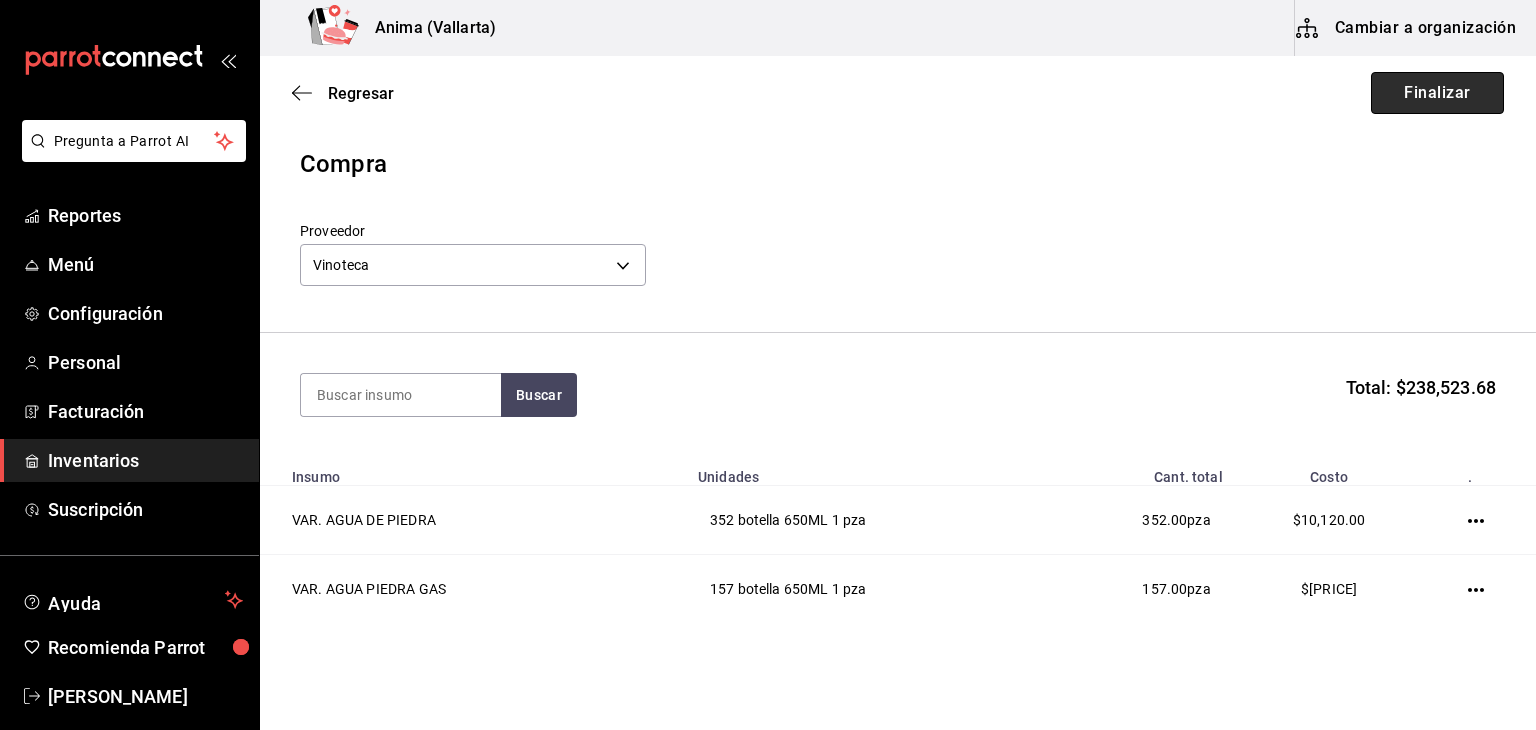 click on "Finalizar" at bounding box center (1437, 93) 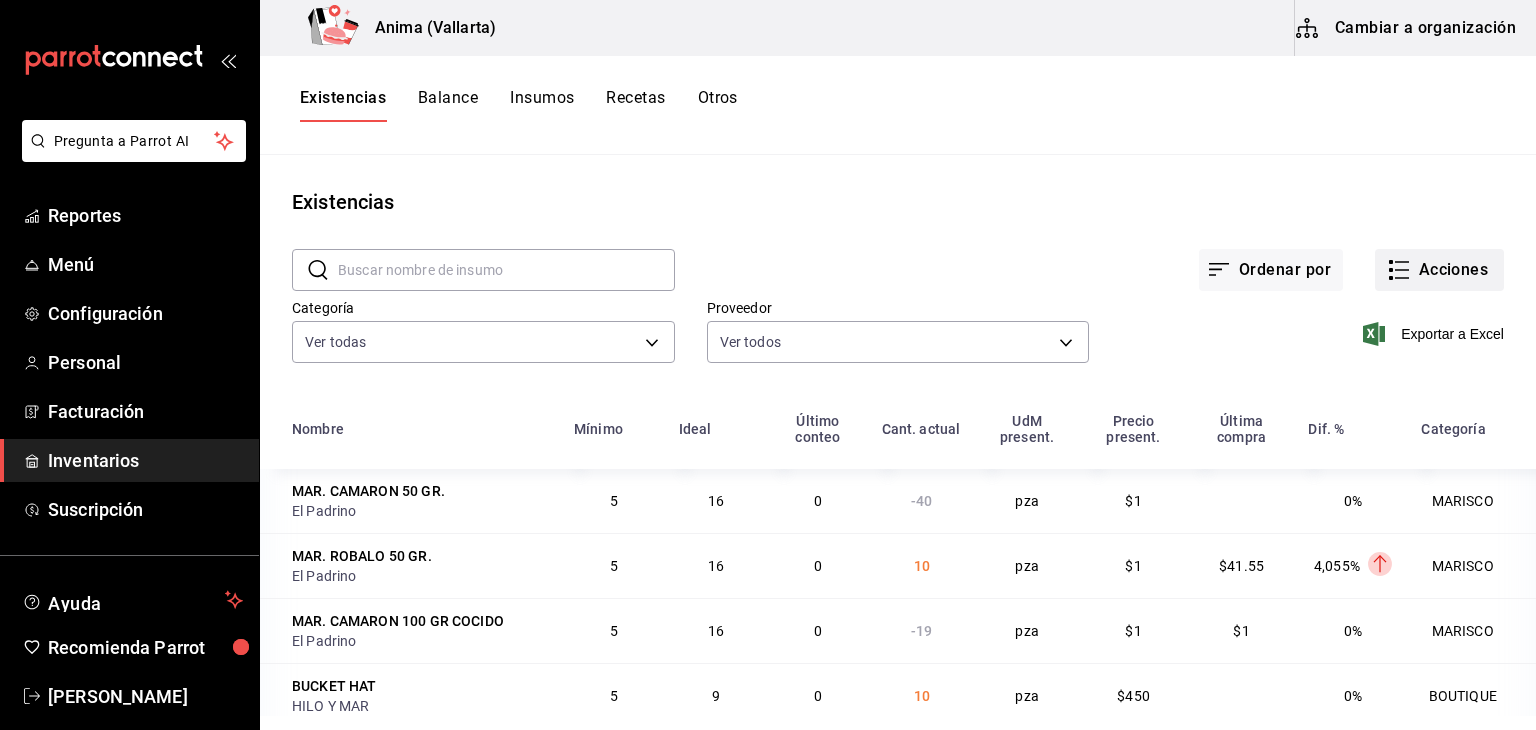 click on "Acciones" at bounding box center (1439, 270) 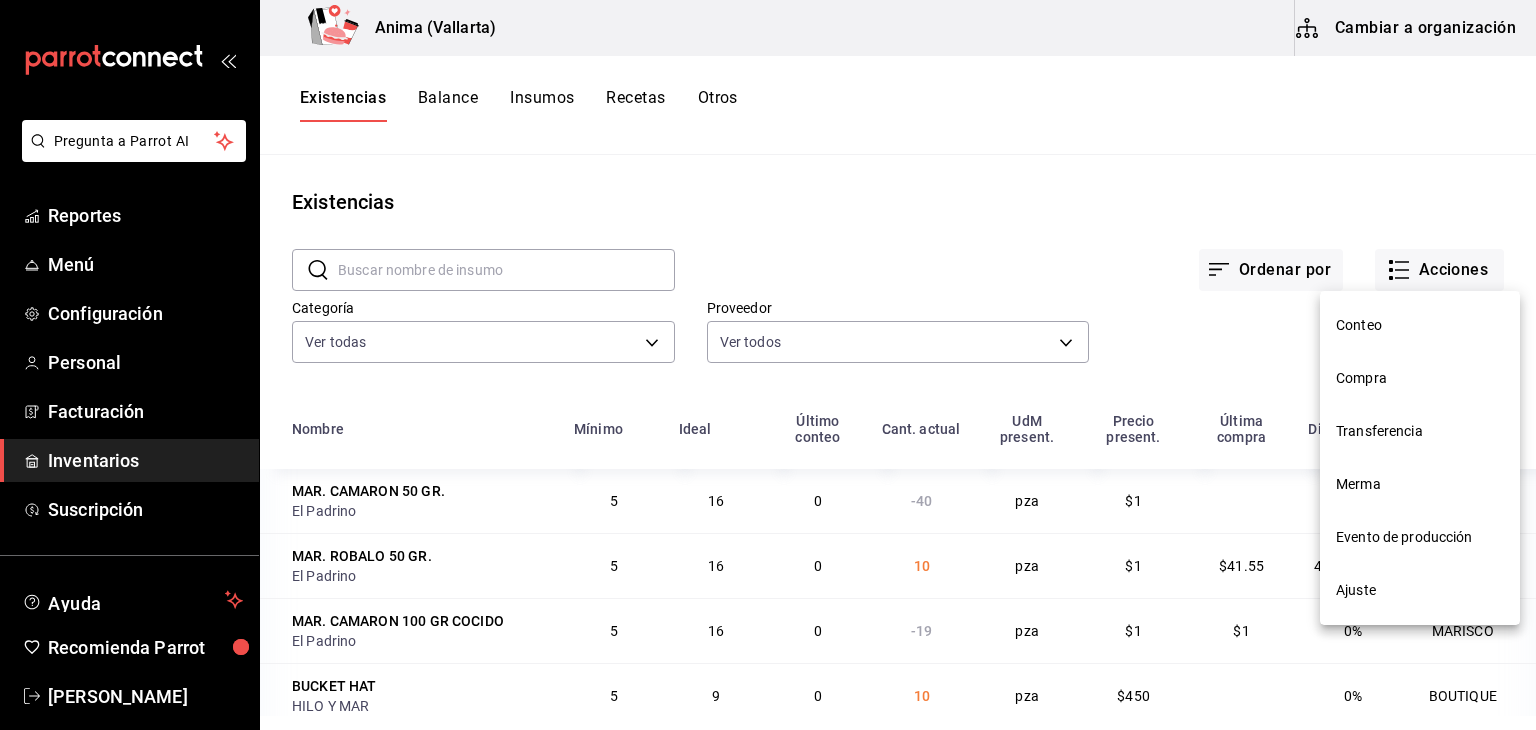 click on "Compra" at bounding box center (1420, 378) 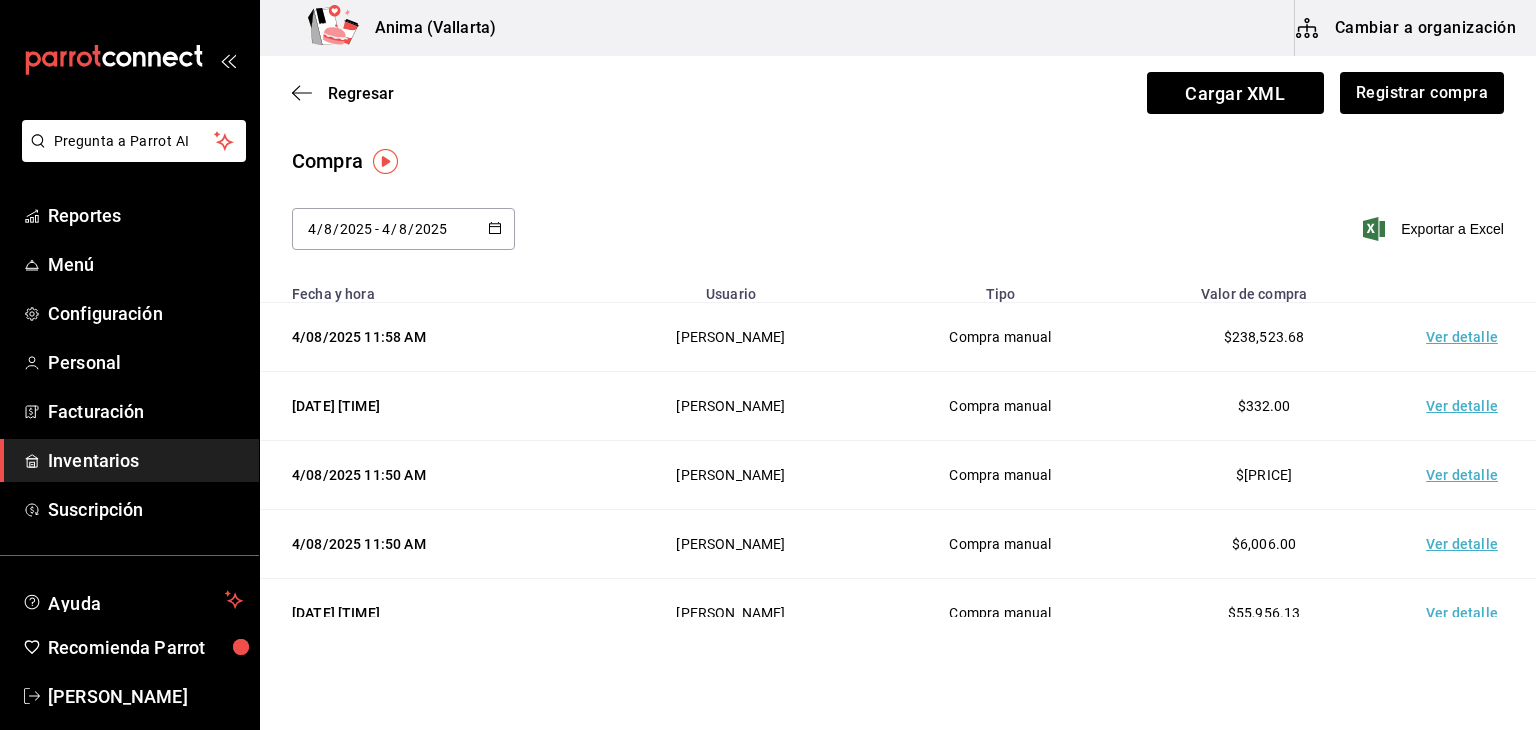 click on "Regresar Cargar XML Registrar compra" at bounding box center [898, 93] 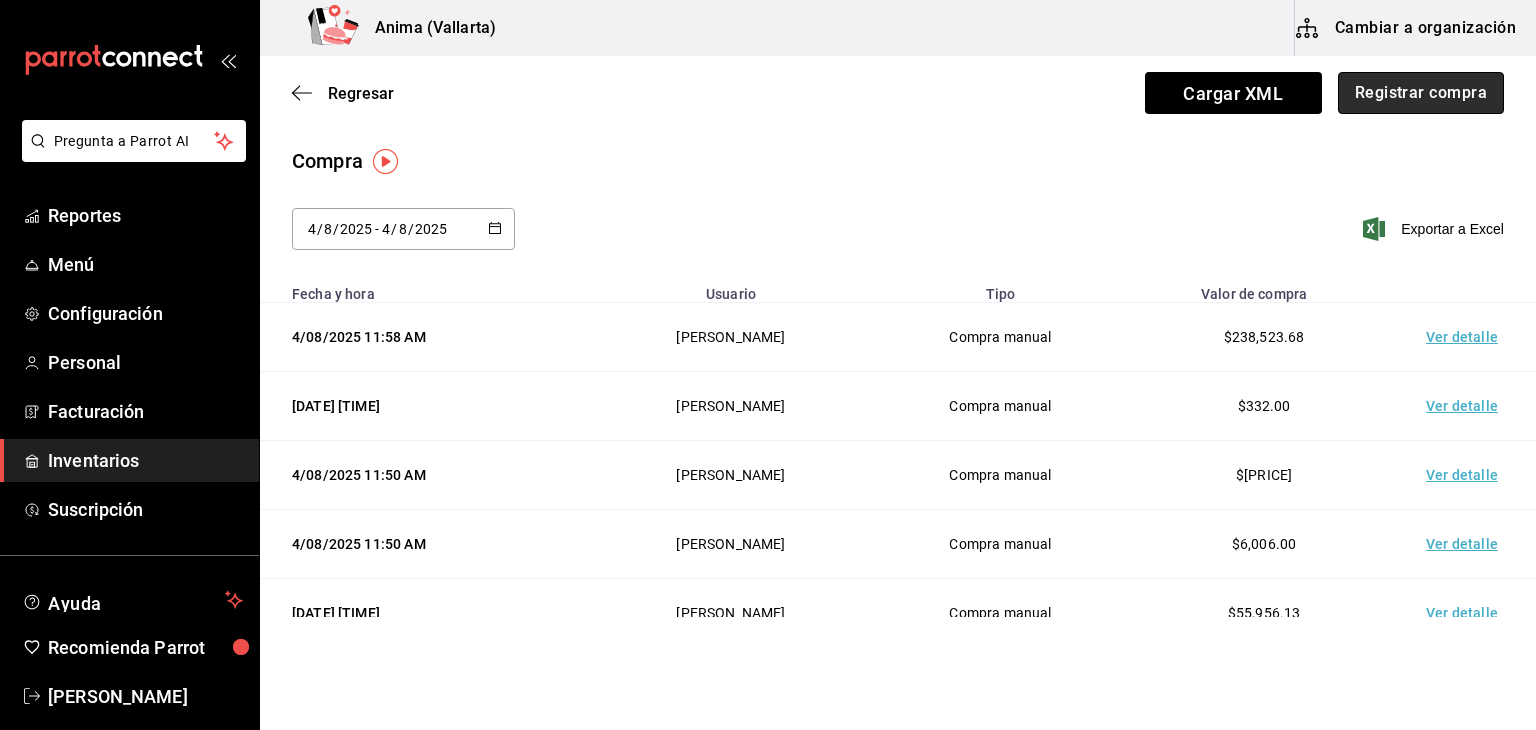 click on "Registrar compra" at bounding box center [1421, 93] 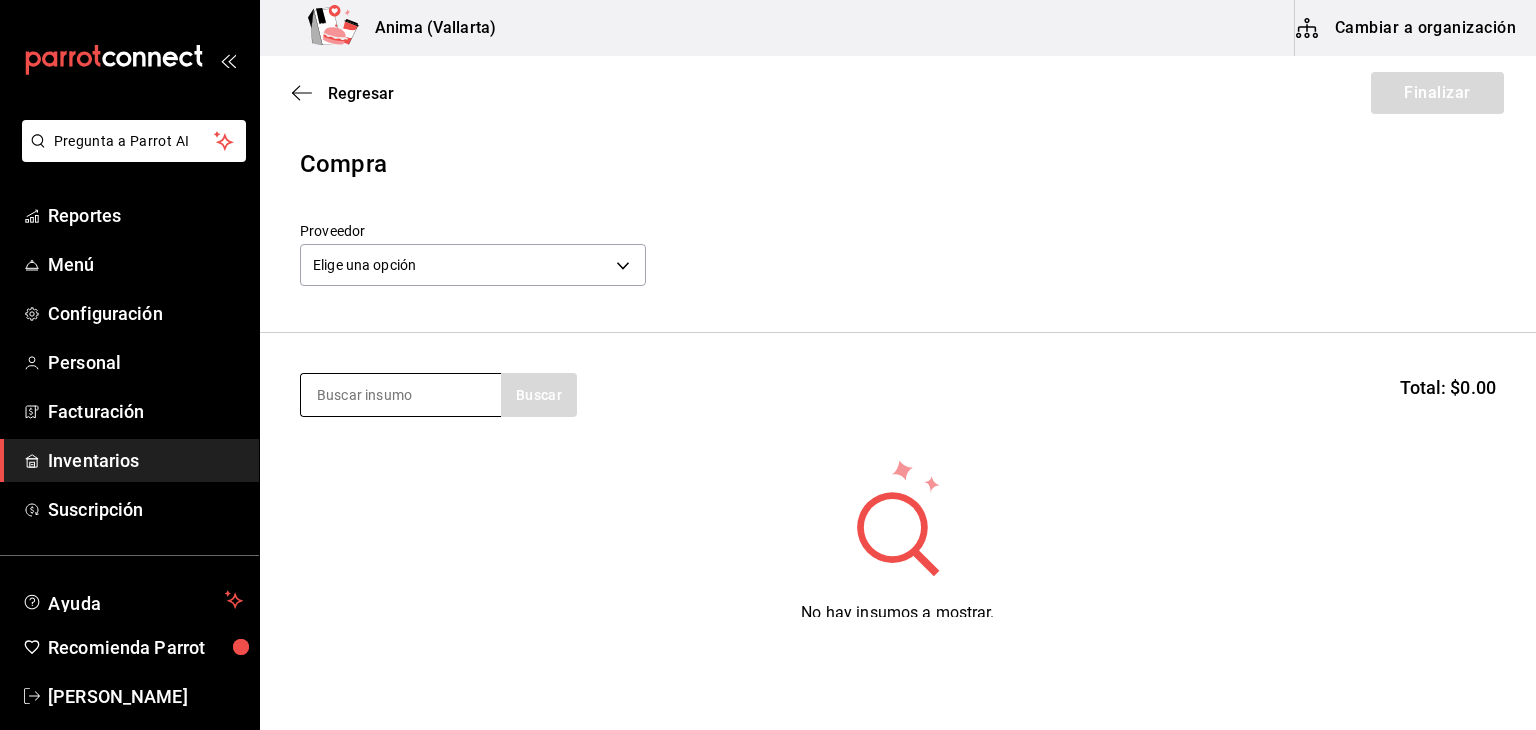 click at bounding box center [401, 395] 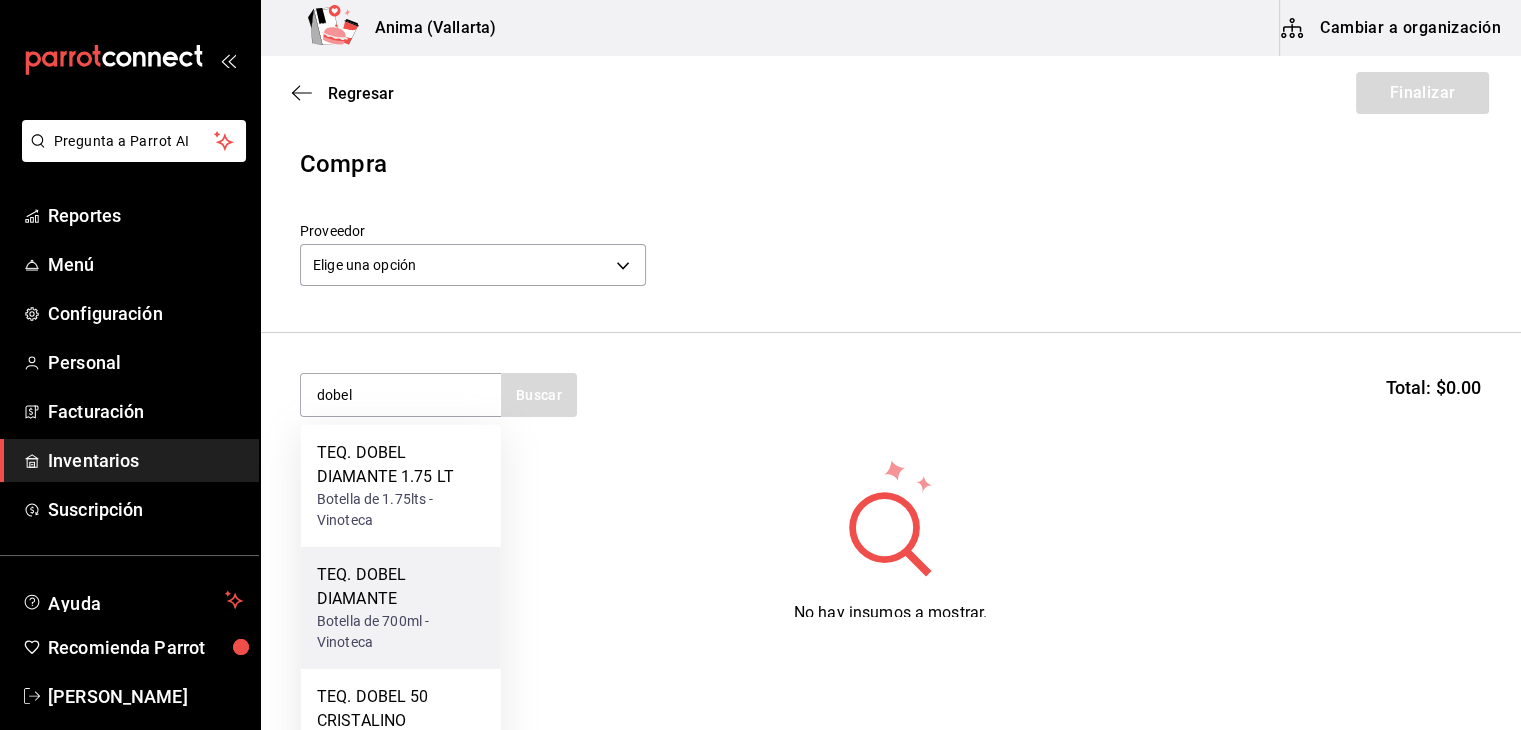 click on "TEQ. DOBEL DIAMANTE" at bounding box center [401, 587] 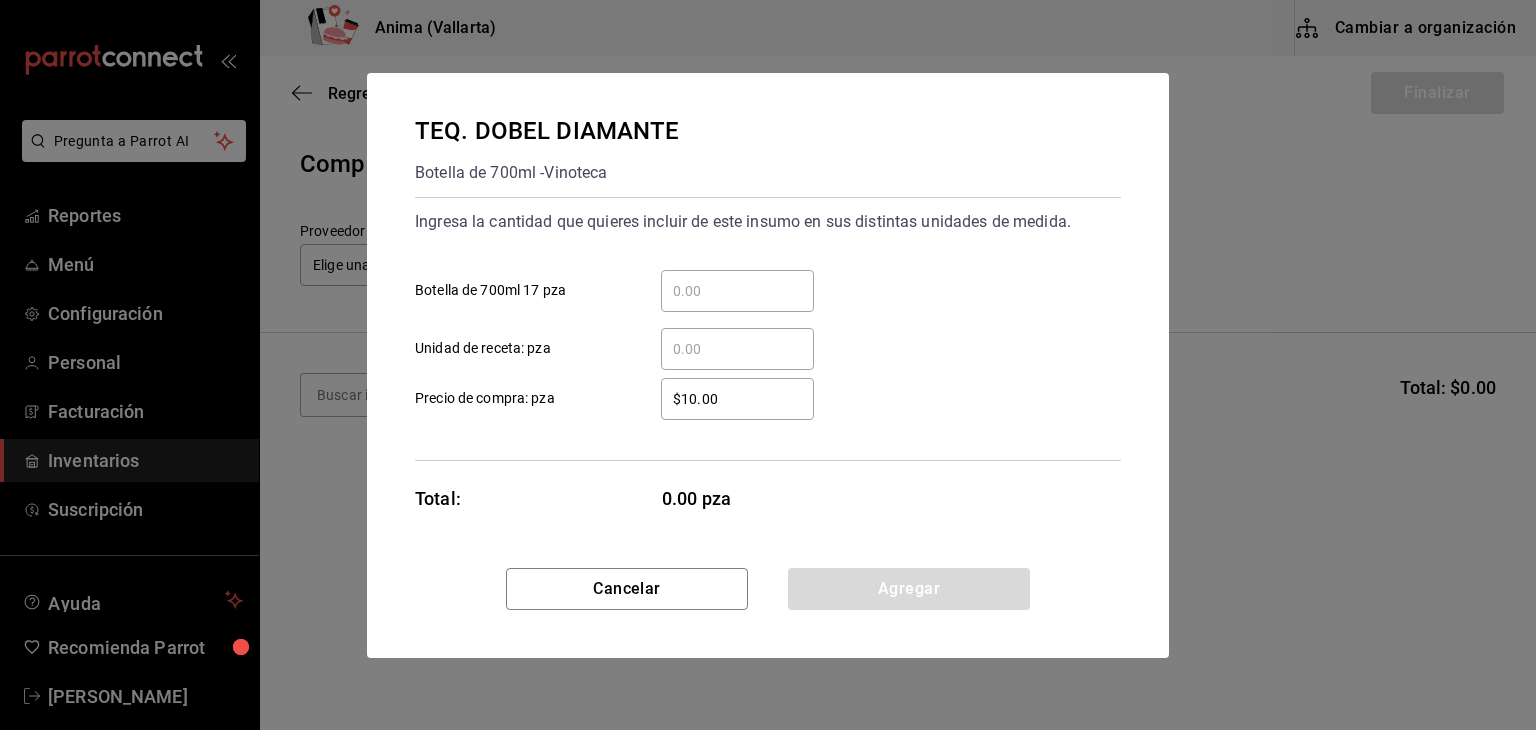click on "​ Unidad de receta: pza" at bounding box center [760, 341] 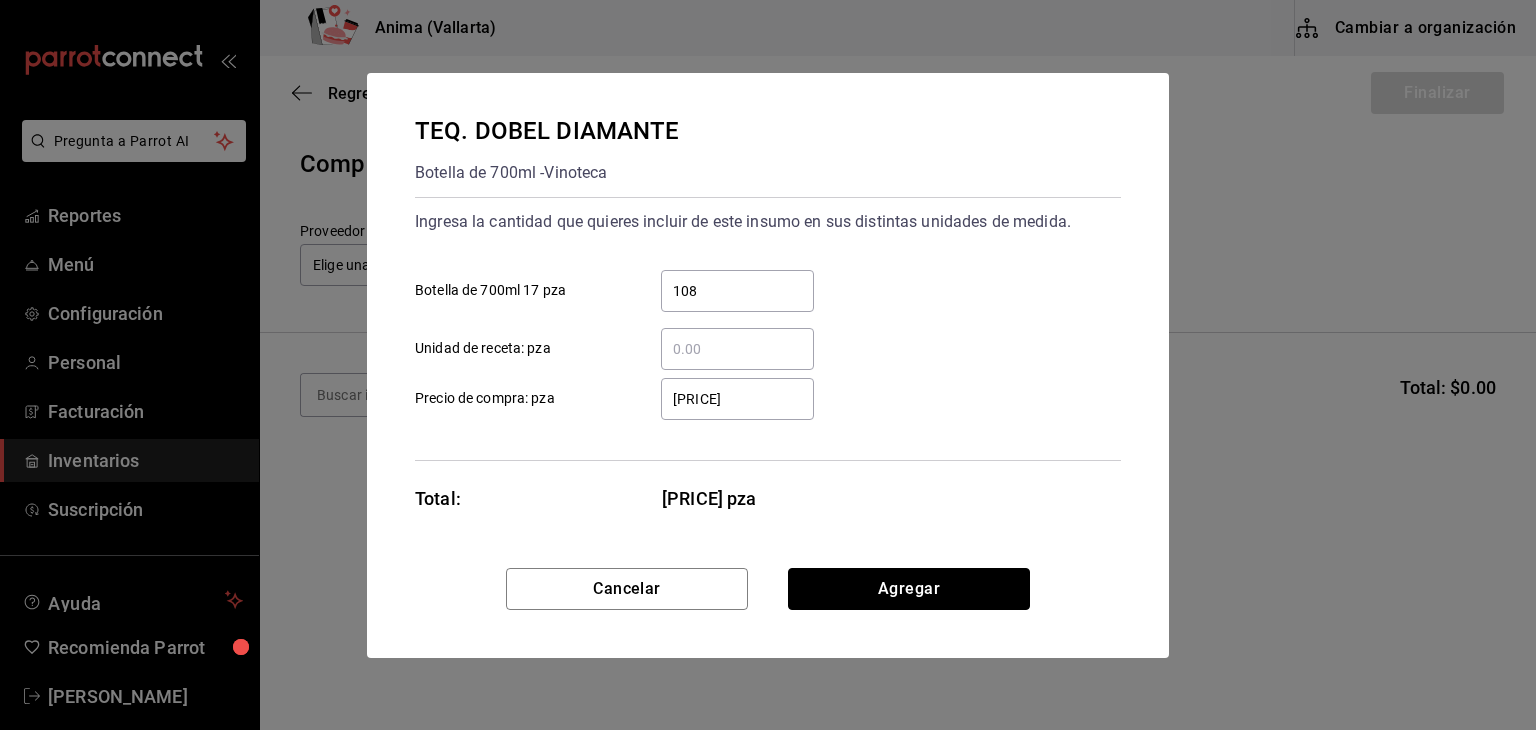 click on "Agregar" at bounding box center [909, 589] 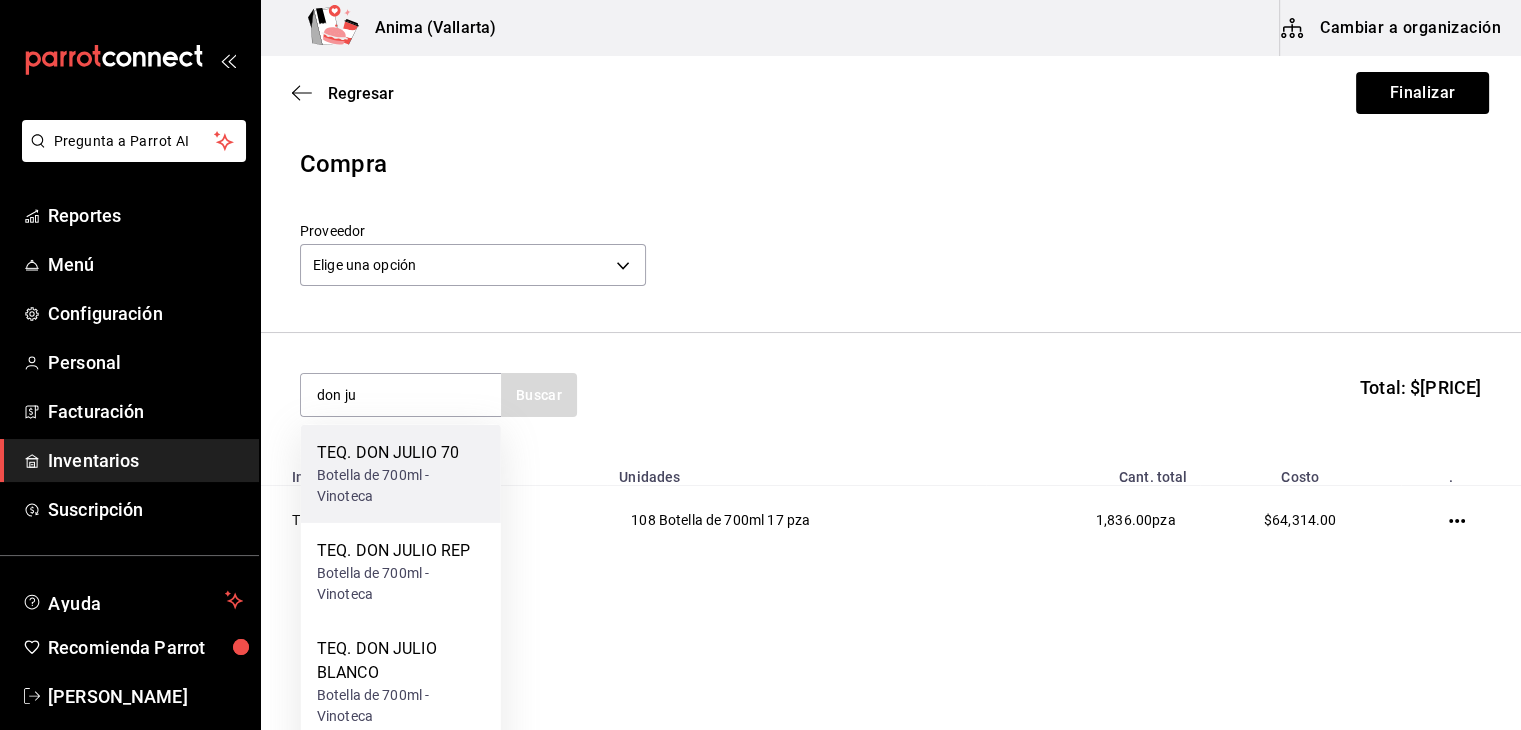 click on "Botella de 700ml - Vinoteca" at bounding box center (401, 486) 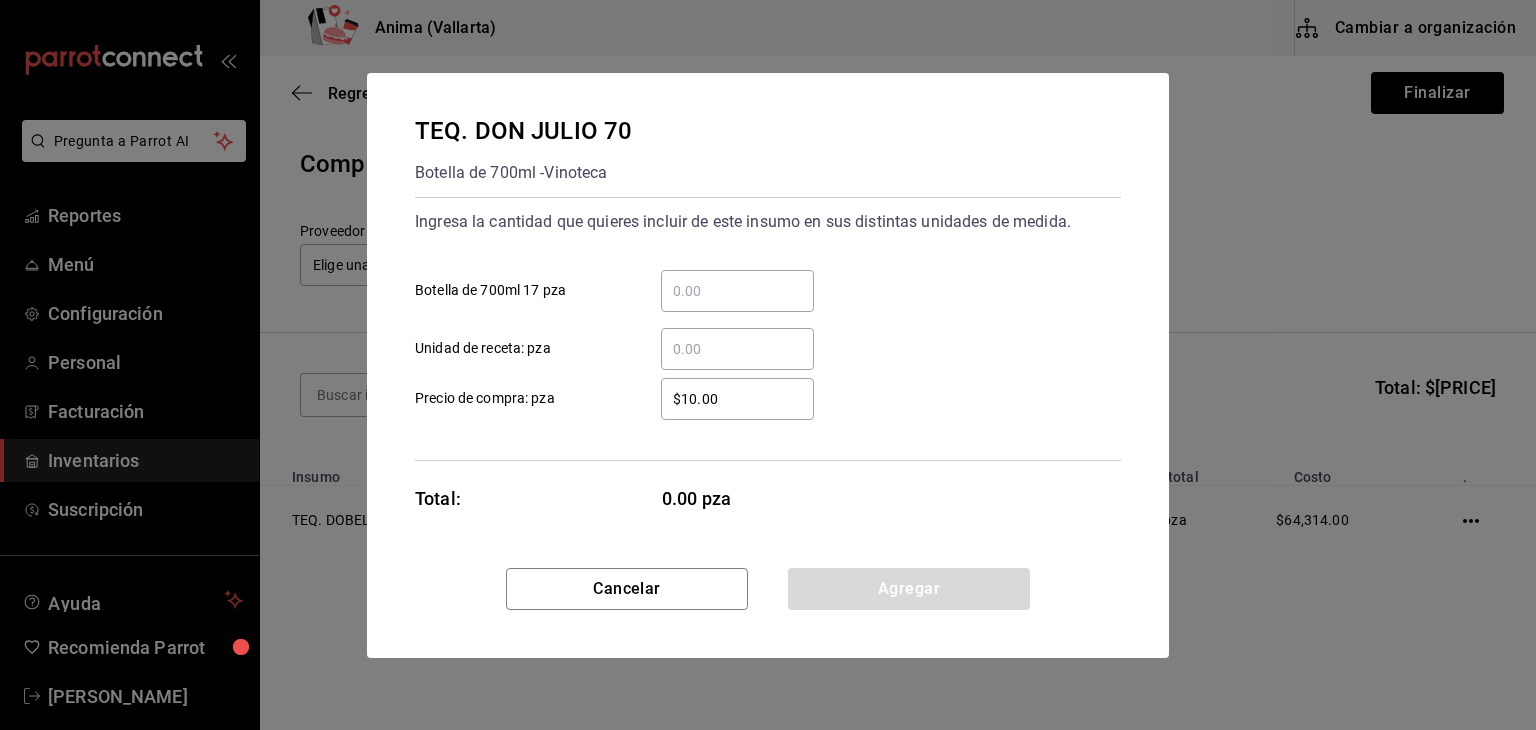 click on "​ Botella de 700ml 17 pza" at bounding box center [737, 291] 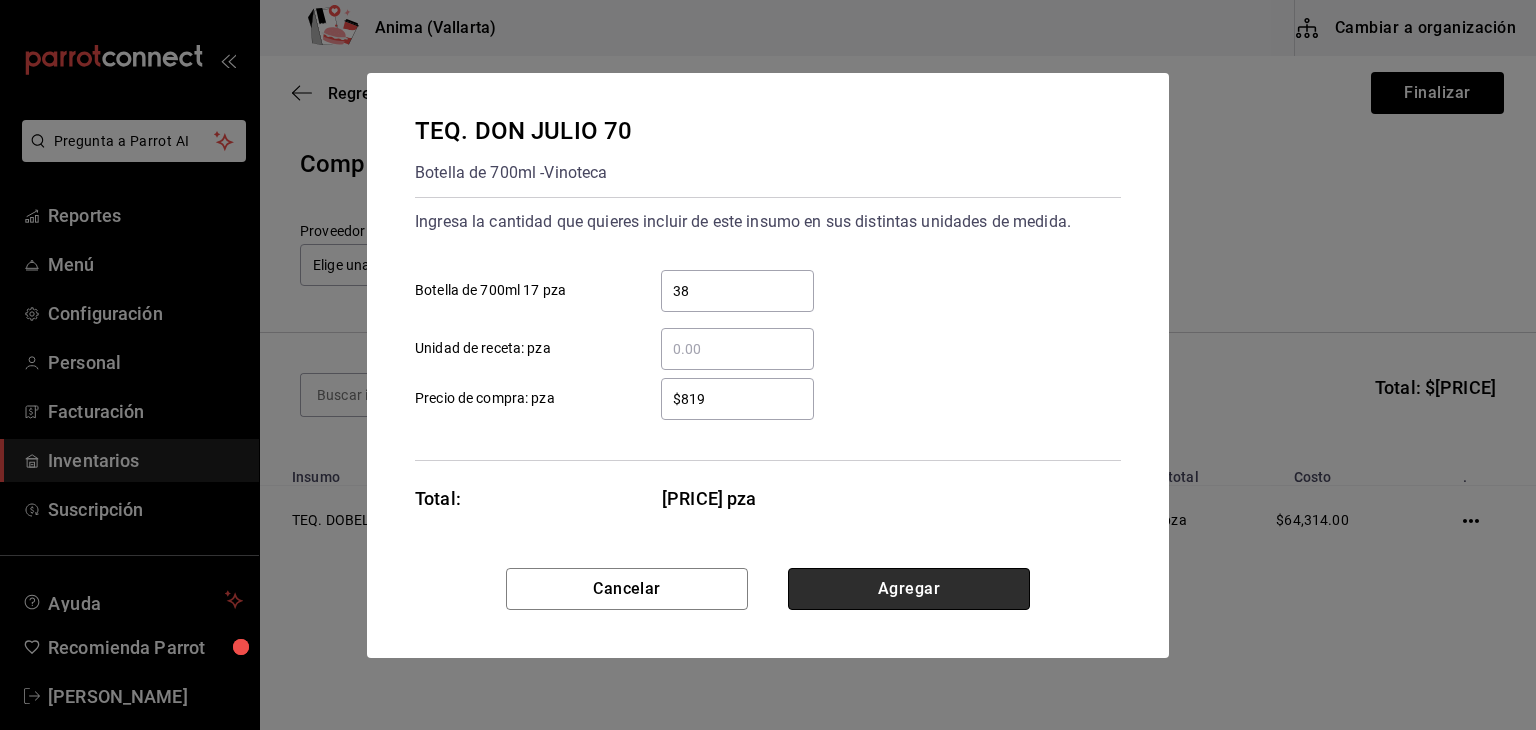 click on "Agregar" at bounding box center (909, 589) 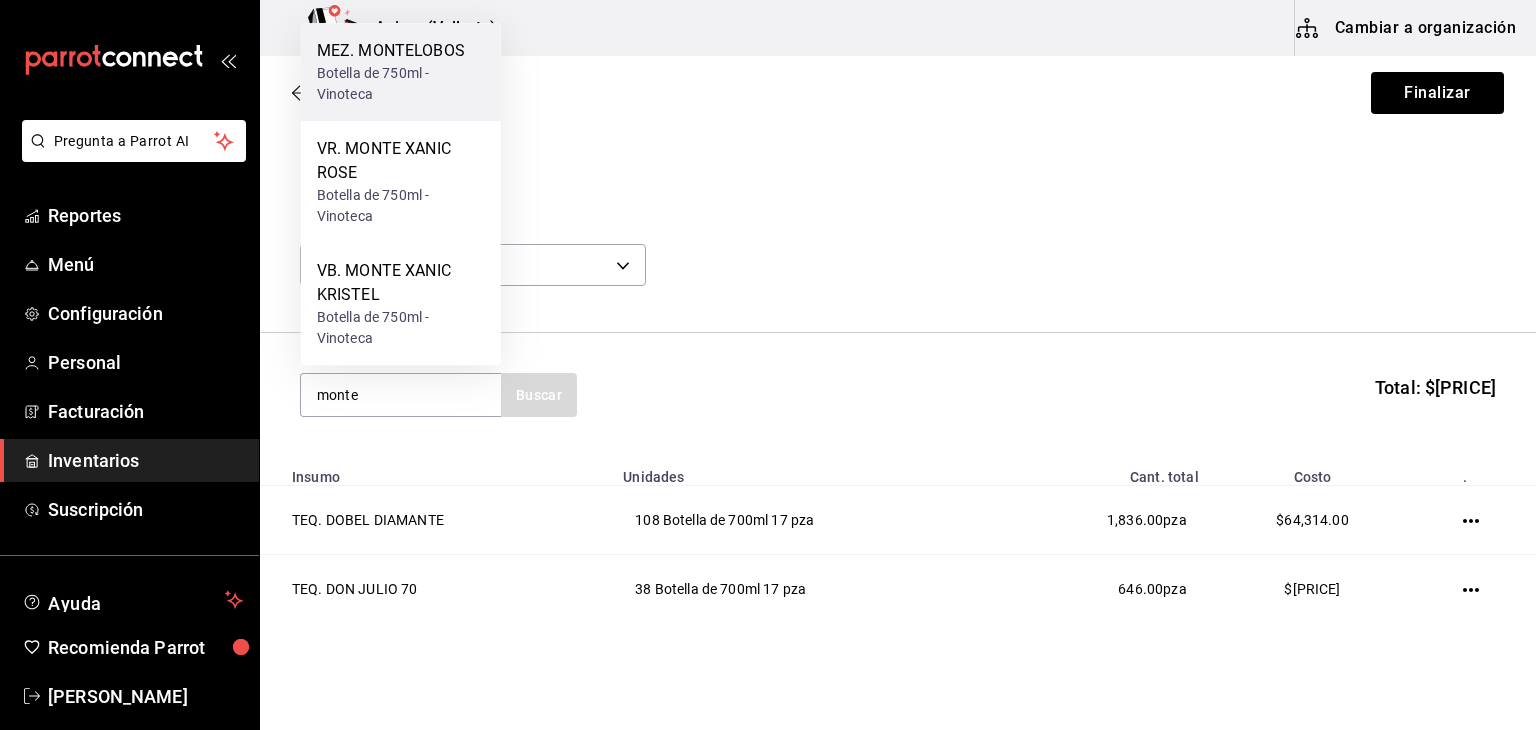 click on "Botella de 750ml - Vinoteca" at bounding box center [401, 84] 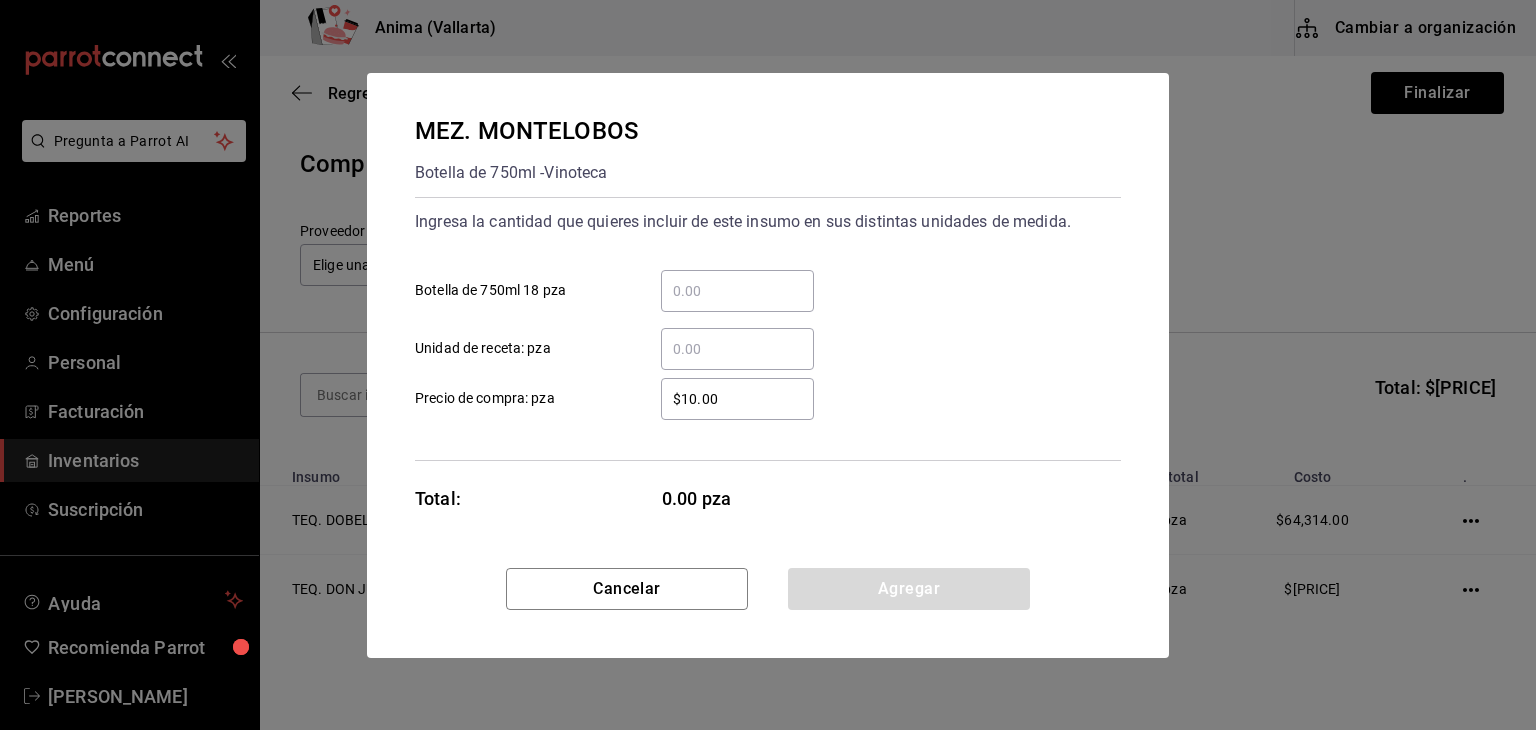click on "Botella de 750ml [QUANTITY] pza" at bounding box center (737, 291) 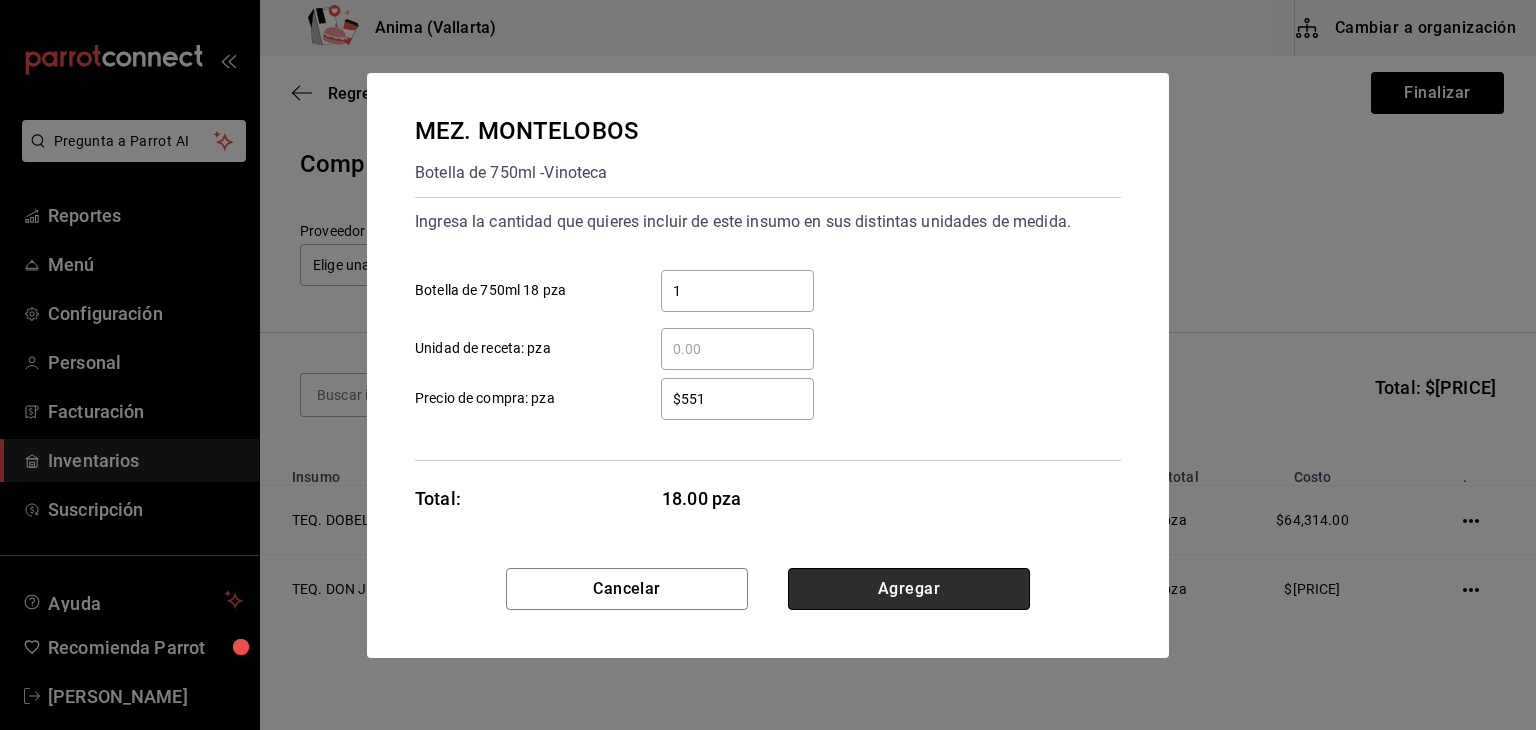 click on "Agregar" at bounding box center [909, 589] 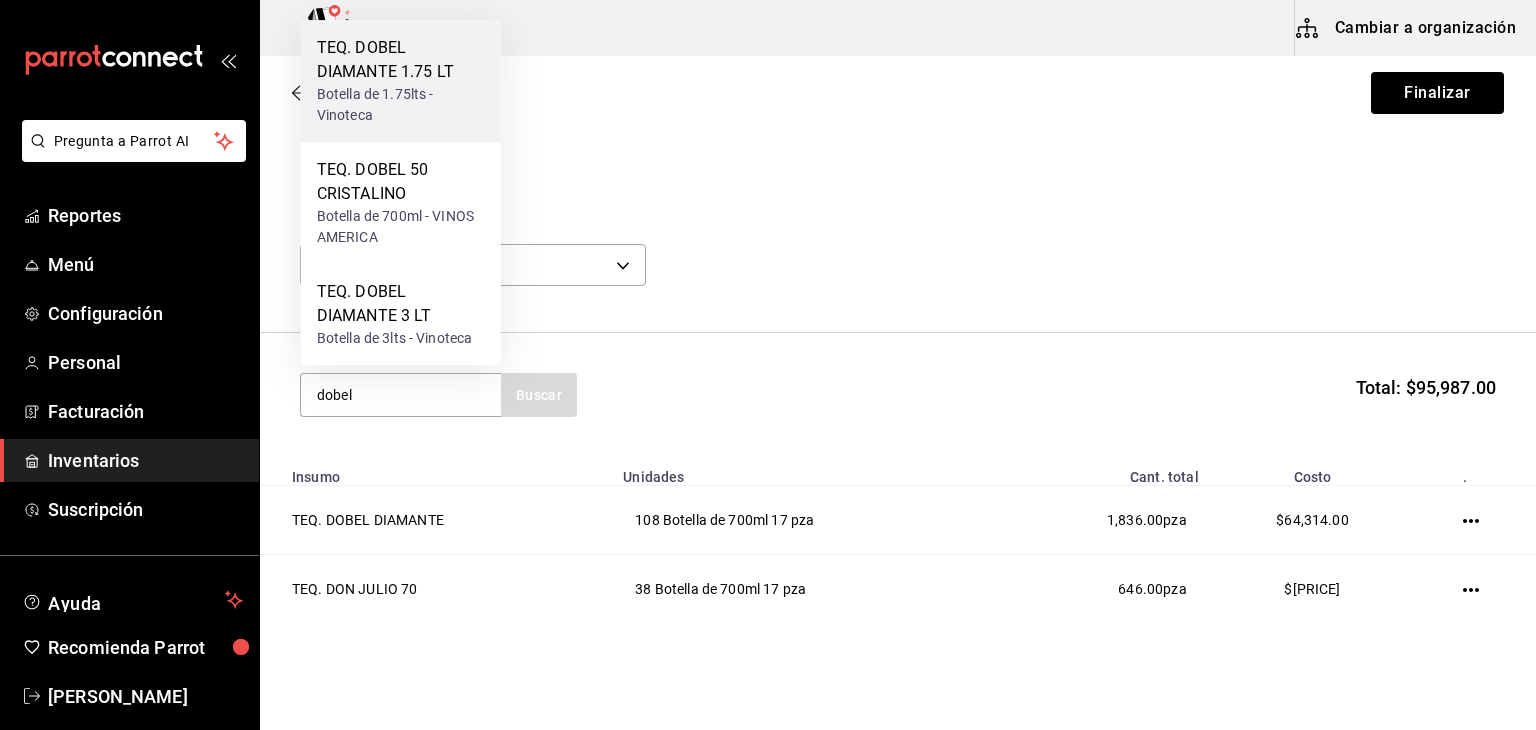 click on "Botella de 1.75lts - Vinoteca" at bounding box center [401, 105] 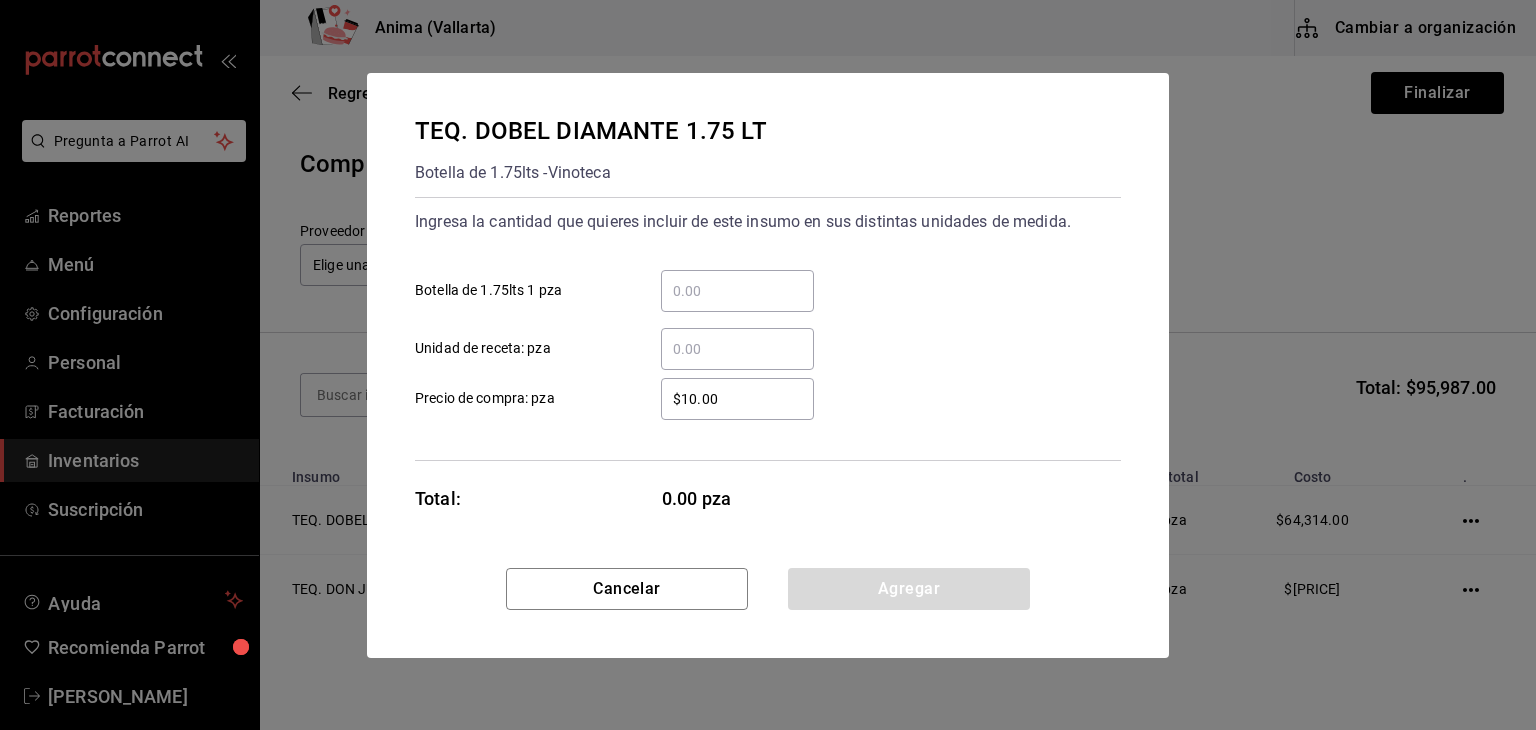 click on "​" at bounding box center (737, 291) 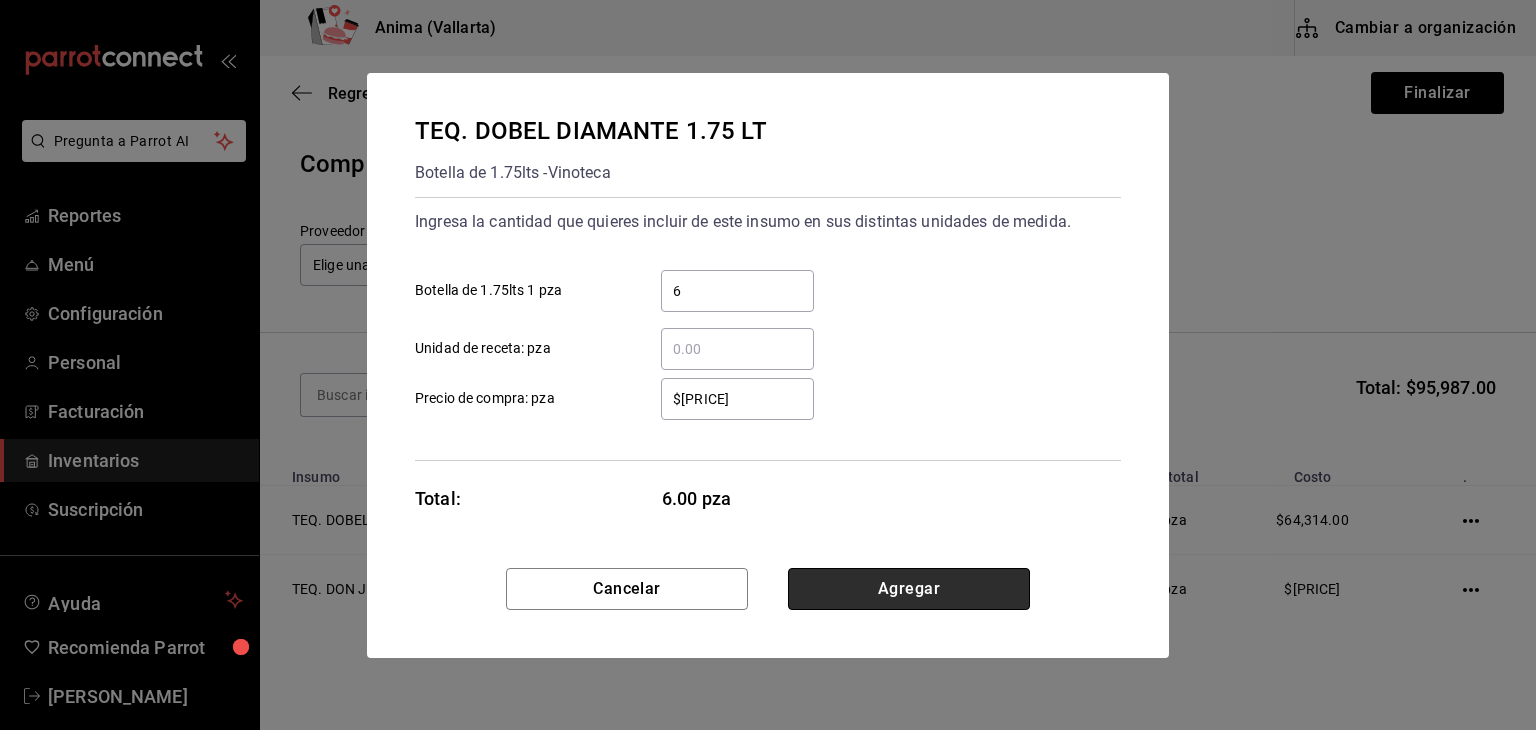click on "Agregar" at bounding box center (909, 589) 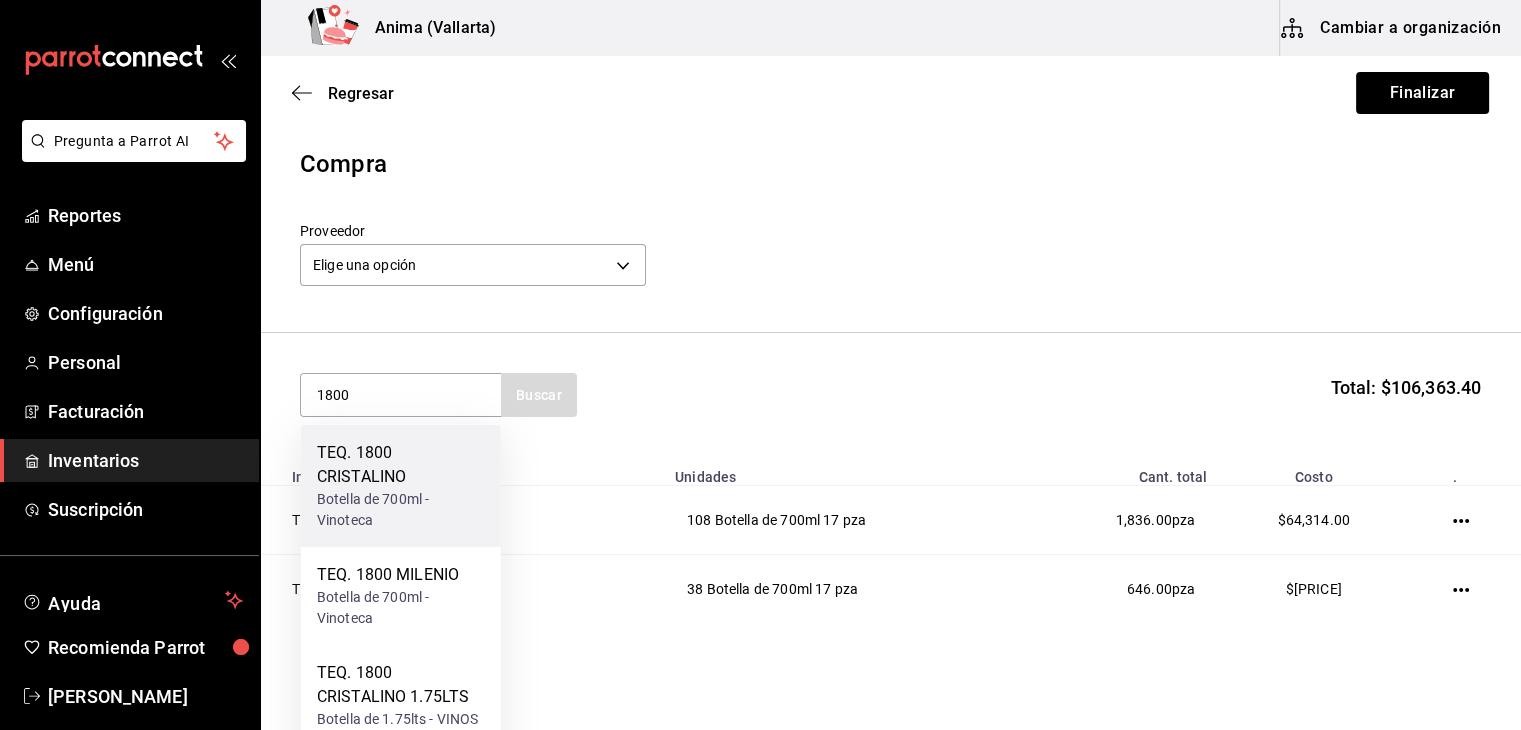 click on "Botella de 700ml - Vinoteca" at bounding box center [401, 510] 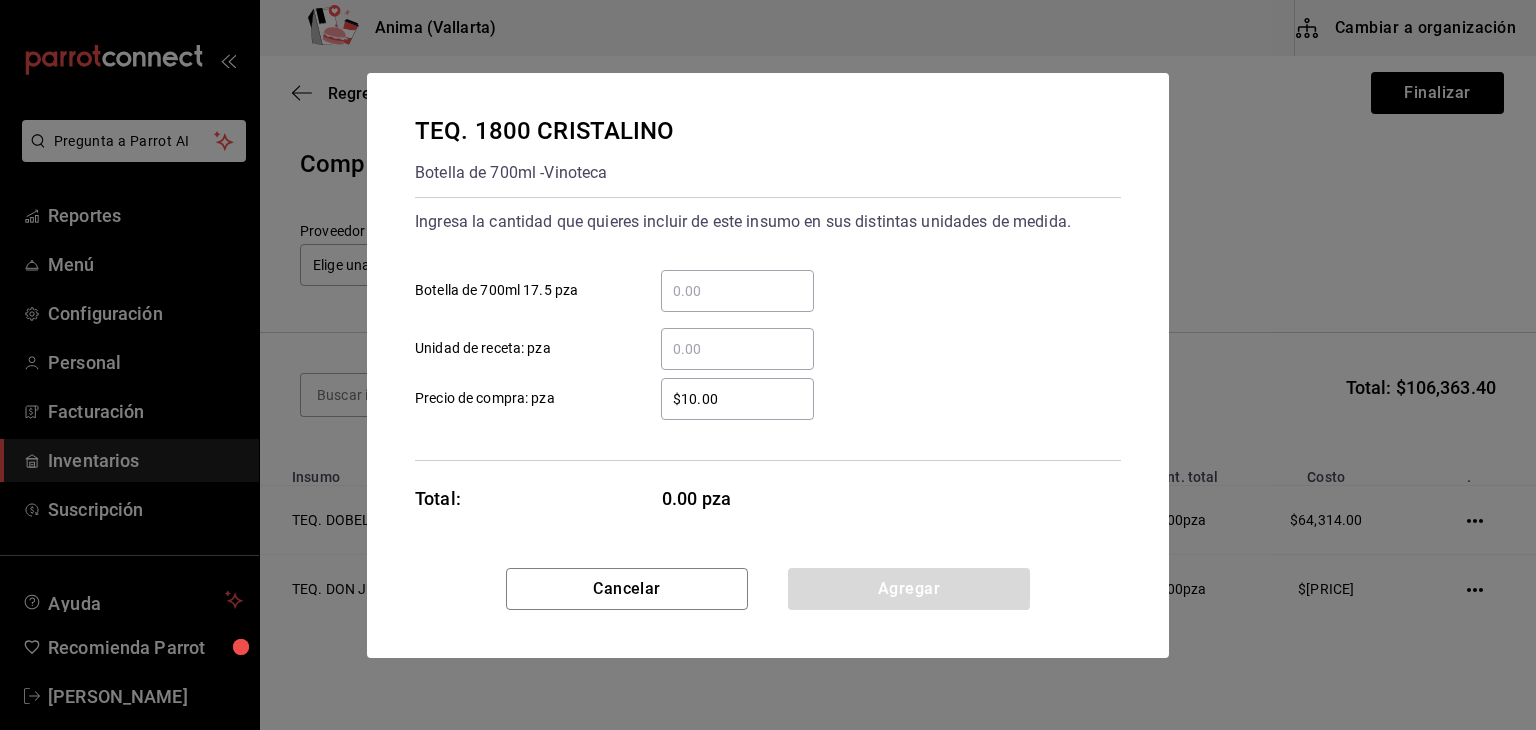 click on "​ Botella de 700ml 17.5 pza" at bounding box center [737, 291] 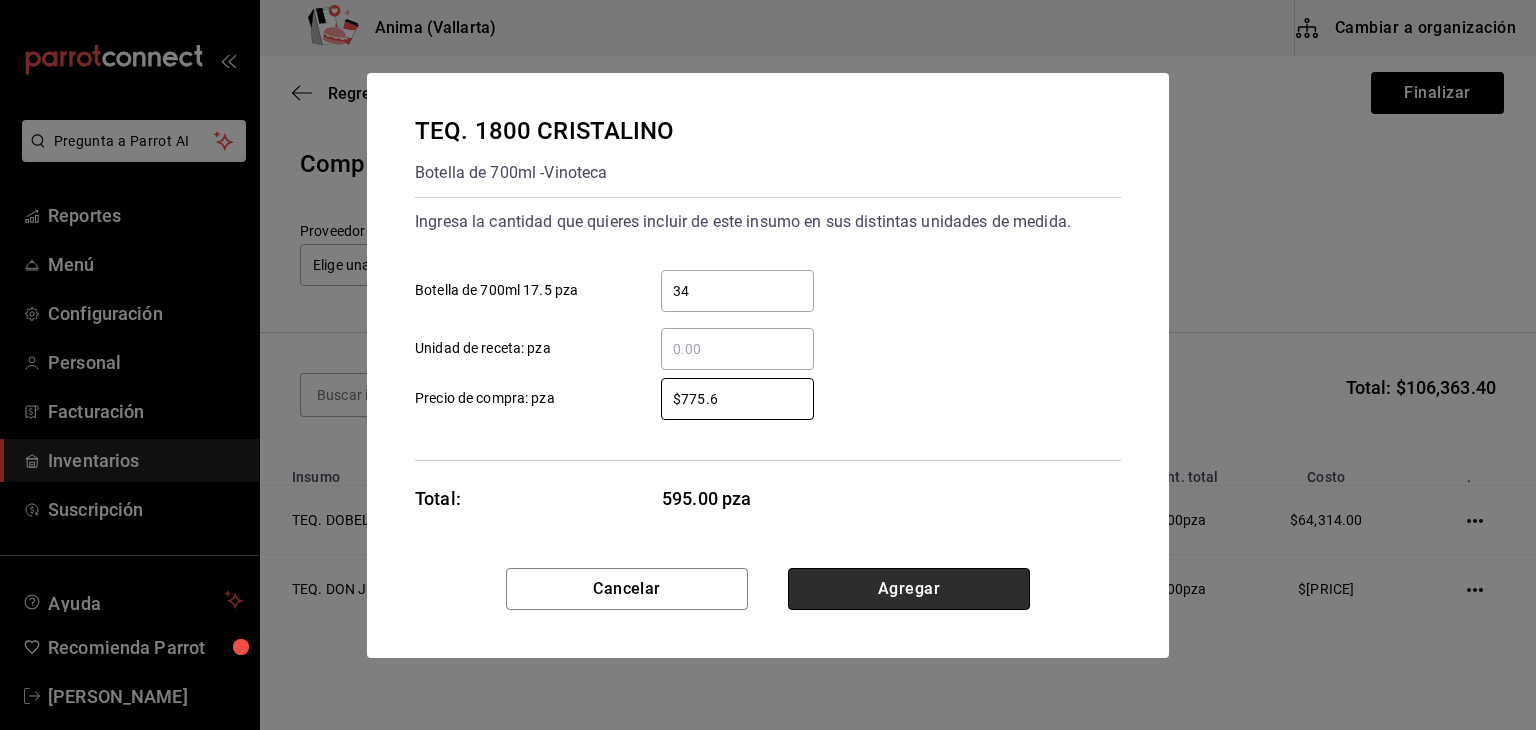 click on "Agregar" at bounding box center [909, 589] 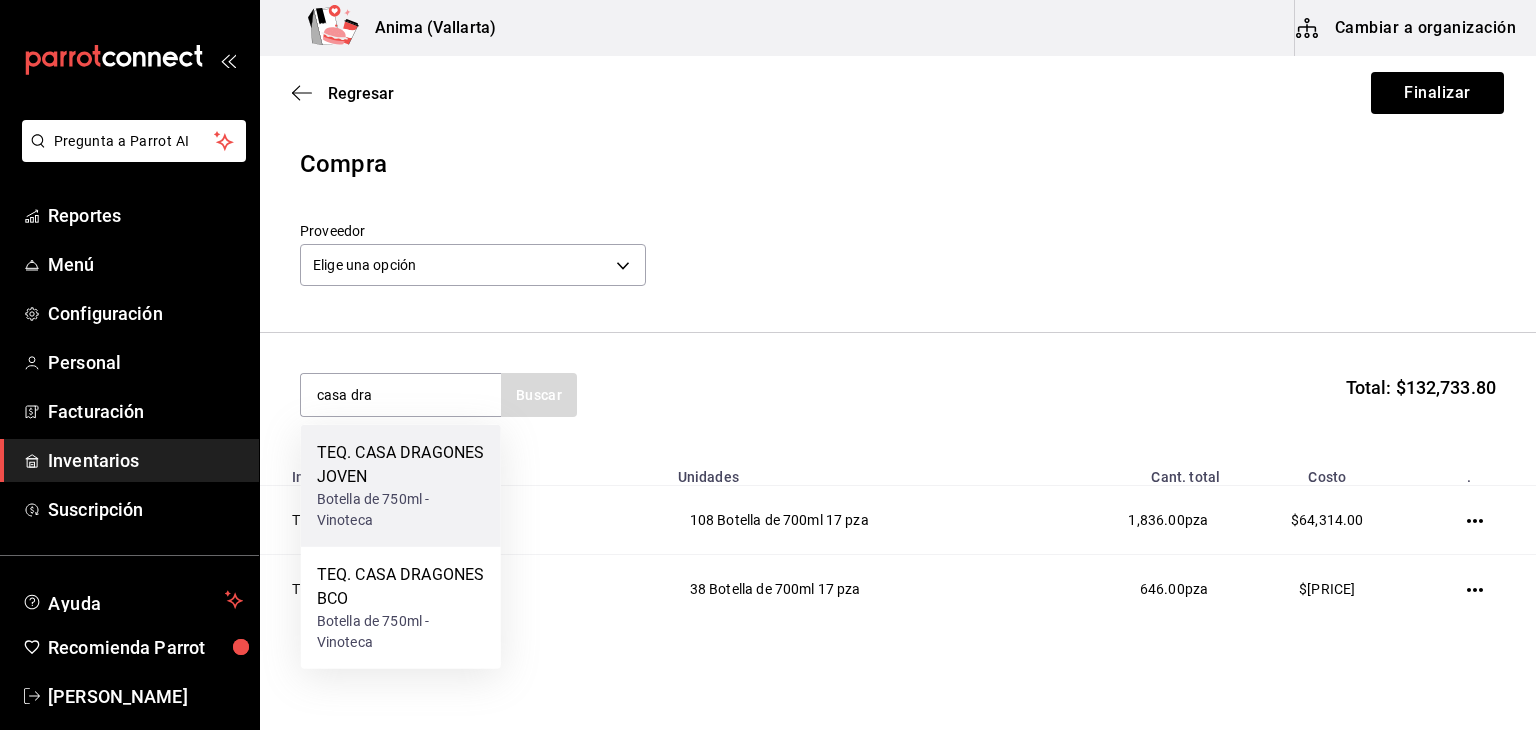 click on "TEQ. CASA DRAGONES JOVEN" at bounding box center [401, 465] 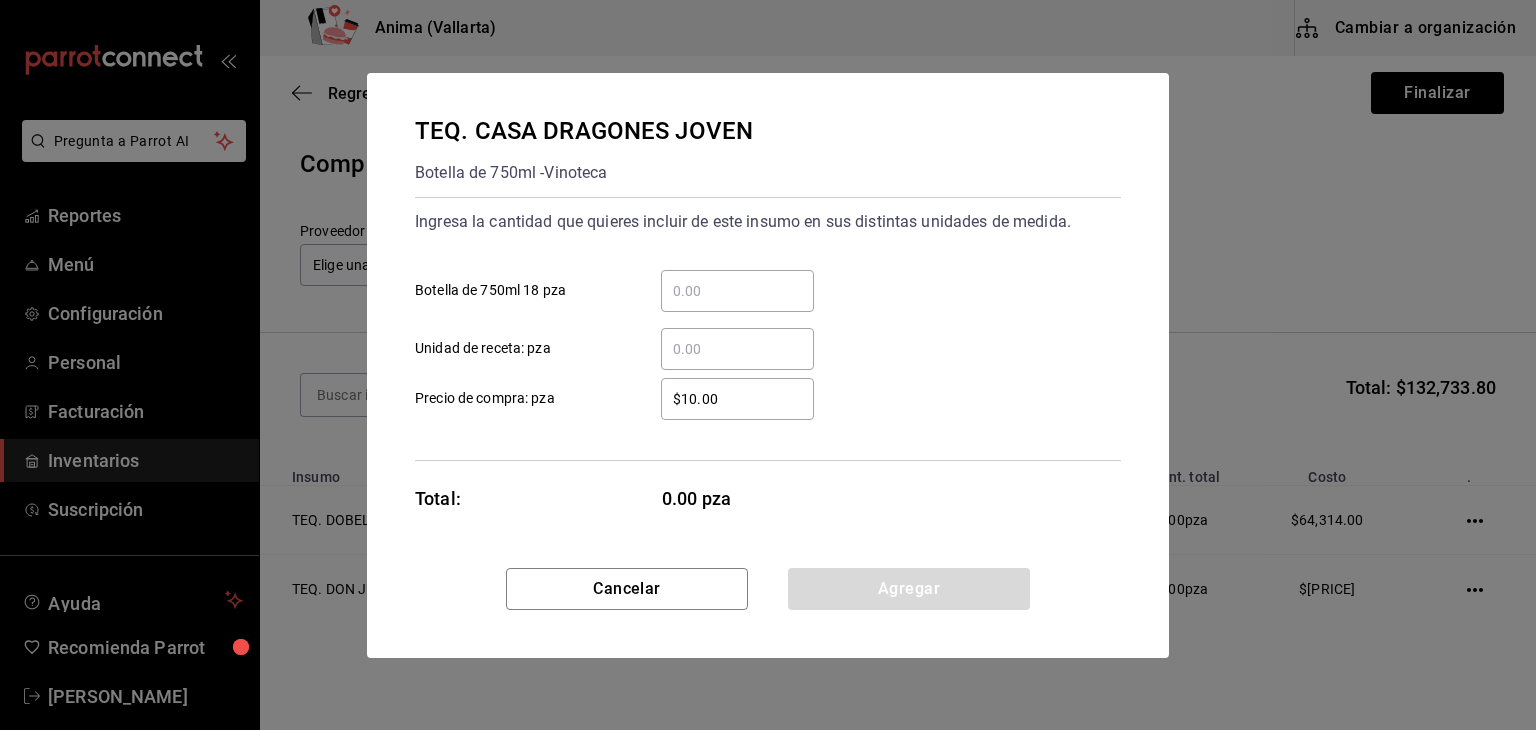 click on "​" at bounding box center (737, 291) 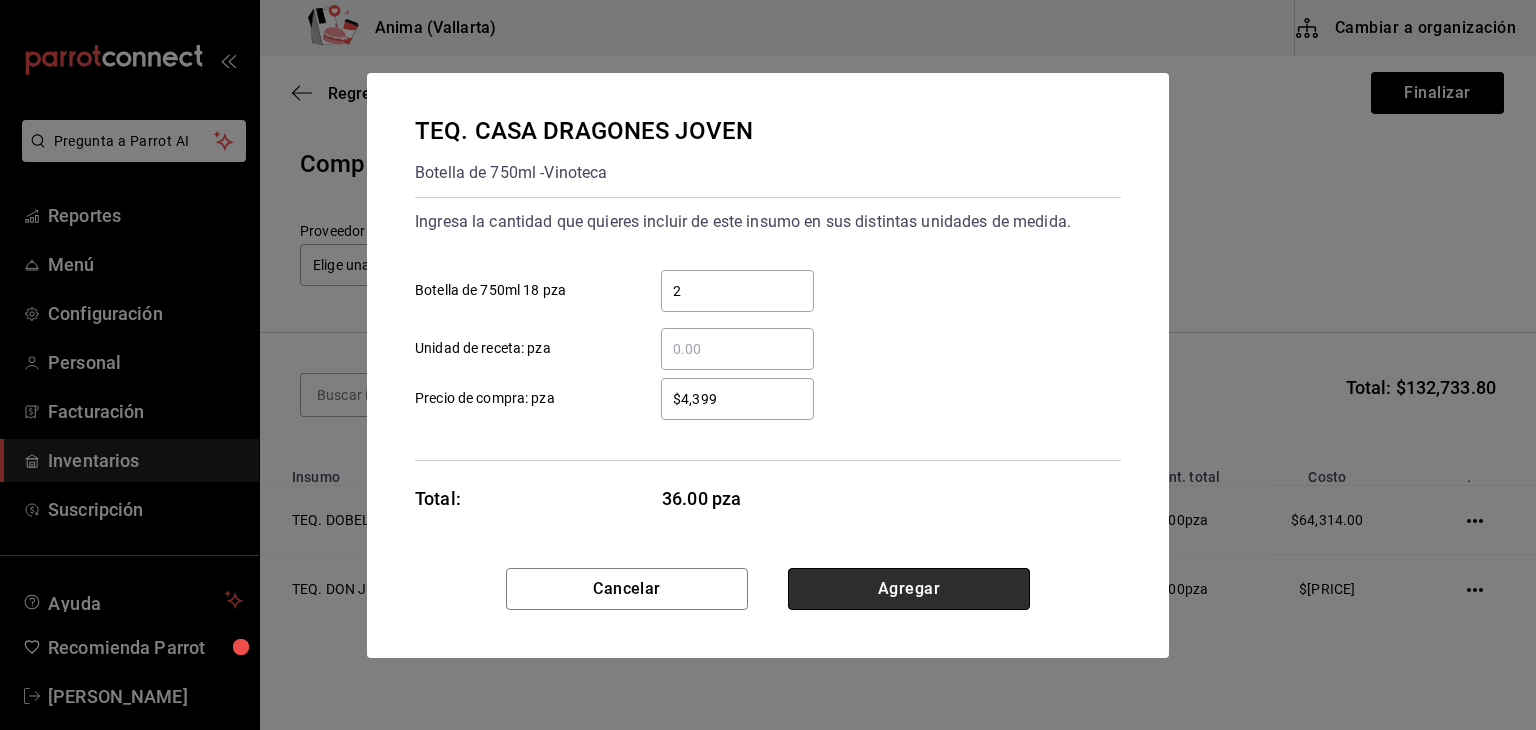 click on "Agregar" at bounding box center [909, 589] 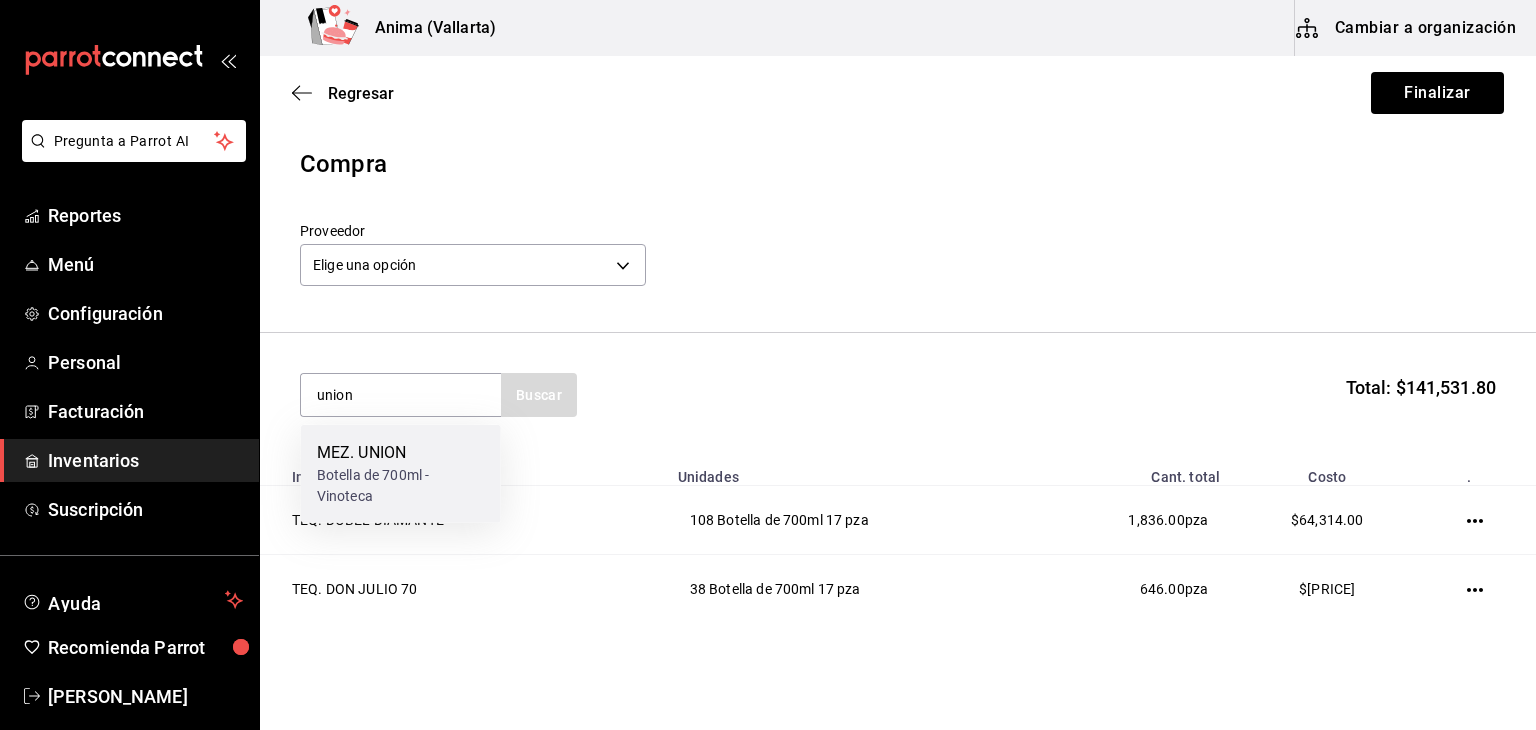 click on "MEZ. UNION" at bounding box center [401, 453] 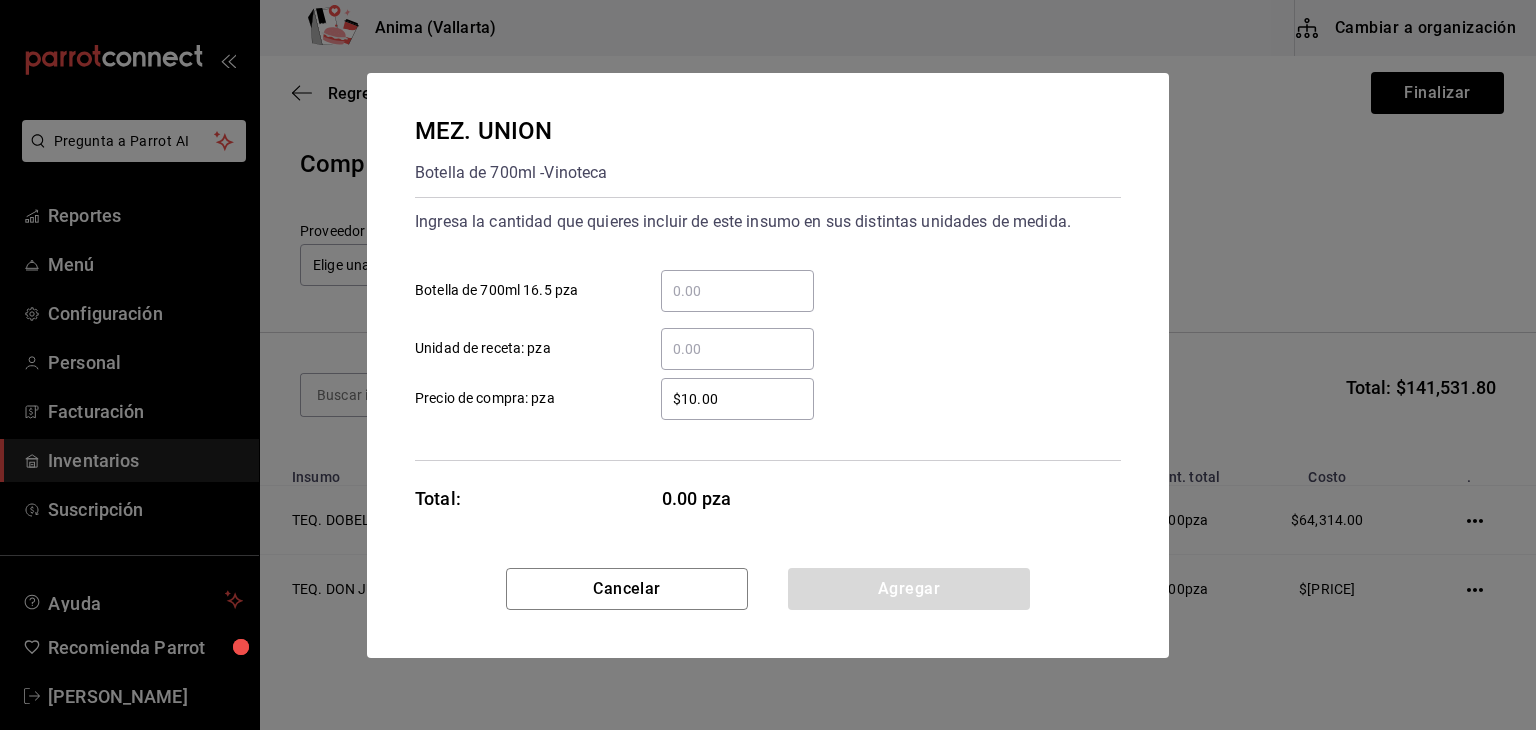 click on "​ Botella de 700ml 16.5 pza" at bounding box center [737, 291] 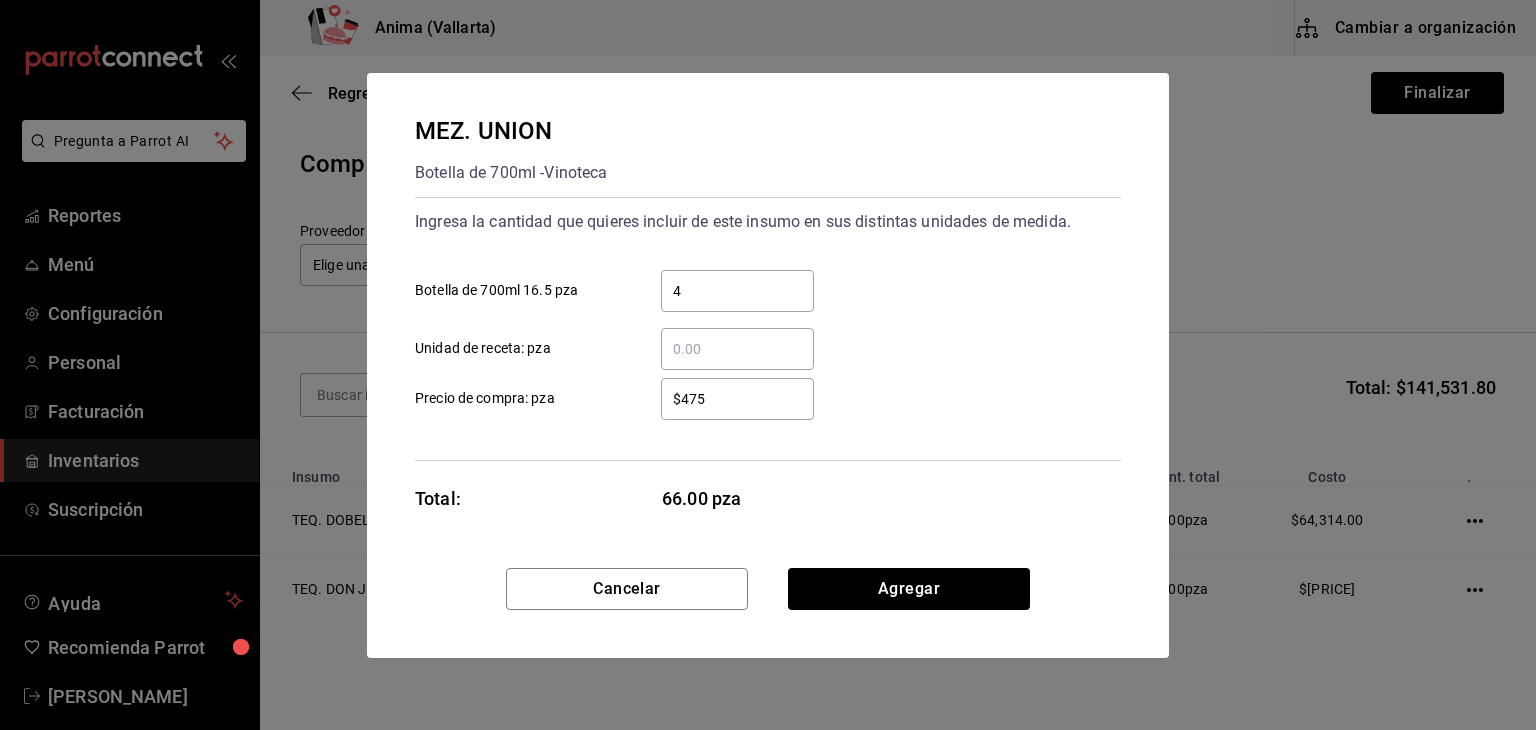 click on "Agregar" at bounding box center [909, 589] 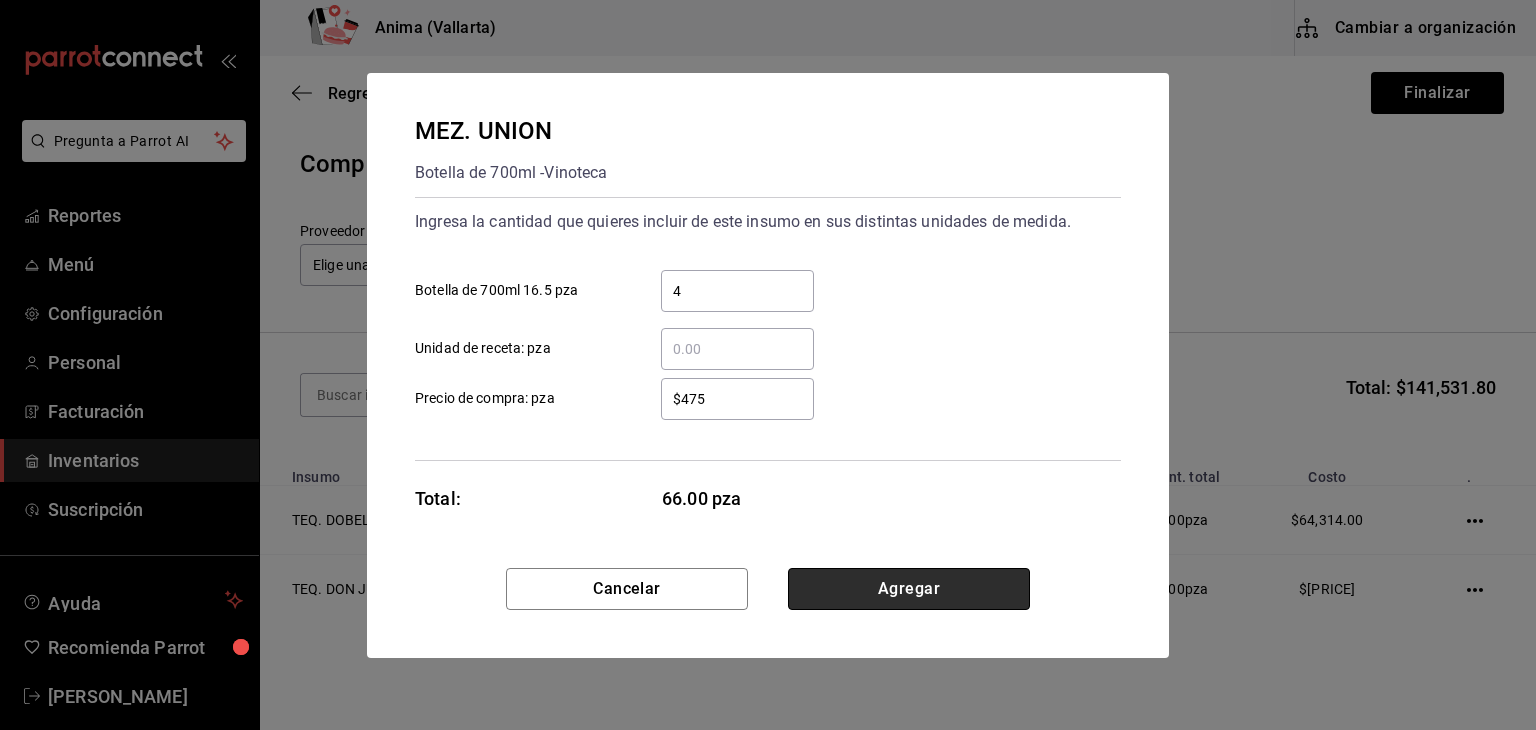 click on "Agregar" at bounding box center [909, 589] 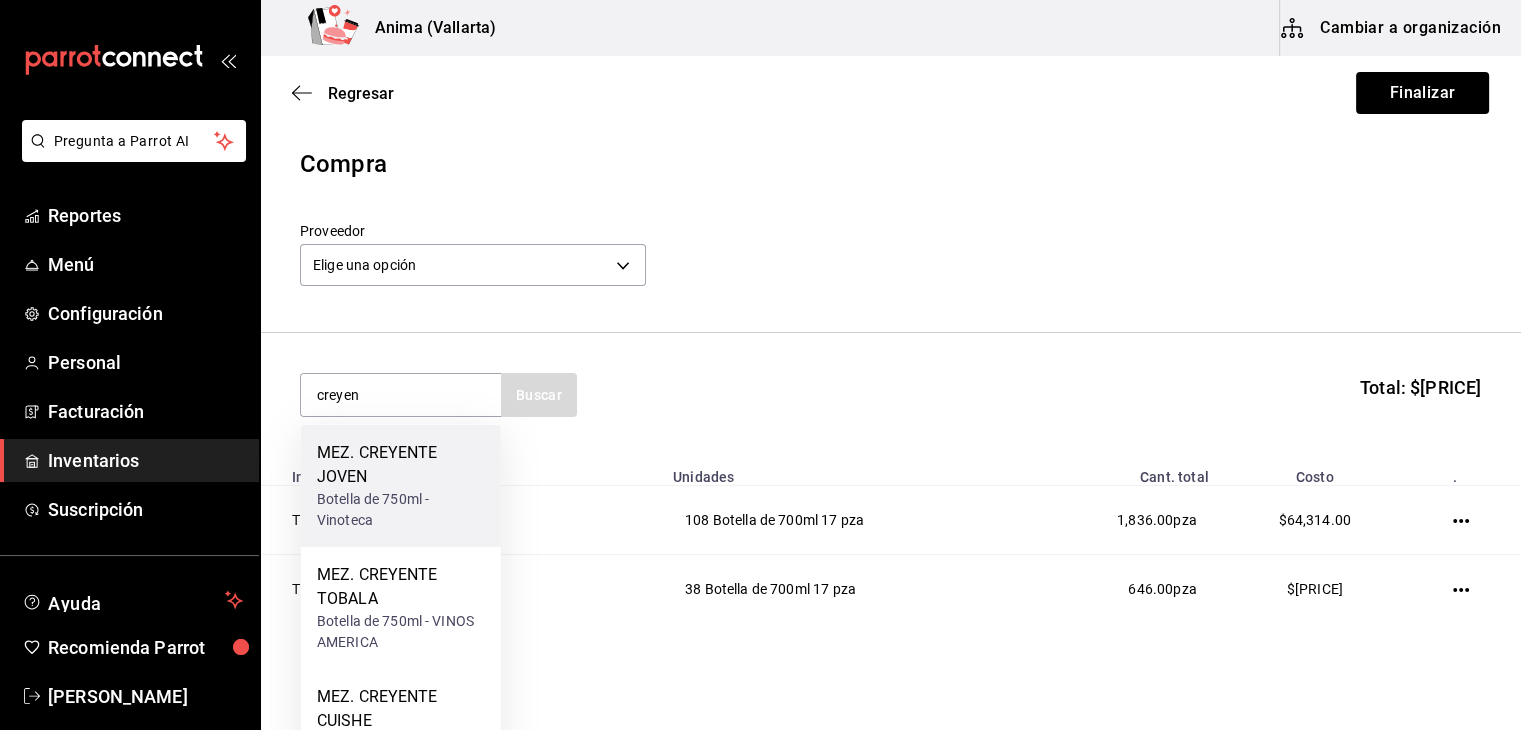 click on "MEZ. CREYENTE JOVEN" at bounding box center (401, 465) 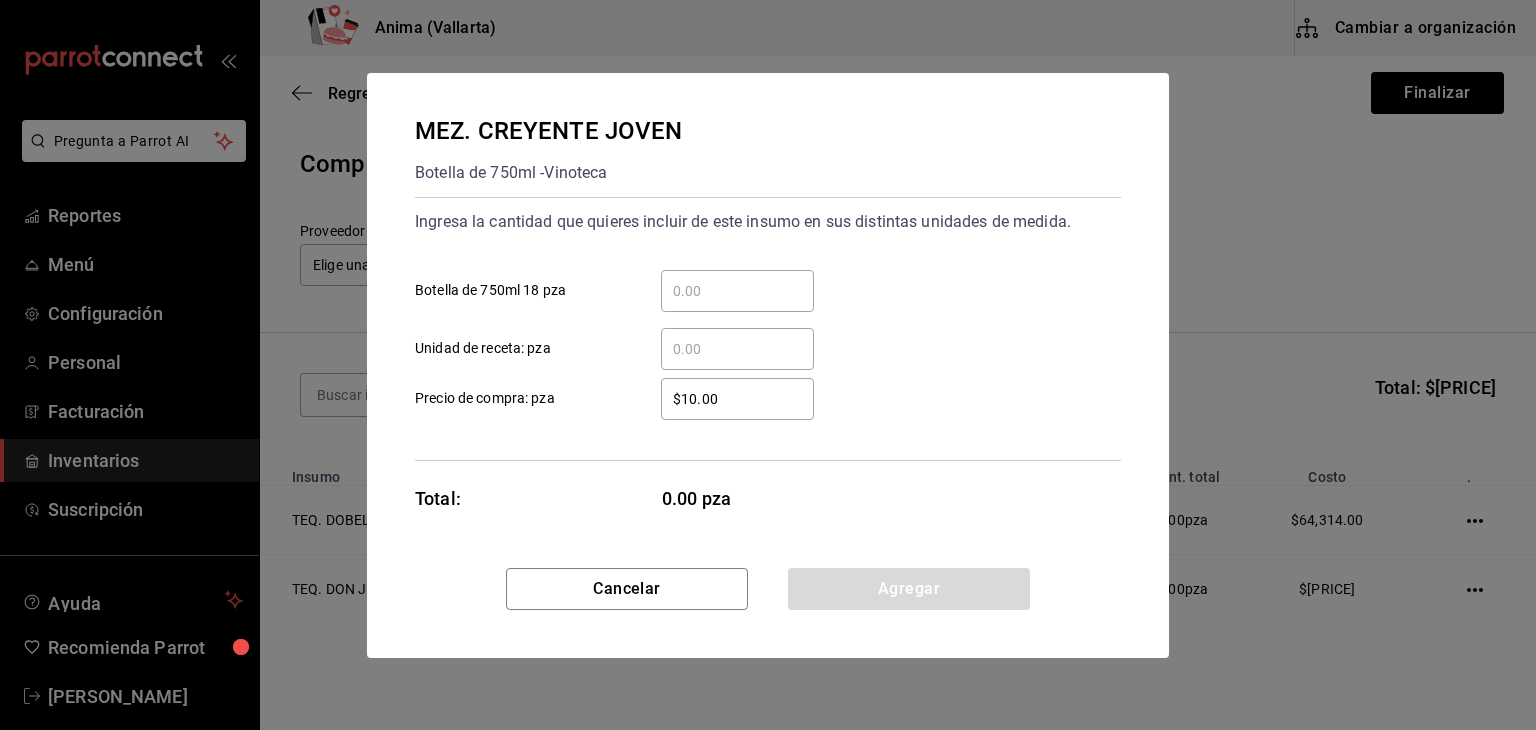 click on "​" at bounding box center (737, 291) 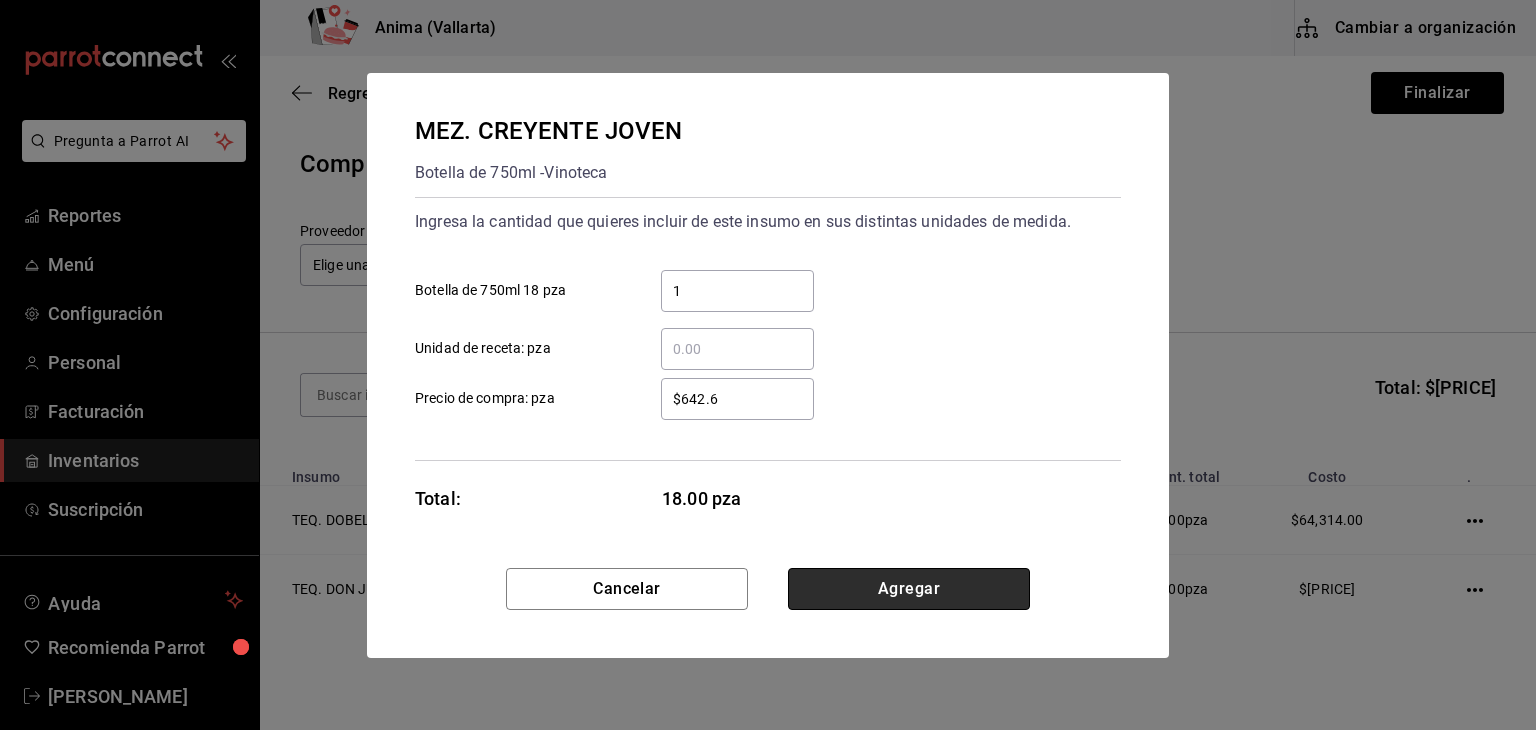 click on "Agregar" at bounding box center (909, 589) 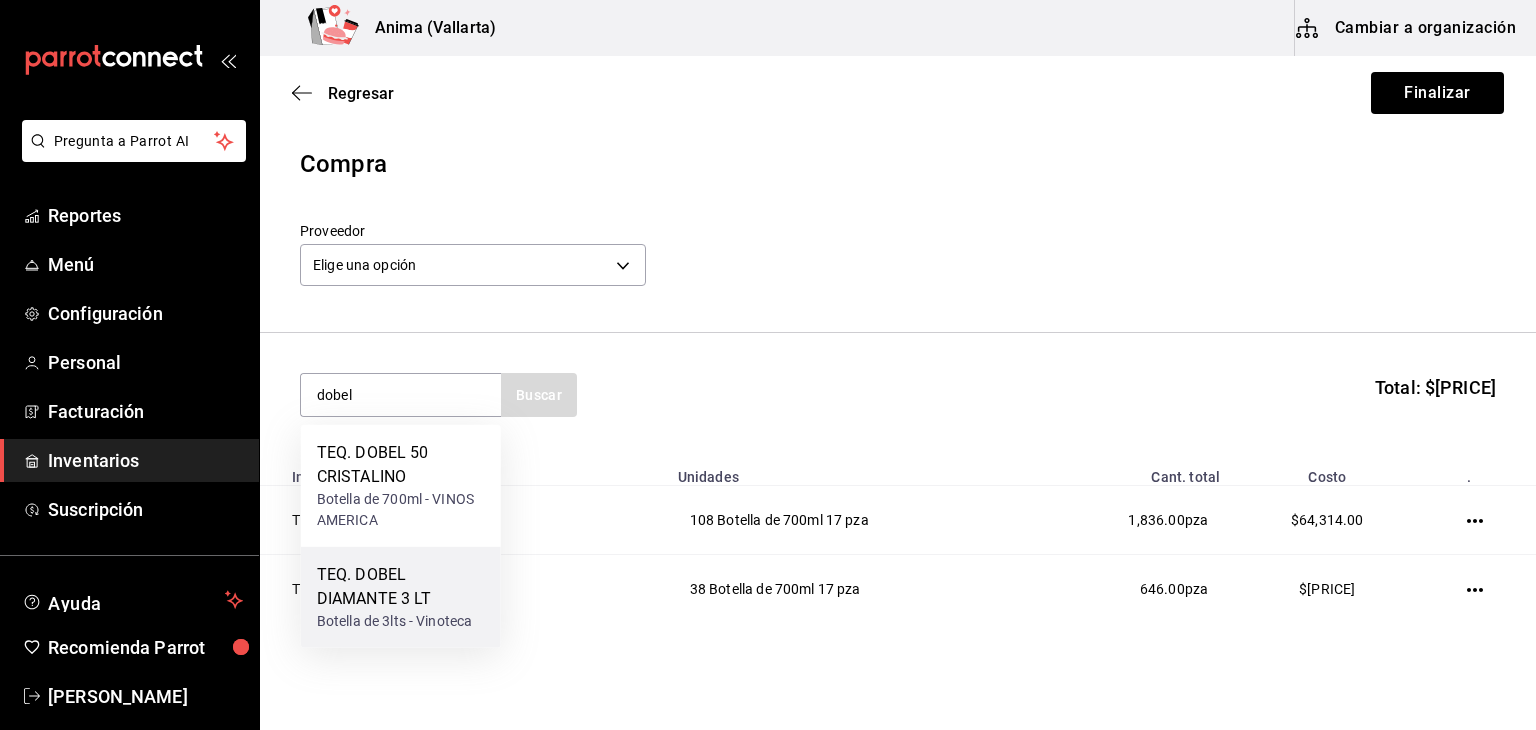 click on "TEQ. DOBEL DIAMANTE 3 LT" at bounding box center (401, 587) 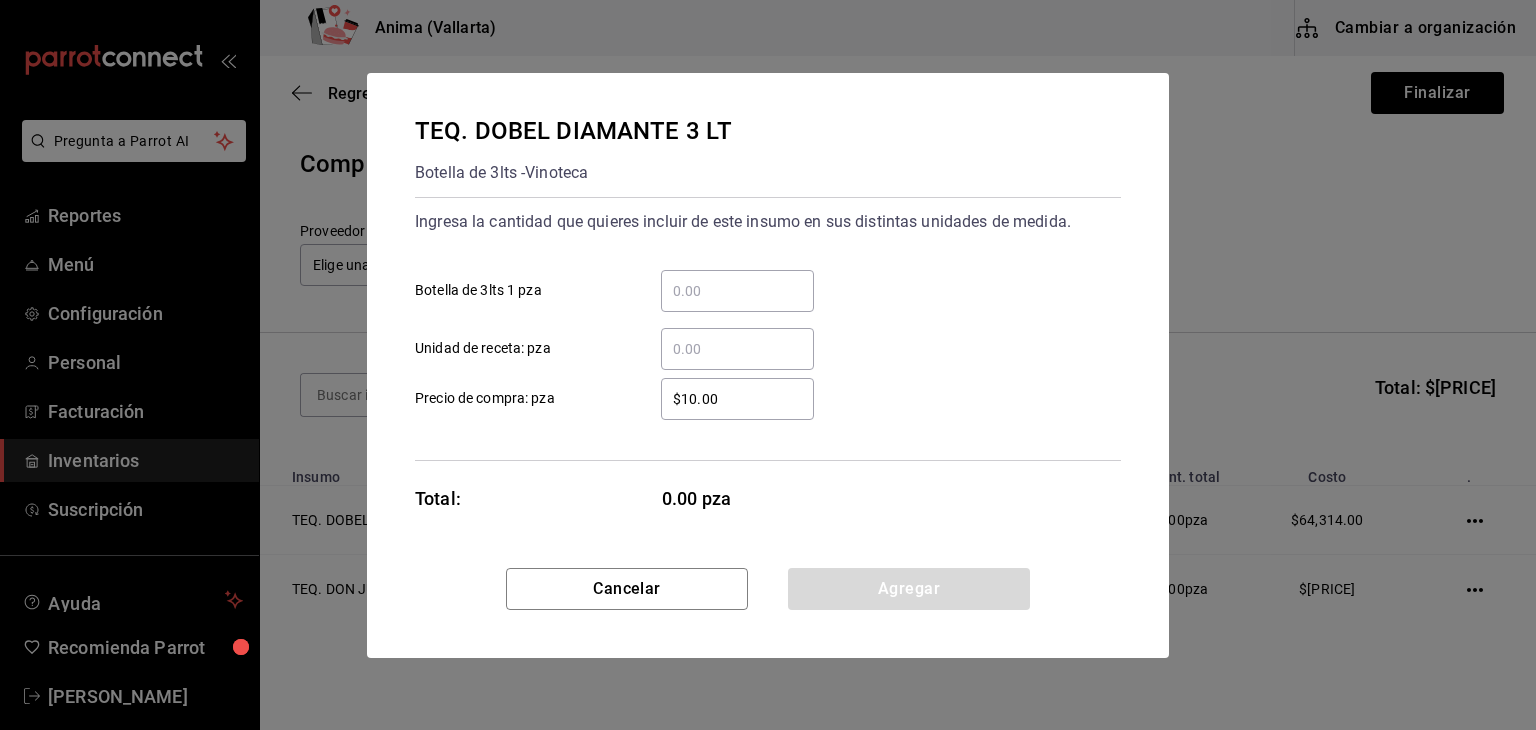 click on "​ Botella de 3lts 1 pza" at bounding box center [737, 291] 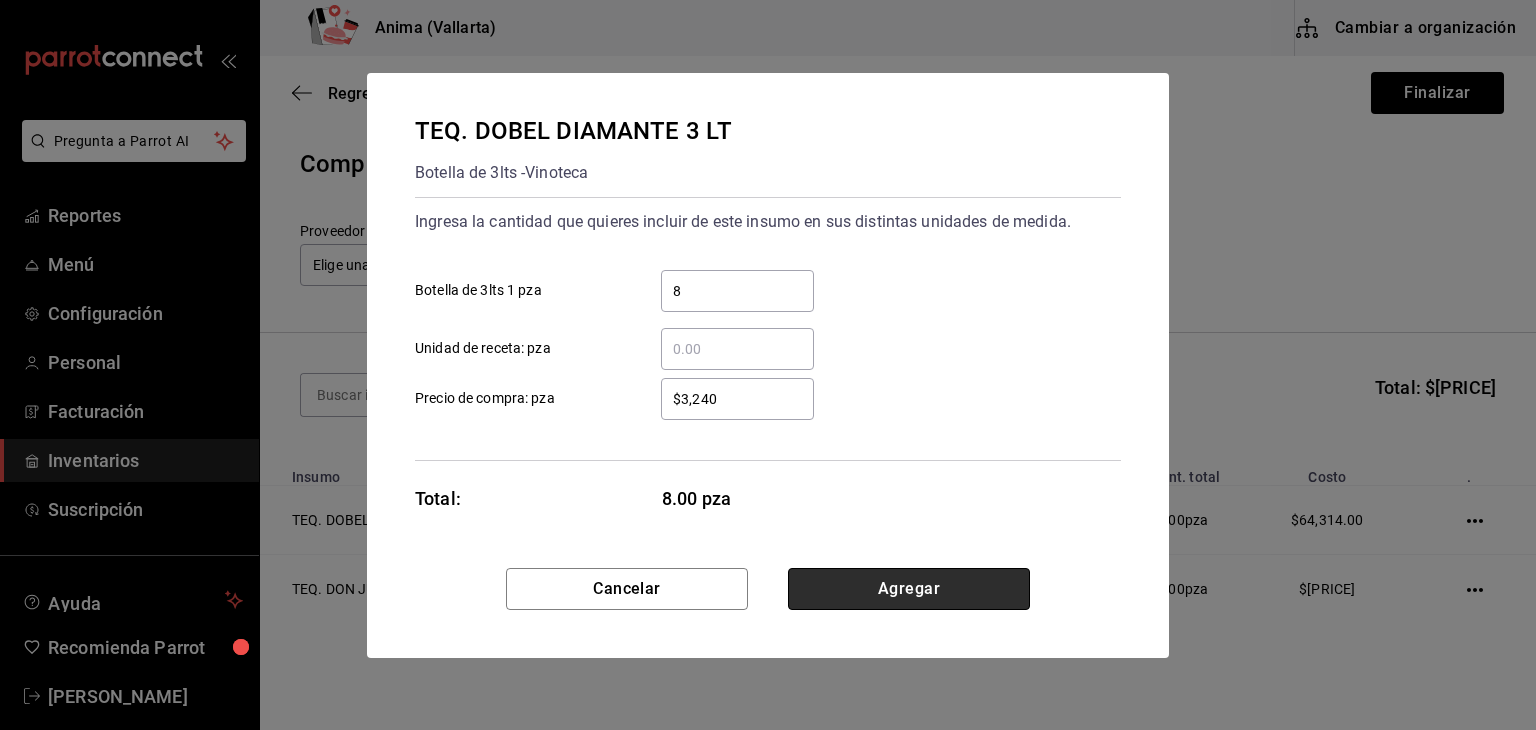 click on "Agregar" at bounding box center [909, 589] 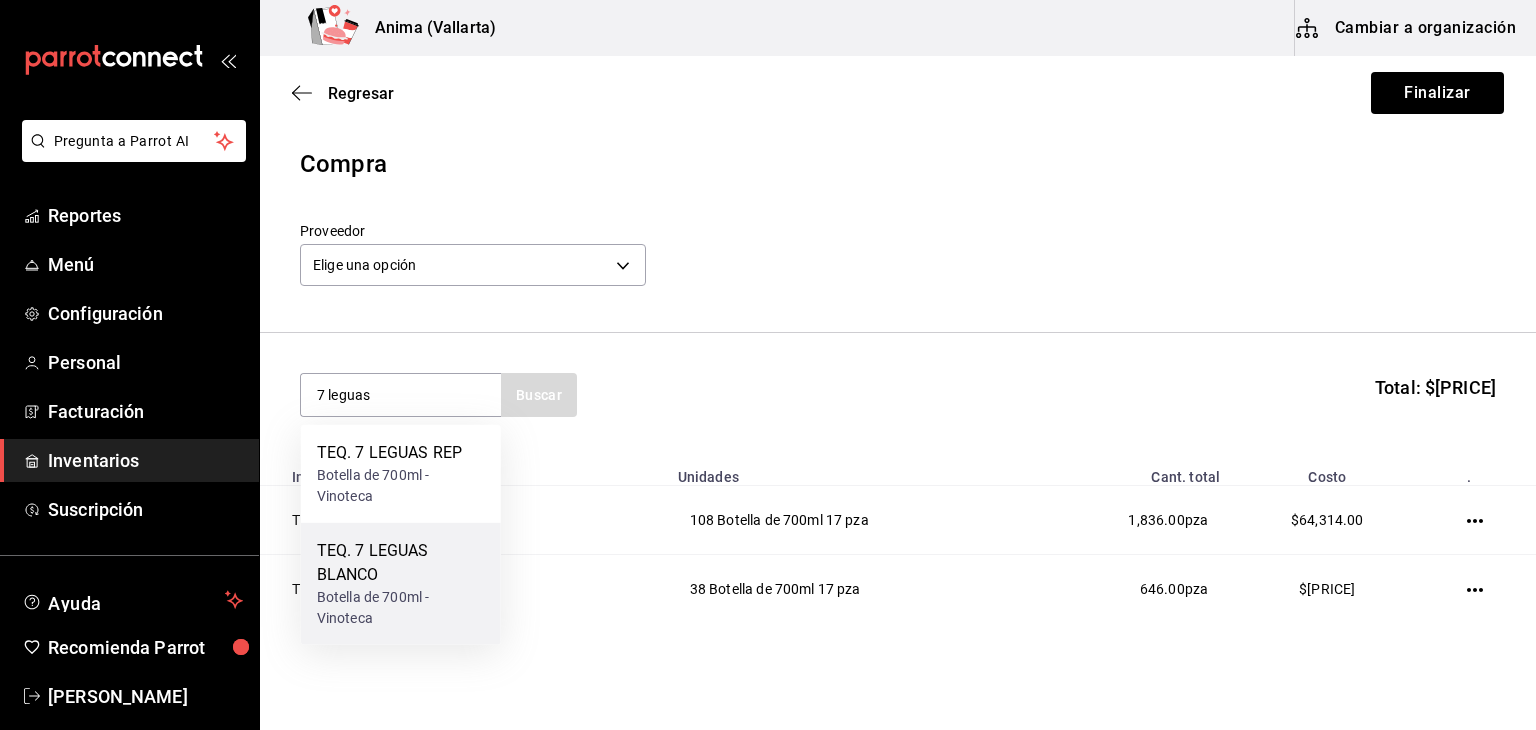 click on "TEQ. 7 LEGUAS BLANCO" at bounding box center [401, 563] 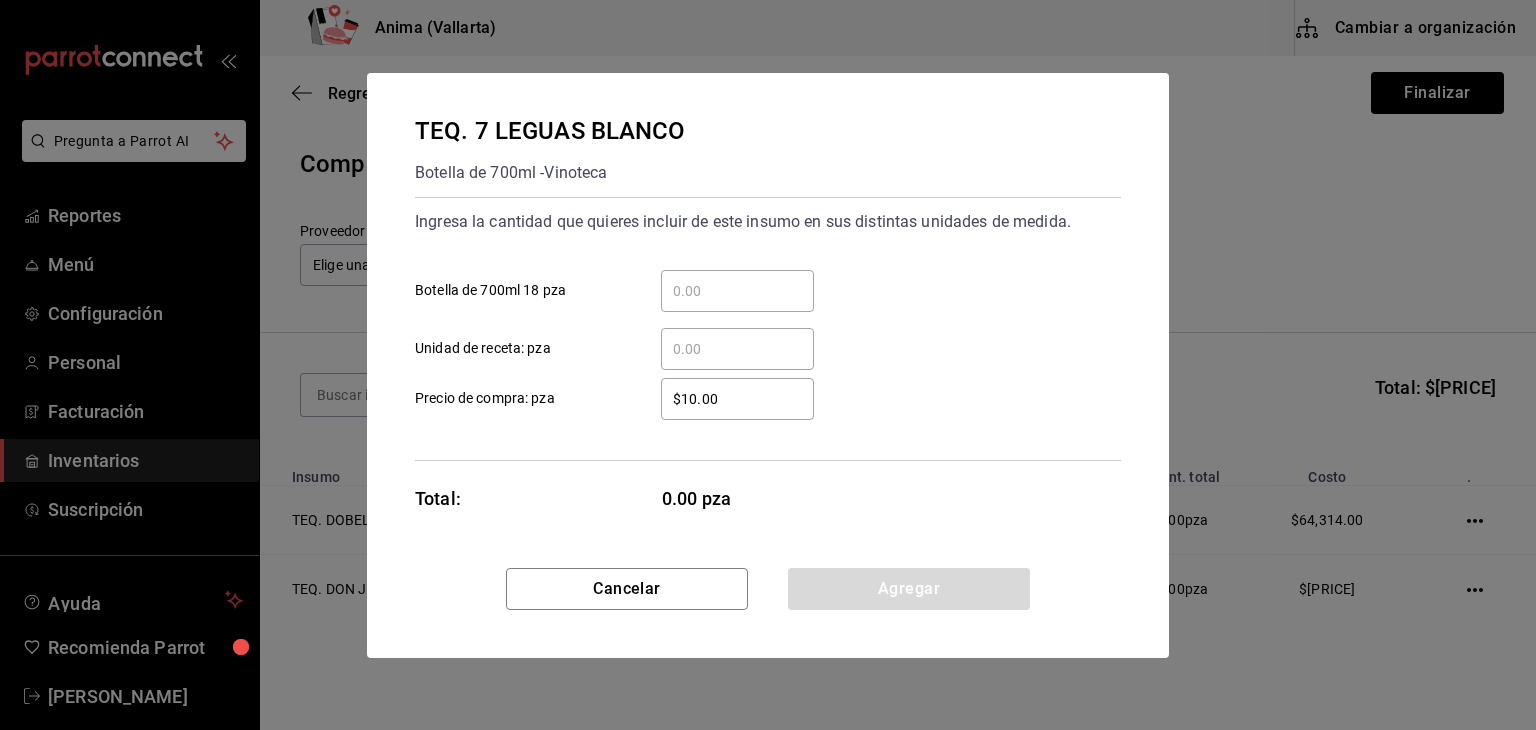 click on "​ Botella de 700ml 18 pza" at bounding box center (737, 291) 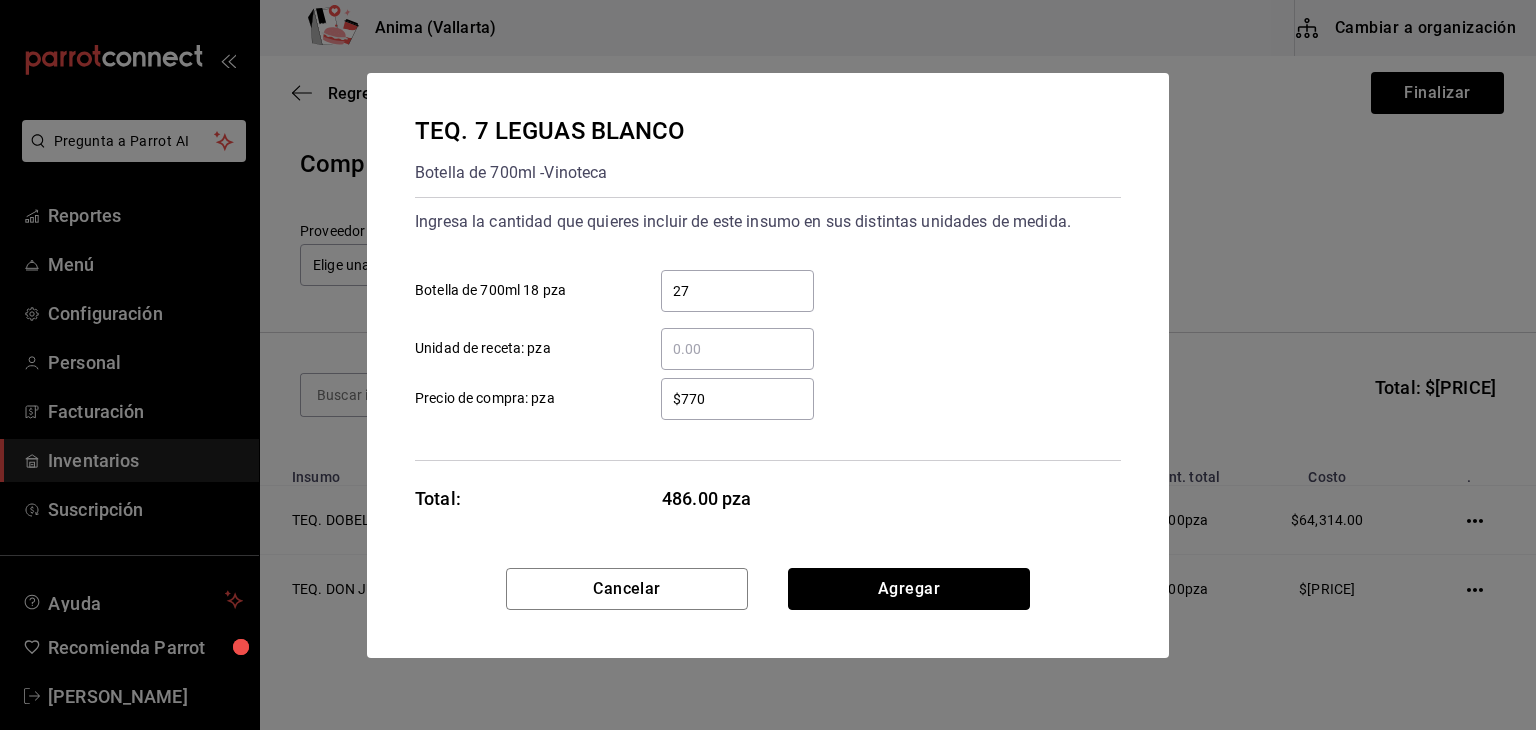 click on "Agregar" at bounding box center (909, 589) 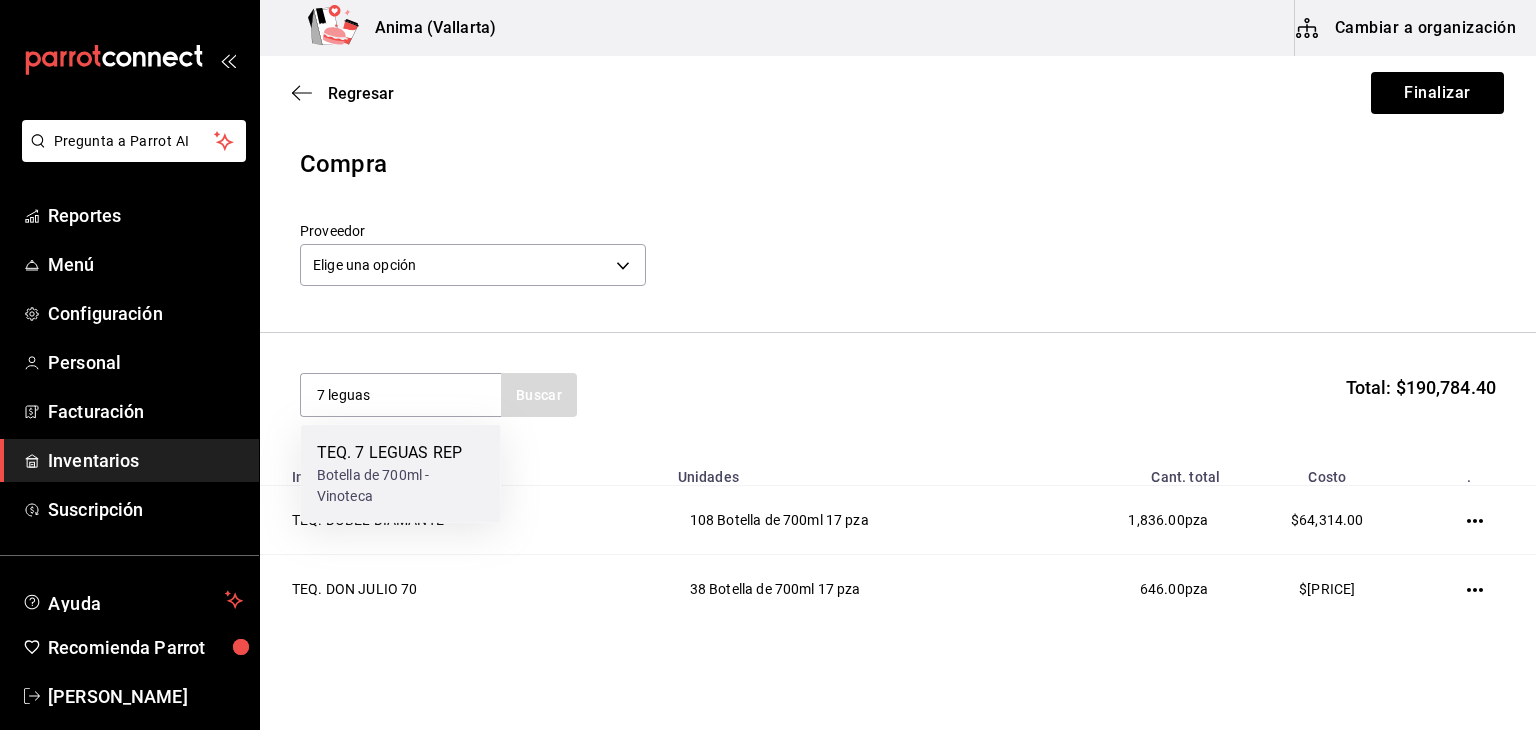 click on "TEQ. 7 LEGUAS REP" at bounding box center [401, 453] 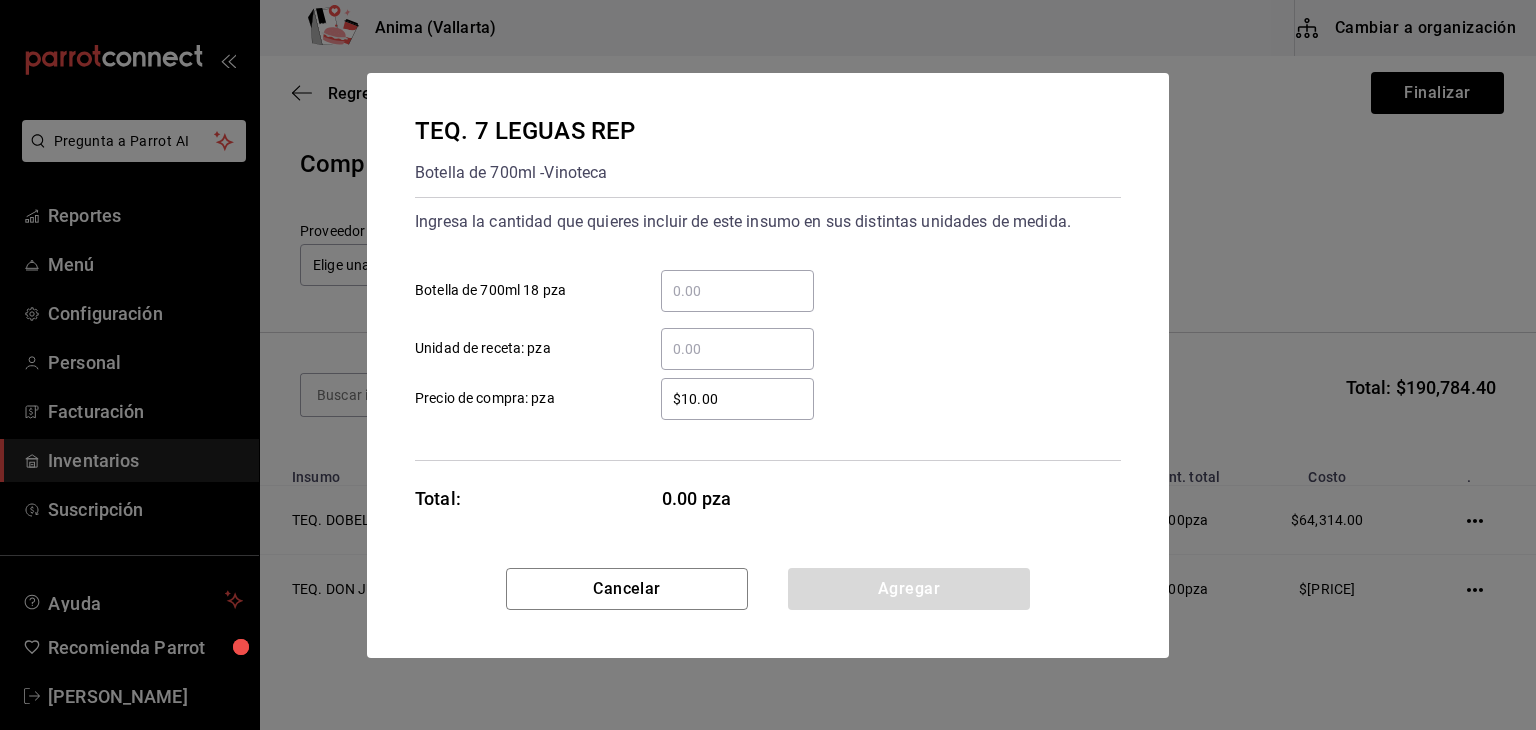 click on "​ Botella de 700ml 18 pza" at bounding box center [737, 291] 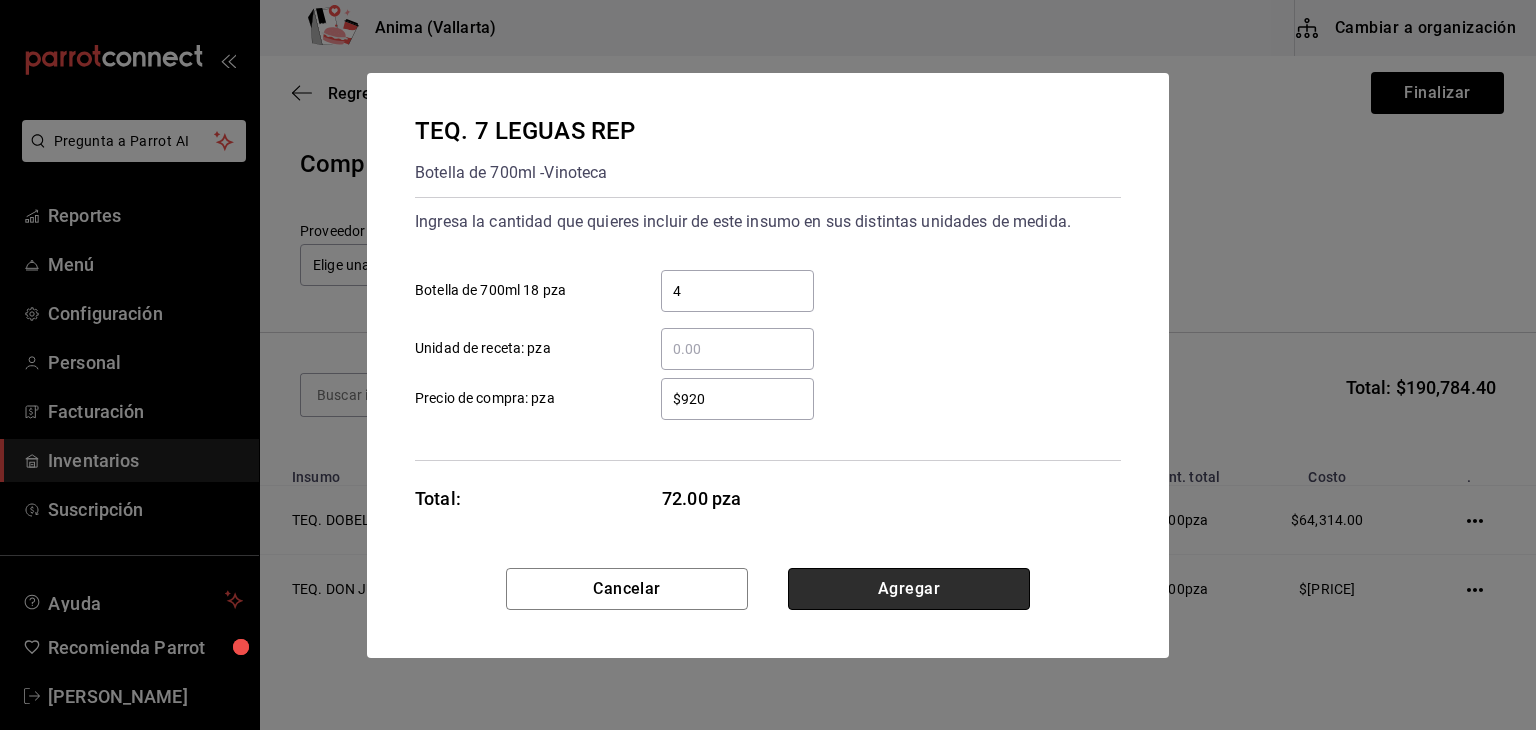 click on "Agregar" at bounding box center (909, 589) 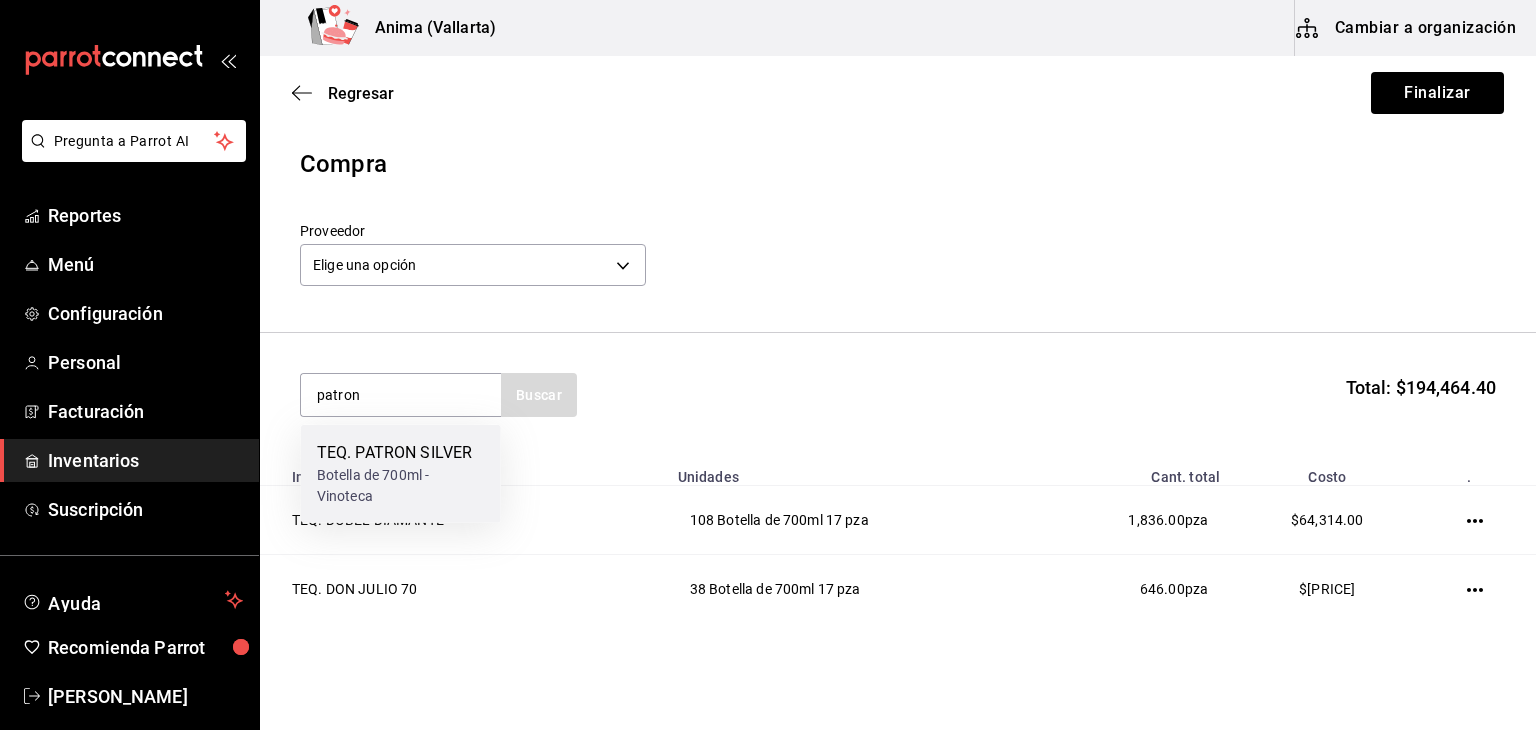 click on "Botella de 700ml - Vinoteca" at bounding box center (401, 486) 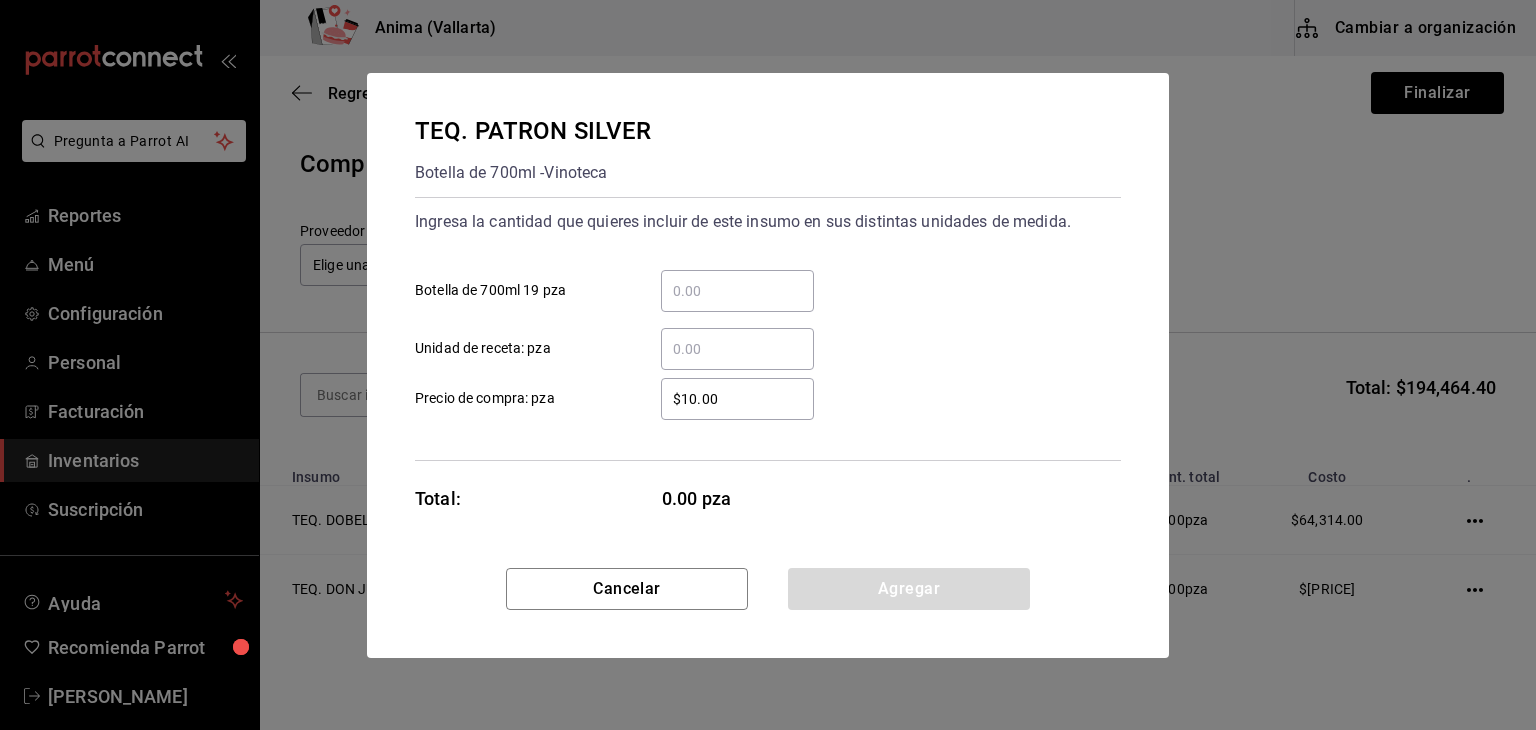 click on "​ Botella de 700ml 19 pza" at bounding box center (737, 291) 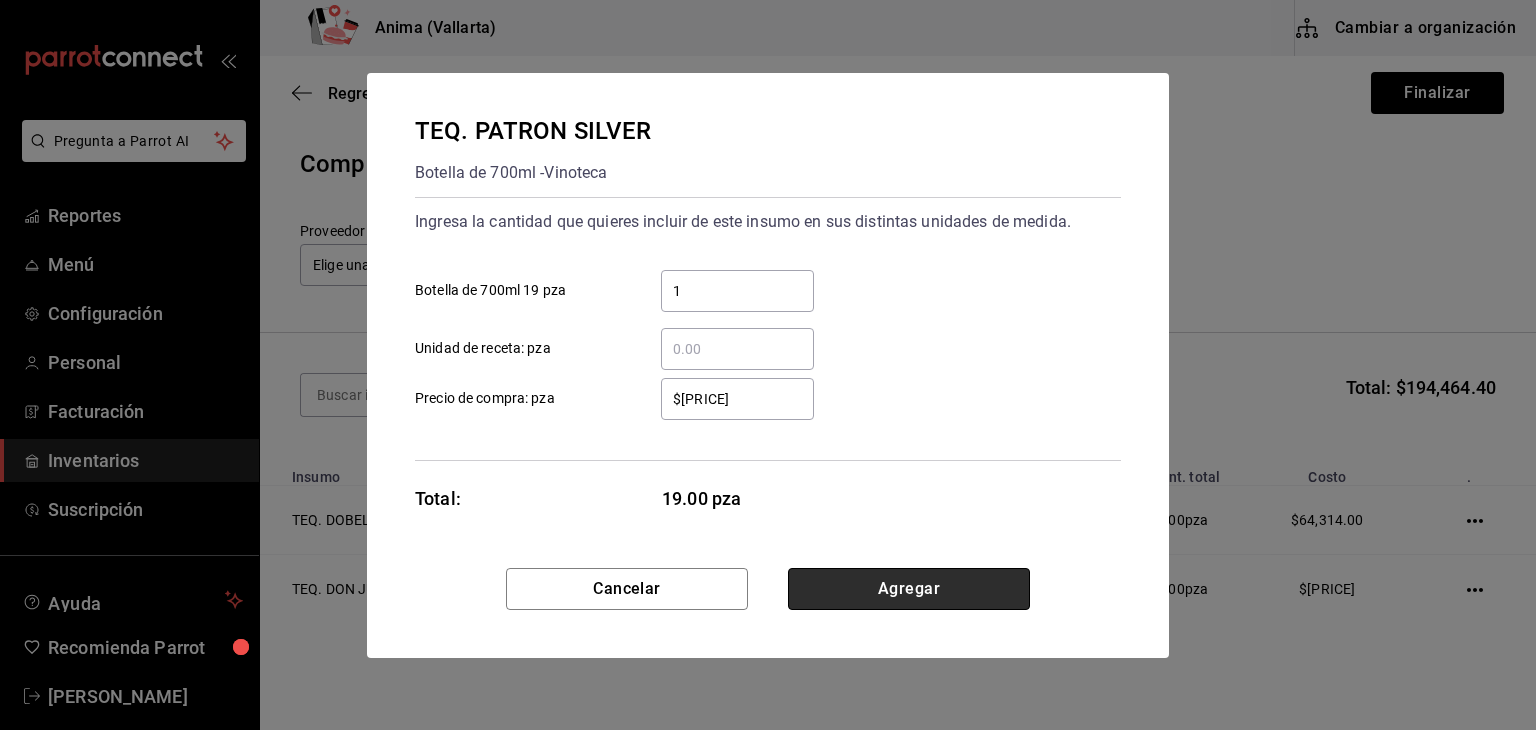click on "Agregar" at bounding box center [909, 589] 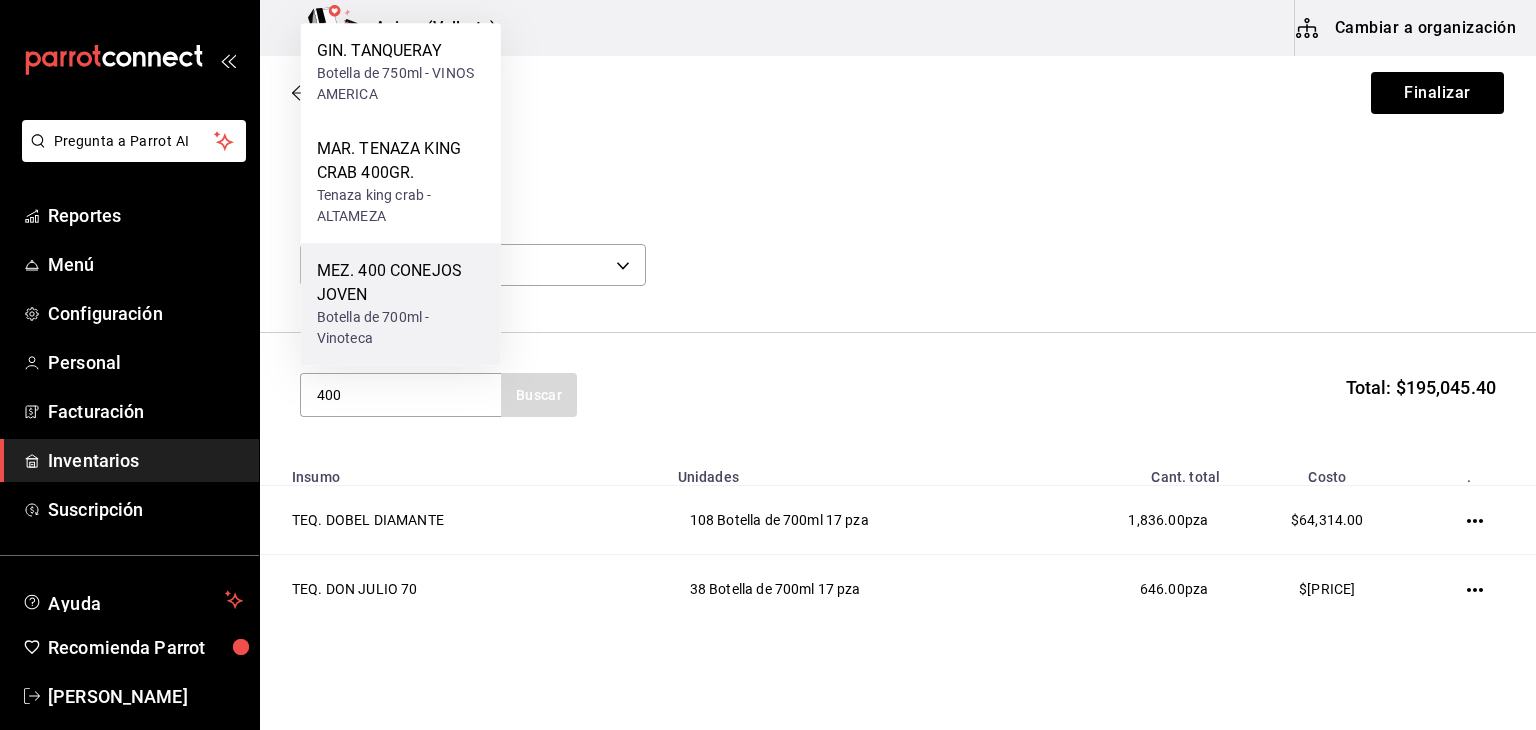 click on "Botella de 700ml - Vinoteca" at bounding box center (401, 328) 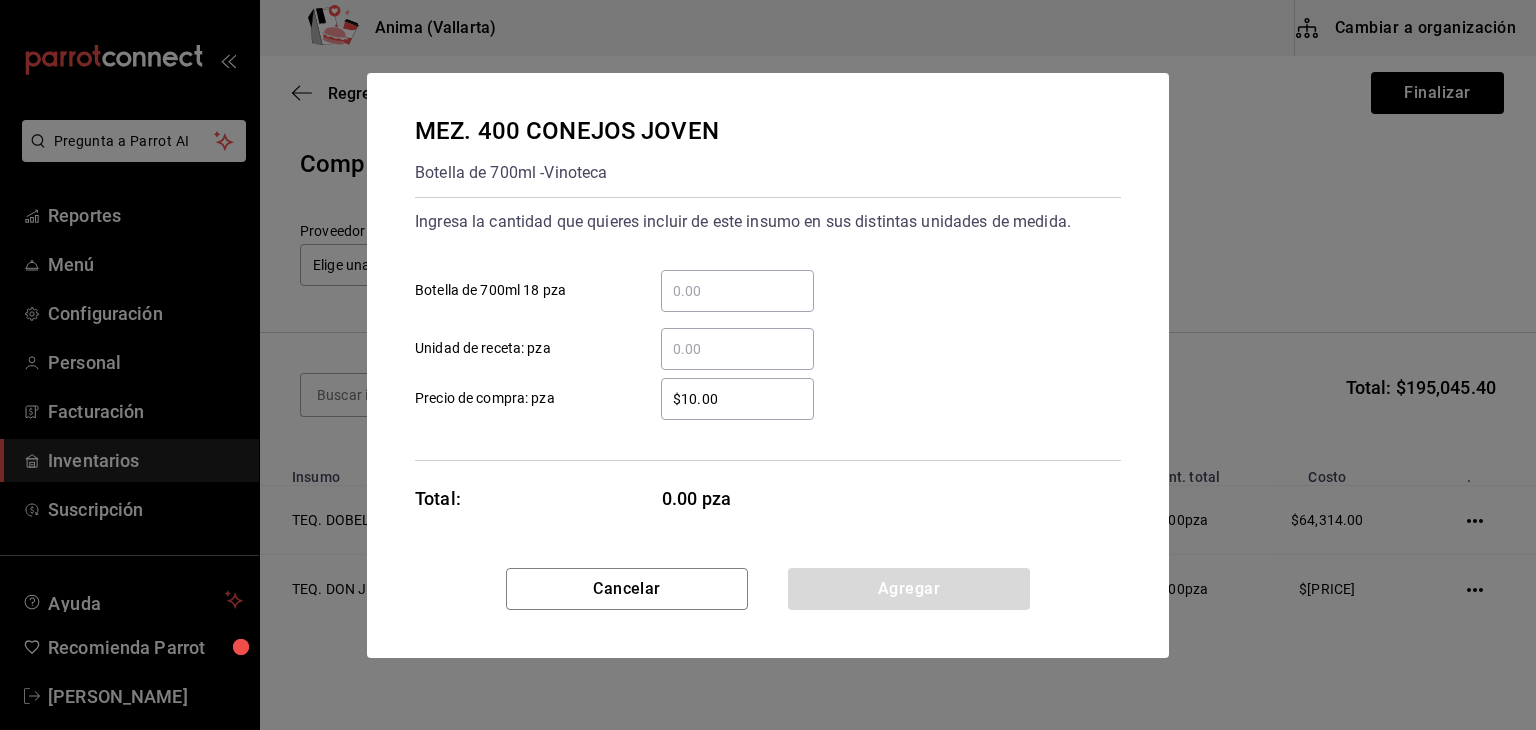 click on "​ Botella de 700ml 18 pza" at bounding box center (737, 291) 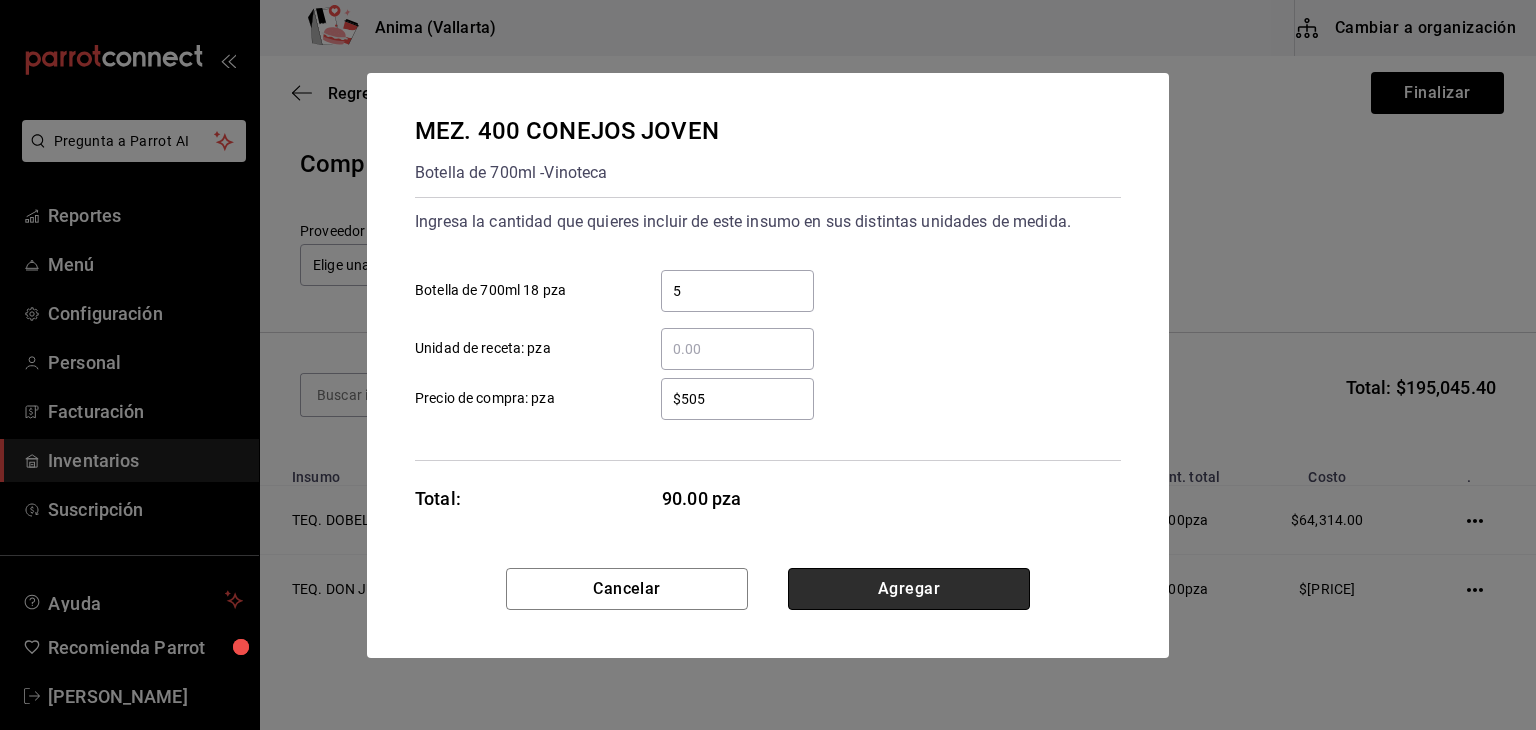 click on "Agregar" at bounding box center (909, 589) 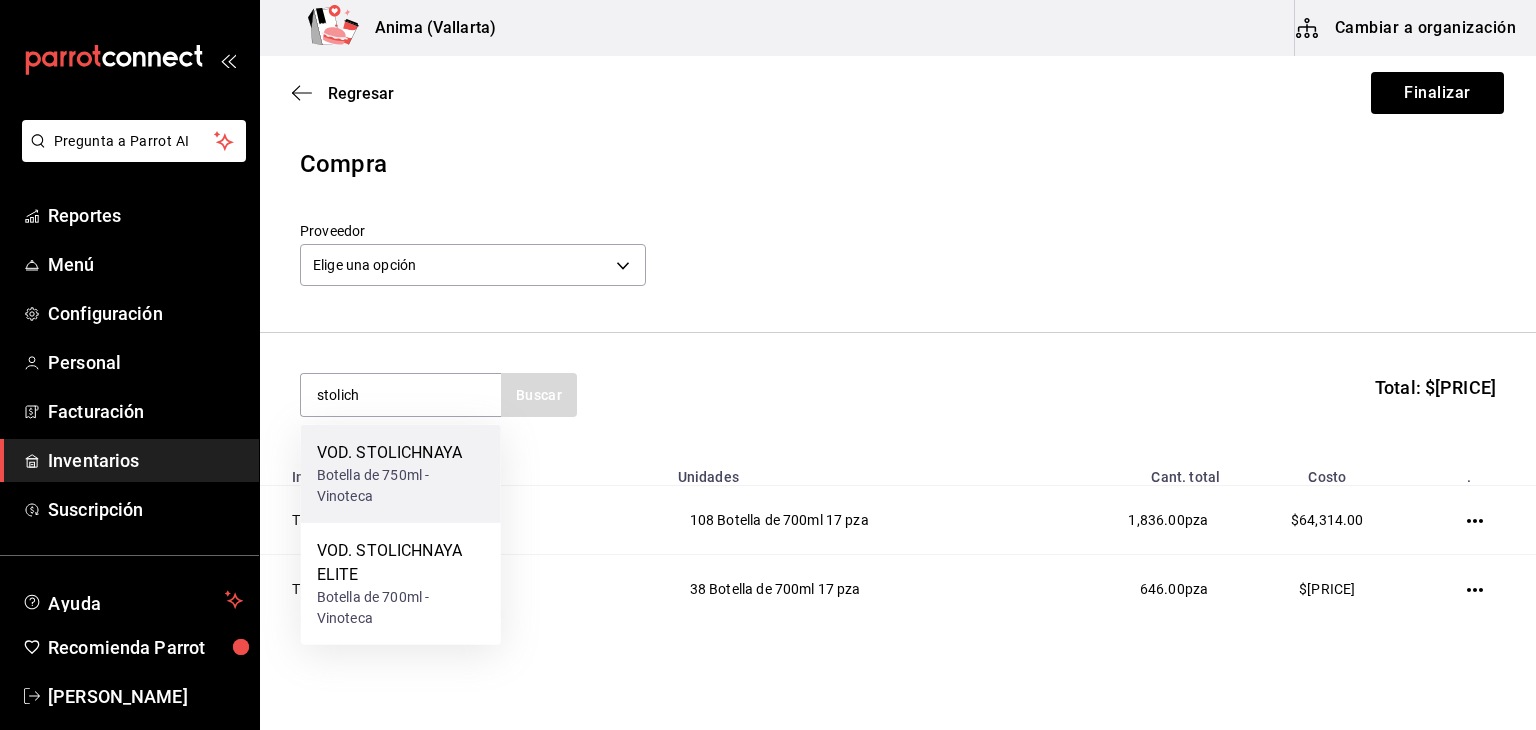 click on "Botella de 750ml - Vinoteca" at bounding box center [401, 486] 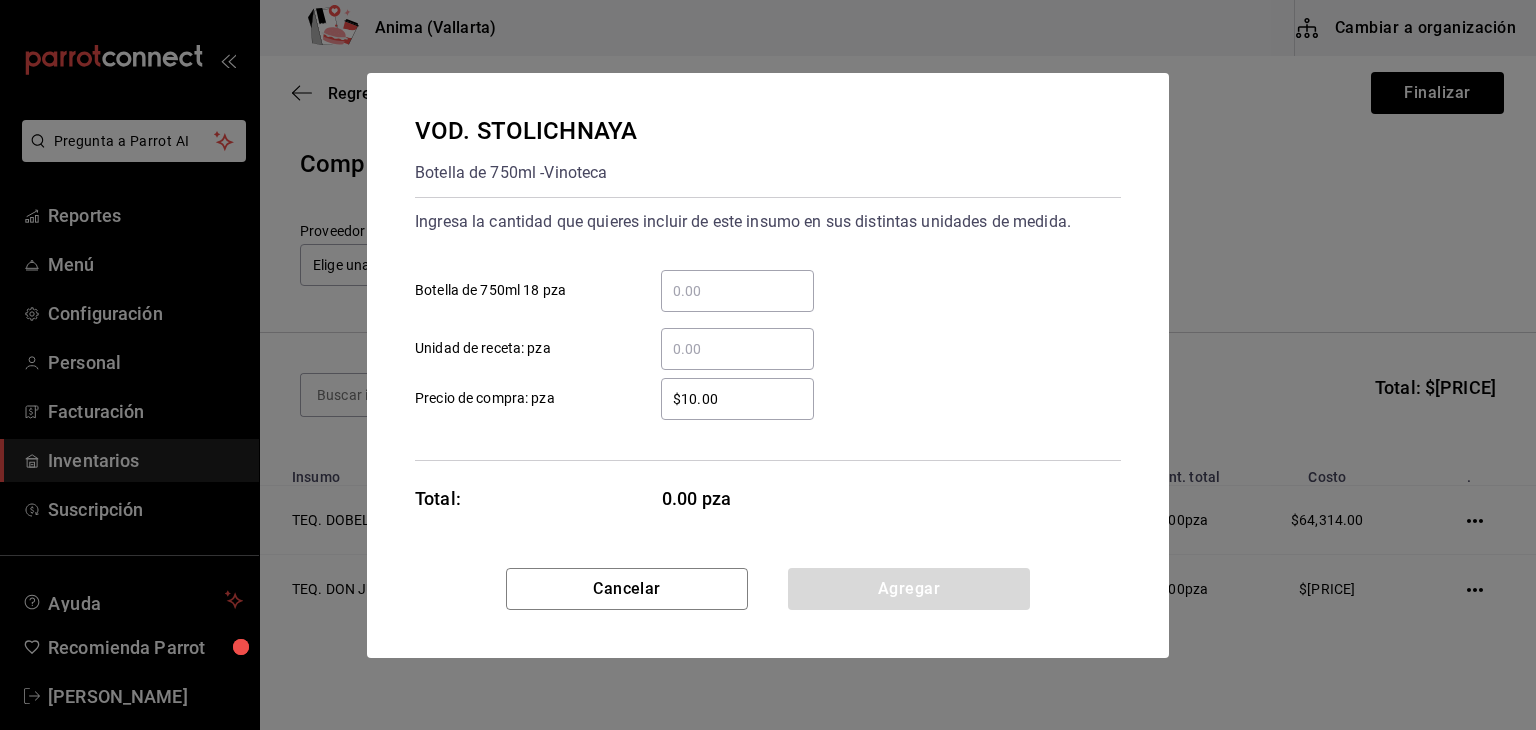 click on "​" at bounding box center [737, 291] 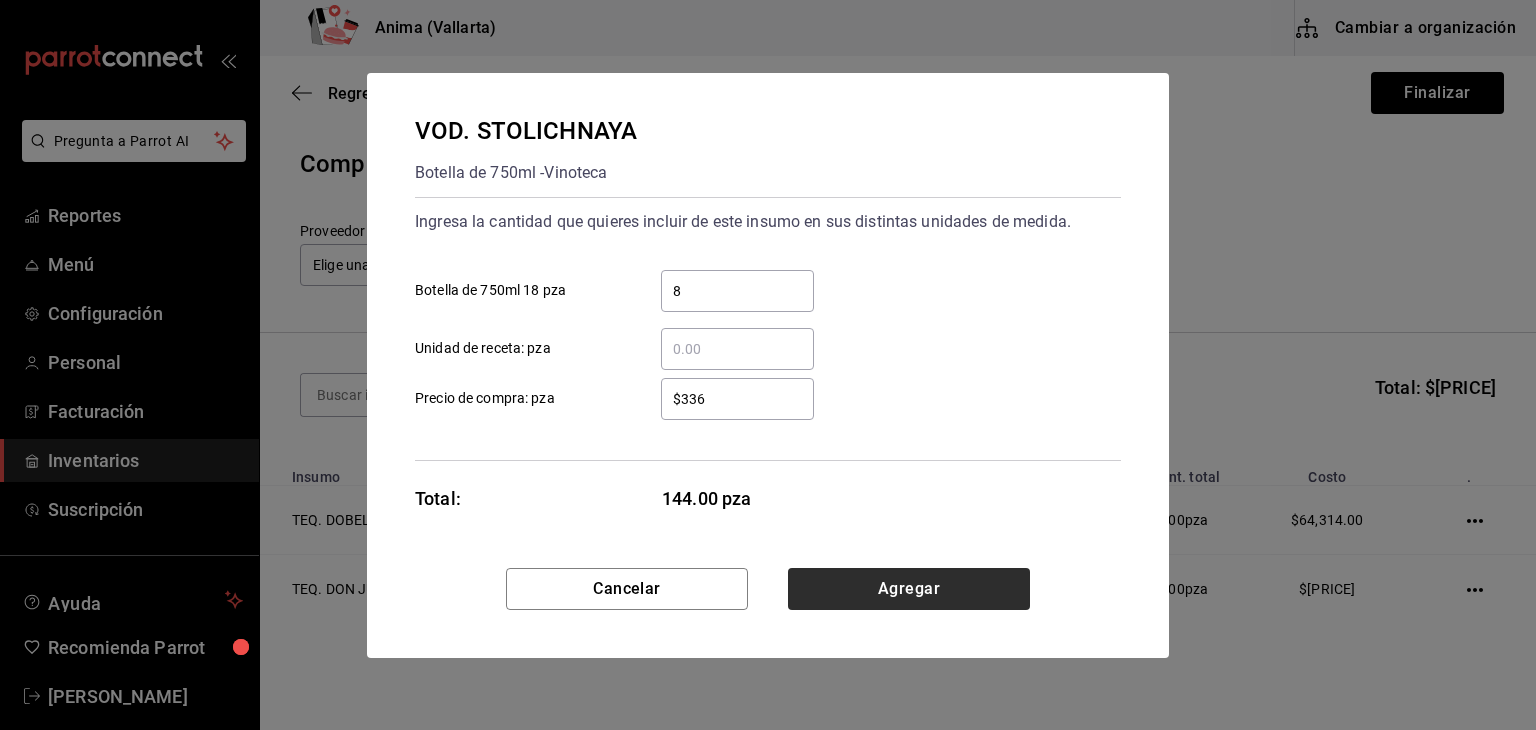 drag, startPoint x: 873, startPoint y: 614, endPoint x: 883, endPoint y: 592, distance: 24.166092 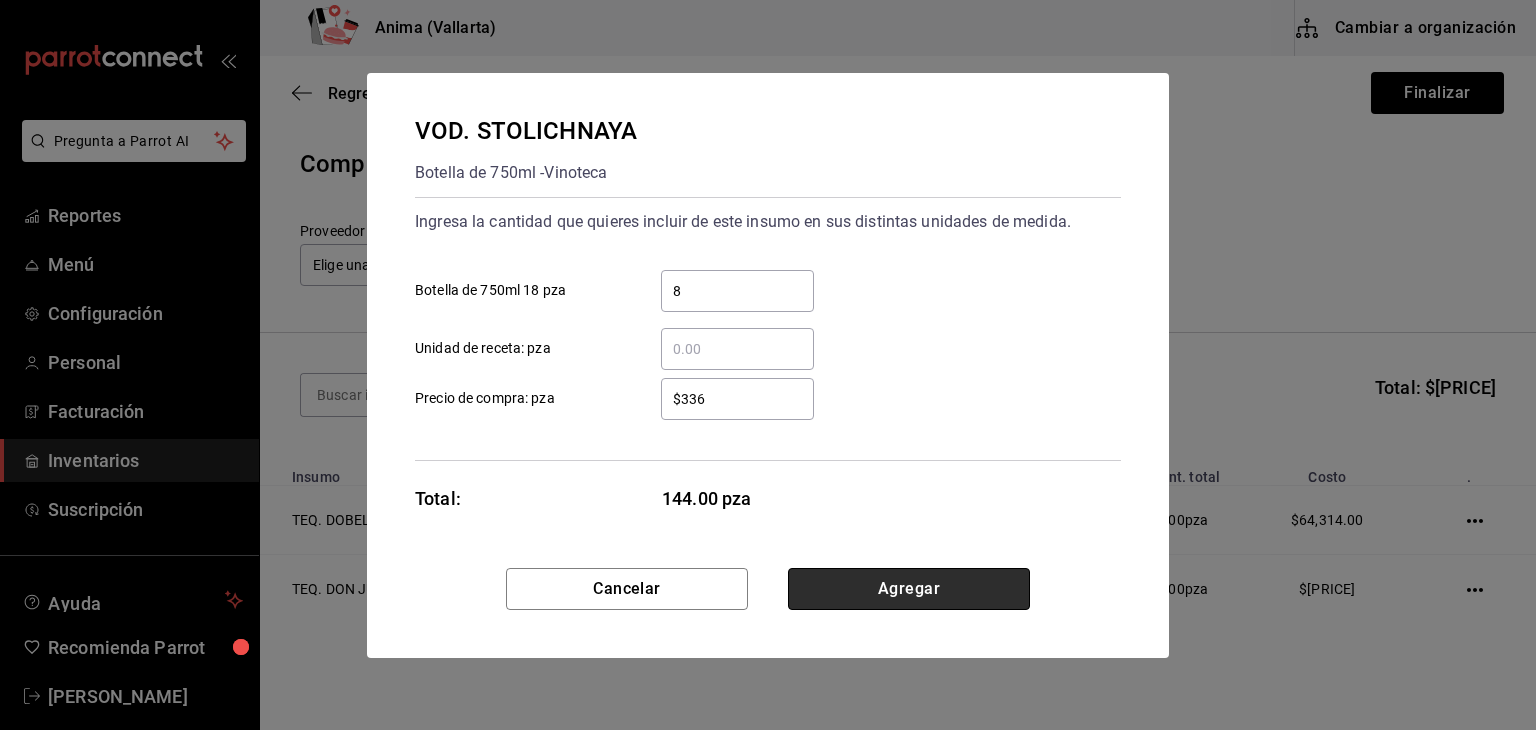 click on "Agregar" at bounding box center (909, 589) 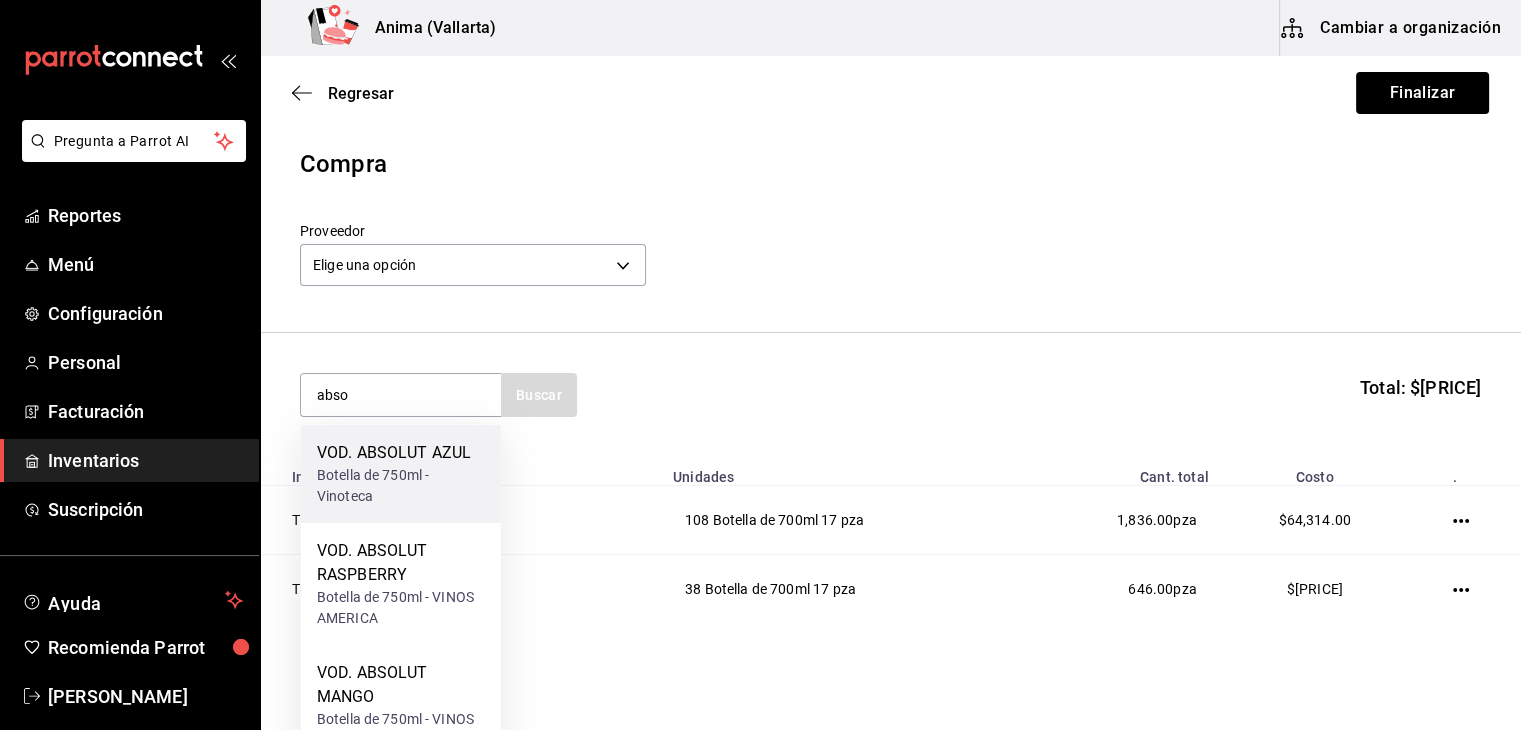 click on "Botella de 750ml - Vinoteca" at bounding box center (401, 486) 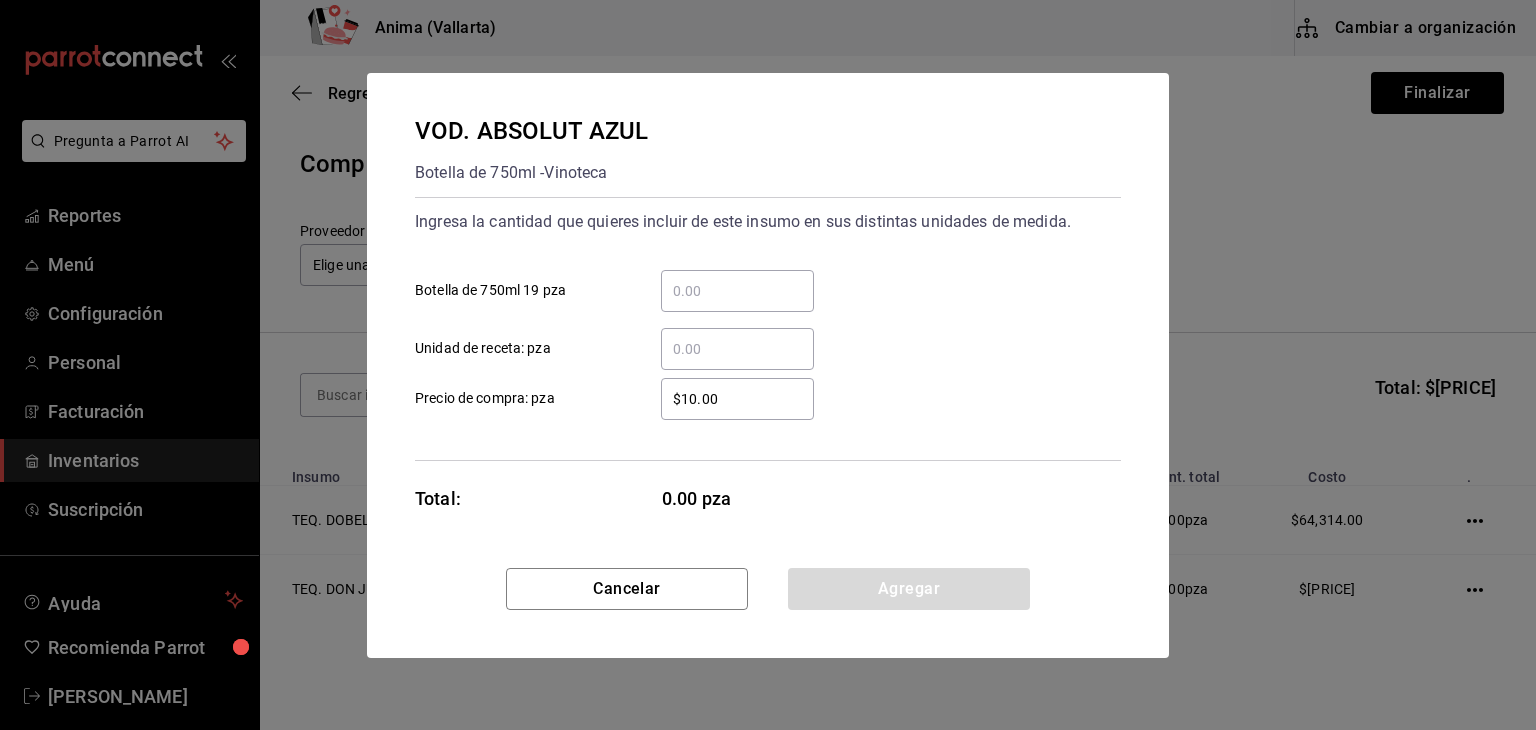 click on "​ Botella de 750ml 19 pza" at bounding box center [760, 283] 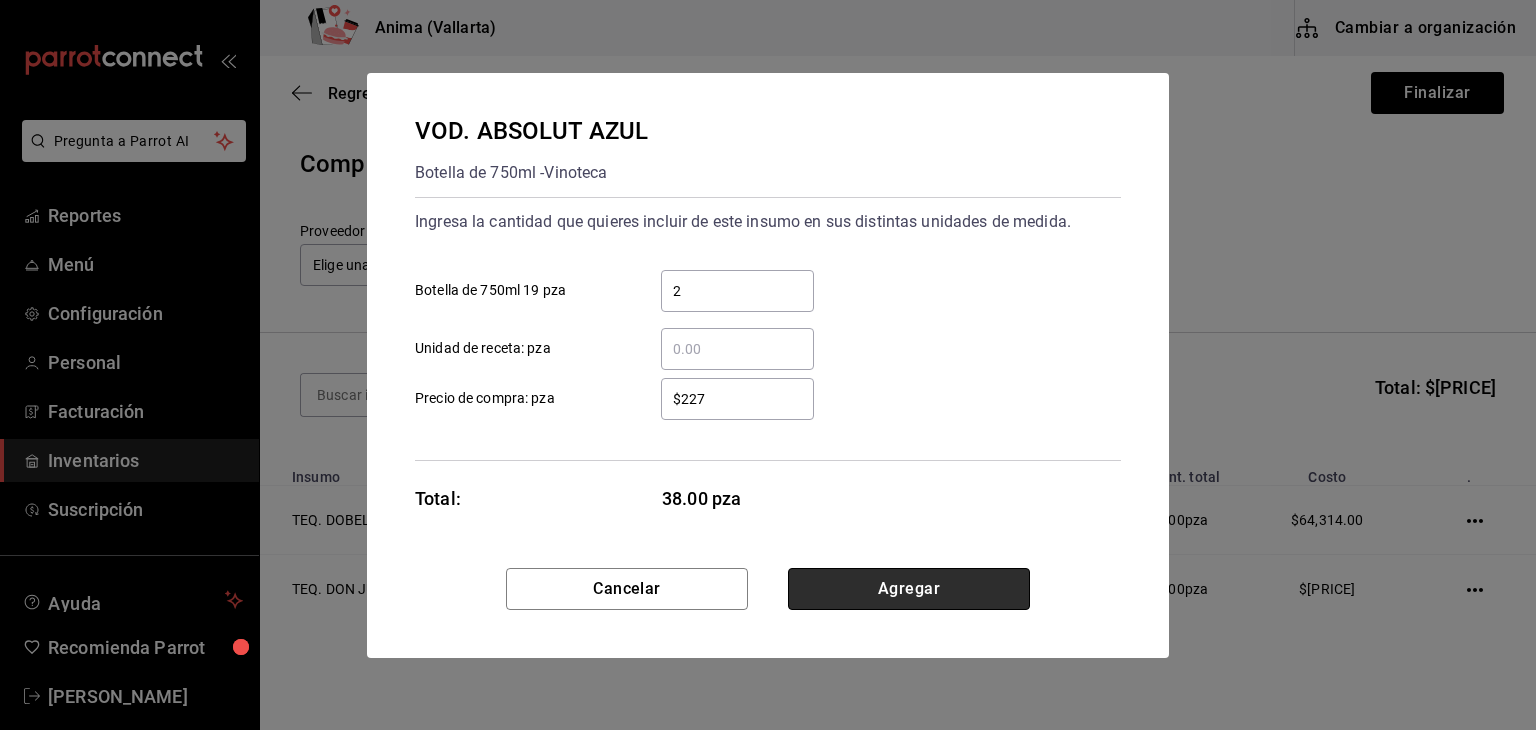 click on "Agregar" at bounding box center [909, 589] 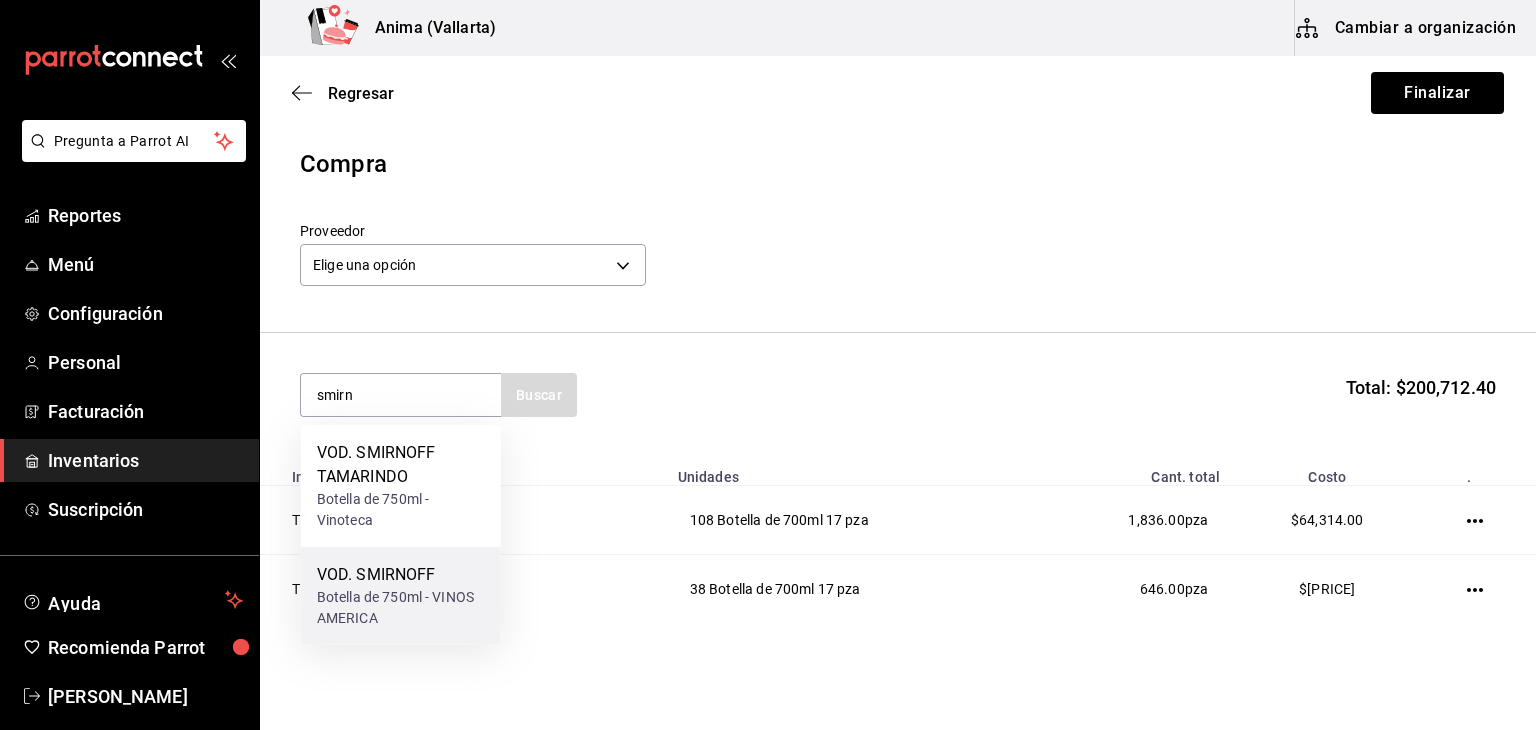 click on "Botella de 750ml - VINOS AMERICA" at bounding box center (401, 608) 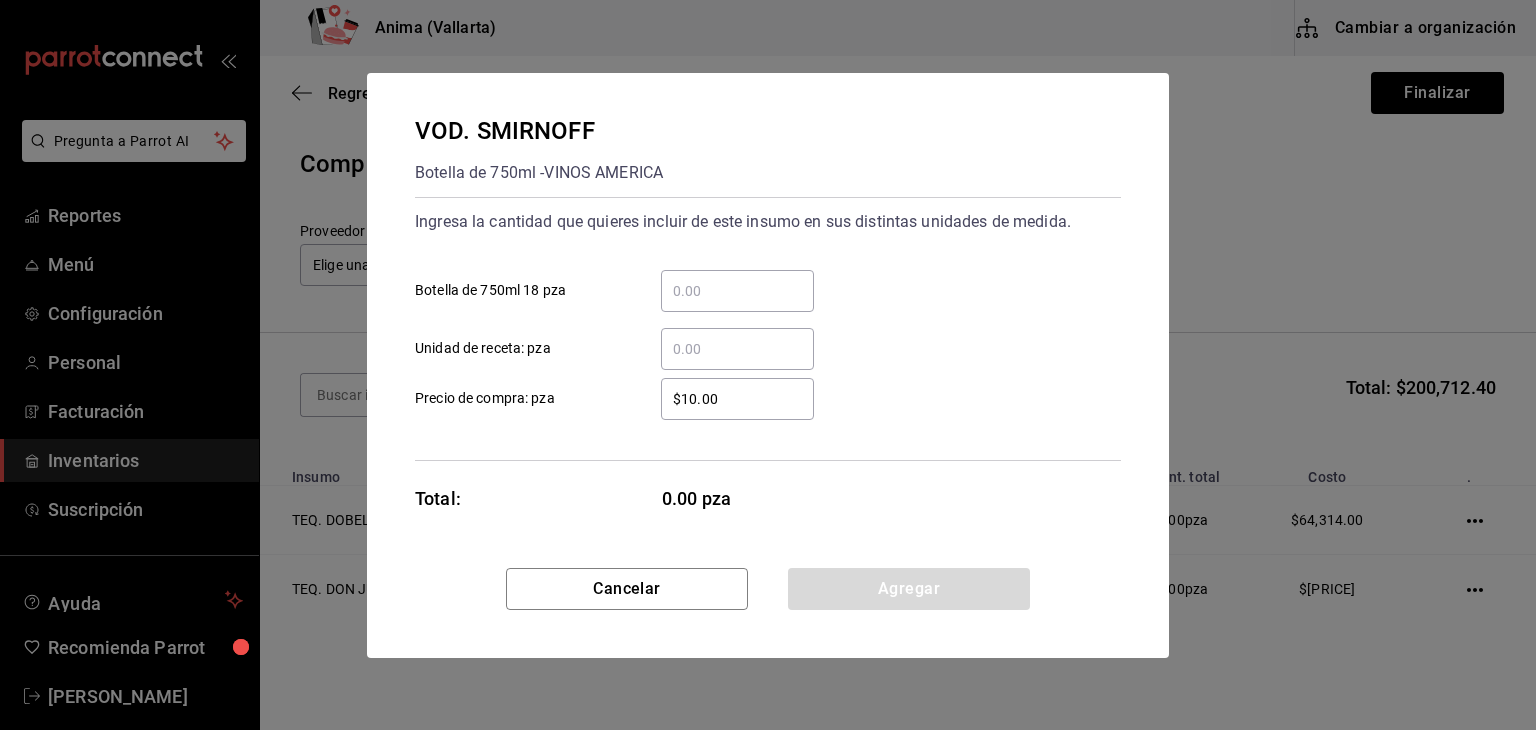 click on "Botella de 750ml [QUANTITY] pza" at bounding box center [737, 291] 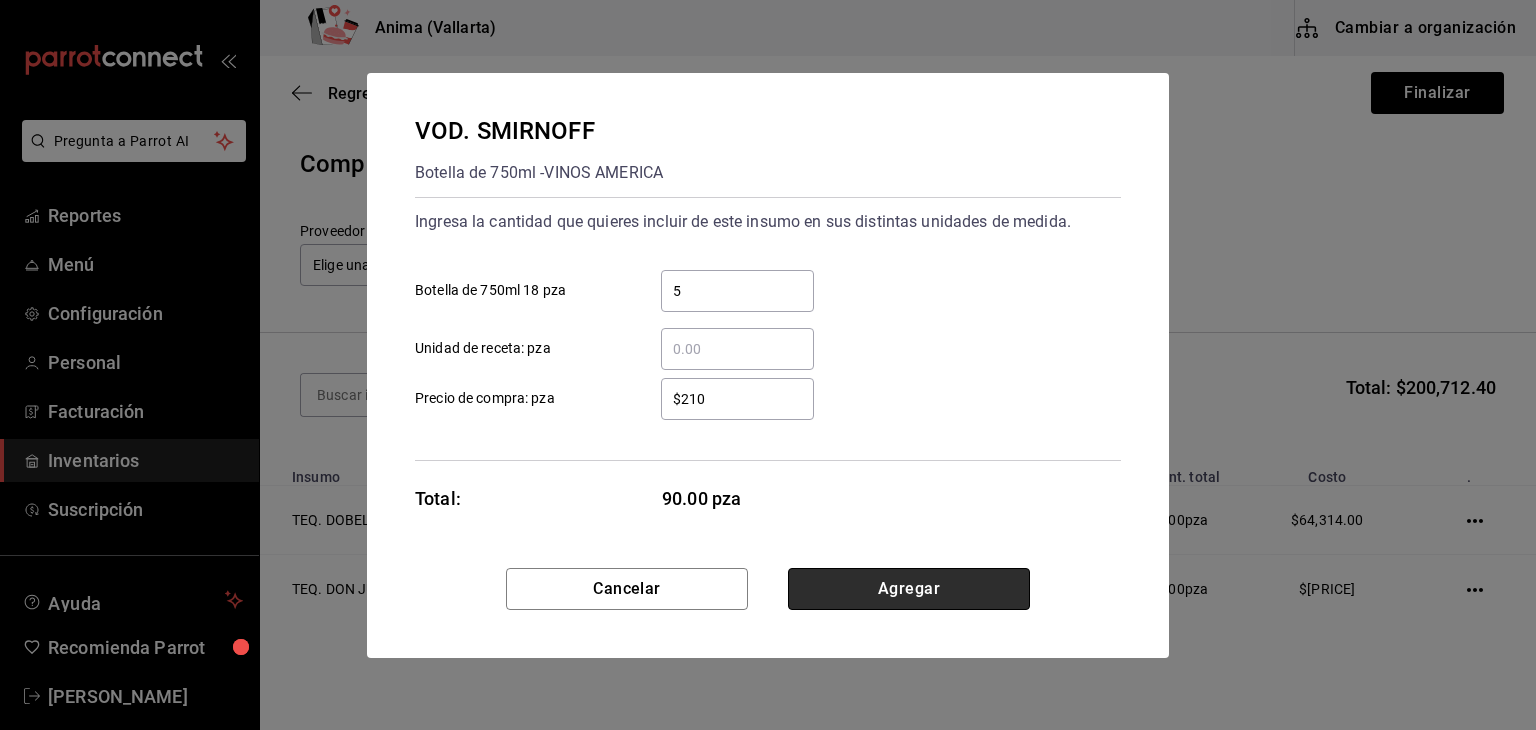 click on "Agregar" at bounding box center [909, 589] 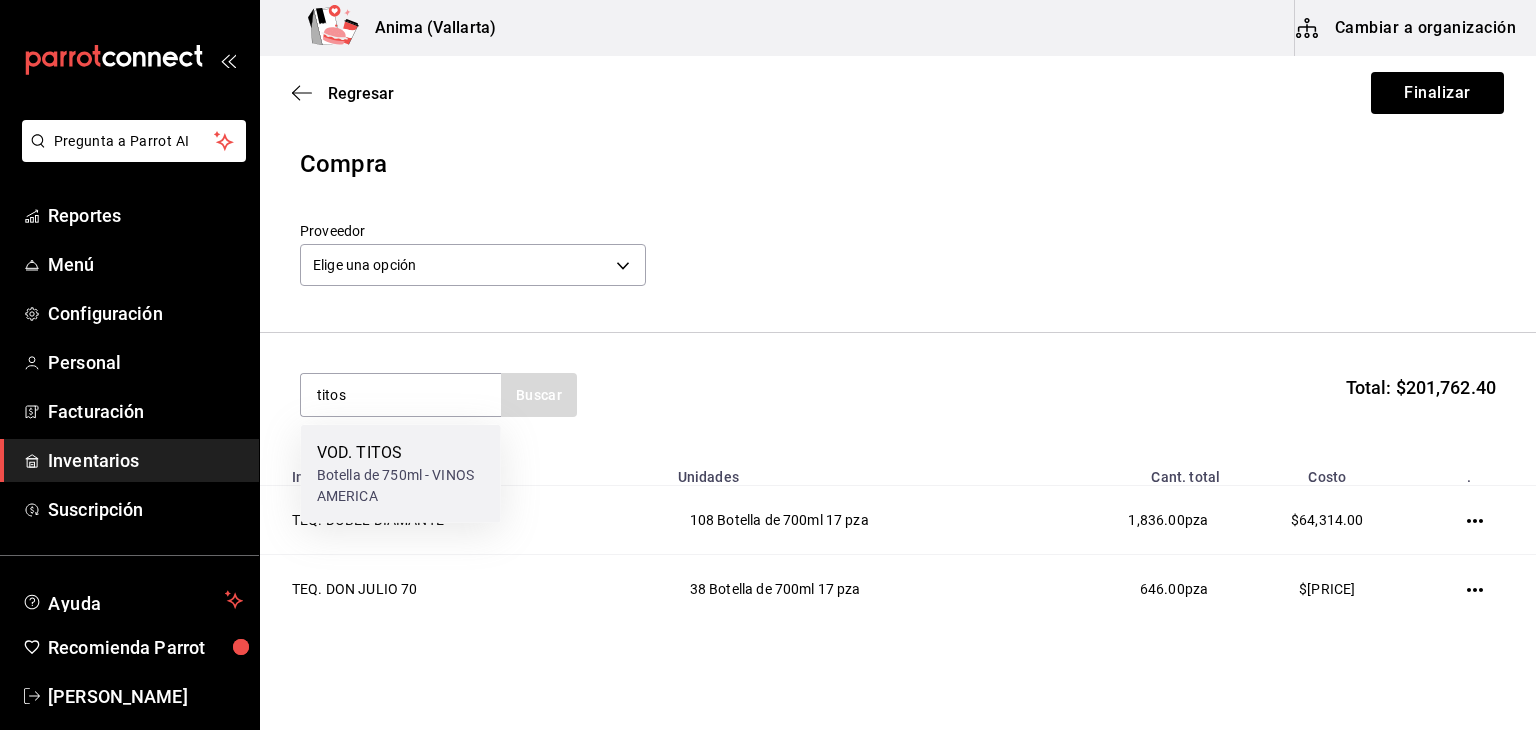 click on "VOD. TITOS" at bounding box center [401, 453] 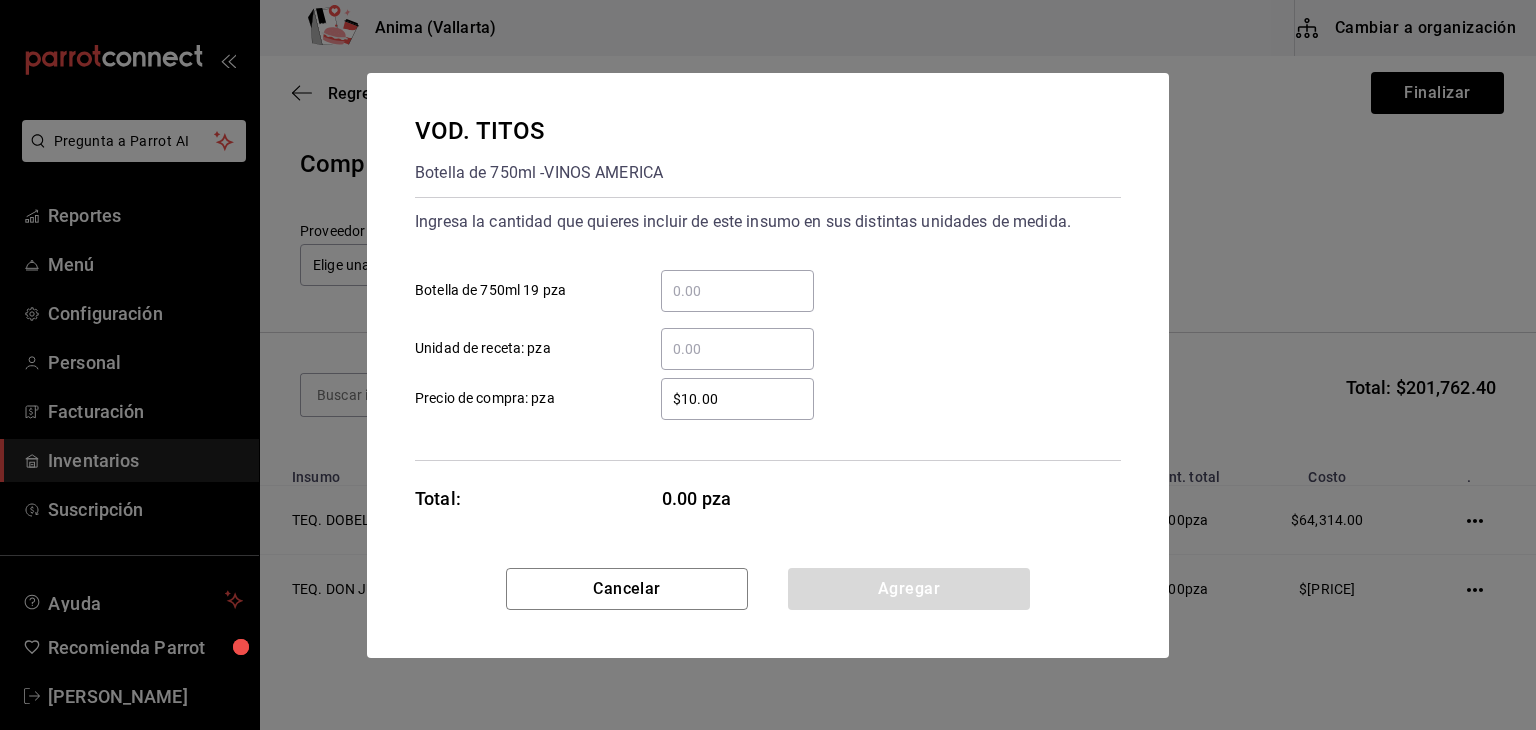 click on "​ Botella de 750ml 19 pza" at bounding box center (737, 291) 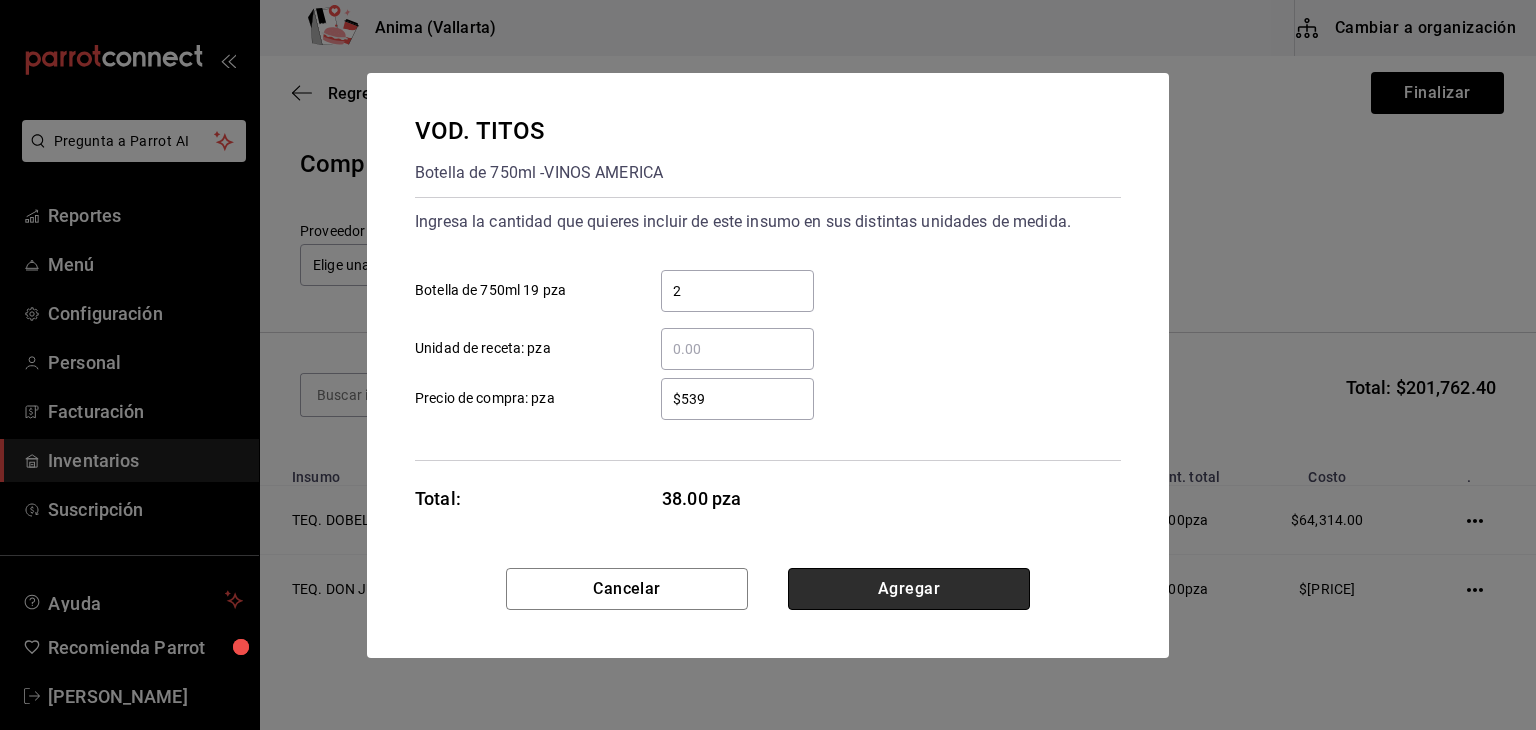 click on "Agregar" at bounding box center (909, 589) 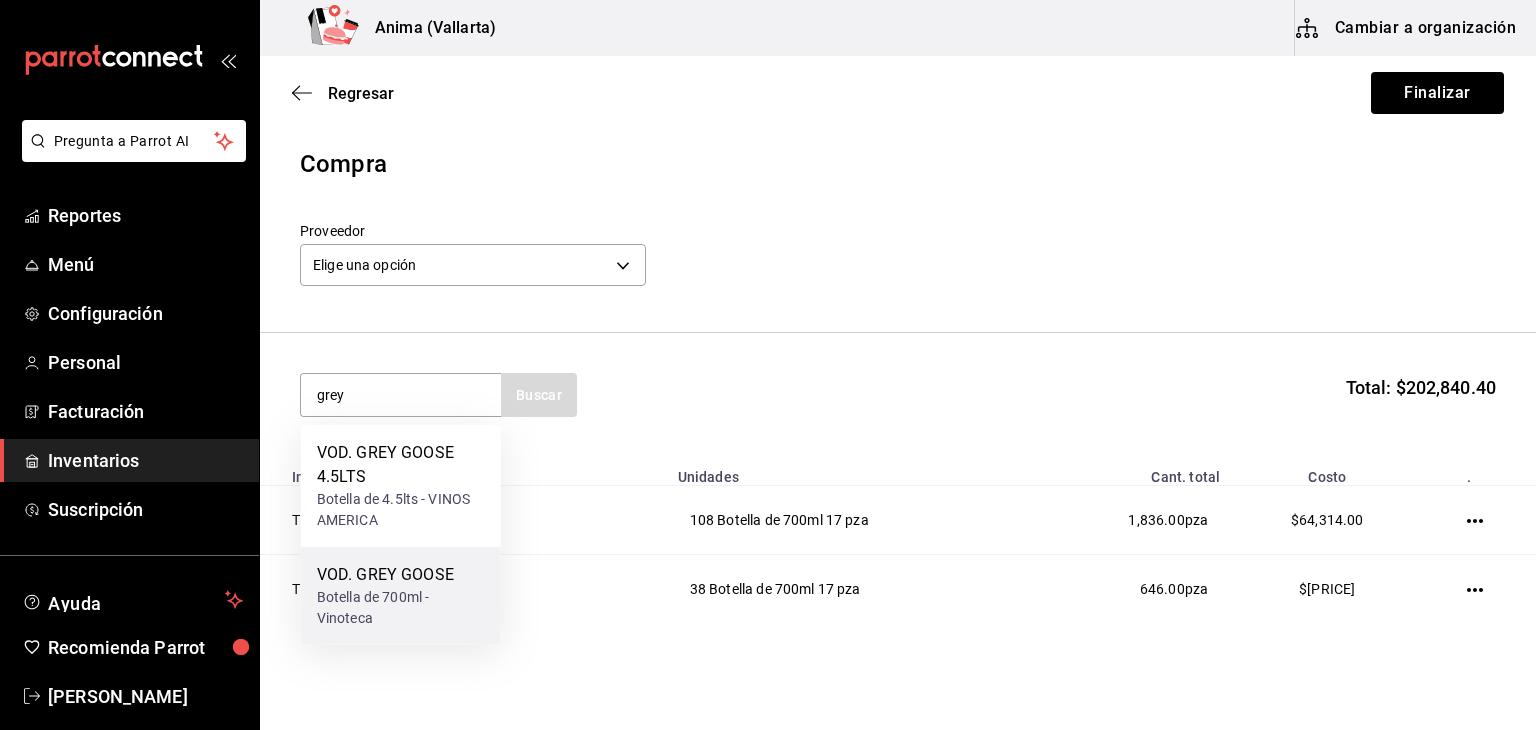 click on "Botella de 700ml - Vinoteca" at bounding box center (401, 608) 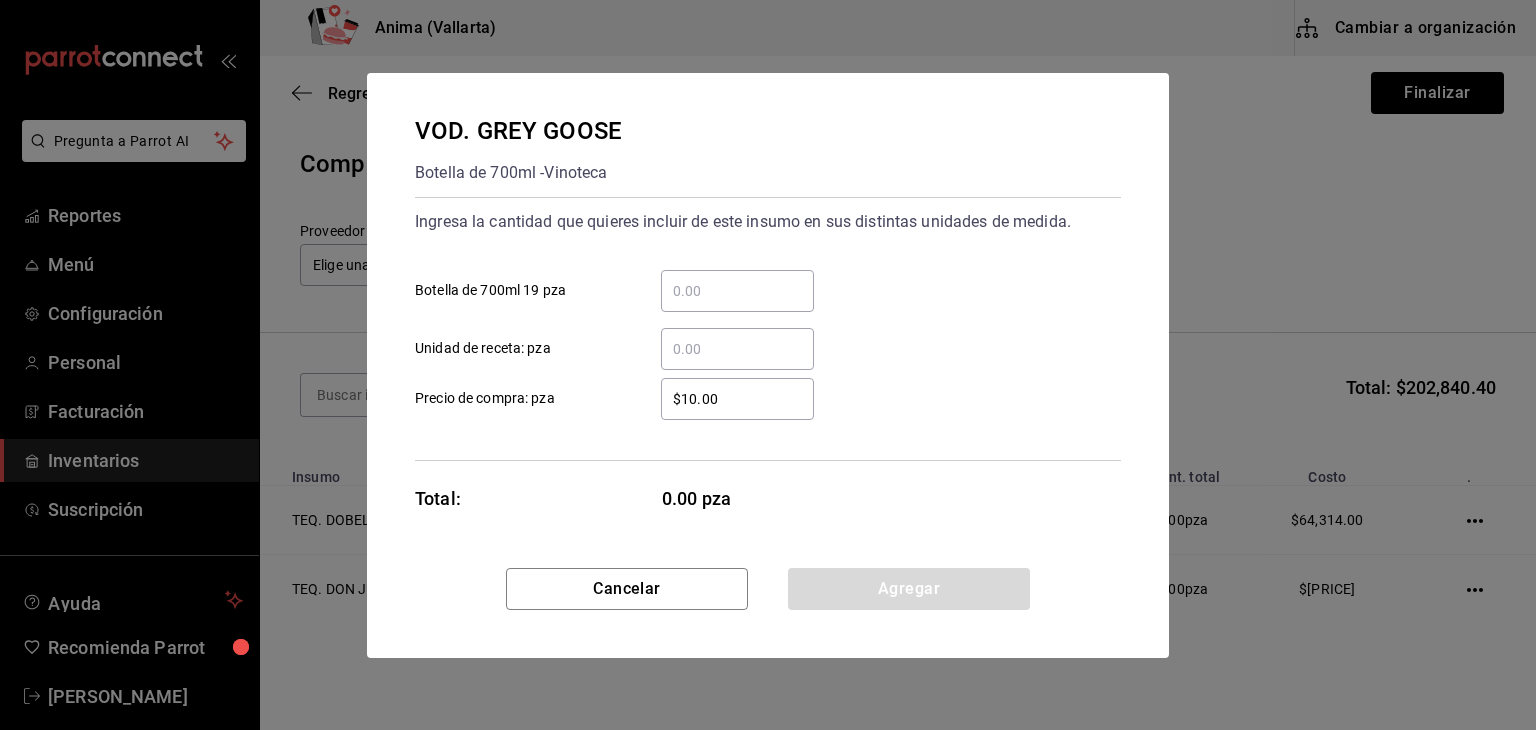 click on "​" at bounding box center [721, 291] 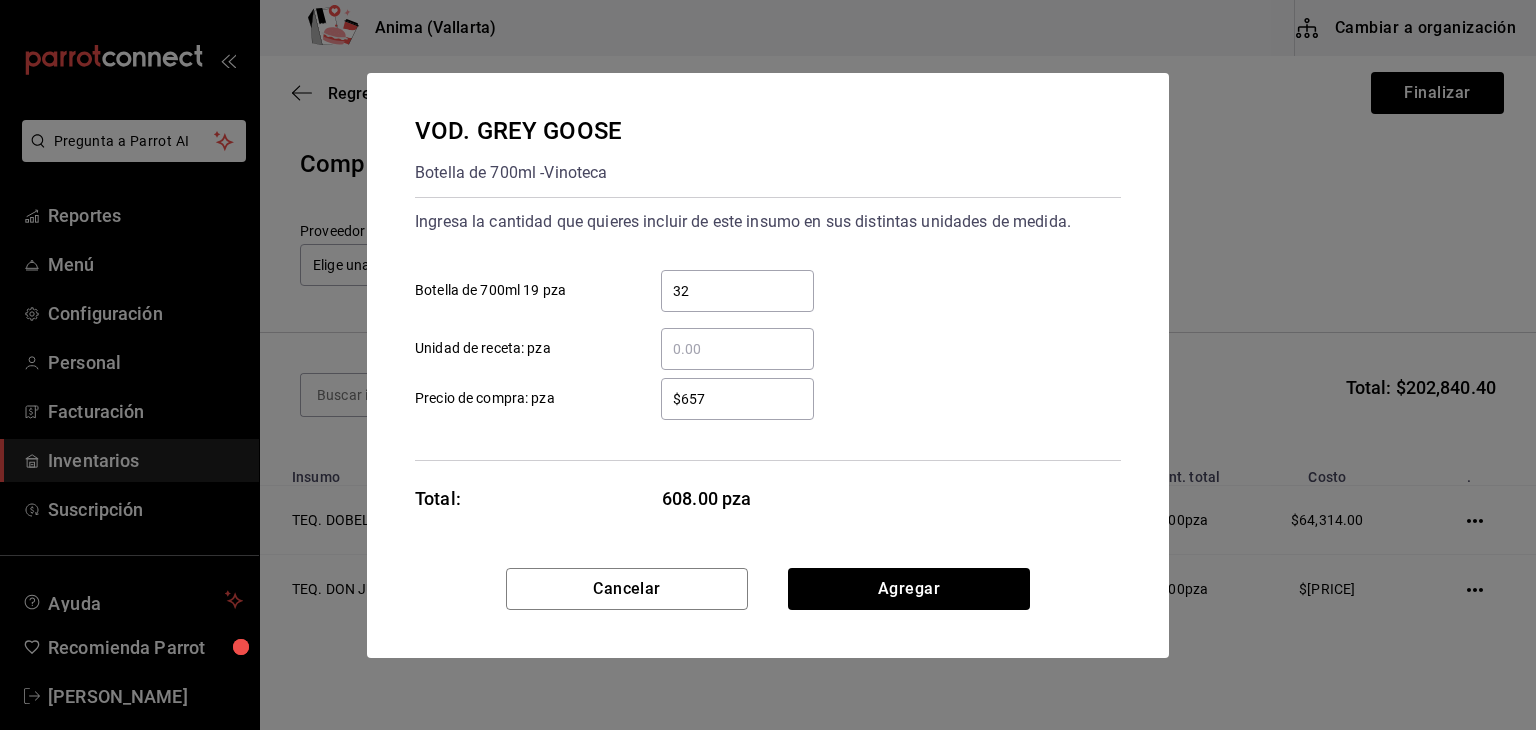 click on "VOD. GREY GOOSE   Botella de 700ml -  Vinoteca Ingresa la cantidad que quieres incluir de este insumo en sus distintas unidades de medida. 32 ​ Botella de 700ml 19 pza ​ Unidad de receta: pza $657 ​ Precio de compra: pza Total: 608.00 pza" at bounding box center [768, 320] 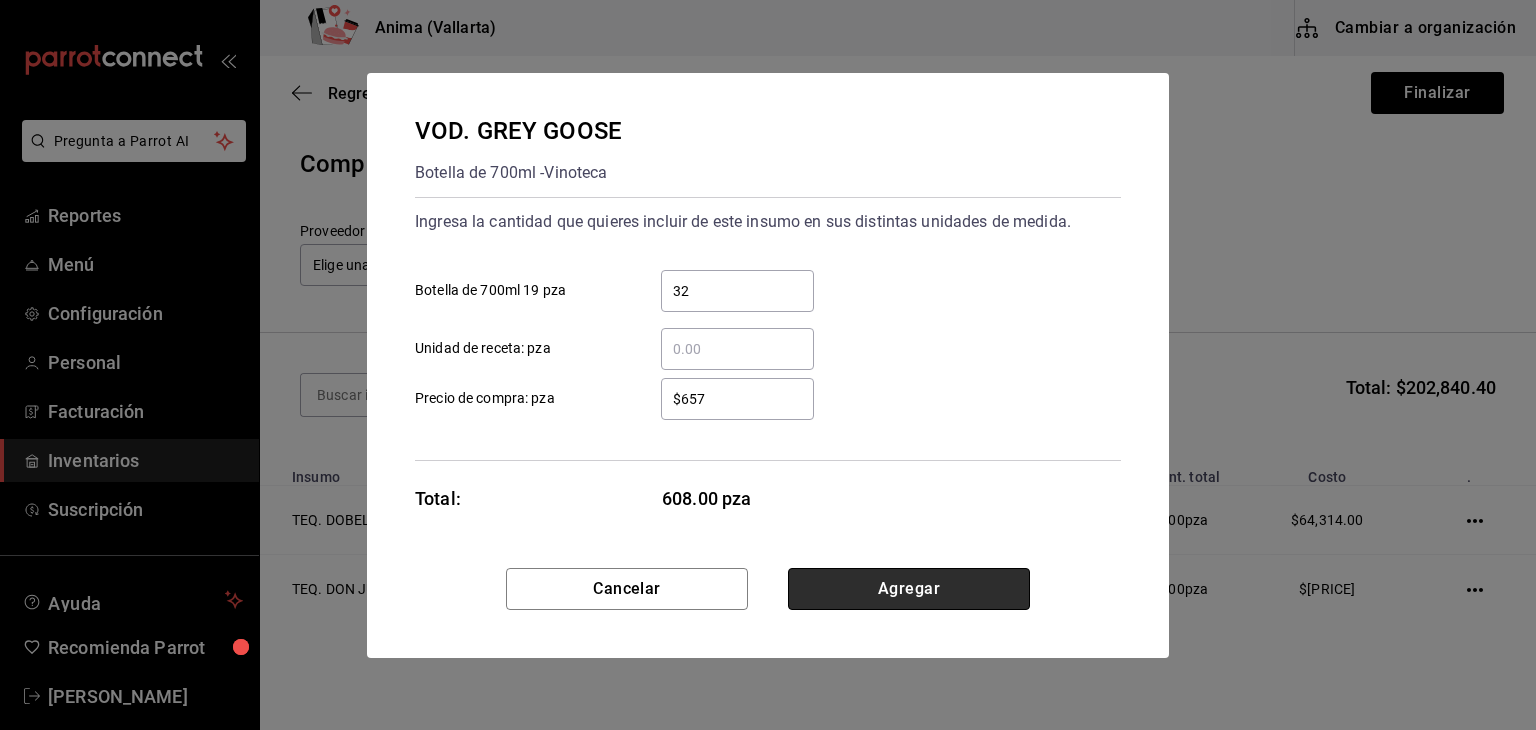 click on "Agregar" at bounding box center [909, 589] 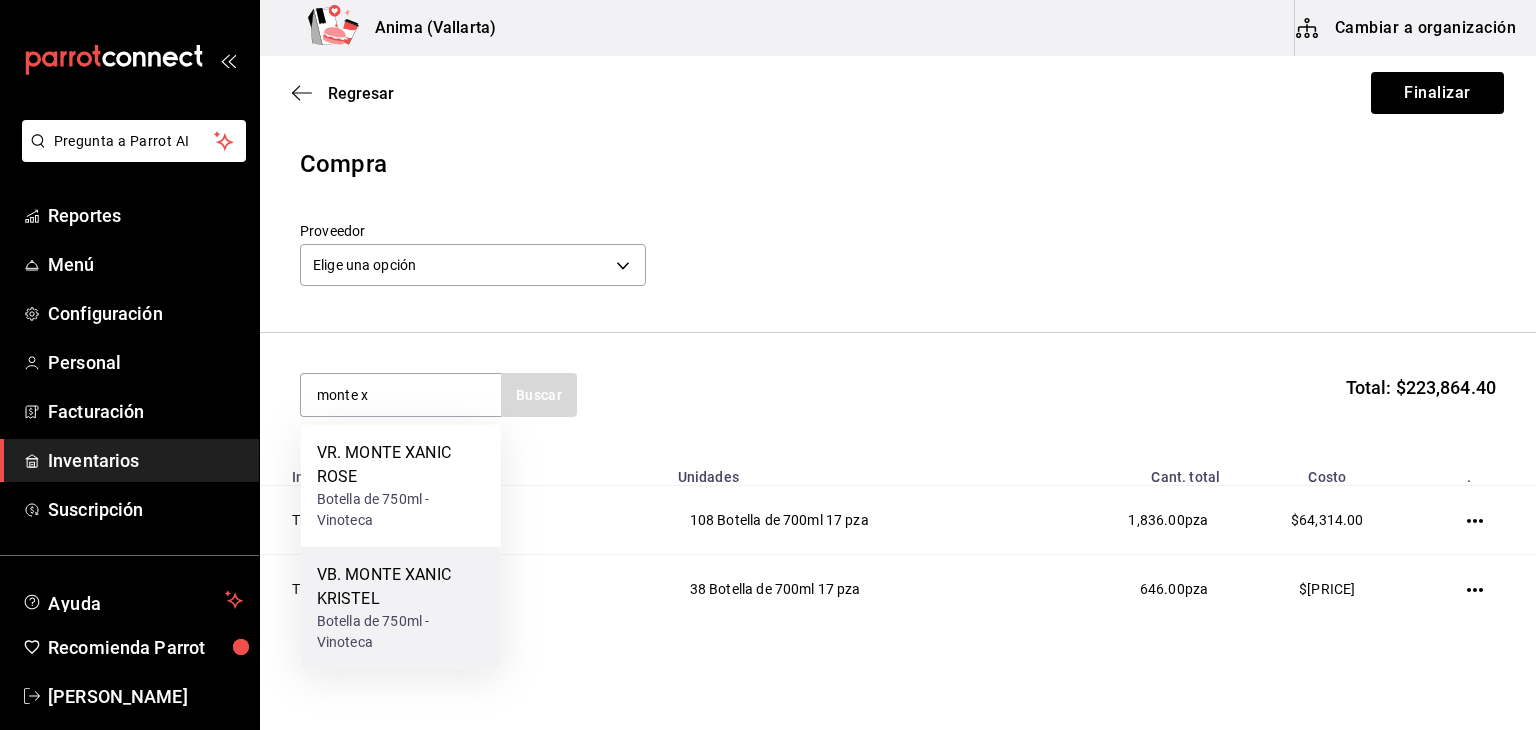 click on "VB. MONTE XANIC KRISTEL" at bounding box center (401, 587) 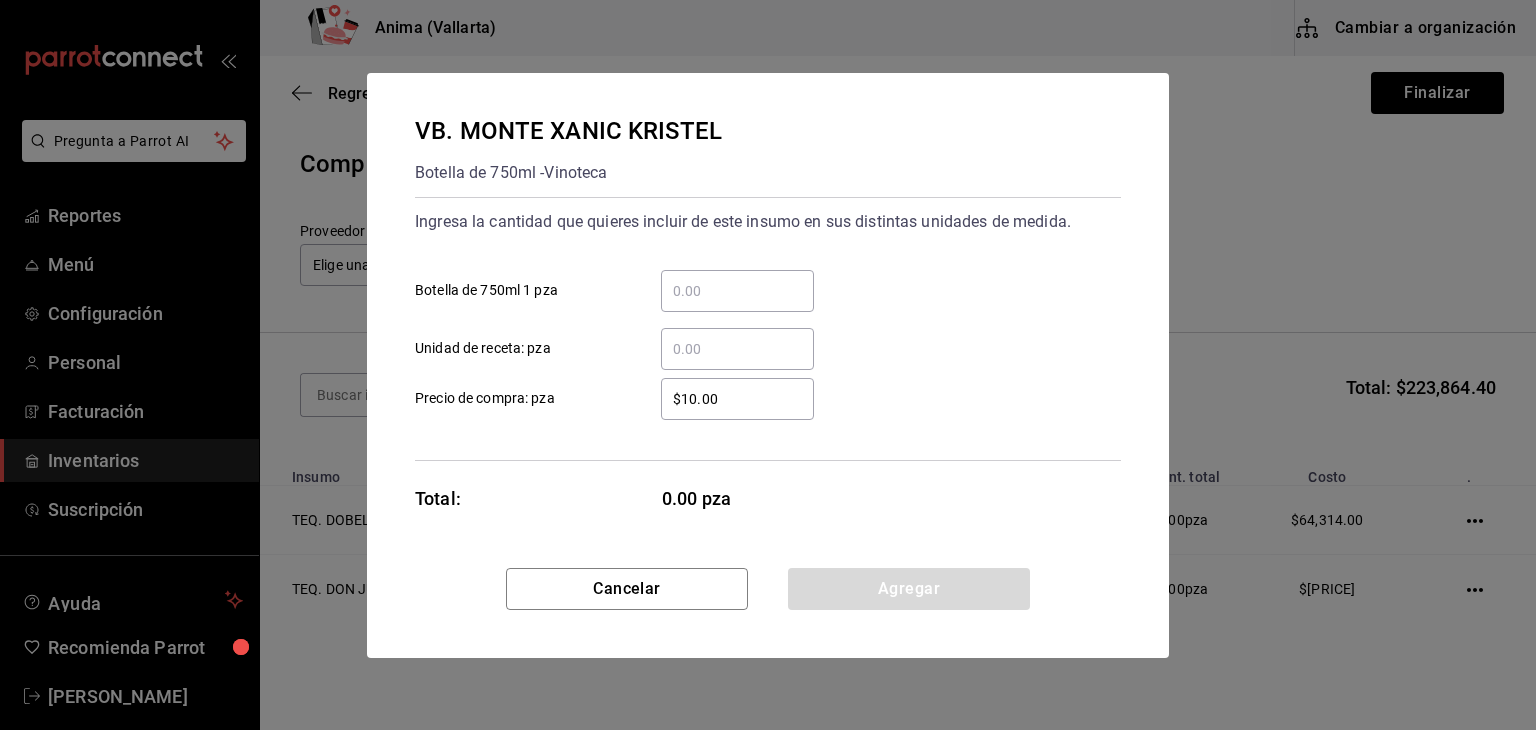 click on "​ Botella de 750ml 1 pza" at bounding box center [737, 291] 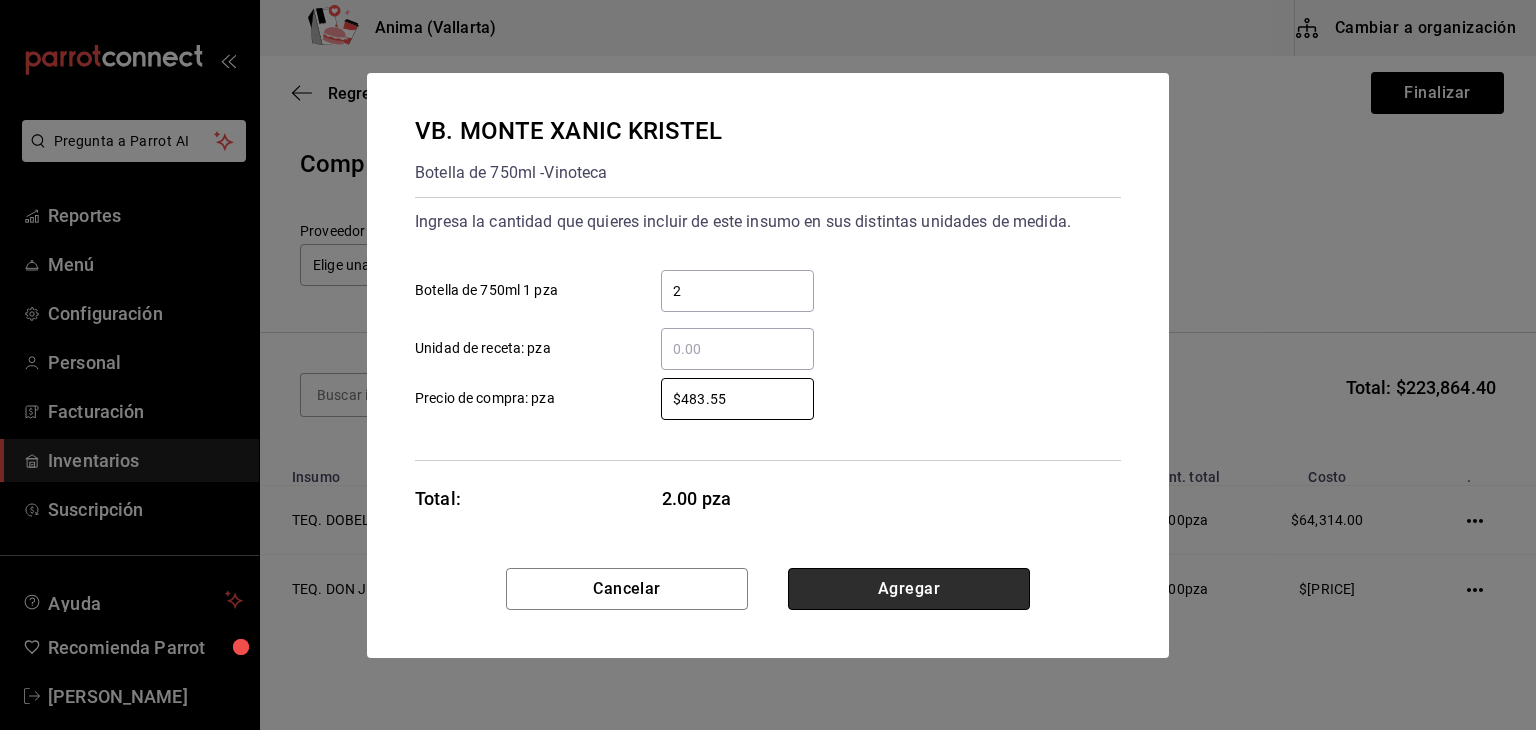 click on "Agregar" at bounding box center [909, 589] 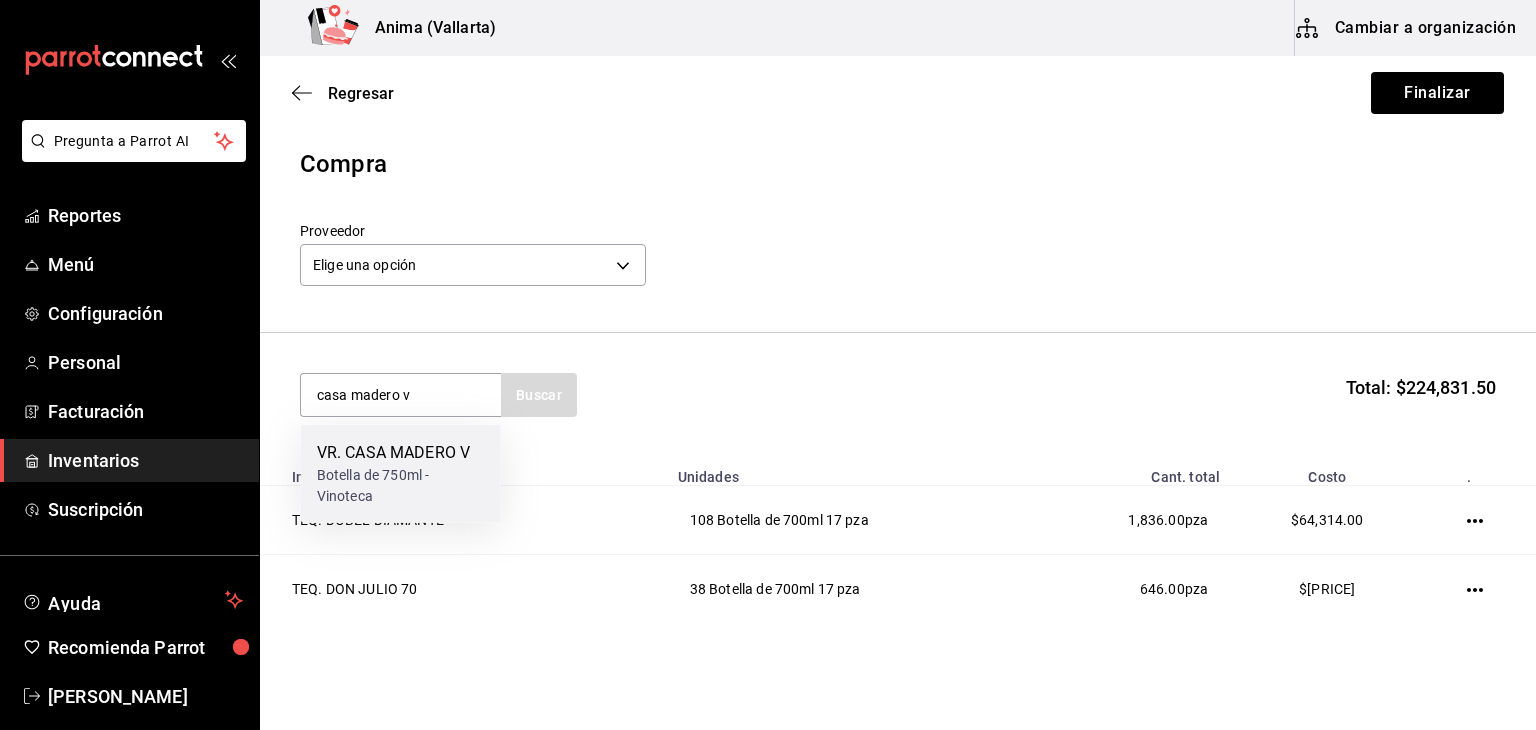 click on "VR. CASA MADERO V" at bounding box center [401, 453] 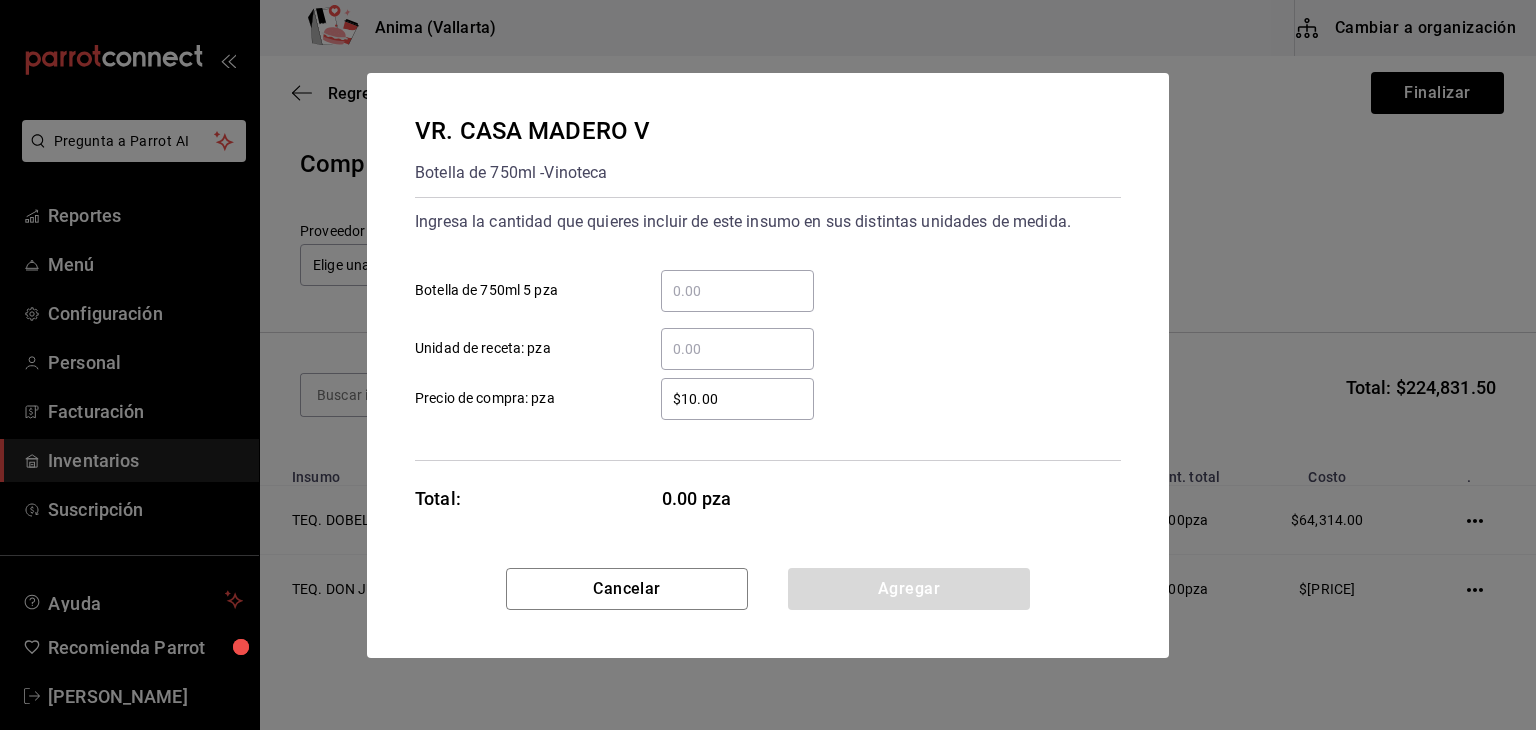 click on "​" at bounding box center [737, 291] 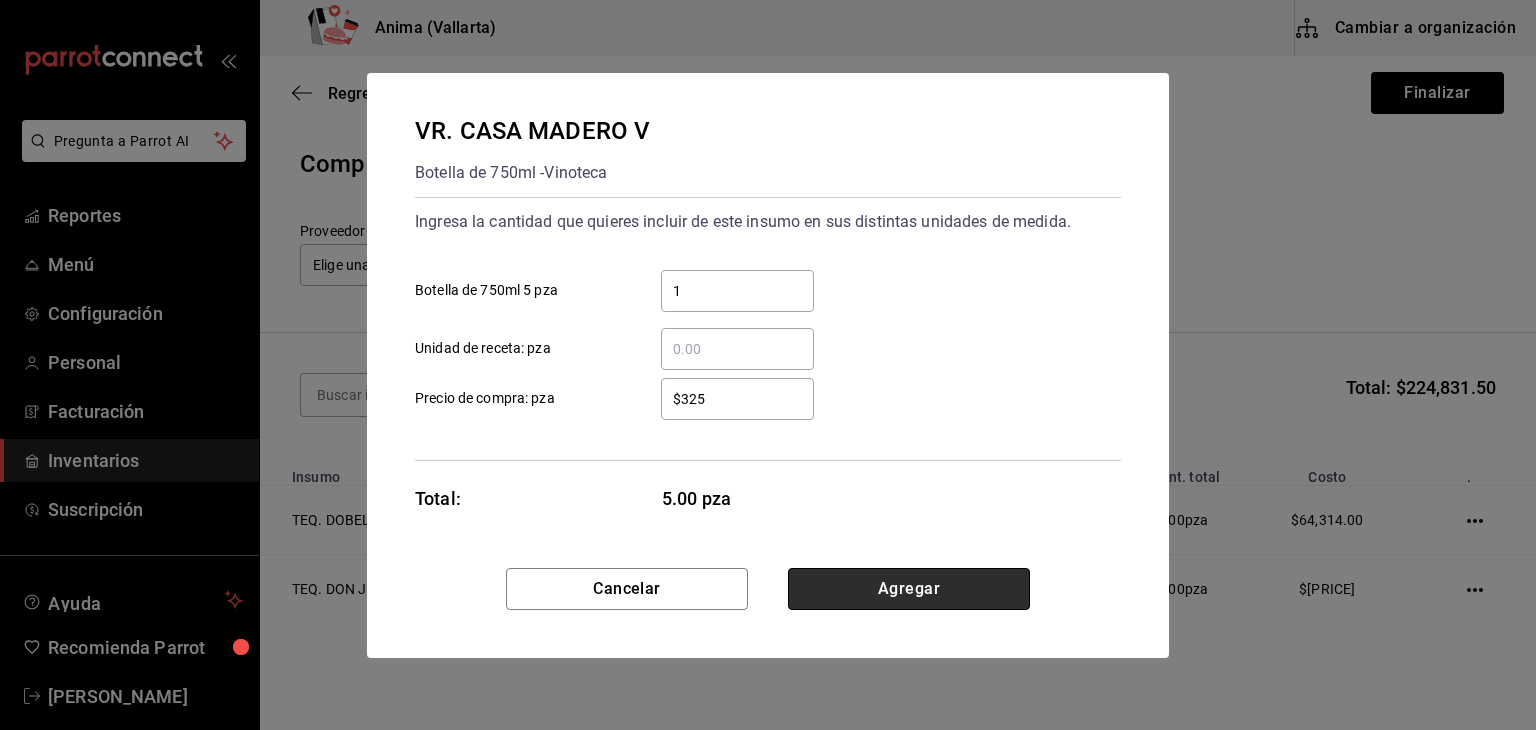 click on "Agregar" at bounding box center (909, 589) 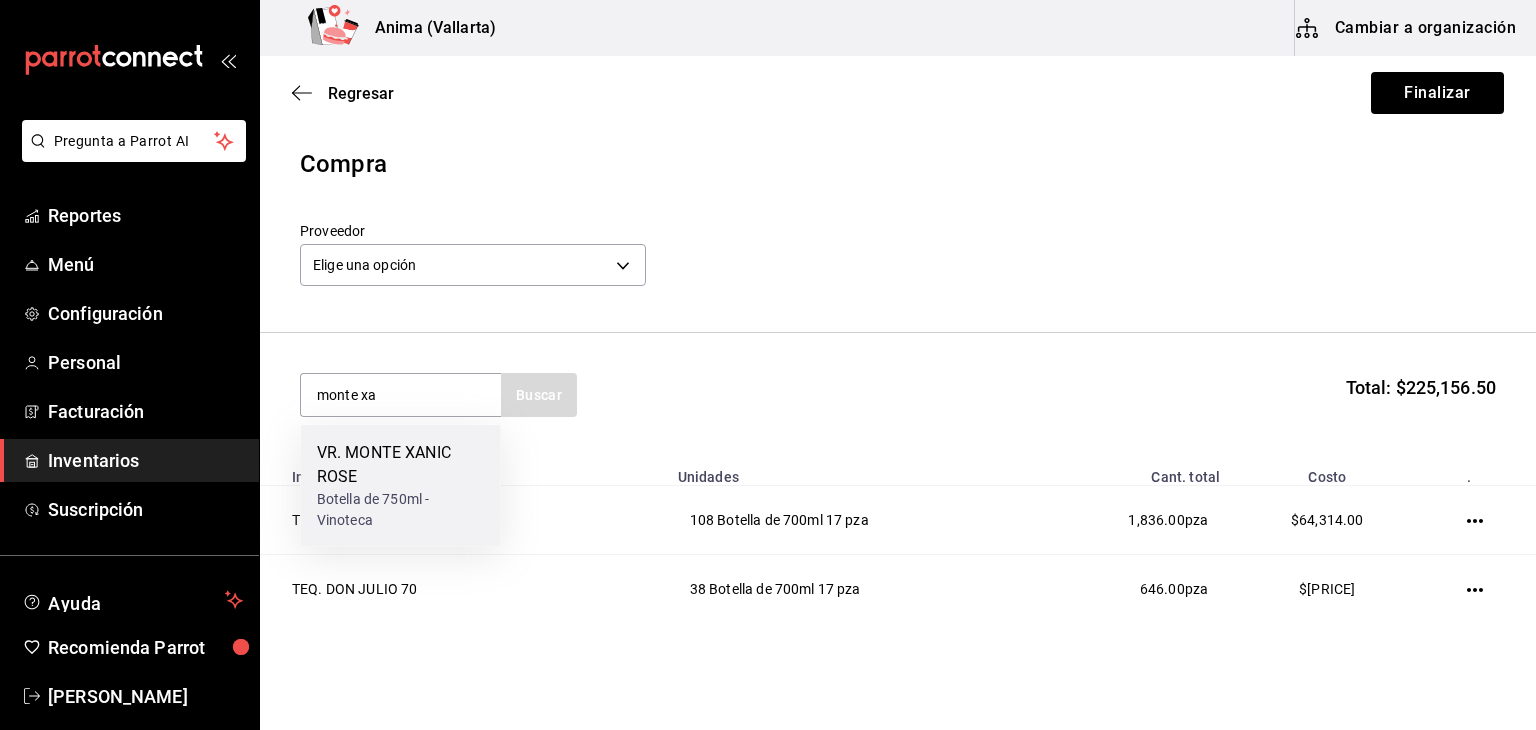 click on "Botella de 750ml - Vinoteca" at bounding box center (401, 510) 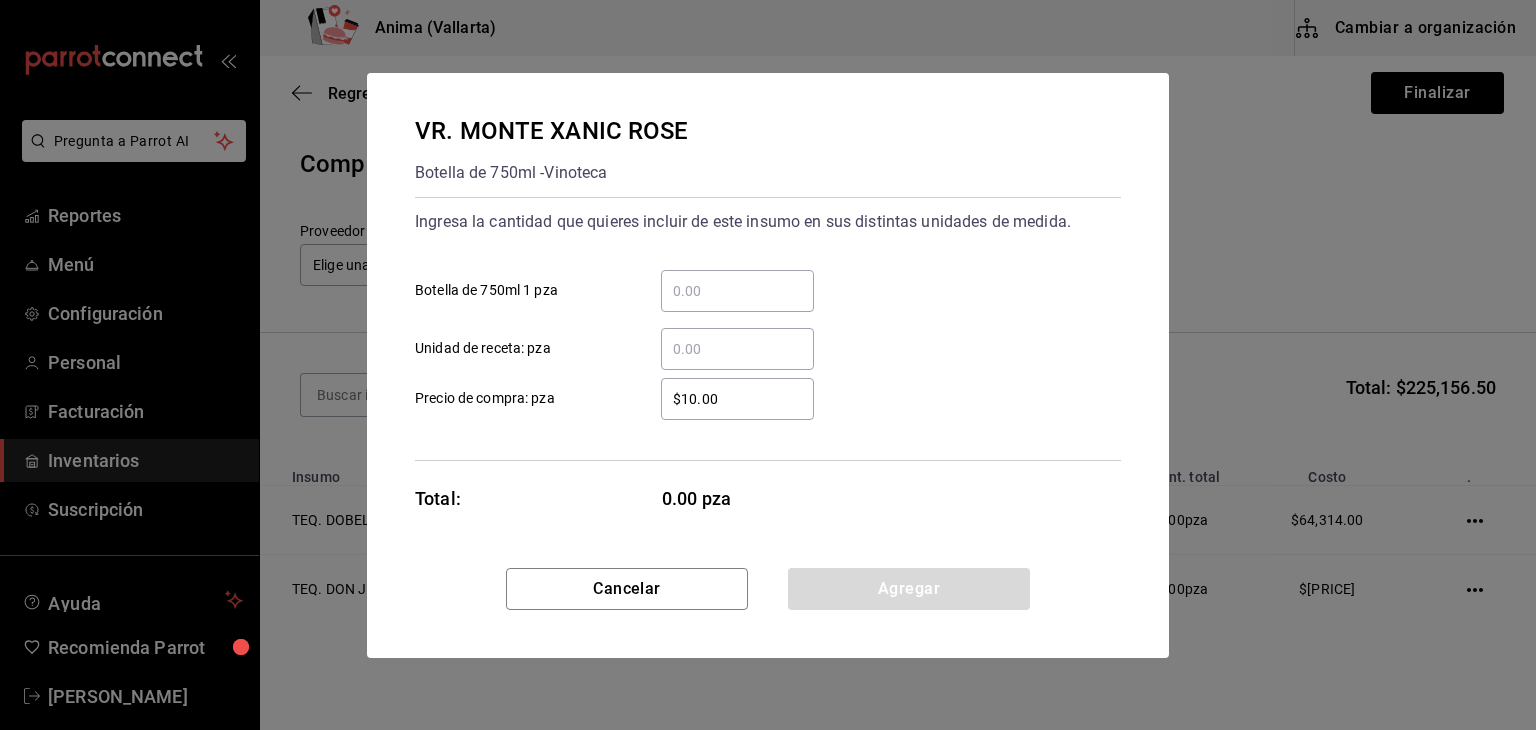 click on "​ Botella de 750ml 1 pza" at bounding box center (737, 291) 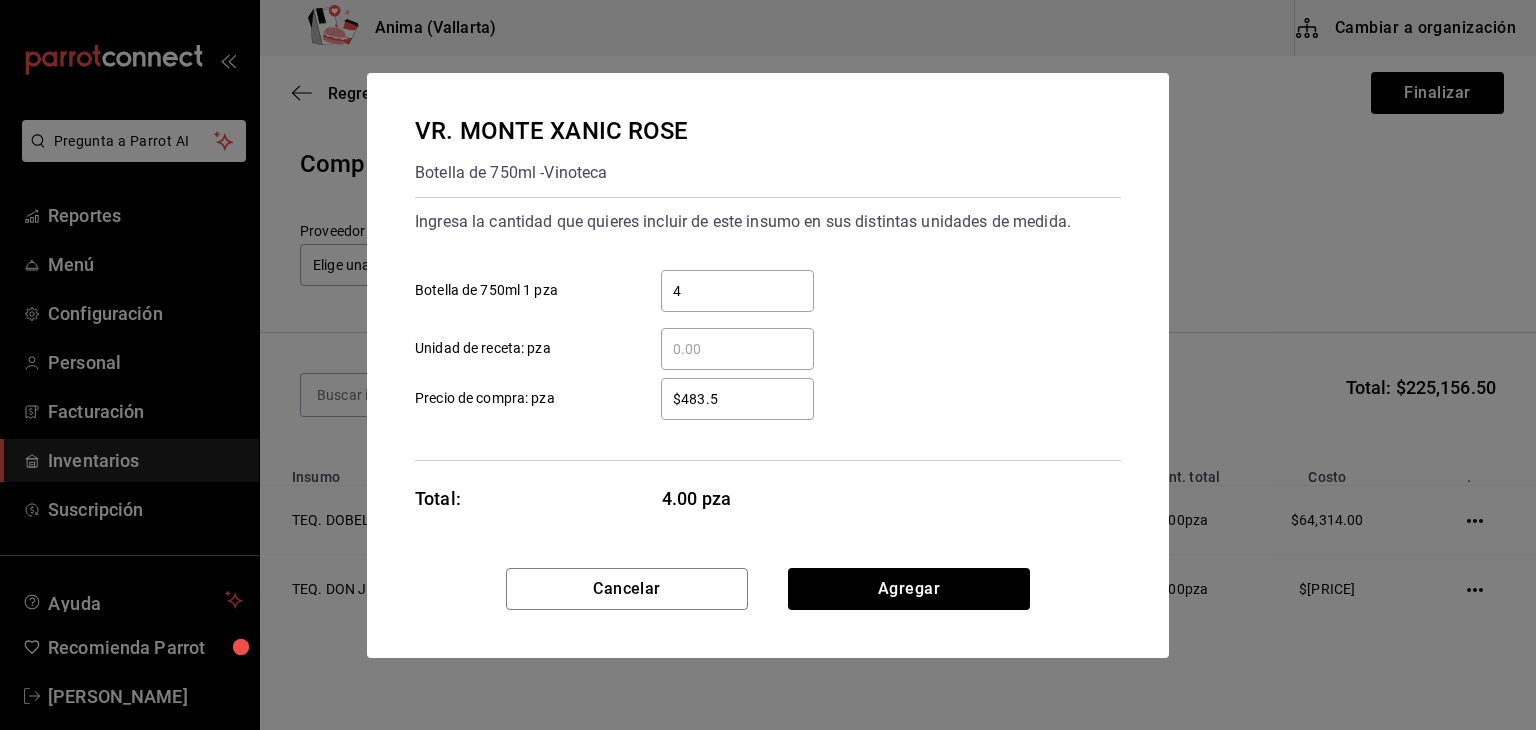 click on "VR. MONTE XANIC ROSE   Botella de 750ml -  Vinoteca Ingresa la cantidad que quieres incluir de este insumo en sus distintas unidades de medida. 4 ​ Botella de 750ml 1 pza ​ Unidad de receta: pza $[PRICE] ​ Precio de compra: pza Total: 4.00 pza" at bounding box center [768, 320] 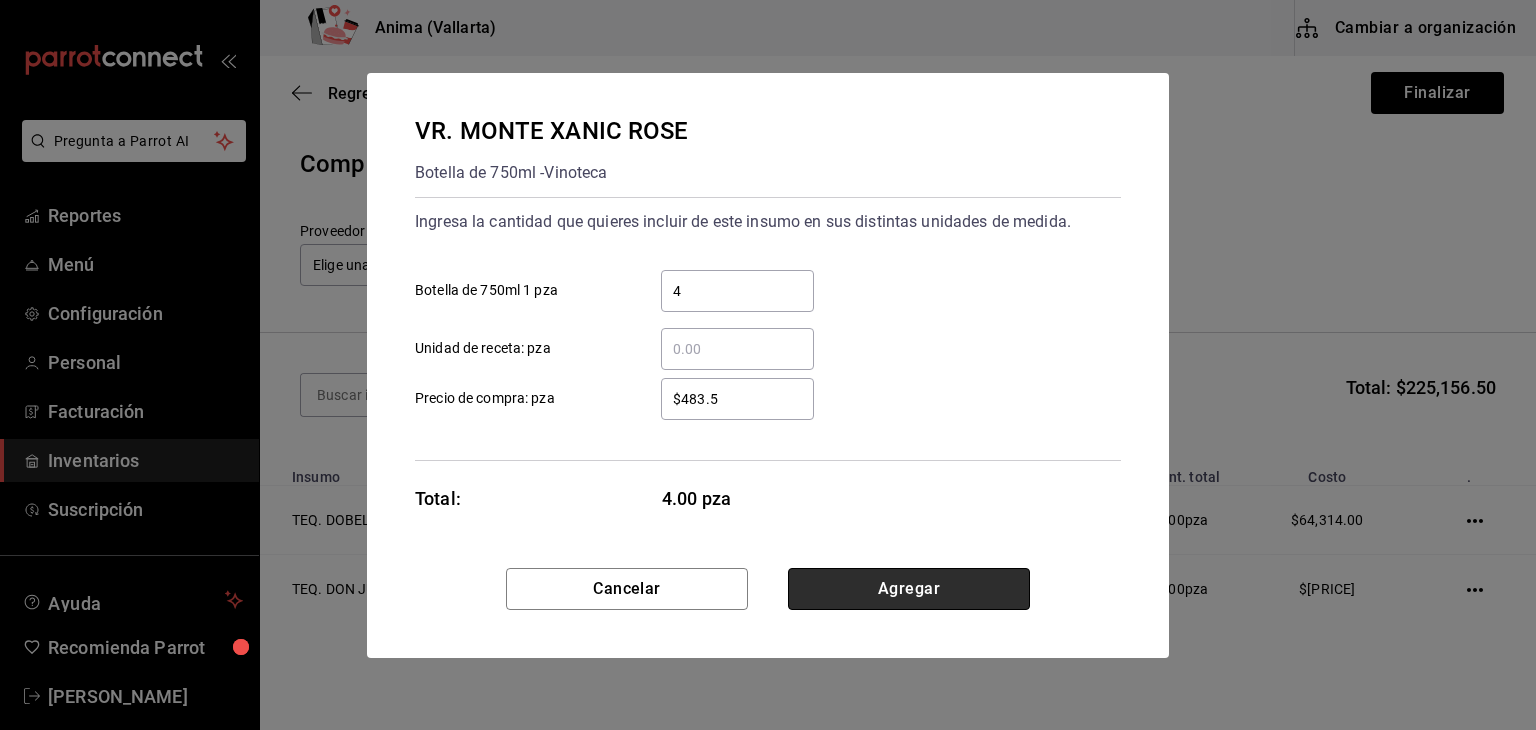 click on "Agregar" at bounding box center (909, 589) 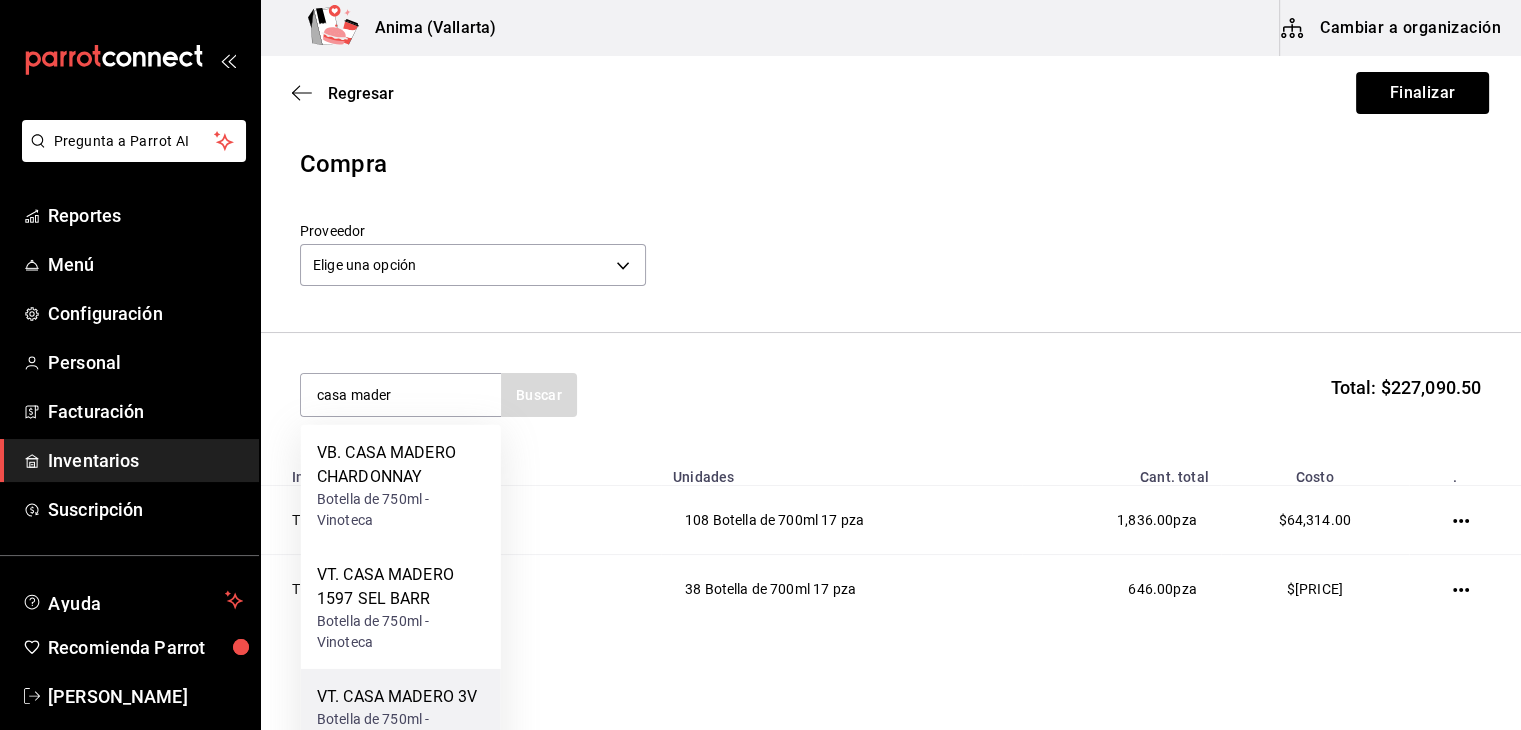 click on "VT. CASA MADERO 3V" at bounding box center (401, 697) 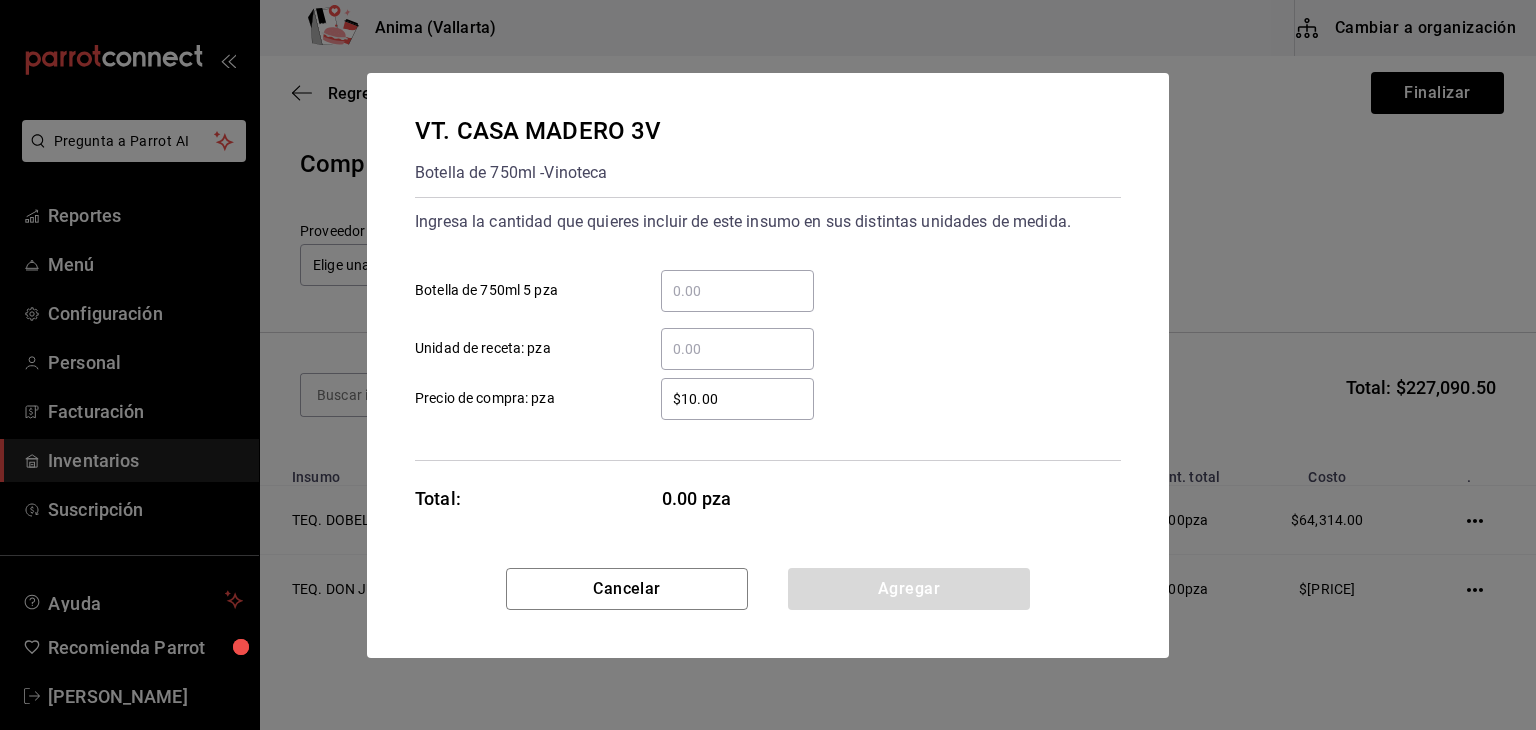 click on "​ Botella de 750ml 5 pza" at bounding box center (737, 291) 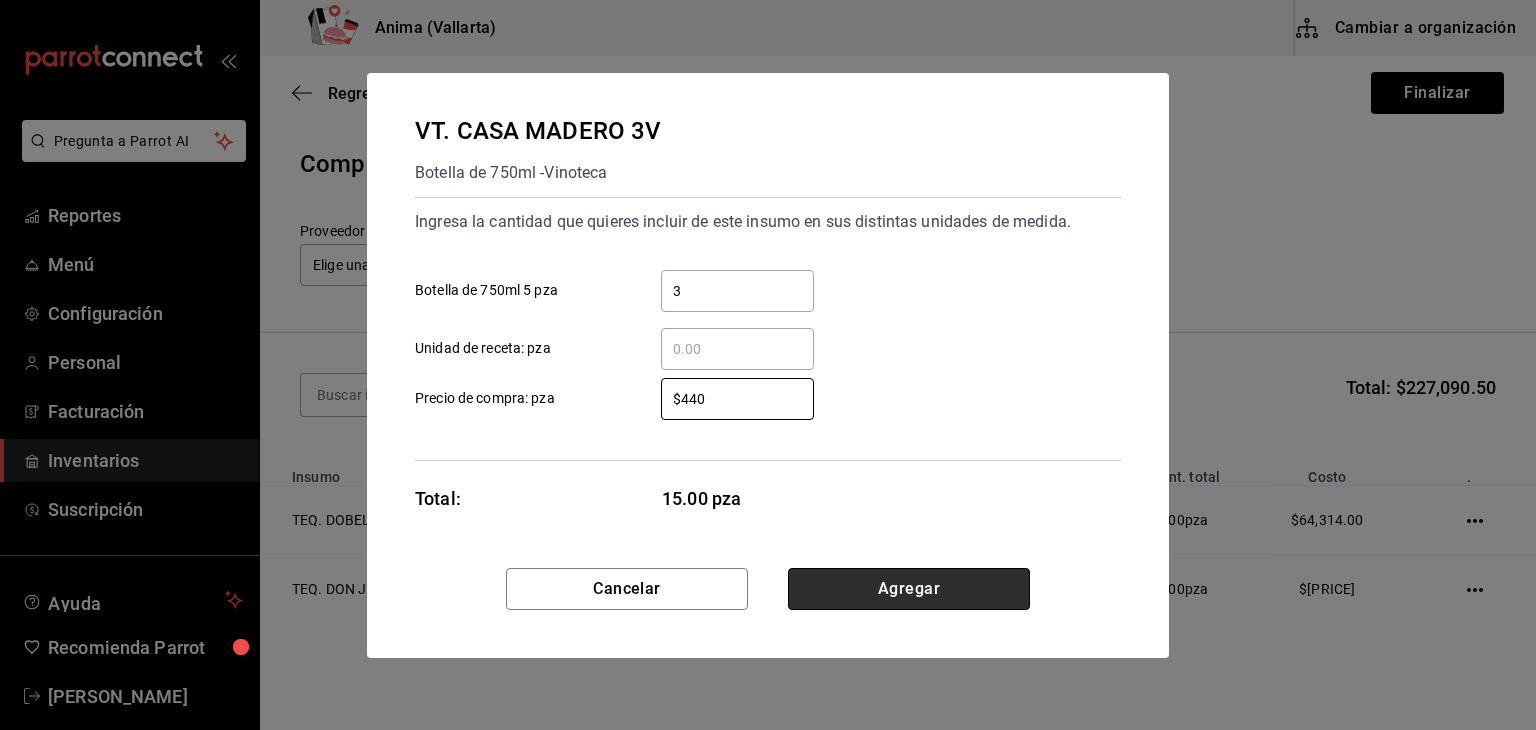 click on "Agregar" at bounding box center [909, 589] 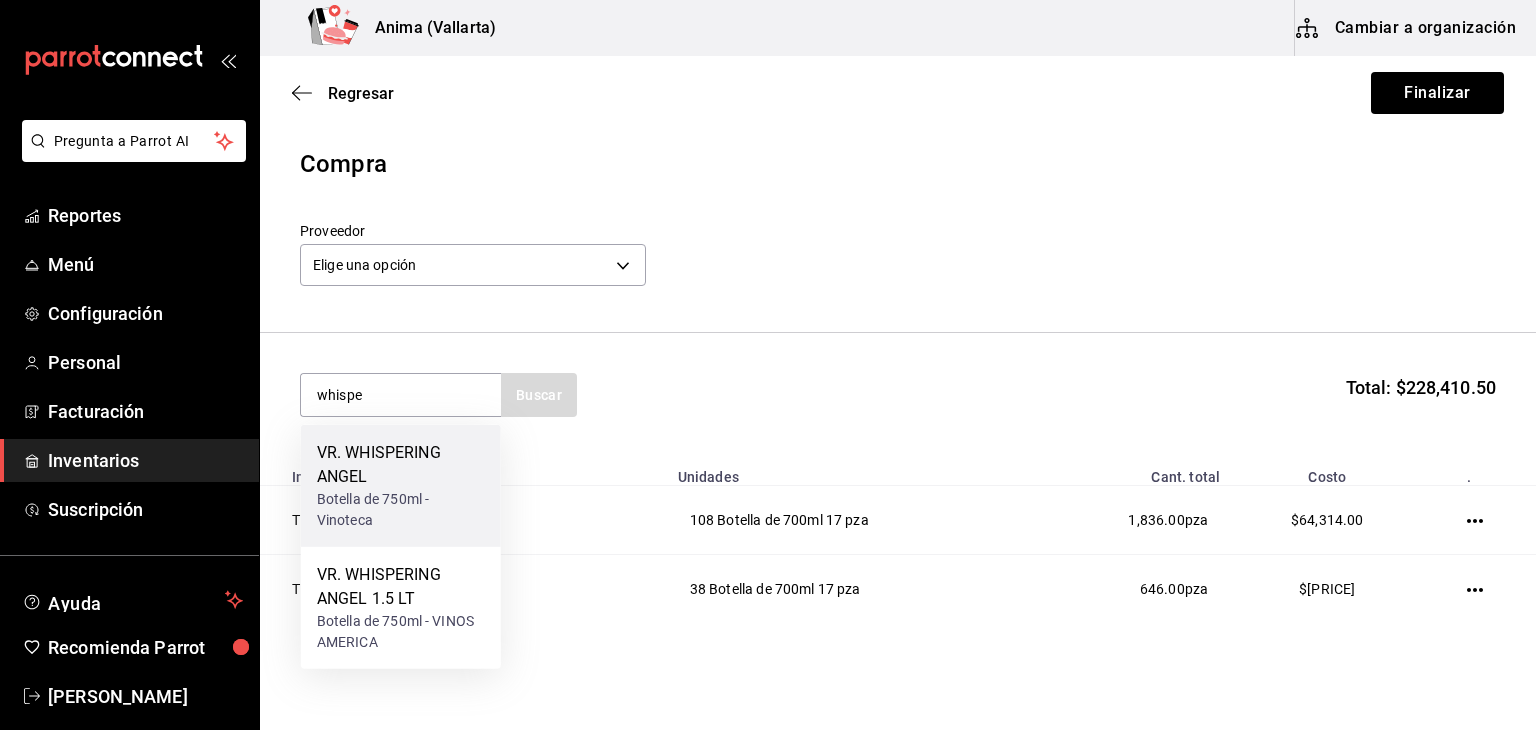 click on "Botella de 750ml - Vinoteca" at bounding box center (401, 510) 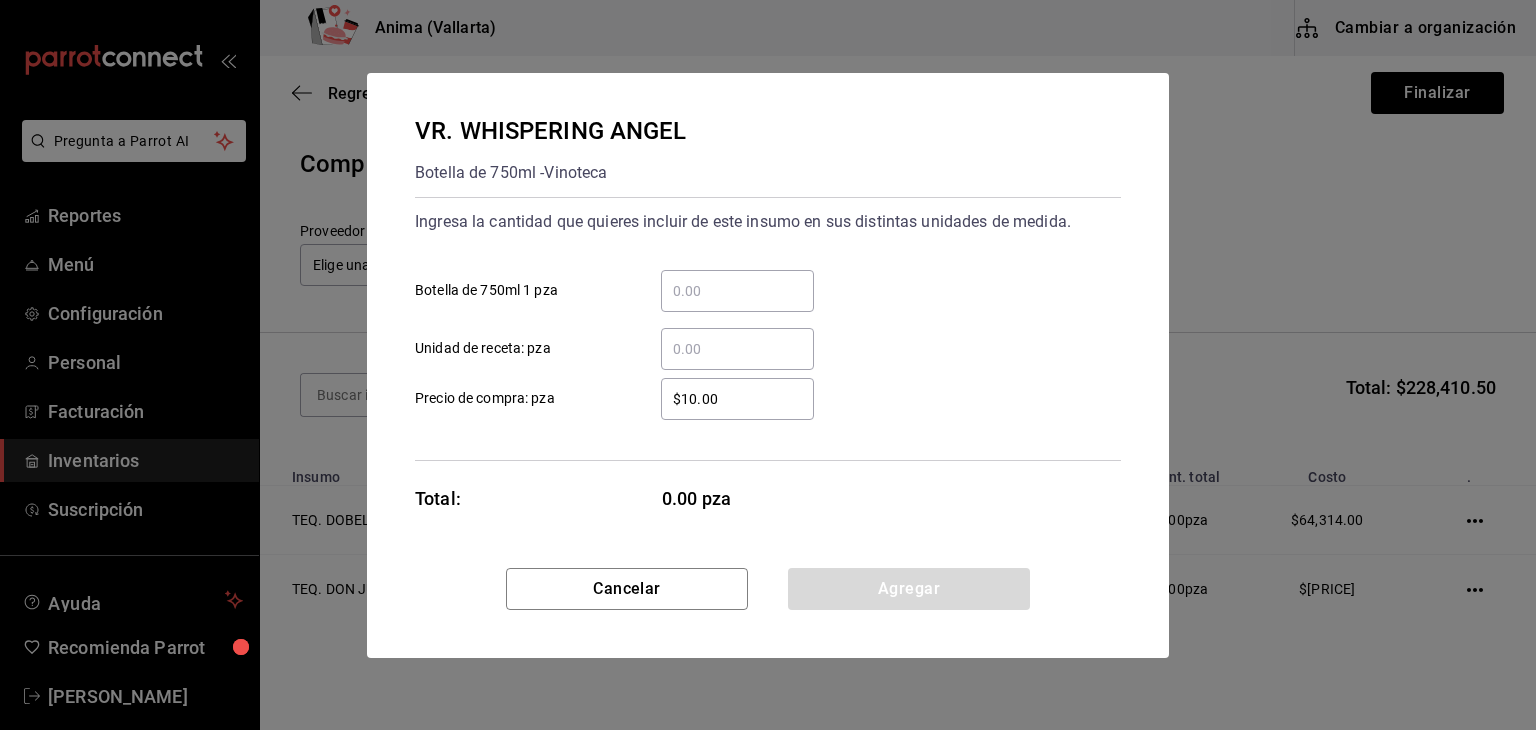 click on "​" at bounding box center [737, 291] 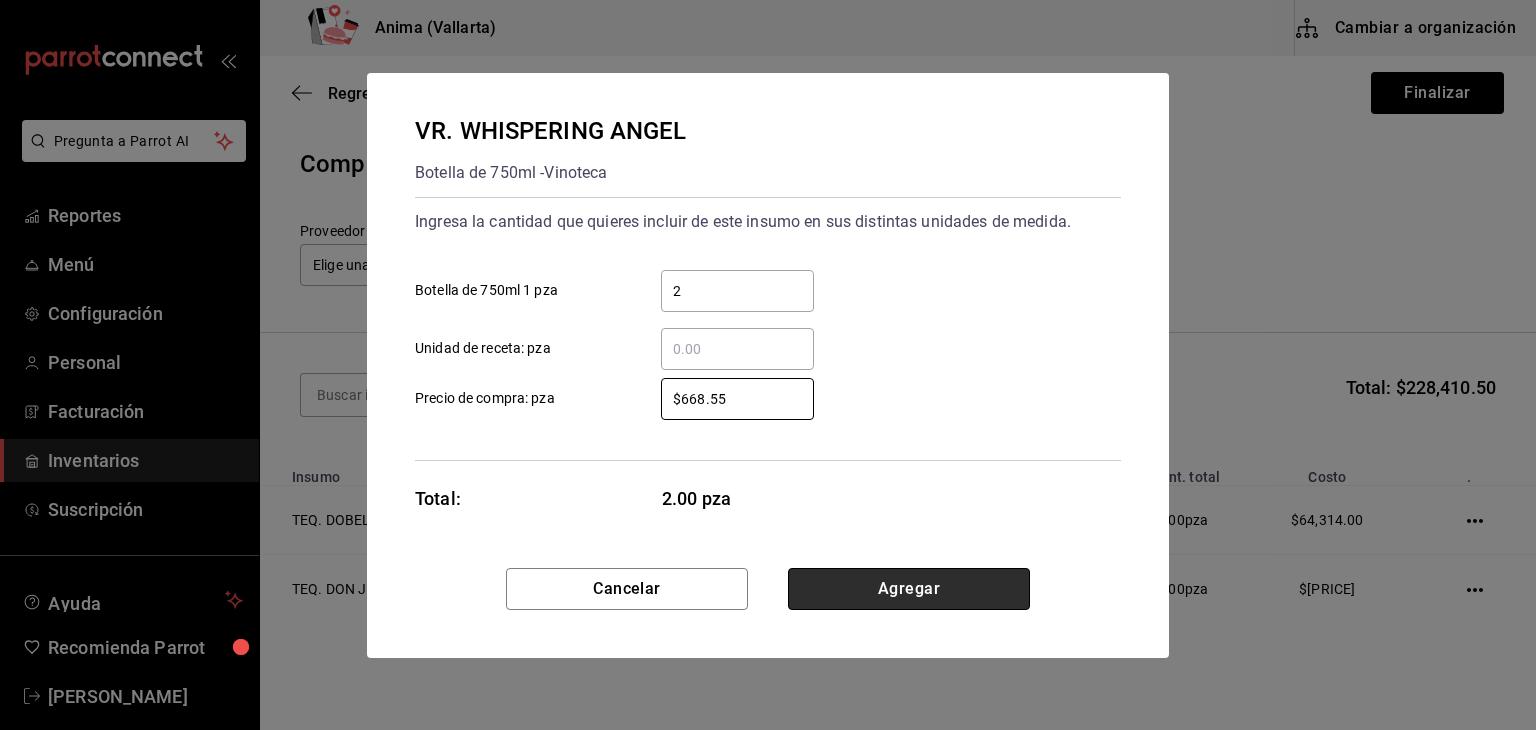 click on "Agregar" at bounding box center [909, 589] 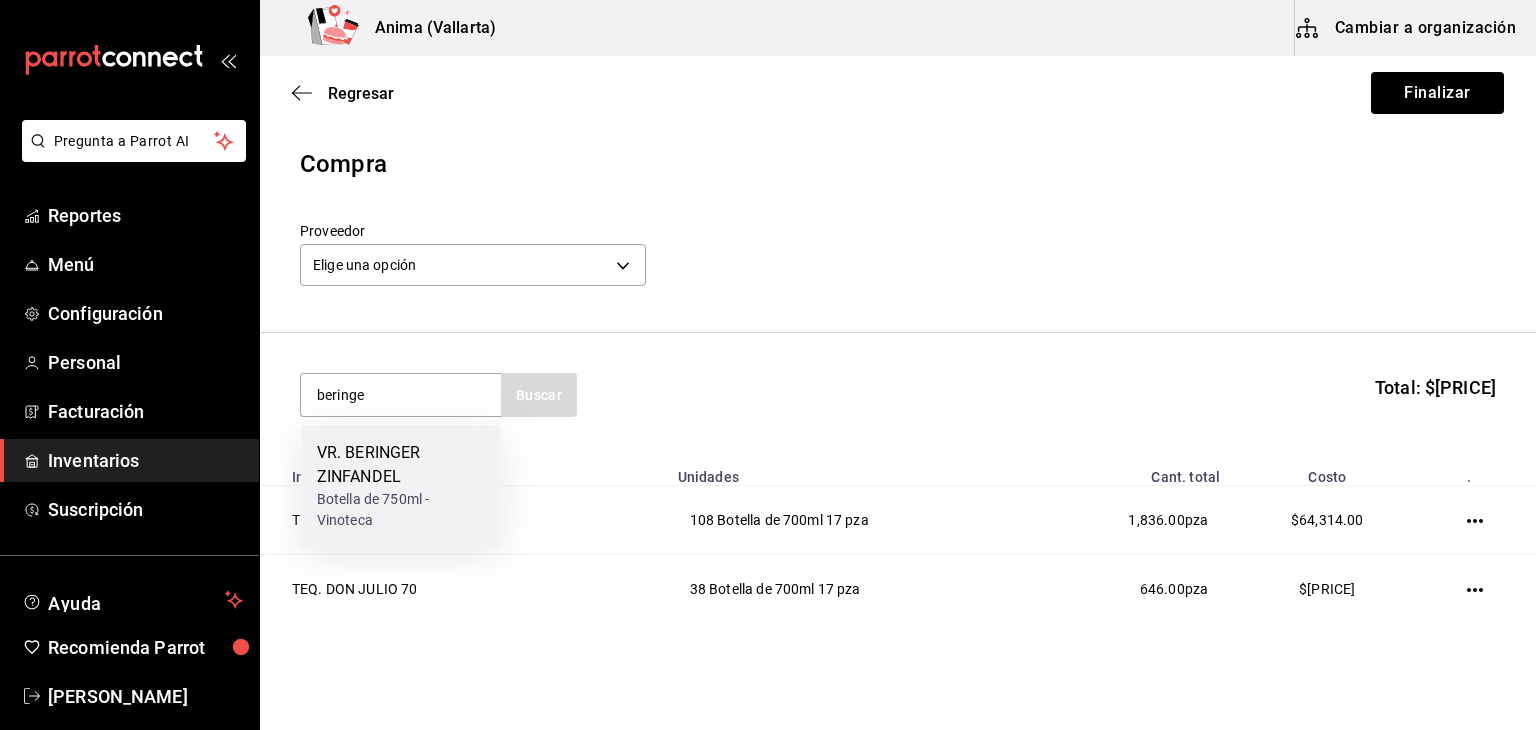 click on "VR. BERINGER ZINFANDEL" at bounding box center [401, 465] 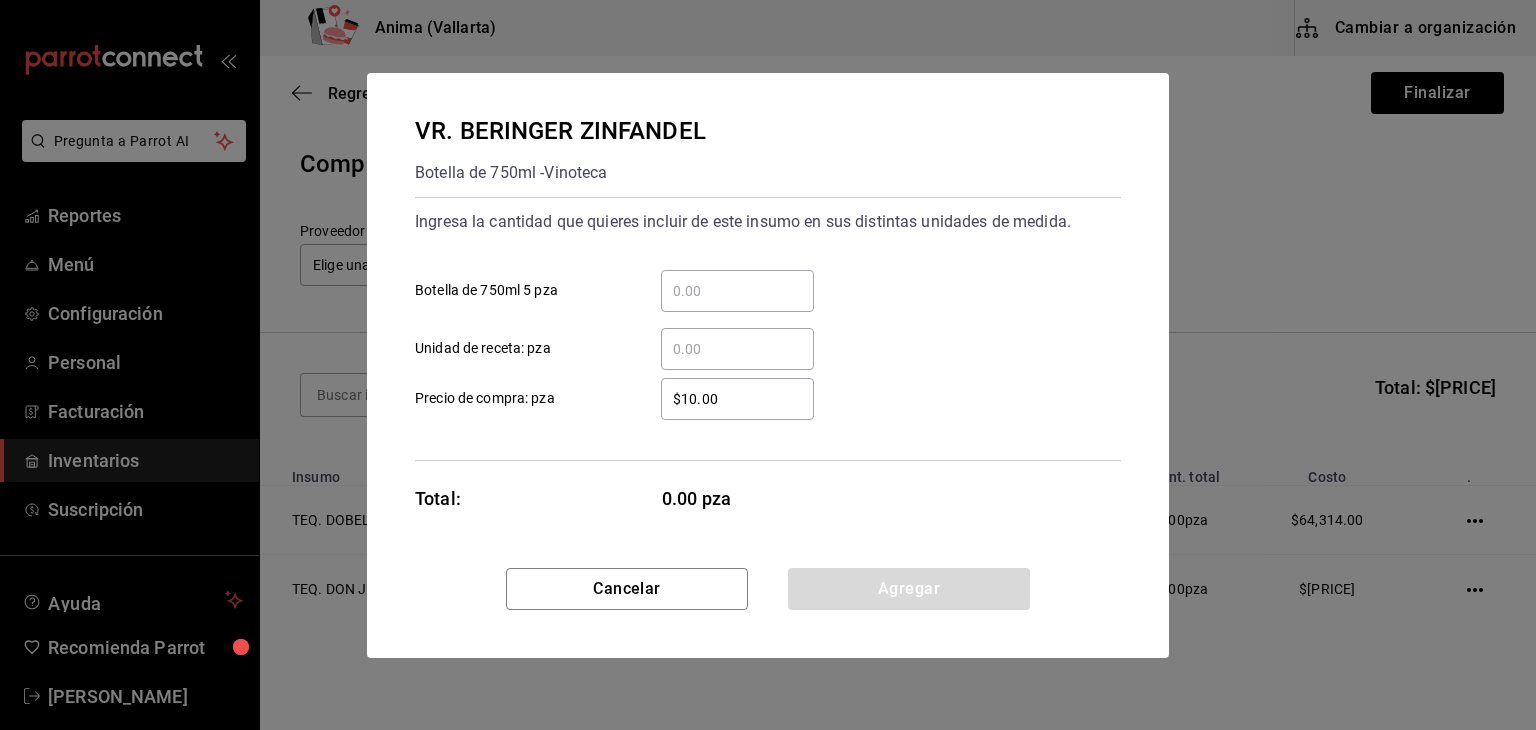 click on "​ Botella de 750ml 5 pza" at bounding box center [737, 291] 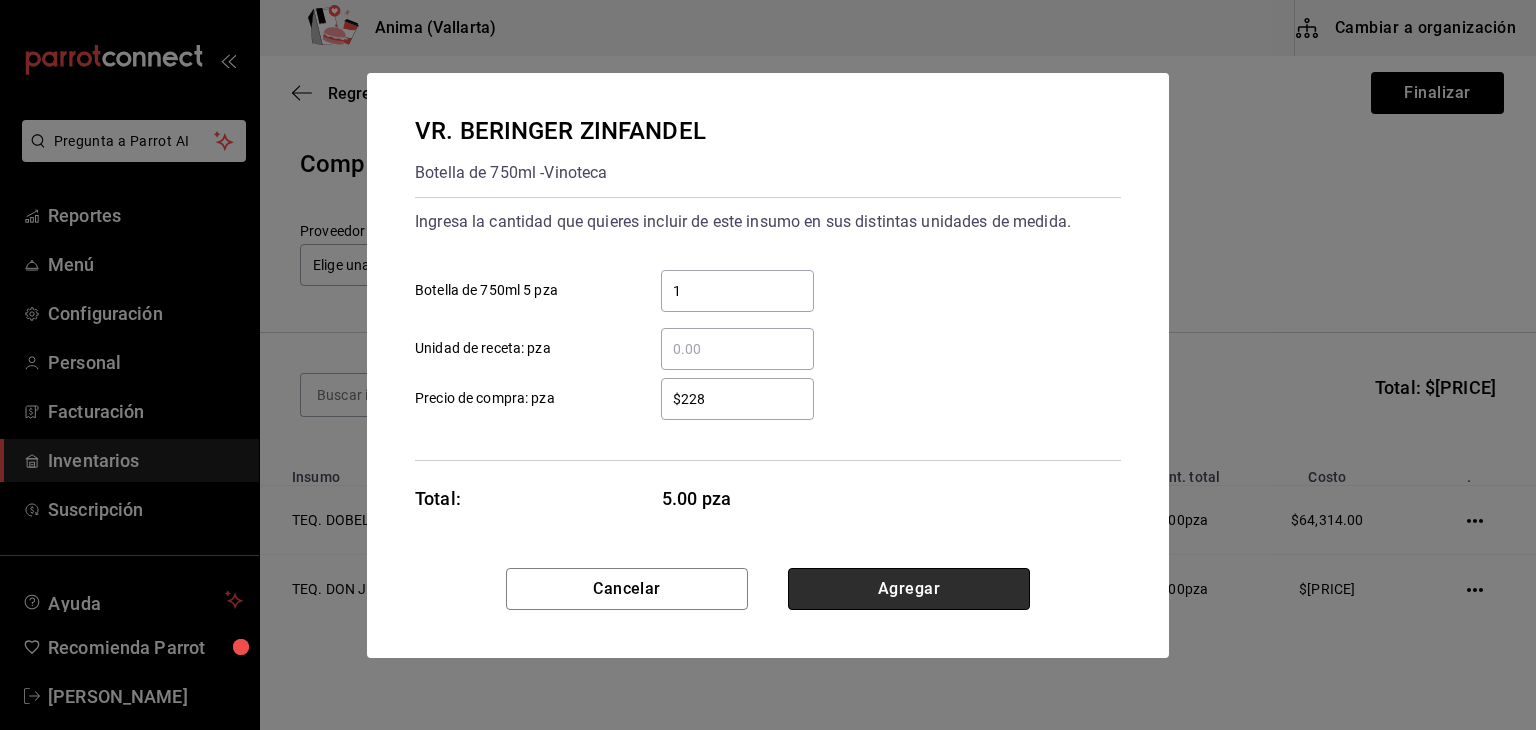 click on "Agregar" at bounding box center [909, 589] 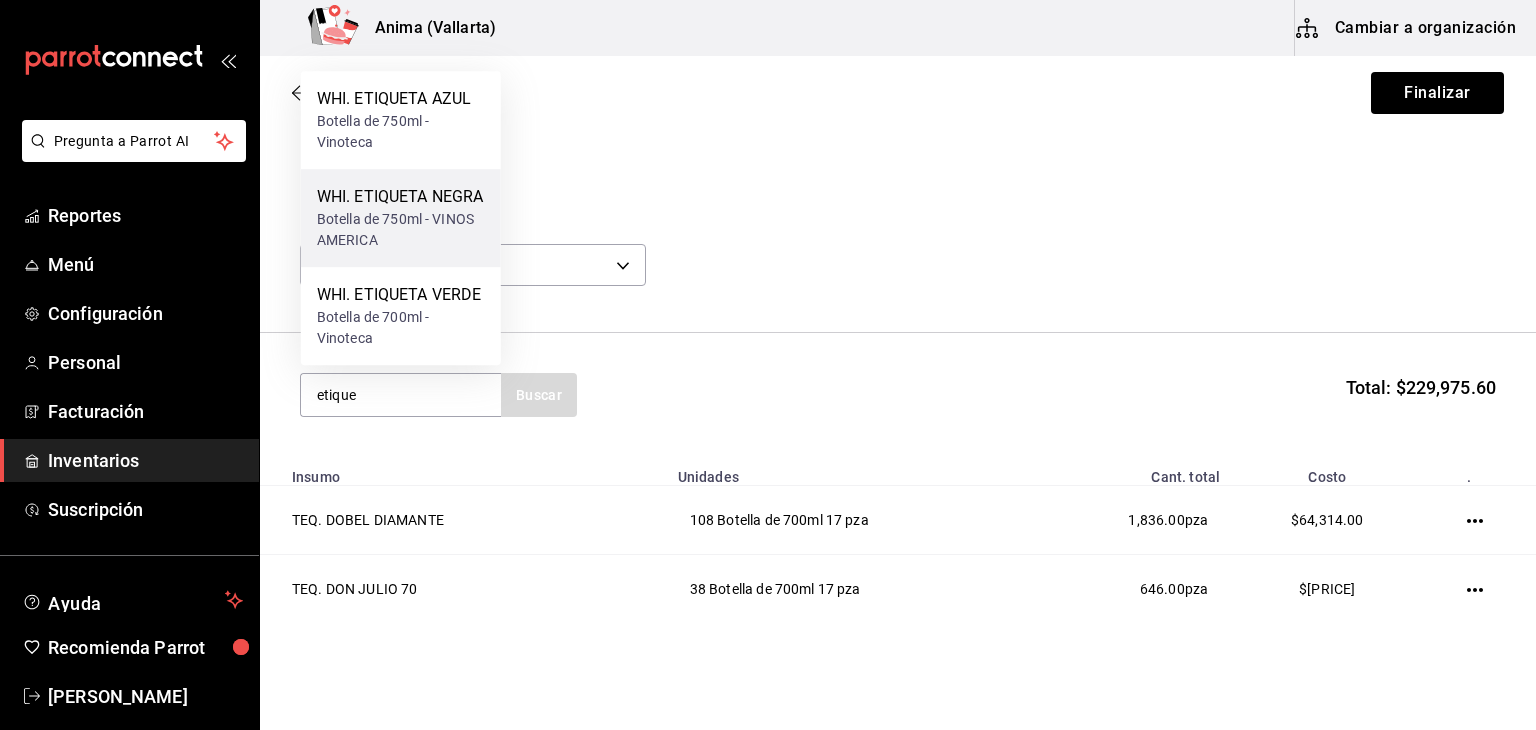click on "WHI. ETIQUETA NEGRA" at bounding box center (401, 197) 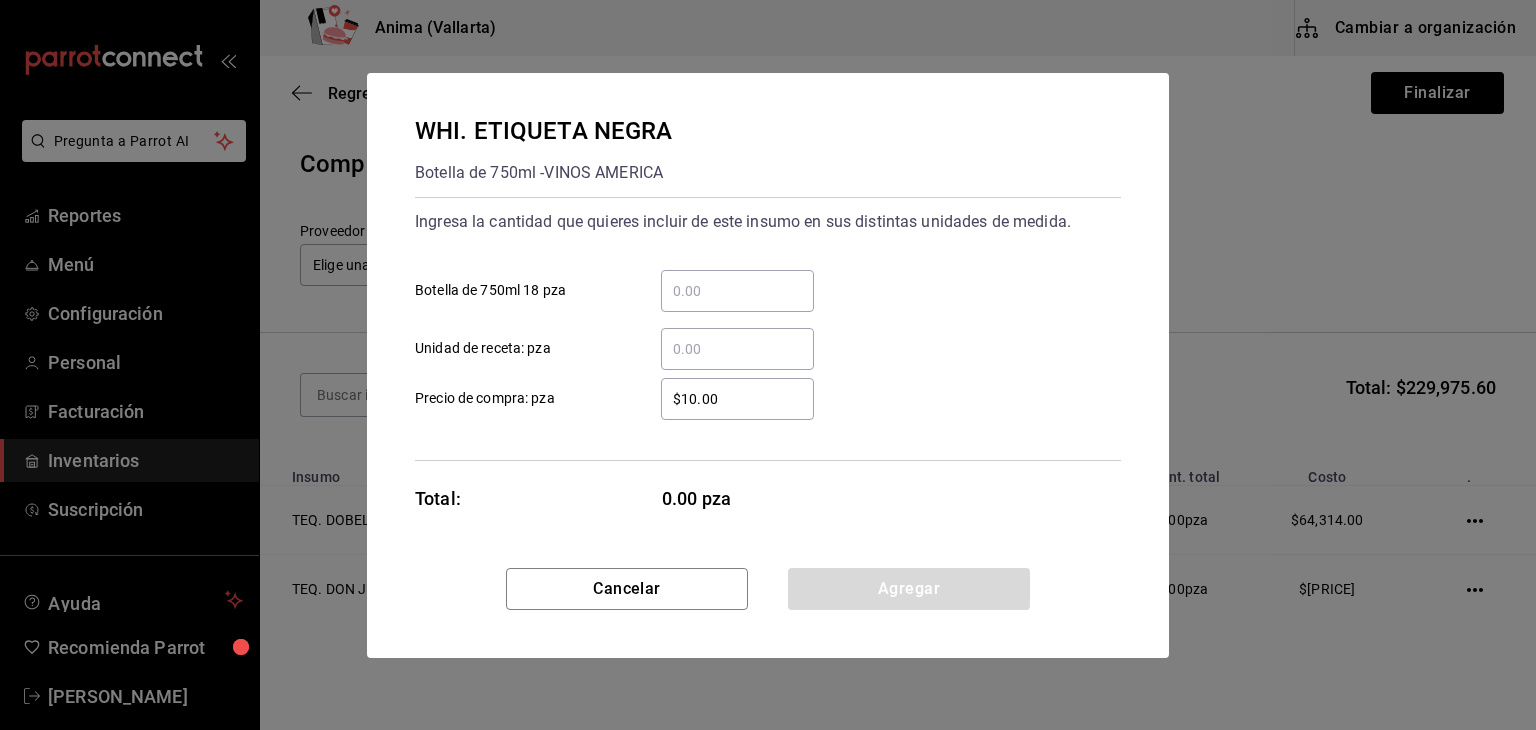click on "Botella de 750ml [QUANTITY] pza" at bounding box center (737, 291) 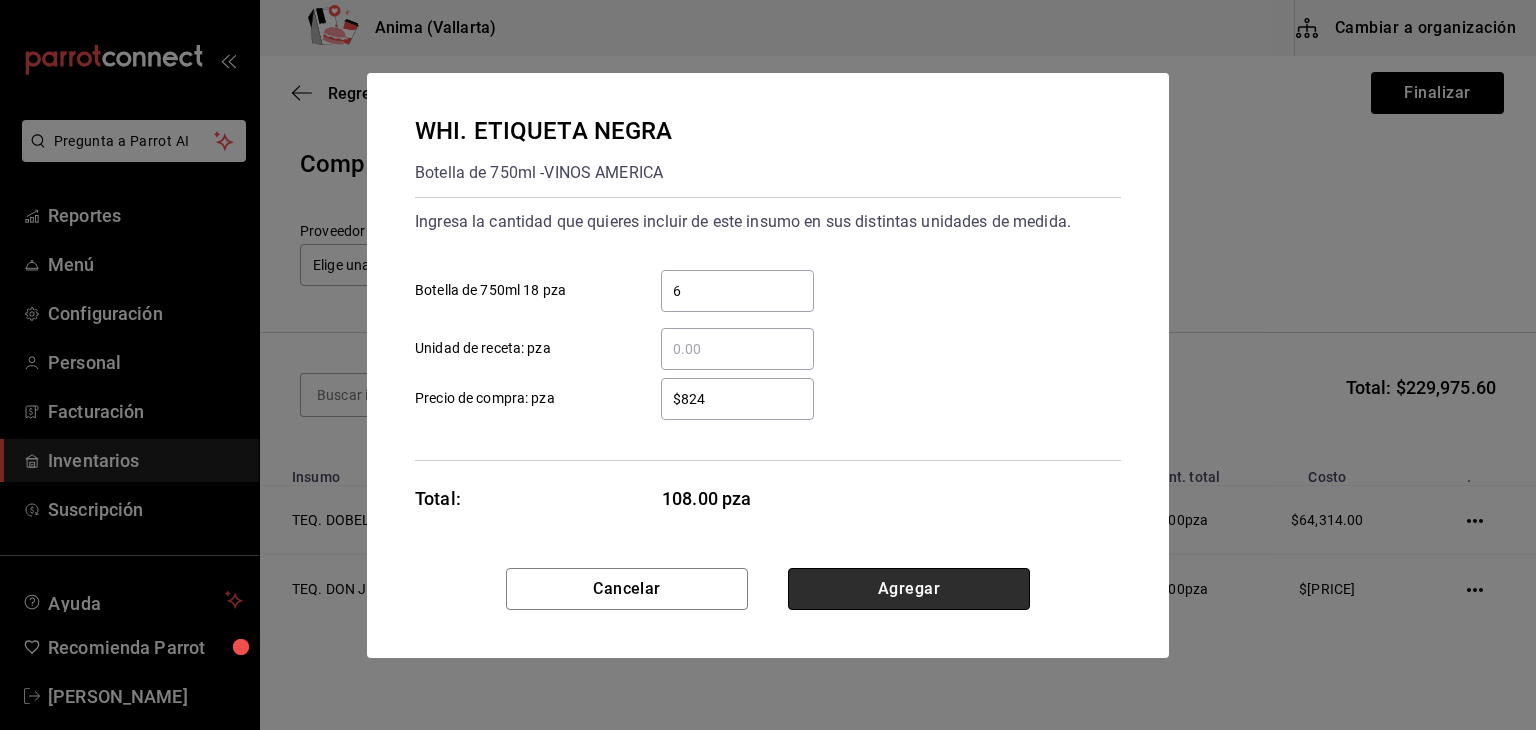 click on "Agregar" at bounding box center [909, 589] 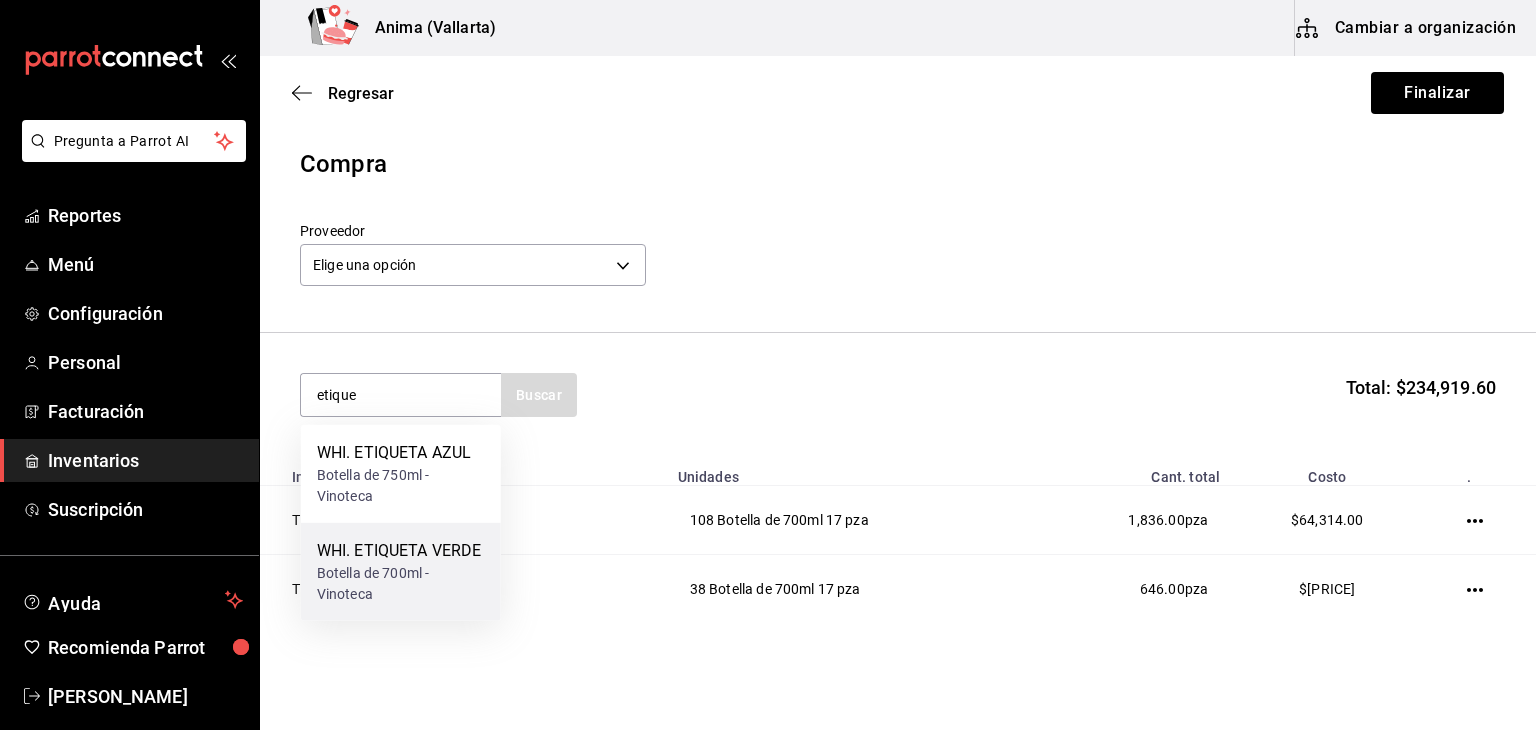 click on "Botella de 700ml - Vinoteca" at bounding box center [401, 584] 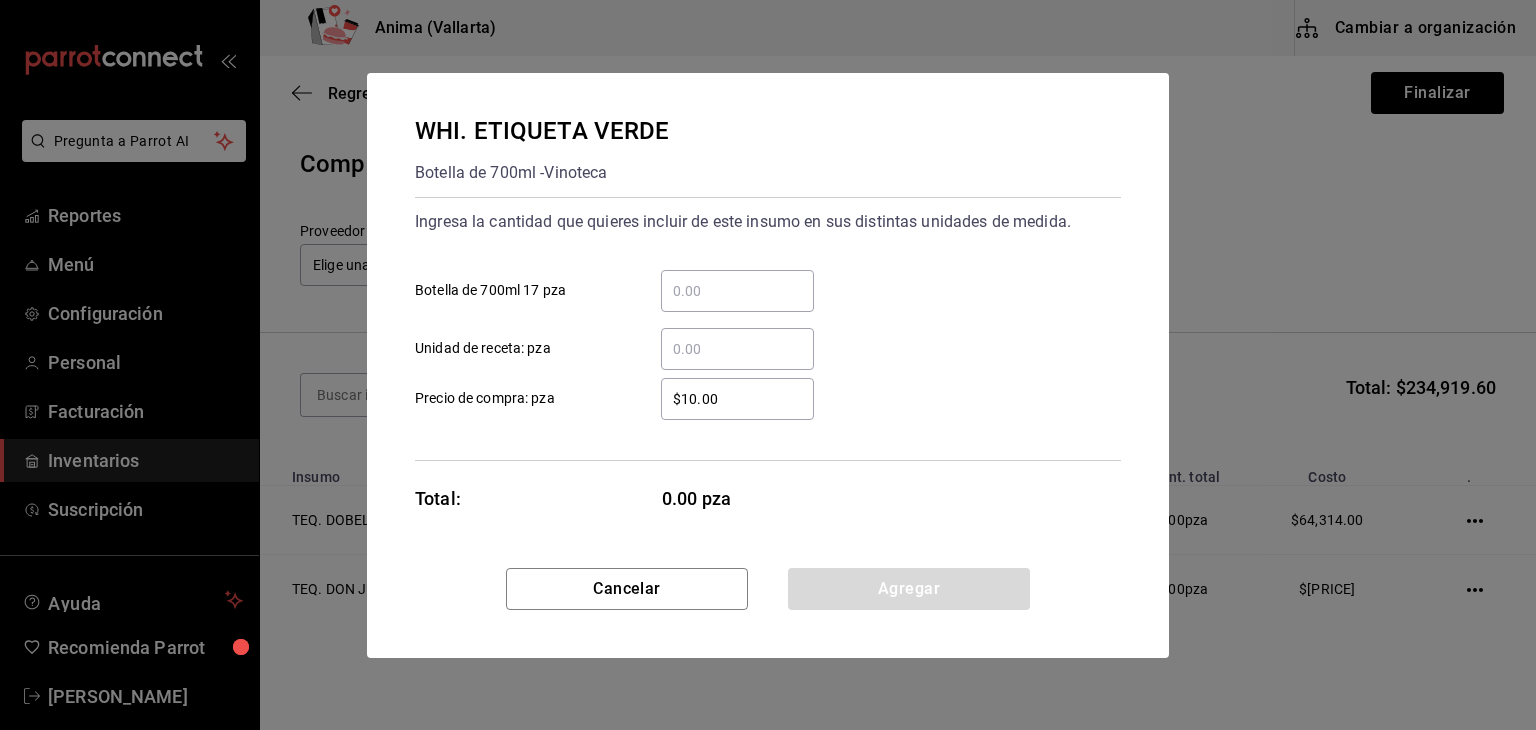 click on "​ Botella de 700ml 17 pza" at bounding box center (737, 291) 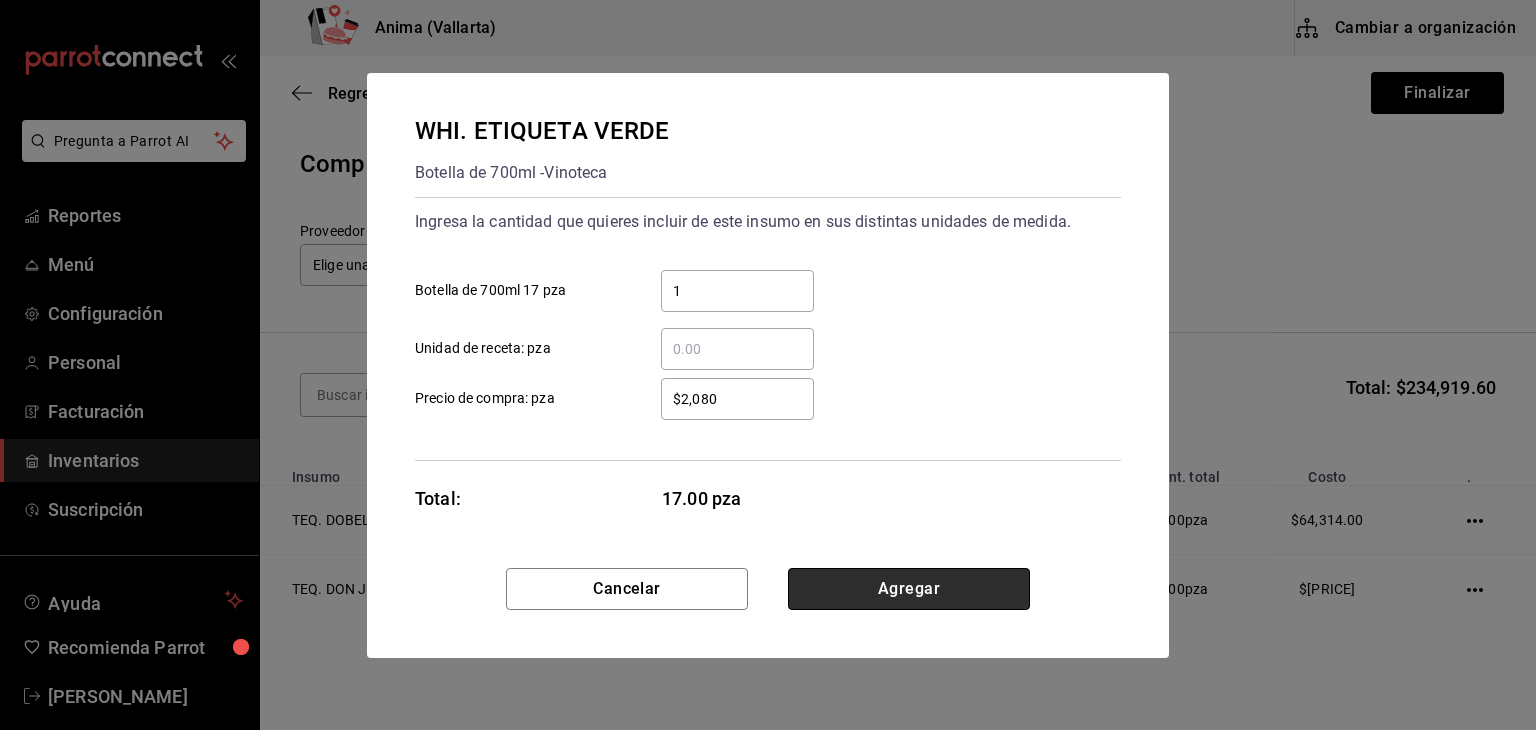click on "Agregar" at bounding box center (909, 589) 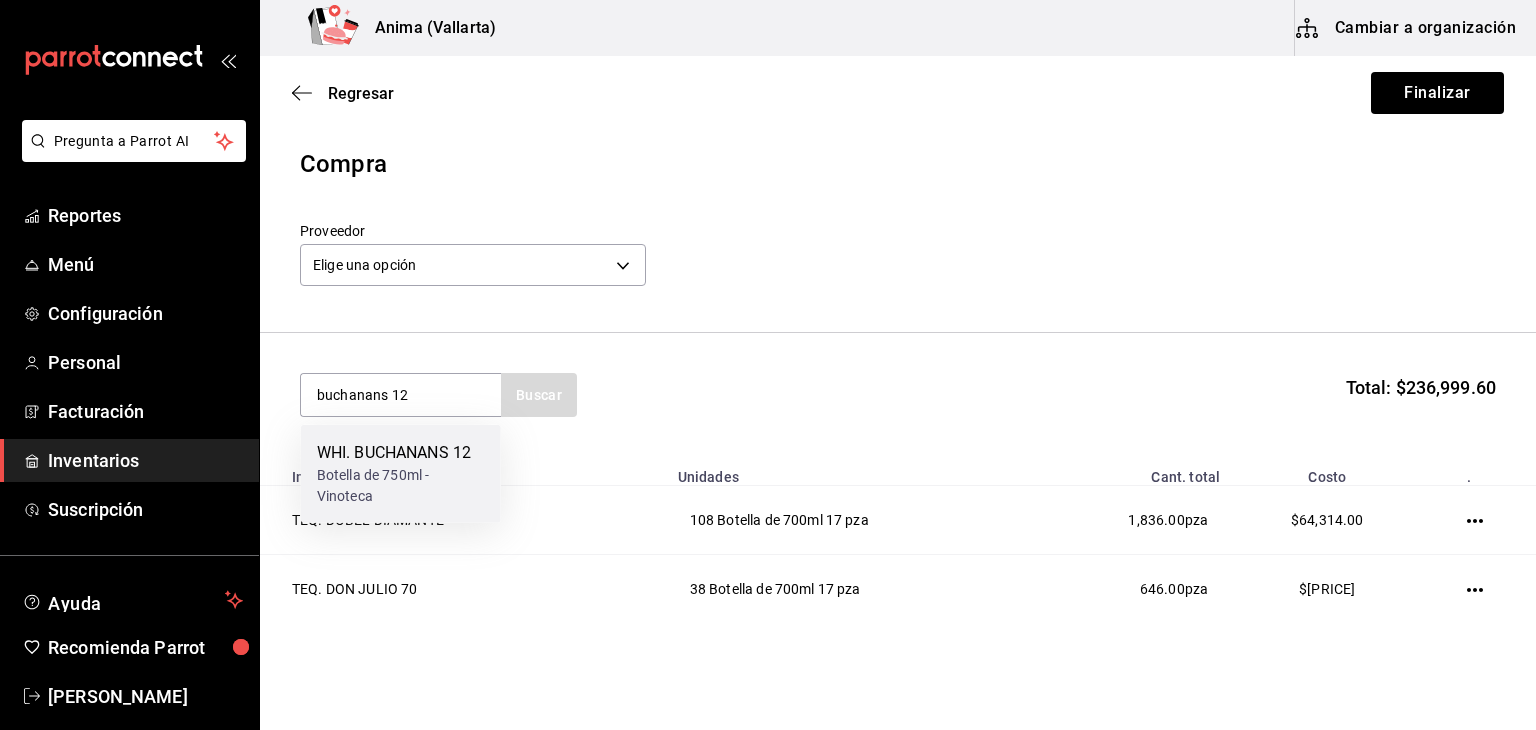 click on "WHI. BUCHANANS 12" at bounding box center [401, 453] 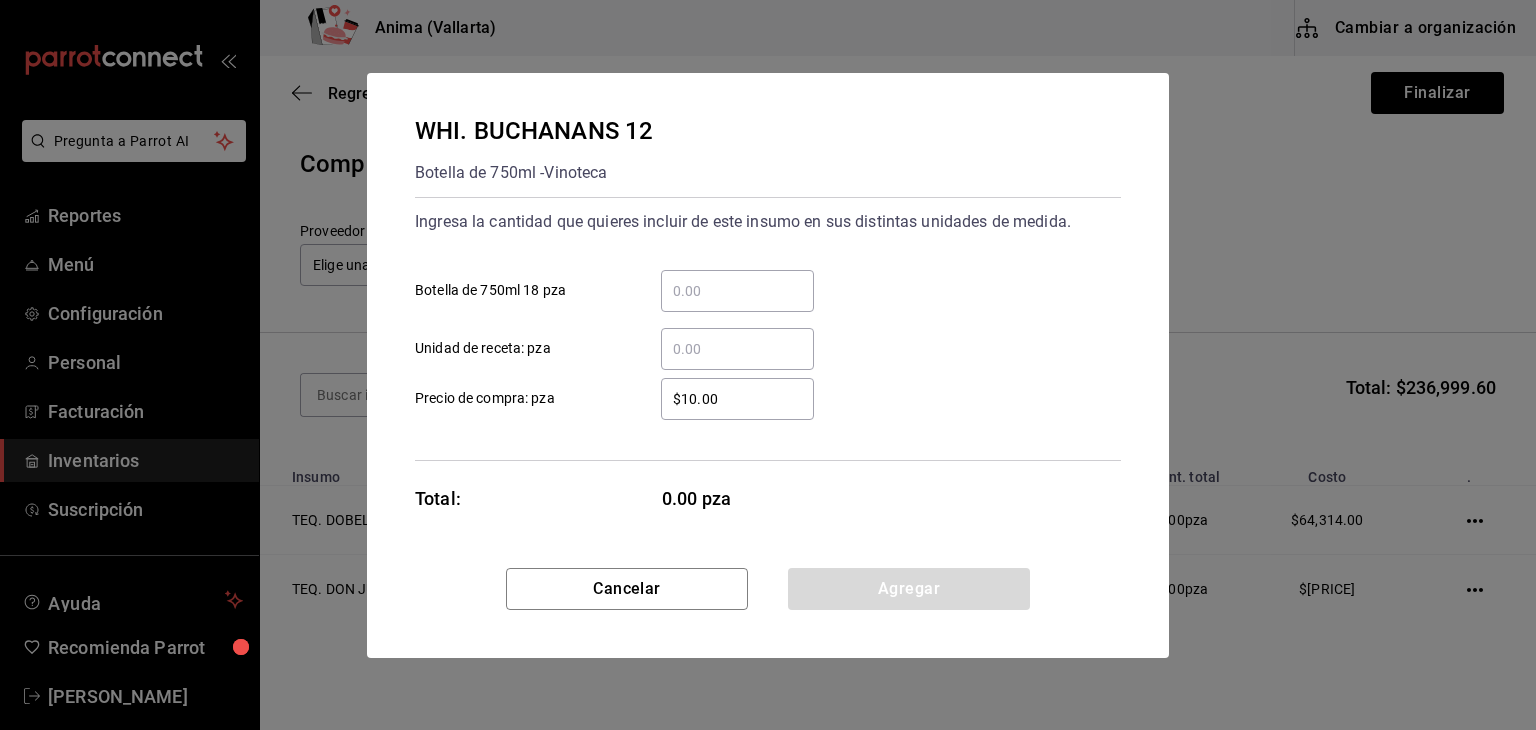 click on "Botella de 750ml [QUANTITY] pza" at bounding box center [737, 291] 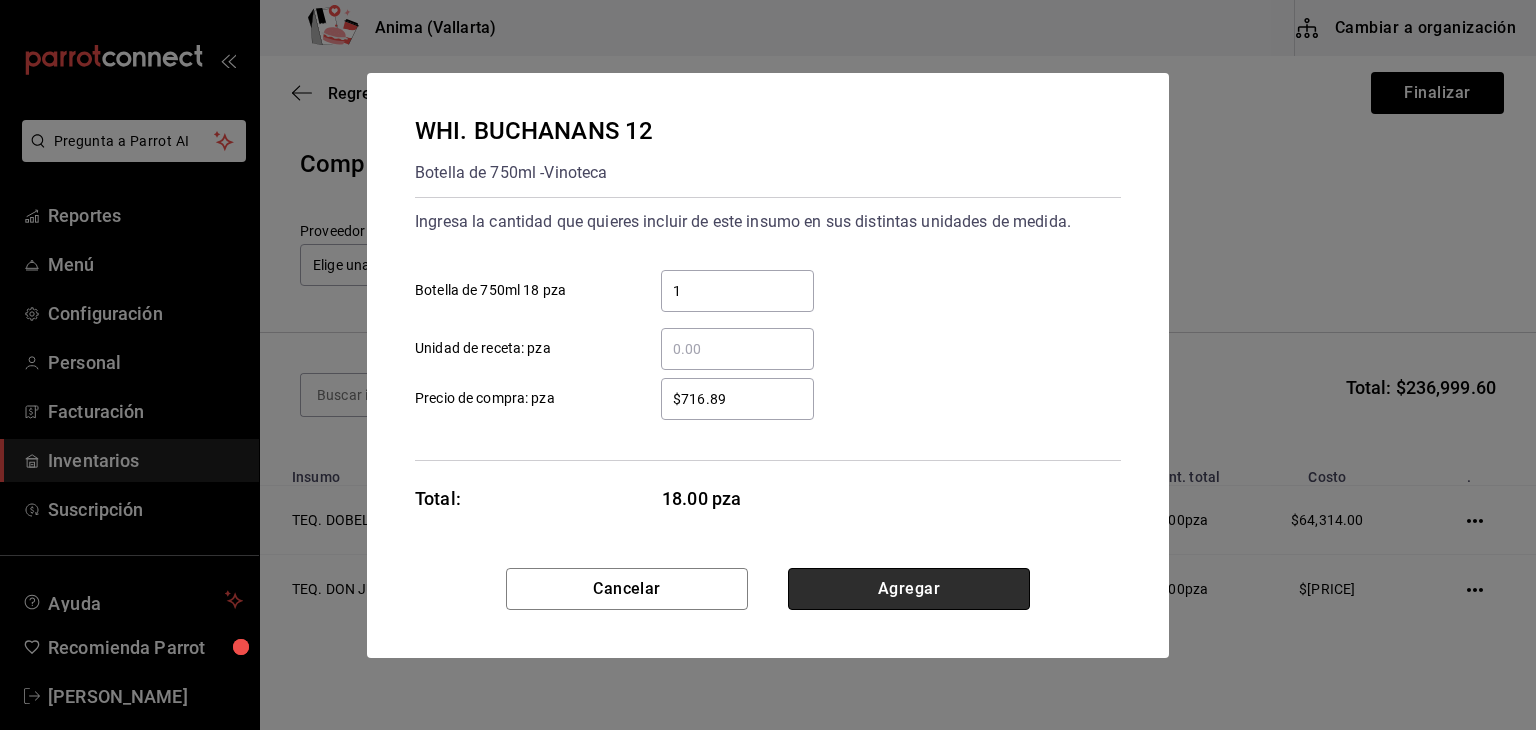 click on "Agregar" at bounding box center [909, 589] 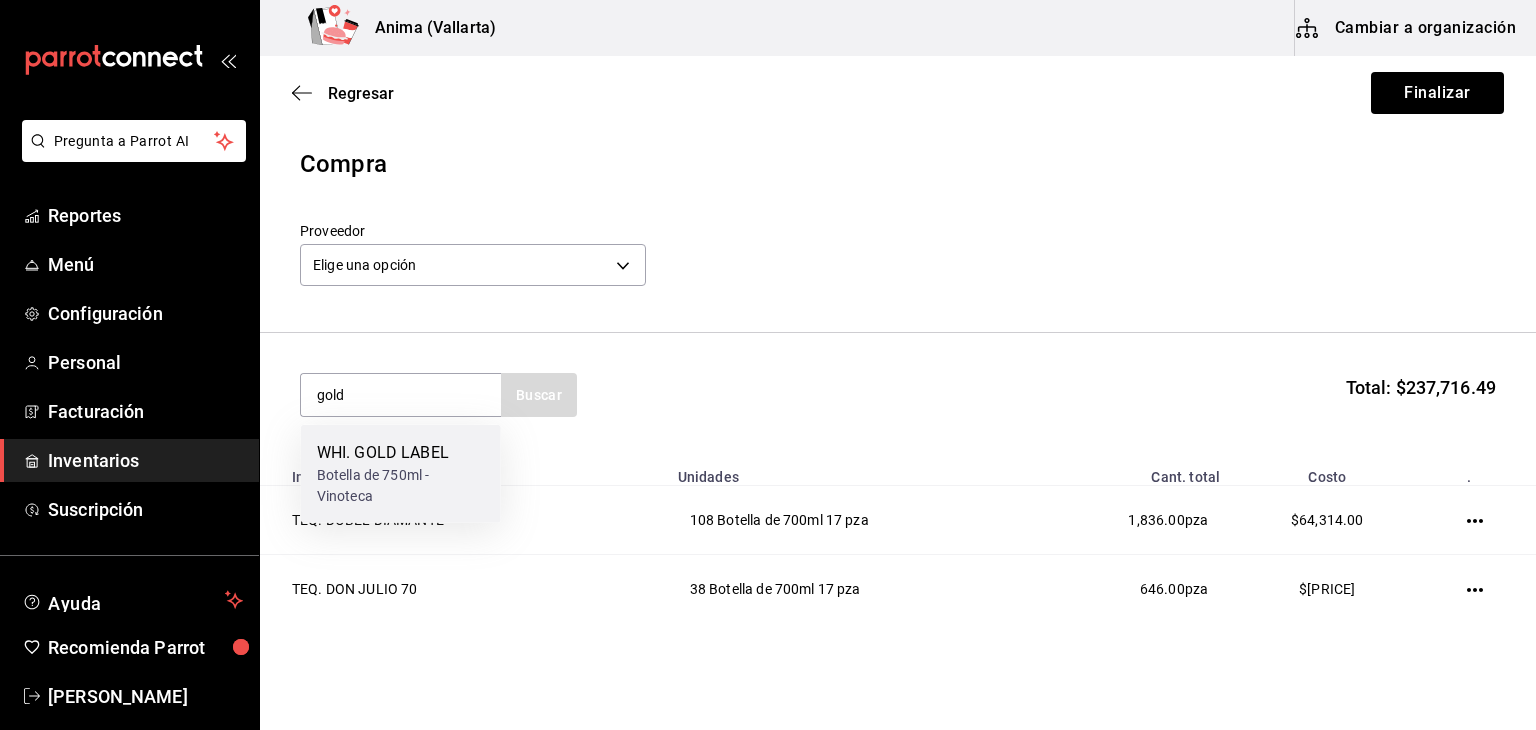 click on "Botella de 750ml - Vinoteca" at bounding box center [401, 486] 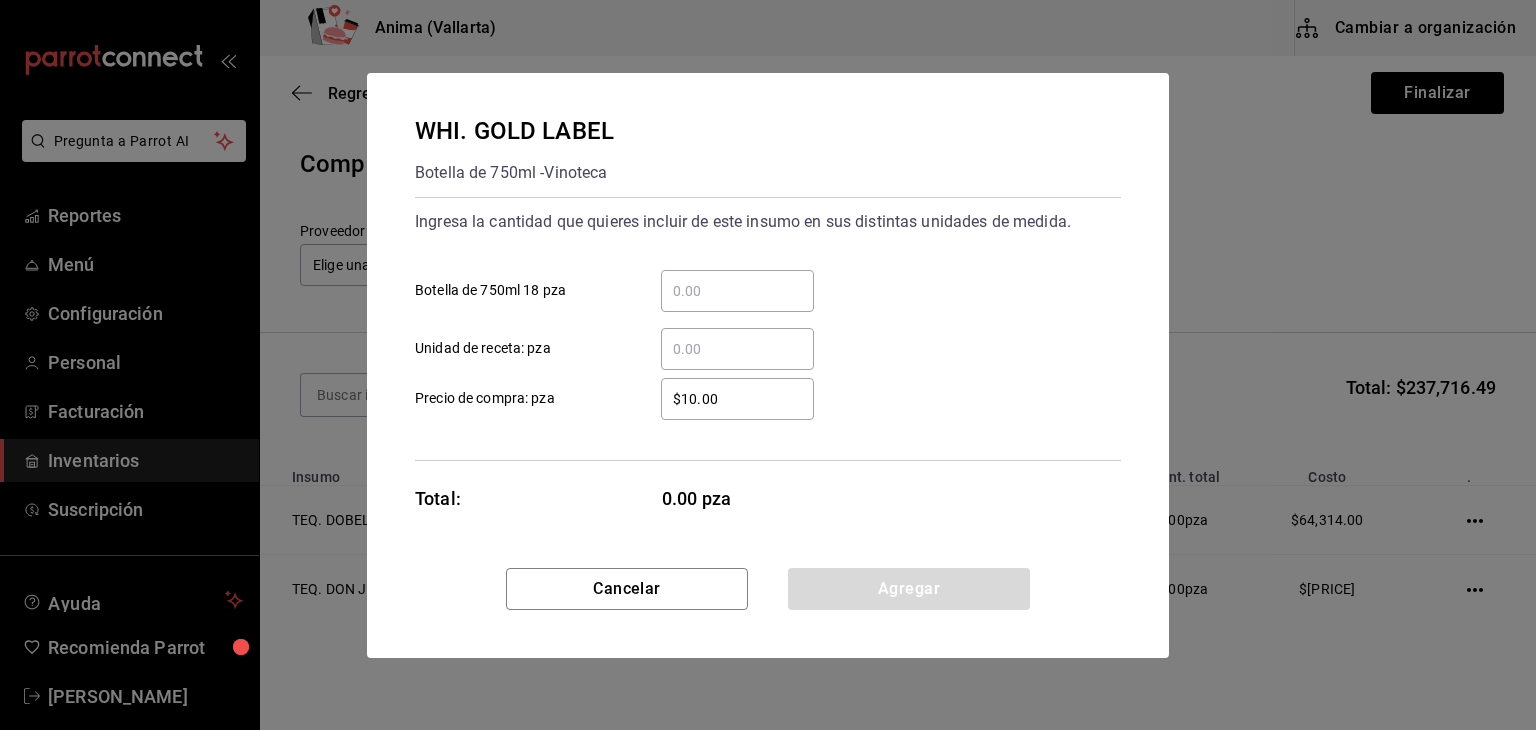click on "Botella de 750ml [QUANTITY] pza" at bounding box center (737, 291) 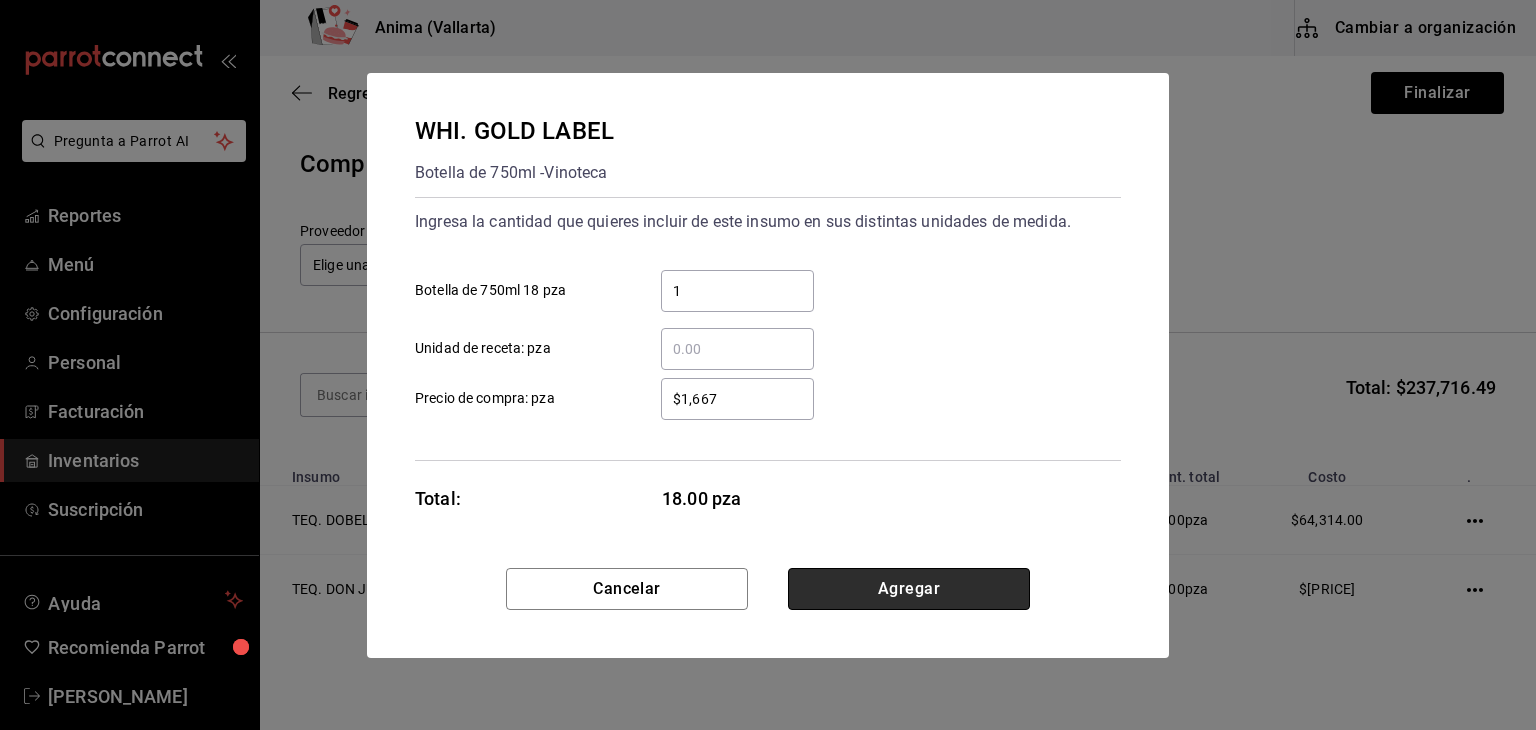 click on "Agregar" at bounding box center (909, 589) 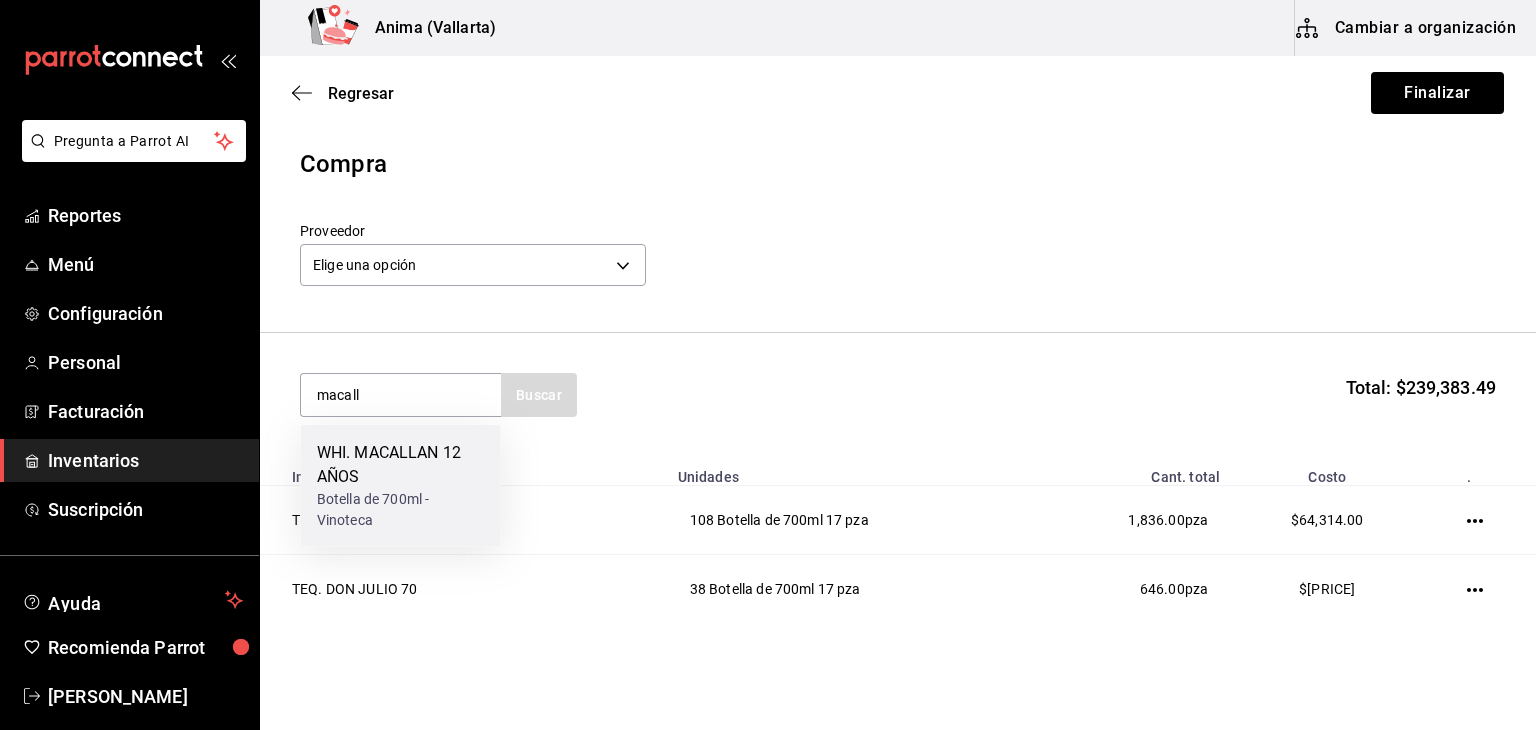 click on "WHI. MACALLAN 12 AÑOS" at bounding box center (401, 465) 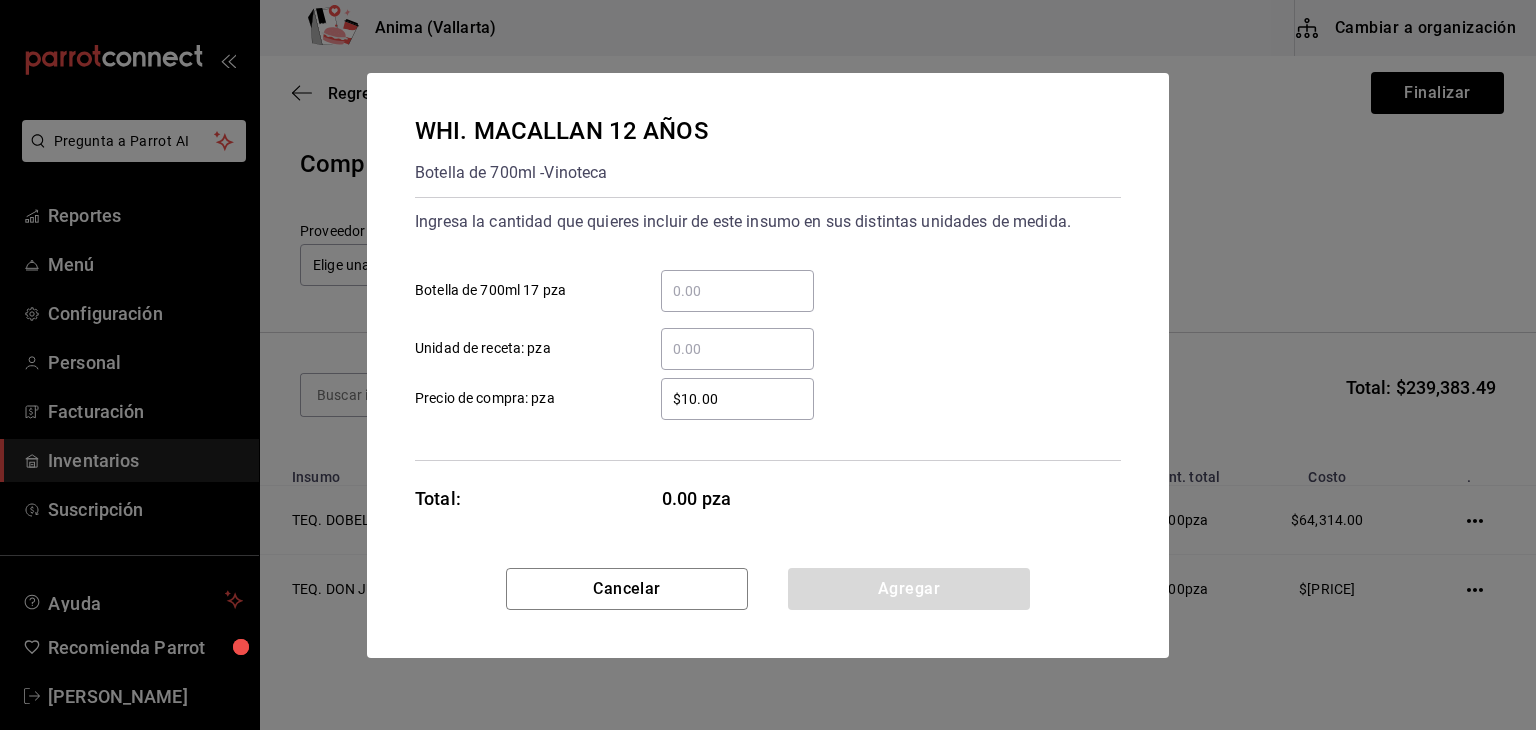 click on "​ Botella de 700ml 17 pza" at bounding box center [737, 291] 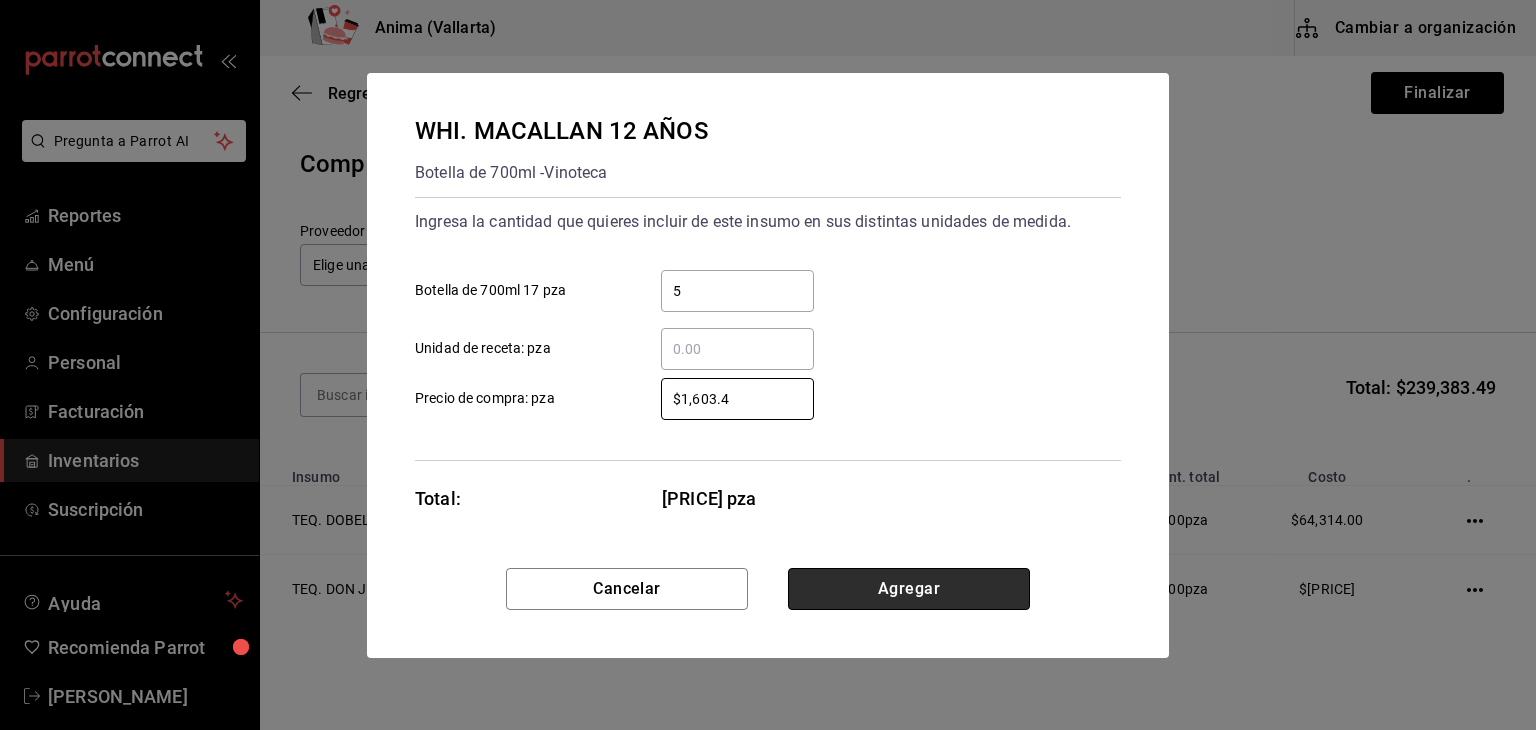 click on "Agregar" at bounding box center (909, 589) 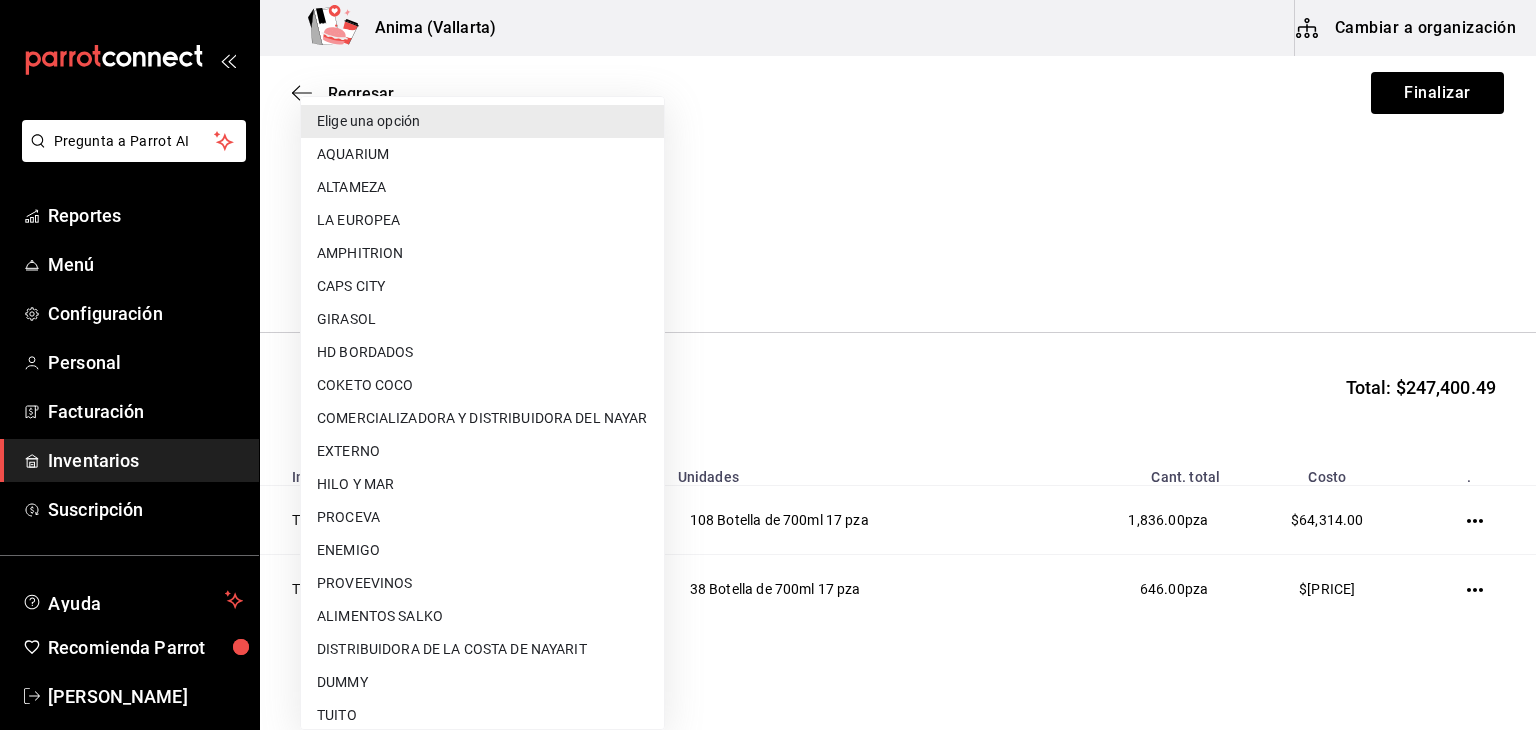 click on "Pregunta a Parrot AI Reportes   Menú   Configuración   Personal   Facturación   Inventarios   Suscripción   Ayuda Recomienda Parrot   [PERSON_NAME]   Sugerir nueva función   Anima ([LOCATION]) Cambiar a organización Regresar Finalizar Compra Proveedor Elige una opción default Buscar Total: $[PRICE] Insumo Unidades Cant. total Costo  .  TEQ. DOBEL DIAMANTE 108 Botella de 700ml 17 pza 1,836.00  pza $[PRICE] TEQ. DON JULIO 70 38 Botella de 700ml 17 pza 646.00  pza $[PRICE] MEZ. MONTELOBOS 1 Botella de 750ml 18 pza 18.00  pza $[PRICE] TEQ. DOBEL DIAMANTE 1.75 LT 6 Botella de 1.75lts 1 pza 6.00  pza $[PRICE] TEQ. 1800 CRISTALINO 34 Botella de 700ml 17.5 pza 595.00  pza $[PRICE] TEQ. CASA DRAGONES JOVEN 2 Botella de 750ml 18 pza 36.00  pza $[PRICE] MEZ. UNION 4 Botella de 700ml 16.5 pza 66.00  pza $[PRICE] MEZ. CREYENTE JOVEN 1 Botella de 750ml 18 pza 18.00  pza $[PRICE] TEQ. DOBEL DIAMANTE 3 LT 8 Botella de 3lts 1 pza 8.00  pza $[PRICE] TEQ. 7 LEGUAS BLANCO 27 Botella de 700ml 18 pza 486.00  pza" at bounding box center (768, 308) 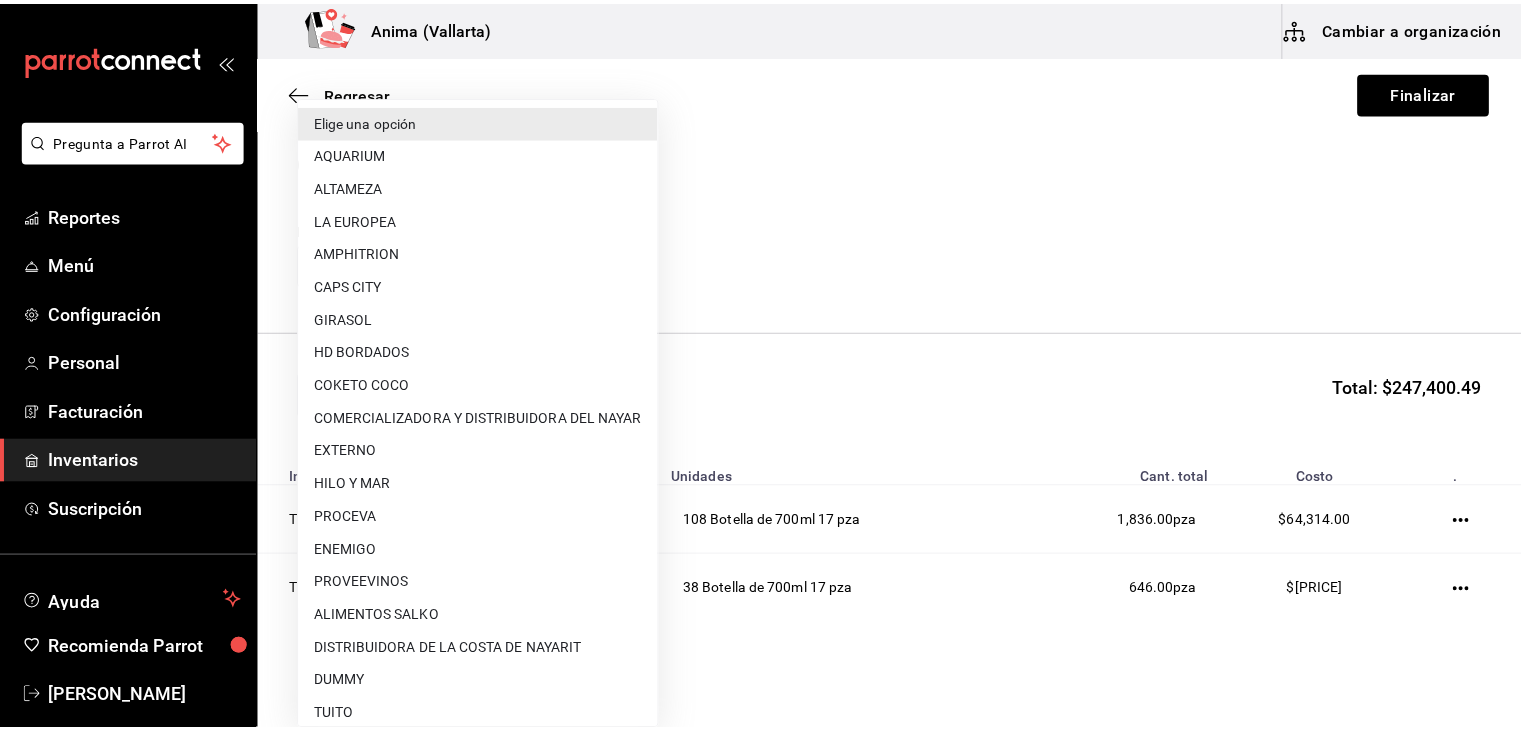 scroll, scrollTop: 340, scrollLeft: 0, axis: vertical 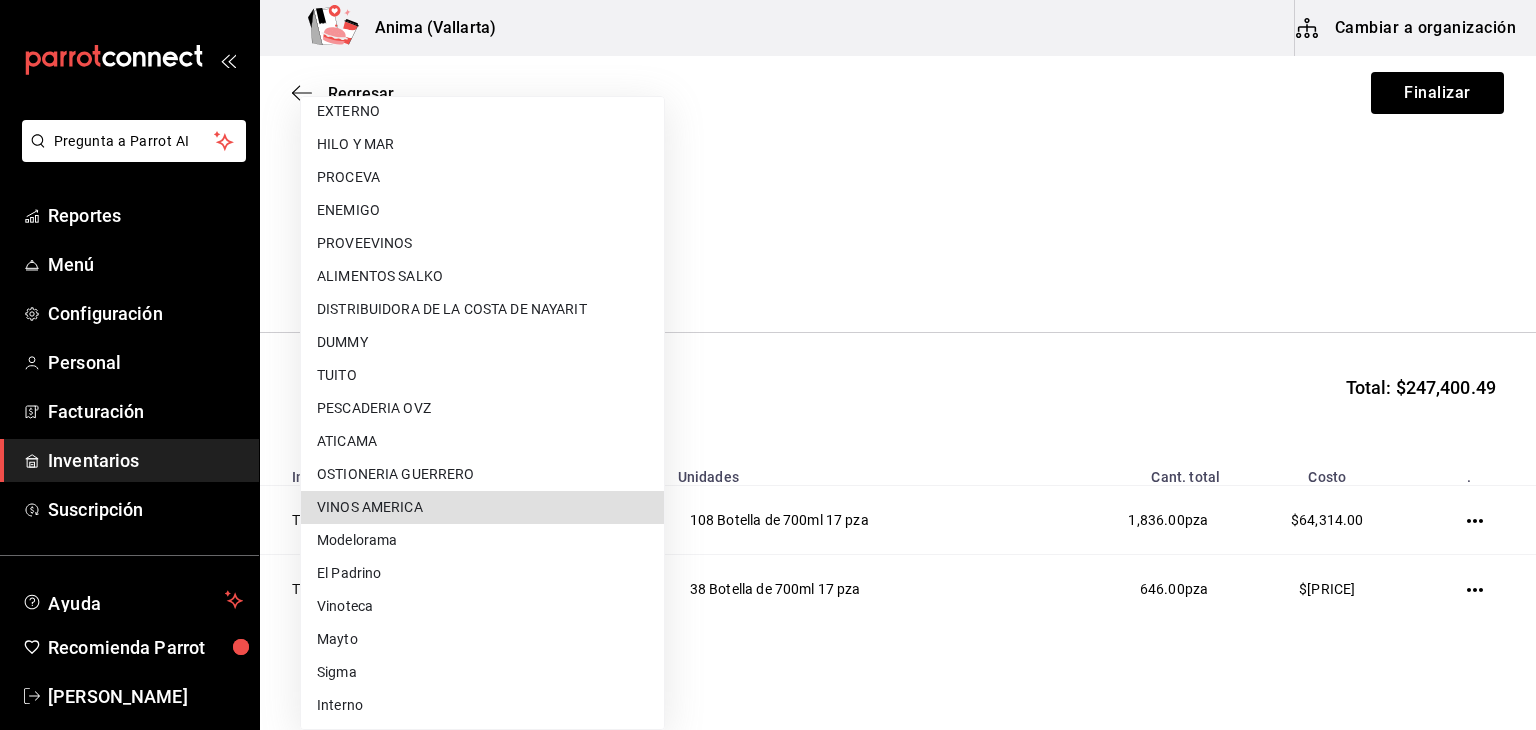 click on "Vinoteca" at bounding box center [482, 606] 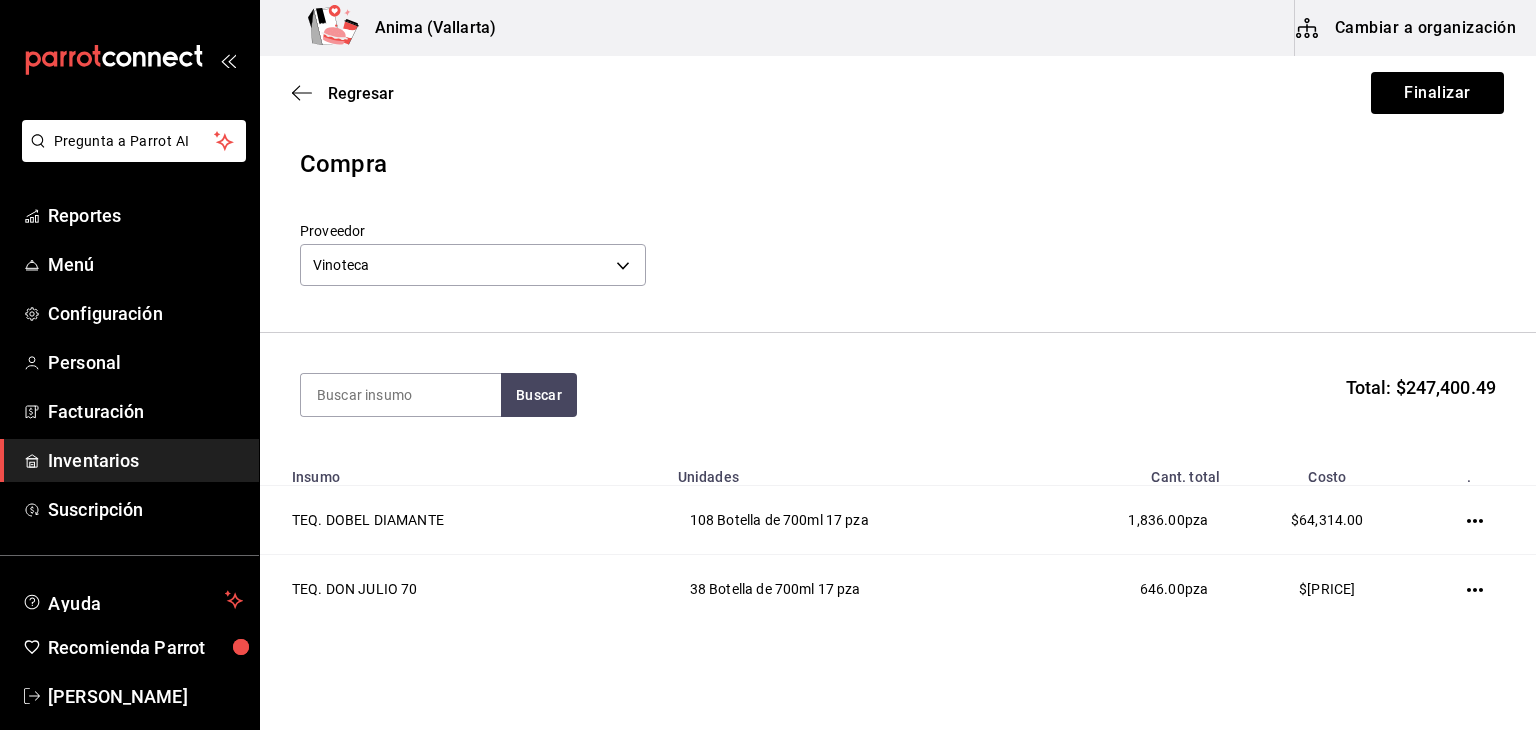 click on "Proveedor Vinoteca [UUID]" at bounding box center (898, 257) 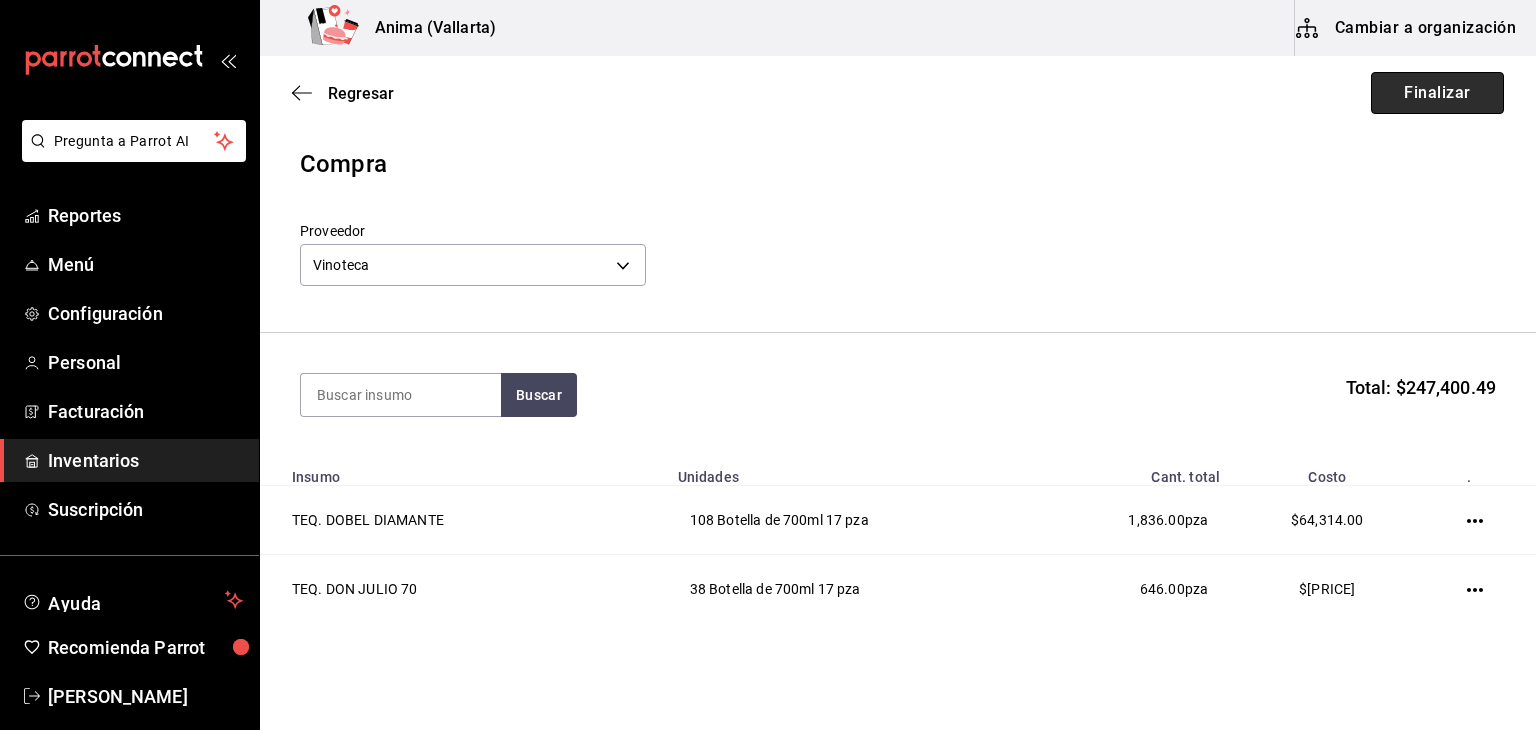 click on "Finalizar" at bounding box center [1437, 93] 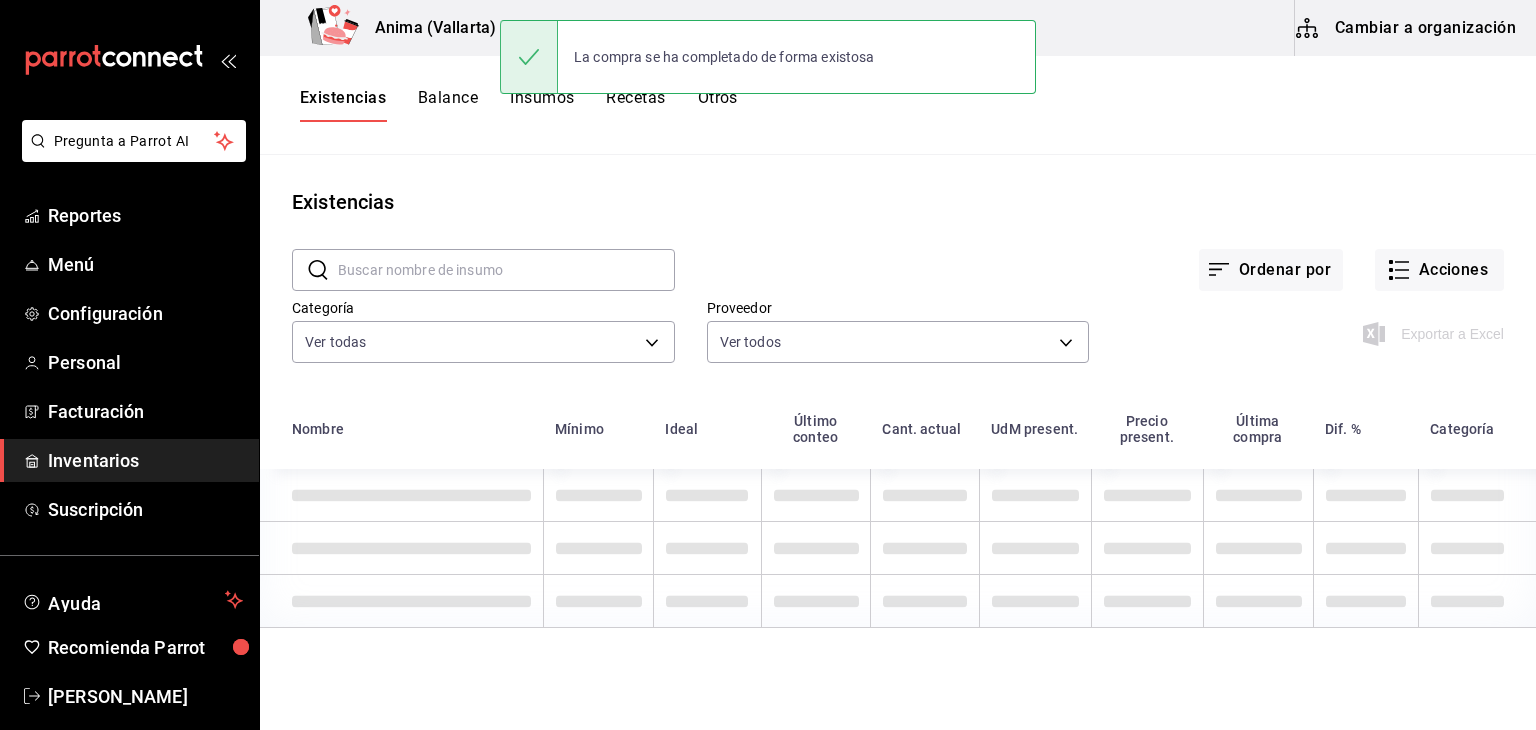 click on "Ordenar por Acciones" at bounding box center (1089, 254) 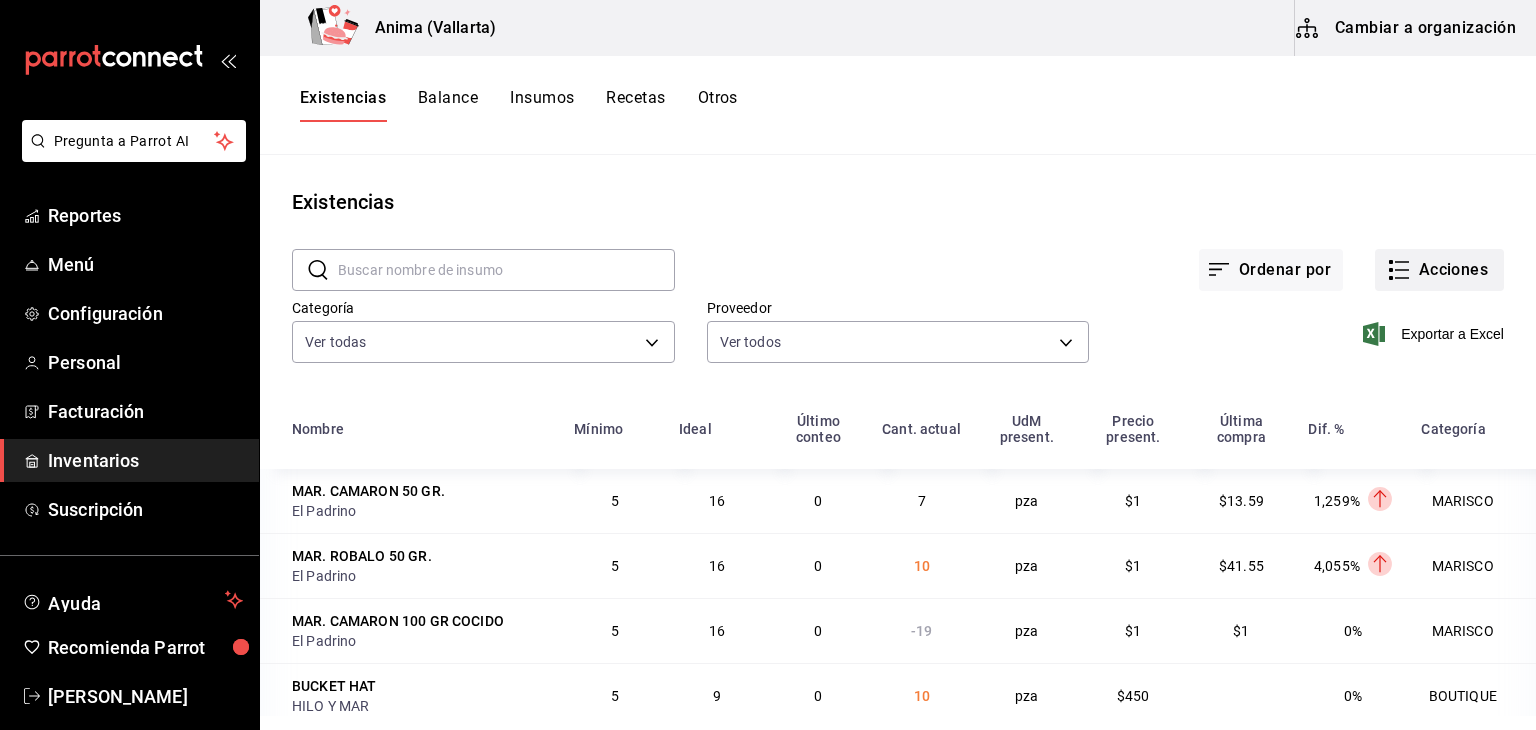 click on "Acciones" at bounding box center (1439, 270) 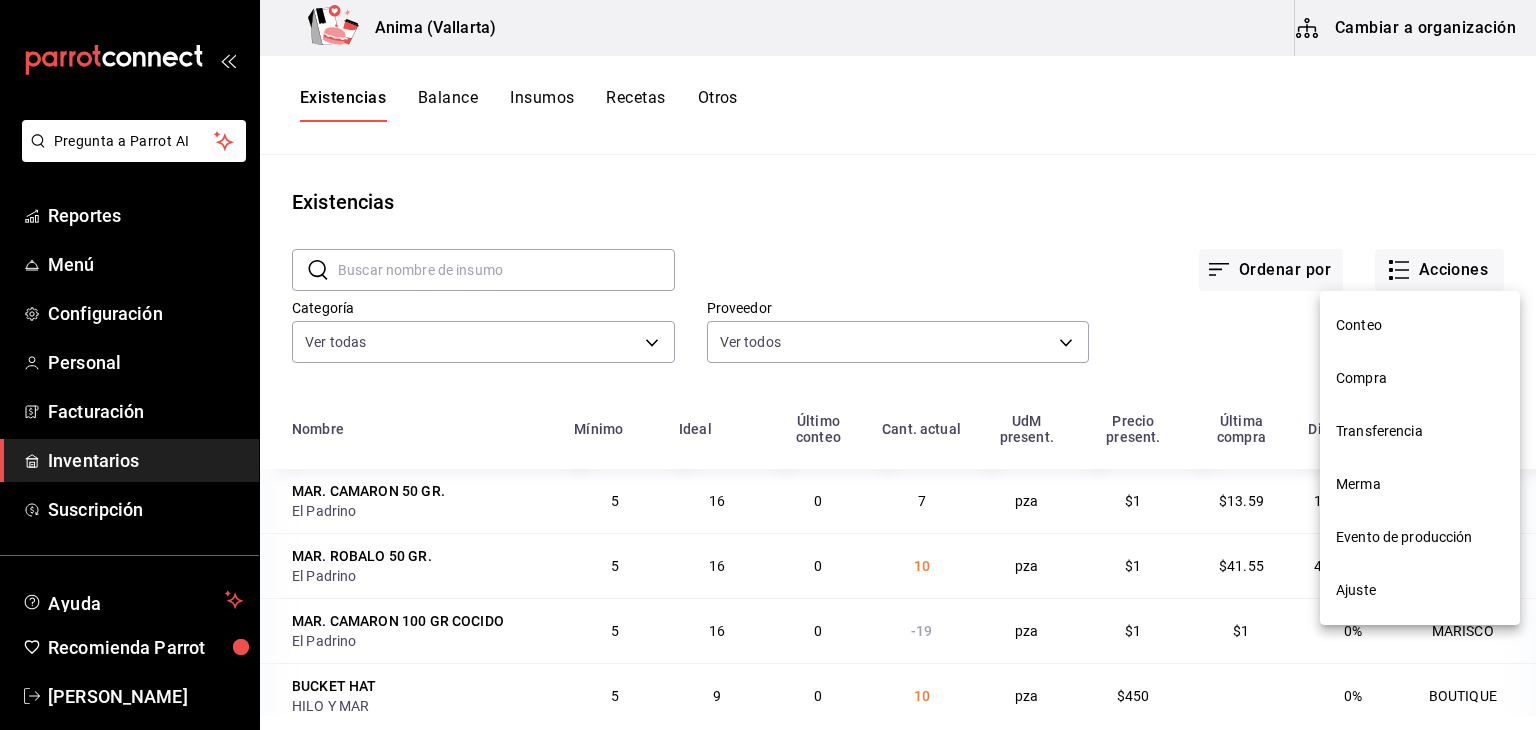 click on "Compra" at bounding box center (1420, 378) 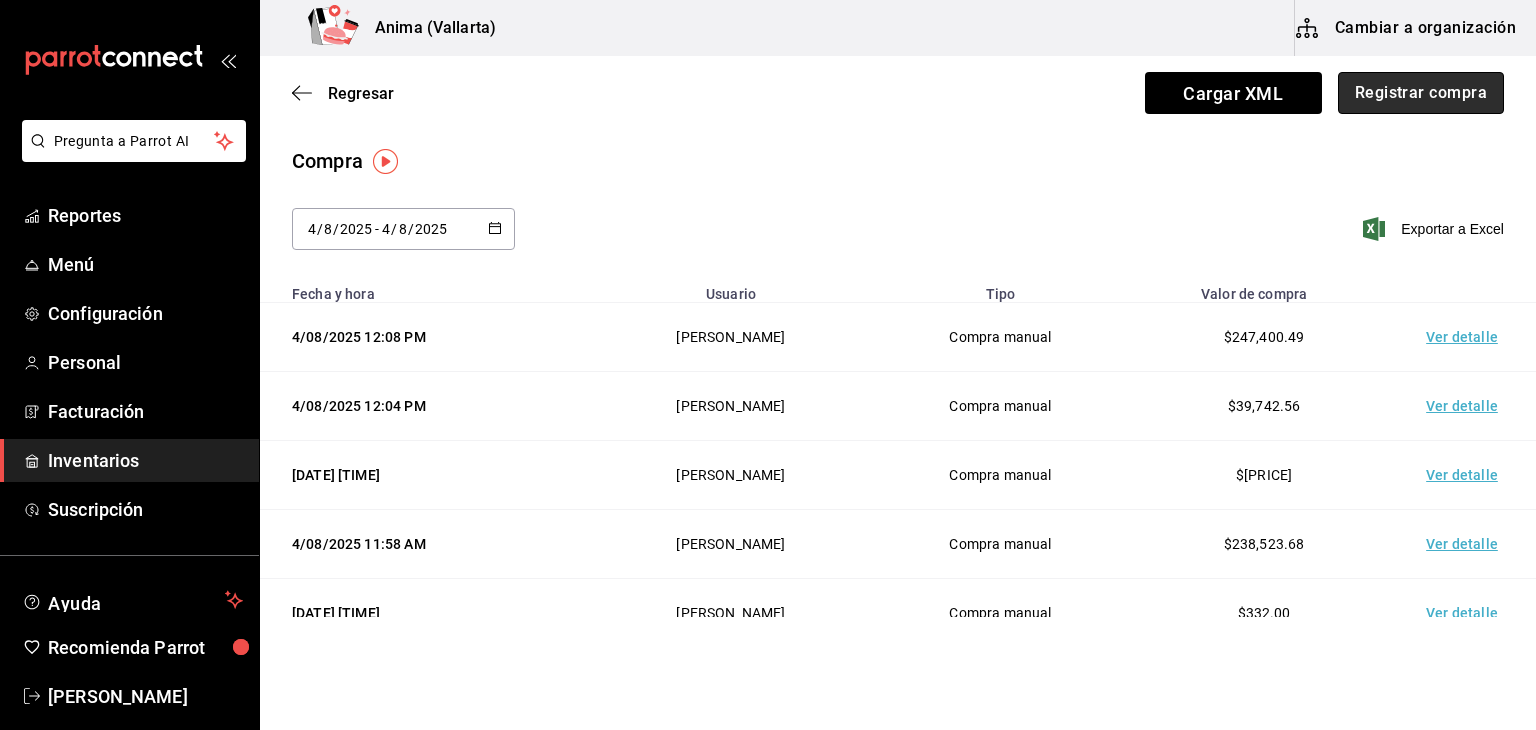 click on "Registrar compra" at bounding box center (1421, 93) 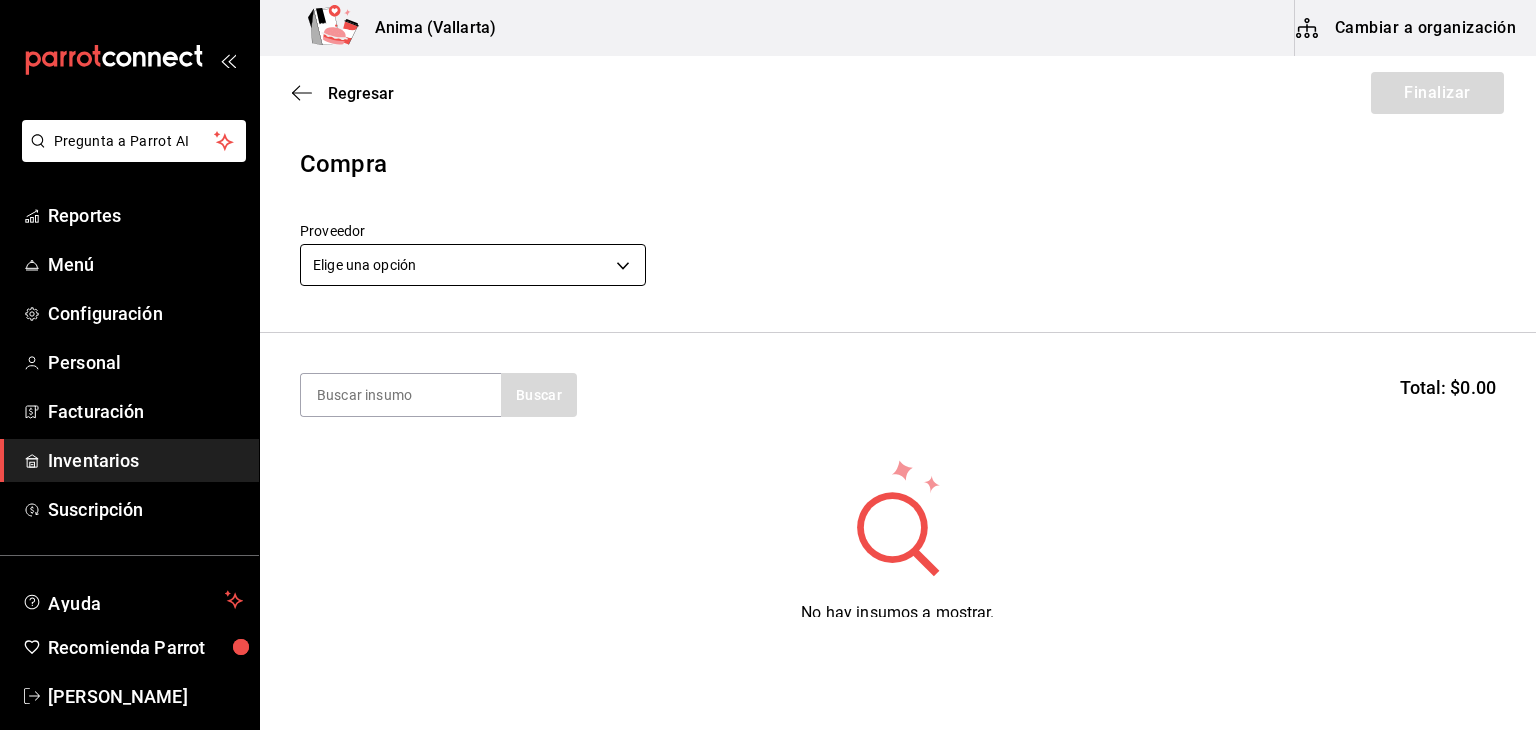click on "Pregunta a Parrot AI Reportes   Menú   Configuración   Personal   Facturación   Inventarios   Suscripción   Ayuda Recomienda Parrot   [PERSON]   Sugerir nueva función   Anima ([CITY]) Cambiar a organización Regresar Finalizar Compra Proveedor Elige una opción default Buscar Total: $0.00 No hay insumos a mostrar. Busca un insumo para agregarlo a la lista GANA 1 MES GRATIS EN TU SUSCRIPCIÓN AQUÍ ¿Recuerdas cómo empezó tu restaurante?
Hoy puedes ayudar a un colega a tener el mismo cambio que tú viviste.
Recomienda Parrot directamente desde tu Portal Administrador.
Es fácil y rápido.
🎁 Por cada restaurante que se una, ganas 1 mes gratis. Ver video tutorial Ir a video Pregunta a Parrot AI Reportes   Menú   Configuración   Personal   Facturación   Inventarios   Suscripción   Ayuda Recomienda Parrot   [PERSON]   Sugerir nueva función   Visitar centro de ayuda ([PHONE]) soporte@parrotsoftware.io Visitar centro de ayuda ([PHONE]) soporte@parrotsoftware.io Editar Eliminar" at bounding box center [768, 308] 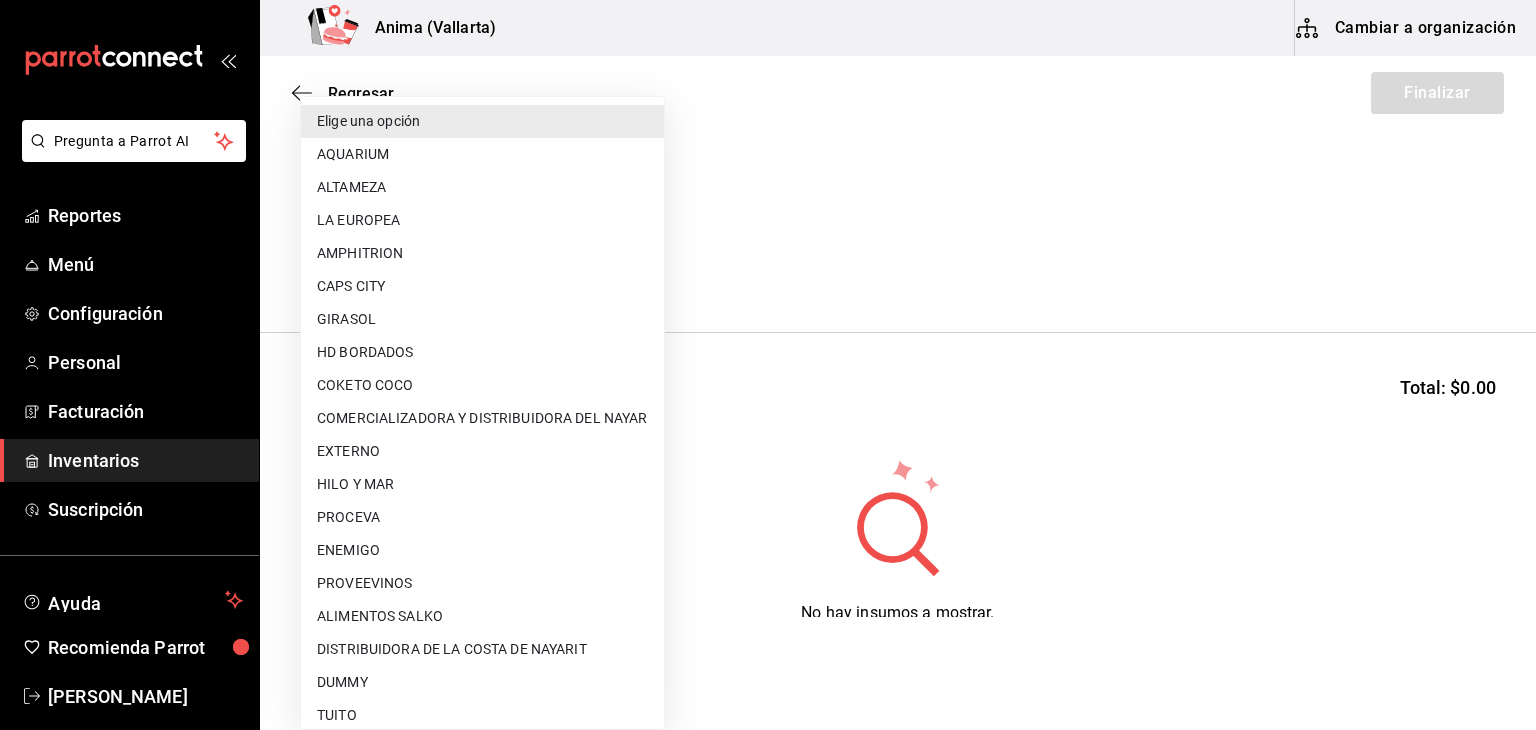 click at bounding box center (768, 365) 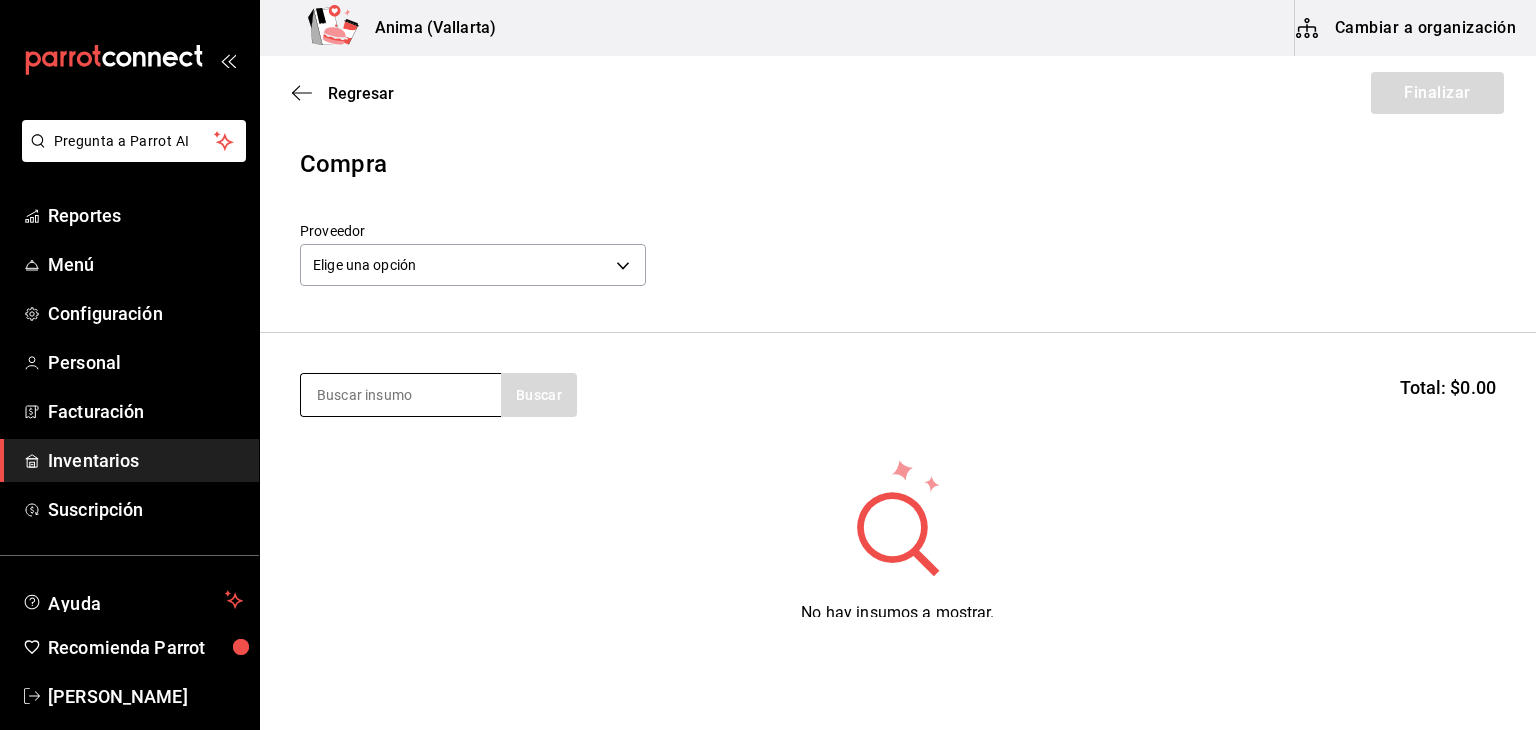click at bounding box center (401, 395) 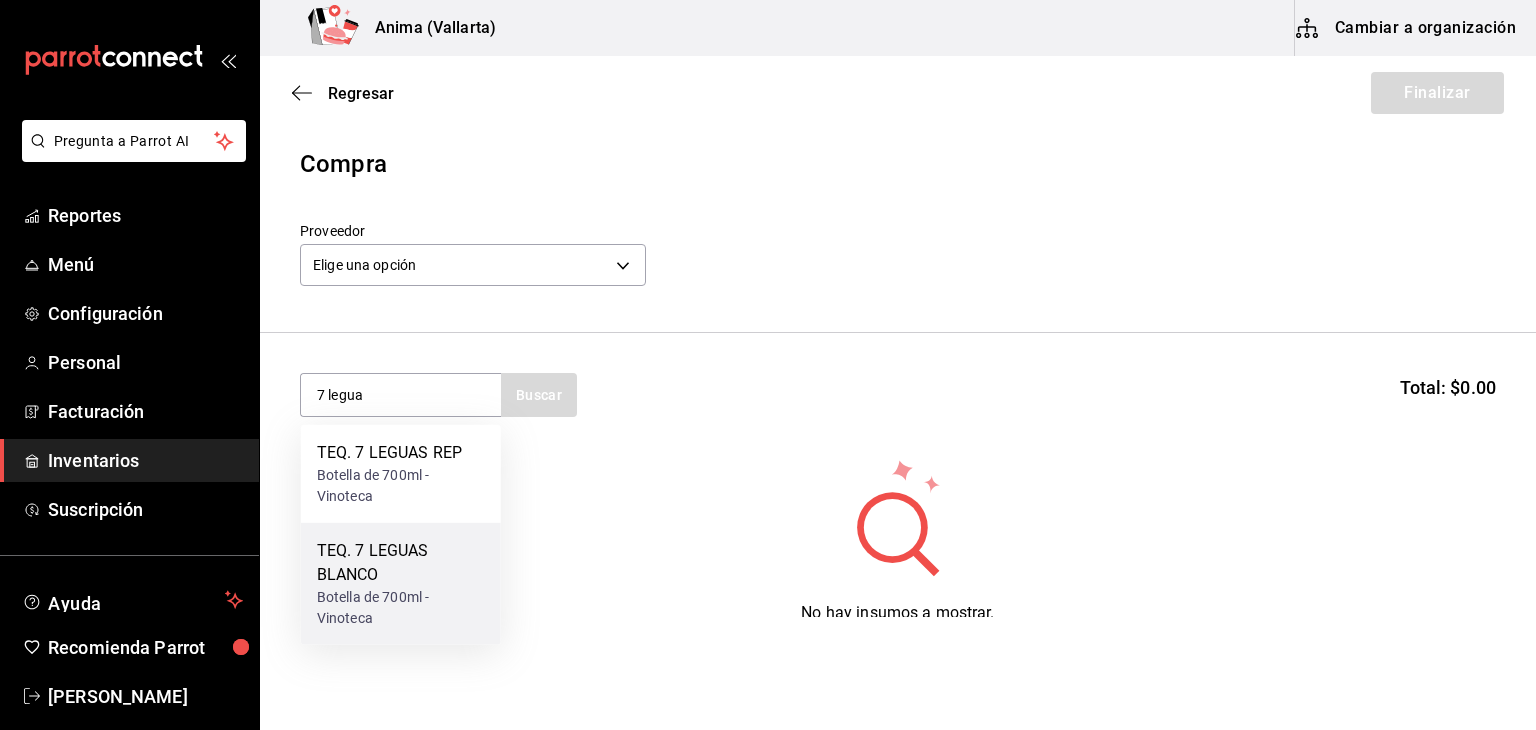 click on "TEQ. 7 LEGUAS BLANCO" at bounding box center [401, 563] 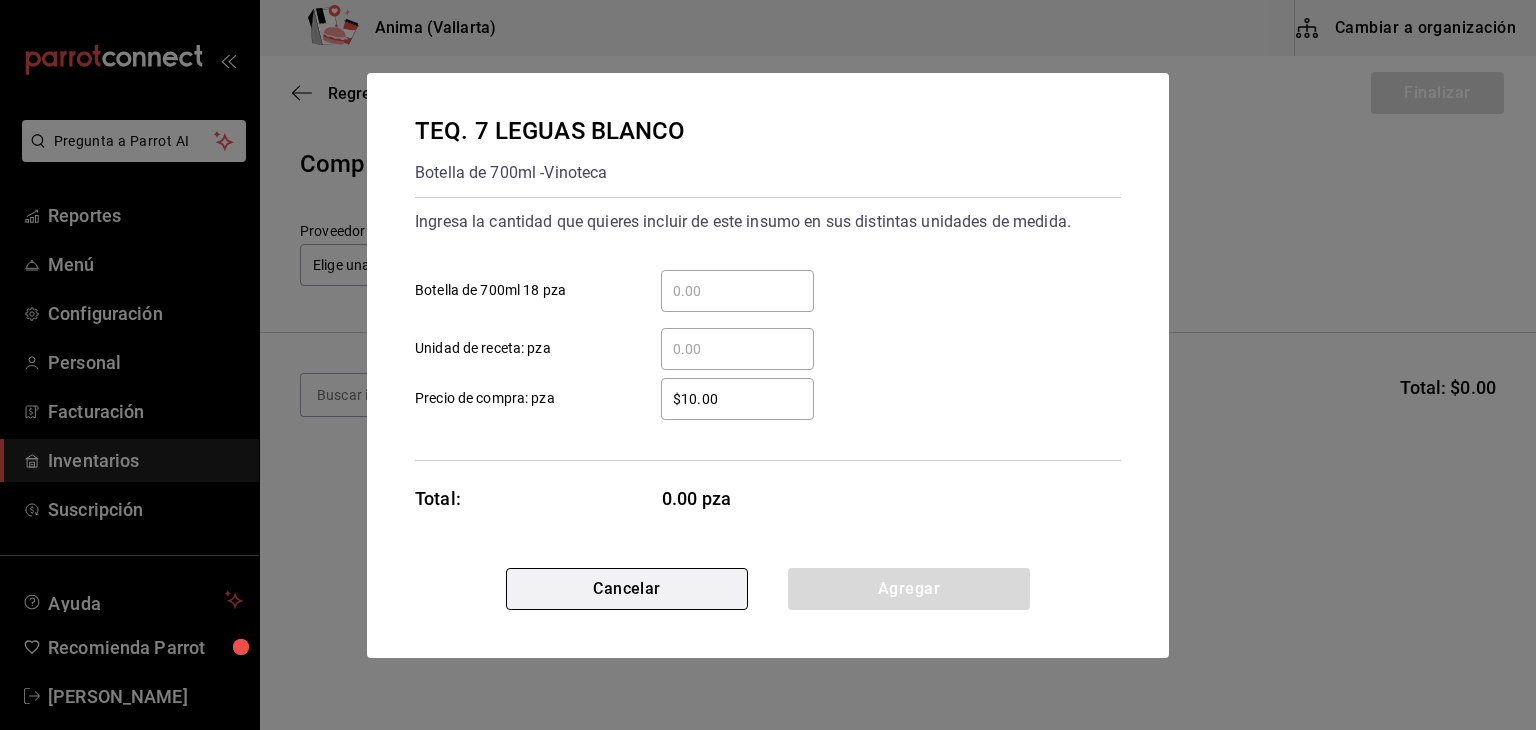 click on "Cancelar" at bounding box center (627, 589) 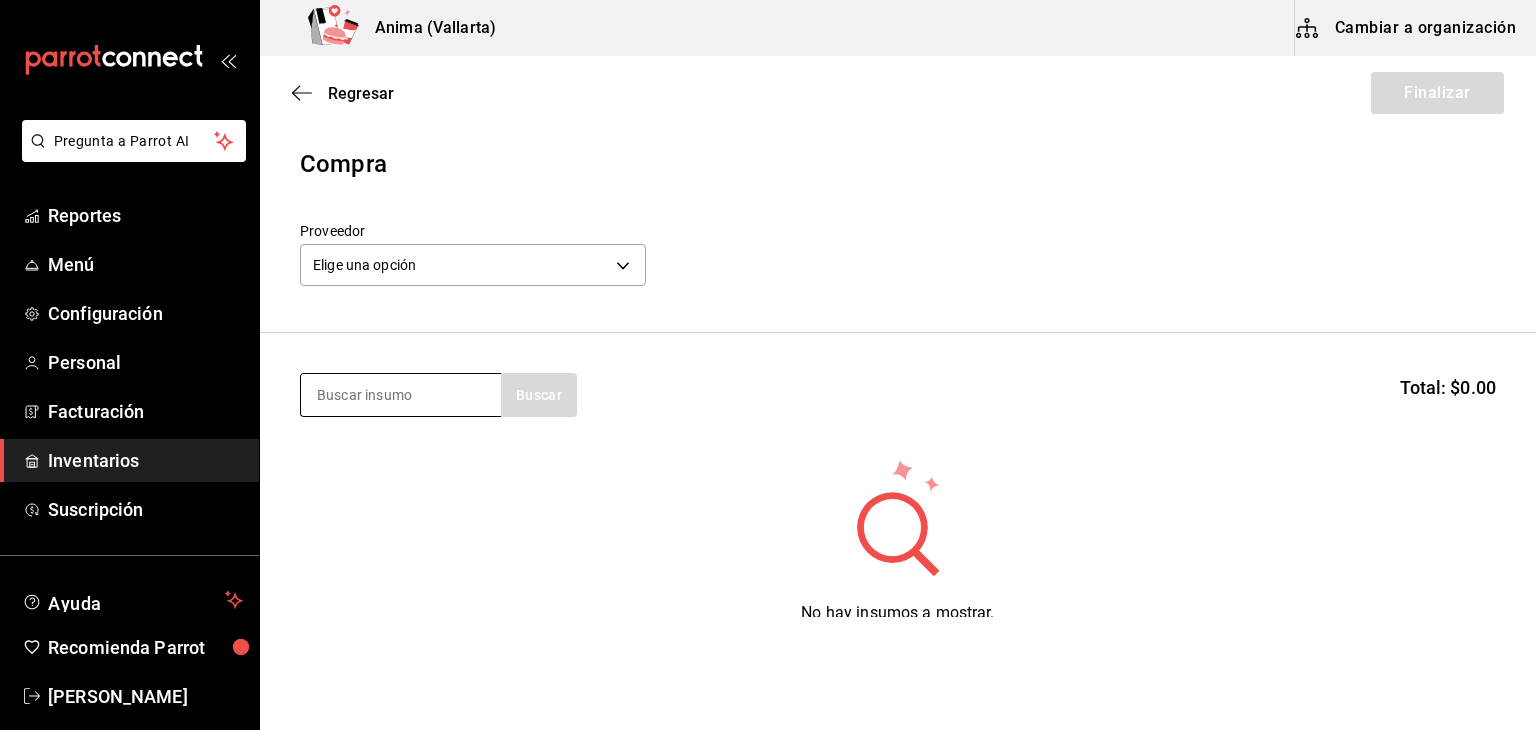 click at bounding box center (401, 395) 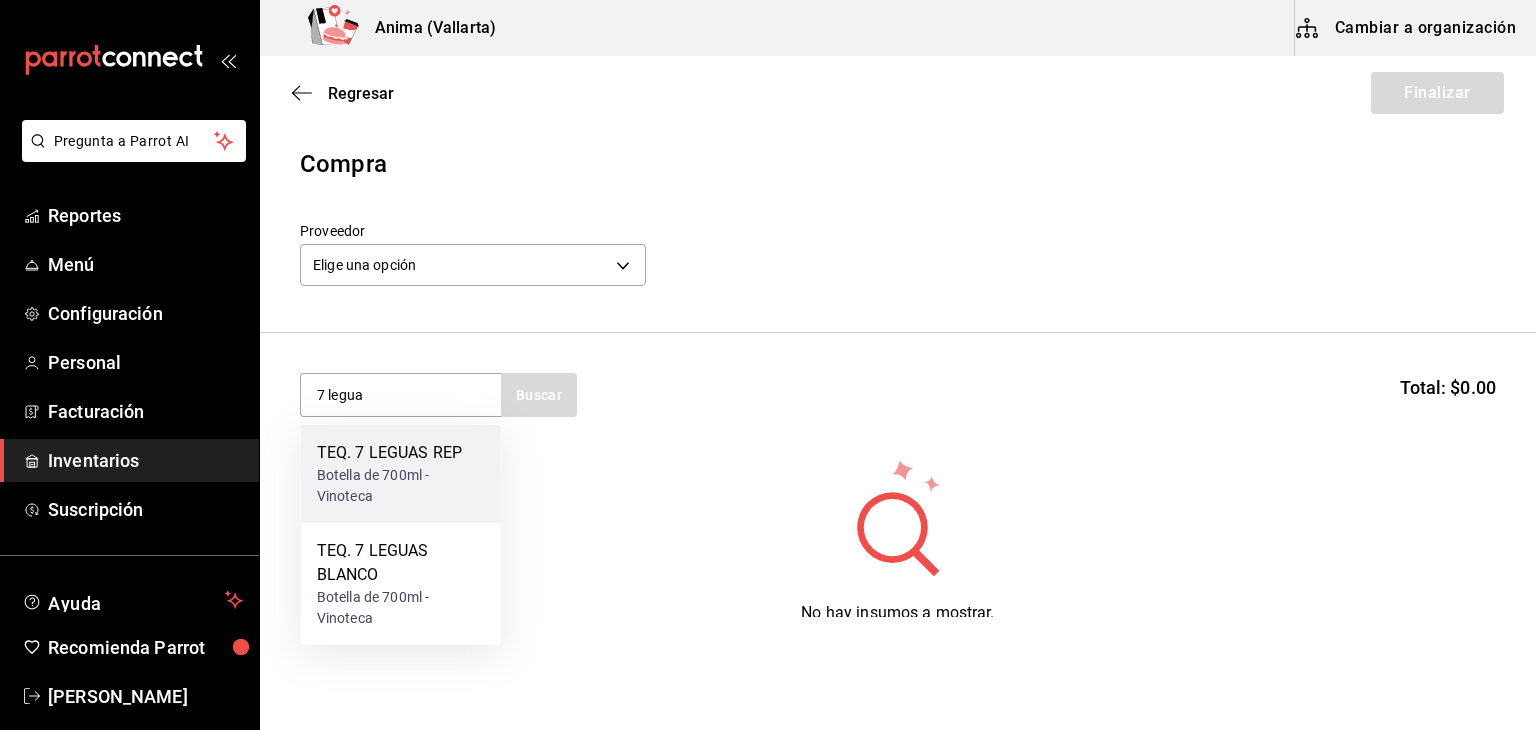 click on "TEQ. 7 LEGUAS REP Botella de 700ml - Vinoteca" at bounding box center (401, 474) 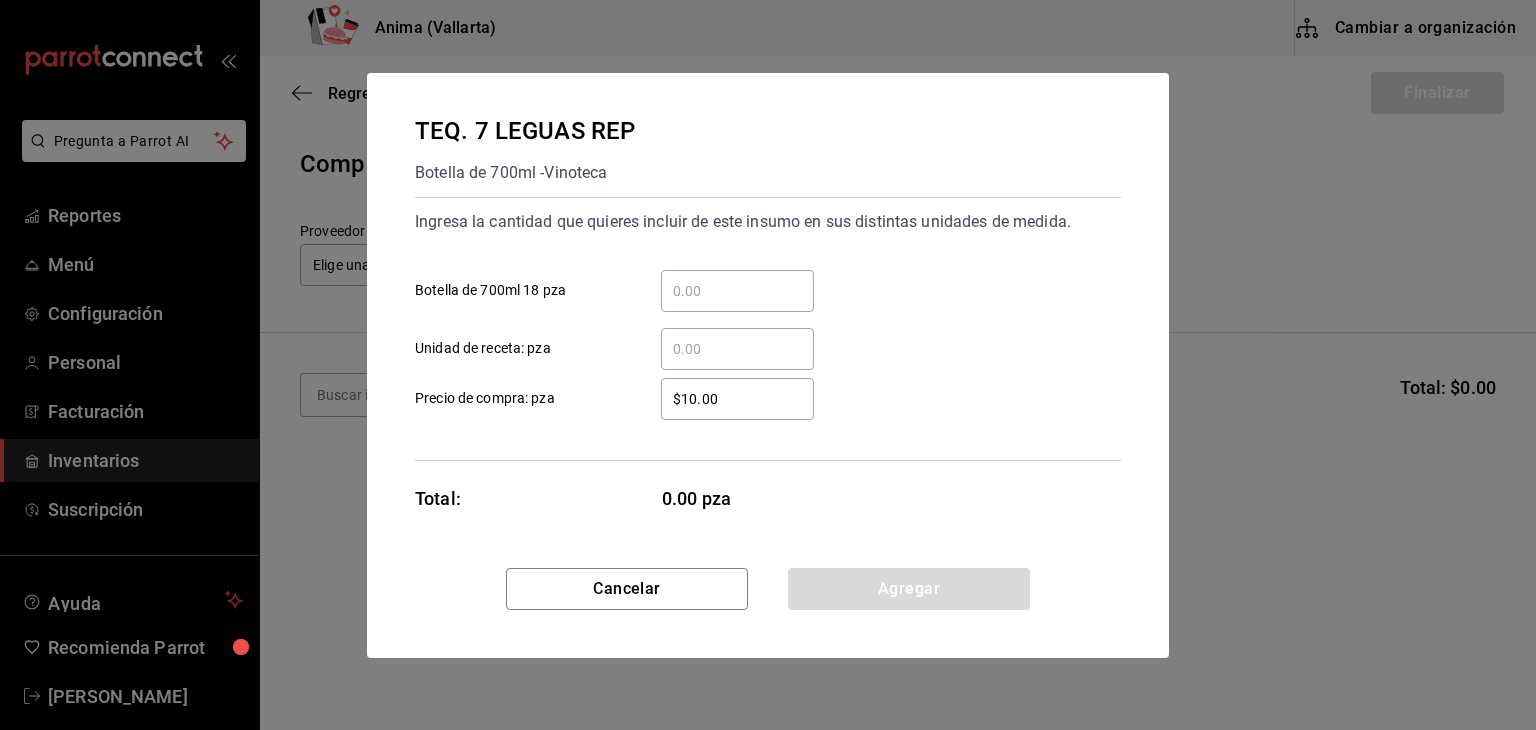 click on "​ Botella de 700ml 18 pza" at bounding box center [737, 291] 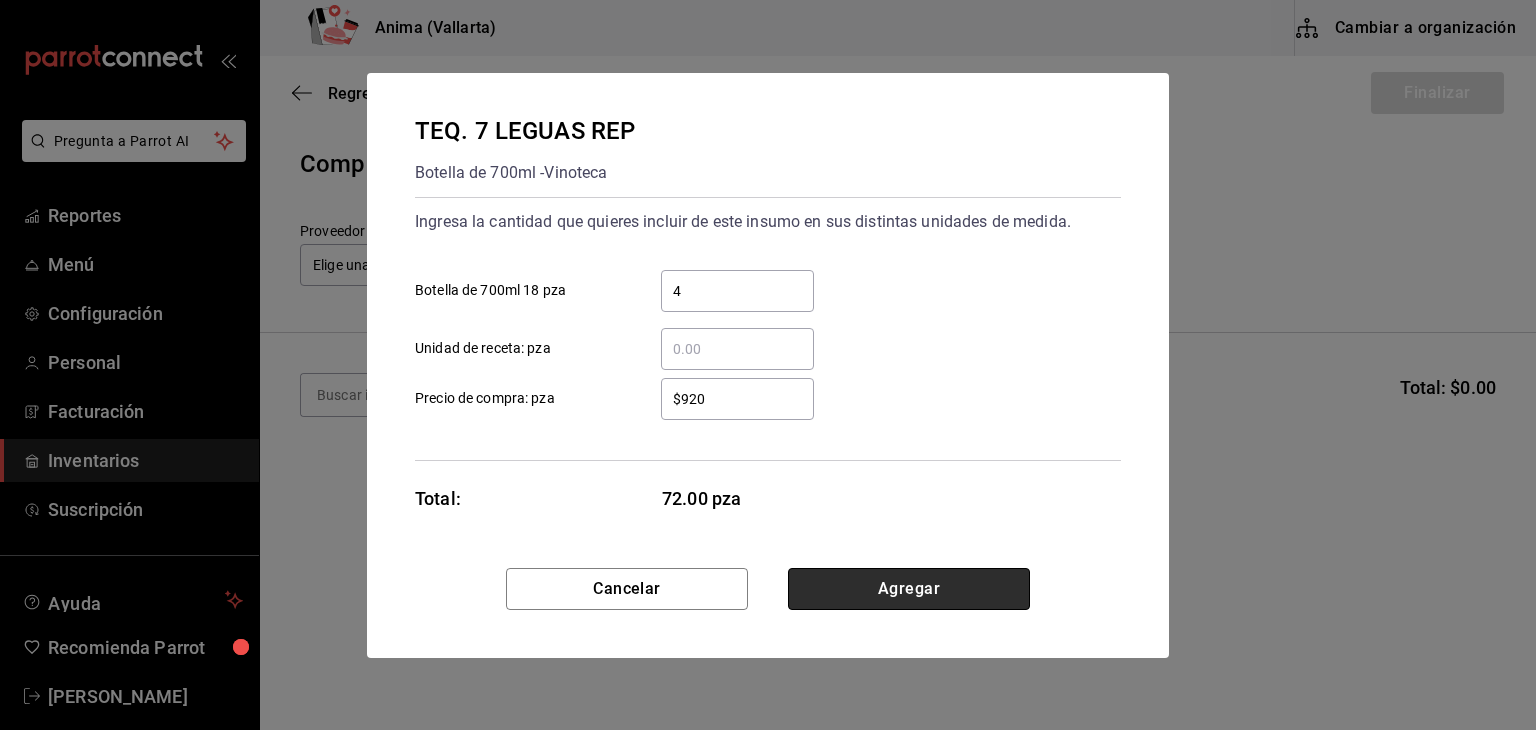 click on "Agregar" at bounding box center [909, 589] 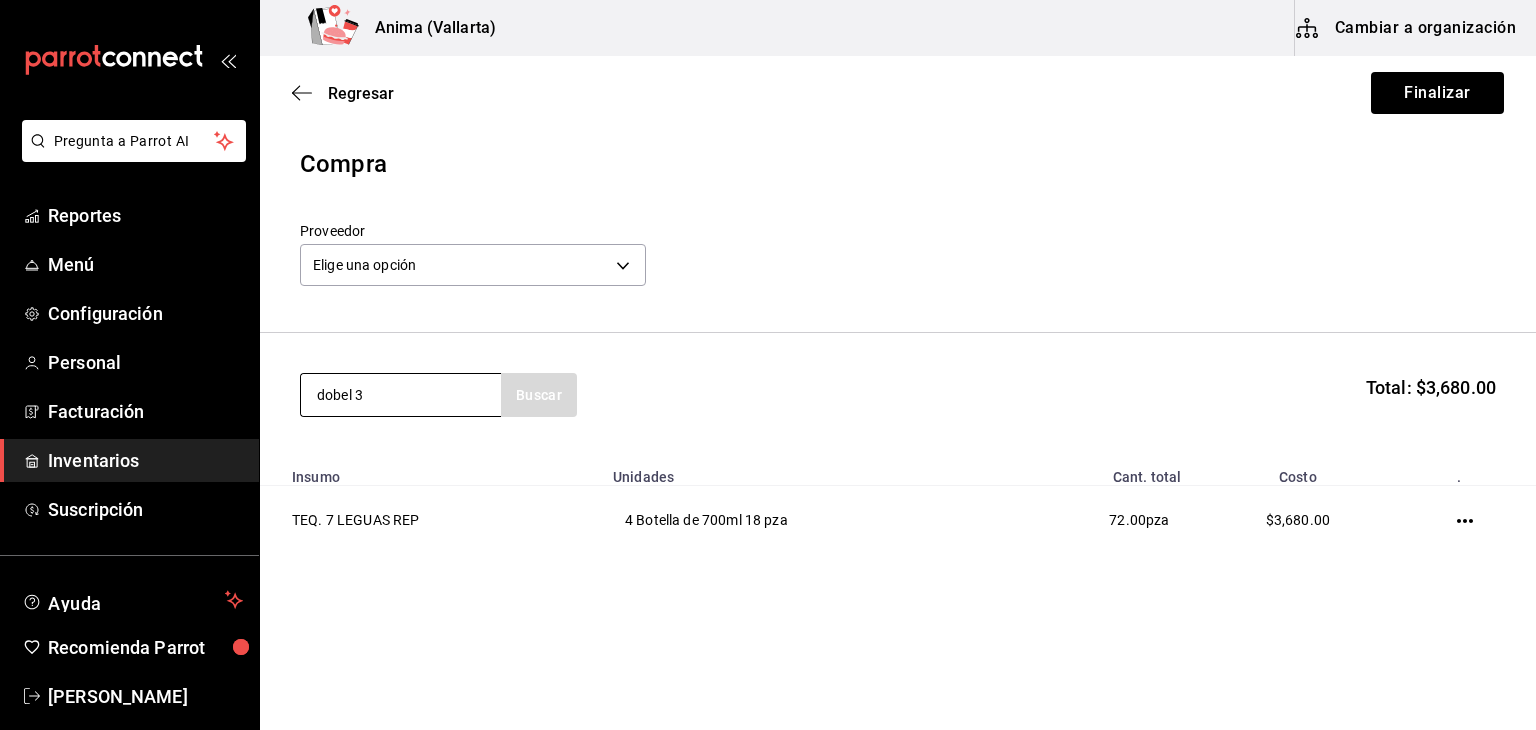 click on "dobel 3" at bounding box center (401, 395) 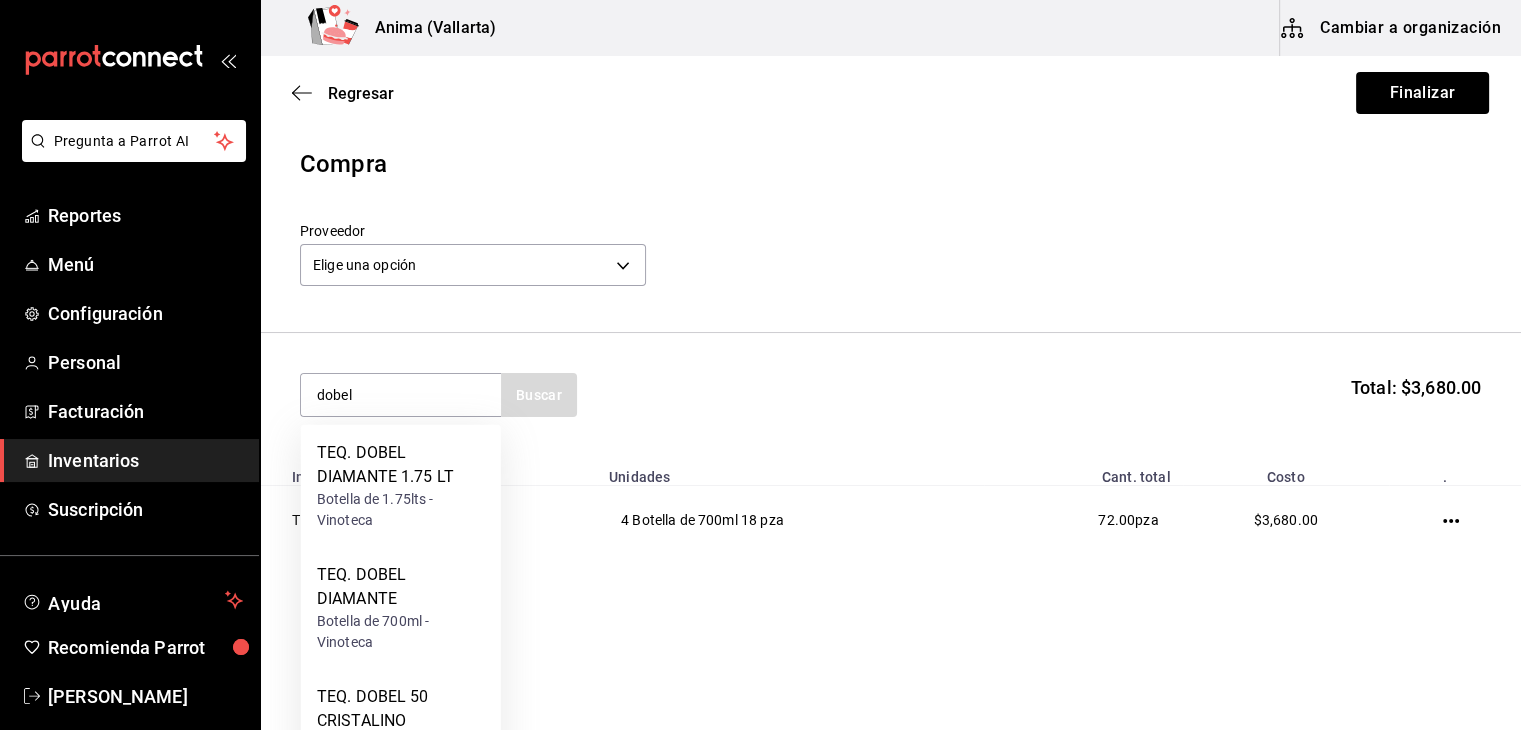 scroll, scrollTop: 1, scrollLeft: 0, axis: vertical 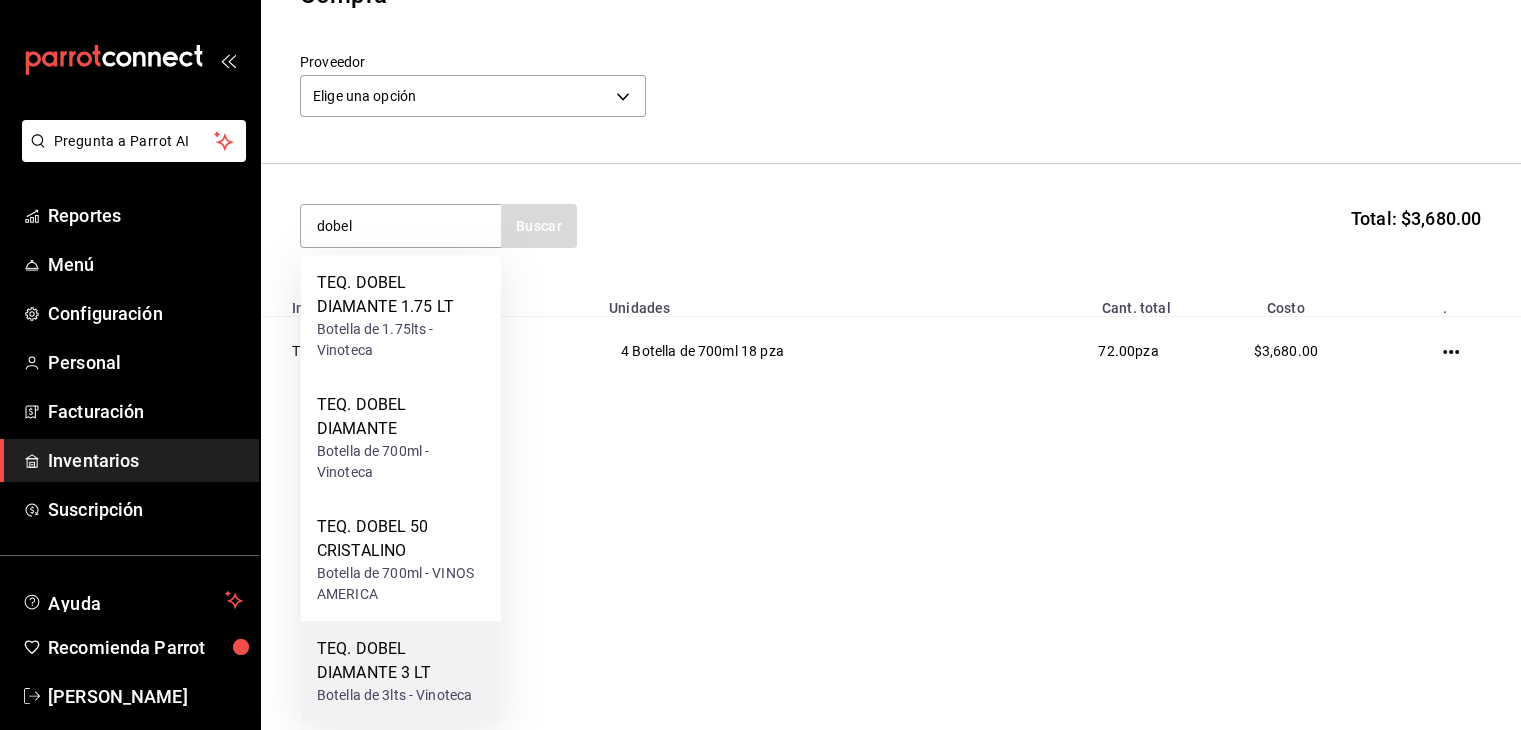 click on "TEQ. DOBEL DIAMANTE 3 LT" at bounding box center (401, 661) 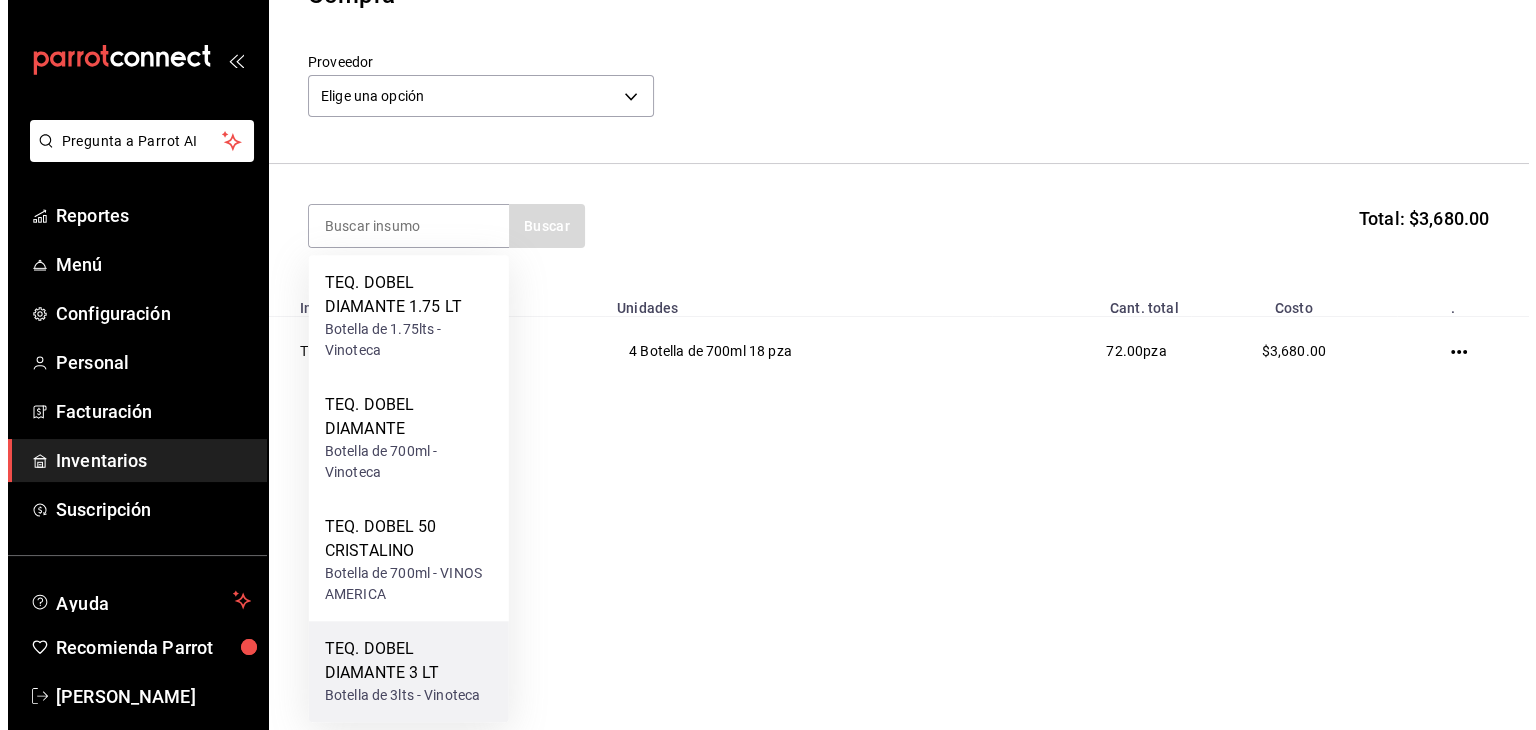 scroll, scrollTop: 0, scrollLeft: 0, axis: both 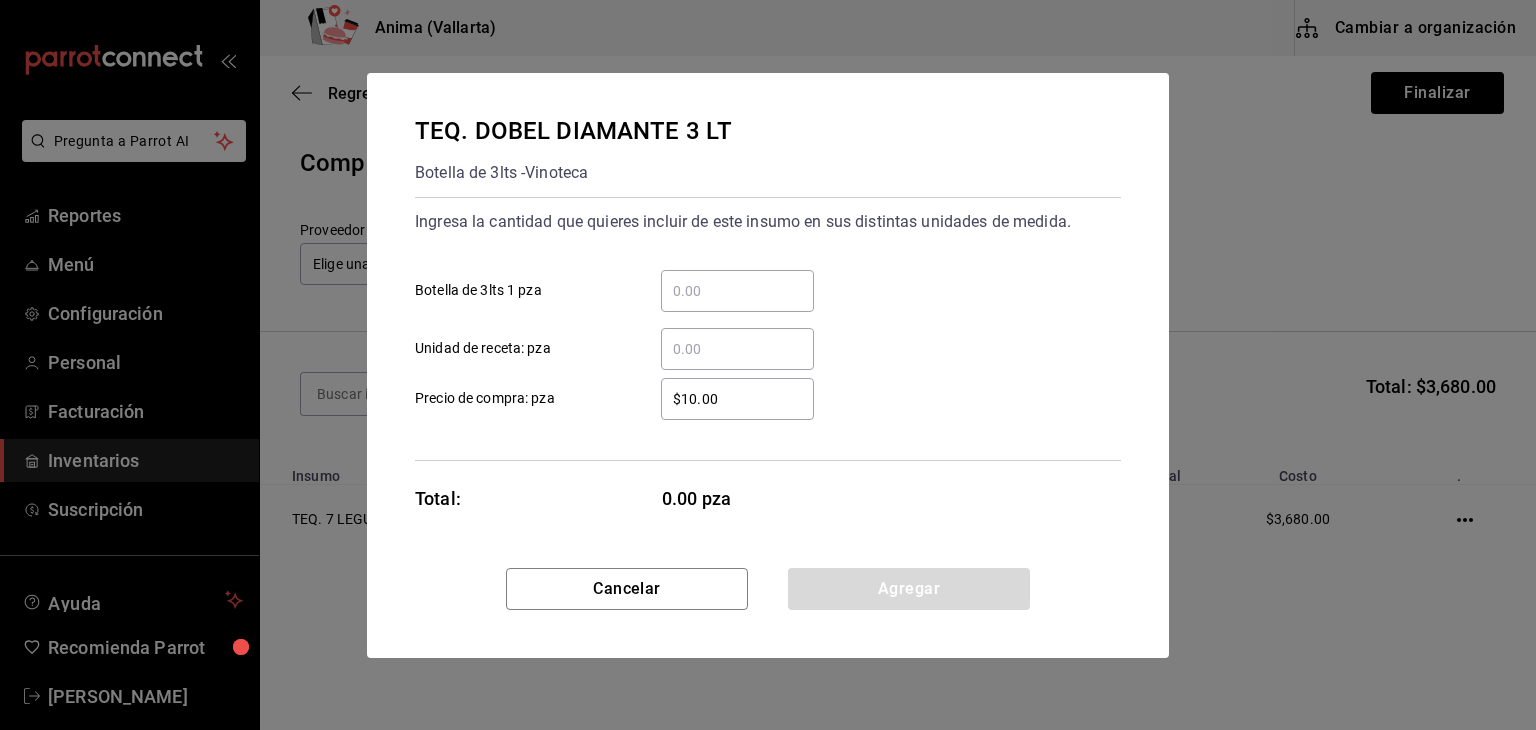 click on "​ Botella de 3lts 1 pza" at bounding box center (760, 283) 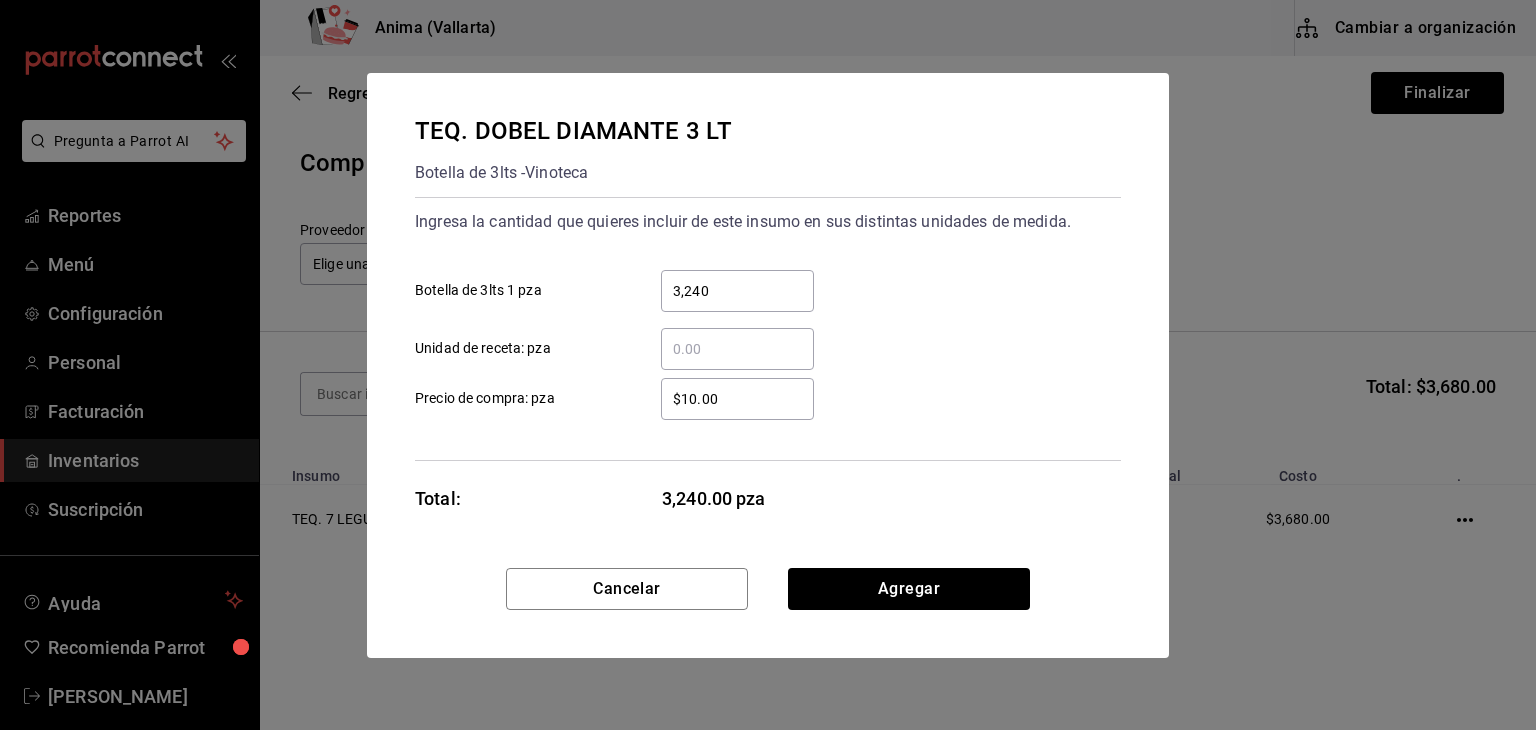 click on "$10.00" at bounding box center (737, 399) 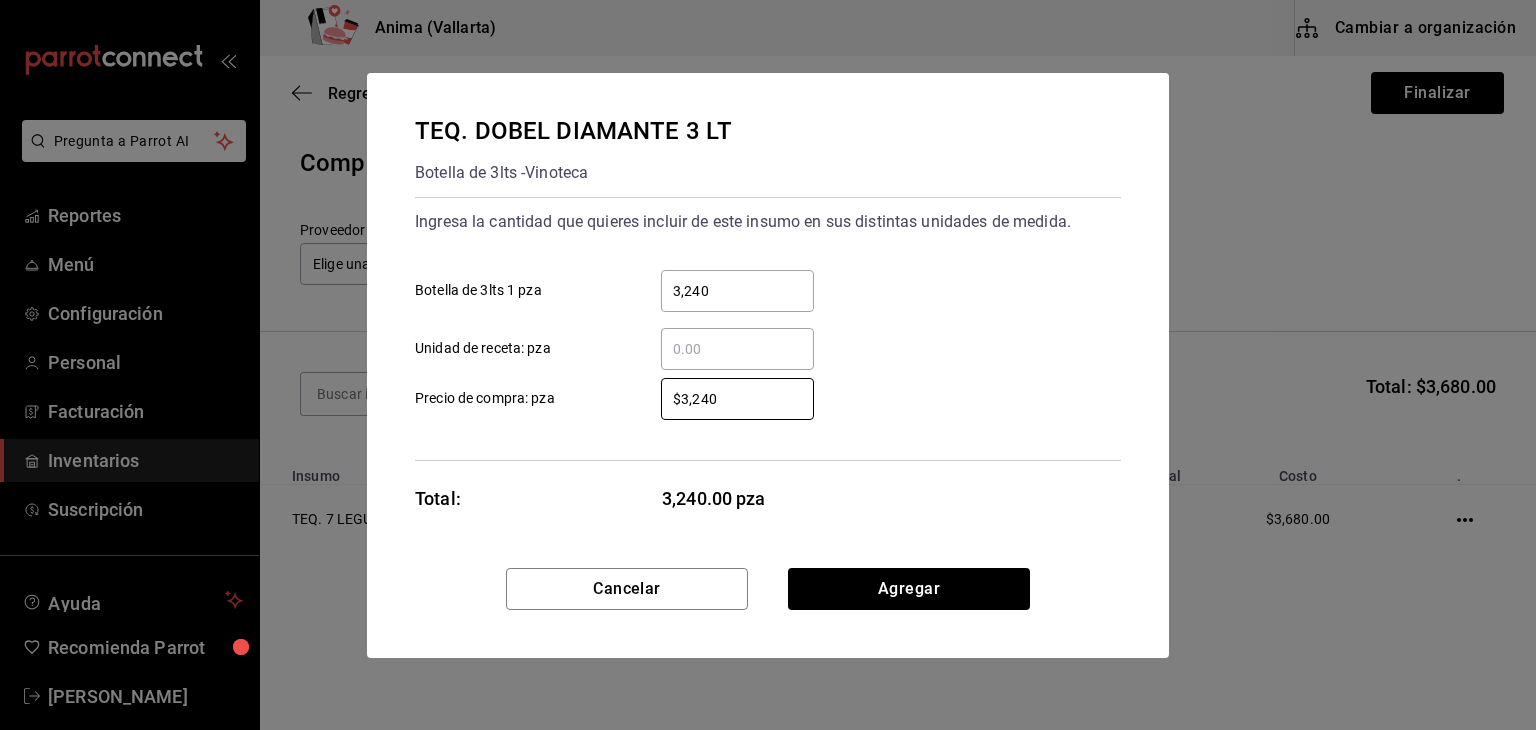 click on "3,240" at bounding box center [737, 291] 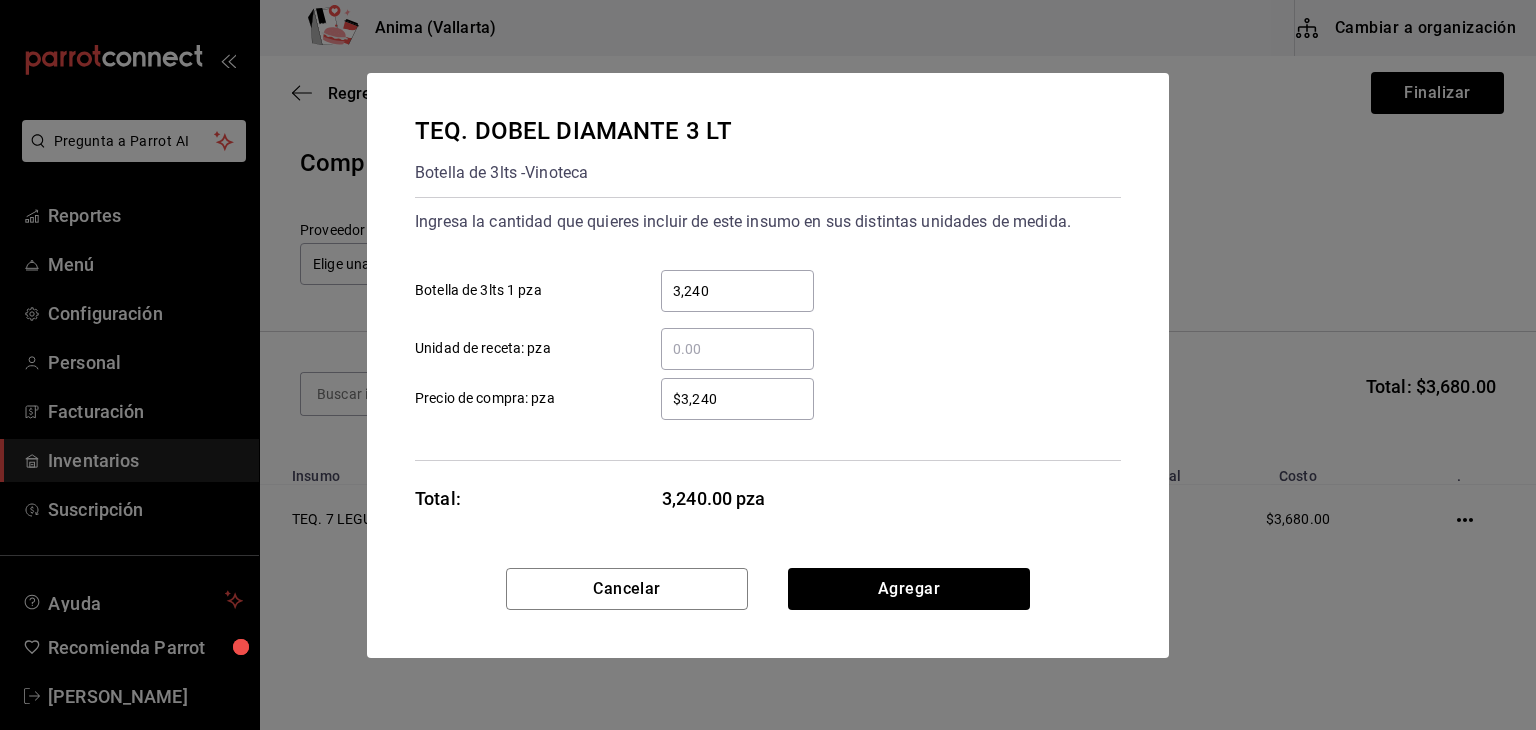 click on "3,240" at bounding box center (737, 291) 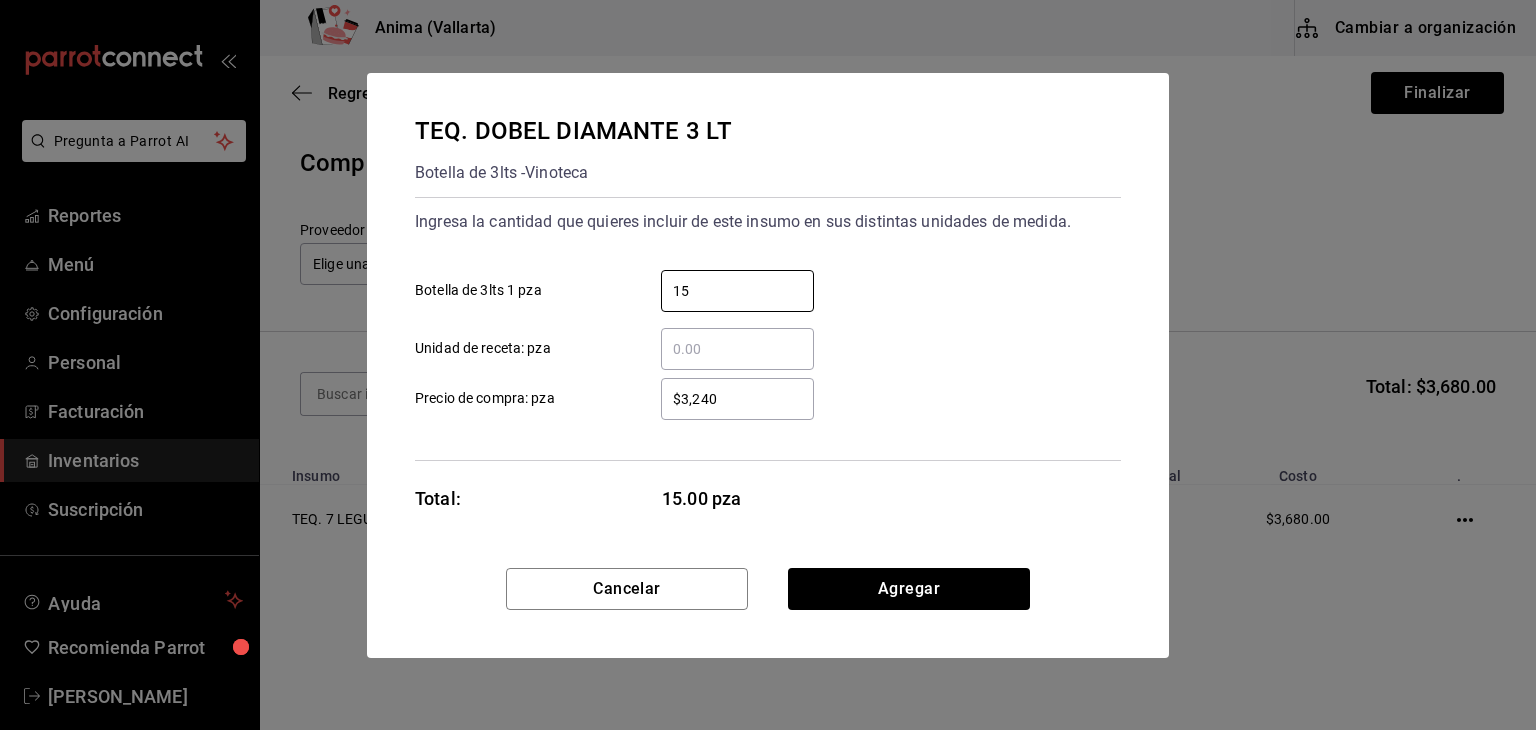 click on "Ingresa la cantidad que quieres incluir de este insumo en sus distintas unidades de medida. 15 ​ Botella de 3lts 1 pza ​ Unidad de receta: pza $3,240 ​ Precio de compra: pza" at bounding box center (768, 329) 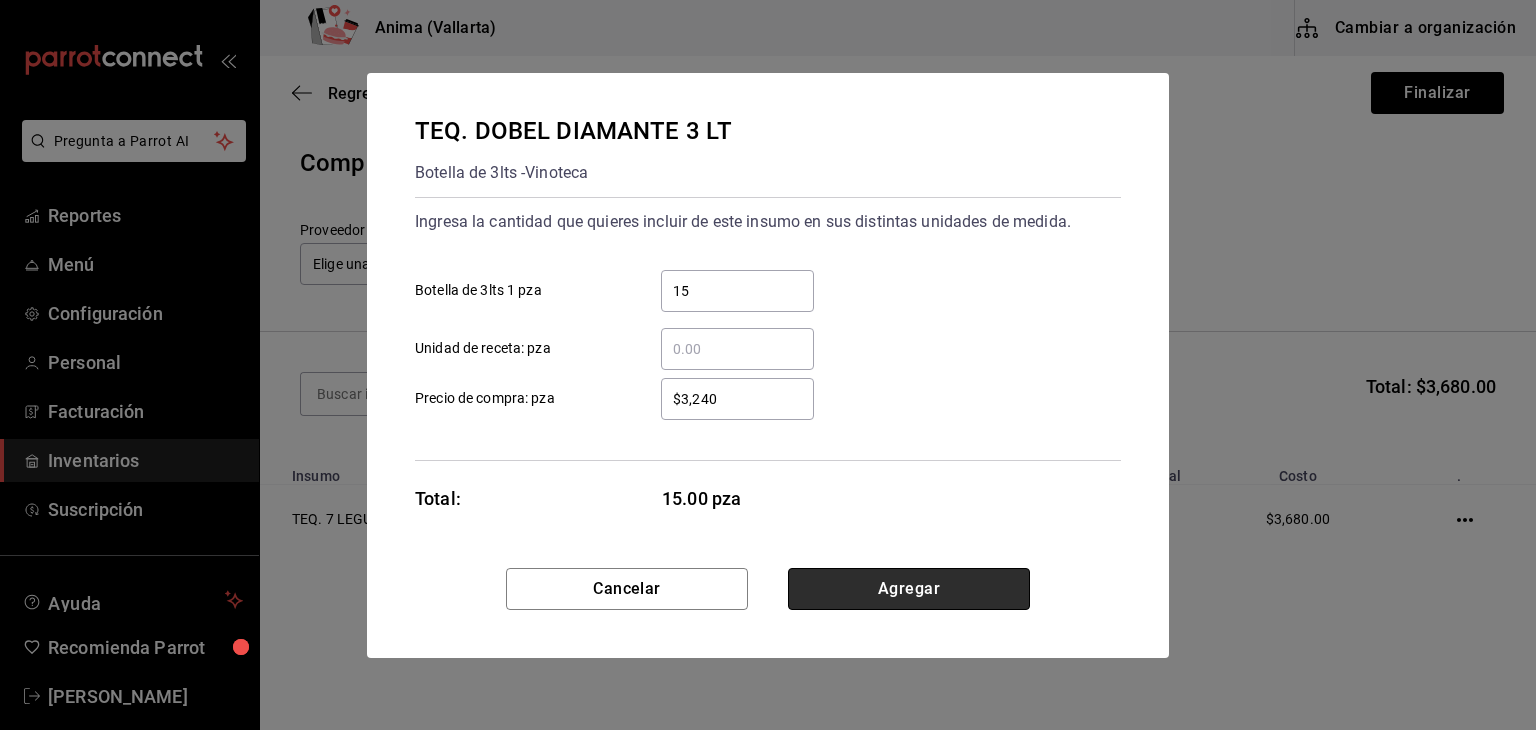 click on "Agregar" at bounding box center [909, 589] 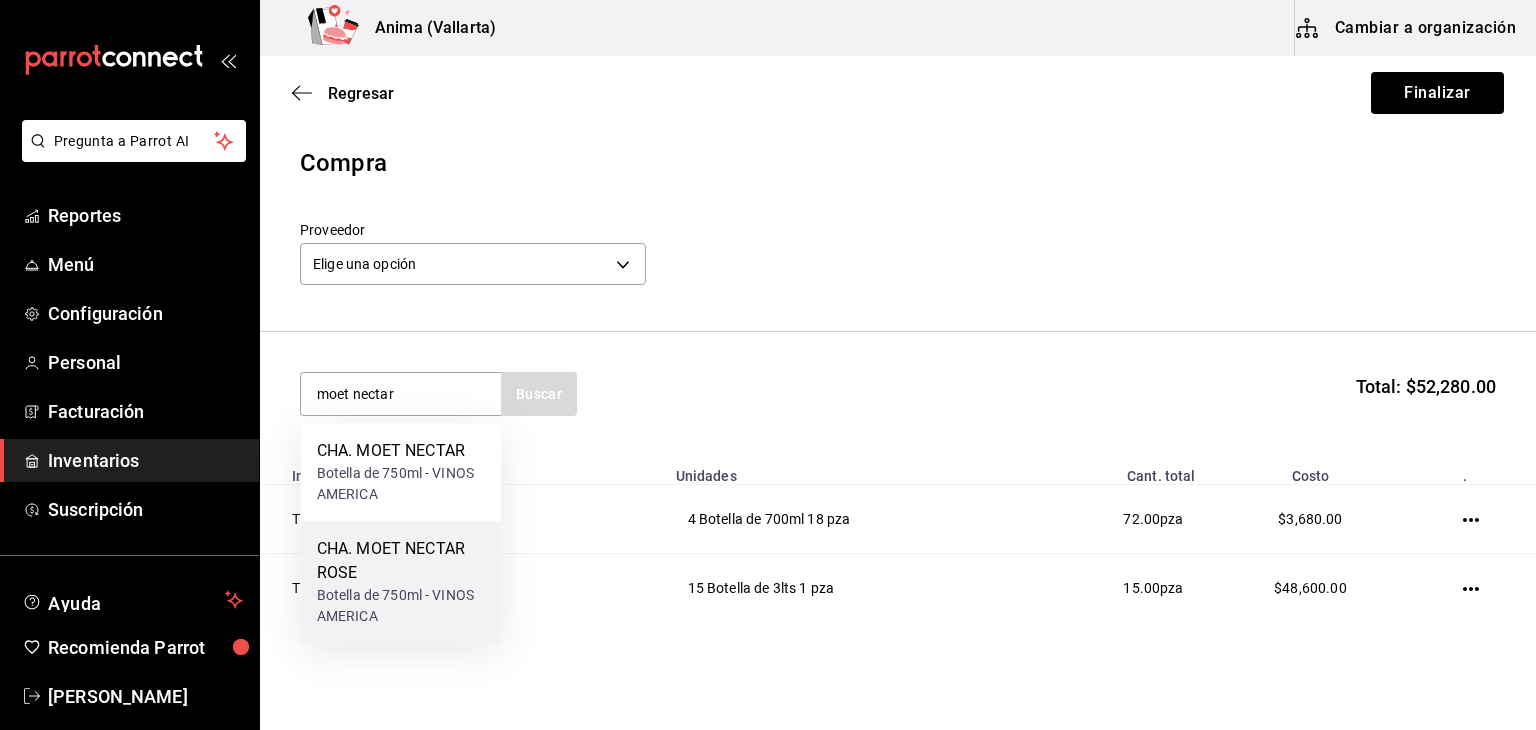 click on "CHA. MOET NECTAR ROSE" at bounding box center [401, 561] 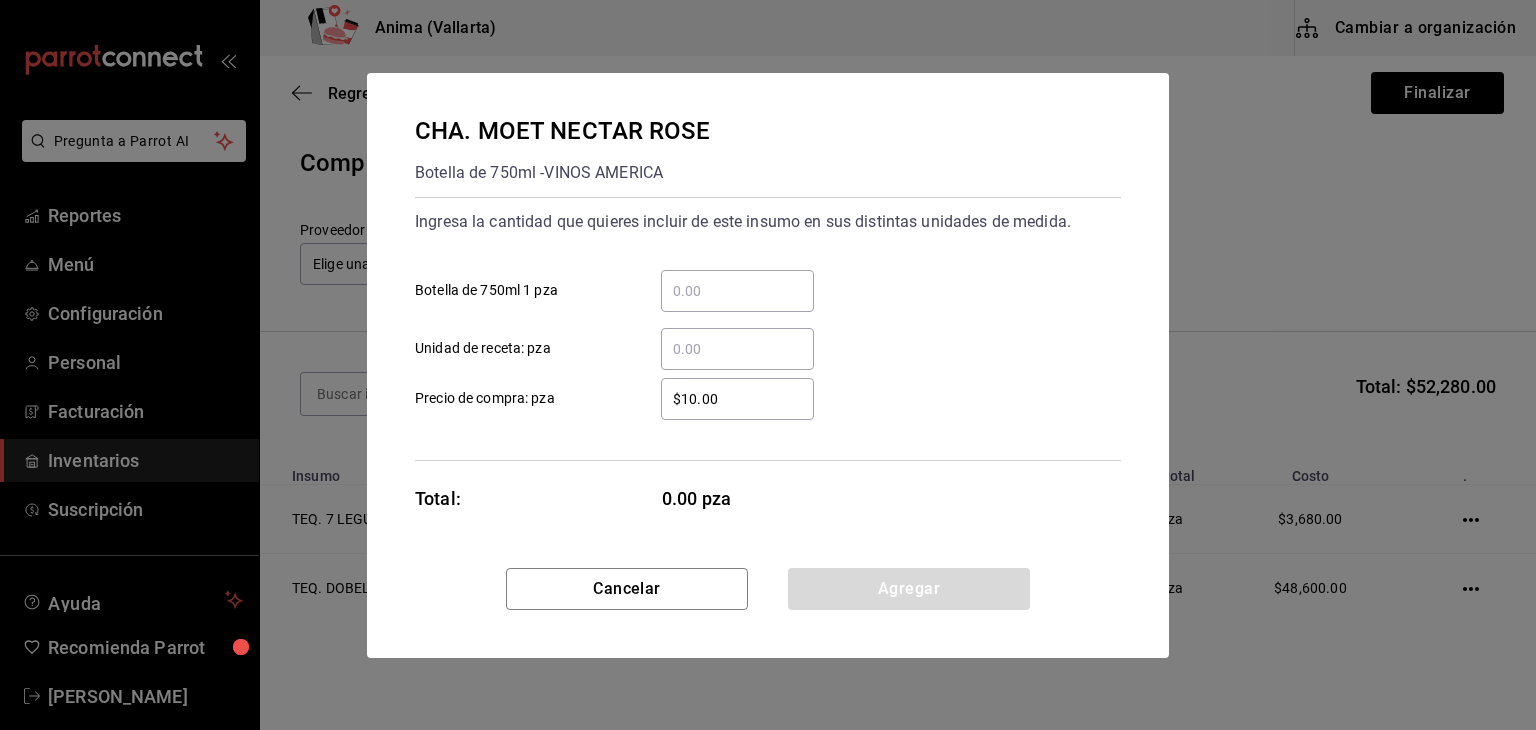 click on "​ Botella de 750ml 1 pza" at bounding box center (737, 291) 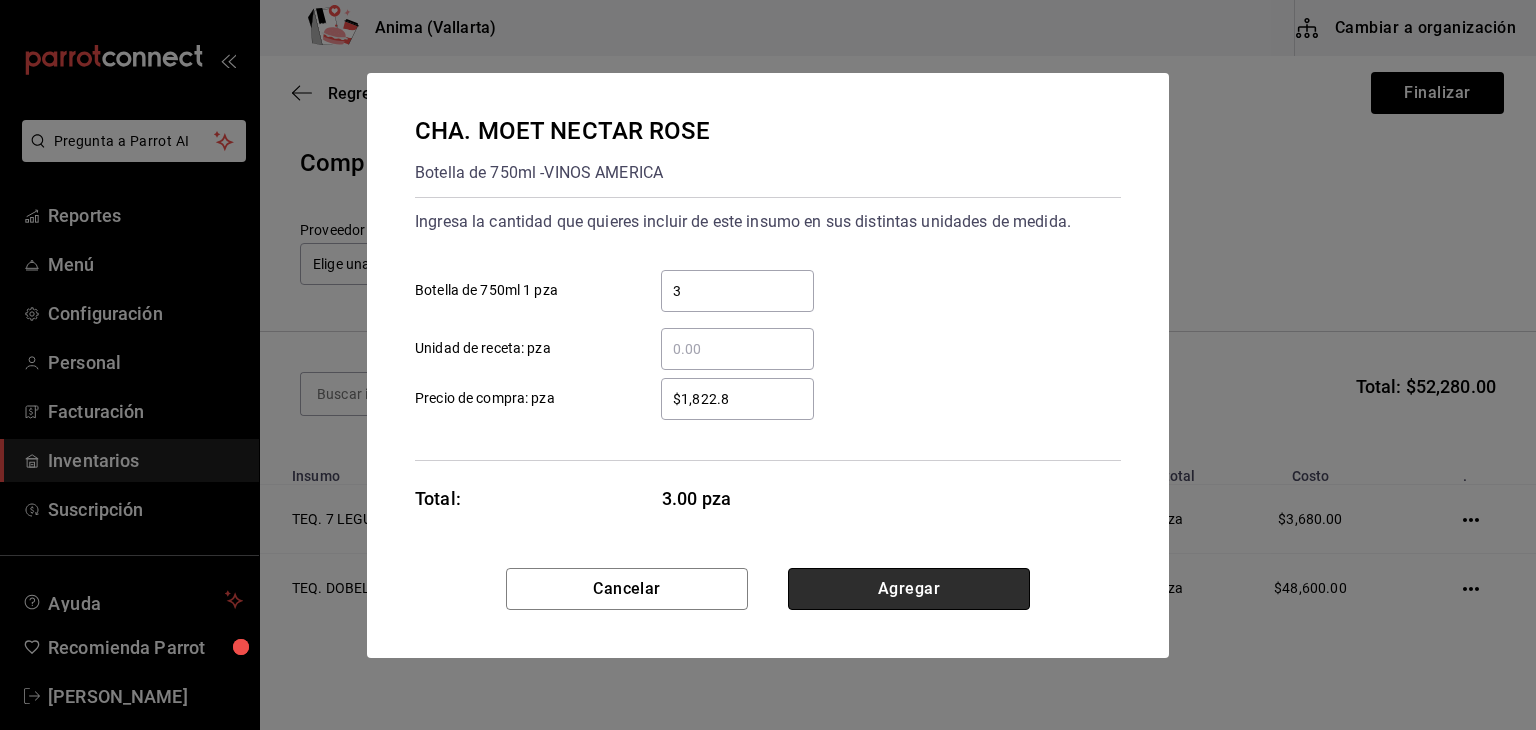 click on "Agregar" at bounding box center (909, 589) 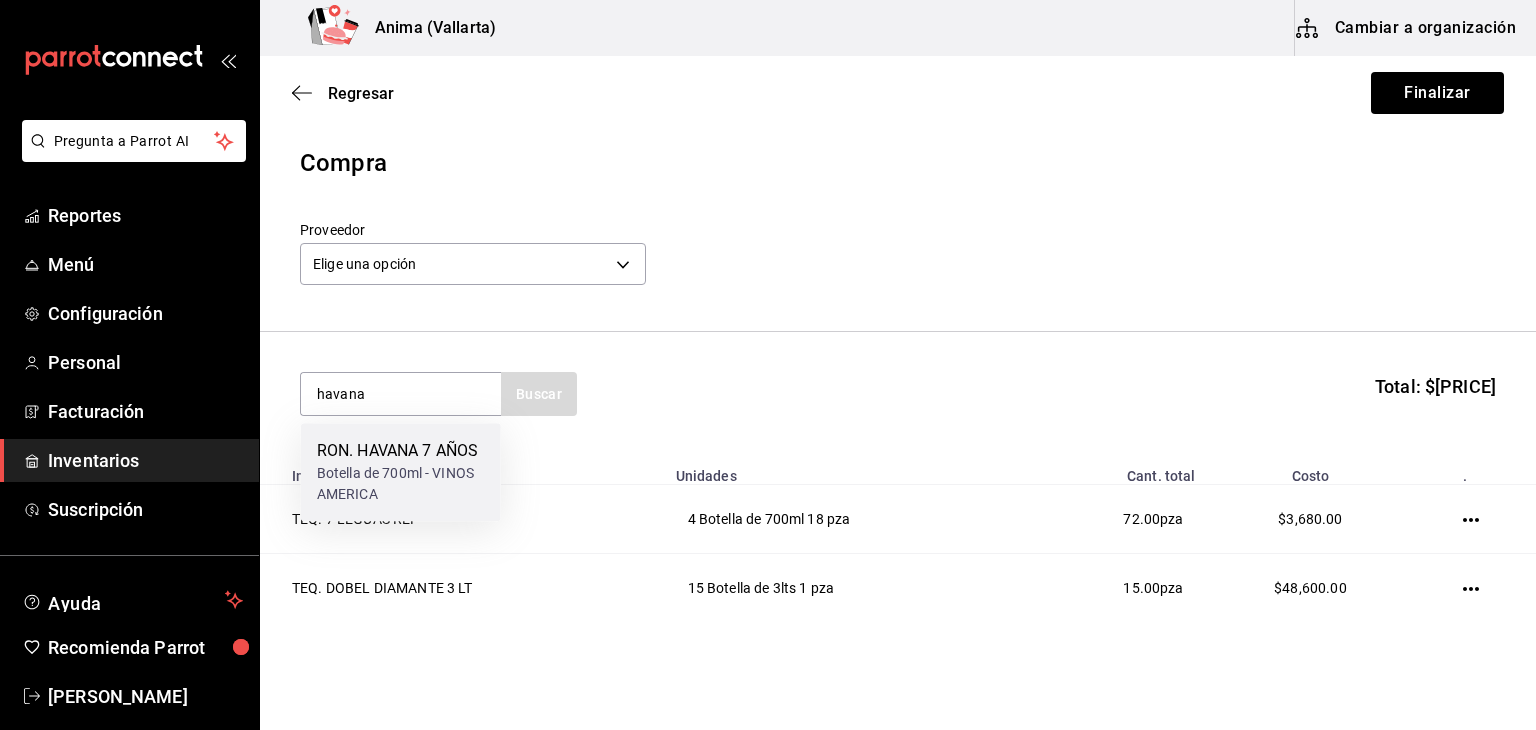 click on "Botella de 700ml - VINOS AMERICA" at bounding box center (401, 484) 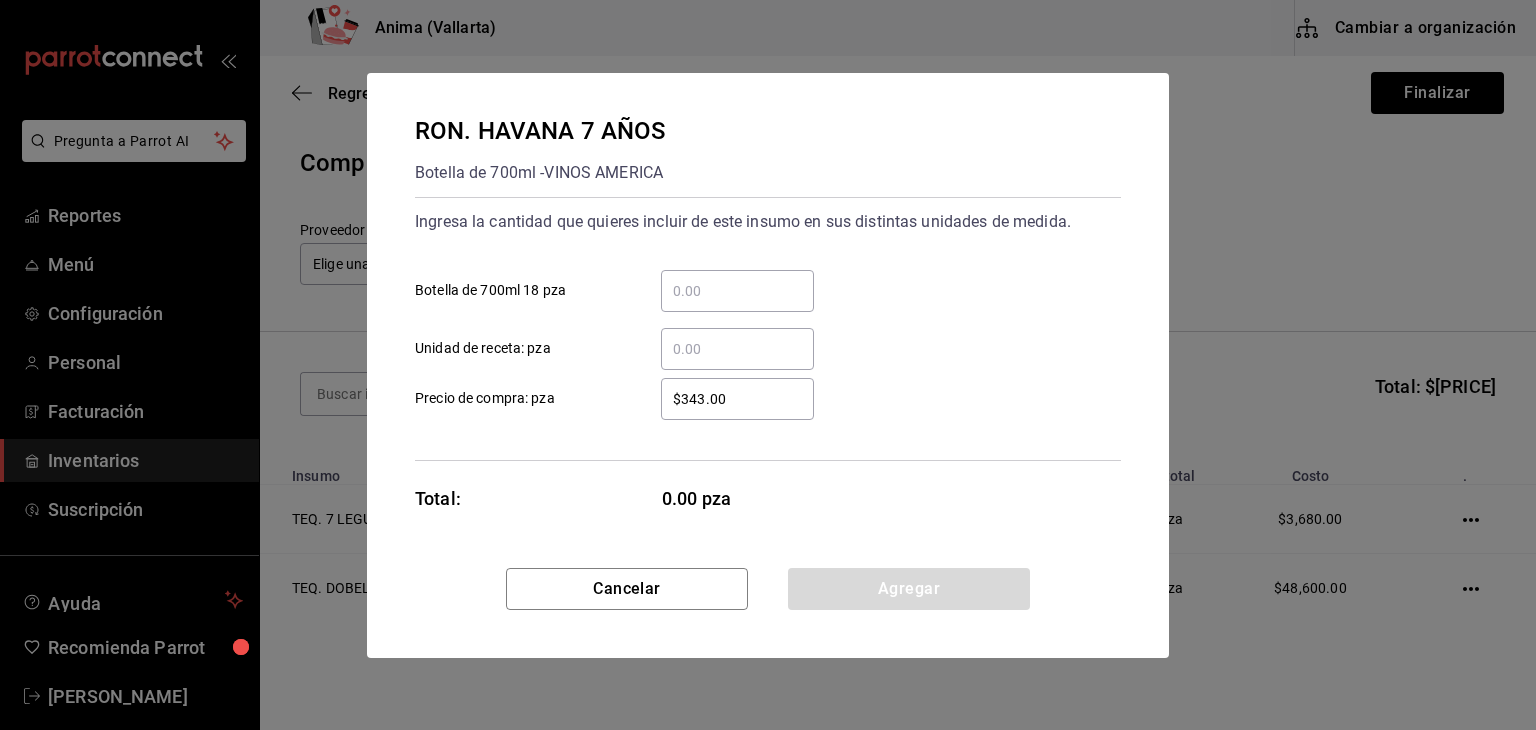 click on "​ Botella de 700ml 18 pza" at bounding box center [737, 291] 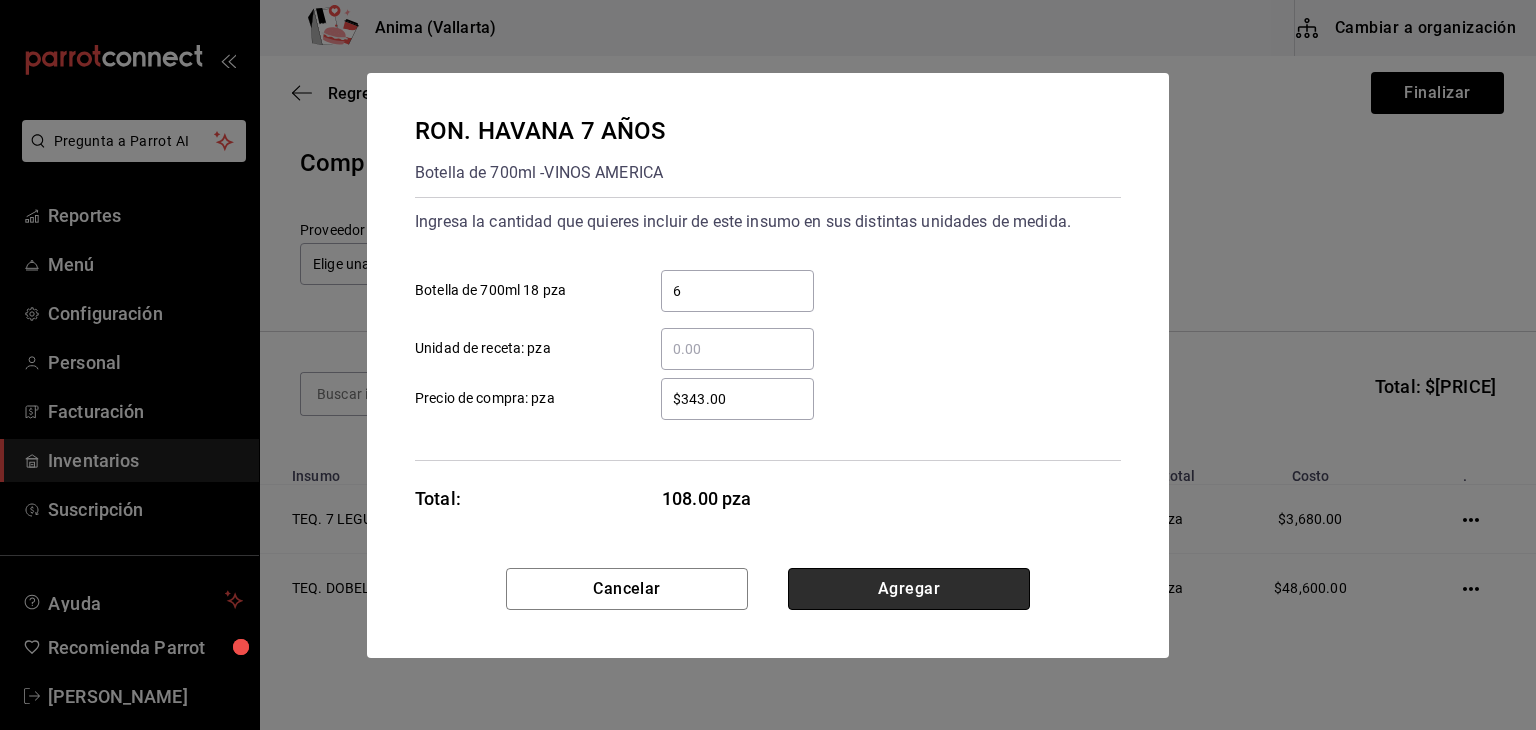 click on "Agregar" at bounding box center (909, 589) 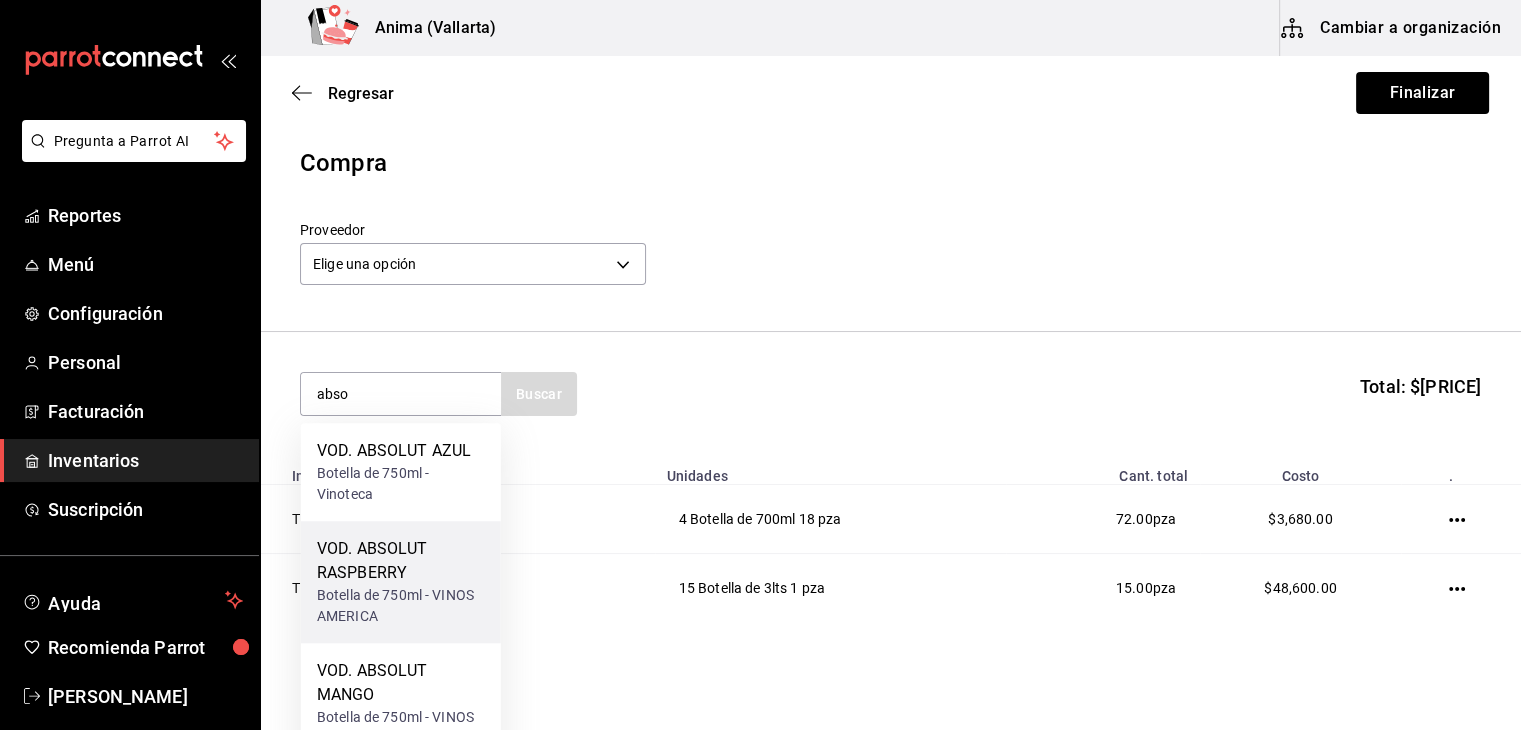 click on "Botella de 750ml - VINOS AMERICA" at bounding box center [401, 606] 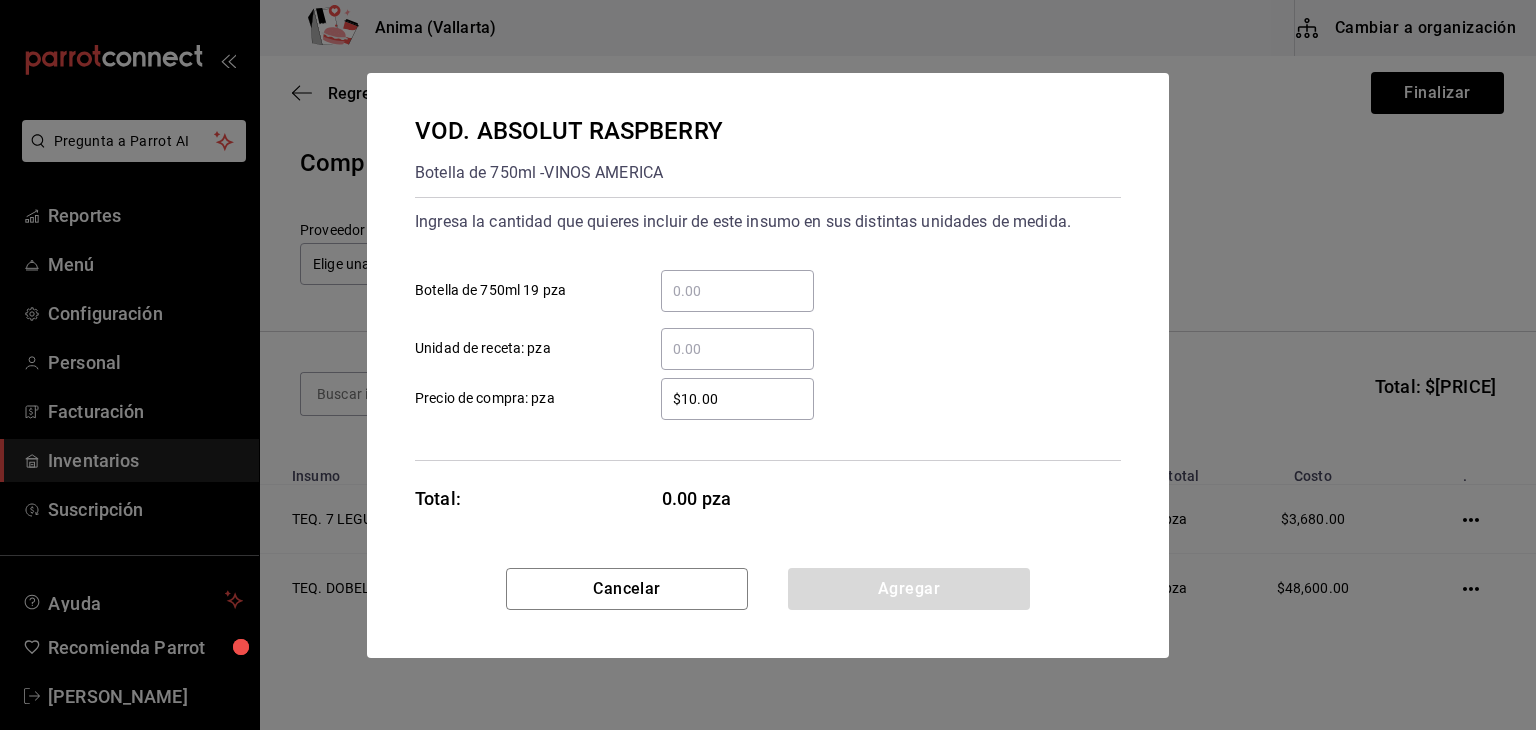 click on "​ Botella de 750ml 19 pza" at bounding box center (737, 291) 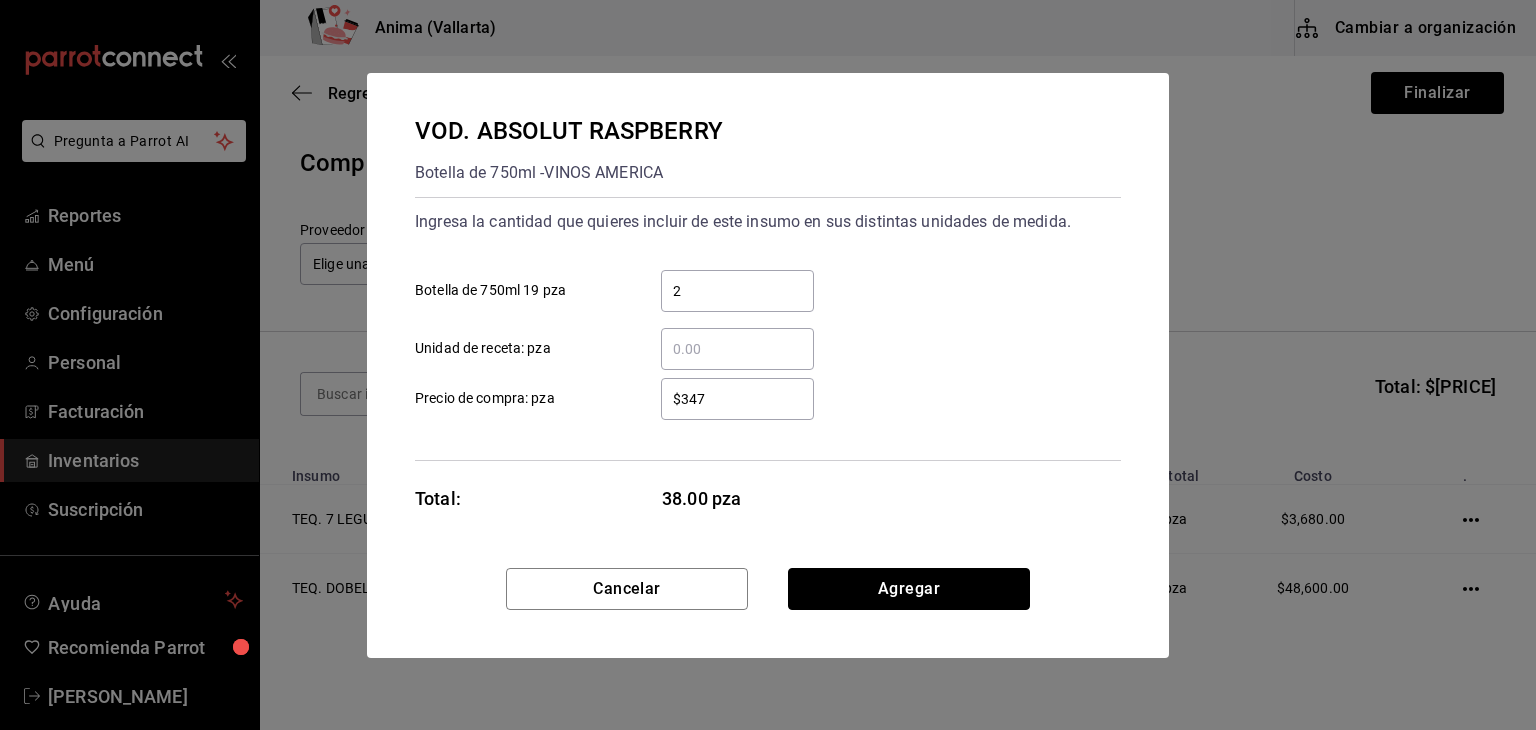 click on "Agregar" at bounding box center (909, 589) 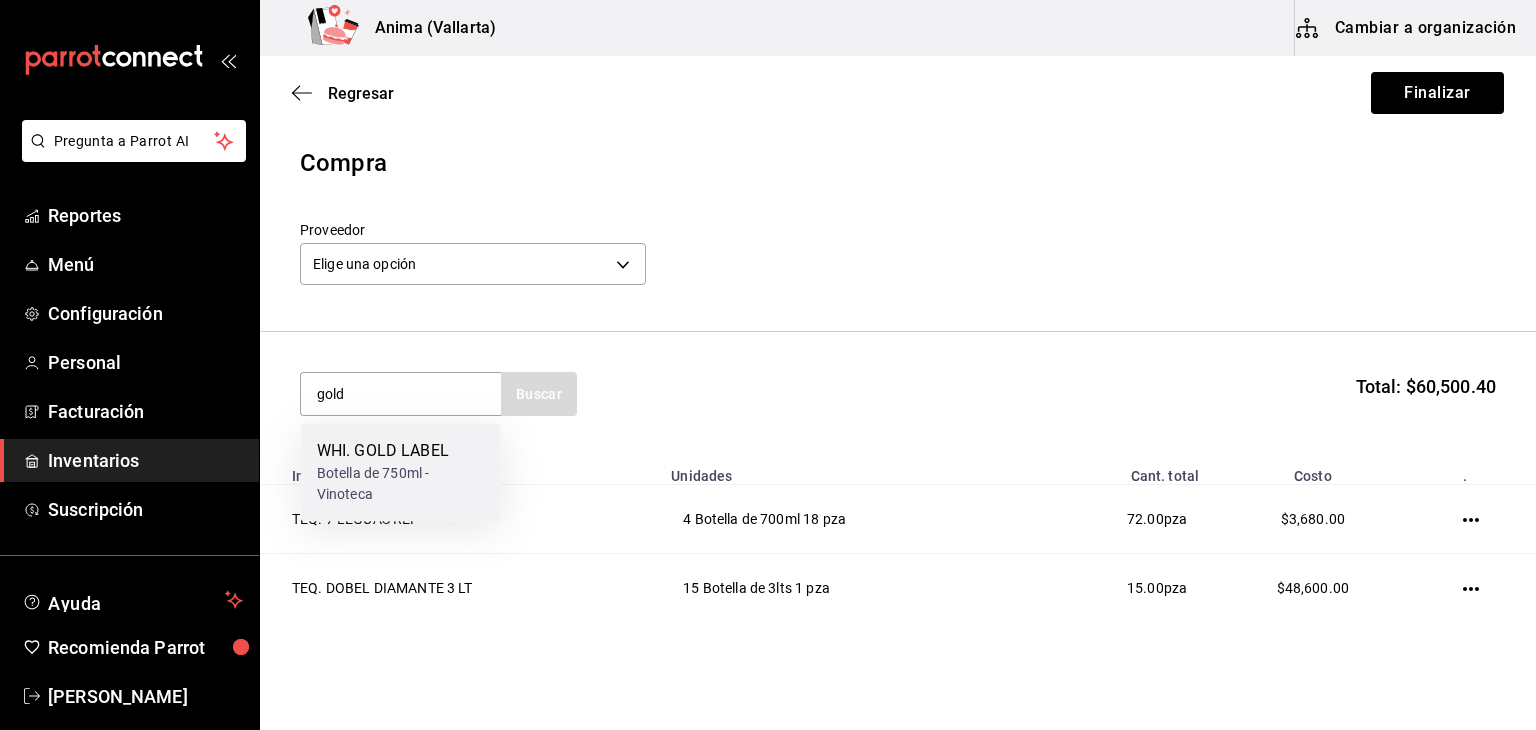 click on "Botella de 750ml - Vinoteca" at bounding box center [401, 484] 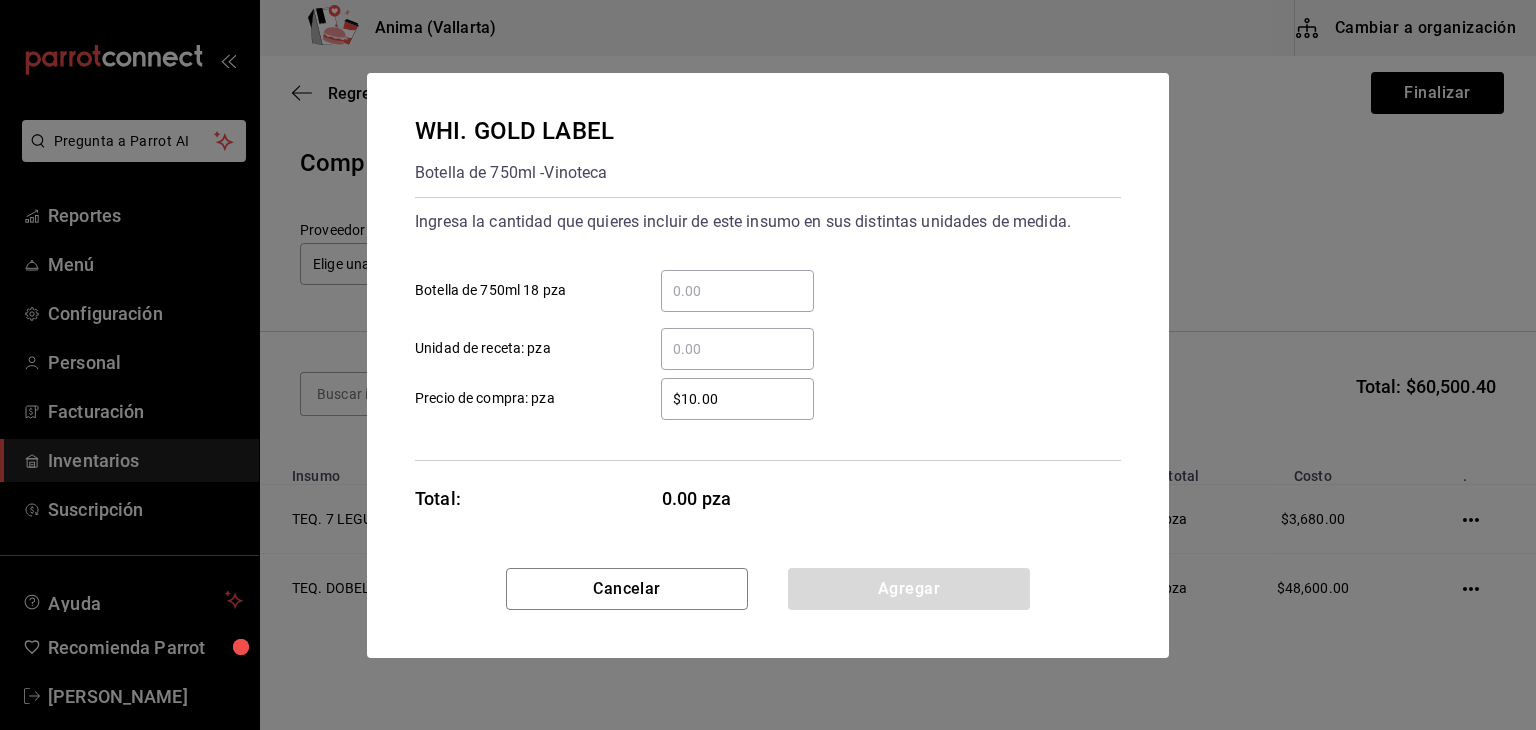 click on "​" at bounding box center (737, 291) 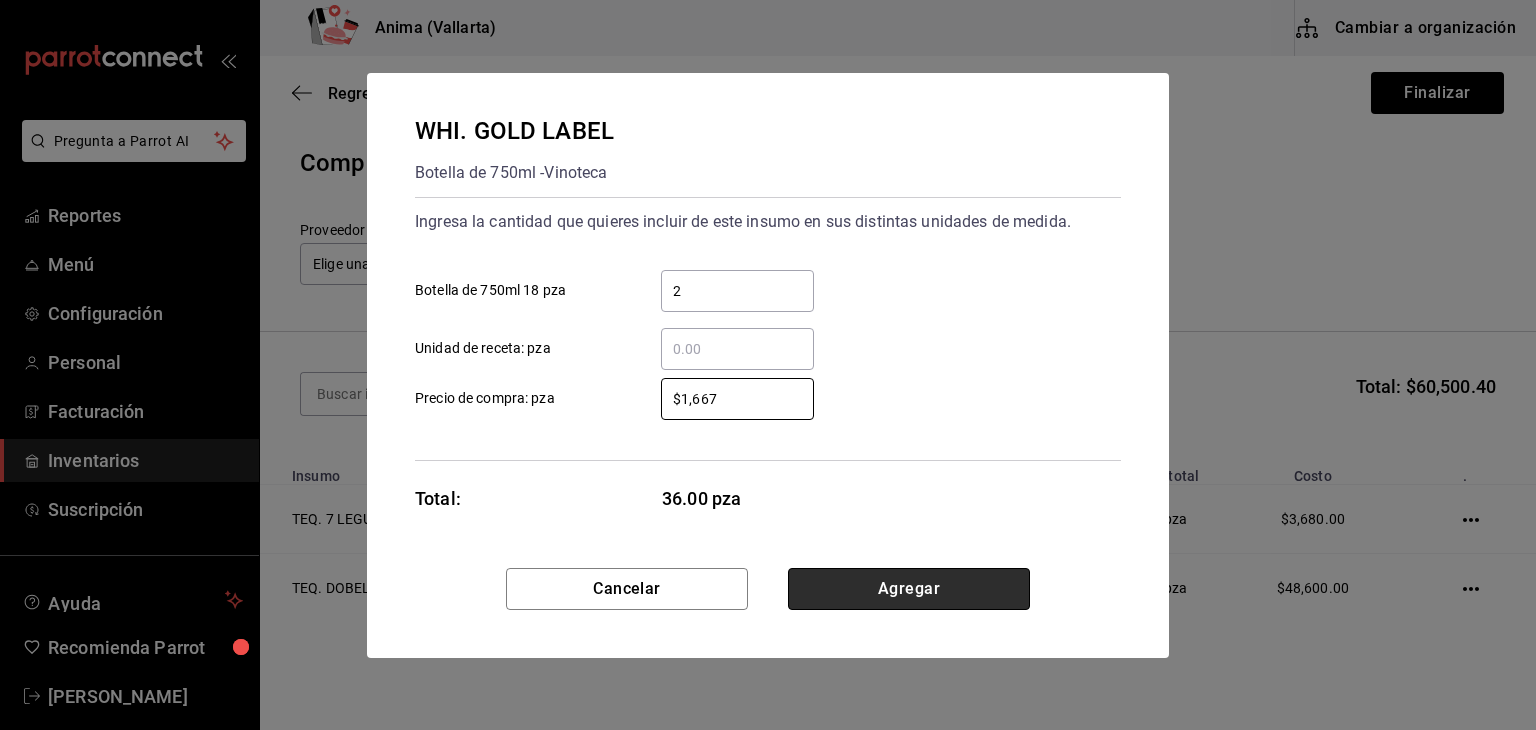 click on "Agregar" at bounding box center [909, 589] 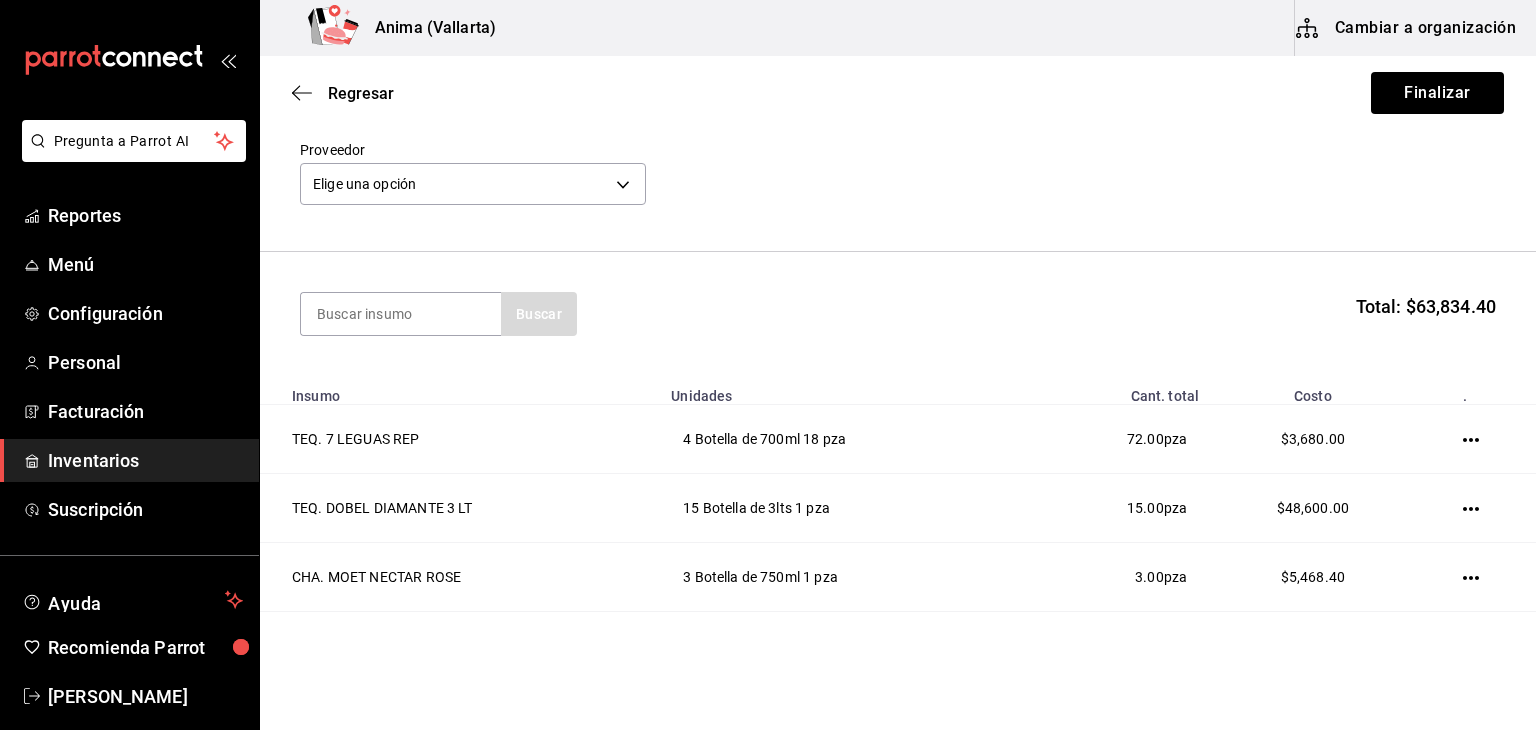 scroll, scrollTop: 0, scrollLeft: 0, axis: both 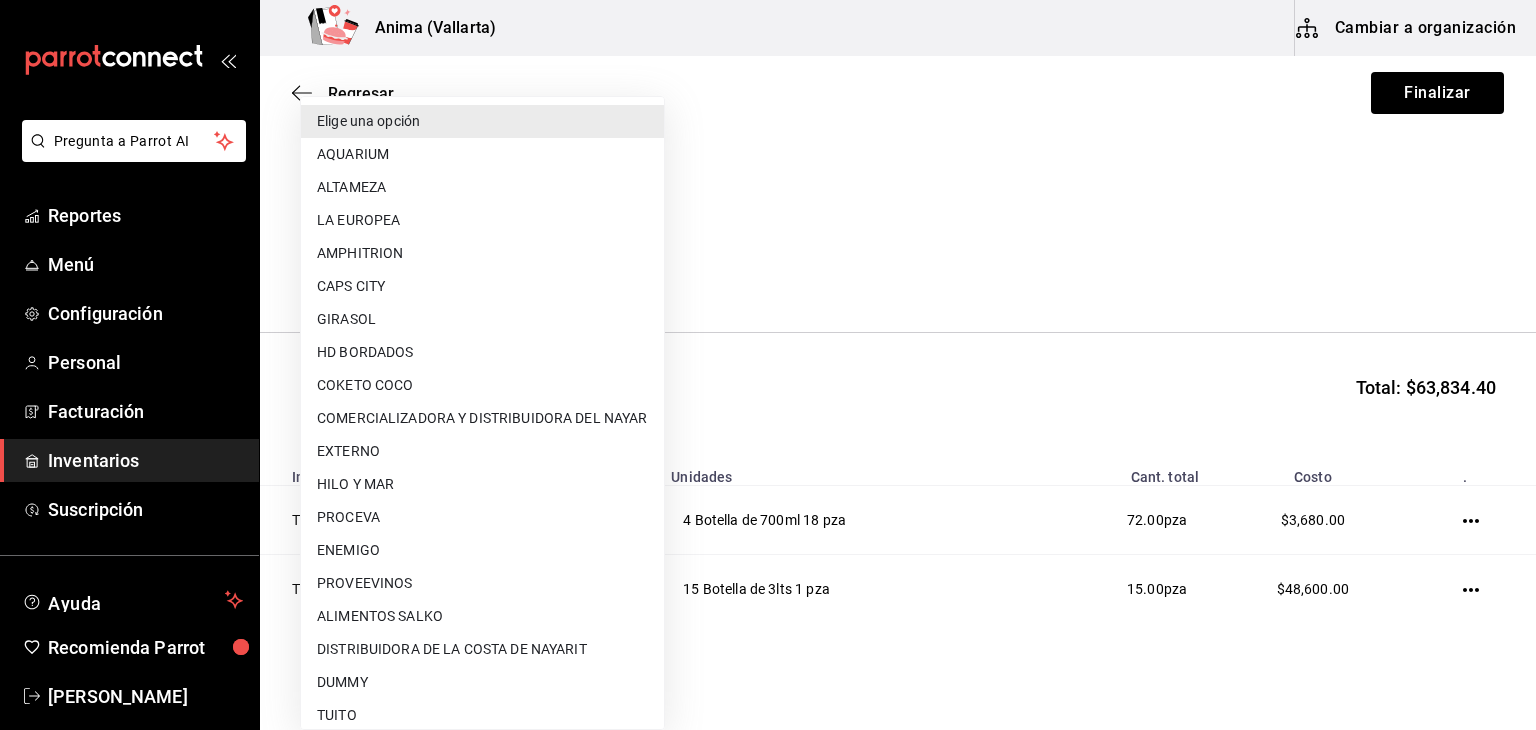 click on "Pregunta a Parrot AI Reportes   Menú   Configuración   Personal   Facturación   Inventarios   Suscripción   Ayuda Recomienda Parrot   [FIRST] [LAST]   Sugerir nueva función   Anima (Vallarta) Cambiar a organización Regresar Finalizar Compra Proveedor Elige una opción default Buscar Total: $63,834.40 Insumo Unidades Cant. total Costo  .  TEQ. 7 LEGUAS REP 4 Botella de 700ml 18 pza 72.00  pza $3,680.00 TEQ. DOBEL DIAMANTE 3 LT 15 Botella de 3lts 1 pza 15.00  pza $48,600.00 CHA. MOET NECTAR ROSE 3 Botella de 750ml 1 pza 3.00  pza $5,468.40 RON. HAVANA 7 AÑOS 6 Botella de 700ml 18 pza 108.00  pza $2,058.00 VOD. ABSOLUT RASPBERRY 2 Botella de 750ml 19 pza 38.00  pza $694.00 WHI. GOLD LABEL 2 Botella de 750ml 18 pza 36.00  pza $3,334.00 GANA 1 MES GRATIS EN TU SUSCRIPCIÓN AQUÍ Ver video tutorial Ir a video Pregunta a Parrot AI Reportes   Menú   Configuración   Personal   Facturación   Inventarios   Suscripción   Ayuda Recomienda Parrot   [FIRST] [LAST]   Sugerir nueva función   Editar Eliminar AQUARIUM" at bounding box center (768, 308) 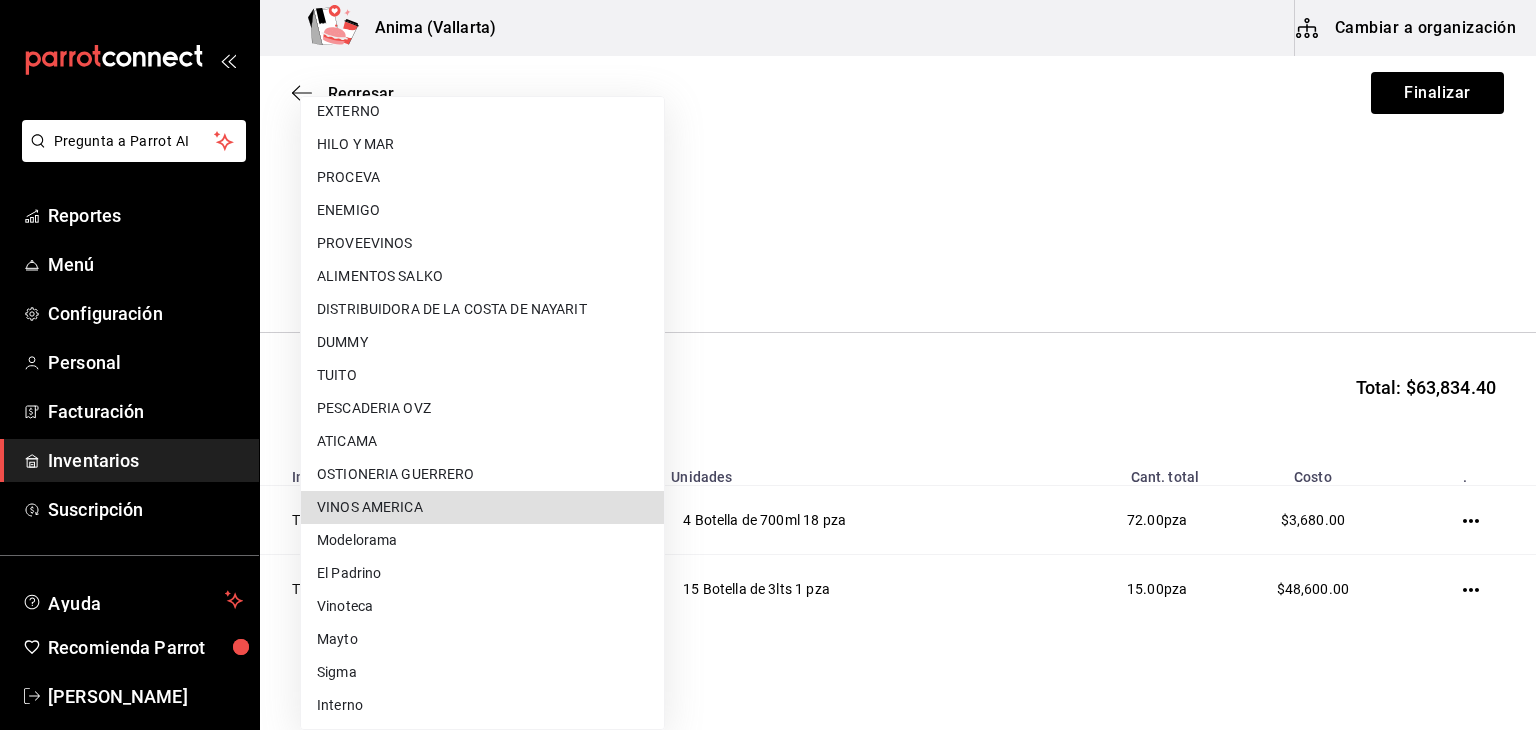 click on "Vinoteca" at bounding box center [482, 606] 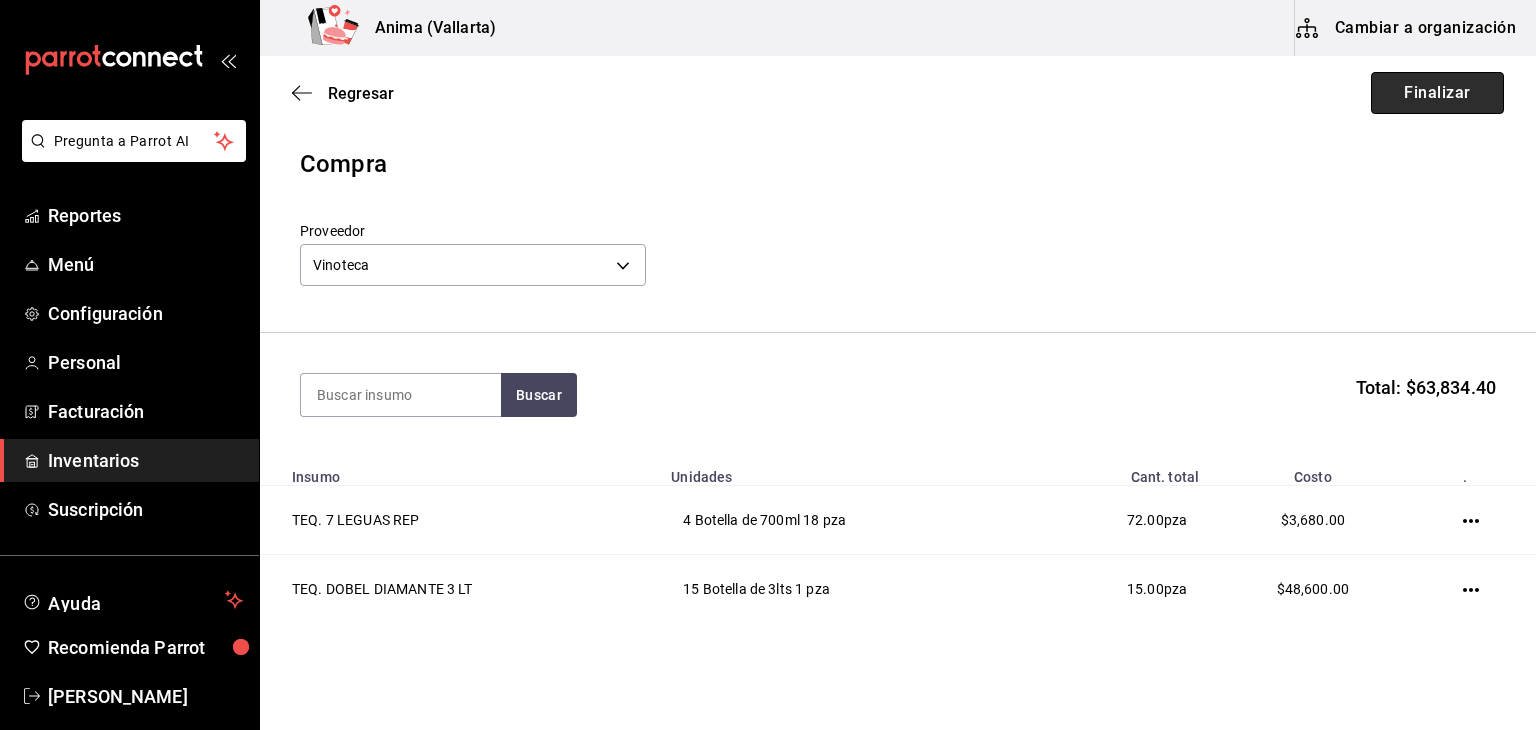 click on "Finalizar" at bounding box center (1437, 93) 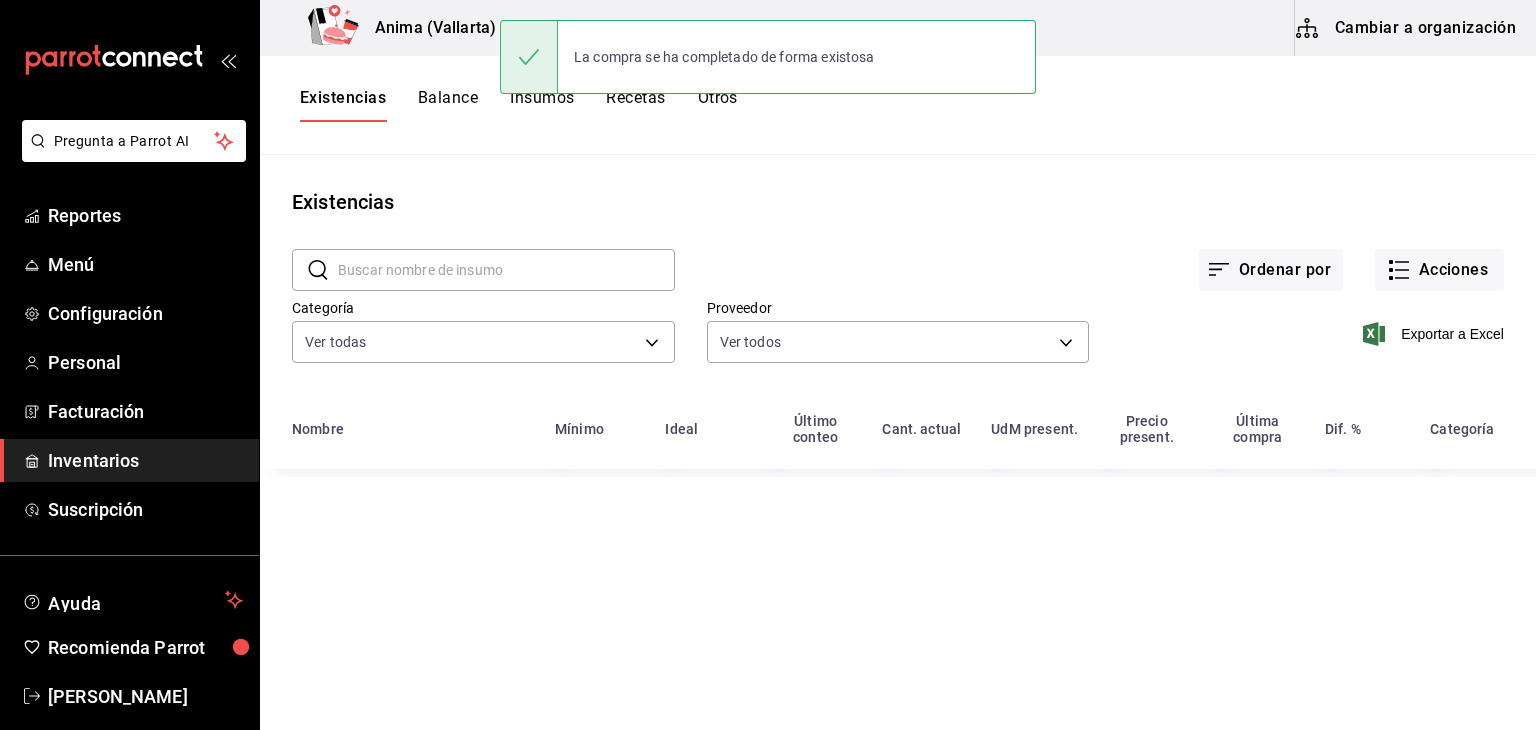 click on "Existencias ​ ​ Ordenar por Acciones Categoría Ver todas ab029dbf-d427-4930-b558-544141c45d9e,3e36a201-3bef-4cb4-ba27-0938f4d1ed88,25ca08b6-c196-4e5f-8d33-b1c280b398e0,e4a6aad4-6442-4f1c-ab70-50dba9de60d7,f7720a51-38d1-4969-9ecb-6897f7b80c7b,ee768ace-0f36-400d-9e33-34313d33ef75 Proveedor Ver todos Exportar a Excel Nombre Mínimo Ideal Último conteo Cant. actual UdM present. Precio present. Última compra Dif. % Categoría" at bounding box center (898, 435) 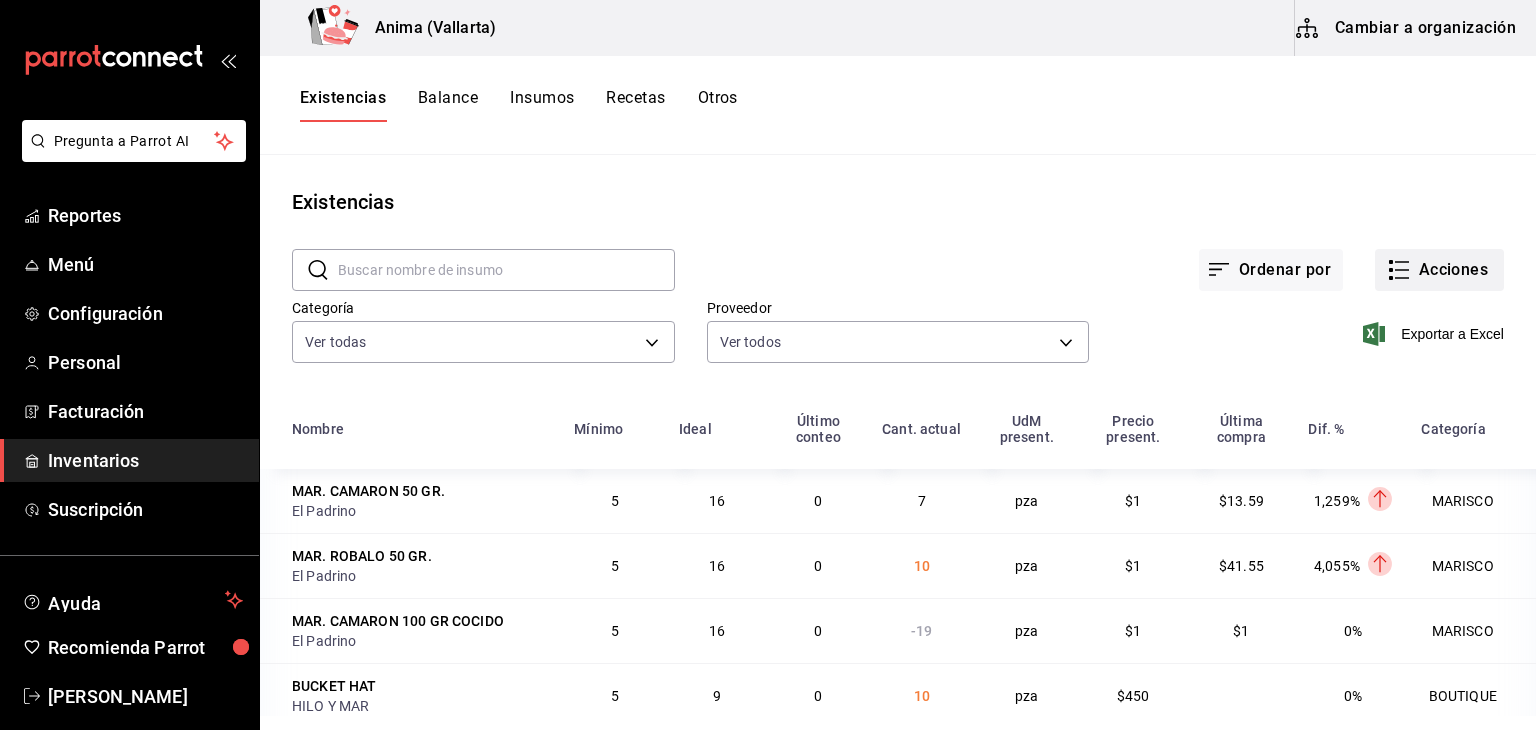 click on "Acciones" at bounding box center [1439, 270] 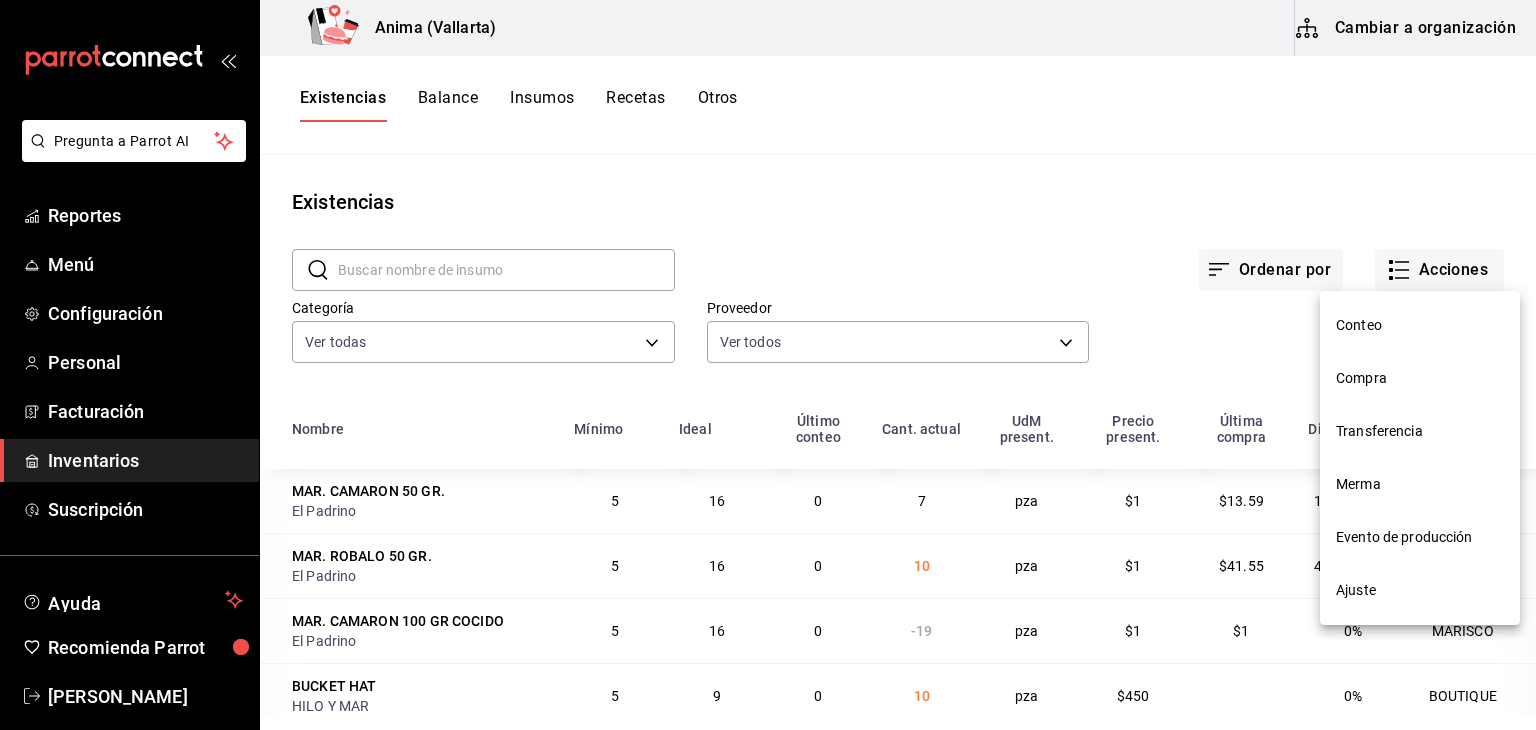 click on "Compra" at bounding box center [1420, 378] 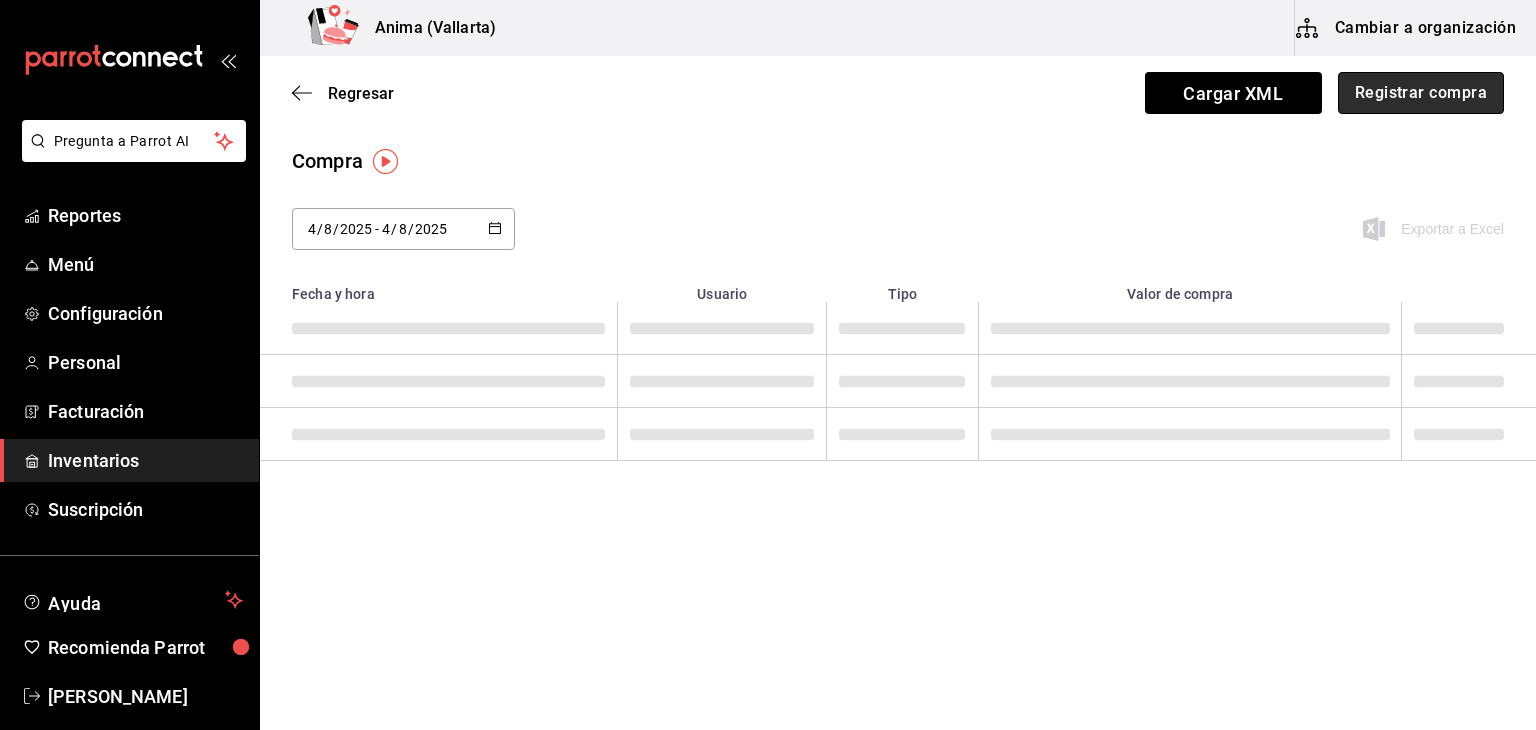 click on "Registrar compra" at bounding box center (1421, 93) 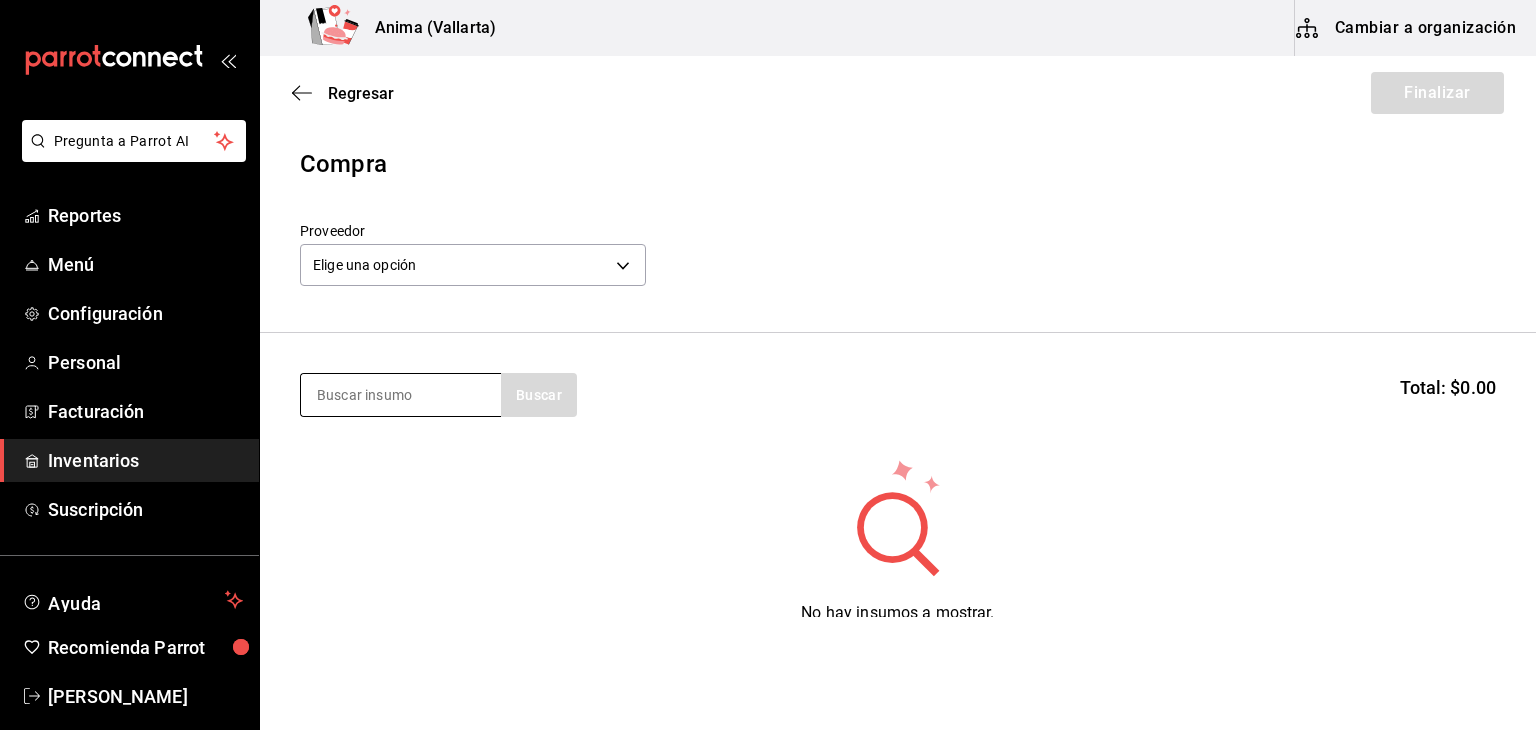 click at bounding box center [401, 395] 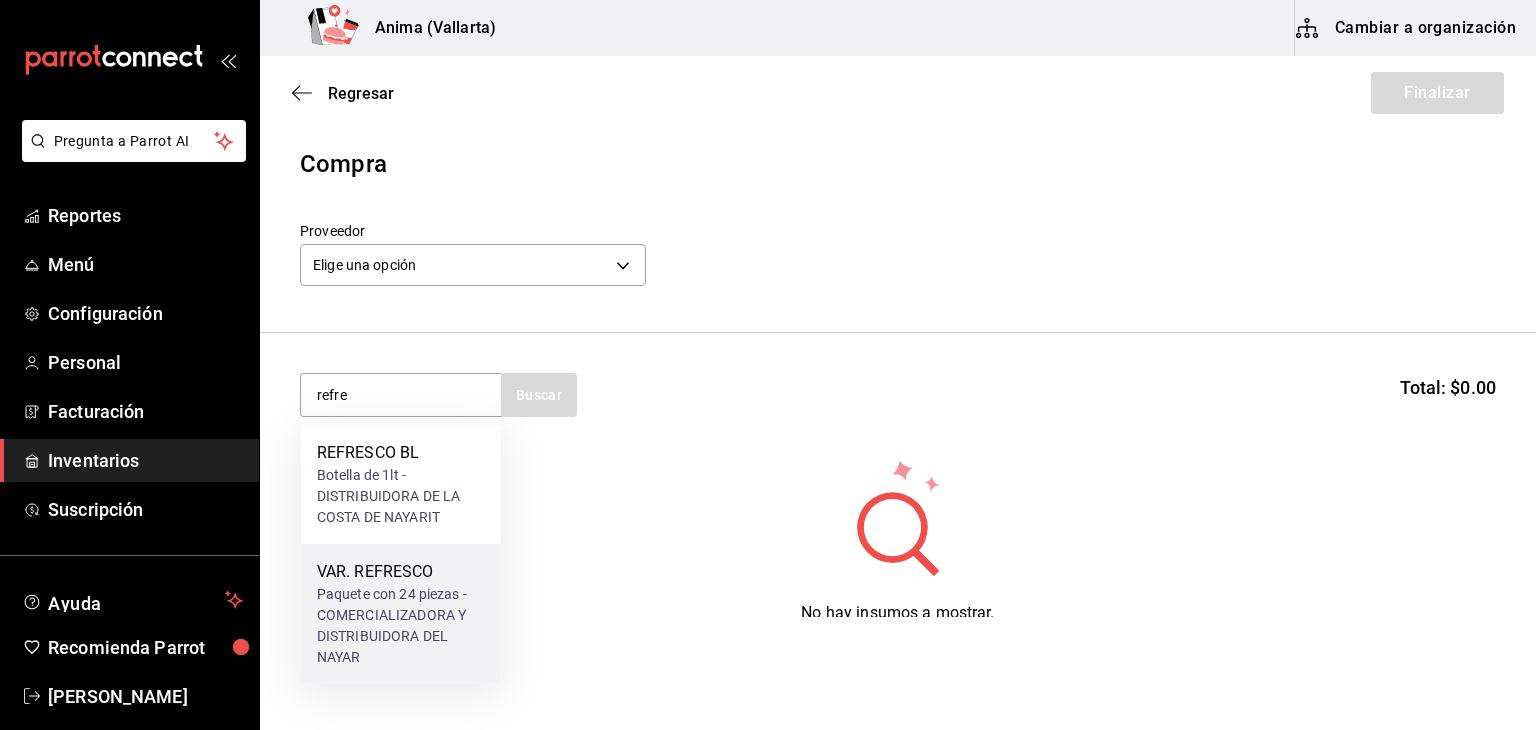 click on "Paquete con 24 piezas - COMERCIALIZADORA Y DISTRIBUIDORA DEL NAYAR" at bounding box center (401, 626) 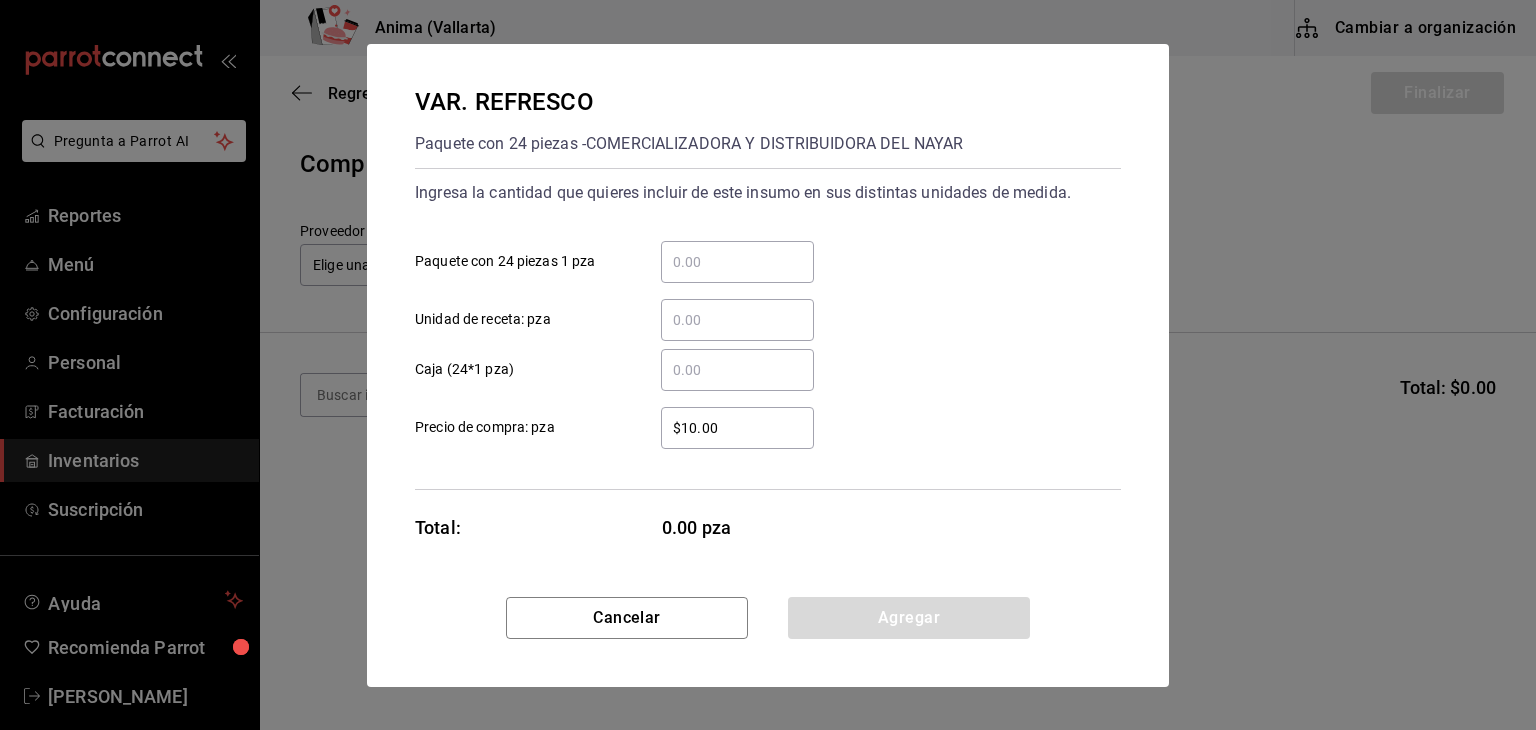 click on "​ Unidad de receta: pza" at bounding box center (737, 320) 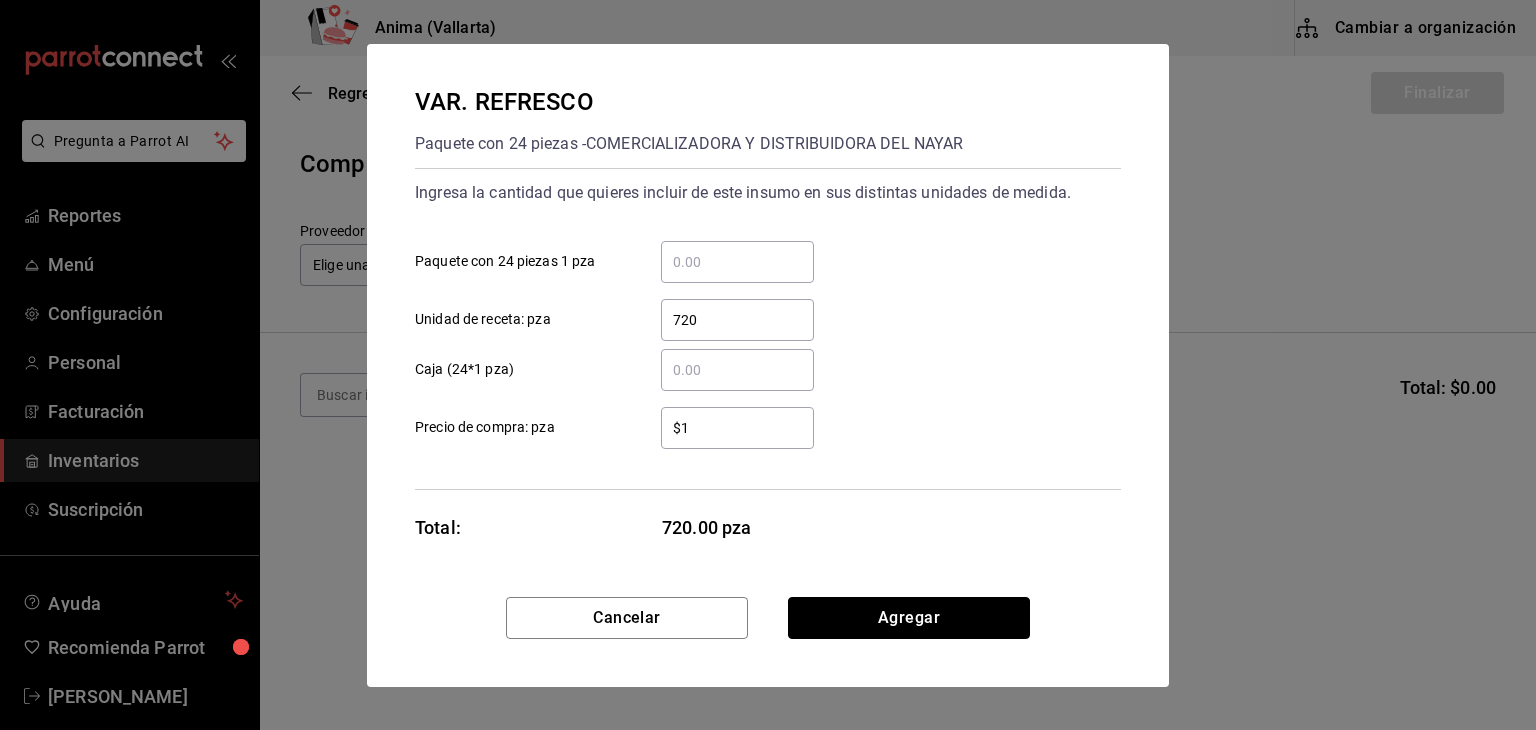 click on "Agregar" at bounding box center [909, 618] 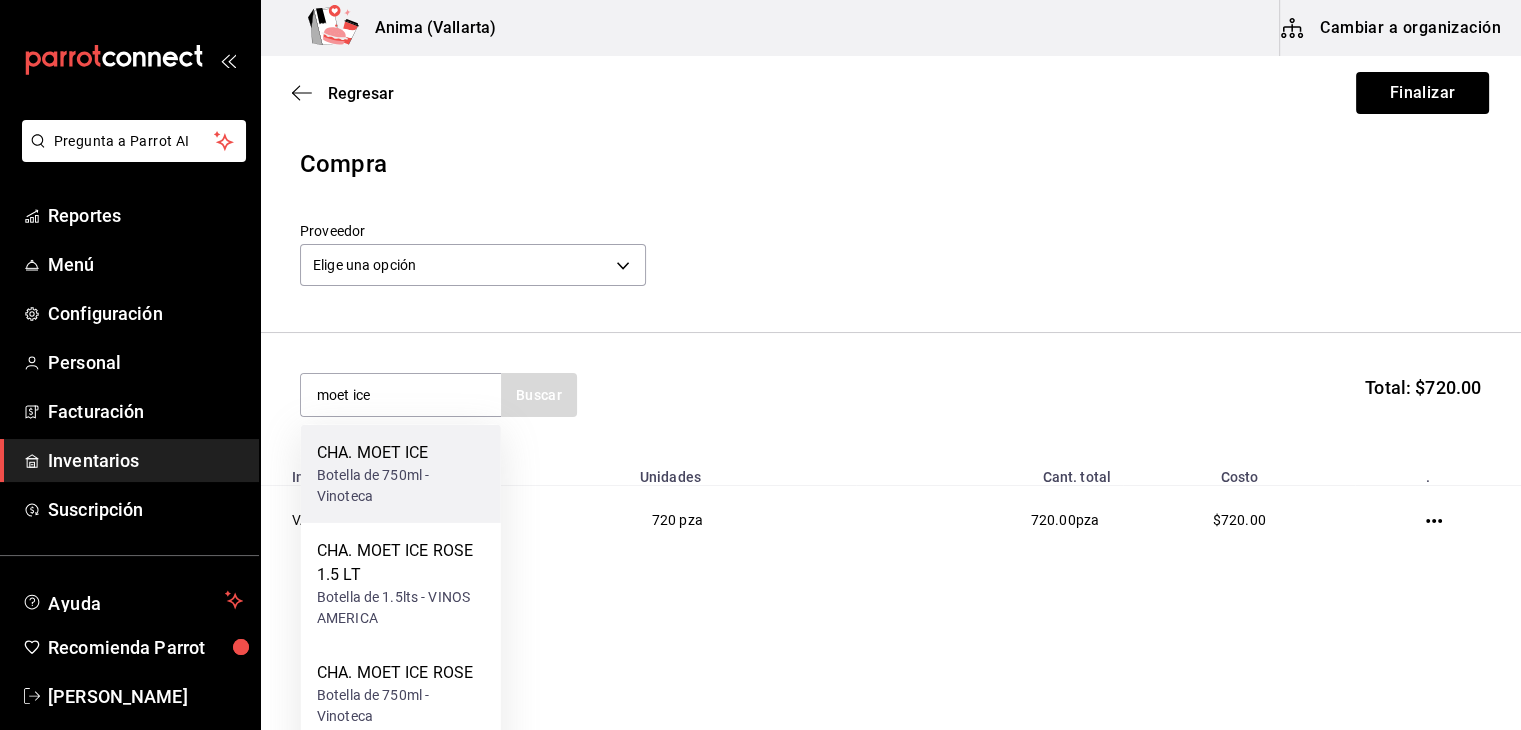 click on "Botella de 750ml - Vinoteca" at bounding box center (401, 486) 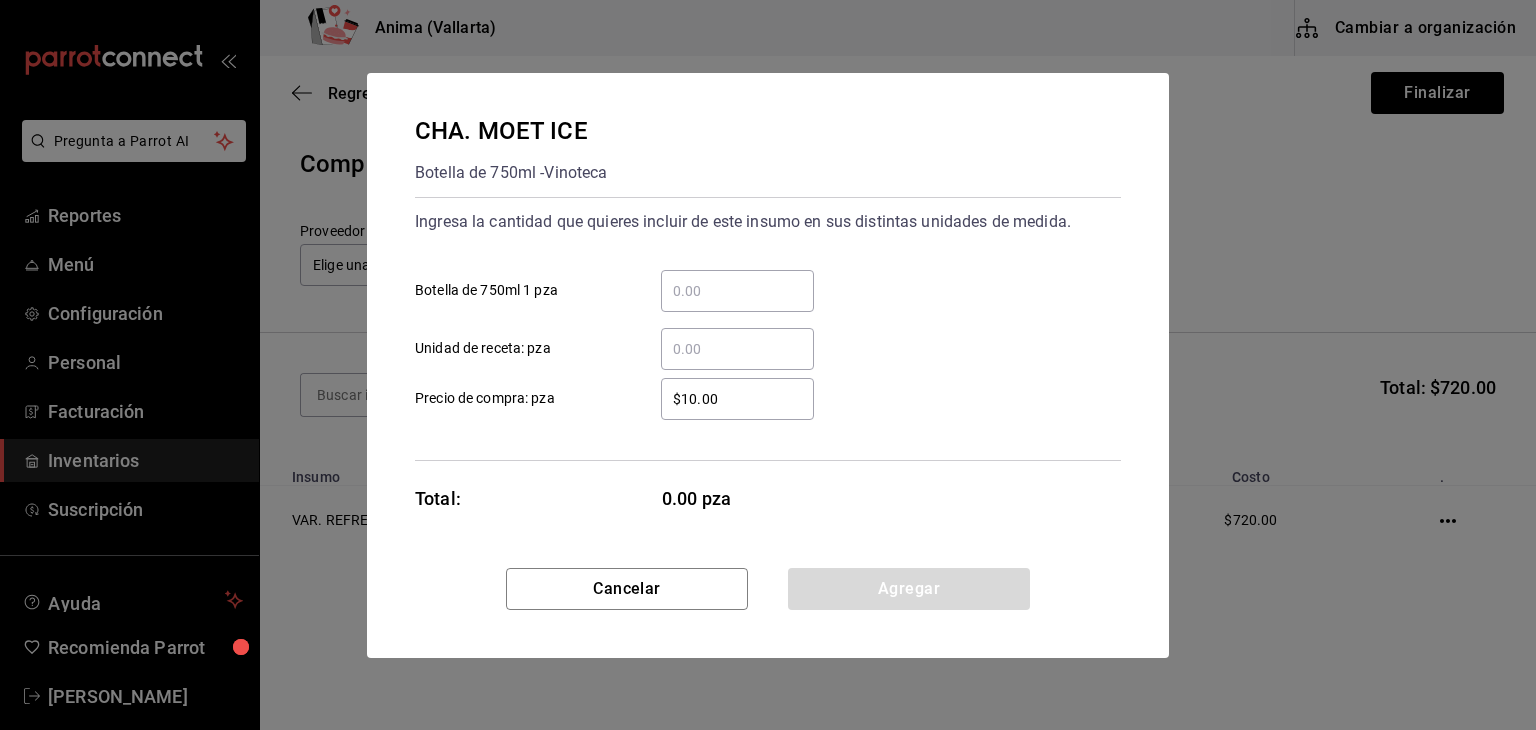 click on "​ Botella de 750ml 1 pza" at bounding box center (737, 291) 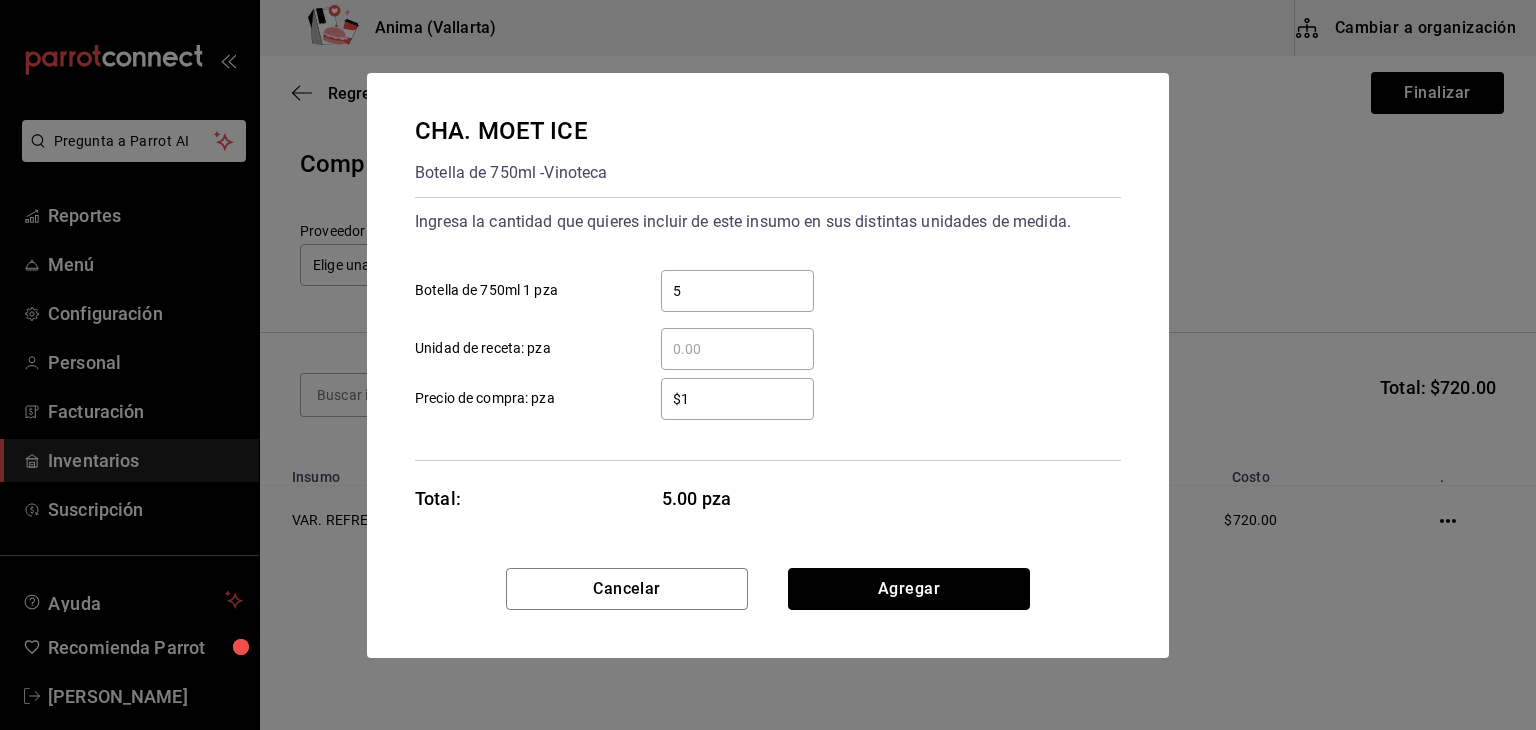click on "Agregar" at bounding box center [909, 589] 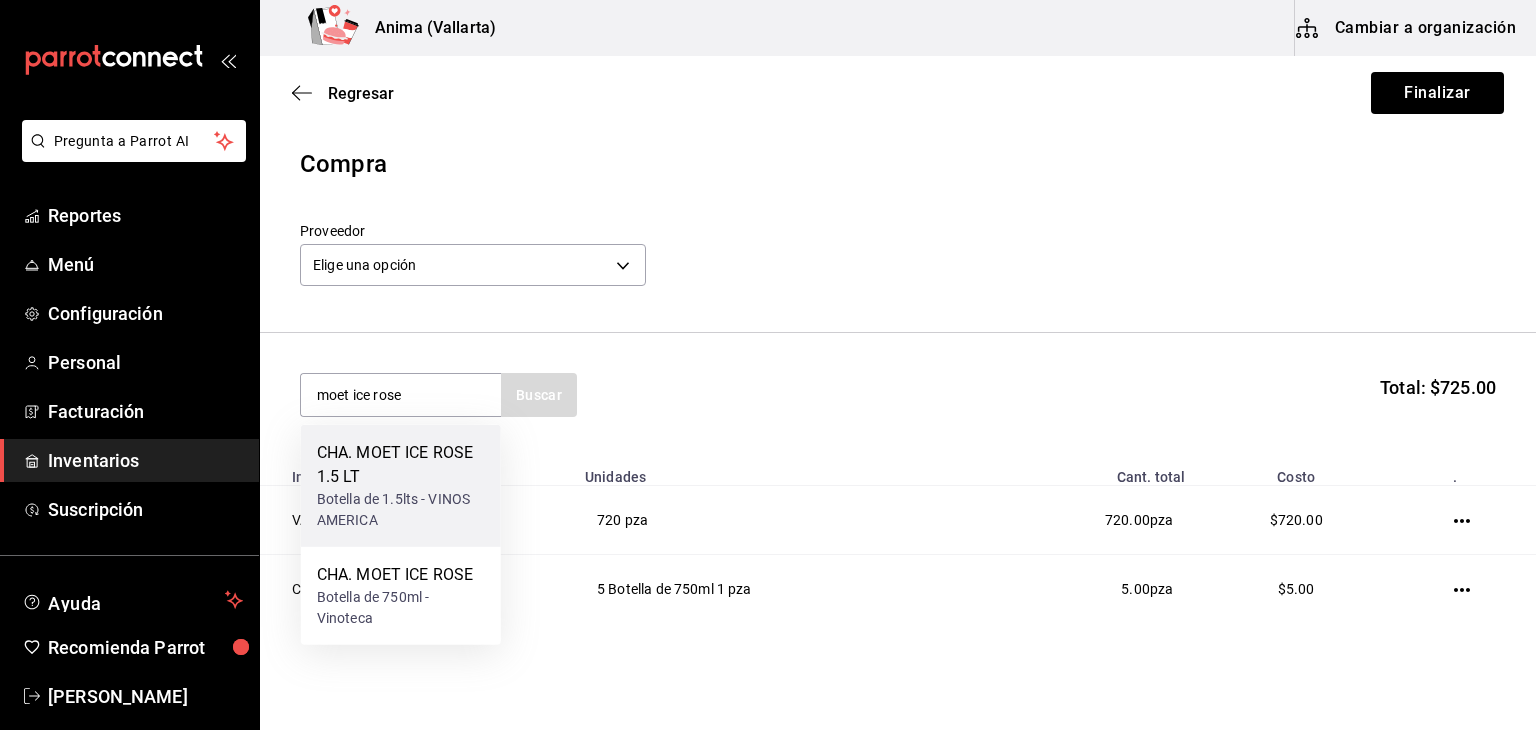 click on "CHA. MOET ICE ROSE 1.5 LT" at bounding box center [401, 465] 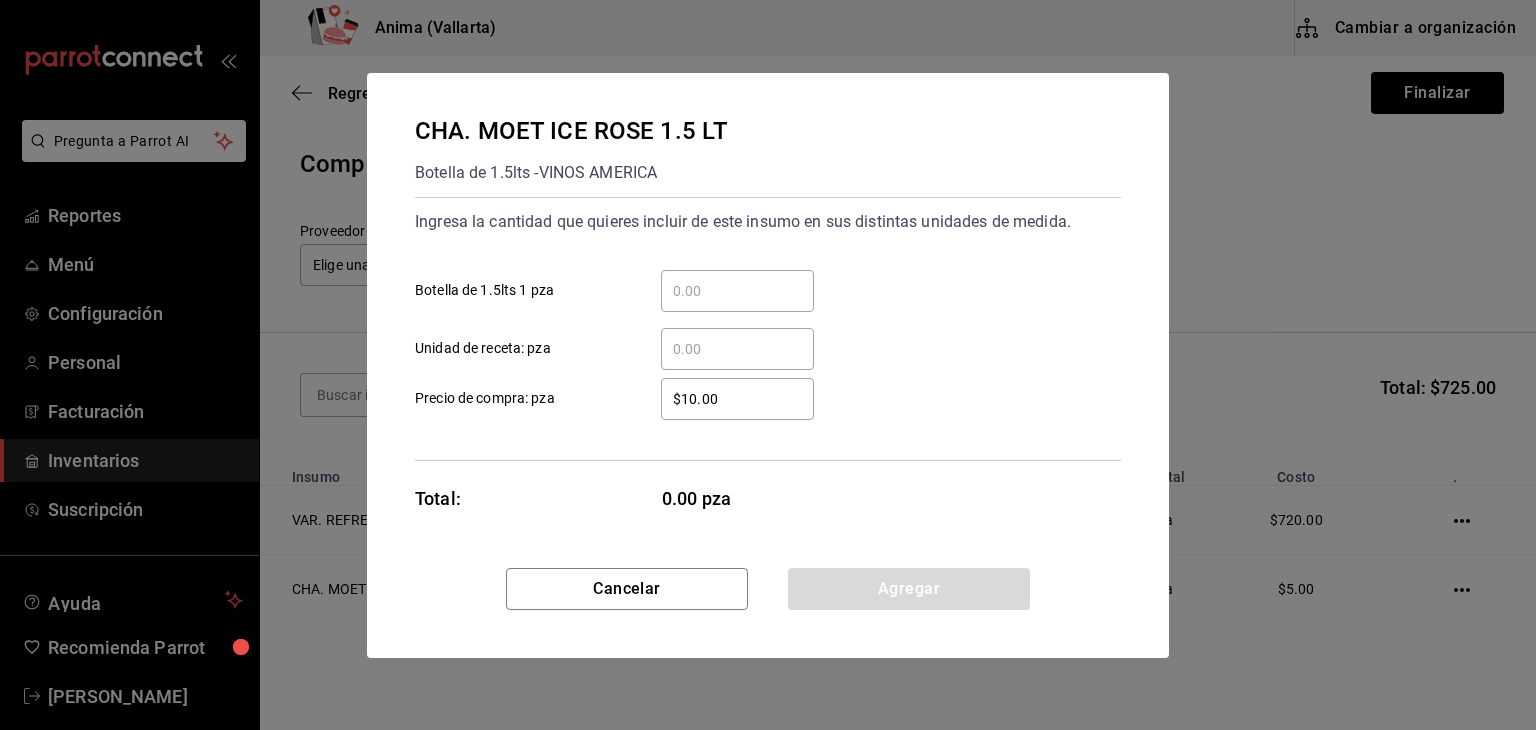 click on "​" at bounding box center [737, 291] 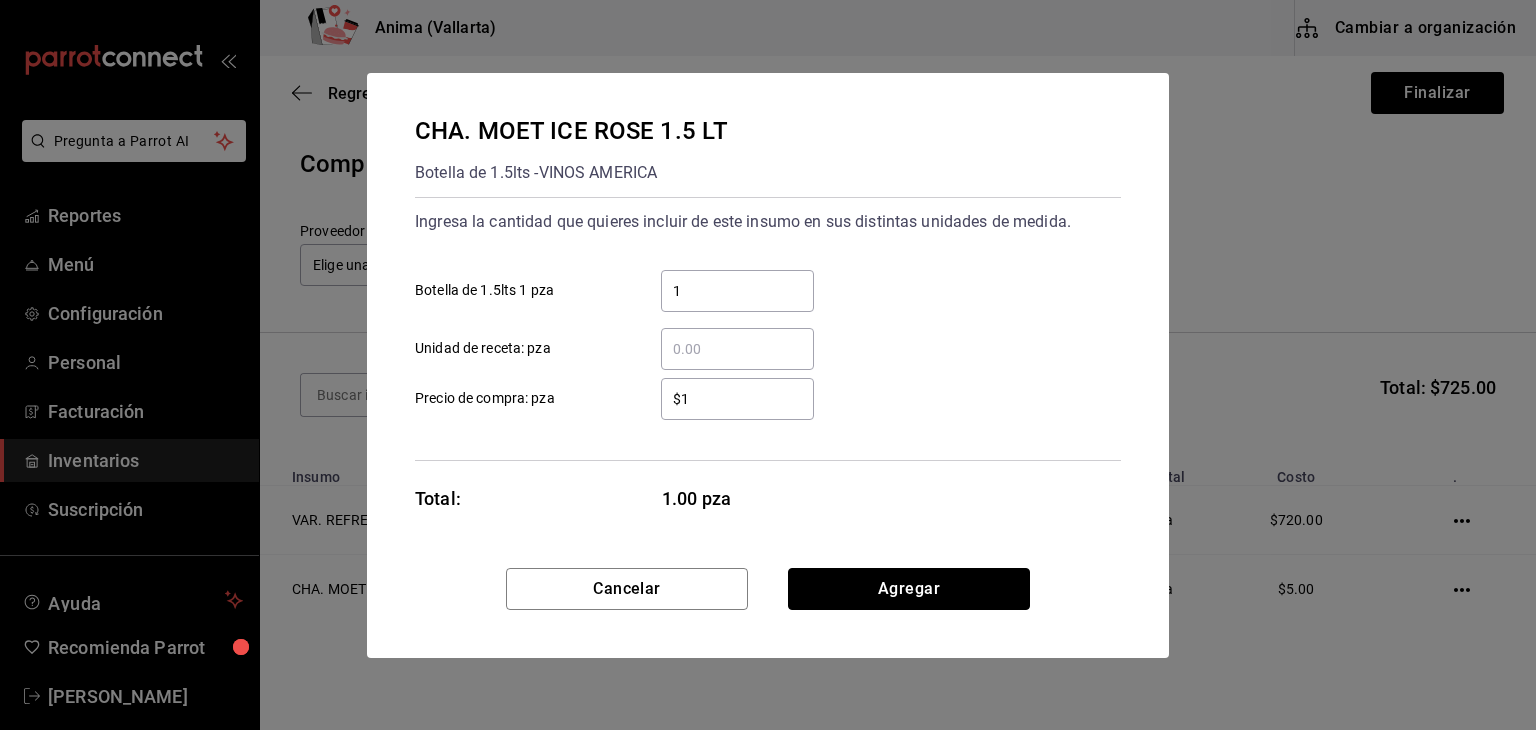 click on "Agregar" at bounding box center (909, 589) 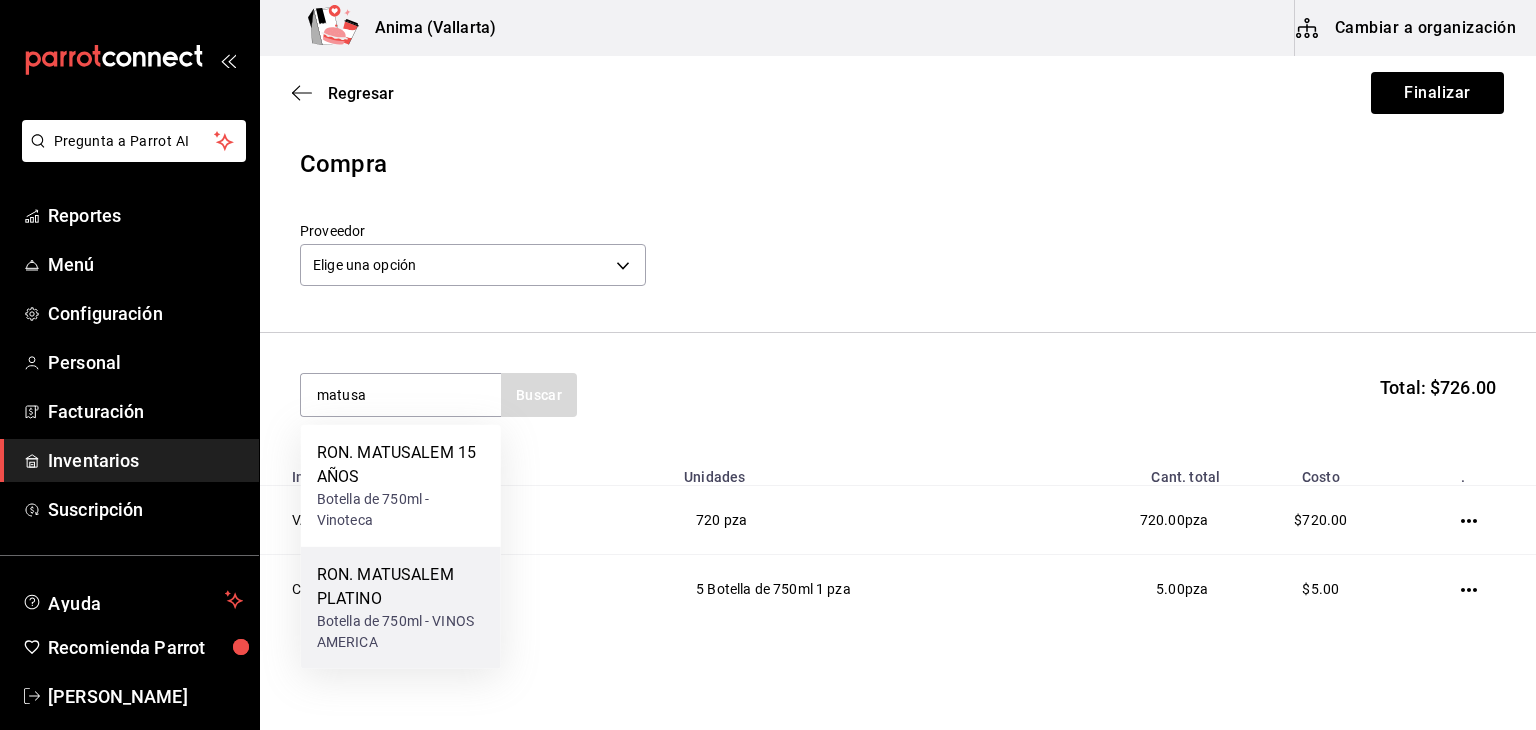 click on "RON. MATUSALEM PLATINO" at bounding box center (401, 587) 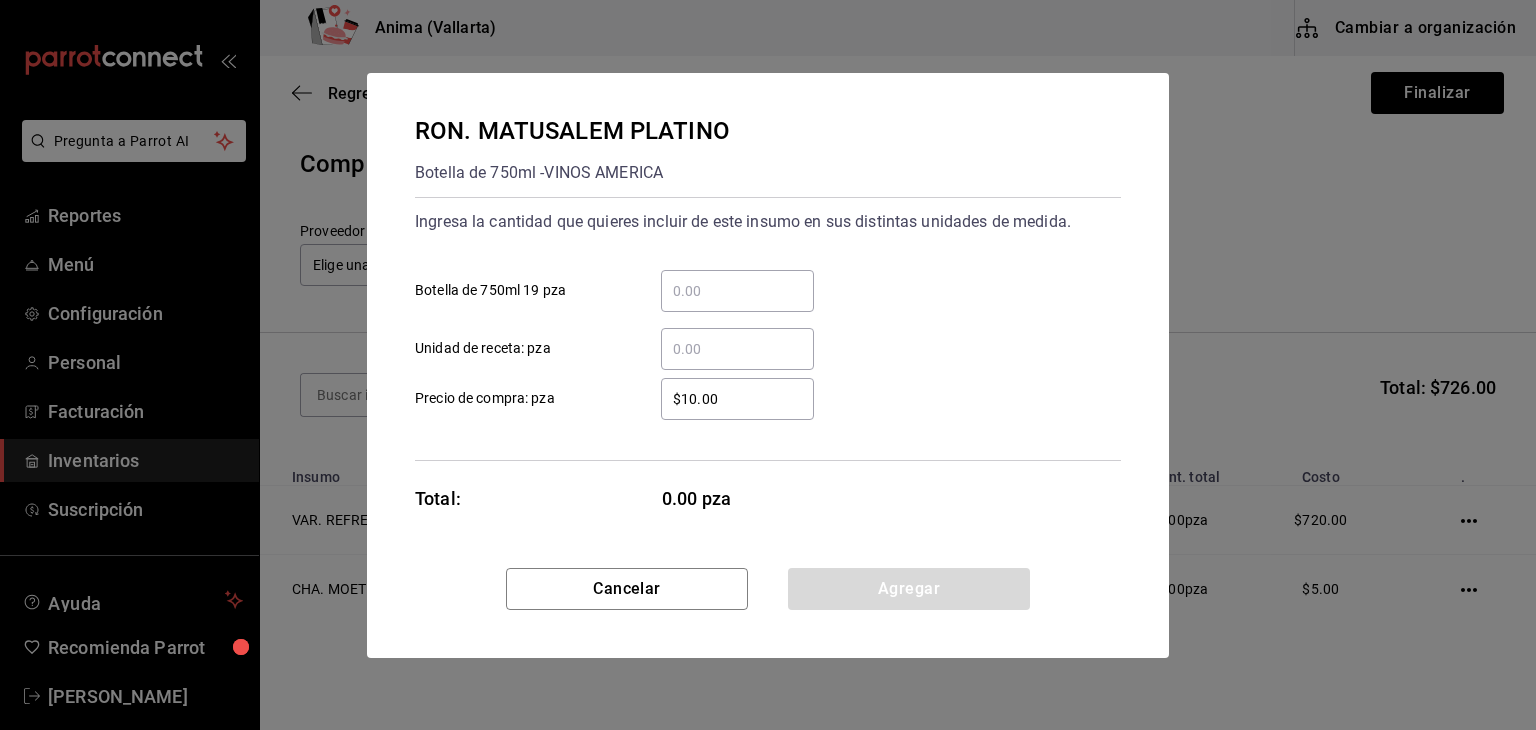 click on "​" at bounding box center (737, 291) 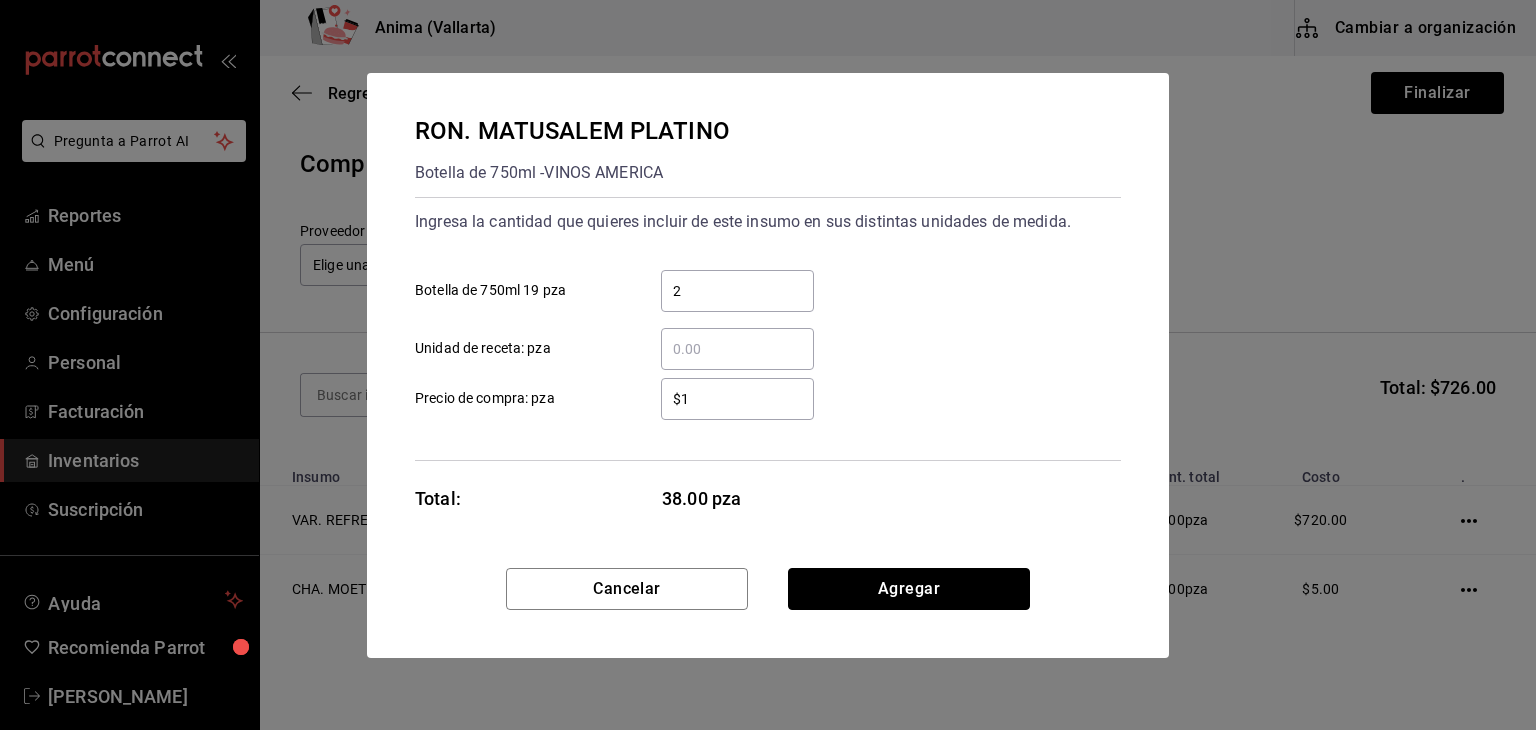 click on "Agregar" at bounding box center (909, 589) 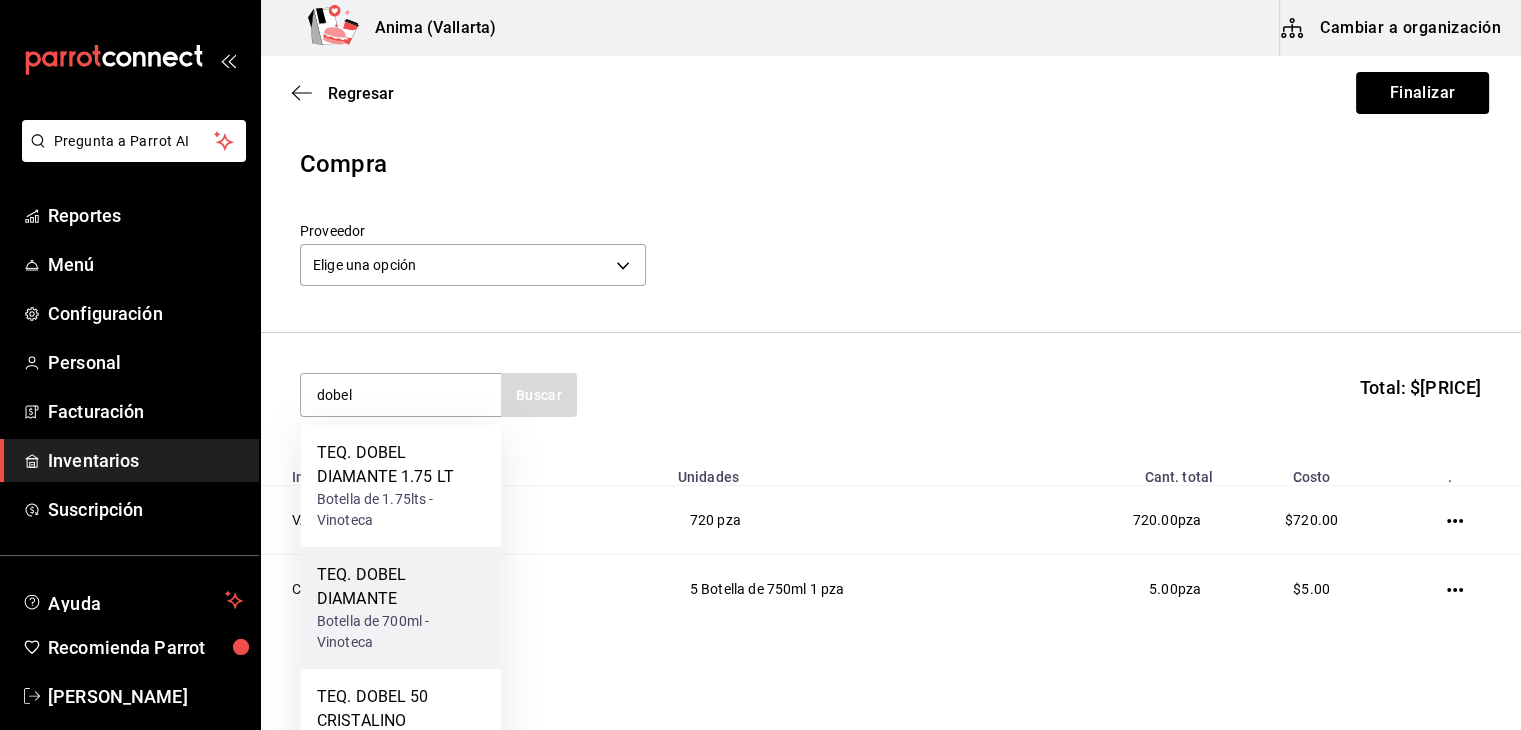 click on "TEQ. DOBEL DIAMANTE" at bounding box center (401, 587) 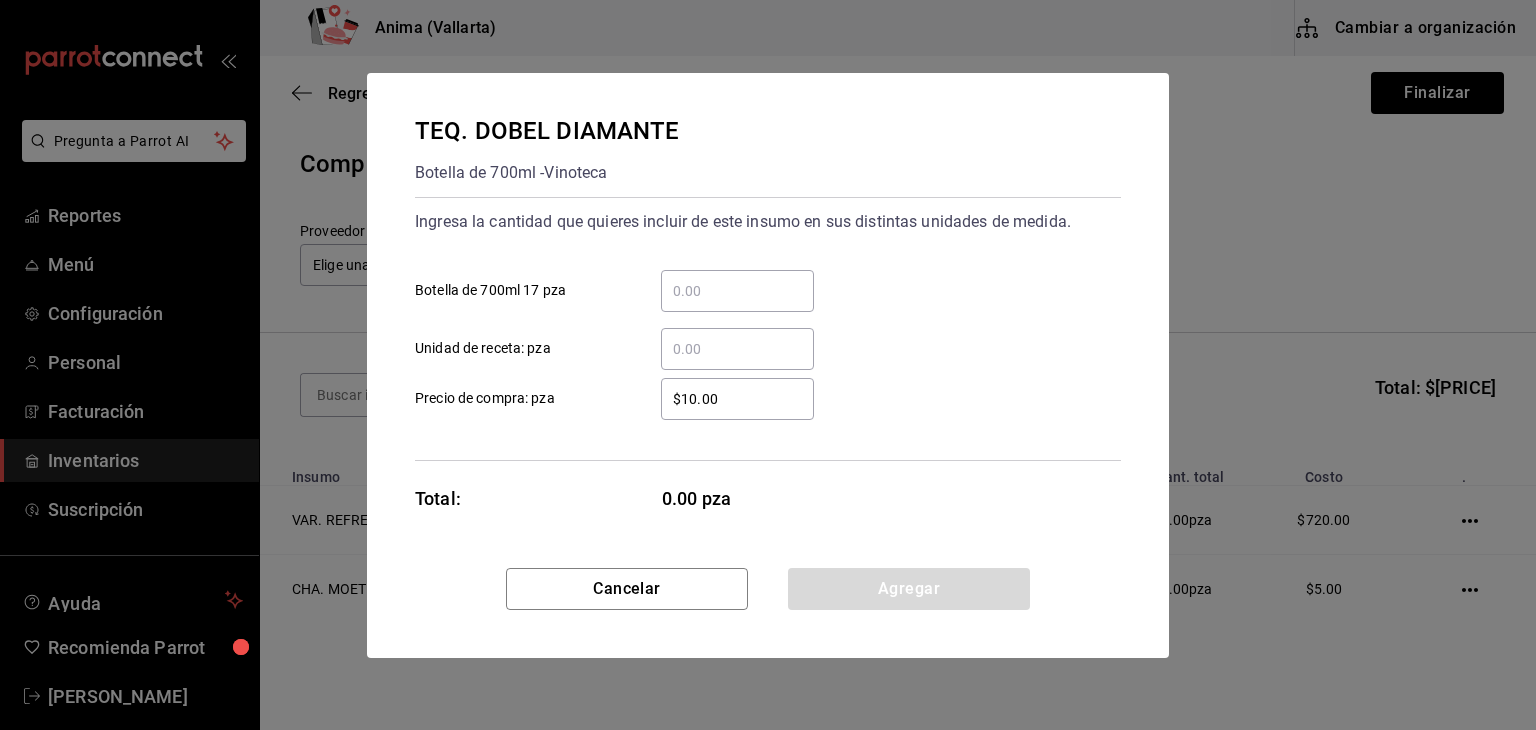 click on "​" at bounding box center (737, 291) 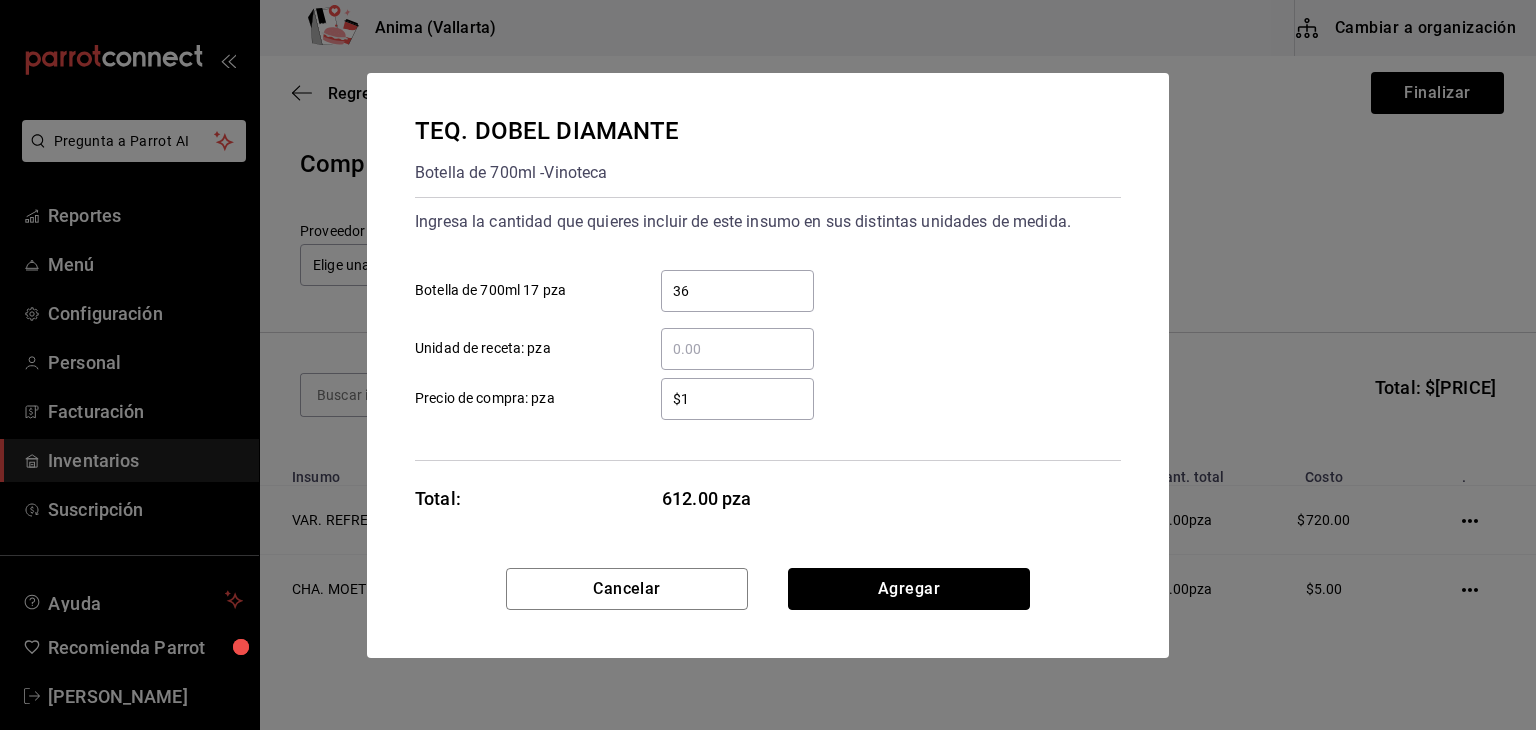 click on "Agregar" at bounding box center [909, 589] 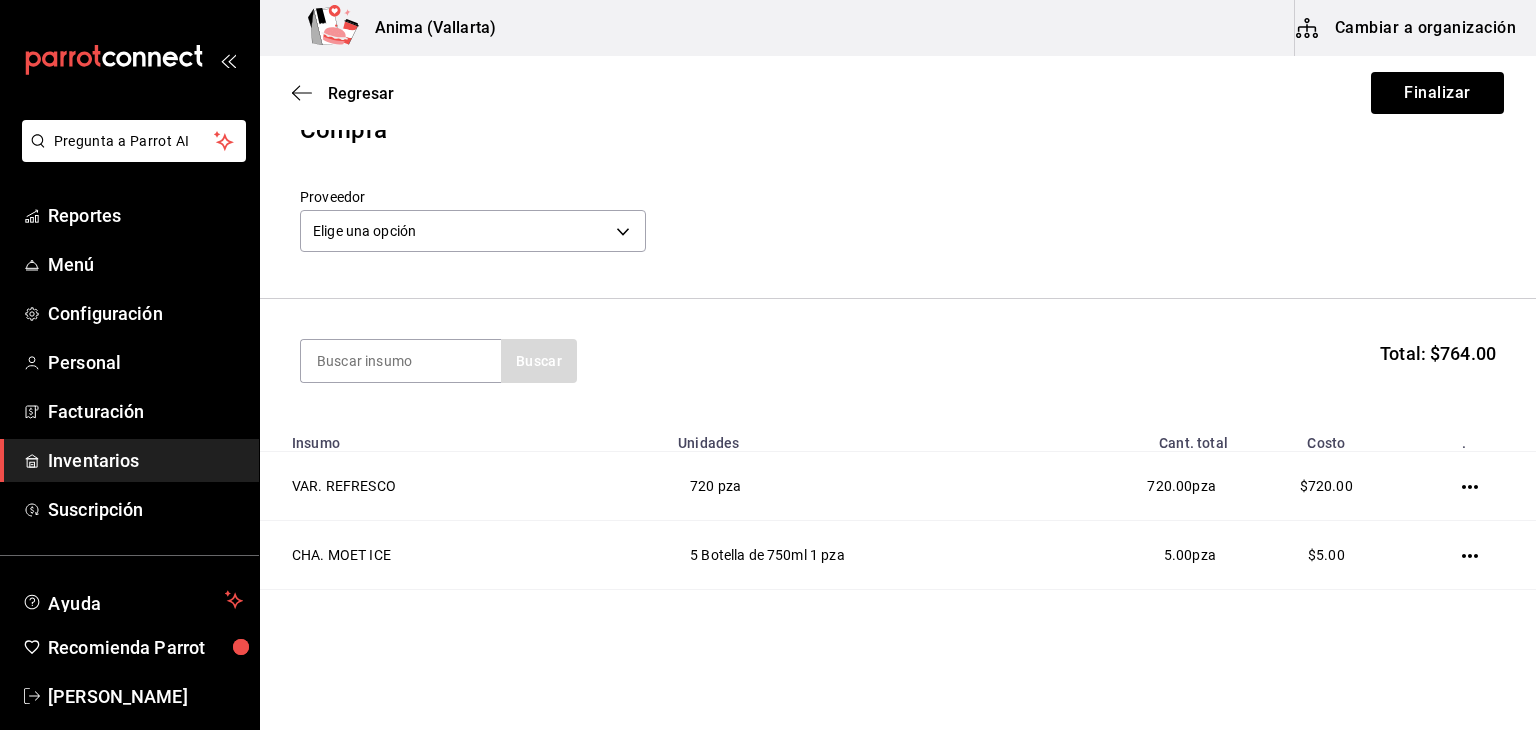 scroll, scrollTop: 25, scrollLeft: 0, axis: vertical 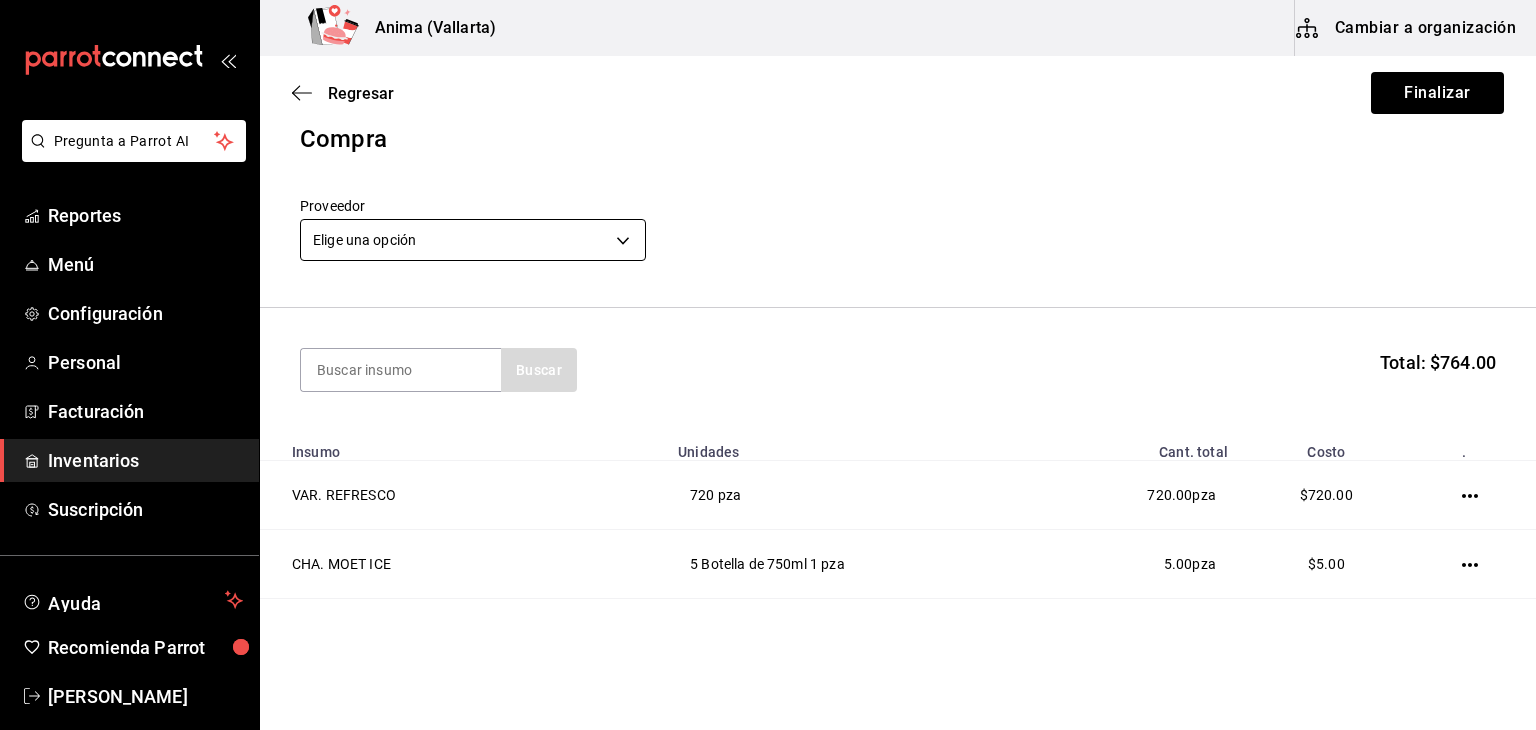 click on "Pregunta a Parrot AI Reportes   Menú   Configuración   Personal   Facturación   Inventarios   Suscripción   Ayuda Recomienda Parrot   [PERSON]   Sugerir nueva función   Anima ([CITY]) Cambiar a organización Regresar Finalizar Compra Proveedor Elige una opción default Buscar Total: $764.00 Insumo Unidades Cant. total Costo  .  VAR. REFRESCO 720 pza 720.00  pza $720.00 CHA. MOET ICE 5 Botella de 750ml 1 pza 5.00  pza $5.00 CHA. MOET ICE ROSE 1.5 LT 1 Botella de 1.5lts 1 pza 1.00  pza $1.00 RON. MATUSALEM PLATINO 2 Botella de 750ml 19 pza 38.00  pza $2.00 TEQ. DOBEL DIAMANTE 36 Botella de 700ml 17 pza 612.00  pza $36.00 GANA 1 MES GRATIS EN TU SUSCRIPCIÓN AQUÍ ¿Recuerdas cómo empezó tu restaurante?
Hoy puedes ayudar a un colega a tener el mismo cambio que tú viviste.
Recomienda Parrot directamente desde tu Portal Administrador.
Es fácil y rápido.
🎁 Por cada restaurante que se una, ganas 1 mes gratis. Ver video tutorial Ir a video Pregunta a Parrot AI Reportes   Menú   Configuración" at bounding box center [768, 308] 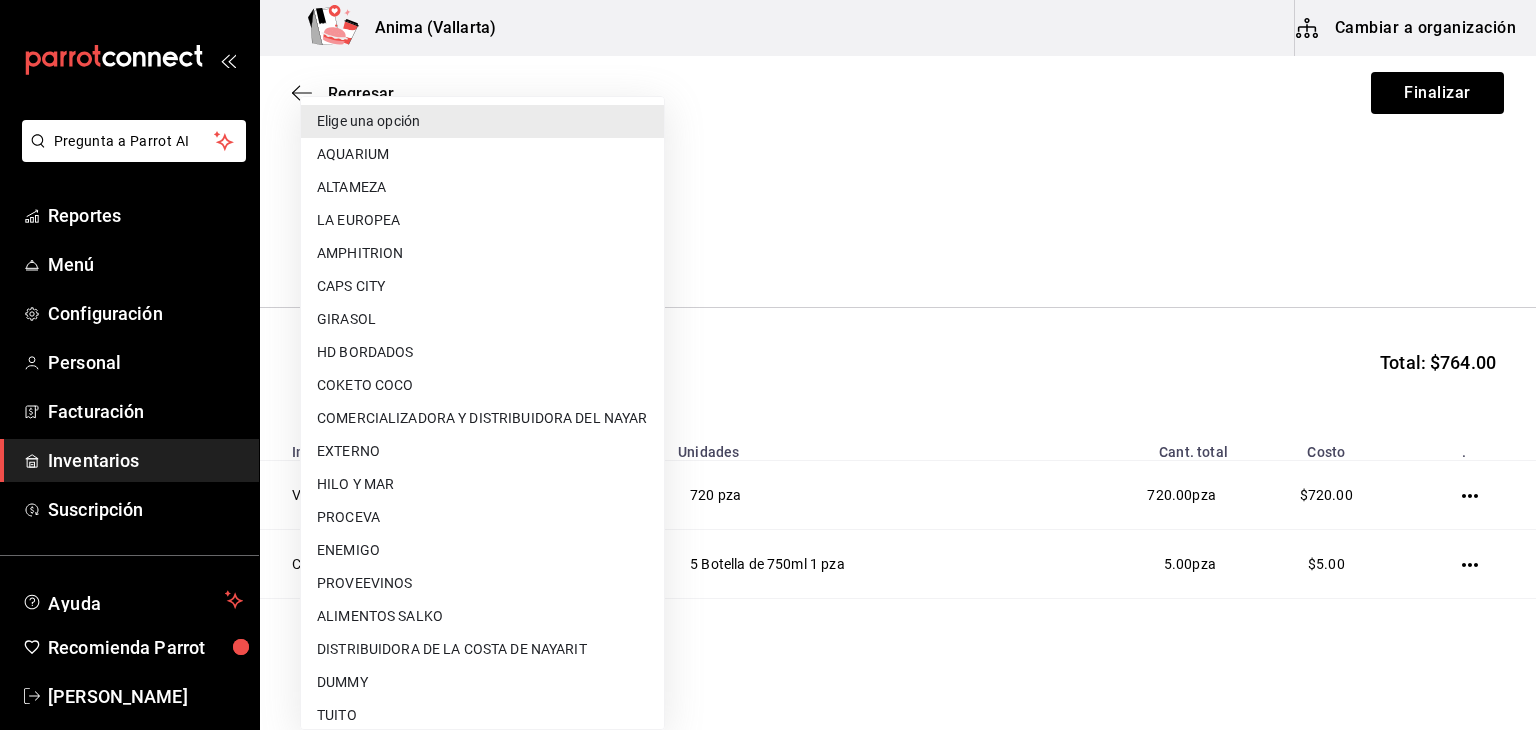 scroll, scrollTop: 340, scrollLeft: 0, axis: vertical 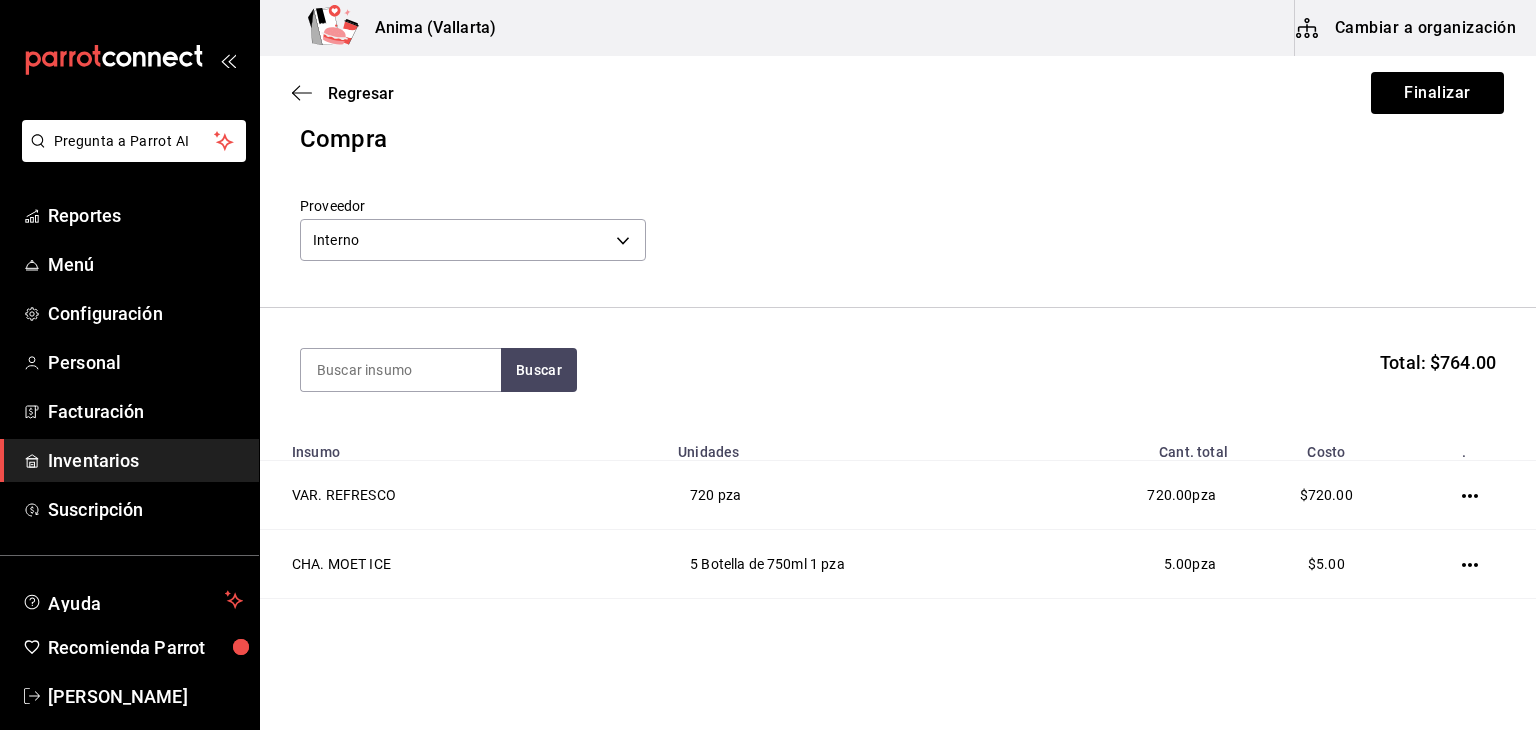 click on "Compra Proveedor Interno c4277463-642f-4394-a394-6273027aff12" at bounding box center (898, 214) 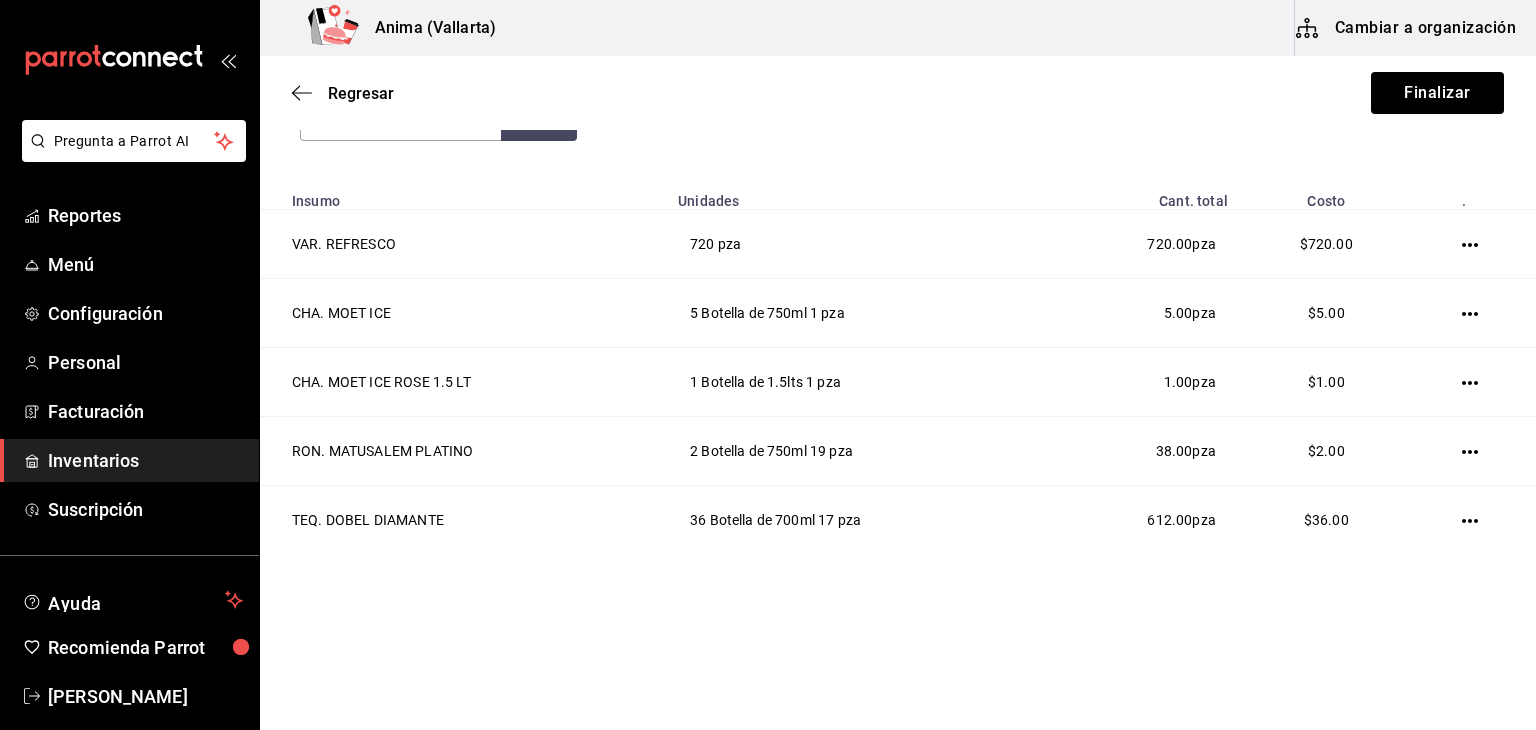 scroll, scrollTop: 273, scrollLeft: 0, axis: vertical 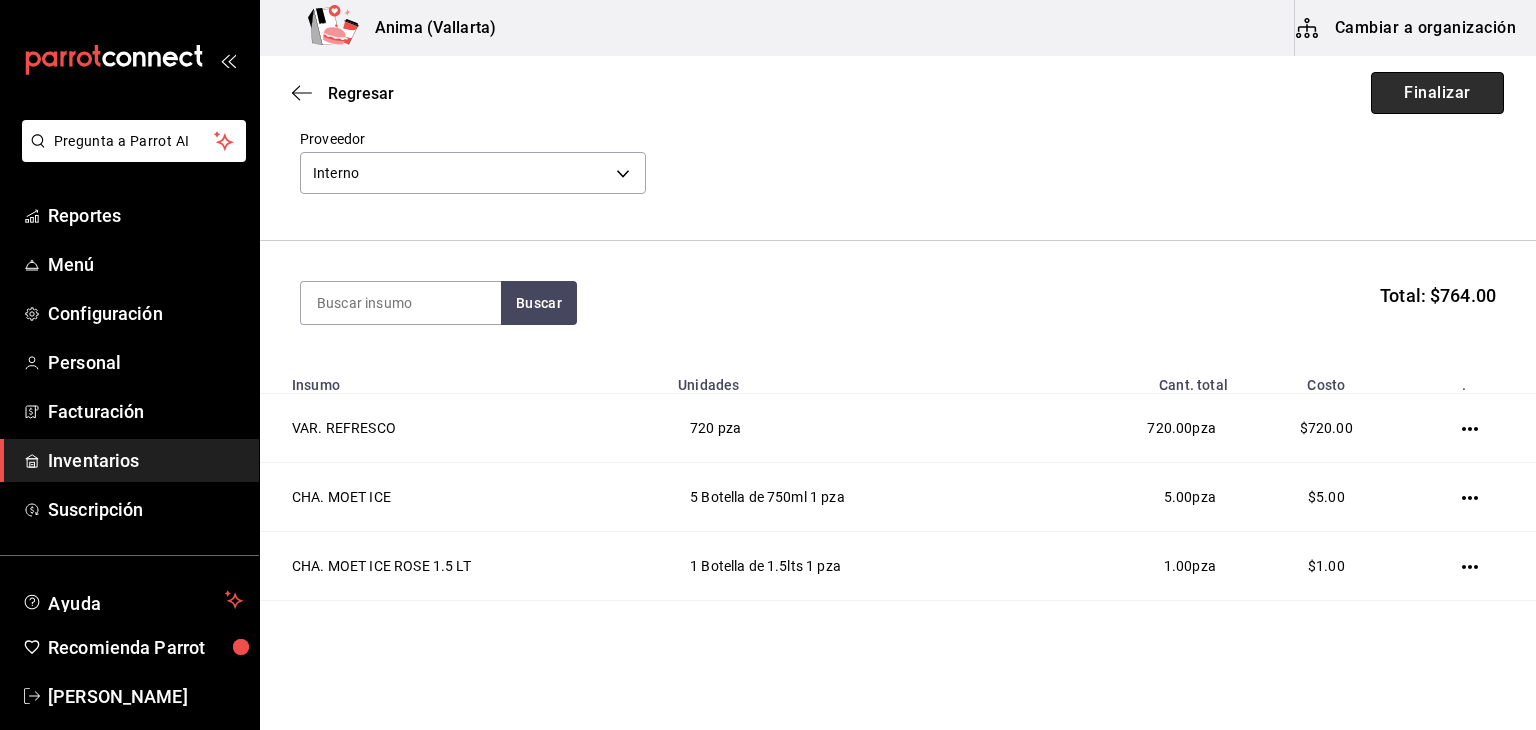 click on "Finalizar" at bounding box center [1437, 93] 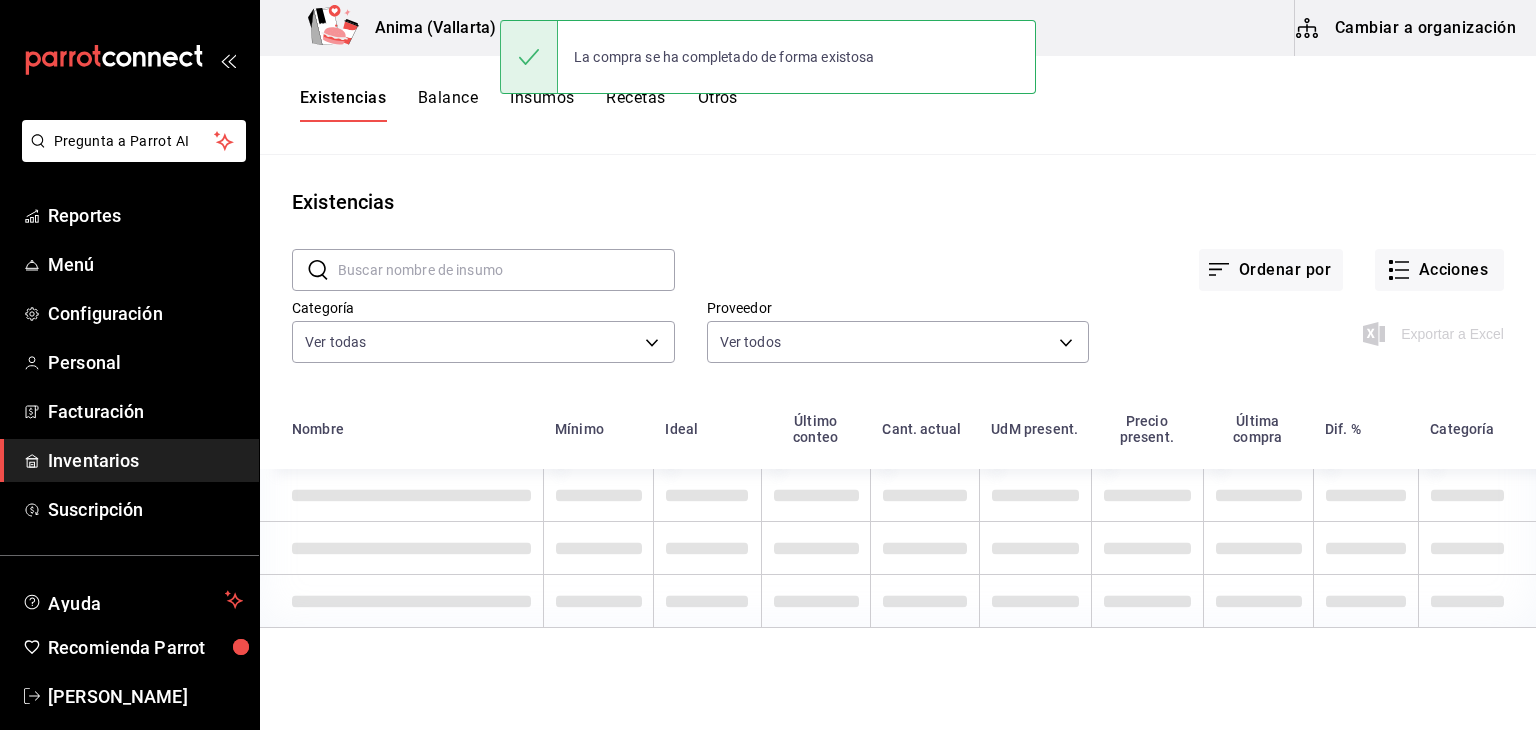 click on "Existencias ​ ​ Ordenar por Acciones Categoría Ver todas ab029dbf-d427-4930-b558-544141c45d9e,3e36a201-3bef-4cb4-ba27-0938f4d1ed88,25ca08b6-c196-4e5f-8d33-b1c280b398e0,e4a6aad4-6442-4f1c-ab70-50dba9de60d7,f7720a51-38d1-4969-9ecb-6897f7b80c7b,ee768ace-0f36-400d-9e33-34313d33ef75 Proveedor Ver todos Exportar a Excel Nombre Mínimo Ideal Último conteo Cant. actual UdM present. Precio present. Última compra Dif. % Categoría" at bounding box center [898, 435] 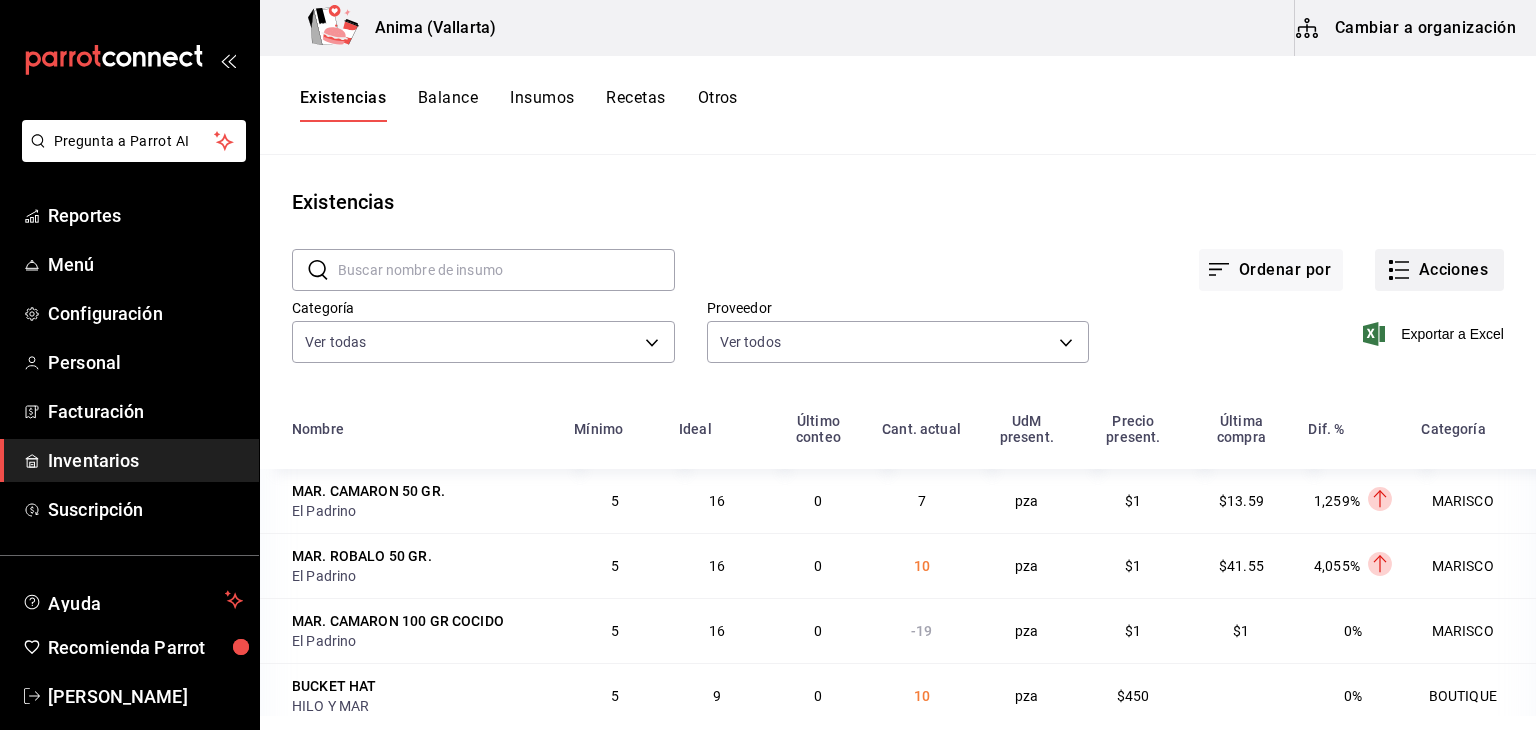 click on "Acciones" at bounding box center (1439, 270) 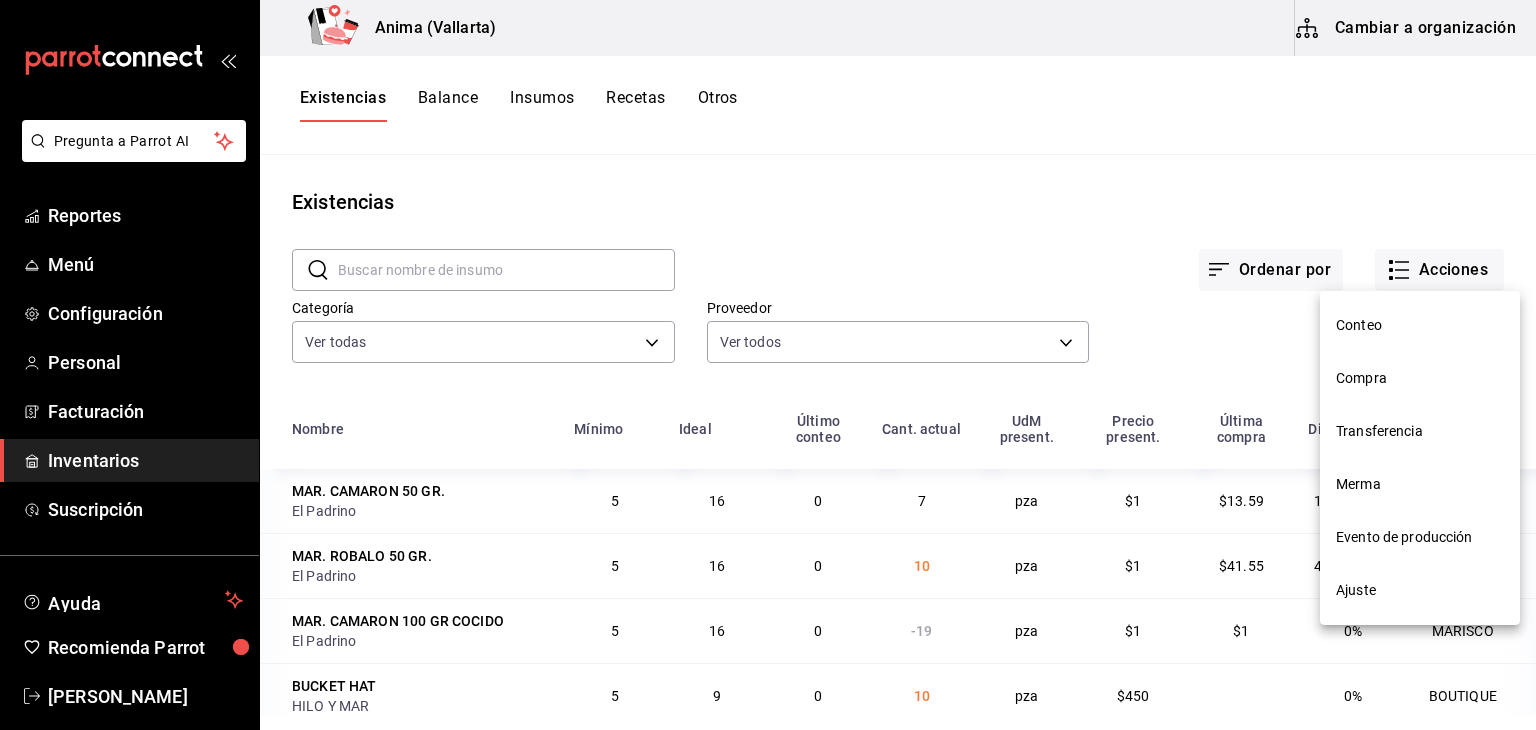 click on "Compra" at bounding box center [1420, 378] 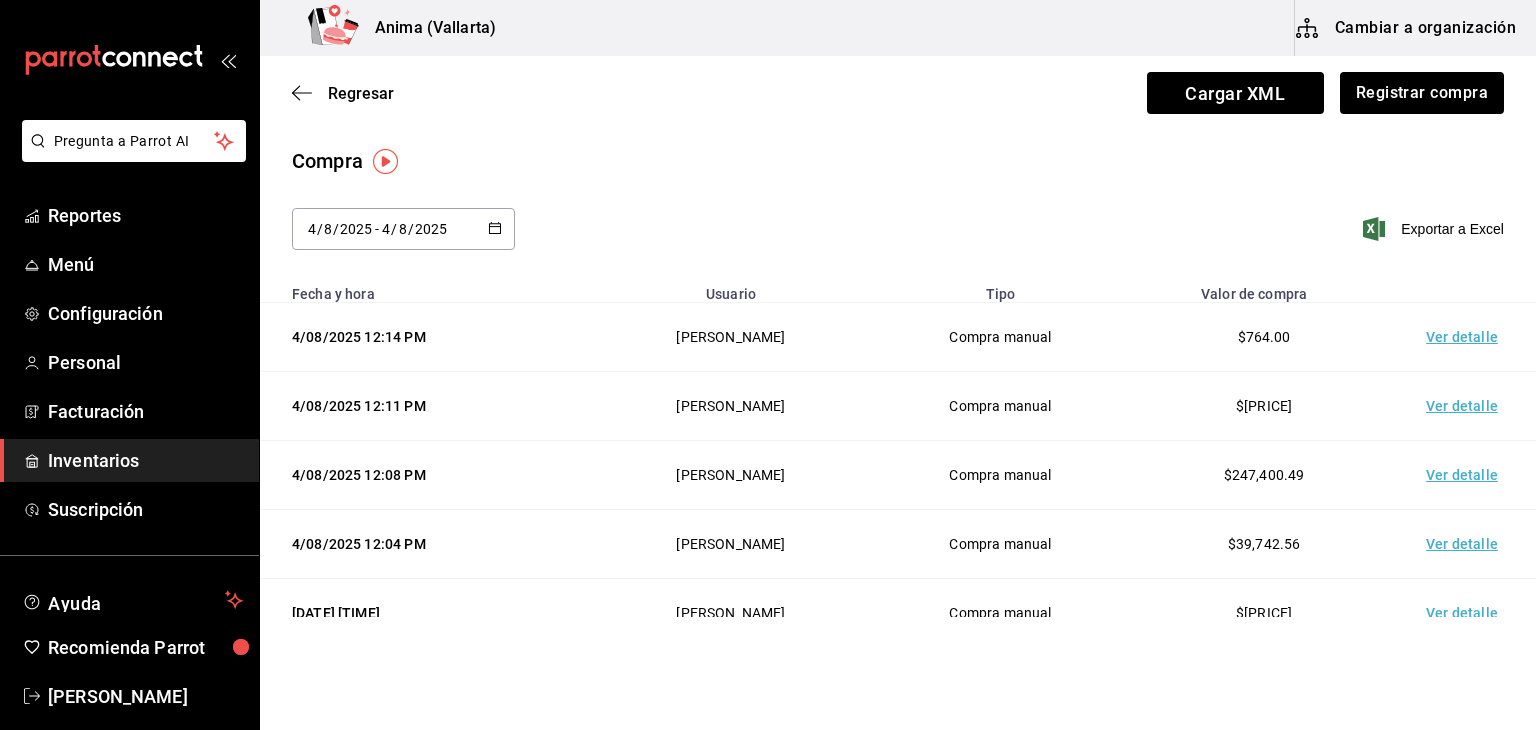 click on "Ver detalle" at bounding box center (1466, 337) 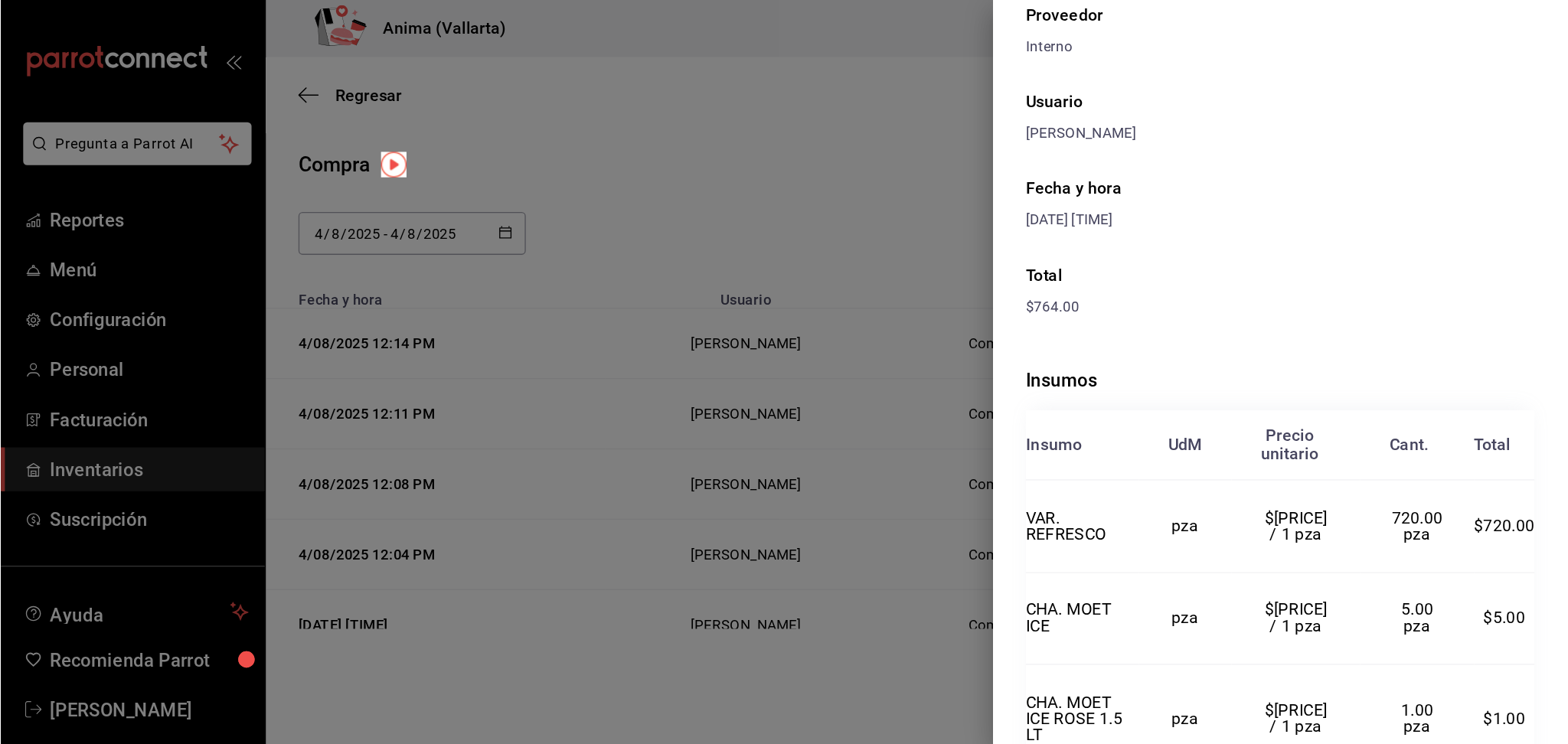 scroll, scrollTop: 0, scrollLeft: 0, axis: both 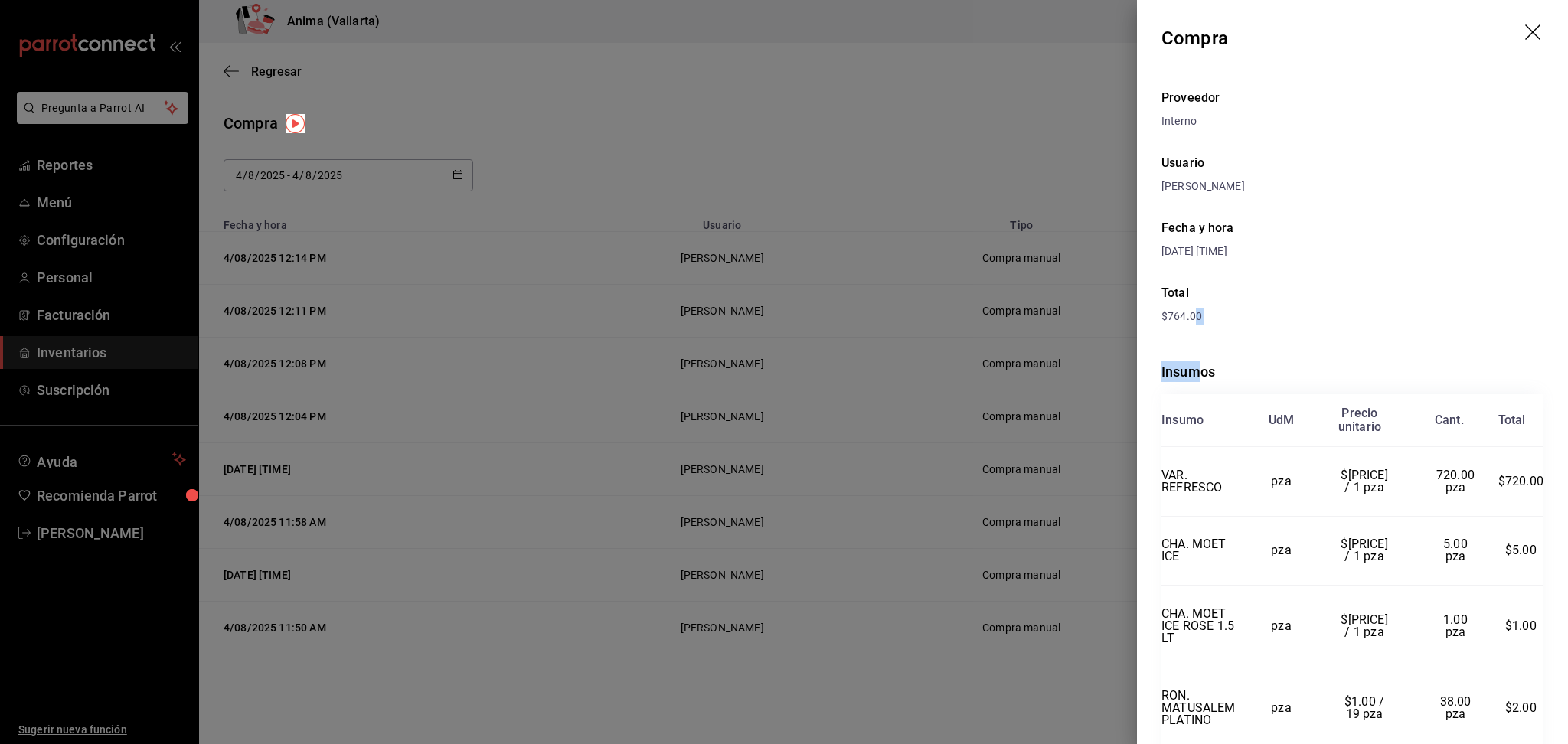 drag, startPoint x: 1173, startPoint y: 1, endPoint x: 1196, endPoint y: 331, distance: 330.80054 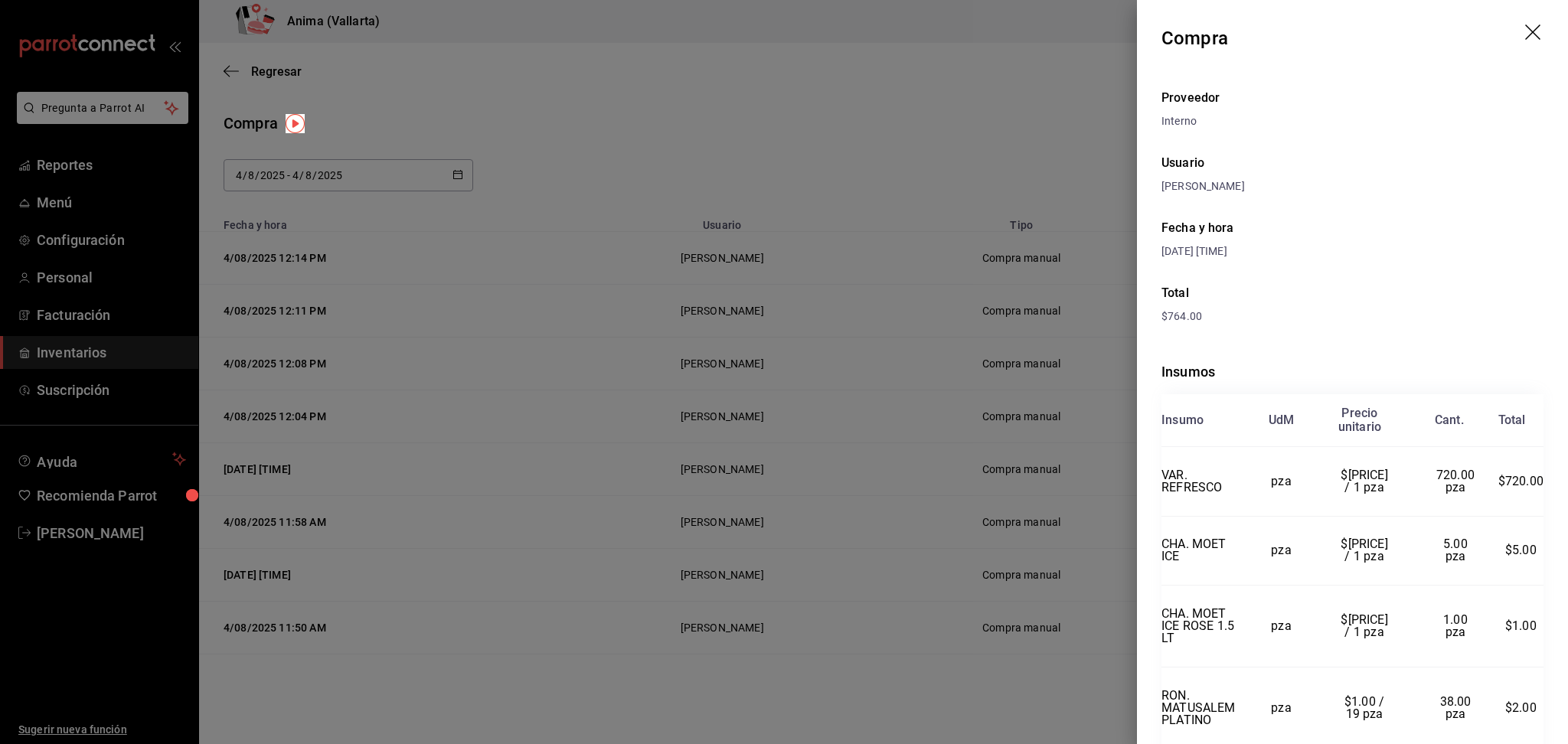 click on "Insumos" at bounding box center [1352, 371] 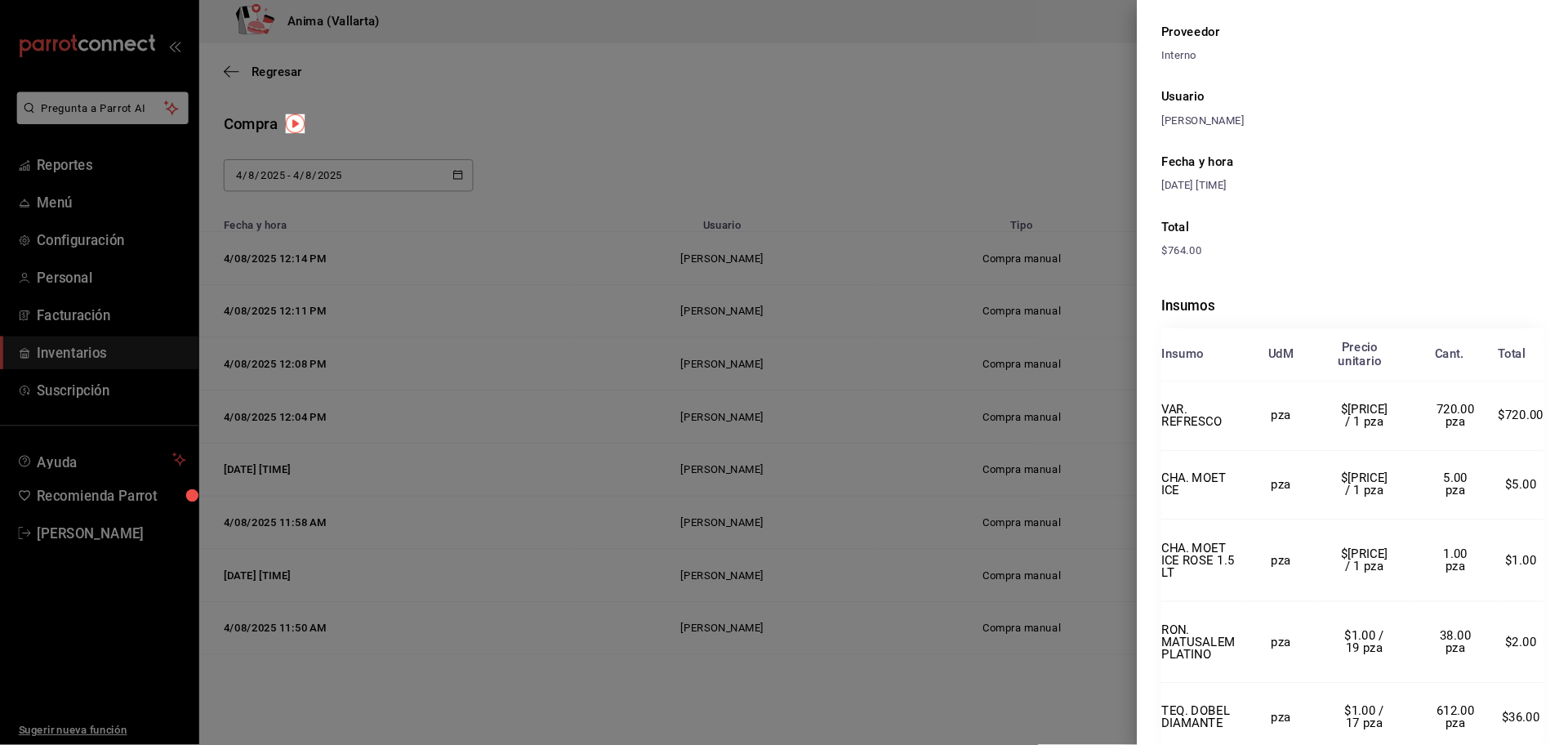 scroll, scrollTop: 64, scrollLeft: 0, axis: vertical 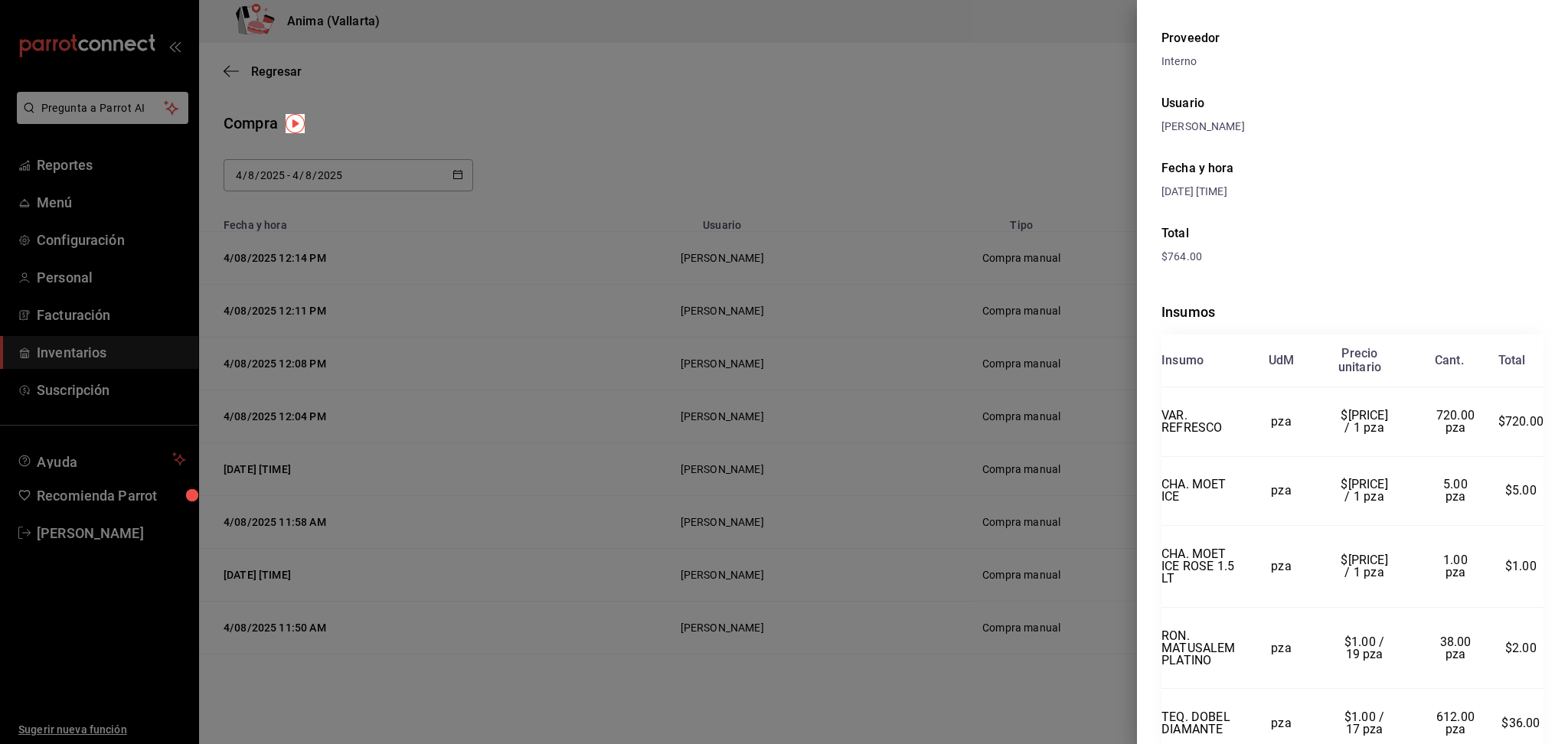 click at bounding box center (784, 372) 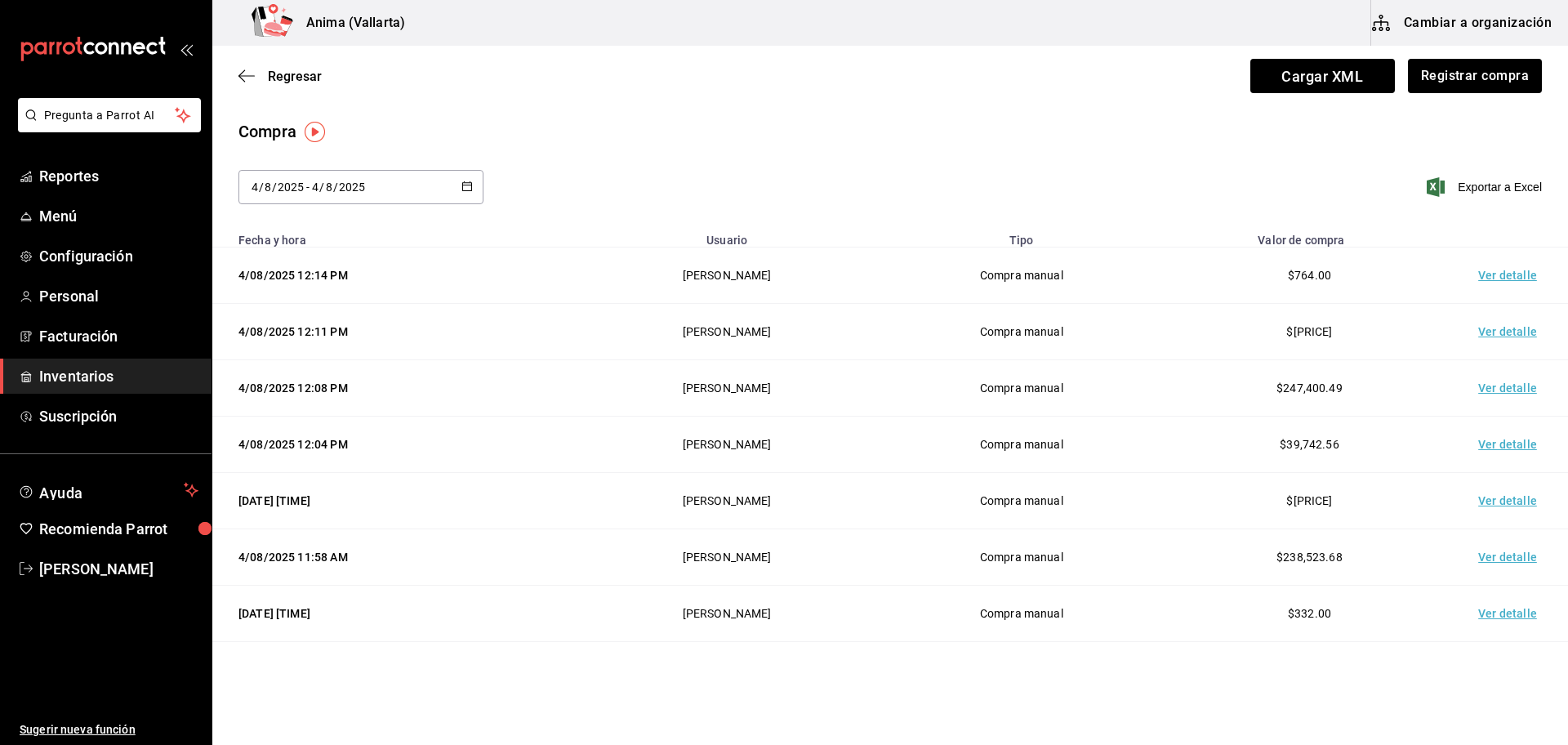 drag, startPoint x: 1588, startPoint y: 0, endPoint x: 1004, endPoint y: 144, distance: 601.491 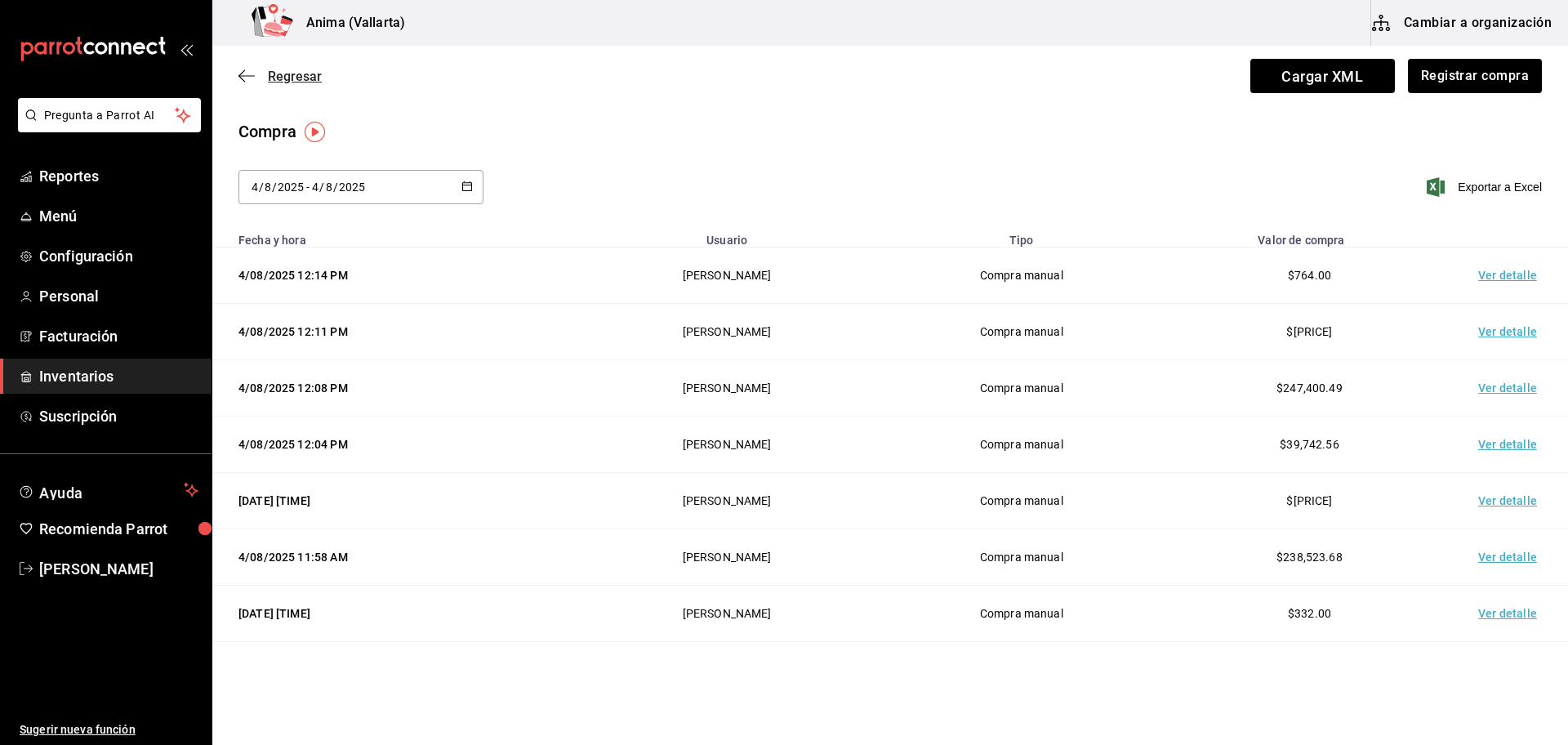 click on "Regresar" at bounding box center (280, 76) 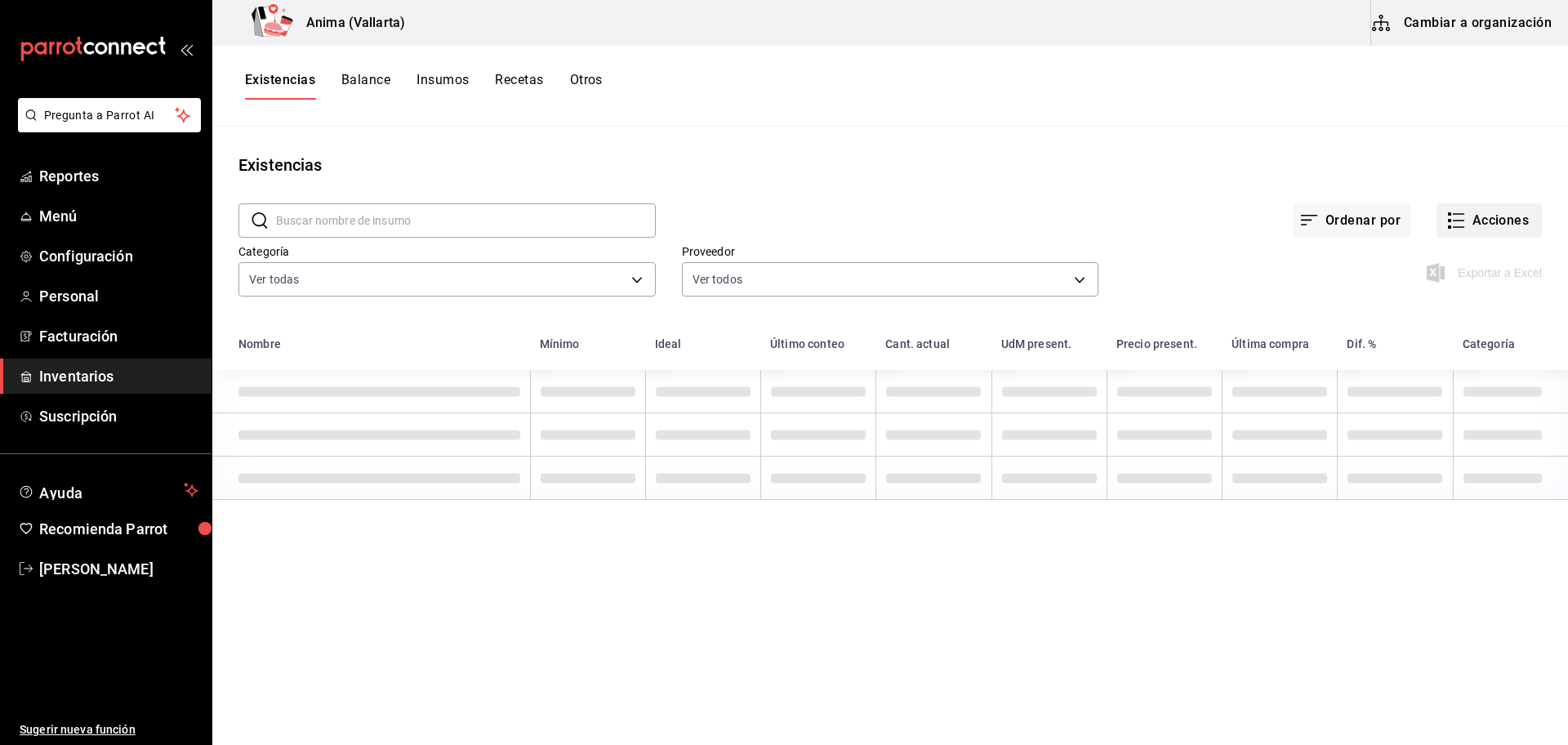click 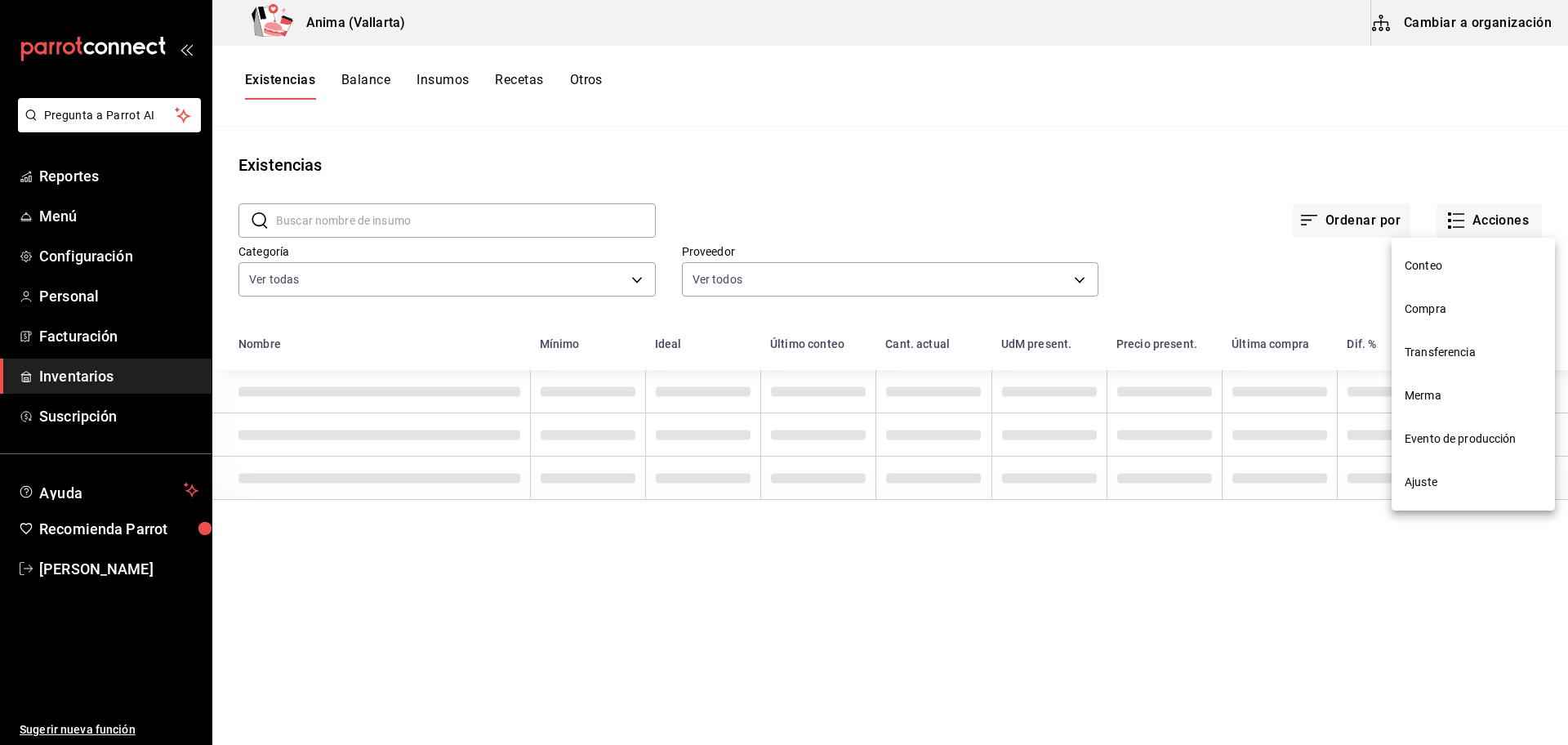click on "Merma" at bounding box center [1473, 395] 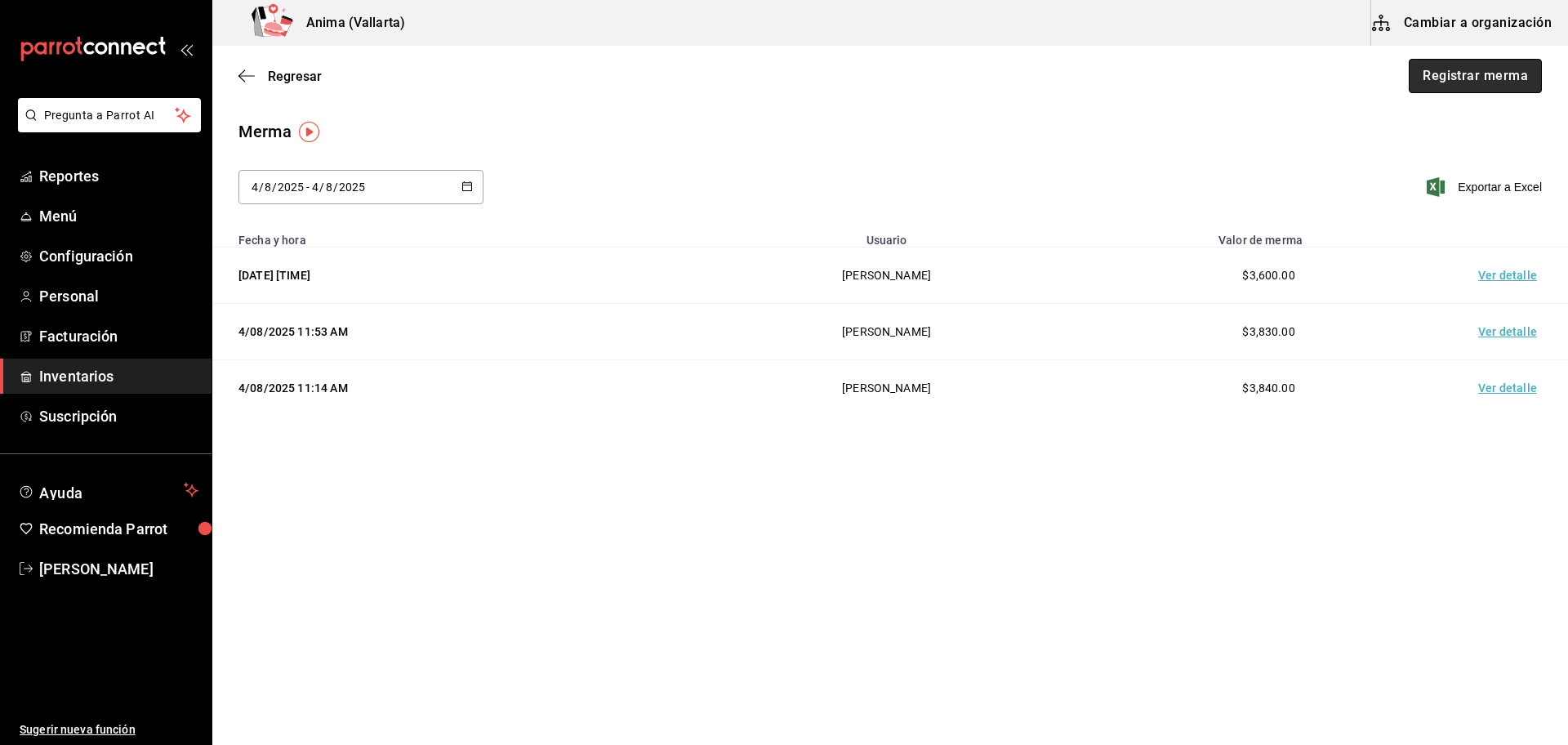 click on "Registrar merma" at bounding box center (1475, 76) 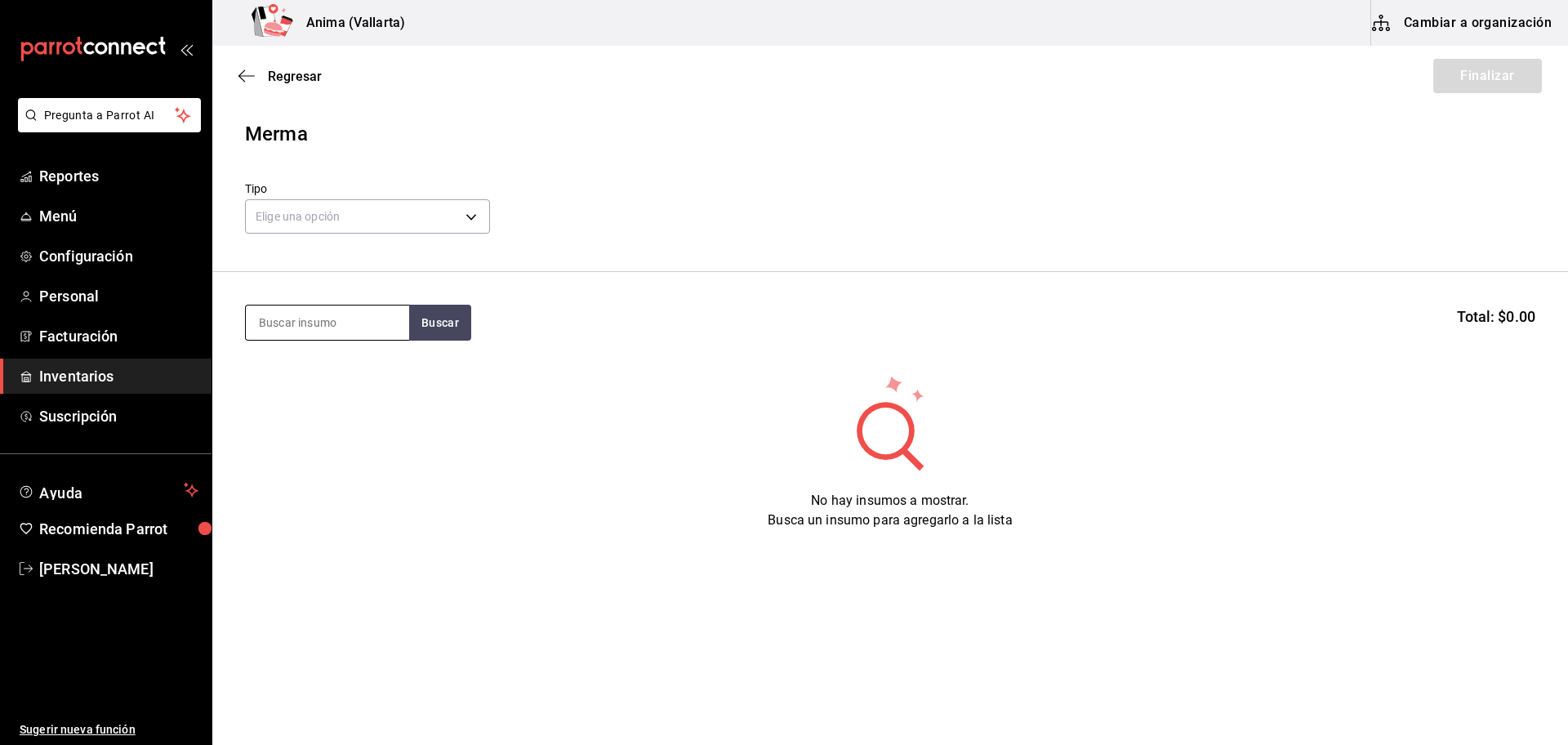 click at bounding box center [327, 323] 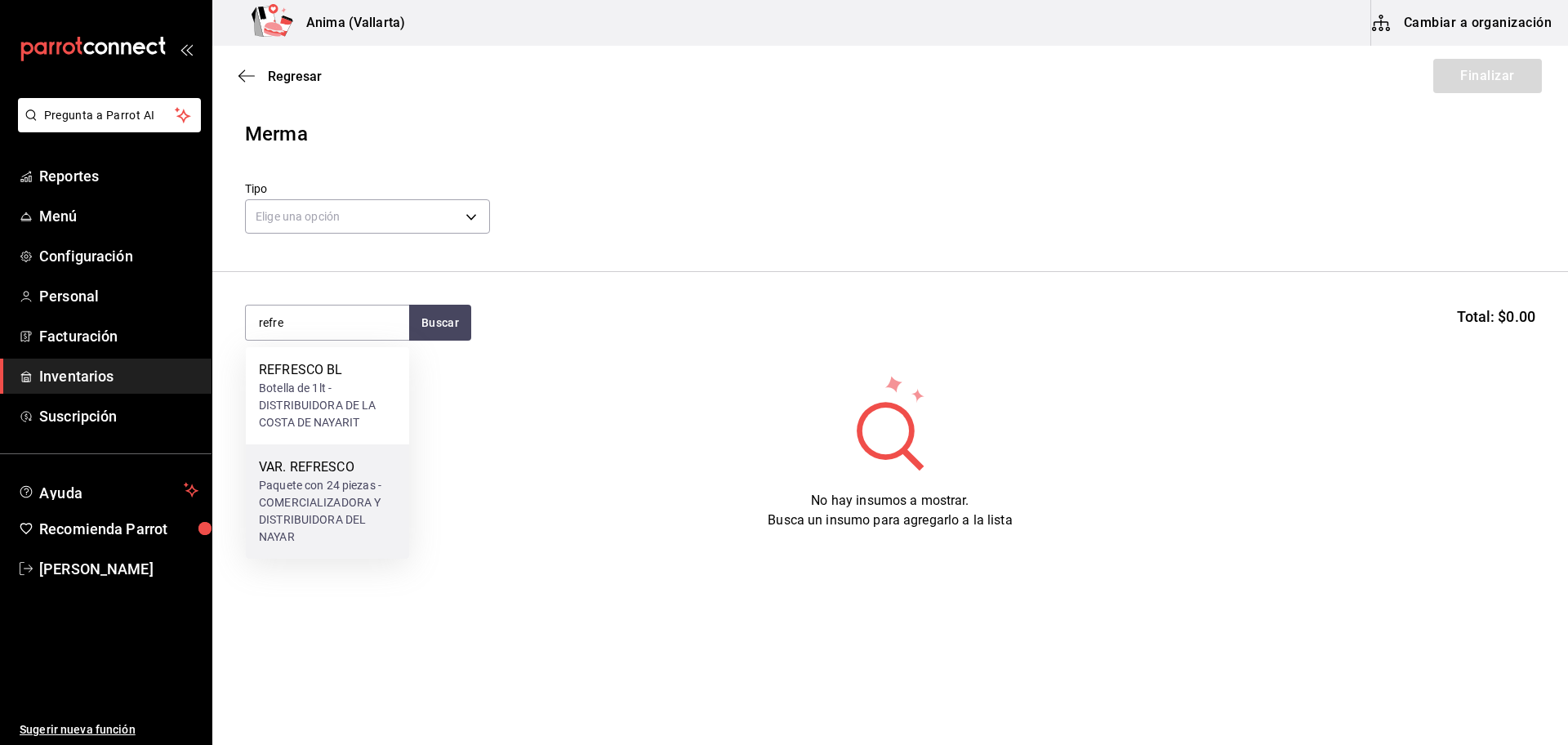 click on "Paquete con 24 piezas - COMERCIALIZADORA Y DISTRIBUIDORA DEL NAYAR" at bounding box center (327, 511) 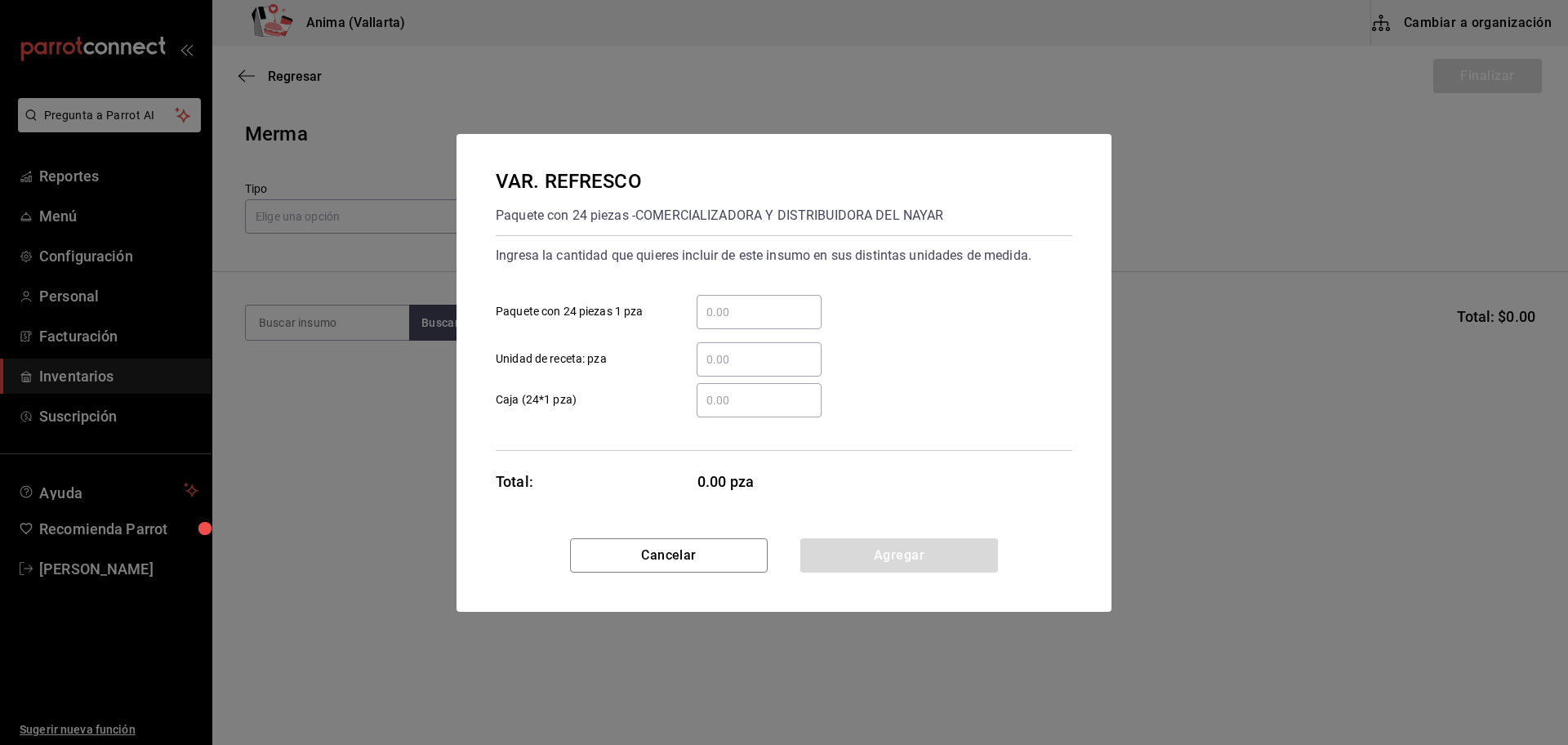 click on "​ Paquete con 24 piezas 1 pza" at bounding box center [759, 312] 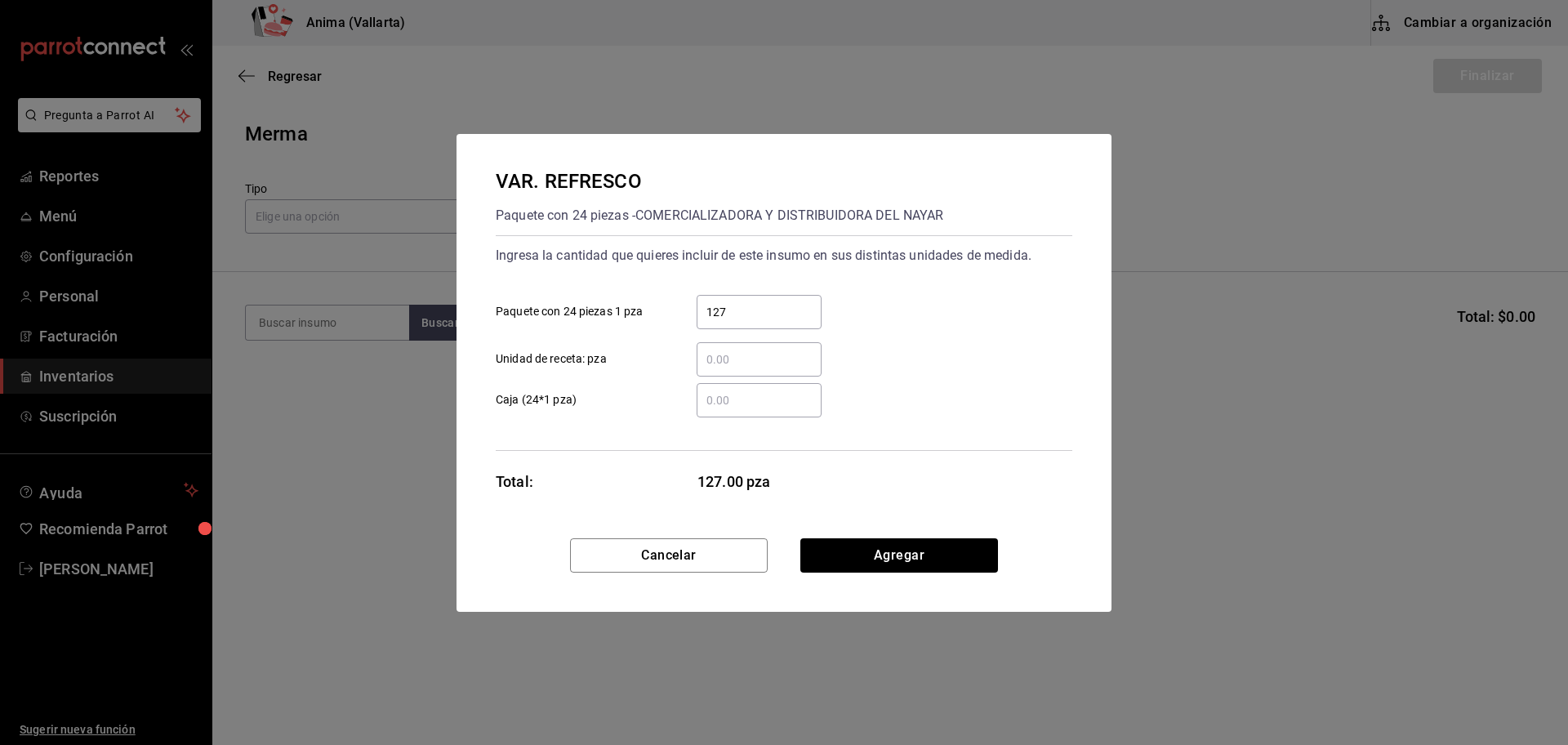 click on "​ Unidad de receta: pza" at bounding box center [759, 359] 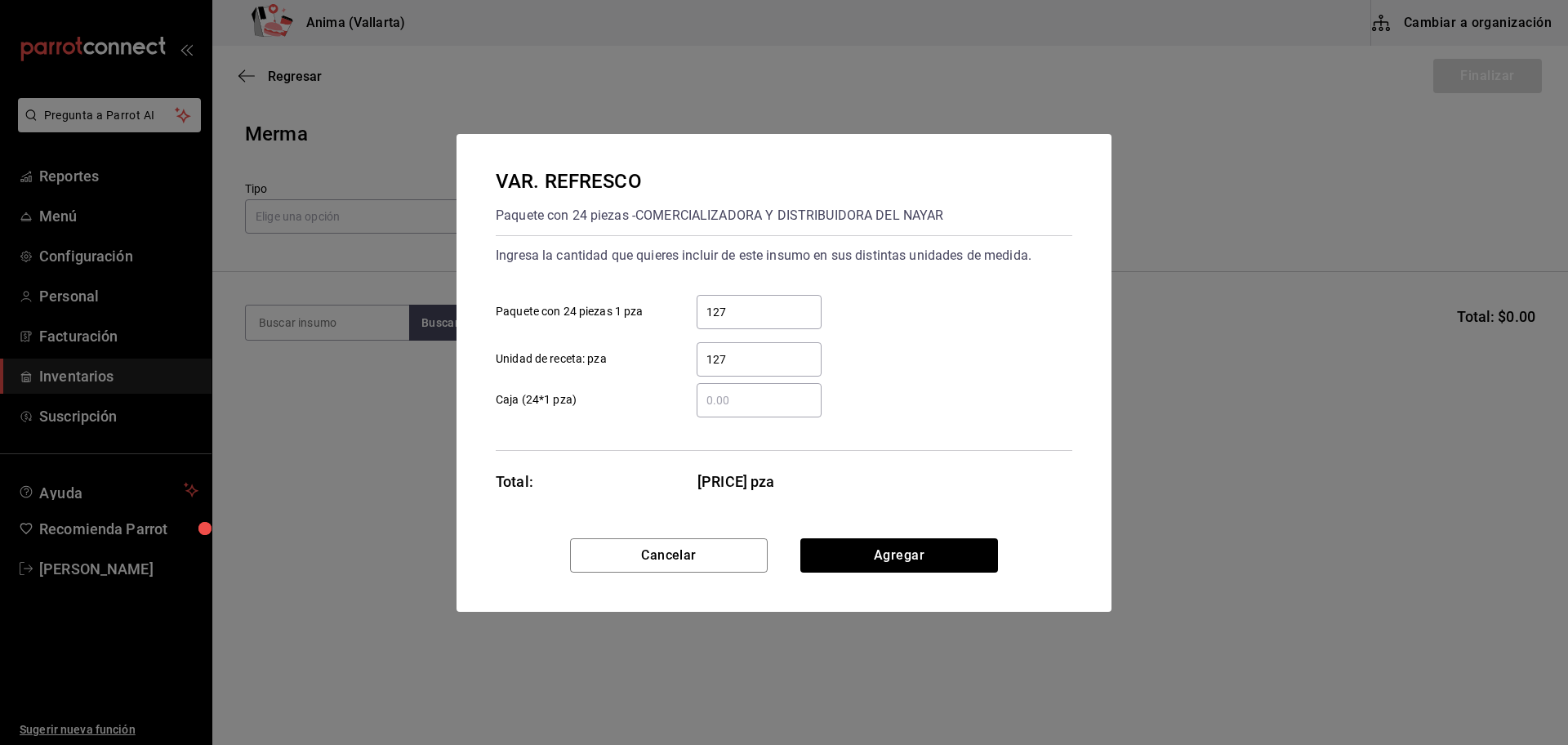 click on "127" at bounding box center [759, 312] 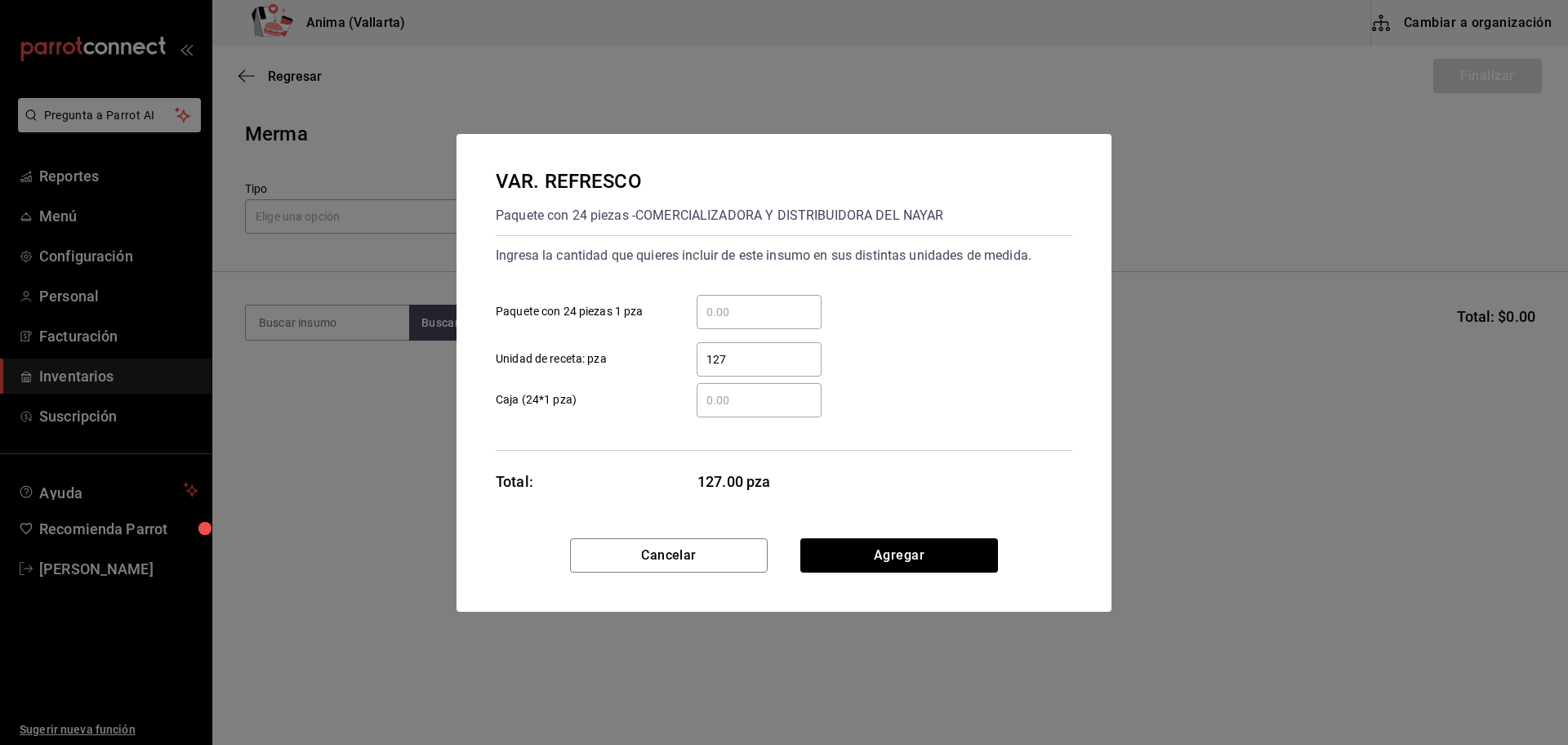 click on "VAR. REFRESCO   Paquete con 24 piezas -  COMERCIALIZADORA Y DISTRIBUIDORA DEL NAYAR Ingresa la cantidad que quieres incluir de este insumo en sus distintas unidades de medida. ​ Paquete con 24 piezas 1 pza 127 ​ Unidad de receta: pza ​ Caja (24*1 pza) Total: 127.00 pza" at bounding box center (784, 336) 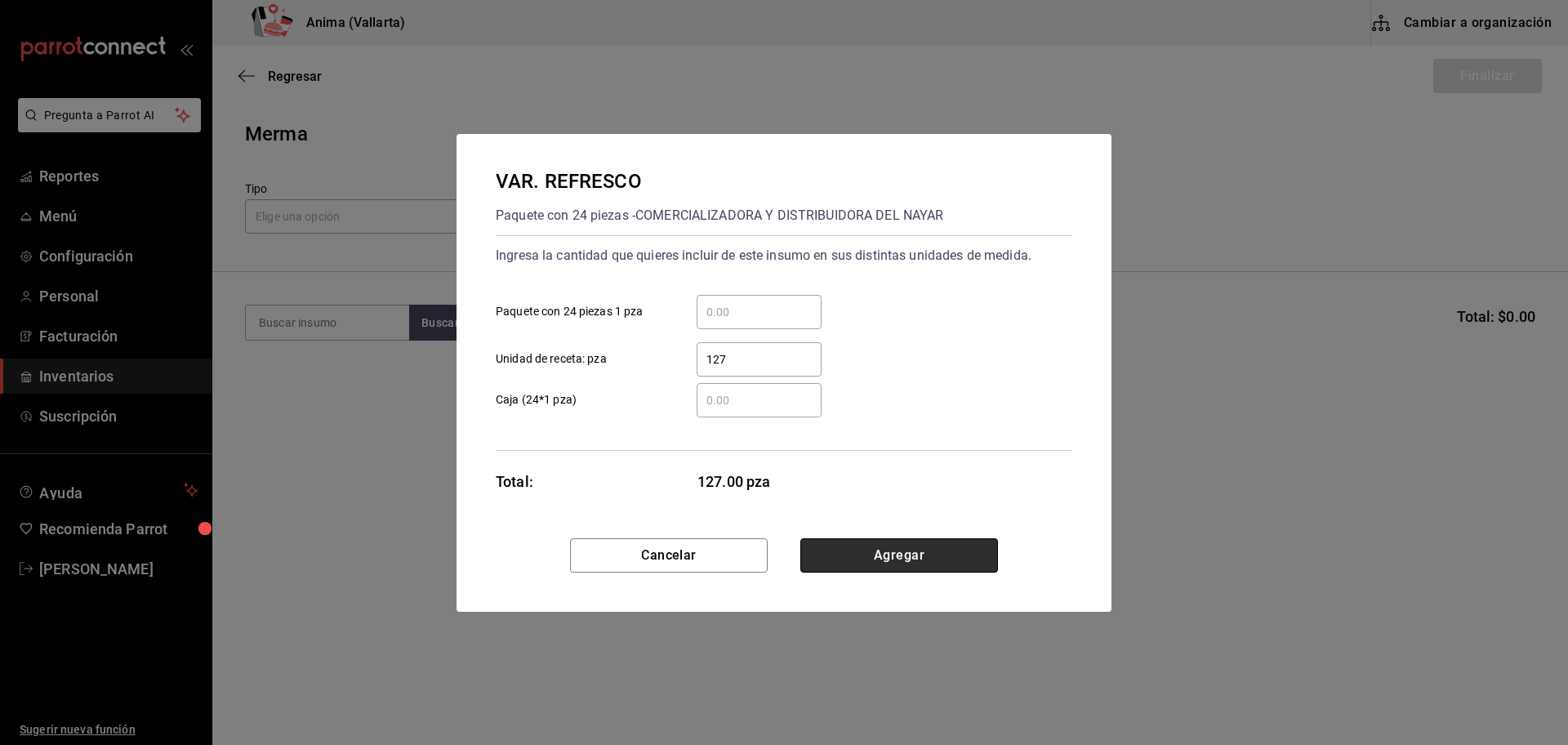 click on "Agregar" at bounding box center [899, 555] 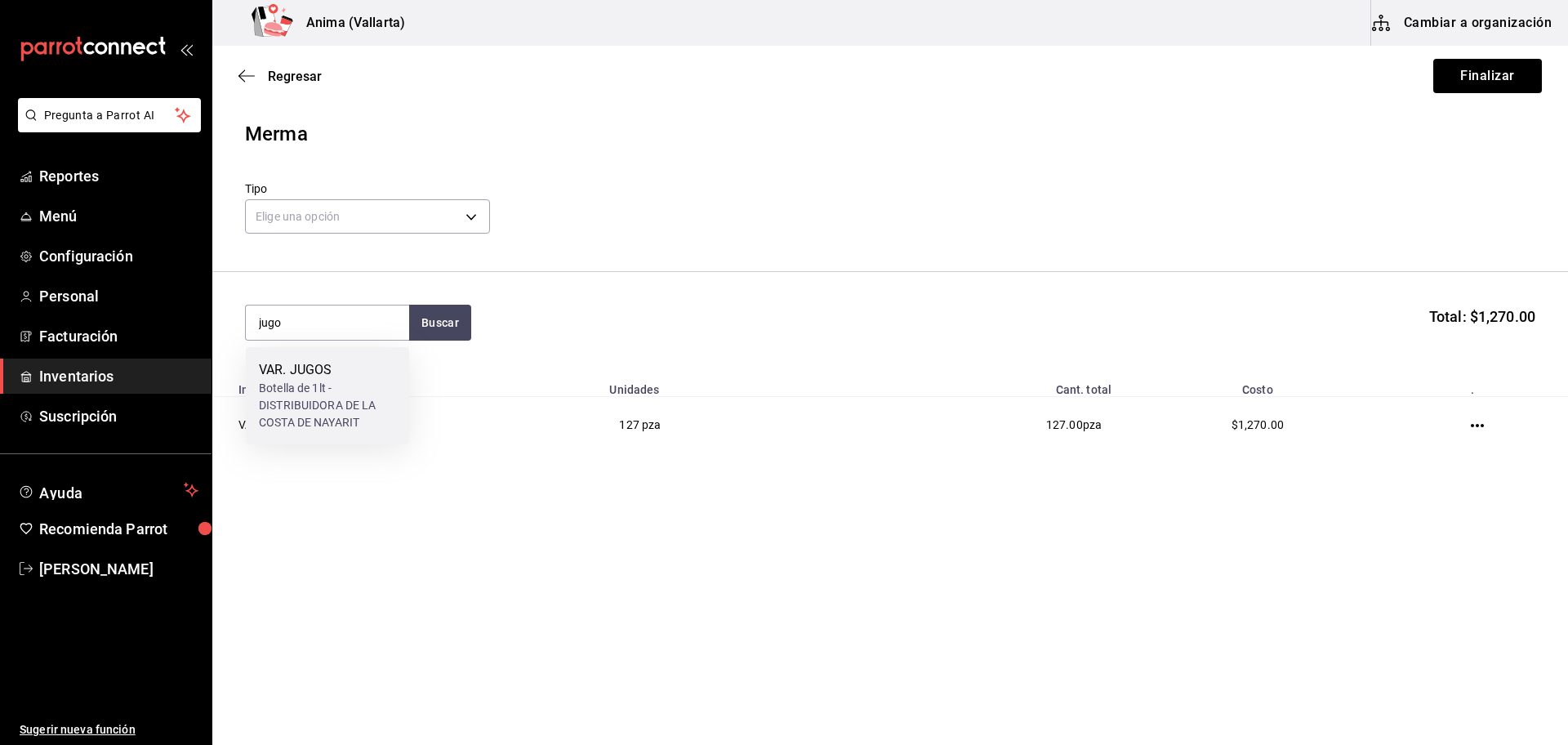 click on "Botella de 1lt - DISTRIBUIDORA DE LA COSTA DE NAYARIT" at bounding box center [327, 405] 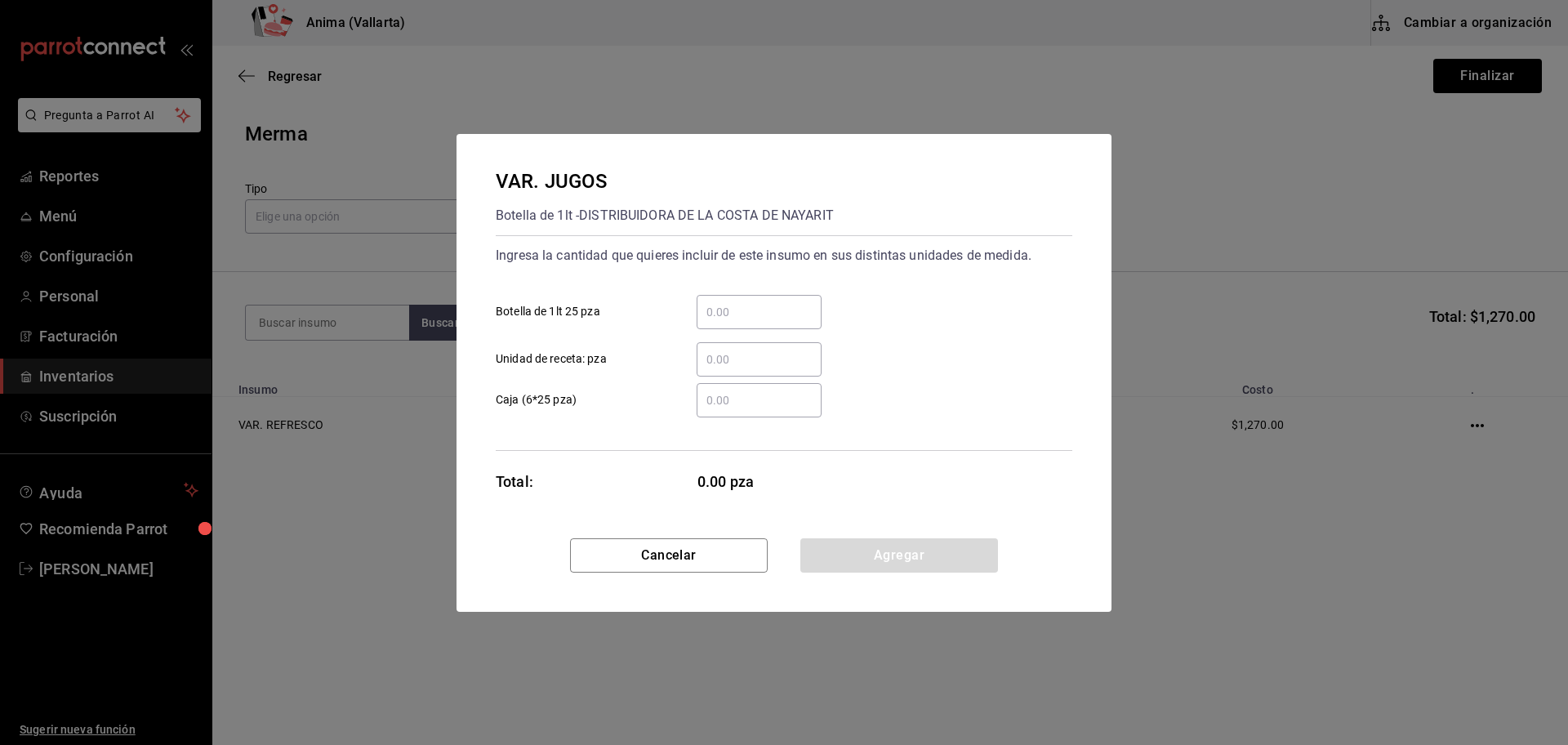 click on "​ Botella de 1lt 25 pza" at bounding box center (759, 312) 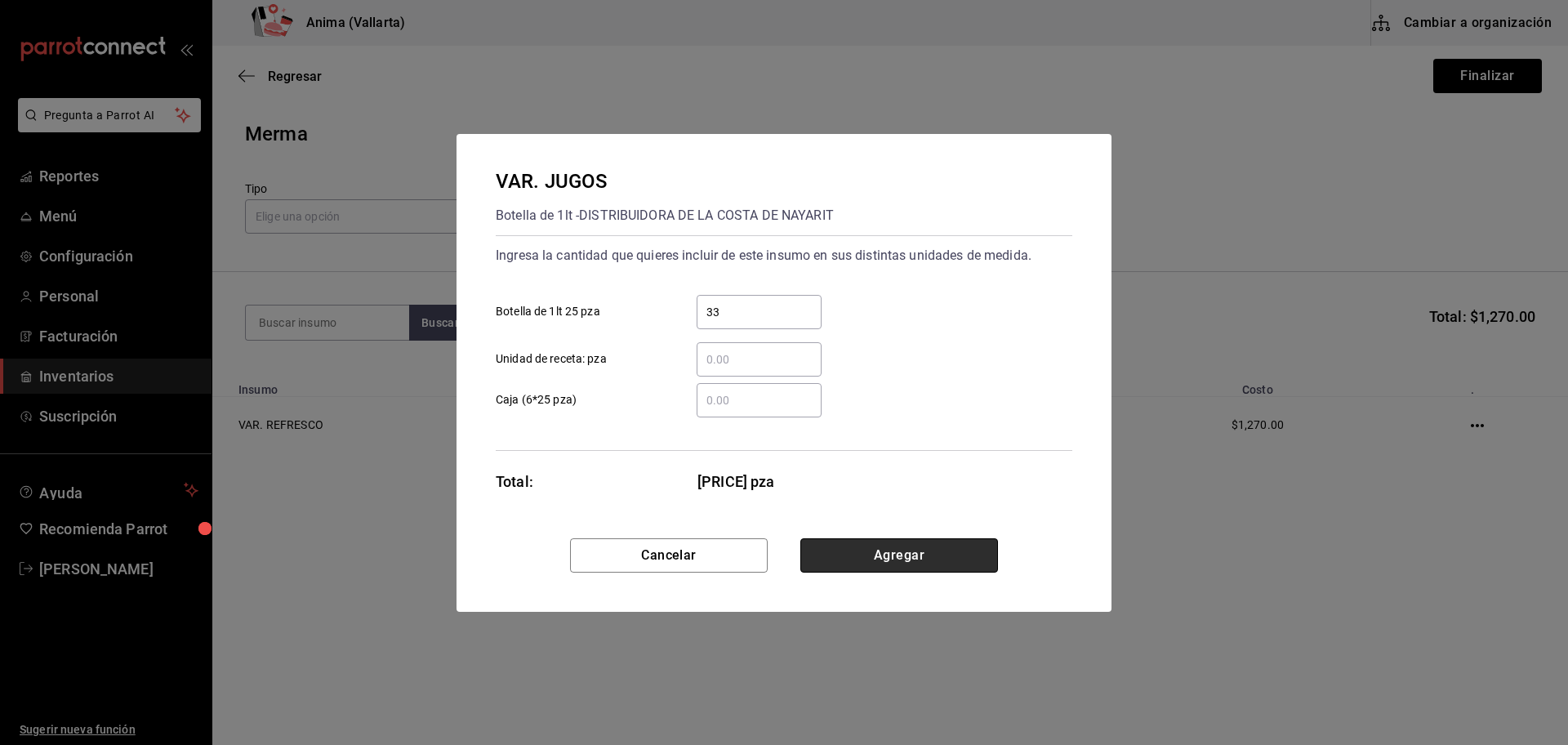 click on "Agregar" at bounding box center [899, 555] 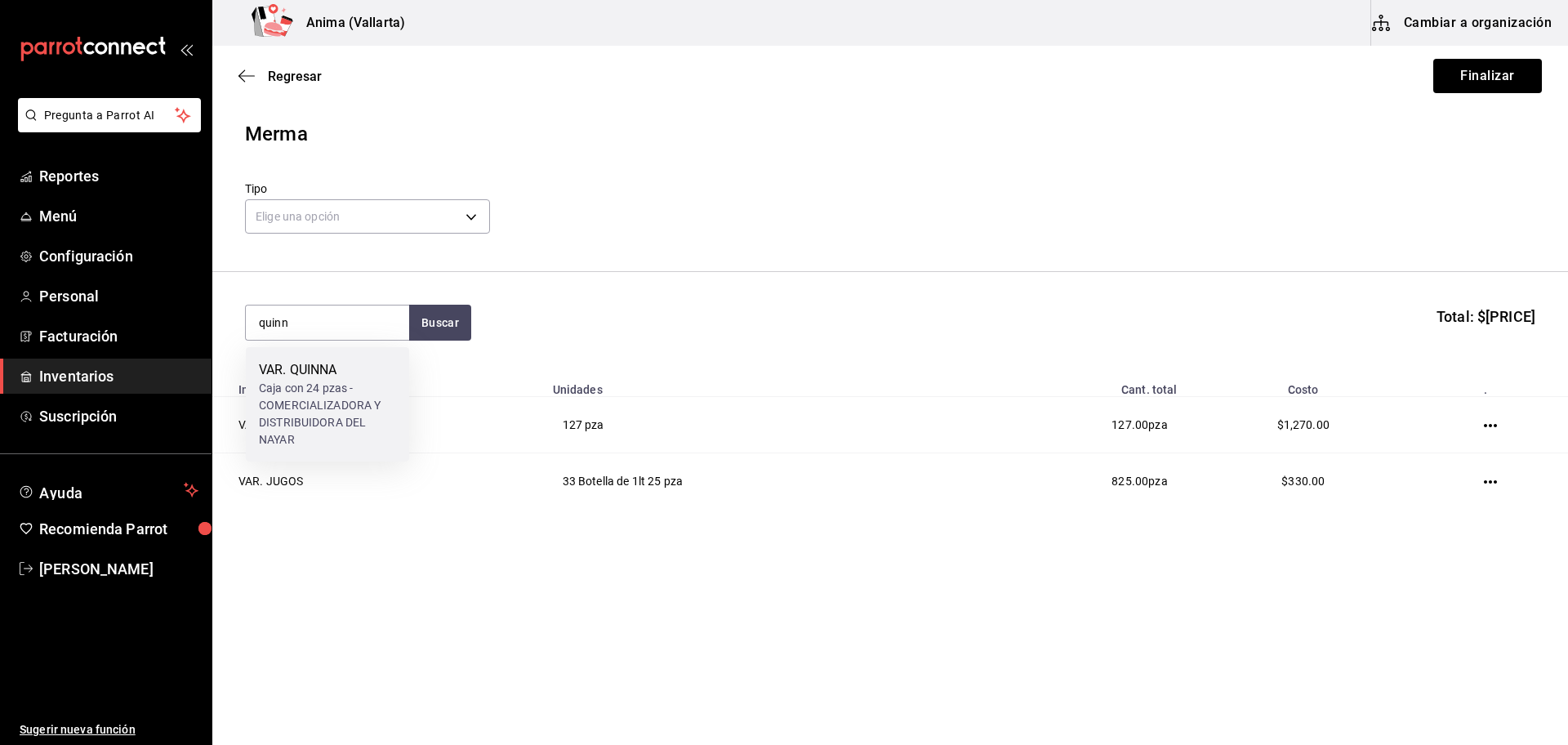 click on "Caja con 24 pzas - COMERCIALIZADORA Y DISTRIBUIDORA DEL NAYAR" at bounding box center [327, 414] 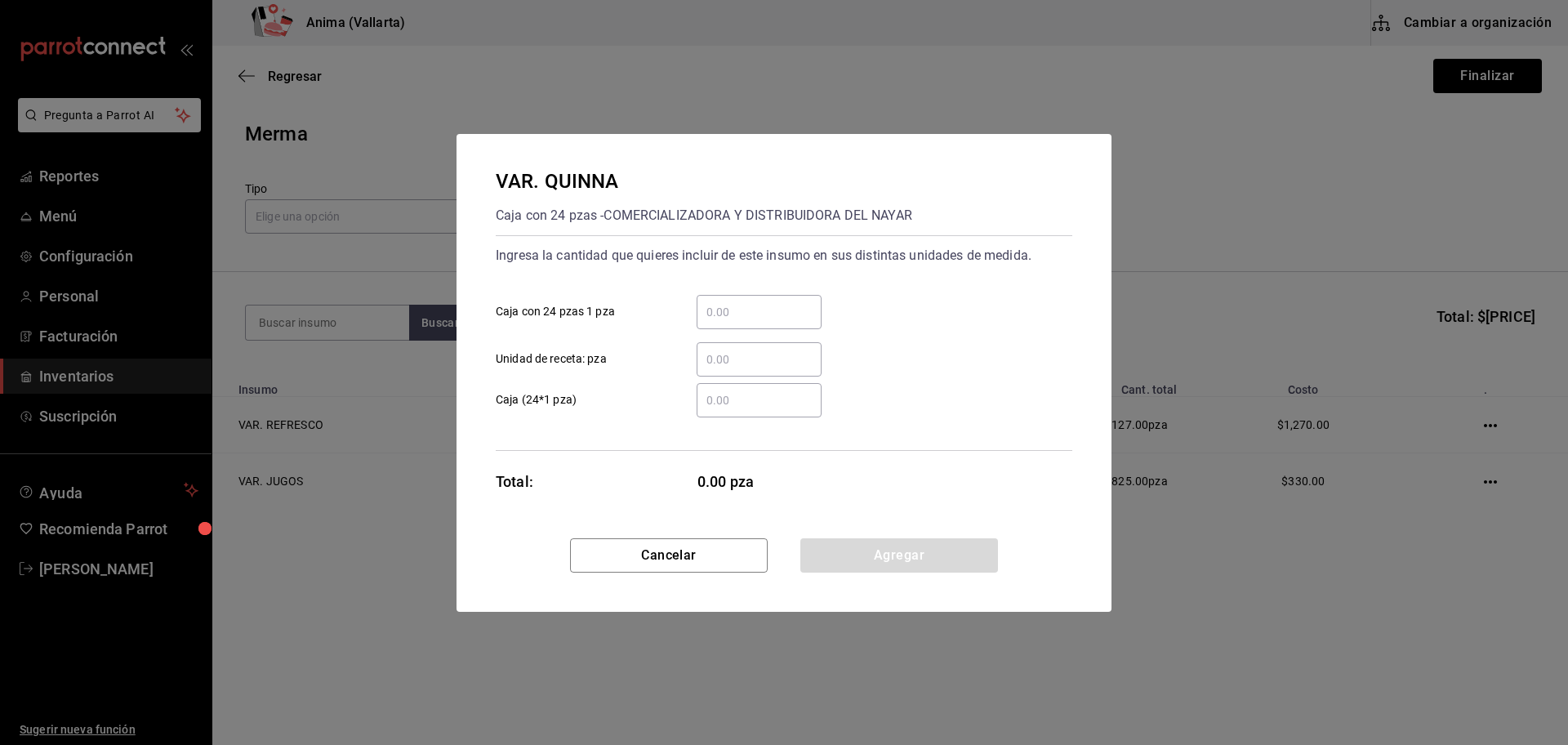 click on "​ Unidad de receta: pza" at bounding box center [777, 353] 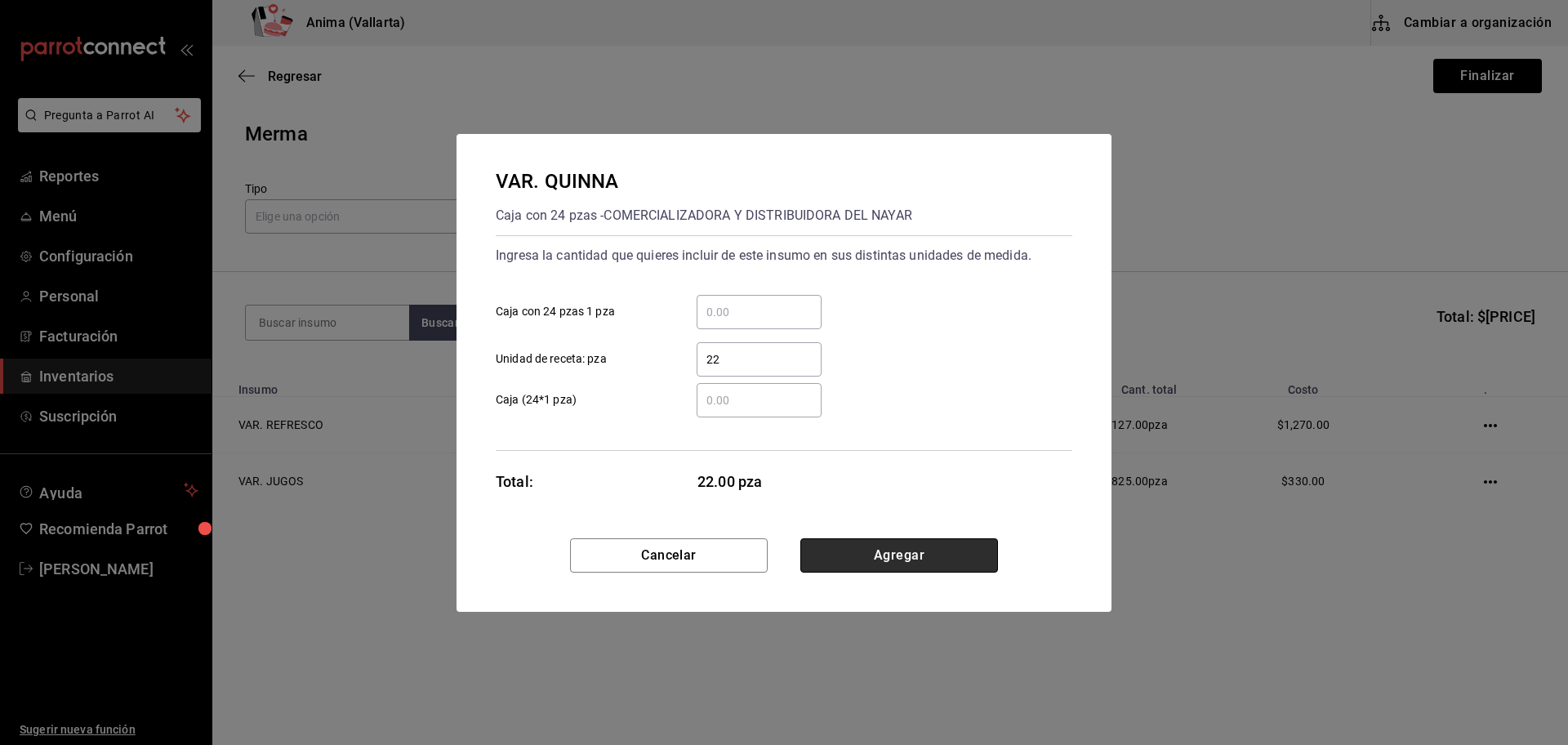 click on "Agregar" at bounding box center [899, 555] 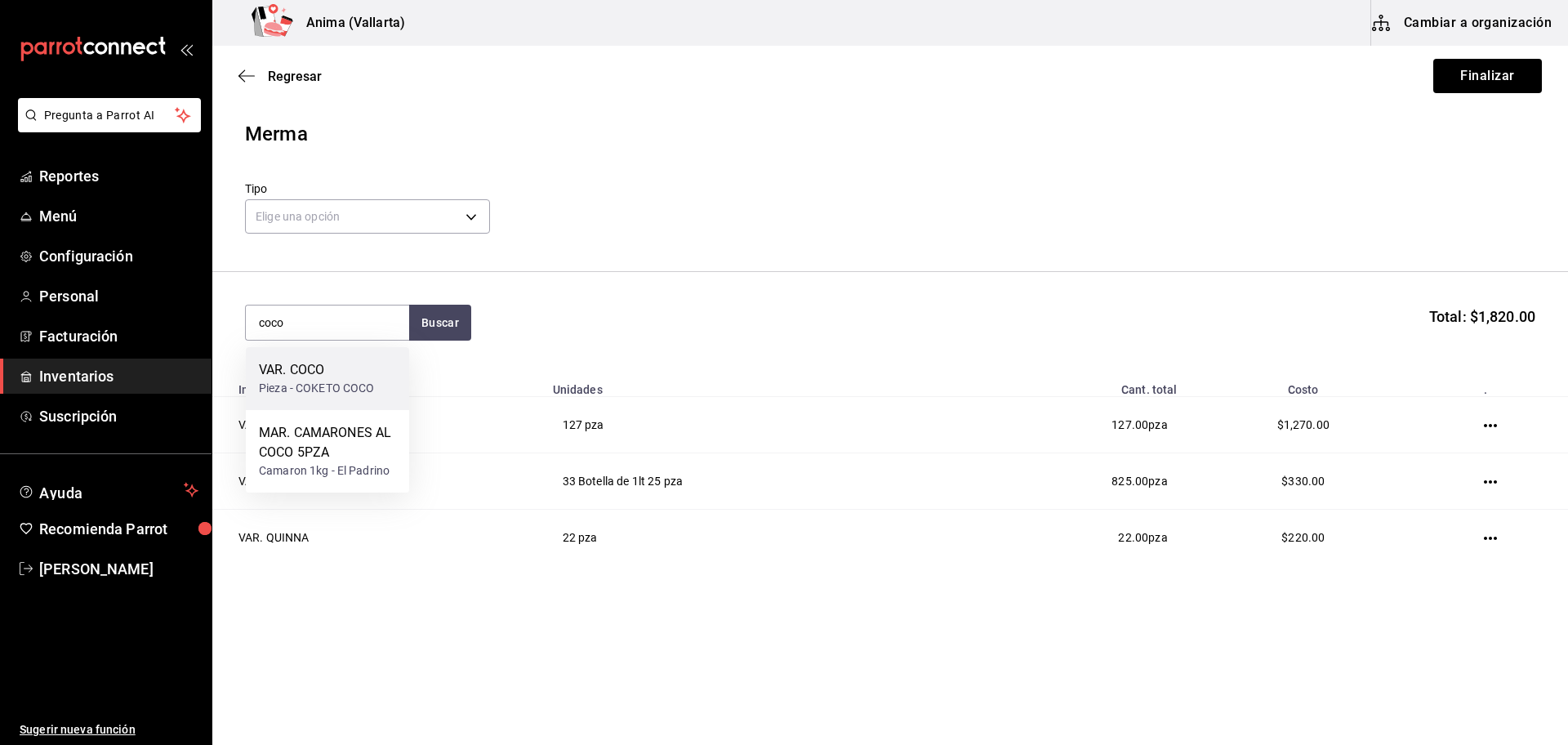 click on "Pieza - COKETO COCO" at bounding box center [317, 388] 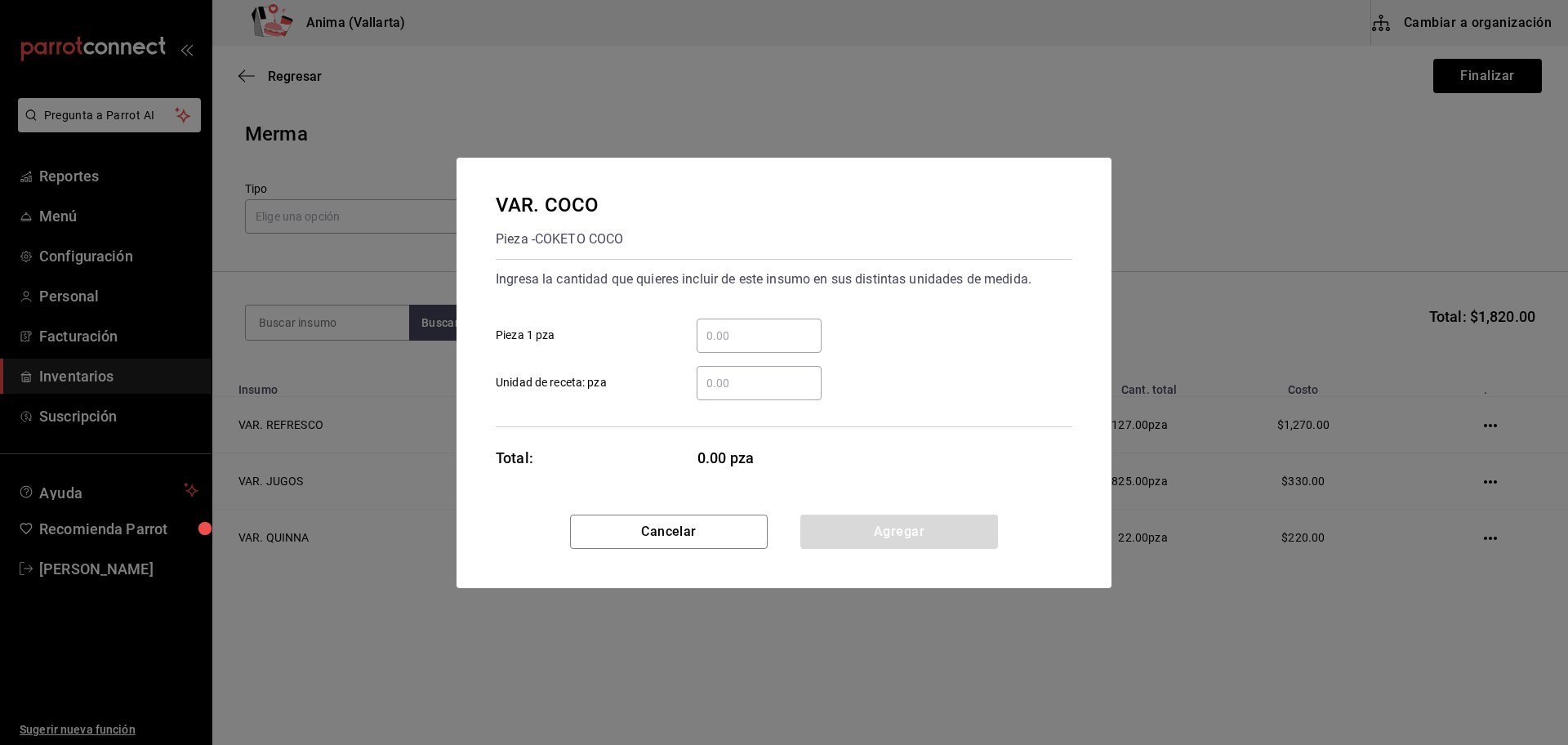 click on "​" at bounding box center (759, 336) 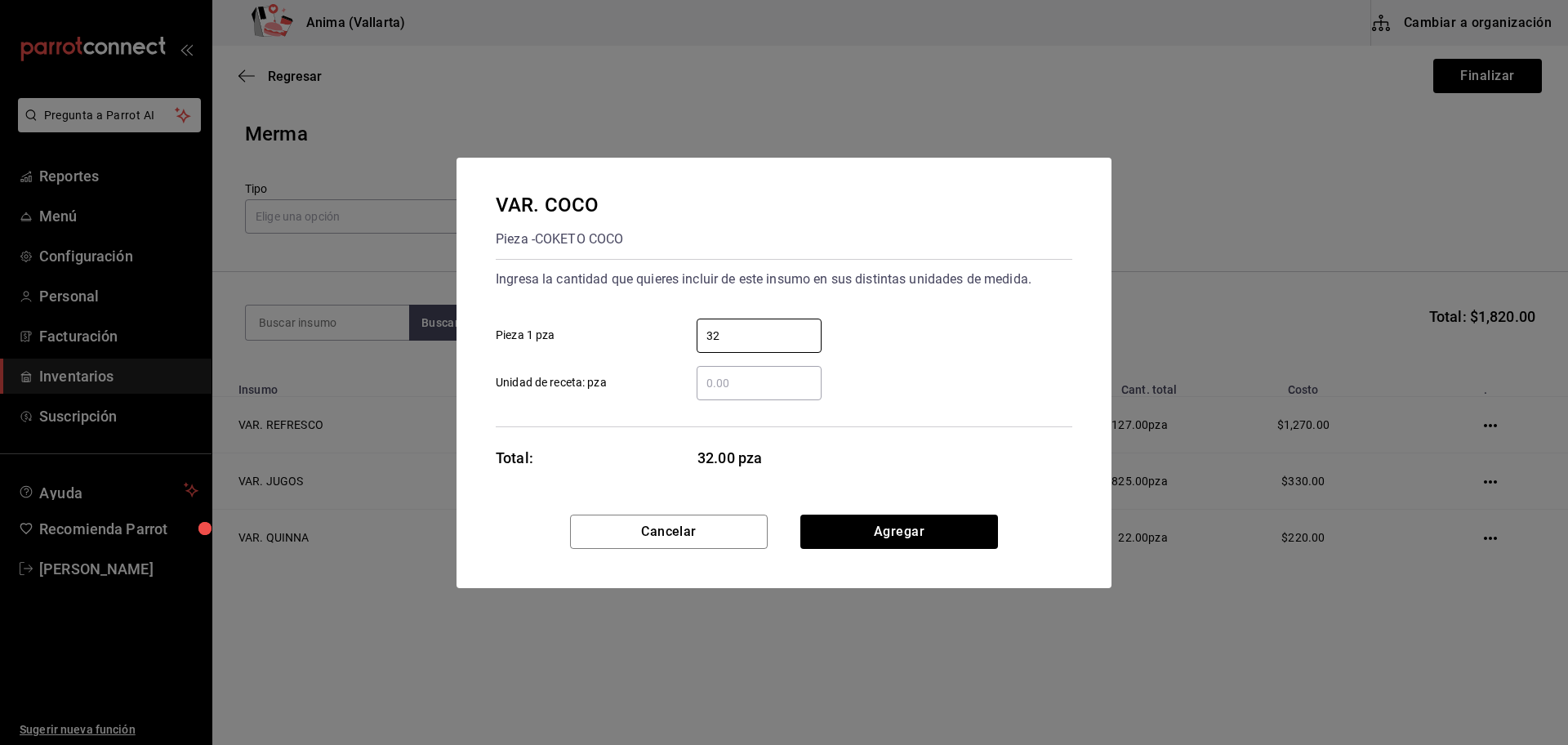 click on "VAR. COCO   Pieza -  COKETO COCO Ingresa la cantidad que quieres incluir de este insumo en sus distintas unidades de medida. 32 ​ Pieza 1 pza ​ Unidad de receta: pza Total: 32.00 pza" at bounding box center [784, 336] 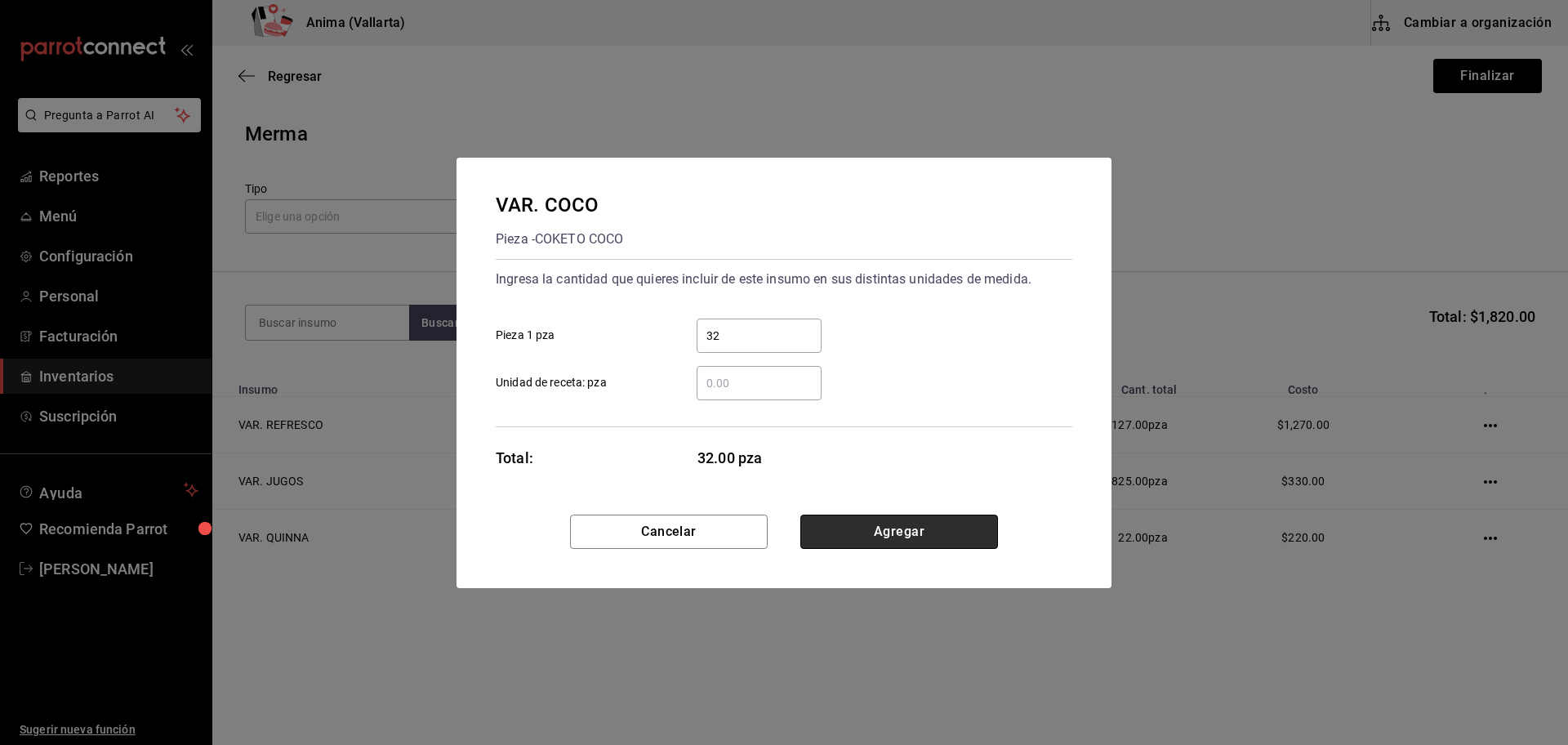 click on "Agregar" at bounding box center [899, 532] 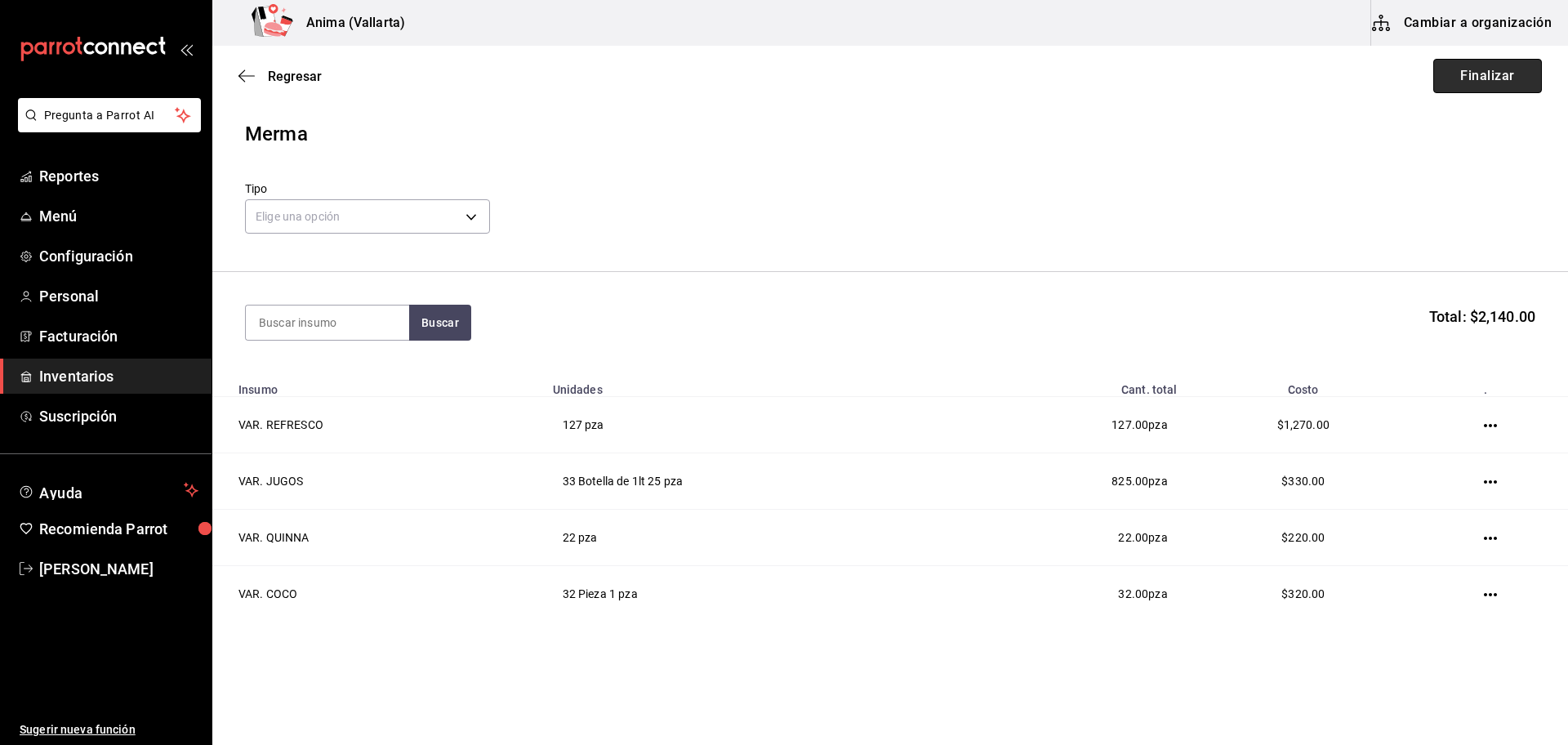 click on "Finalizar" at bounding box center (1487, 76) 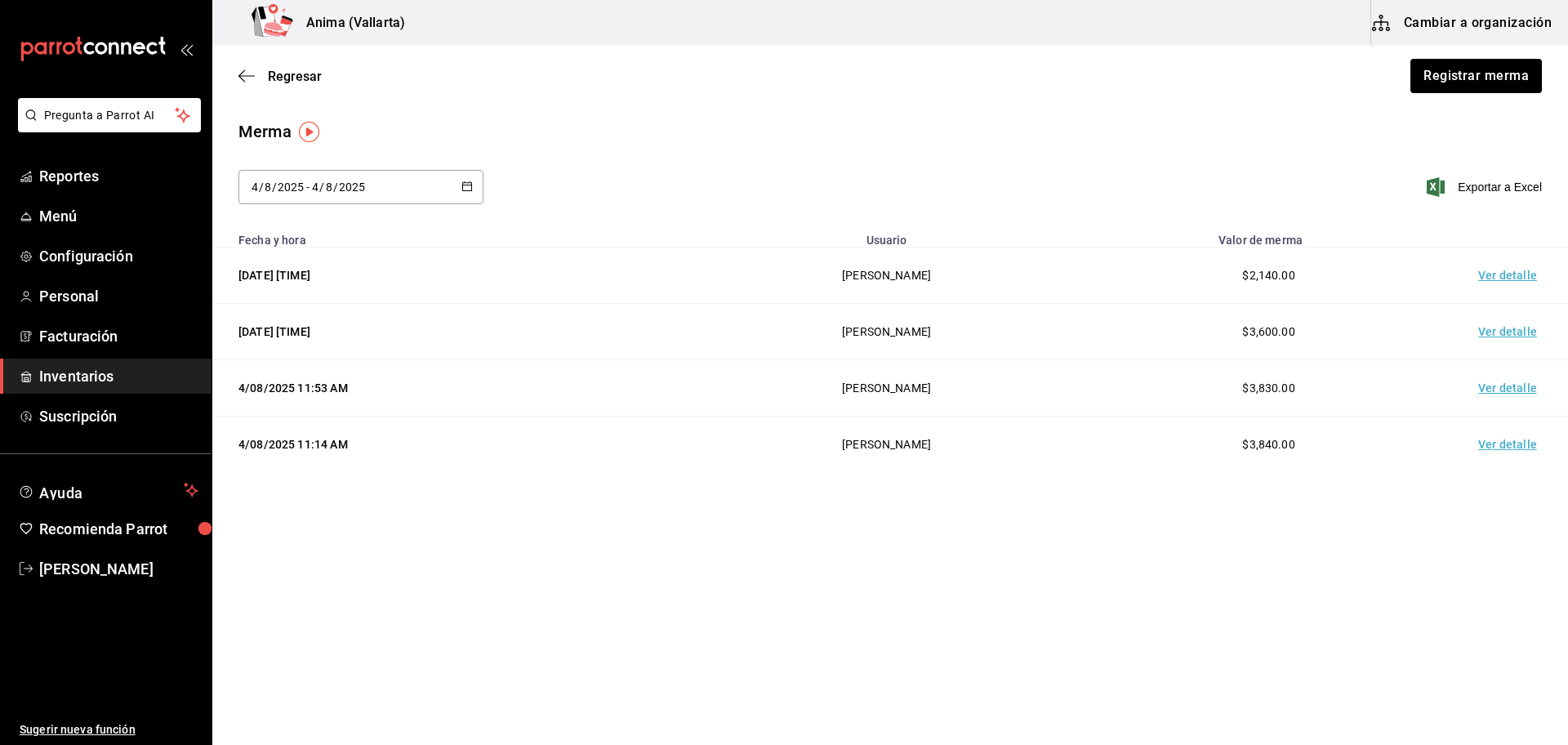 click on "Inventarios" at bounding box center [118, 376] 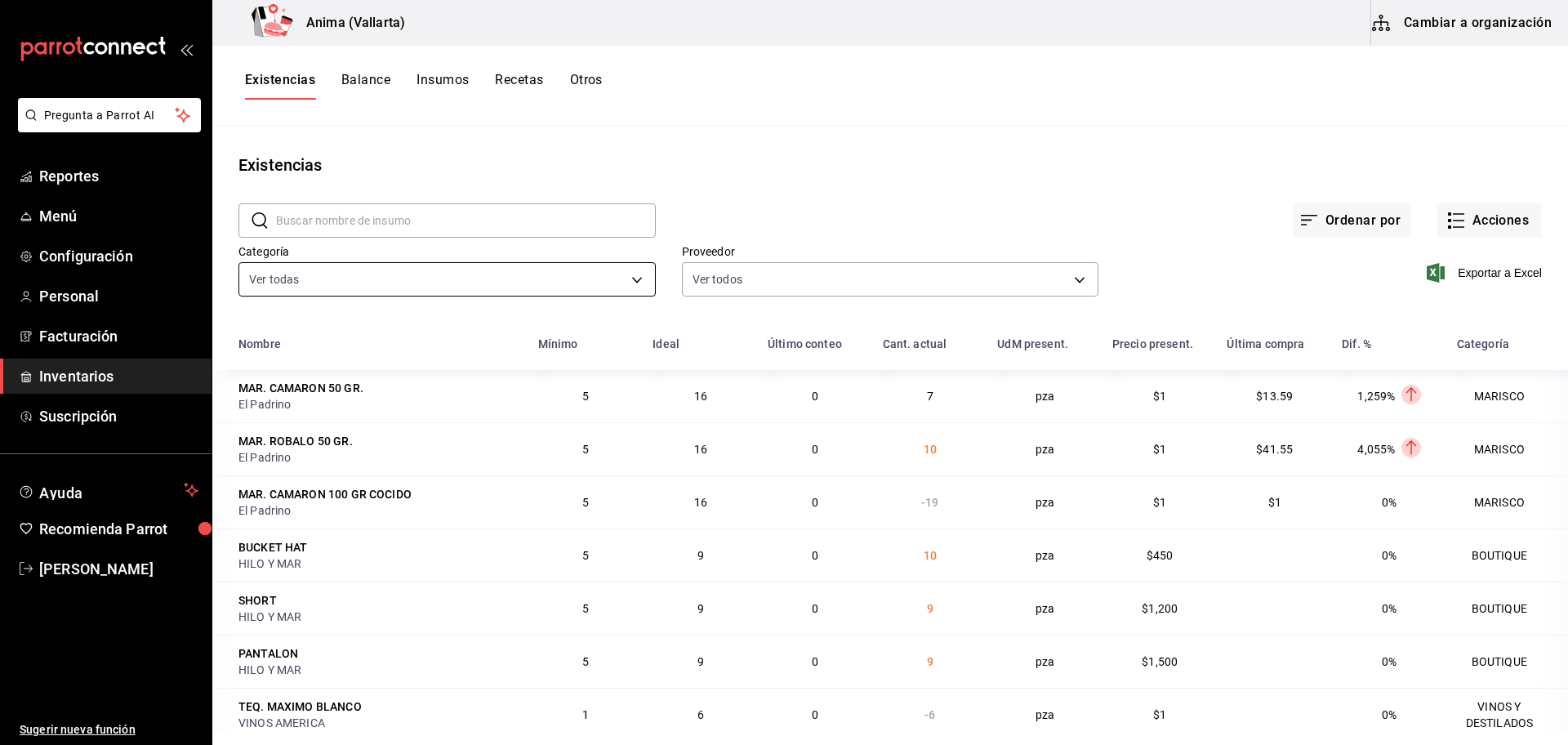 click on "Pregunta a Parrot AI Reportes   Menú   Configuración   Personal   Facturación   Inventarios   Suscripción   Ayuda Recomienda Parrot   [PERSON_NAME]   Sugerir nueva función   Anima ([LOCATION]) Existencias Balance Insumos Recetas Otros Existencias ​ ​ Ordenar por Acciones Categoría Ver todas [UUID],[UUID],[UUID],[UUID],[UUID],[UUID] Proveedor Ver todos Exportar a Excel Nombre Mínimo Ideal Último conteo Cant. actual UdM present. Precio present. Última compra Dif. % Categoría MAR. CAMARON 50 GR. El Padrino 5 16 0 7 pza $[PRICE] $[PRICE] 1,259% Layer 1 MARISCO MAR. ROBALO 50 GR. El Padrino 5 16 0 10 pza $[PRICE] $[PRICE] 4,055% Layer 1 MARISCO MAR. CAMARON 100 GR COCIDO El Padrino 5 16 0 -19 pza $[PRICE] $[PRICE] 0% MARISCO BUCKET HAT HILO Y MAR 5 9 0 10 pza $[PRICE] 0% BOUTIQUE SHORT HILO Y MAR 5 9 0 9 pza $[PRICE] 0% BOUTIQUE 5 9 0 9" at bounding box center (784, 367) 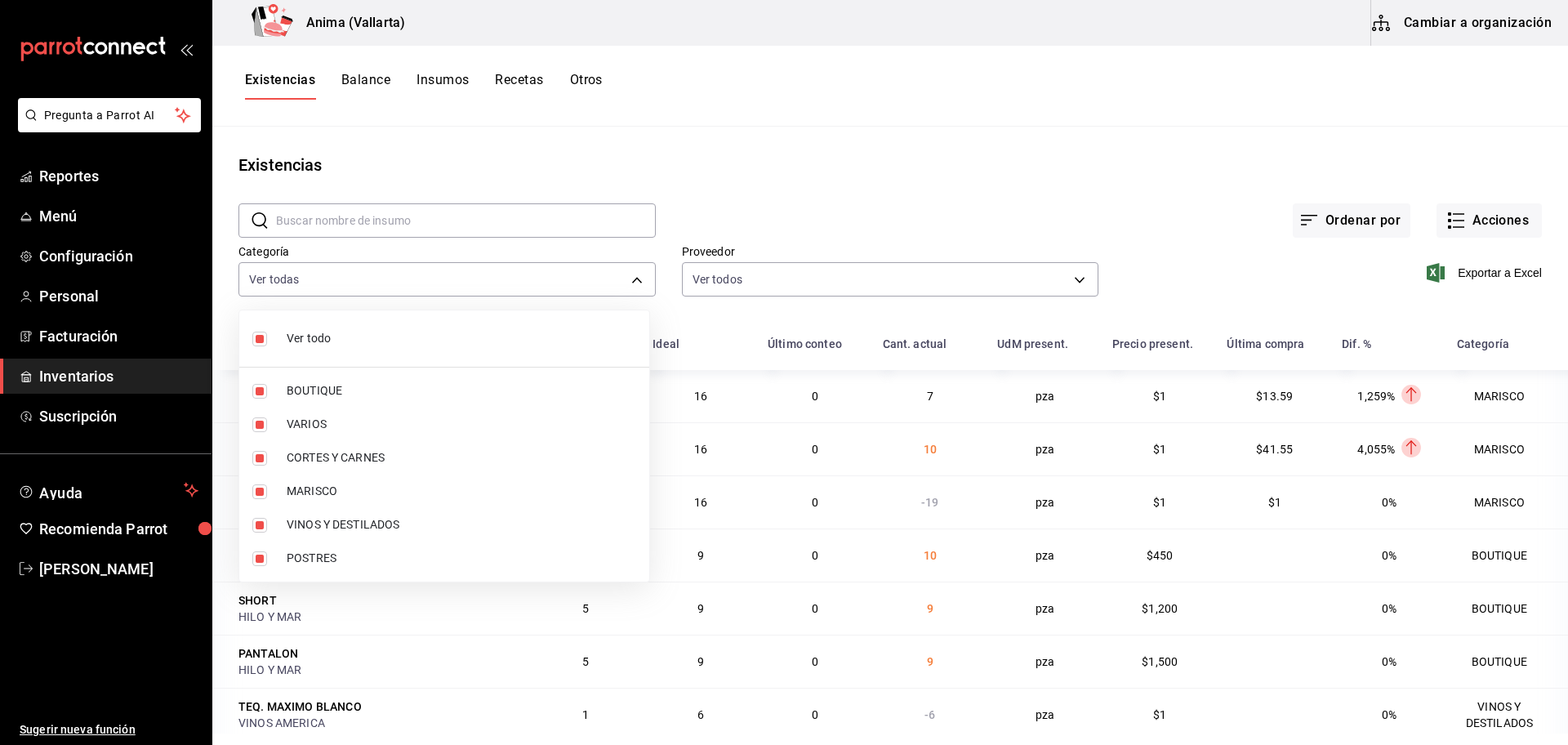 click on "Ver todo" at bounding box center (444, 338) 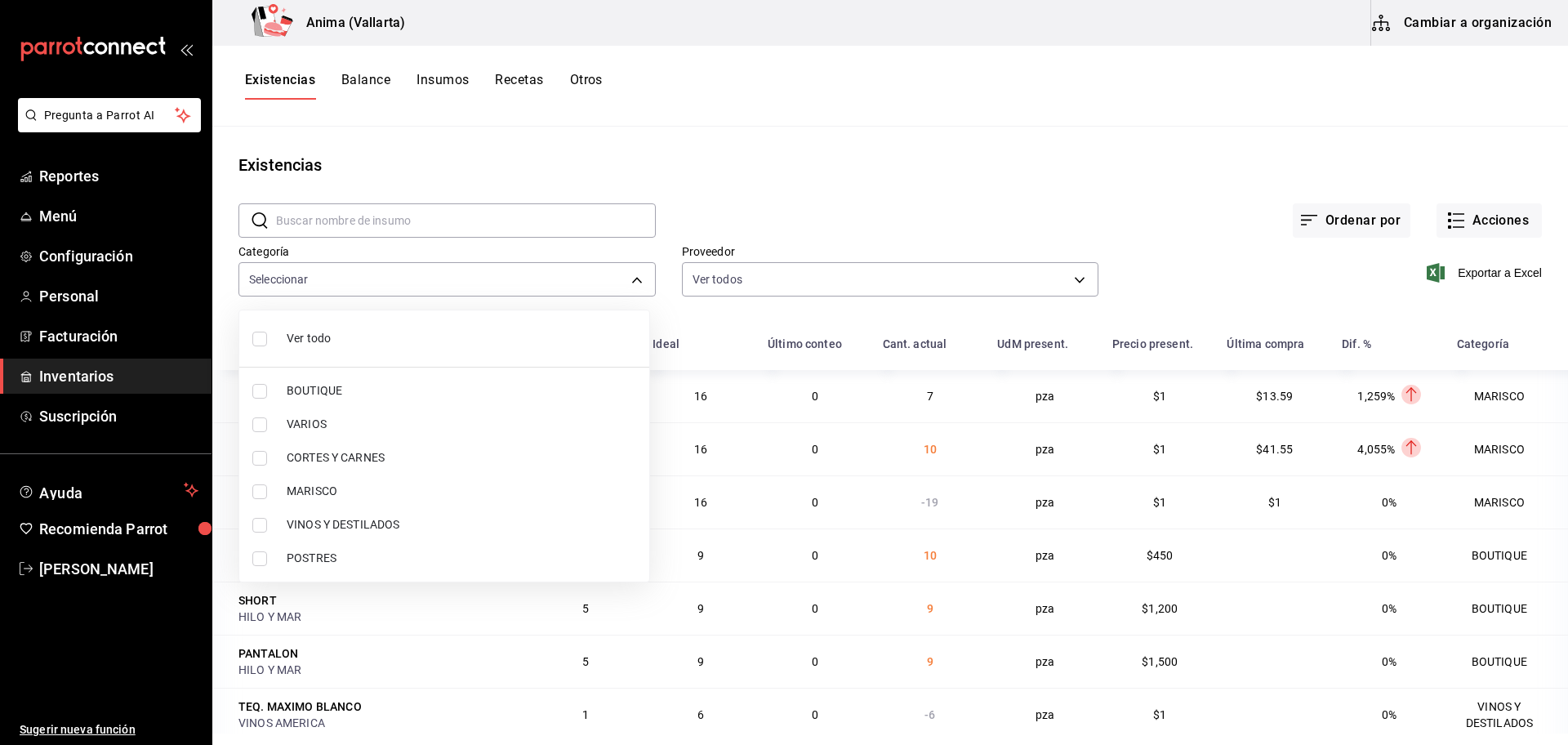 click on "VINOS Y DESTILADOS" at bounding box center (461, 524) 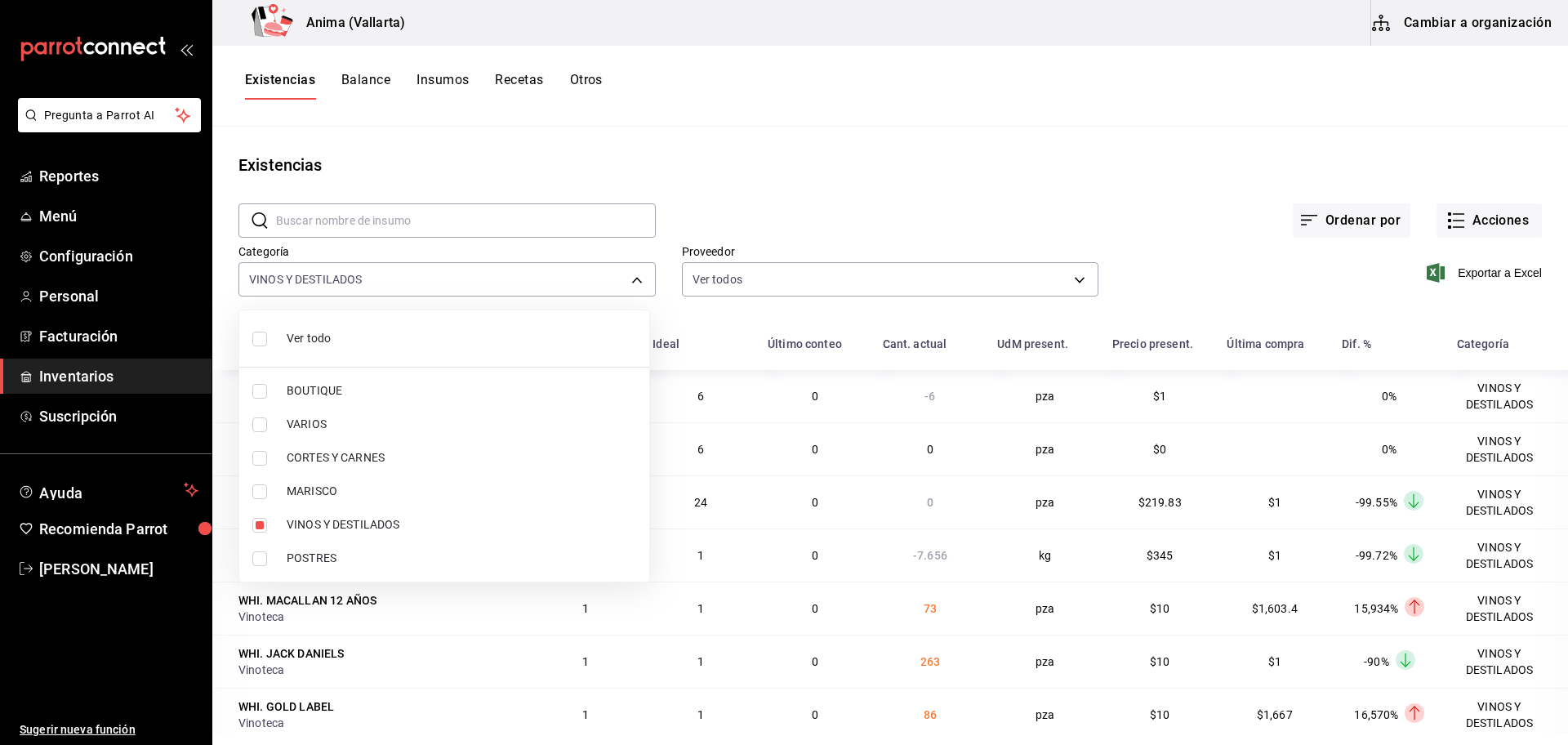 click on "VARIOS" at bounding box center (461, 424) 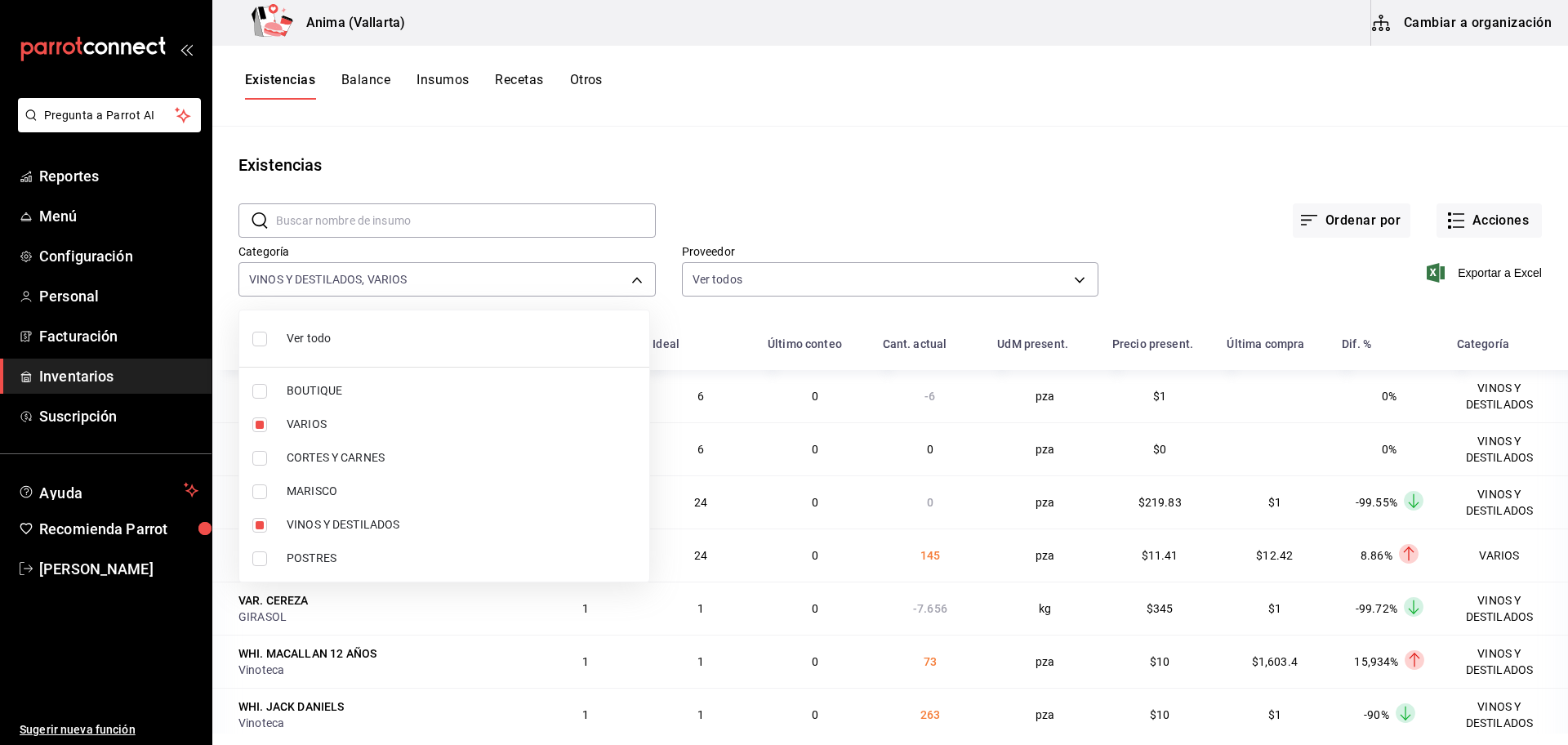 click at bounding box center [784, 372] 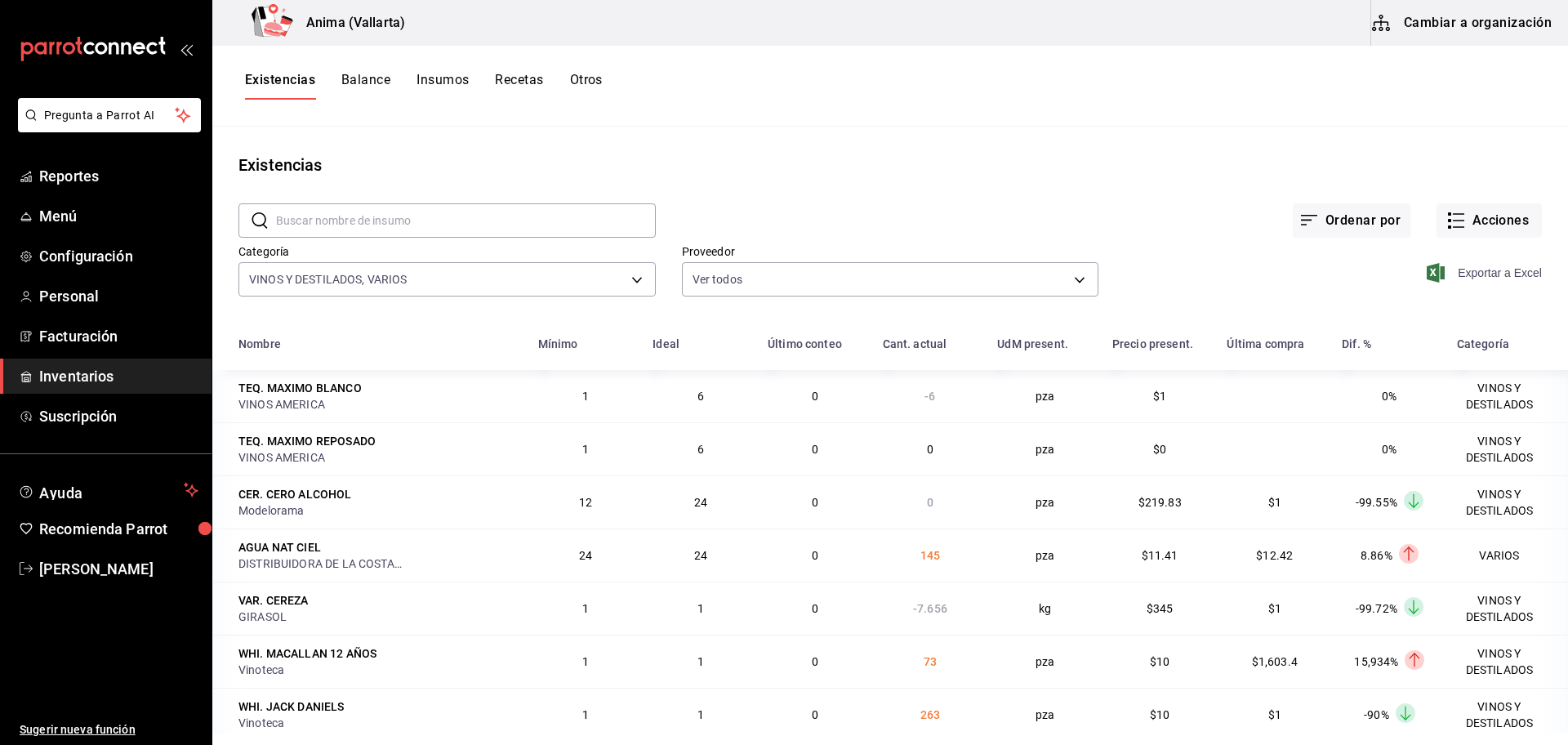 click on "Exportar a Excel" at bounding box center [1486, 273] 